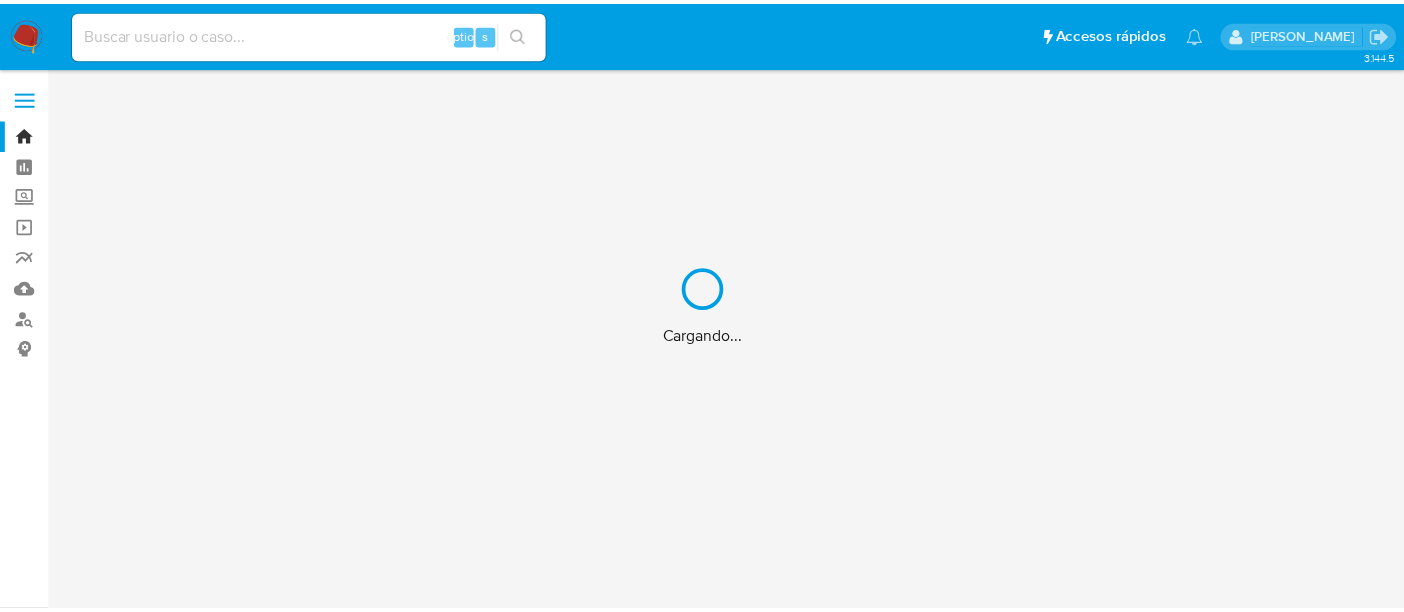 scroll, scrollTop: 0, scrollLeft: 0, axis: both 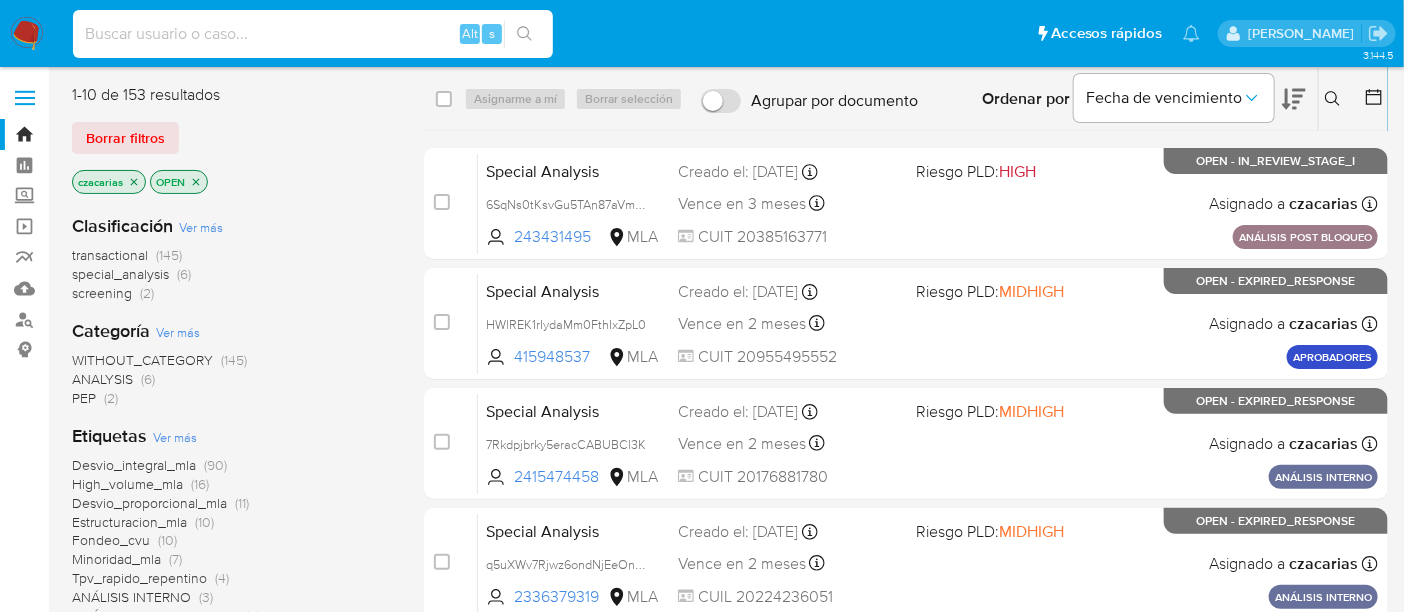 click at bounding box center (313, 34) 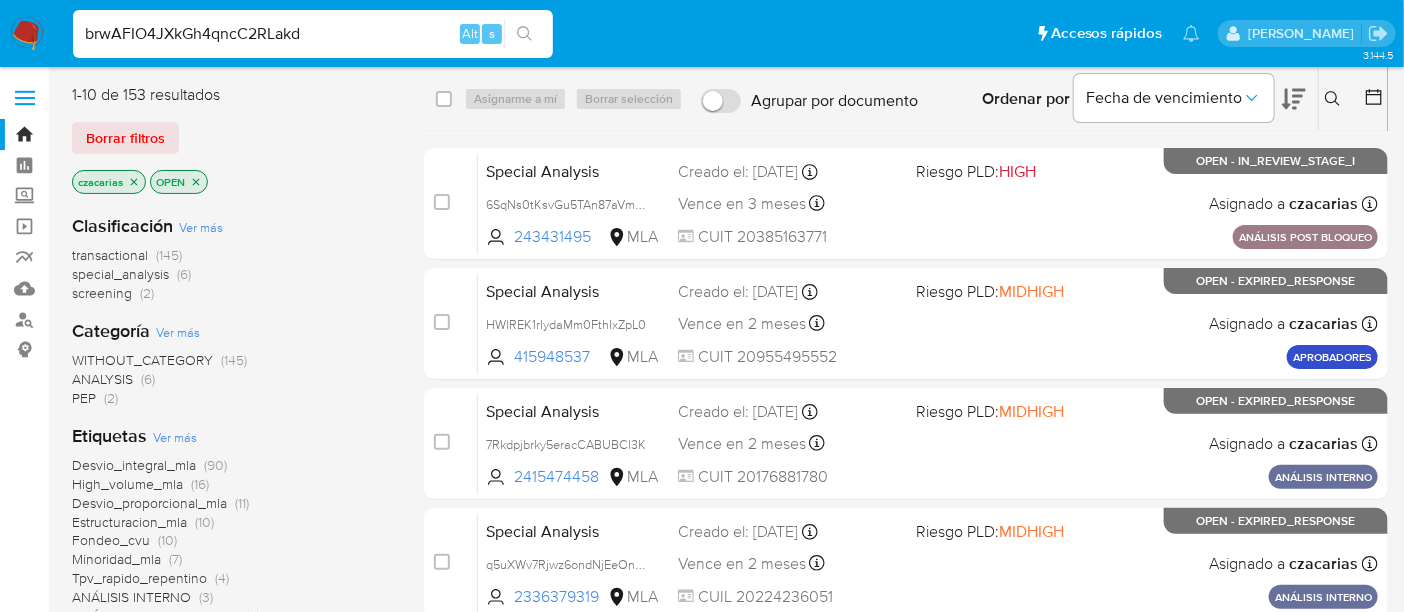 type on "brwAFIO4JXkGh4qncC2RLakd" 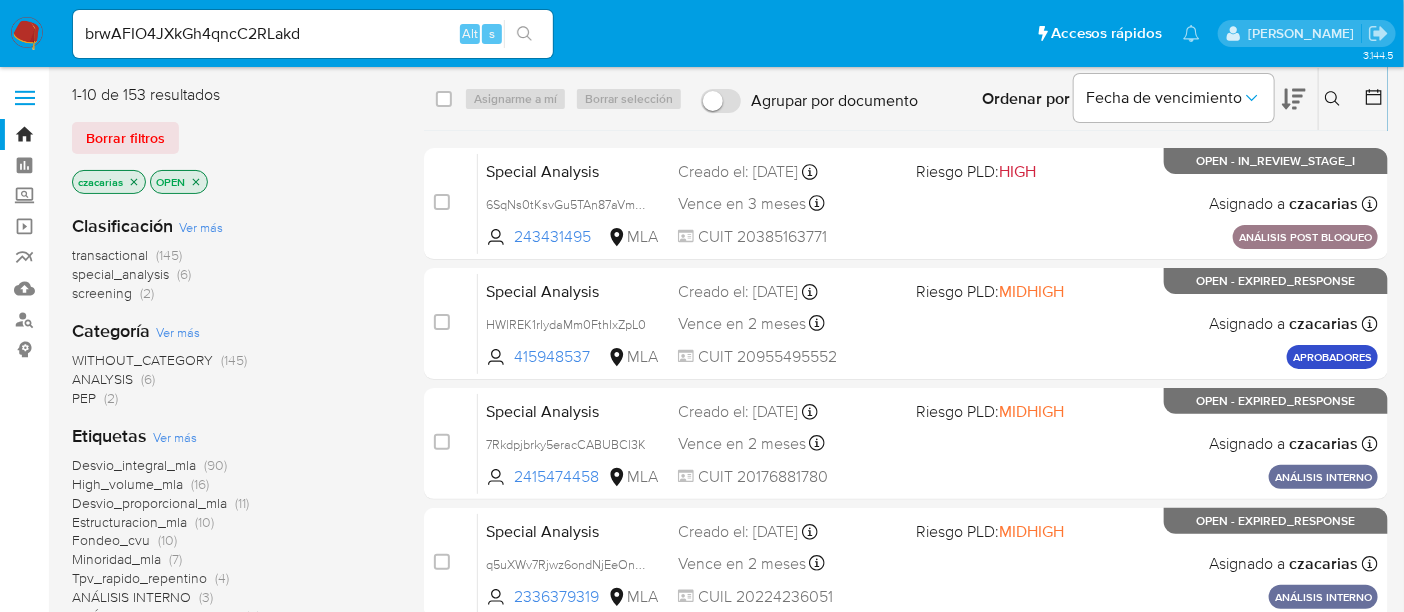 click 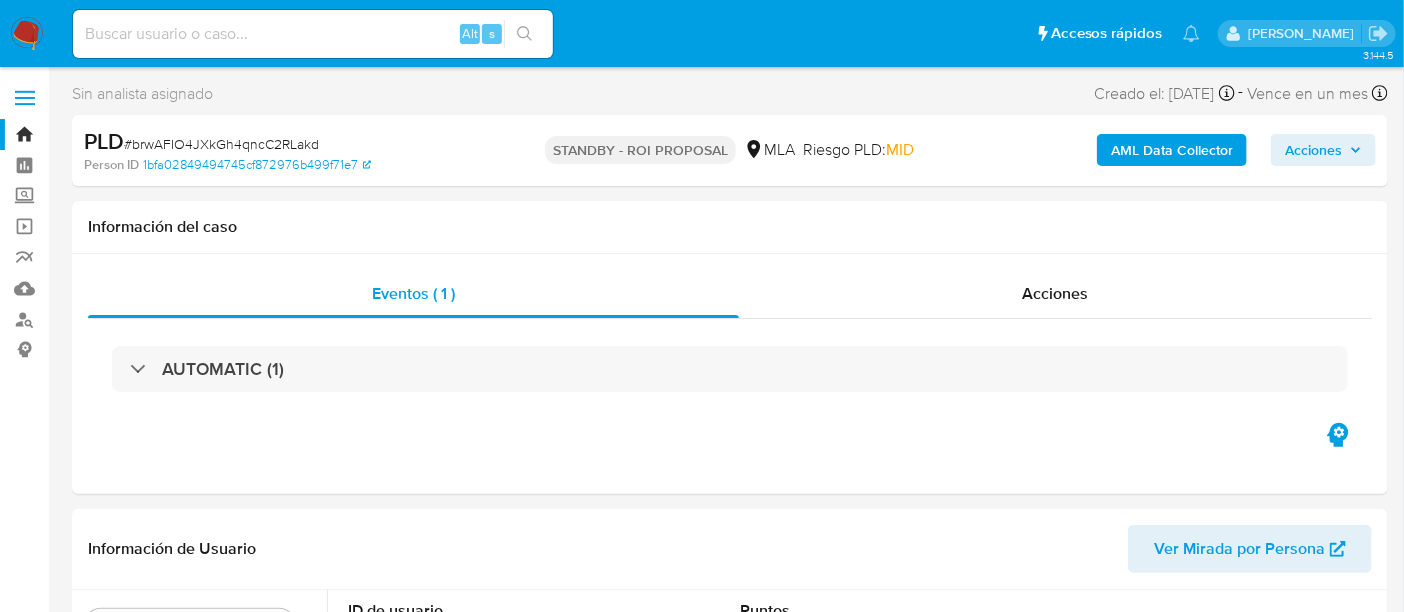 select on "10" 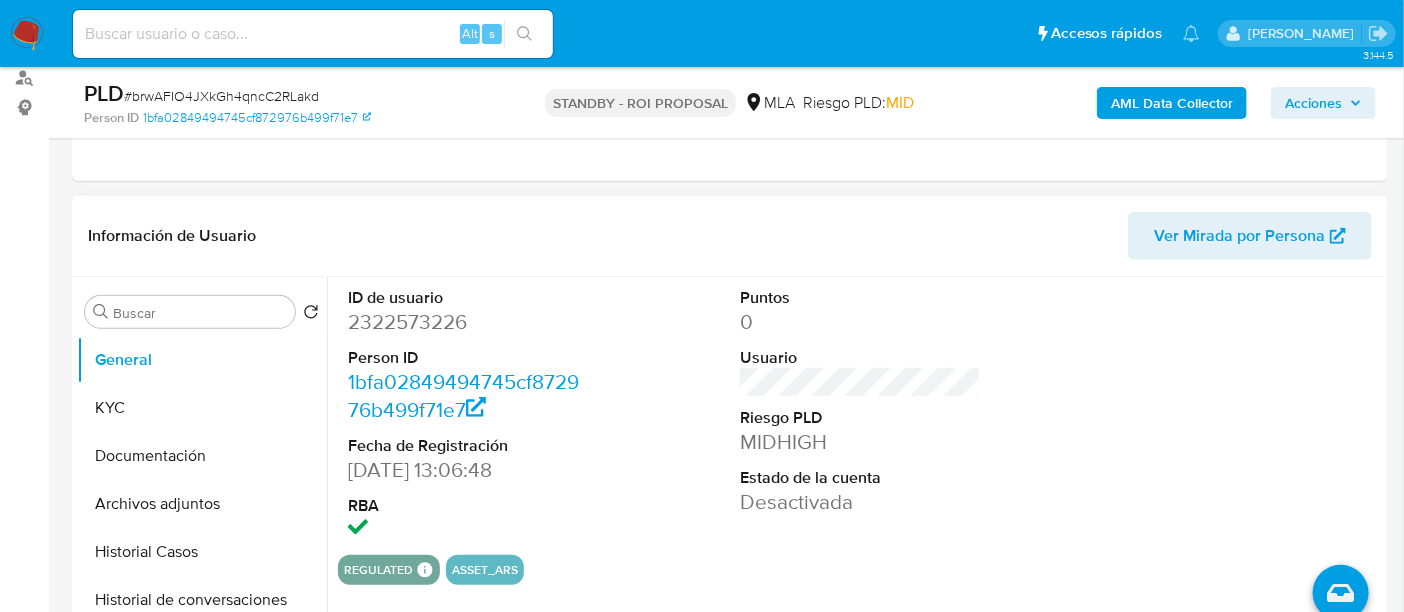 scroll, scrollTop: 250, scrollLeft: 0, axis: vertical 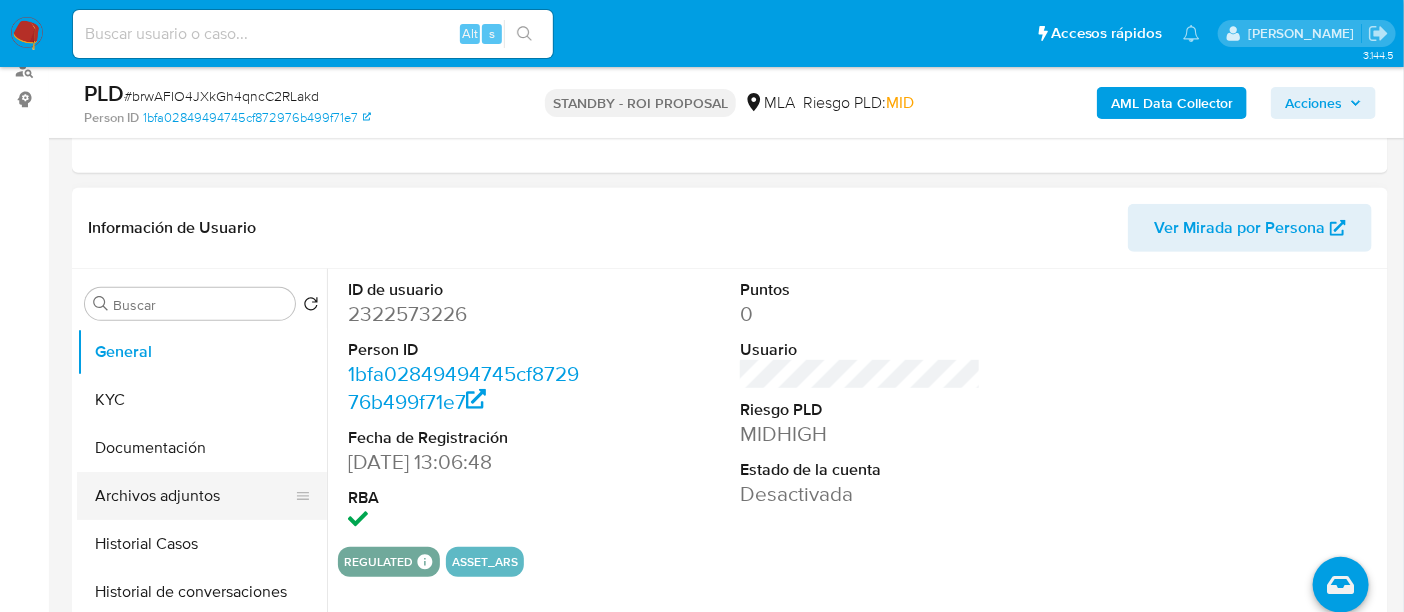 click on "Archivos adjuntos" at bounding box center [194, 496] 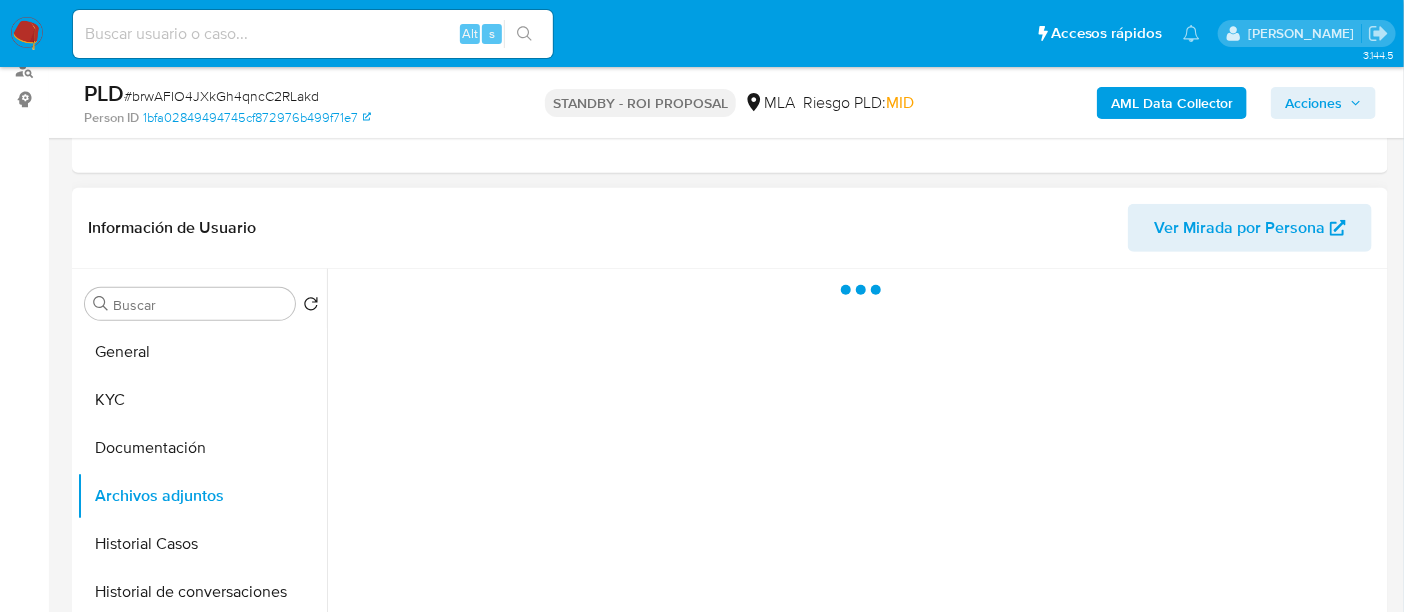 scroll, scrollTop: 374, scrollLeft: 0, axis: vertical 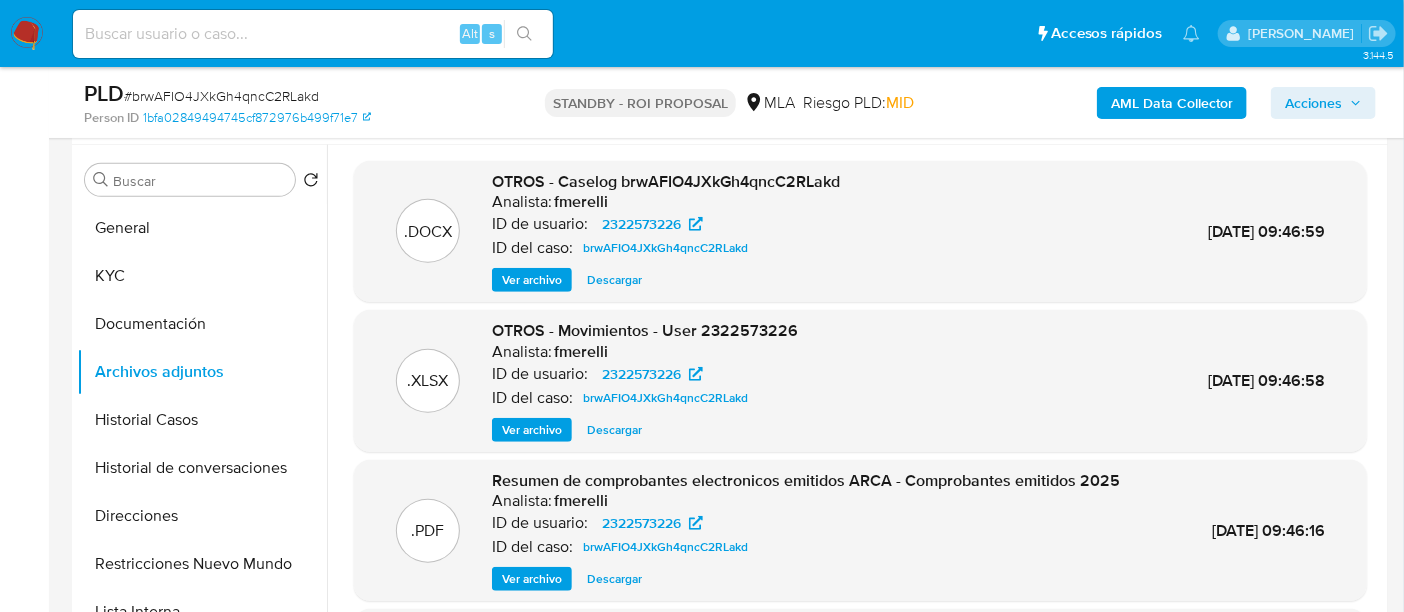 click on "Descargar" at bounding box center (614, 280) 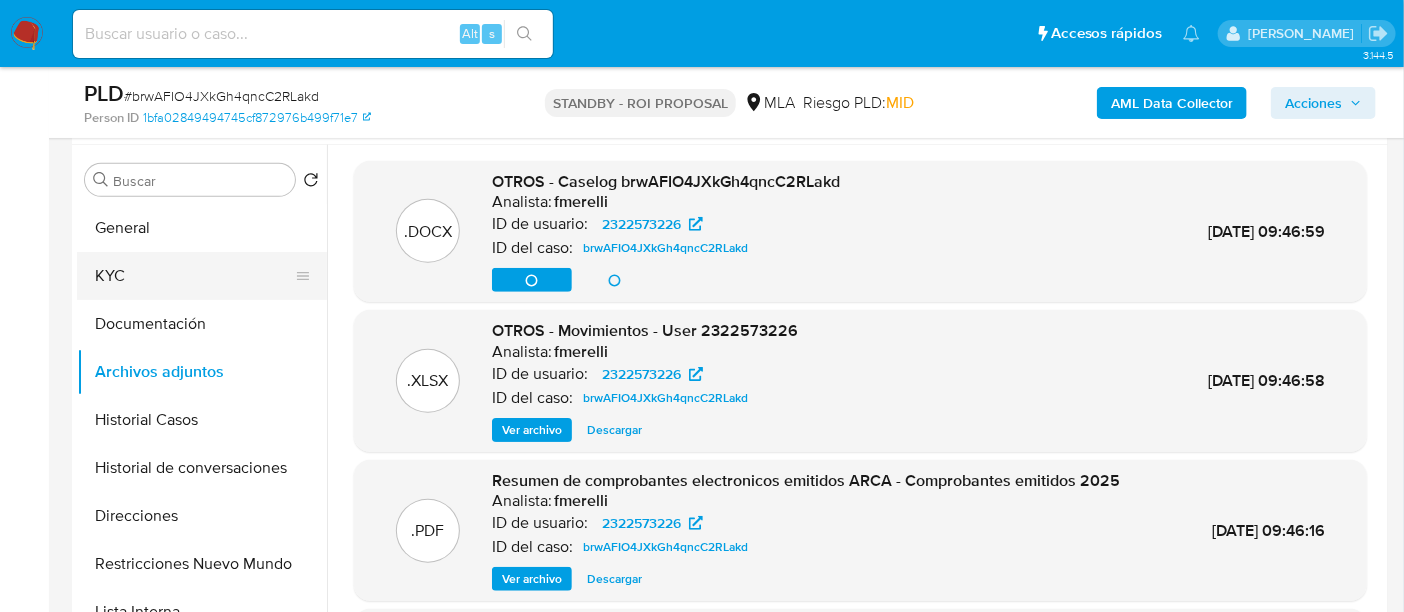 click on "KYC" at bounding box center [194, 276] 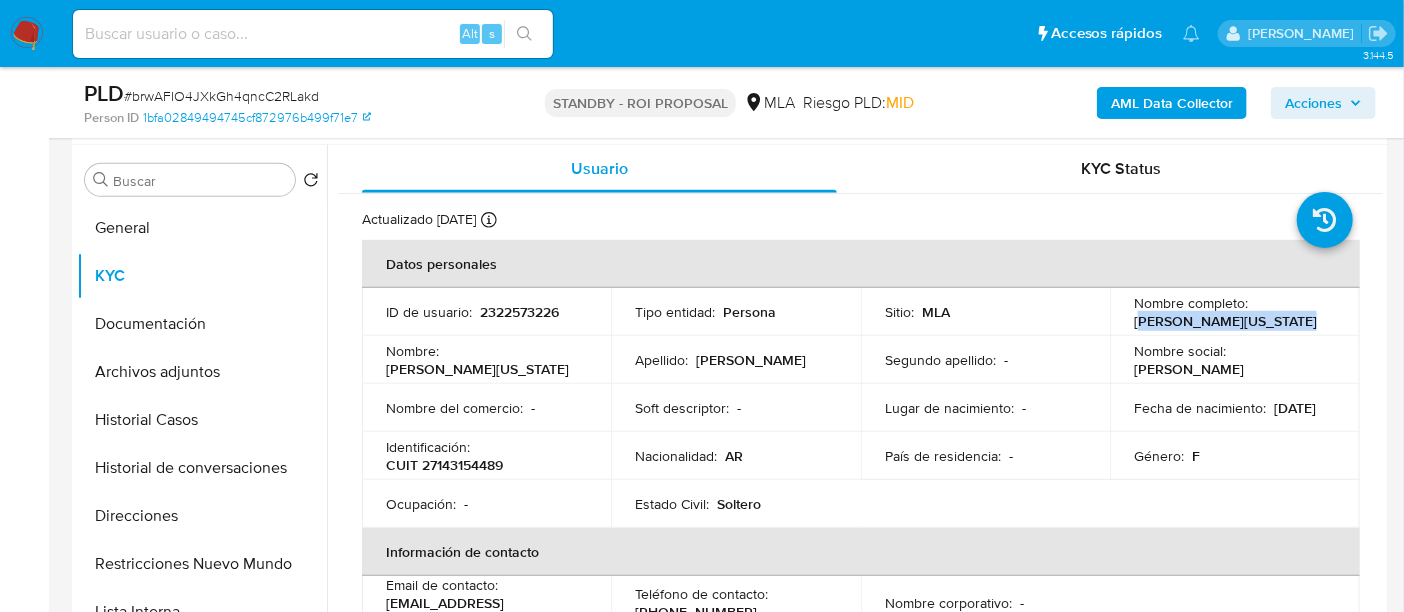 drag, startPoint x: 1137, startPoint y: 322, endPoint x: 1279, endPoint y: 325, distance: 142.0317 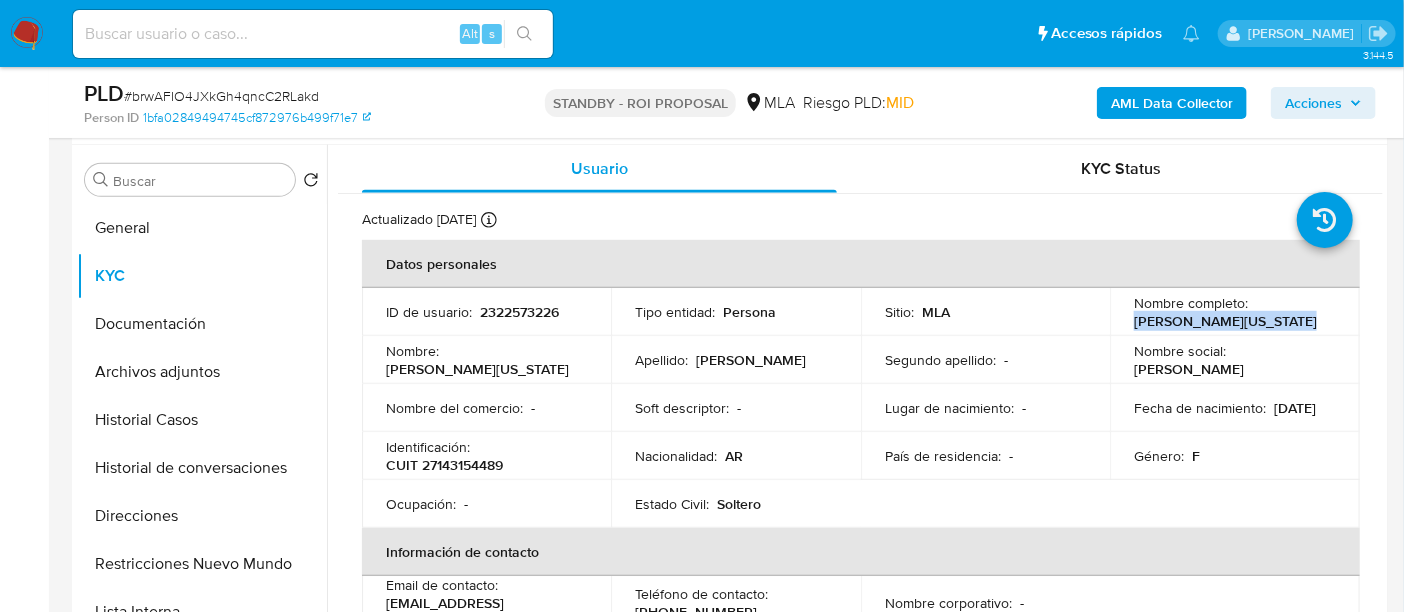 drag, startPoint x: 1128, startPoint y: 322, endPoint x: 1293, endPoint y: 323, distance: 165.00304 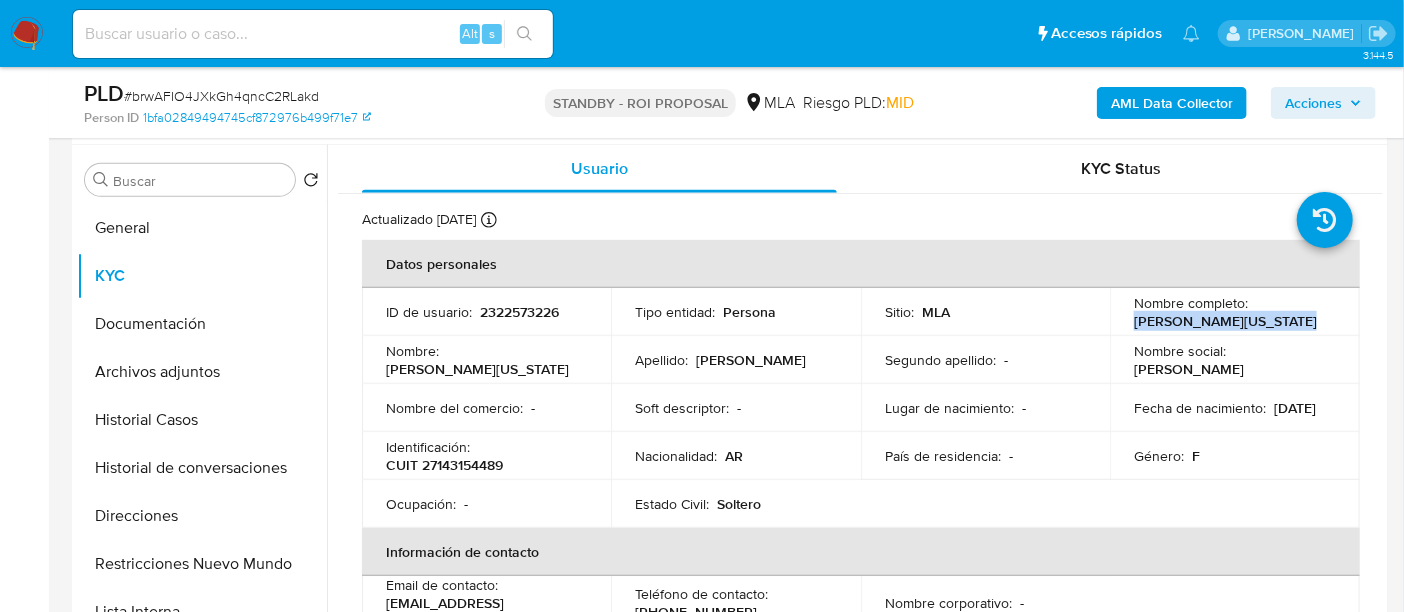 copy on "Angela Virginia Barcena" 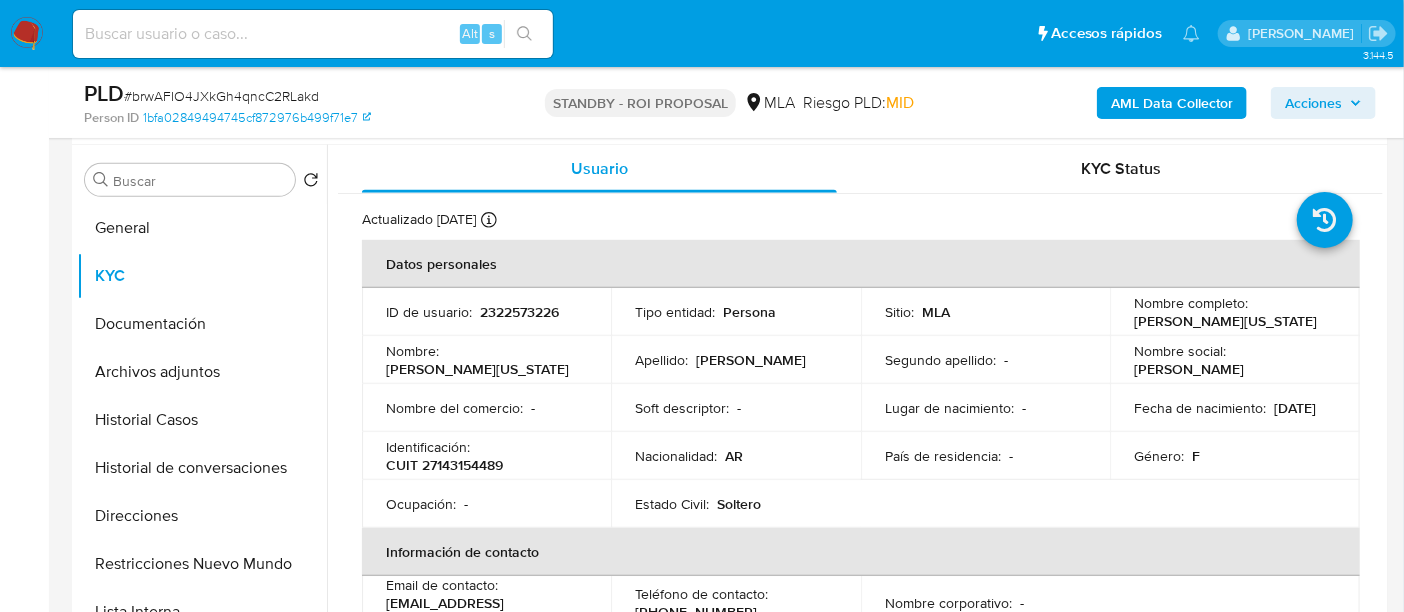 click on "CUIT 27143154489" at bounding box center [444, 465] 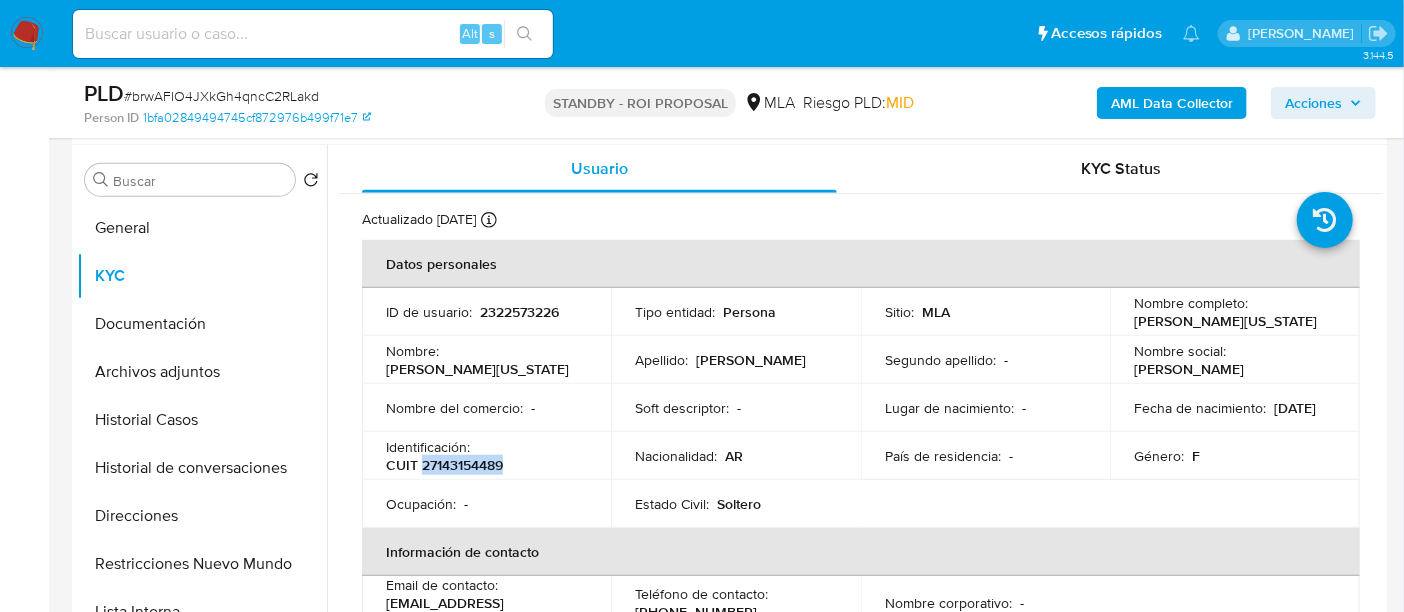 click on "CUIT 27143154489" at bounding box center [444, 465] 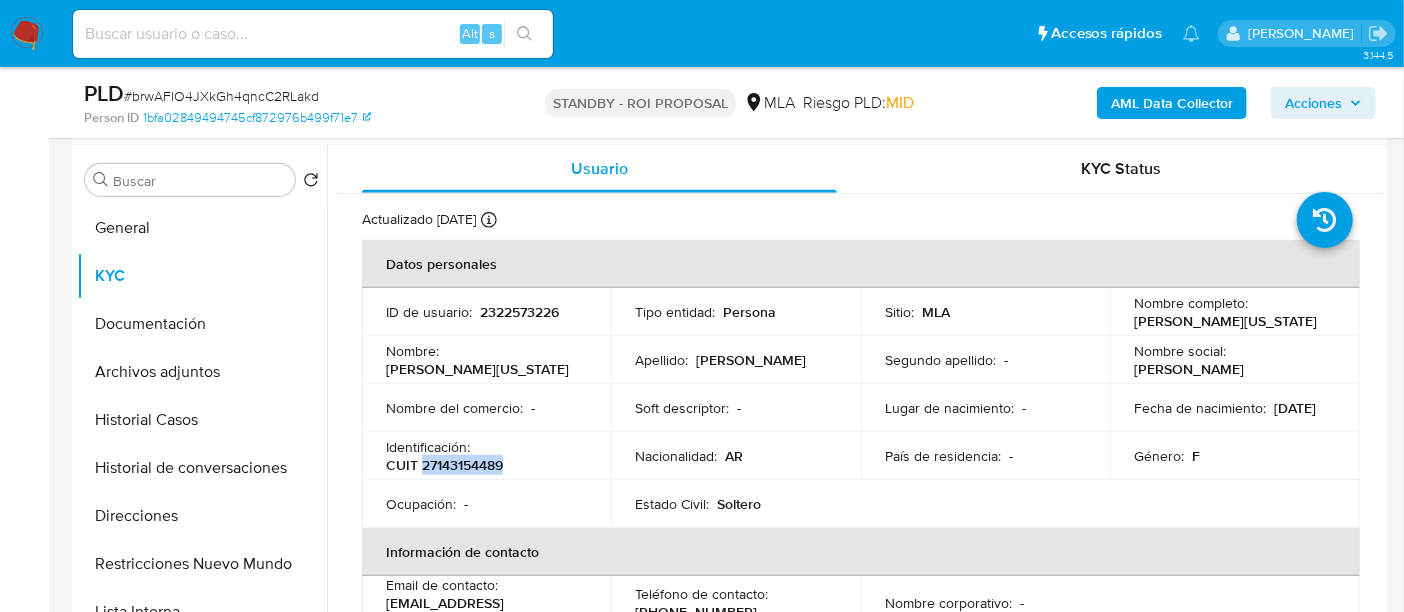 copy on "27143154489" 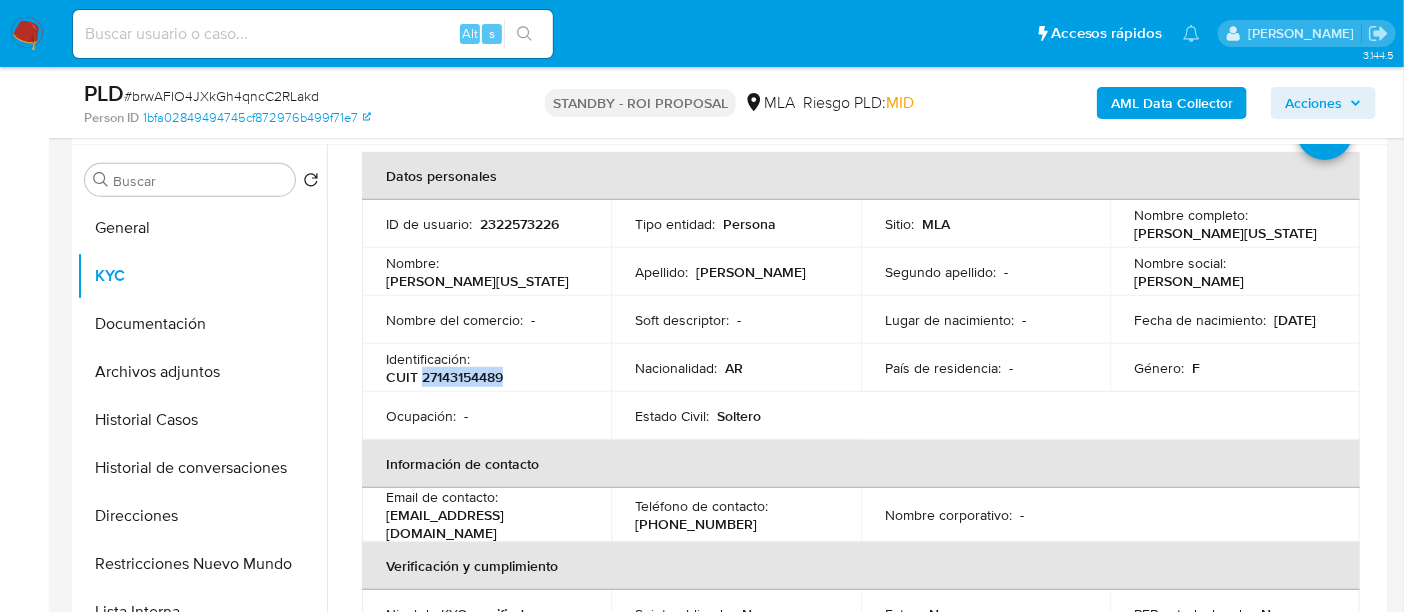 scroll, scrollTop: 125, scrollLeft: 0, axis: vertical 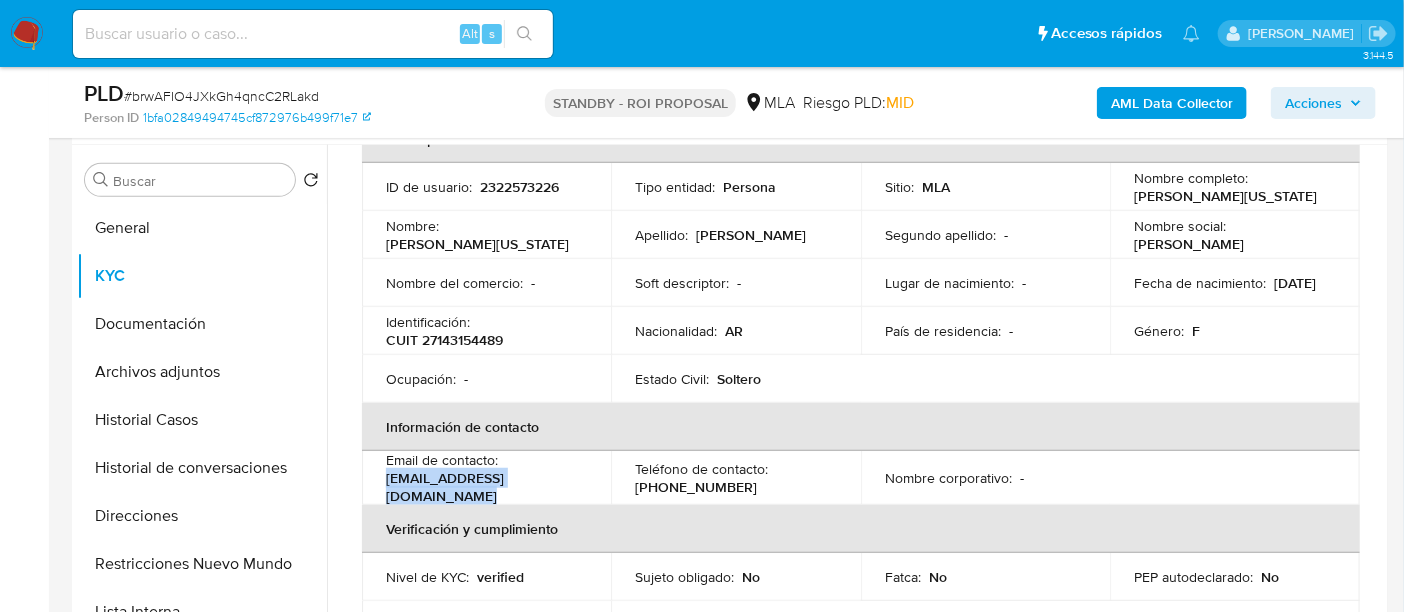 drag, startPoint x: 562, startPoint y: 485, endPoint x: 376, endPoint y: 493, distance: 186.17197 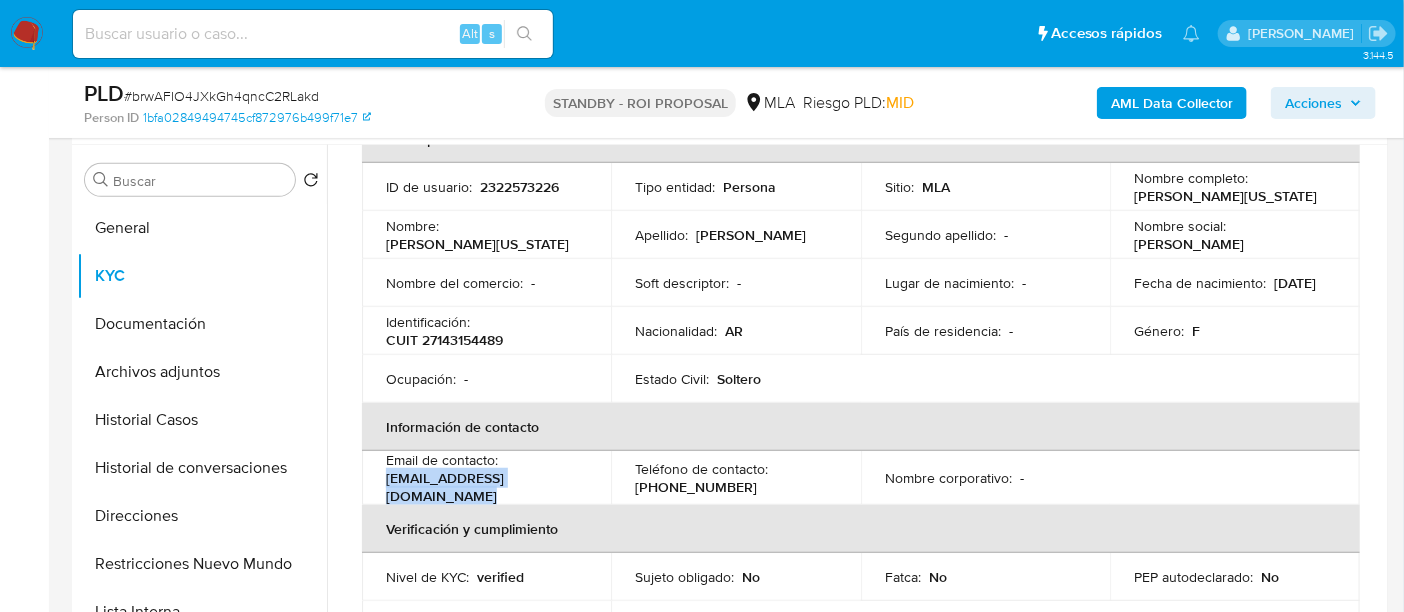copy on "angelavirginia5175@gmail.com" 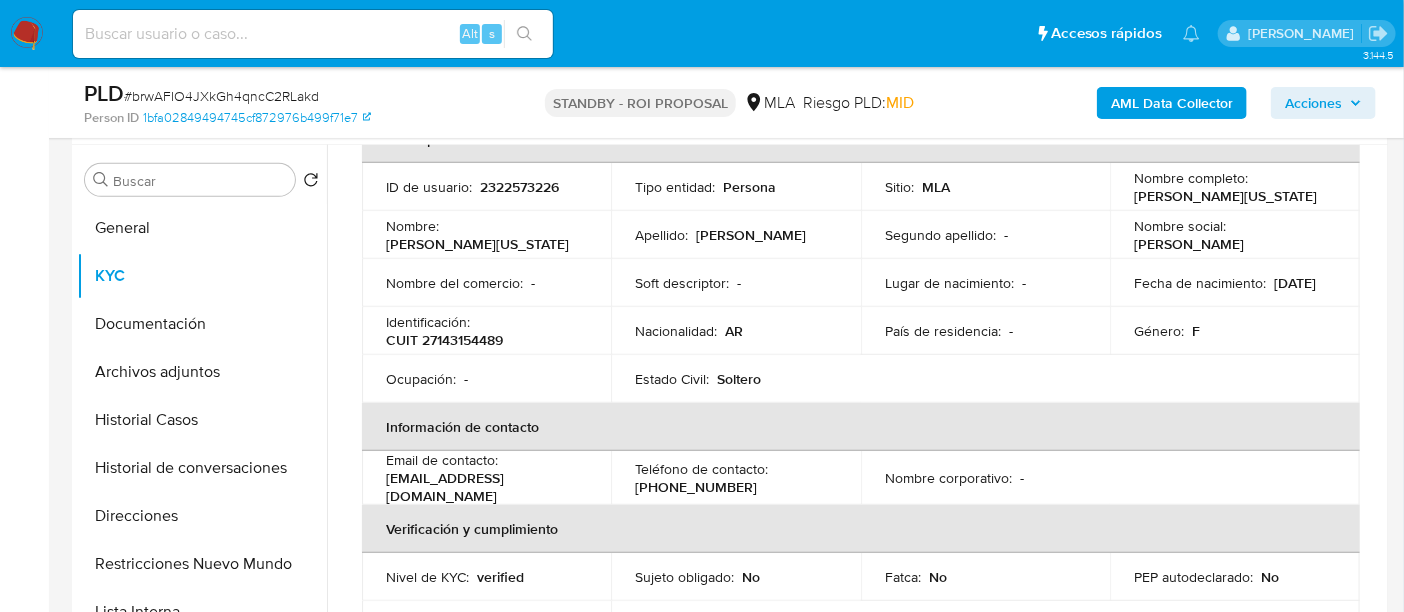 click on "Teléfono de contacto :    (11) 38485175" at bounding box center (735, 478) 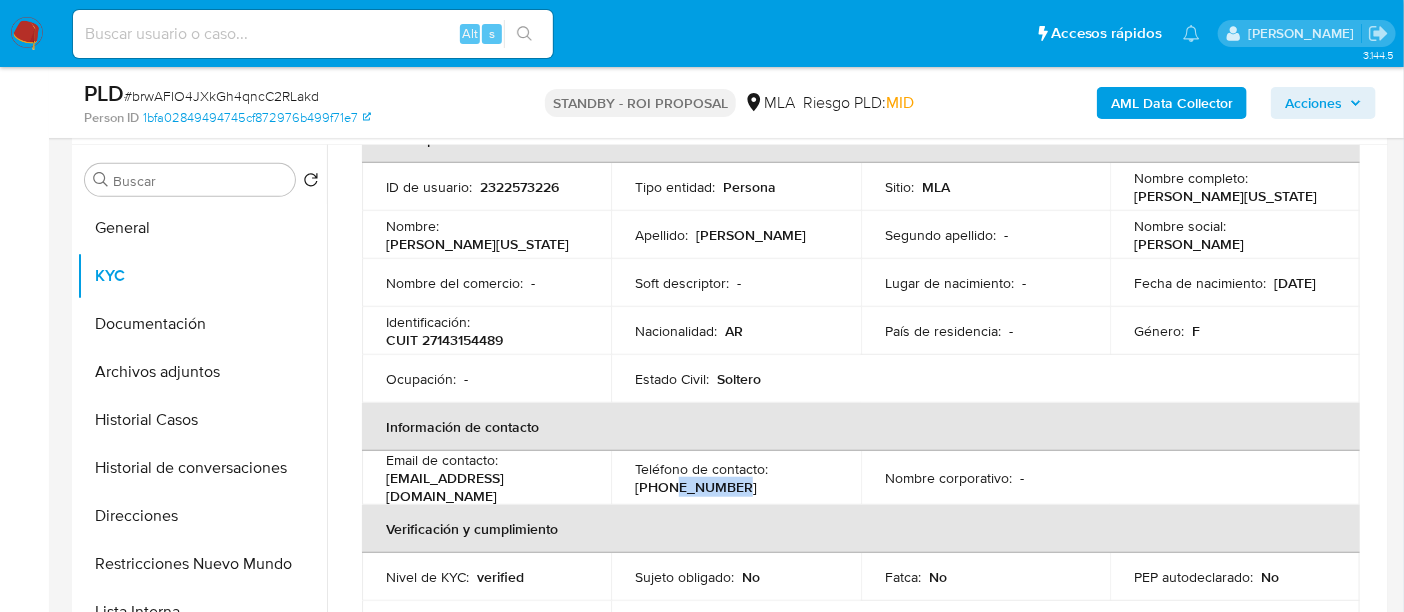 click on "(11) 38485175" at bounding box center [696, 487] 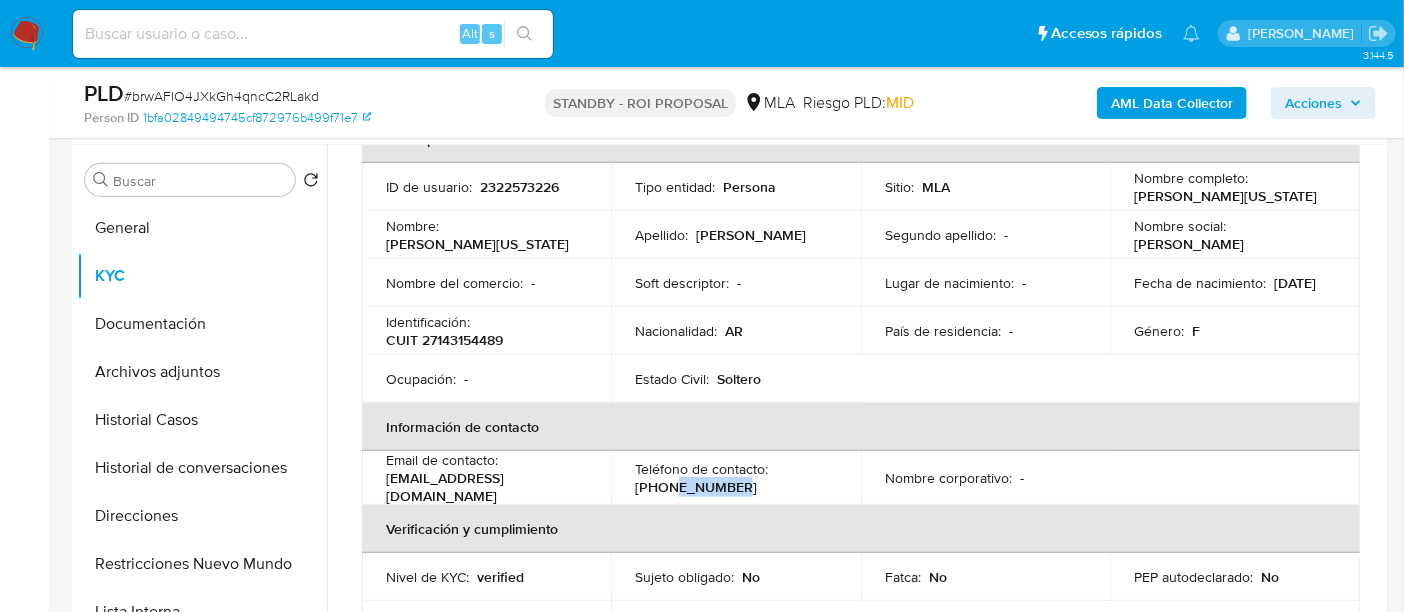 copy on "38485175" 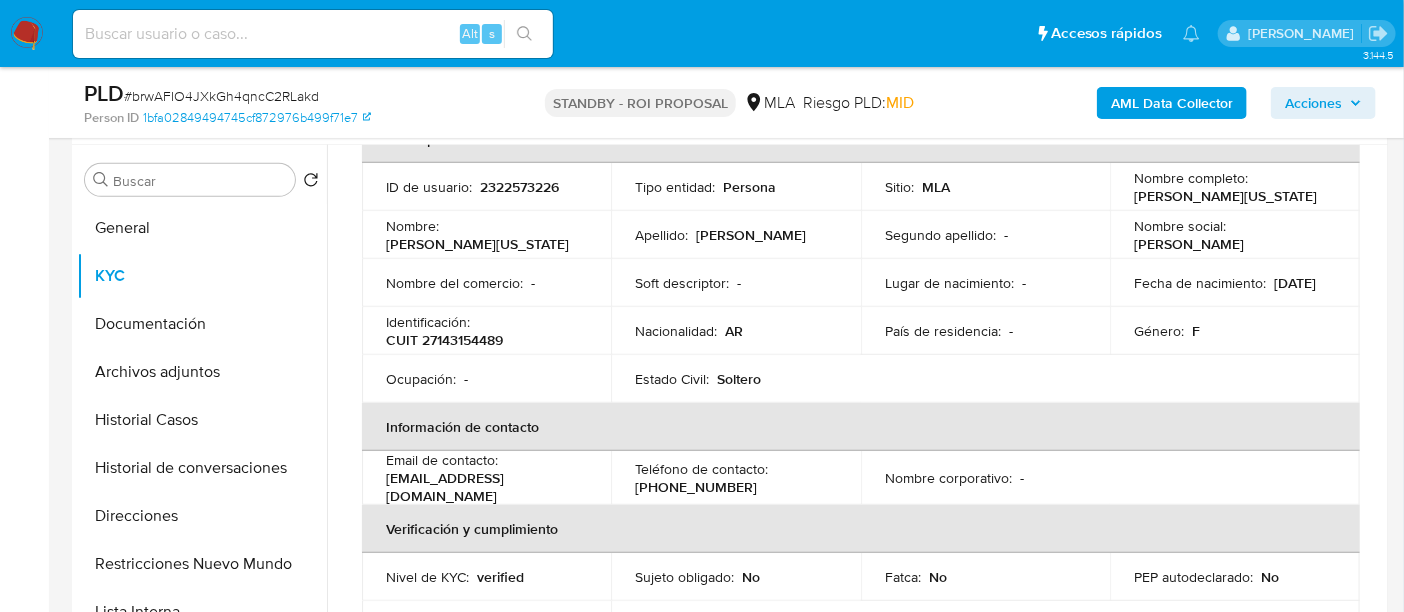 click at bounding box center (313, 34) 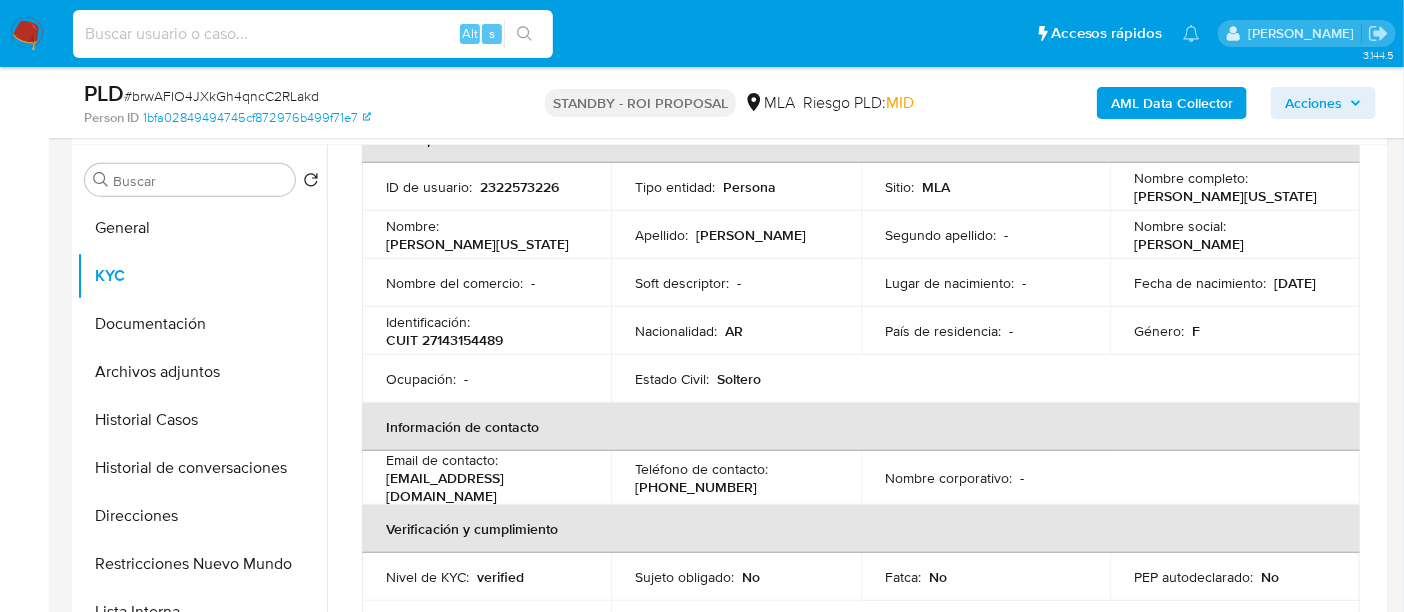 paste on "MY1oWgC4HTDrJaWS2gQFbePp" 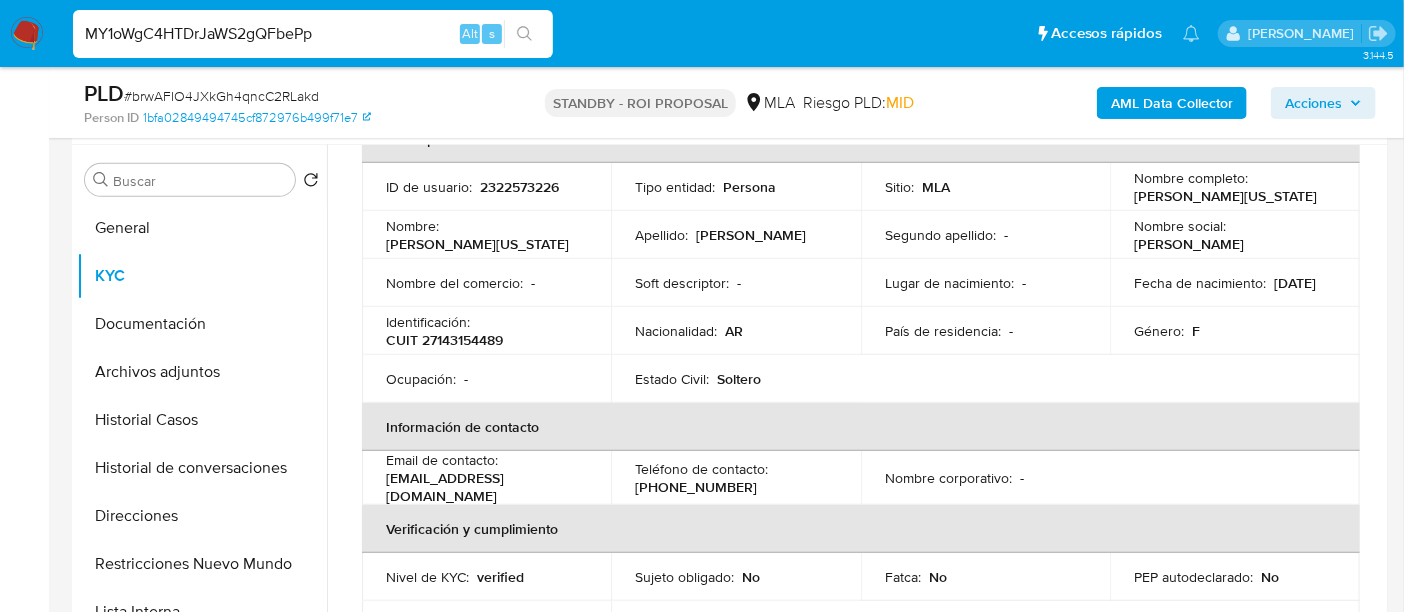 type on "MY1oWgC4HTDrJaWS2gQFbePp" 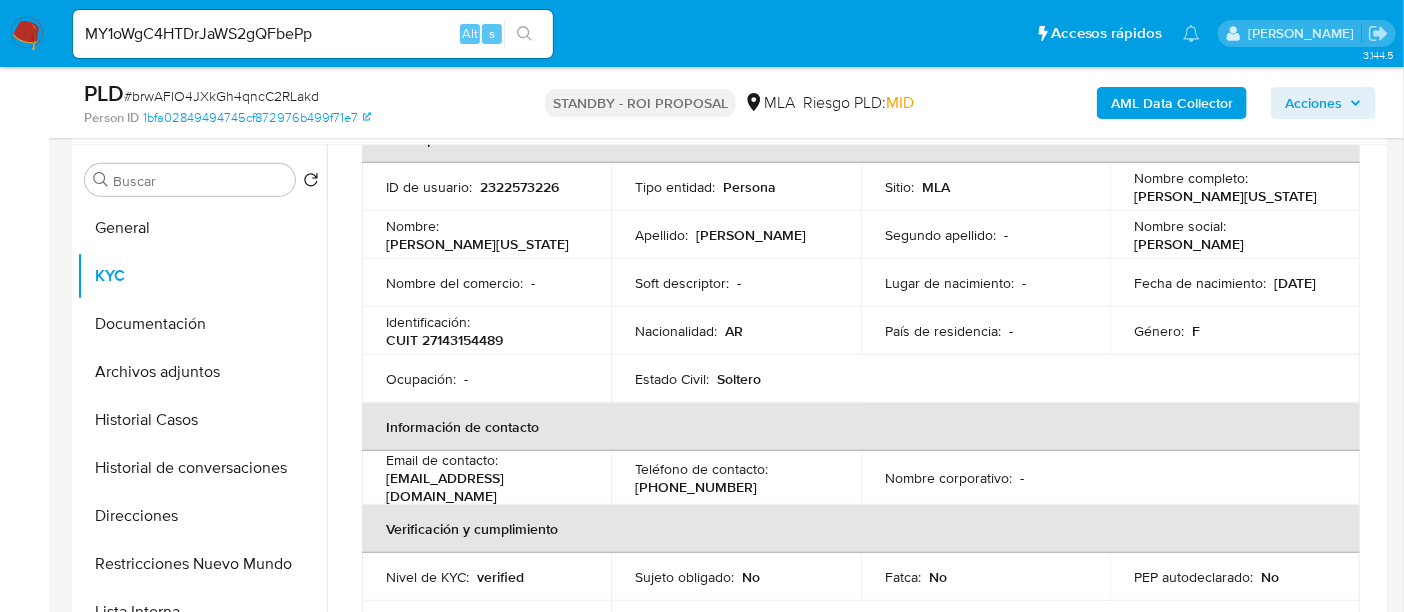 click at bounding box center (524, 34) 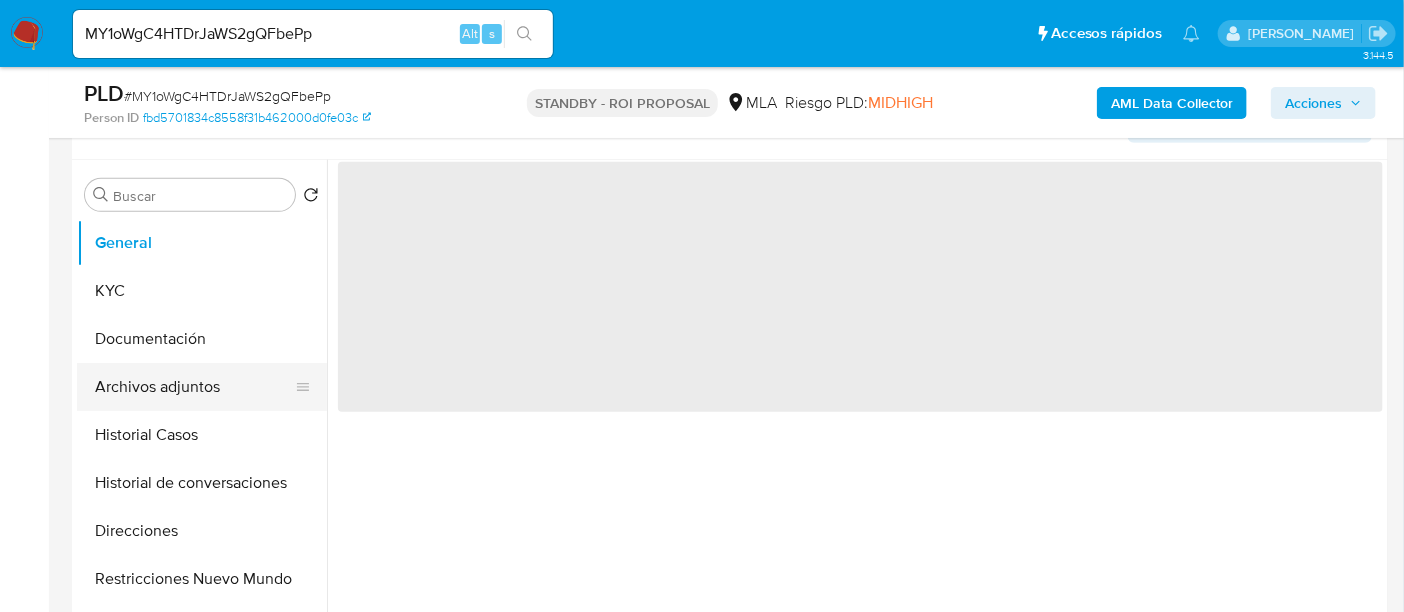 scroll, scrollTop: 374, scrollLeft: 0, axis: vertical 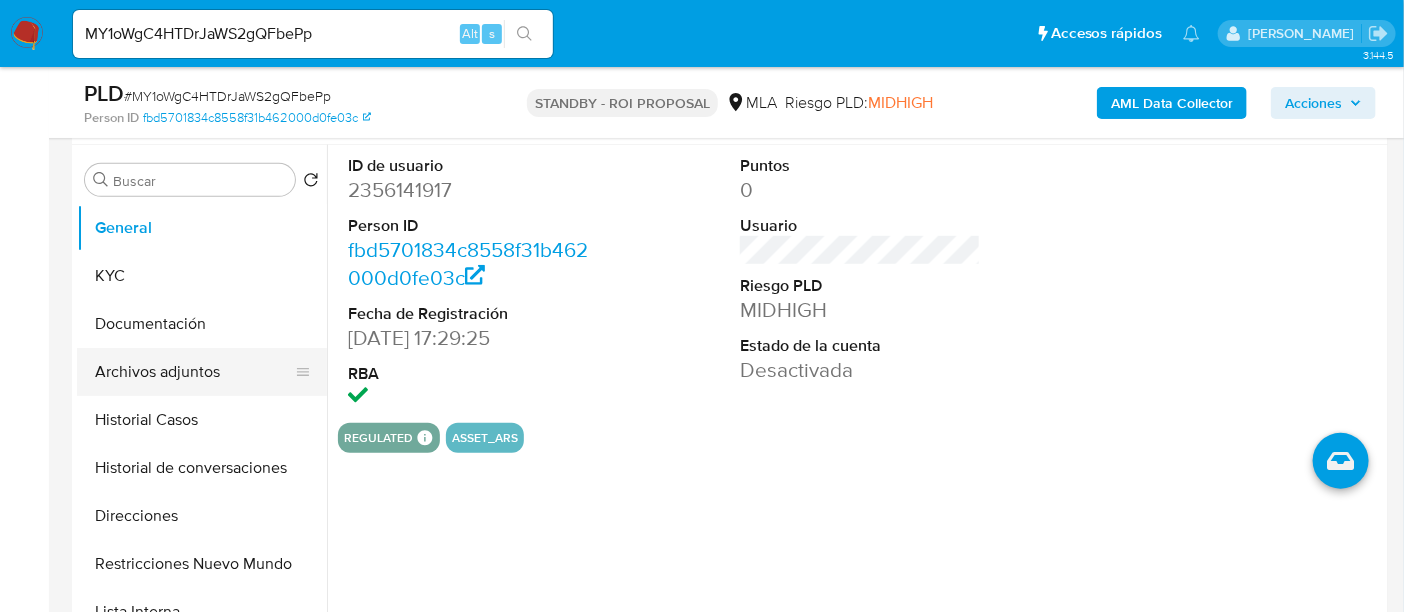 click on "Archivos adjuntos" at bounding box center [194, 372] 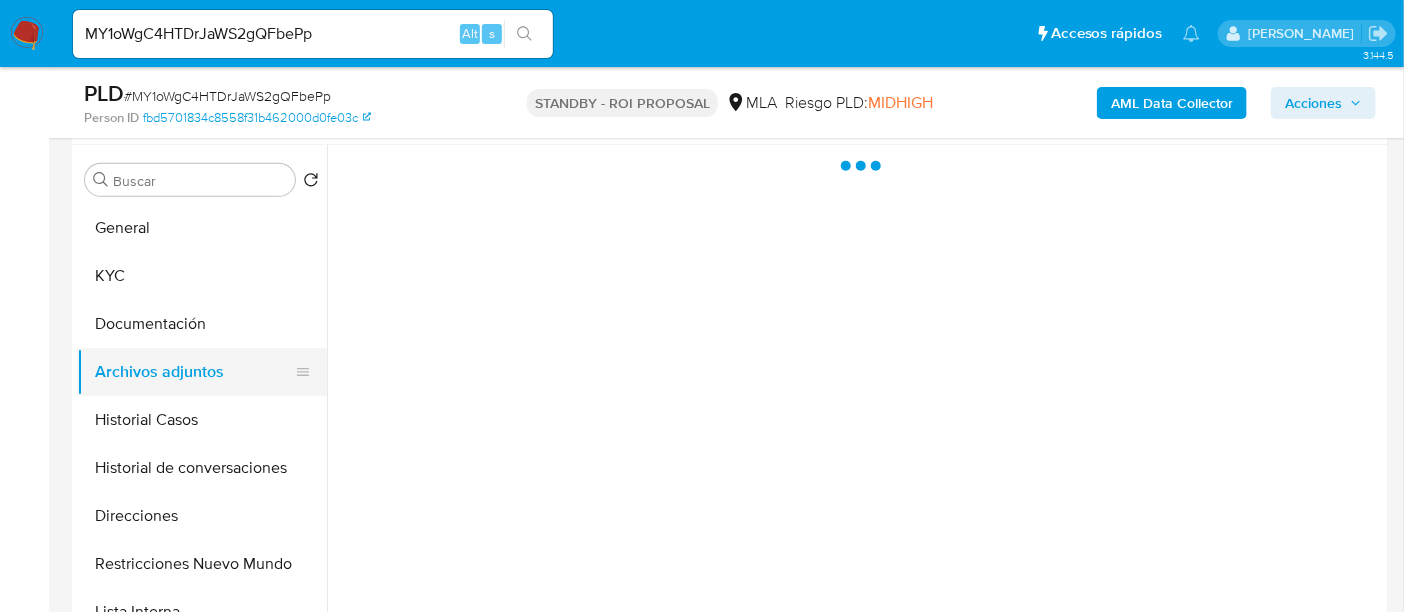 select on "10" 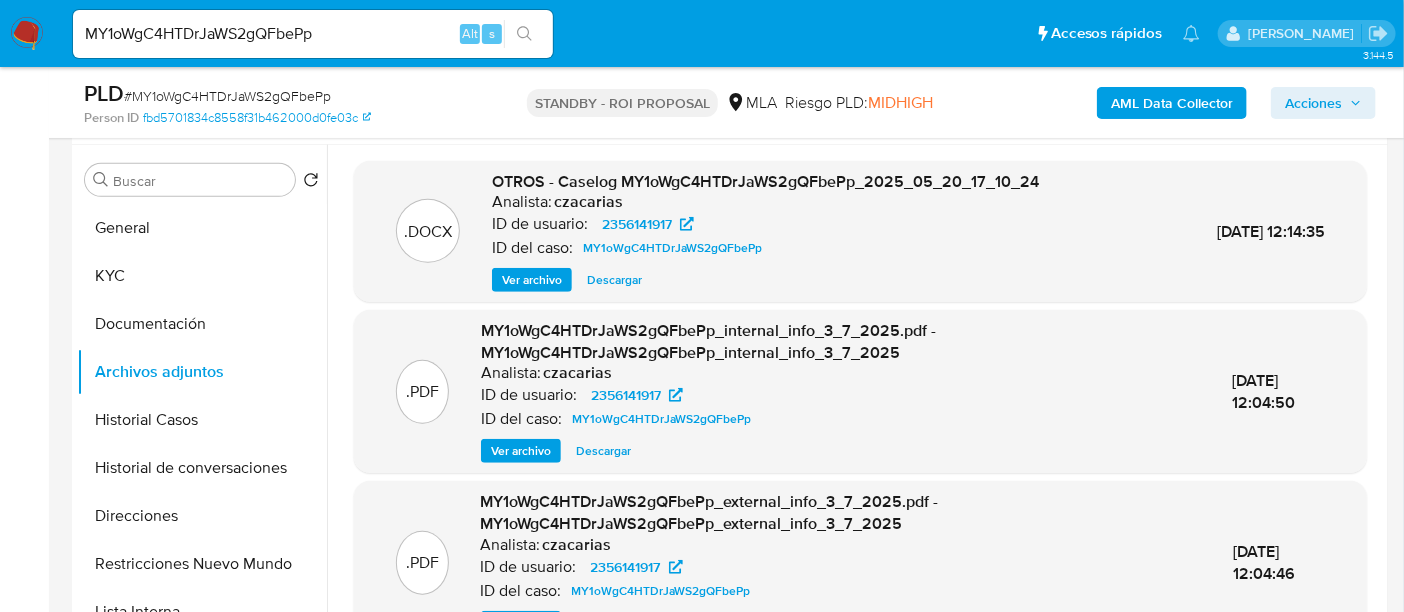 click on "# MY1oWgC4HTDrJaWS2gQFbePp" at bounding box center [227, 96] 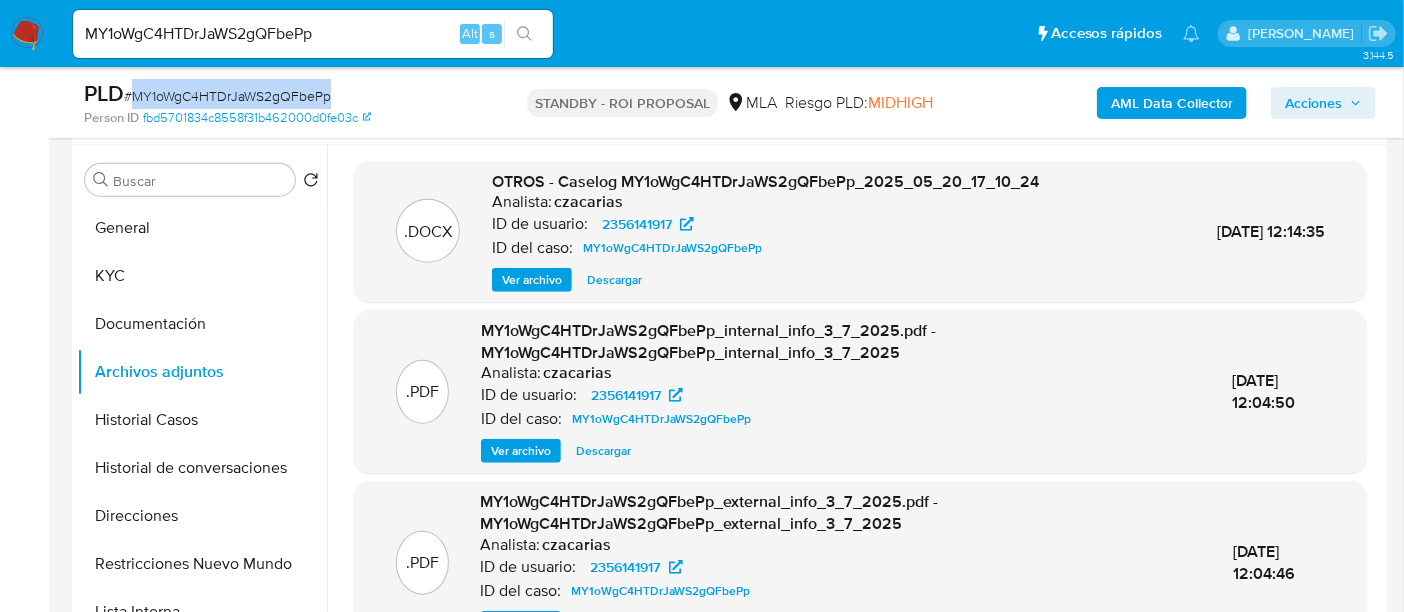 click on "# MY1oWgC4HTDrJaWS2gQFbePp" at bounding box center (227, 96) 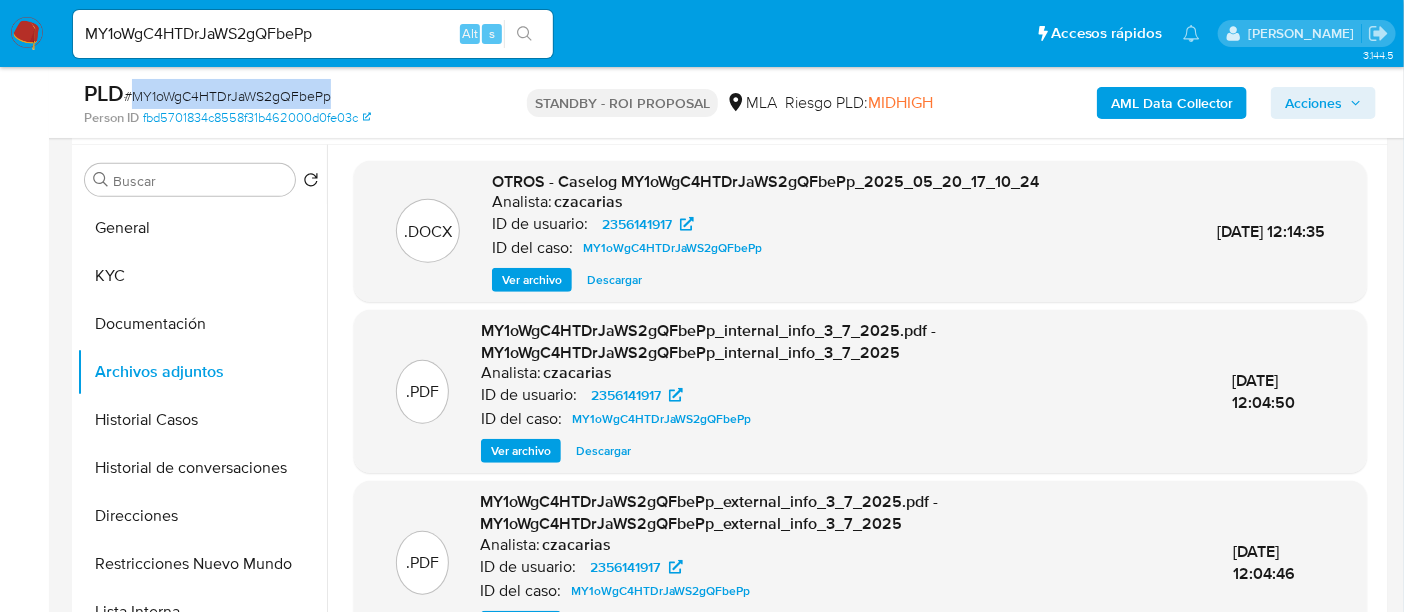 copy on "MY1oWgC4HTDrJaWS2gQFbePp" 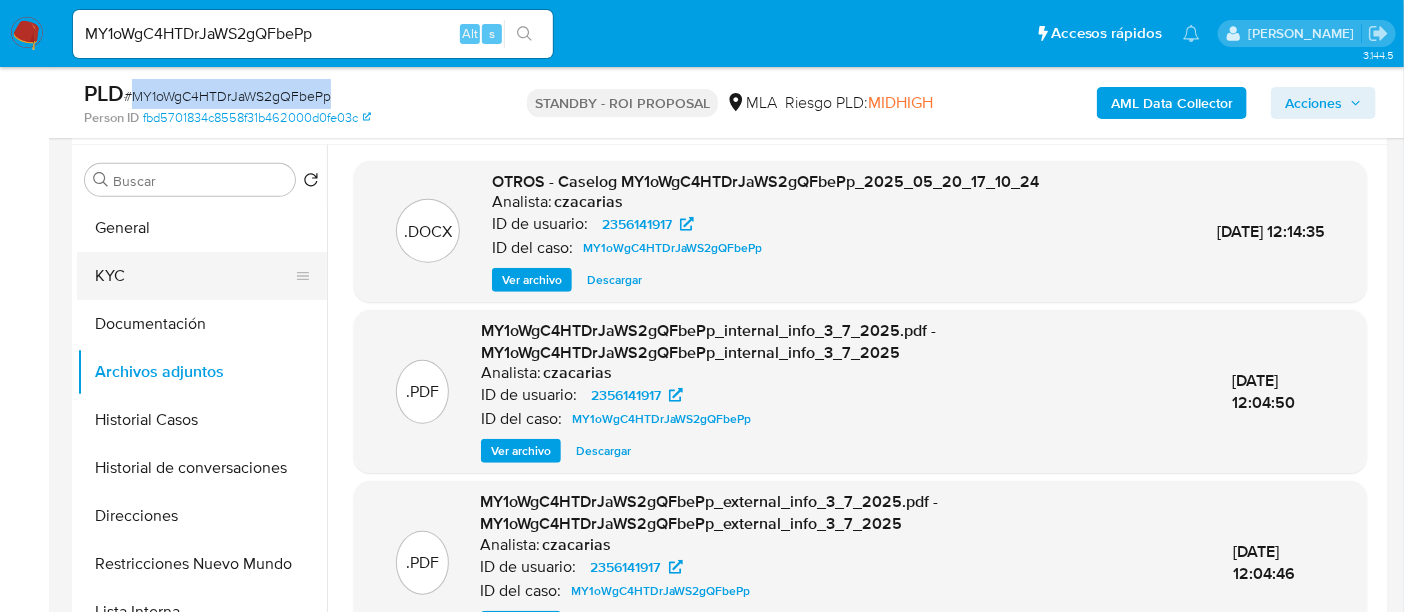 click on "KYC" at bounding box center (194, 276) 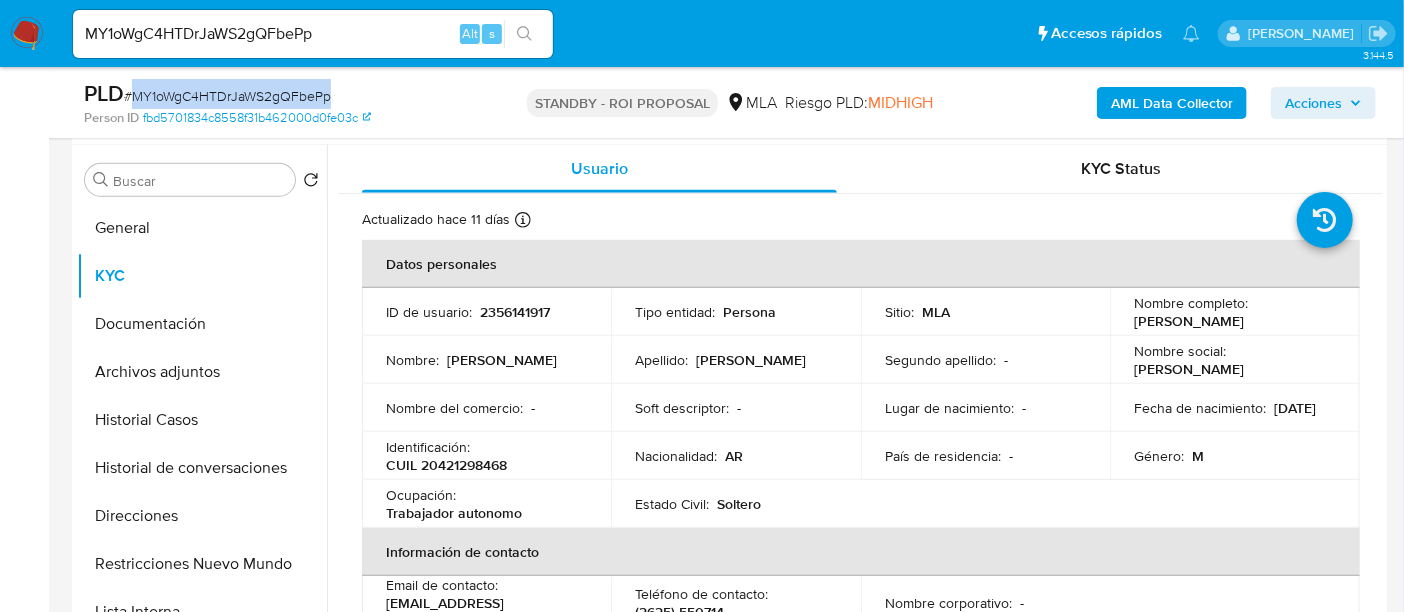 drag, startPoint x: 1131, startPoint y: 316, endPoint x: 1275, endPoint y: 312, distance: 144.05554 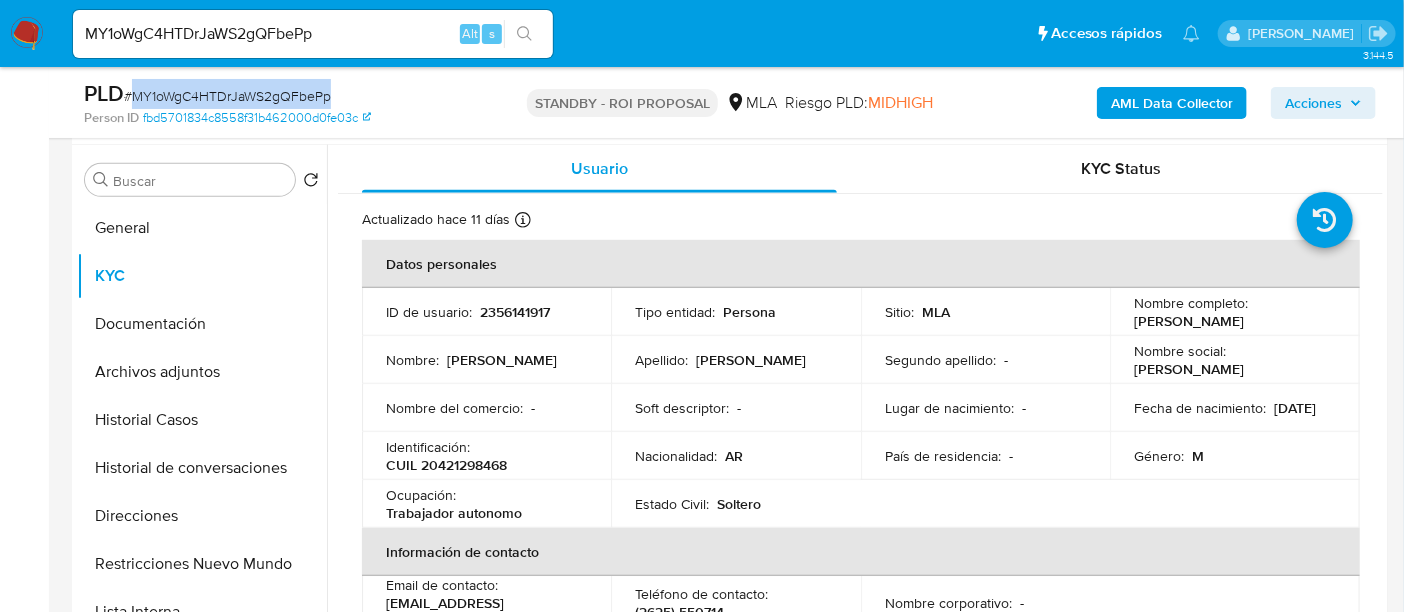 copy on "Mauro Ricardo Pereyra" 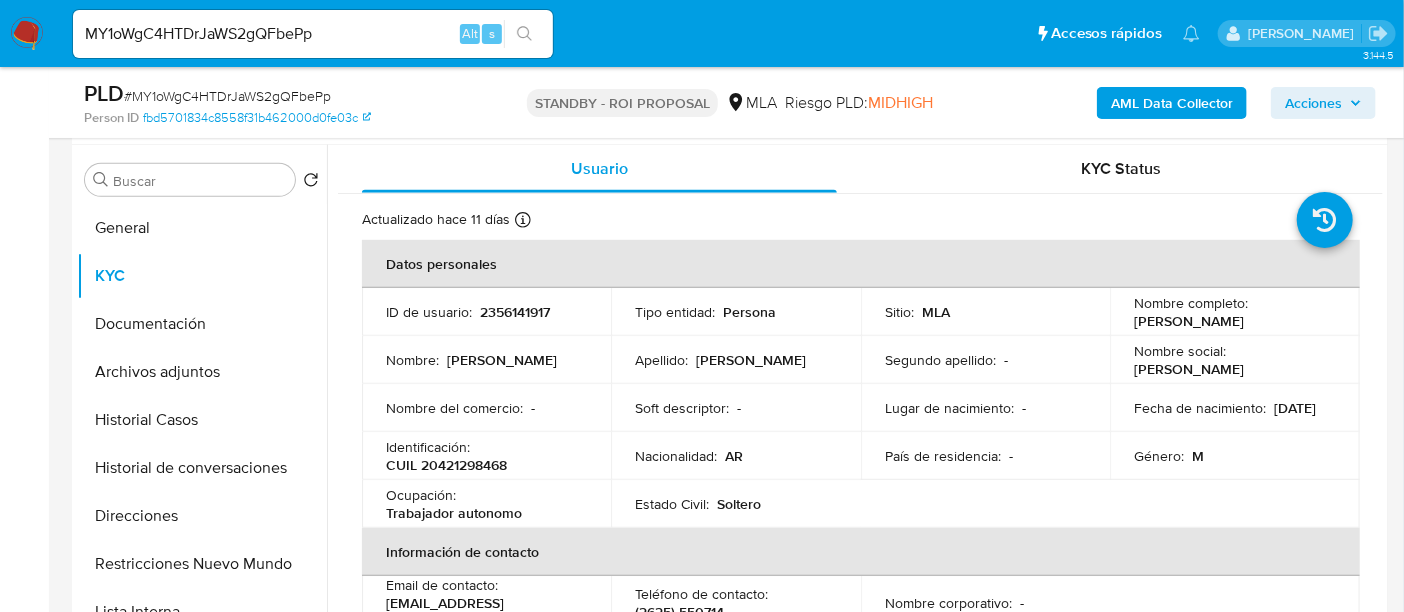 click on "CUIL 20421298468" at bounding box center [446, 465] 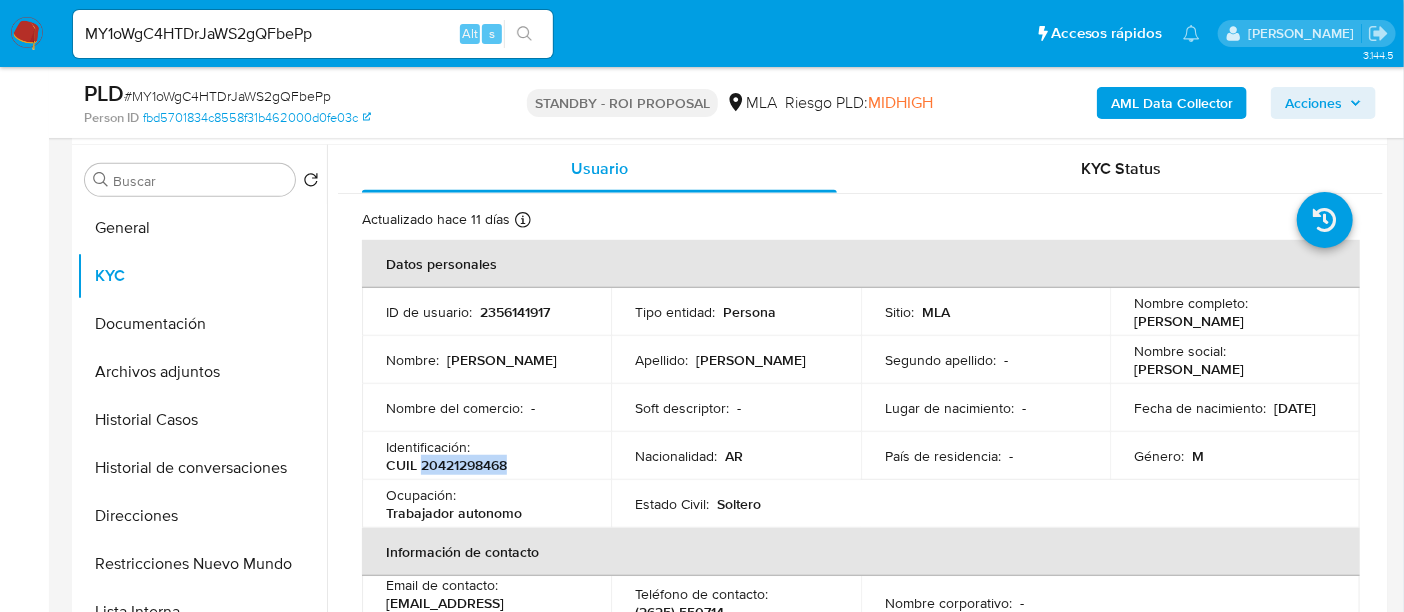 click on "CUIL 20421298468" at bounding box center (446, 465) 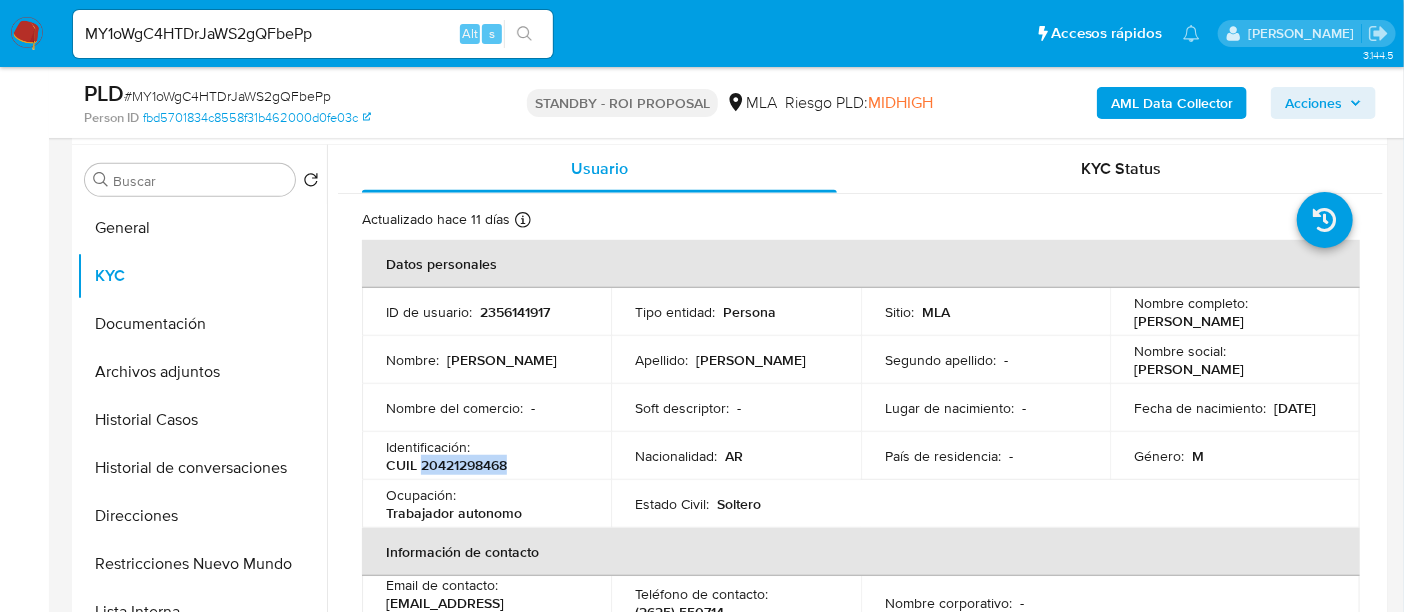 copy on "20421298468" 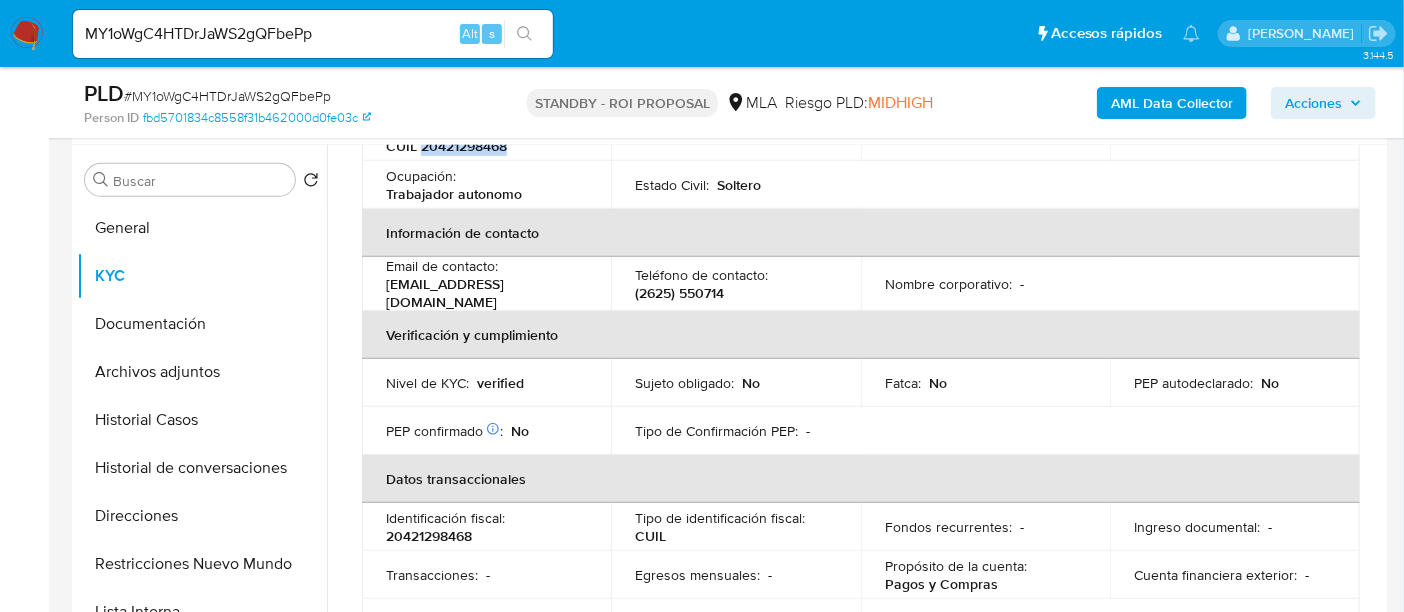 scroll, scrollTop: 374, scrollLeft: 0, axis: vertical 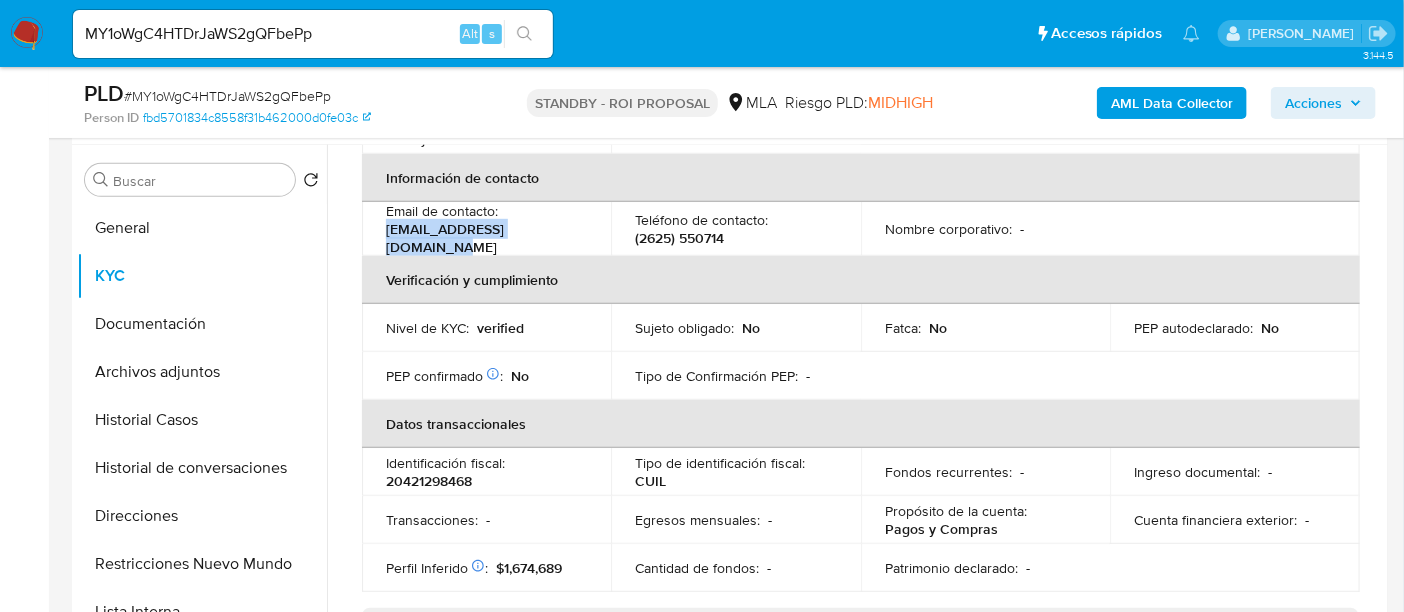 drag, startPoint x: 388, startPoint y: 232, endPoint x: 582, endPoint y: 234, distance: 194.01031 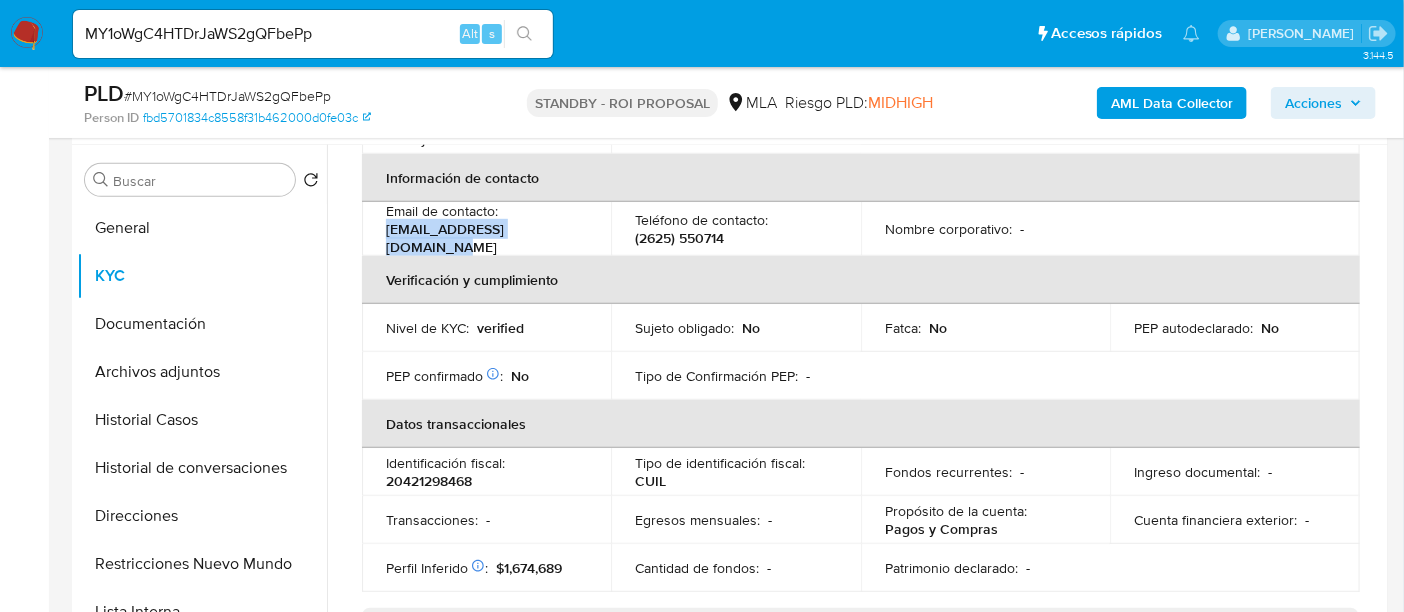 copy on "mauropeyra06394@gmail.com" 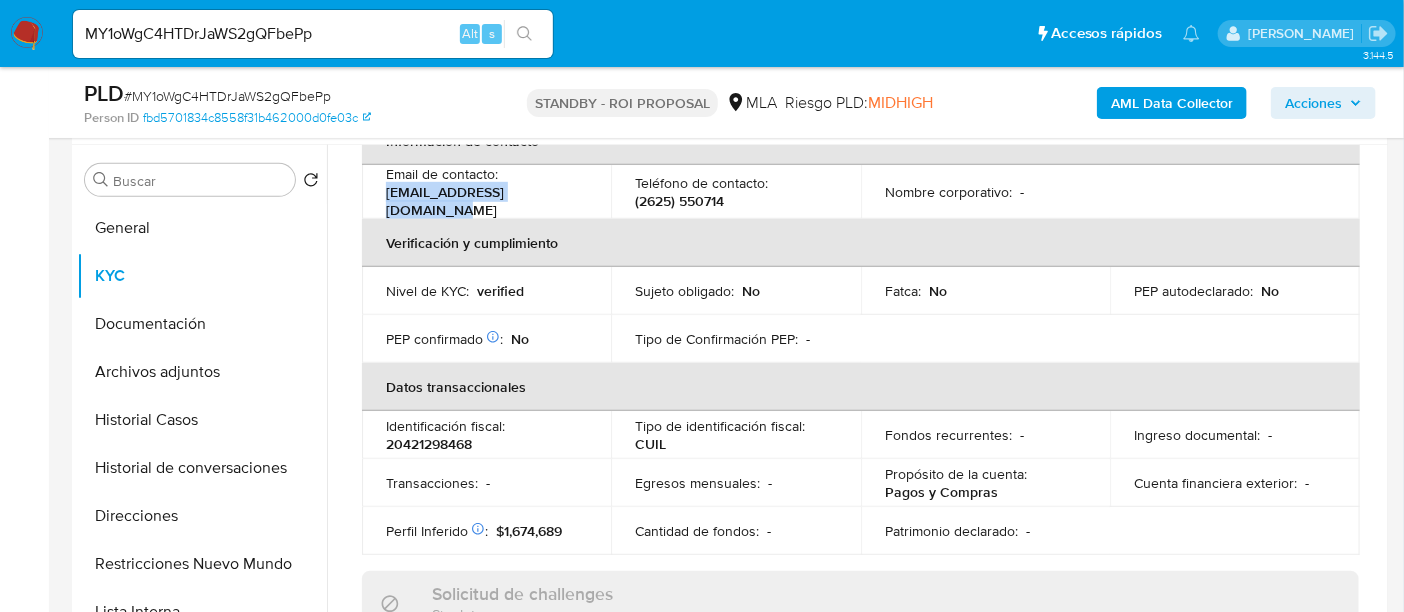 scroll, scrollTop: 374, scrollLeft: 0, axis: vertical 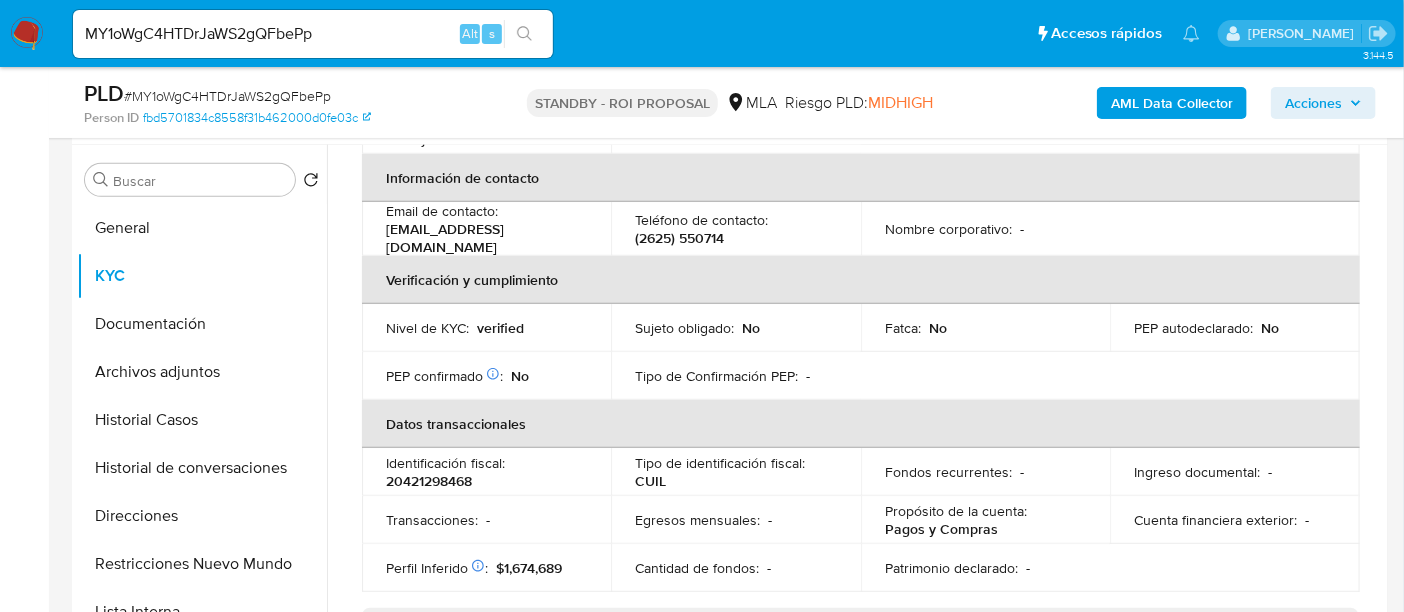 click on "(2625) 550714" at bounding box center [679, 238] 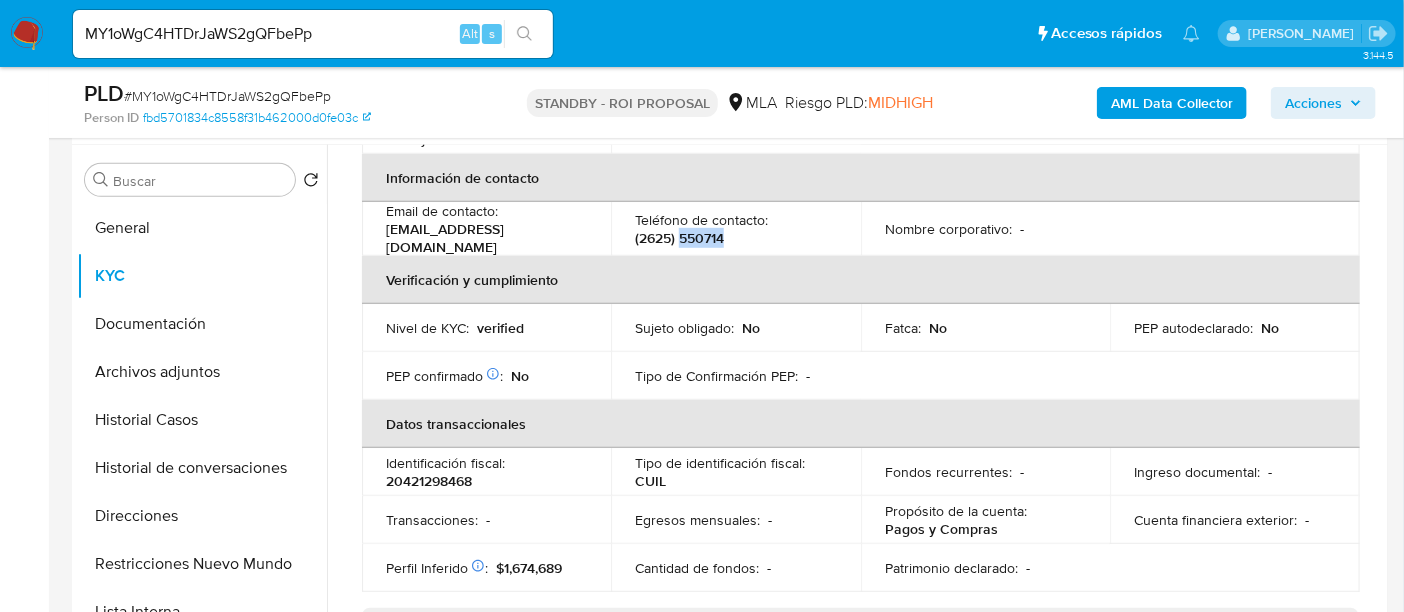 click on "(2625) 550714" at bounding box center [679, 238] 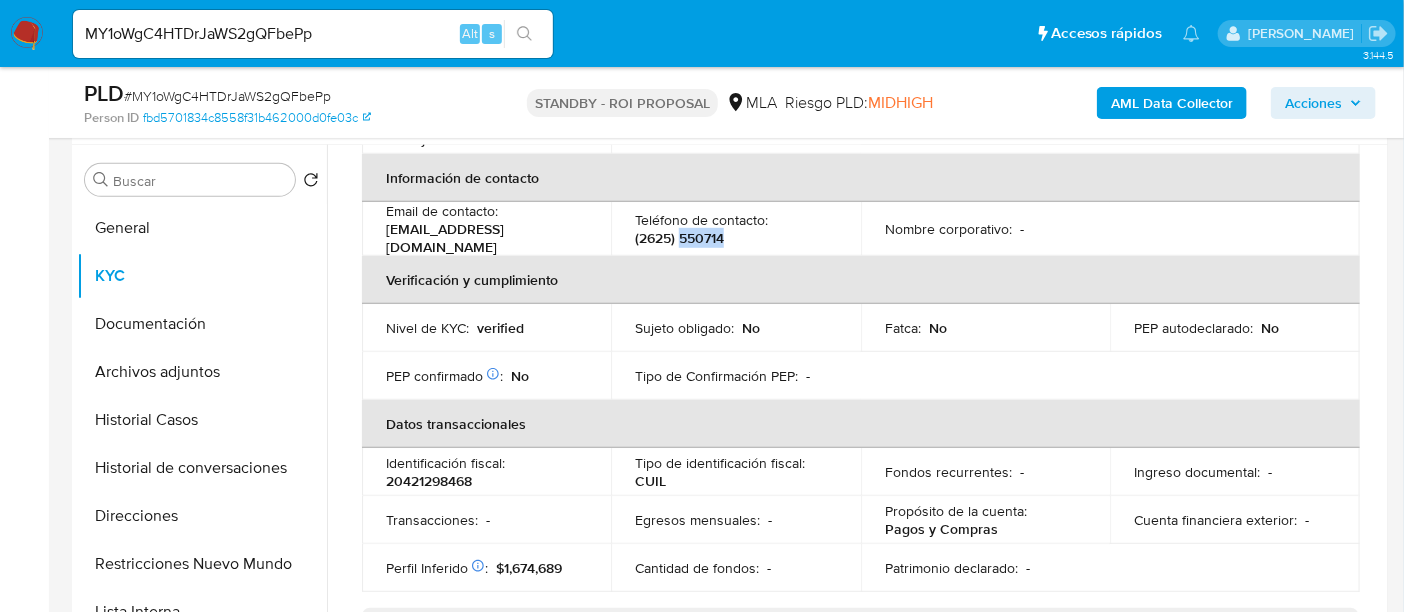 copy on "550714" 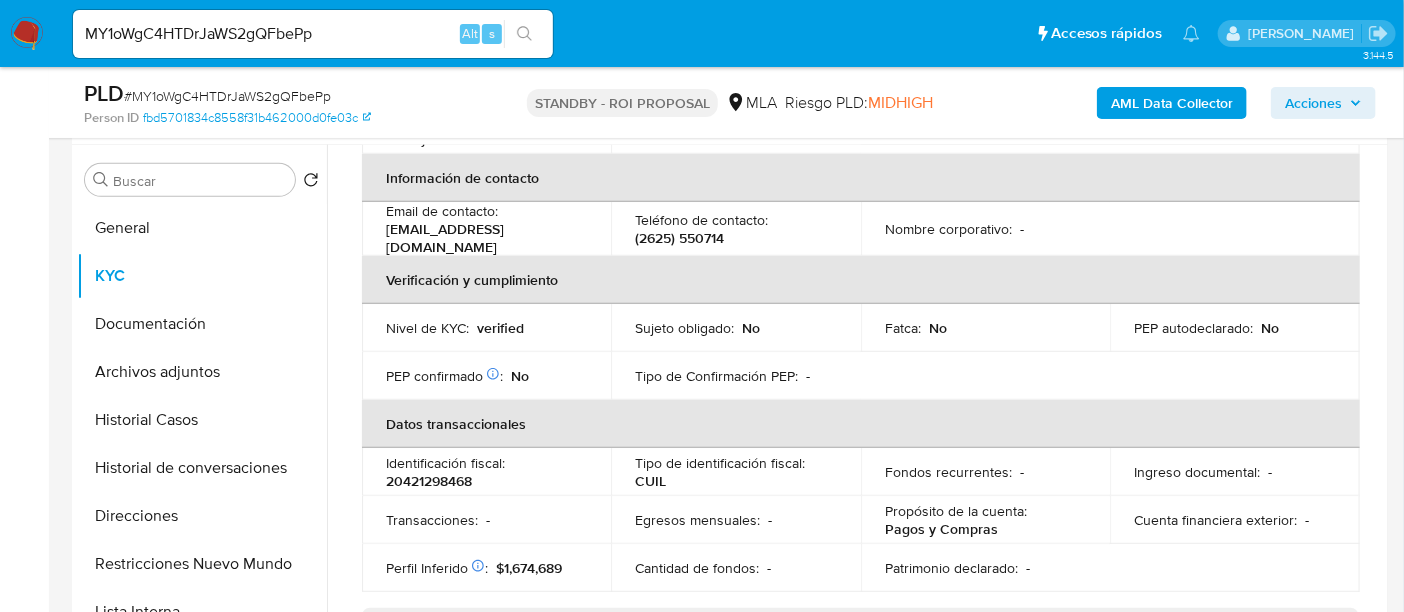 click on "(2625) 550714" at bounding box center [679, 238] 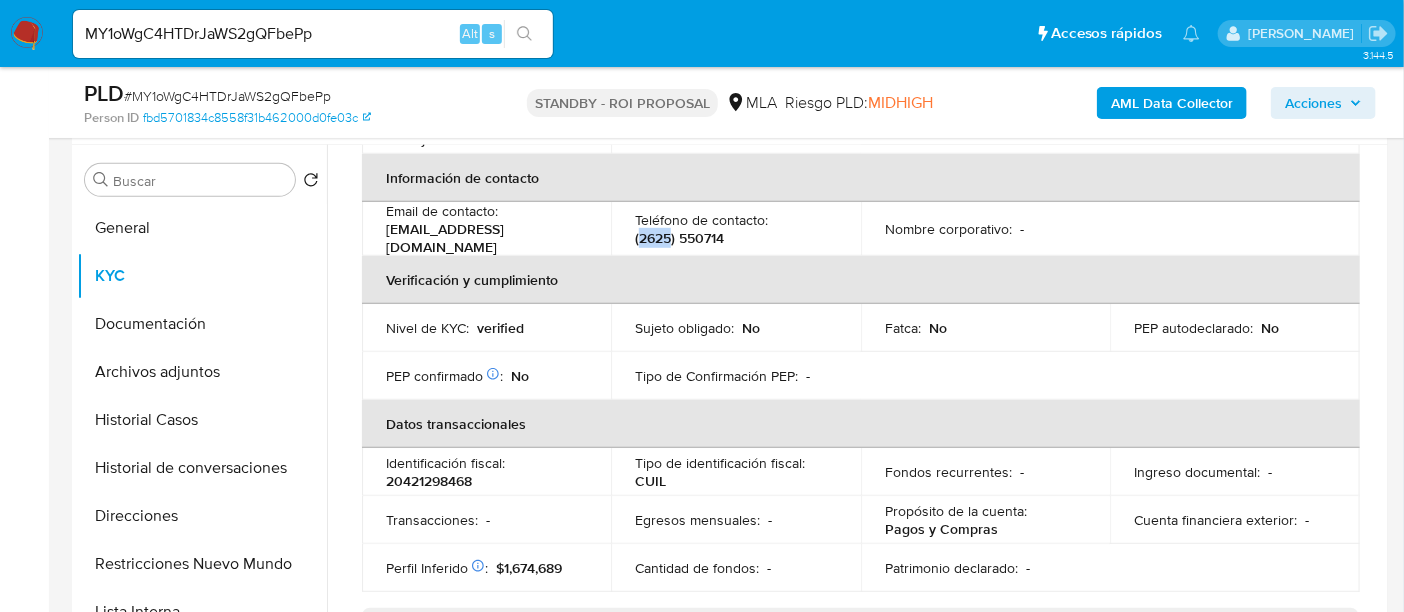 click on "(2625) 550714" at bounding box center (679, 238) 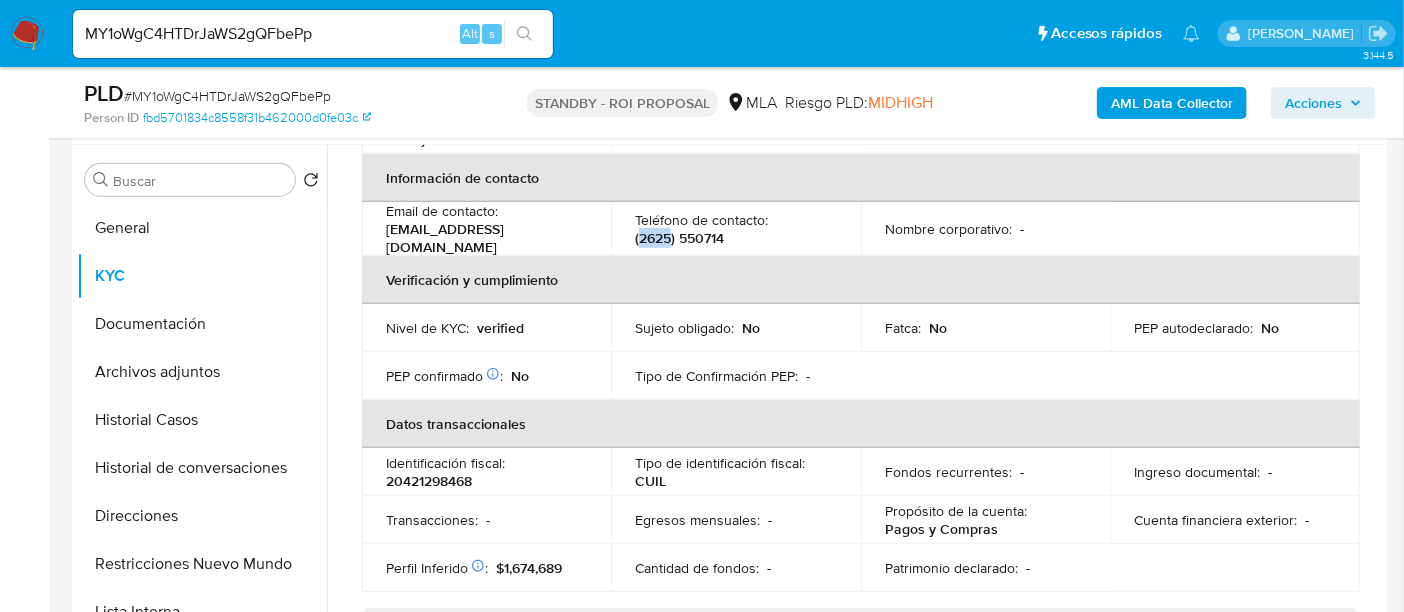 copy on "2625" 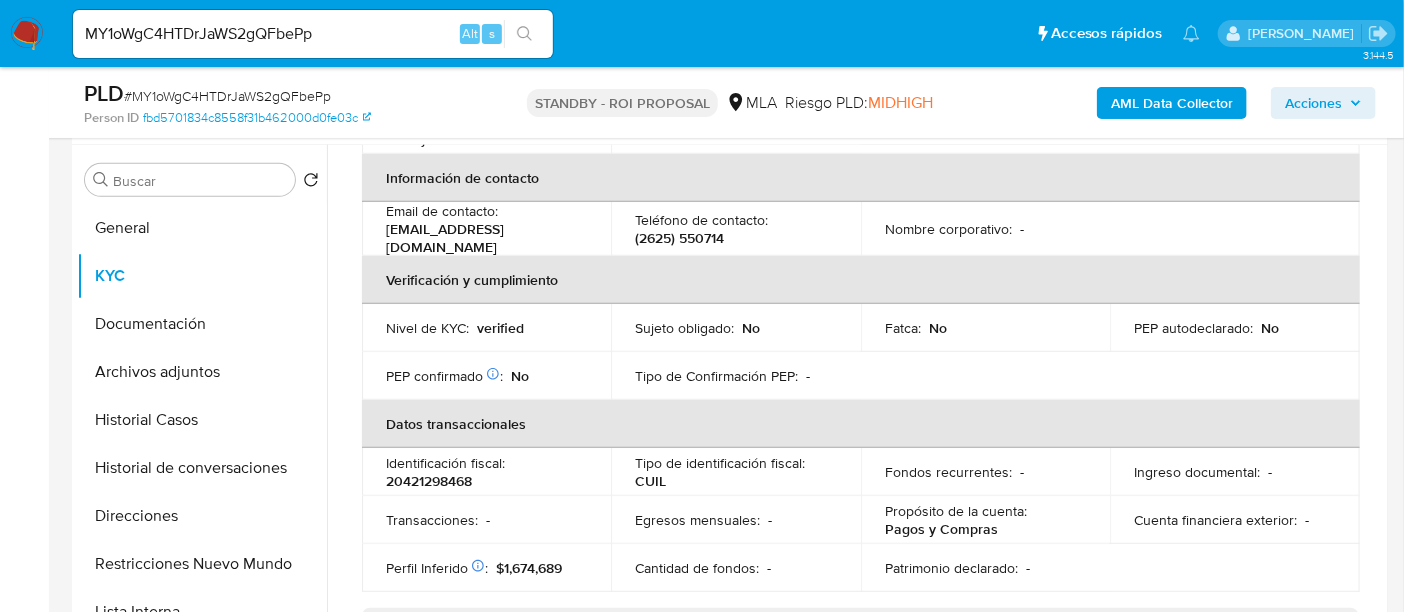 click on "MY1oWgC4HTDrJaWS2gQFbePp" at bounding box center [313, 34] 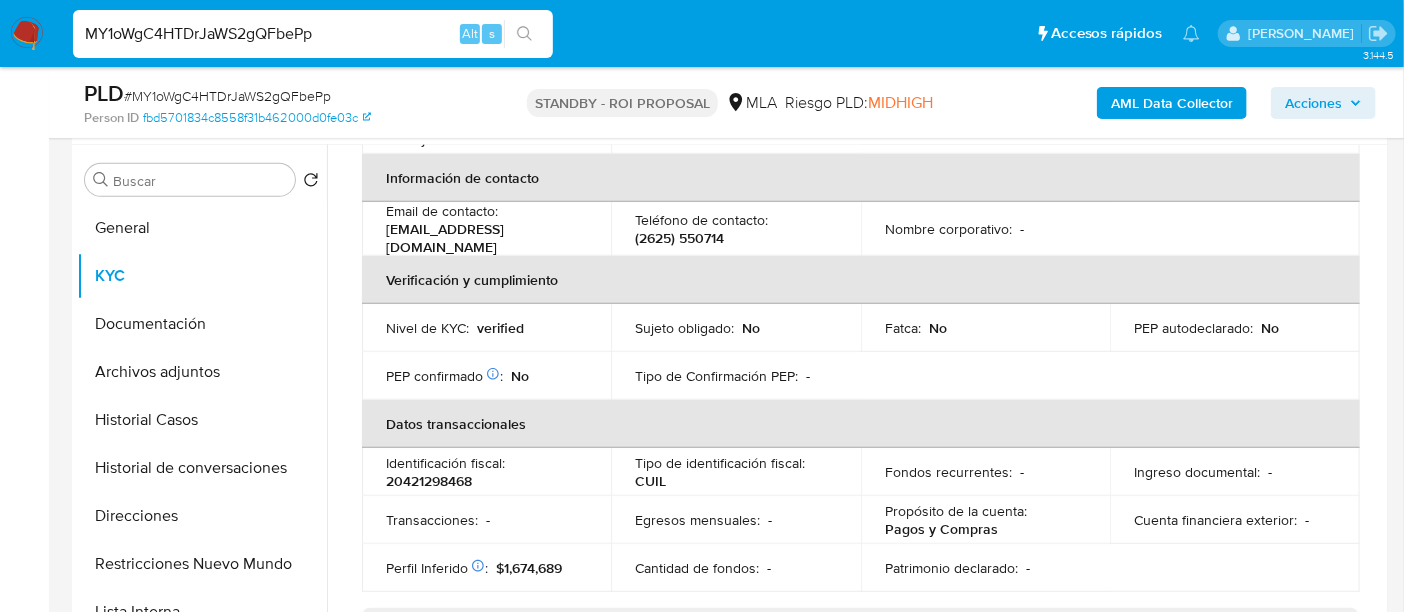 click on "MY1oWgC4HTDrJaWS2gQFbePp" at bounding box center (313, 34) 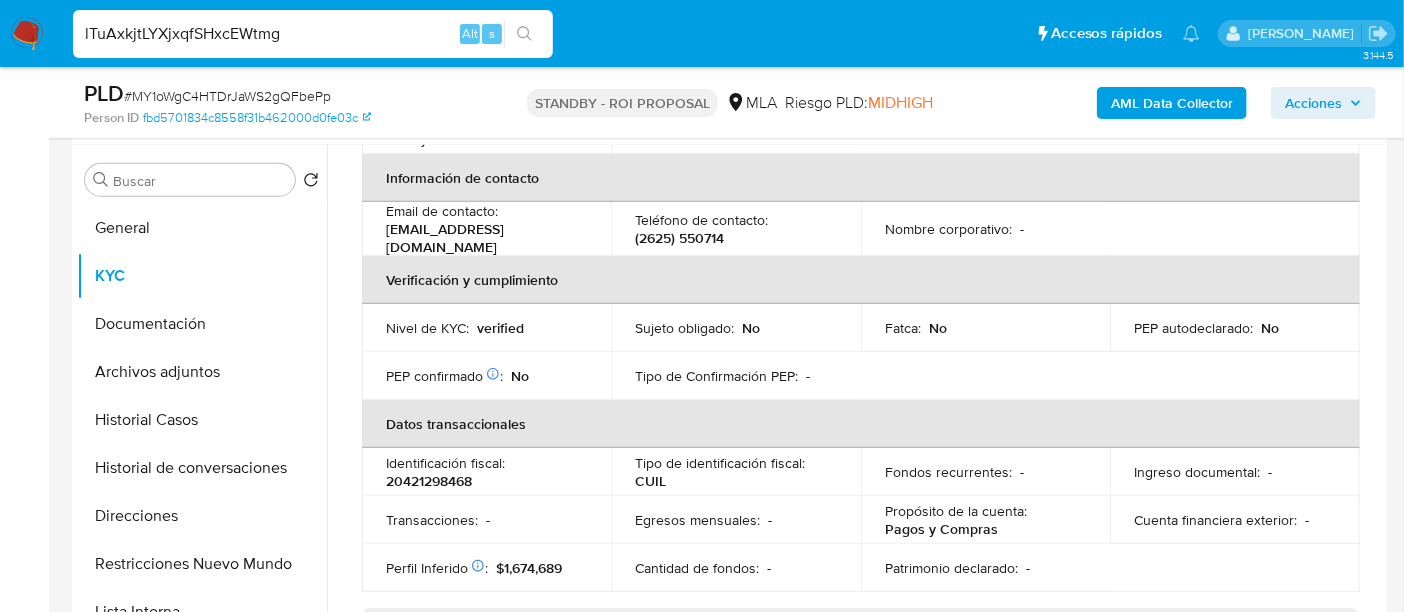 type on "lTuAxkjtLYXjxqfSHxcEWtmg" 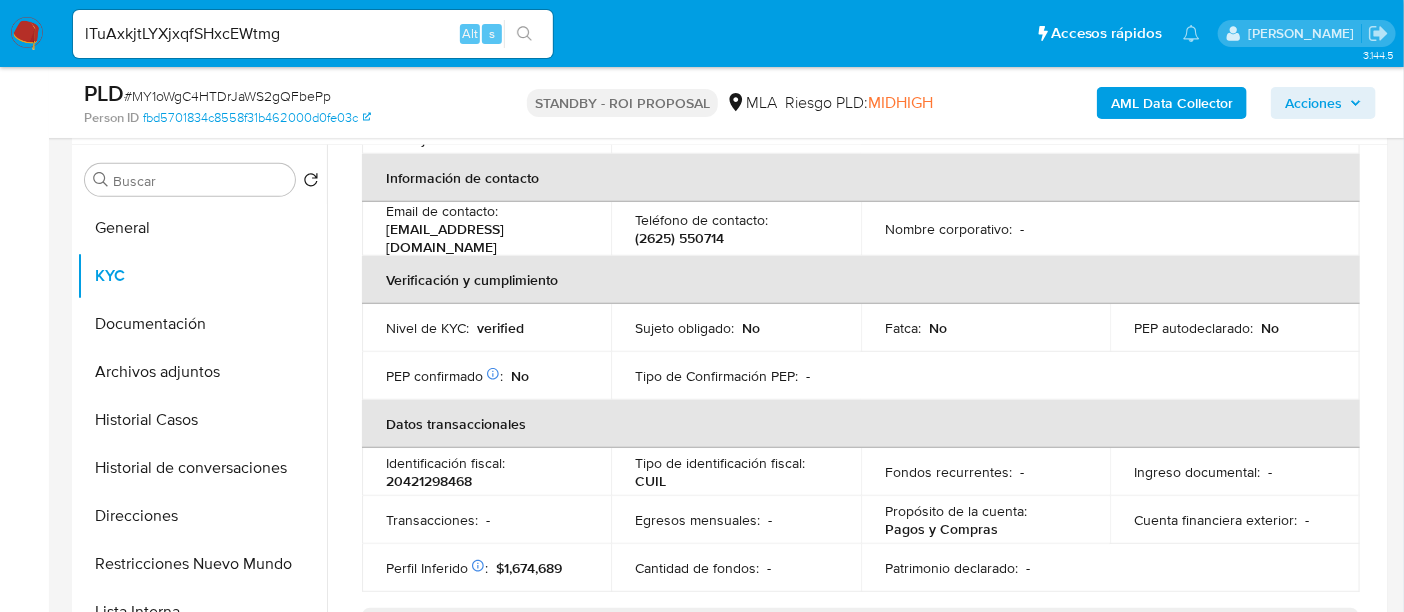 click 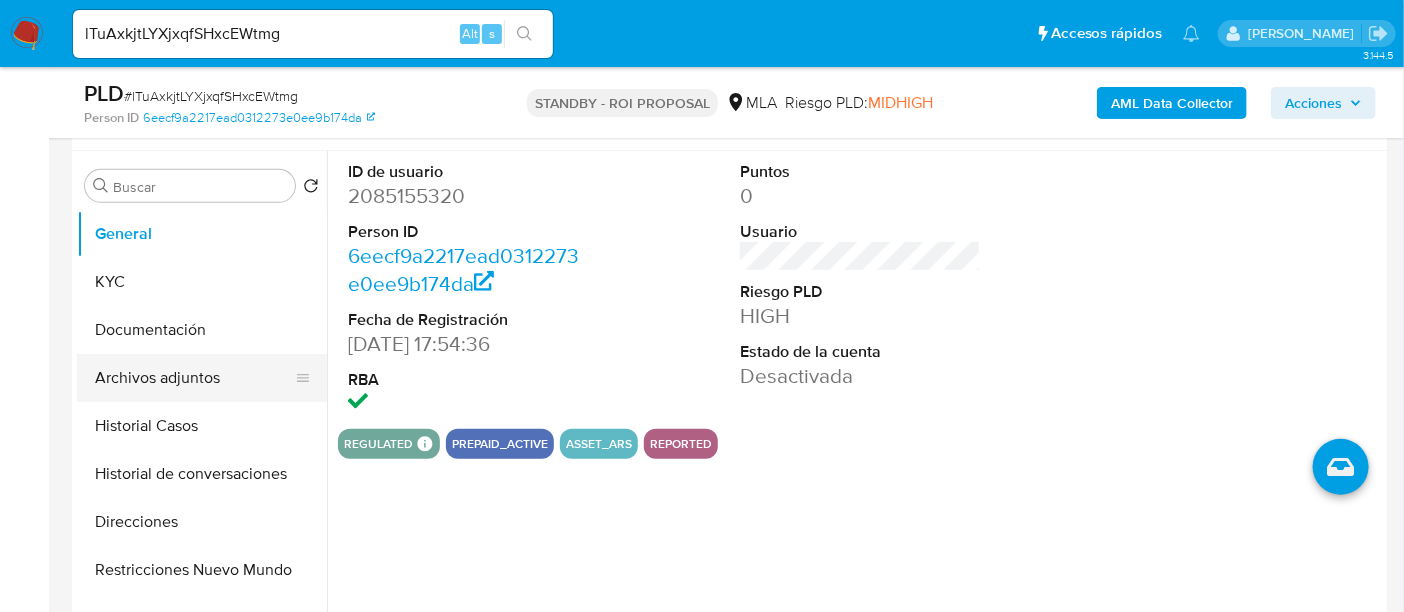 scroll, scrollTop: 374, scrollLeft: 0, axis: vertical 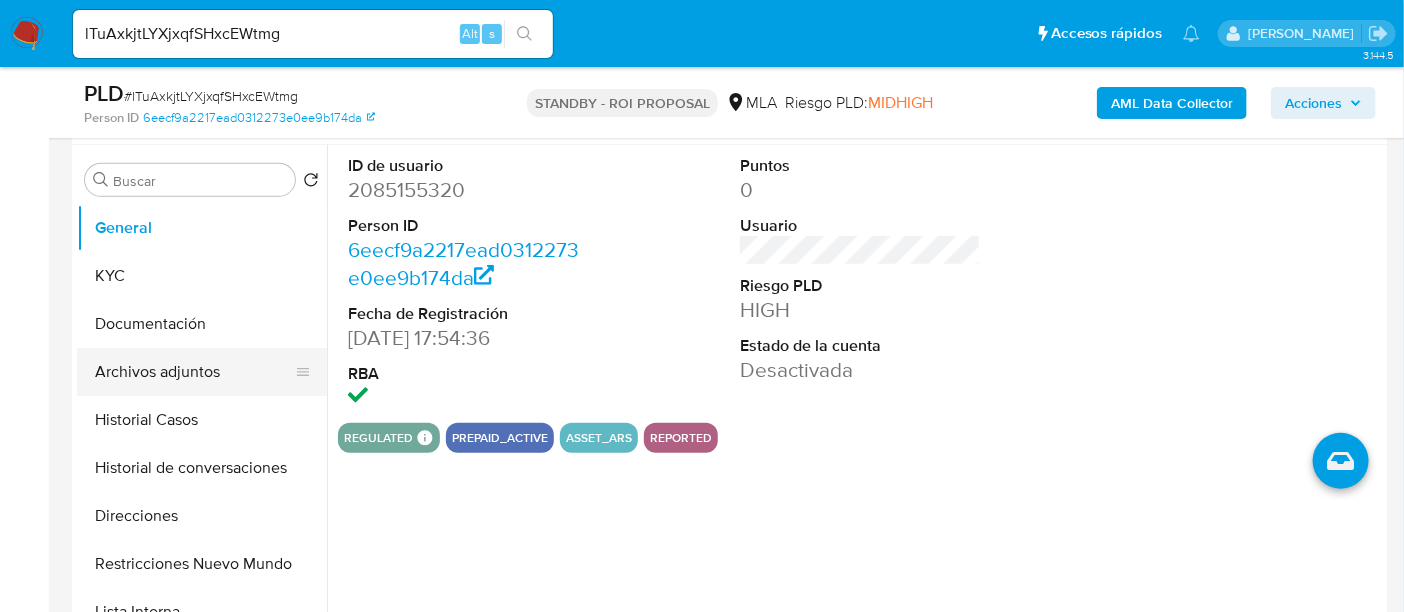 click on "Archivos adjuntos" at bounding box center (194, 372) 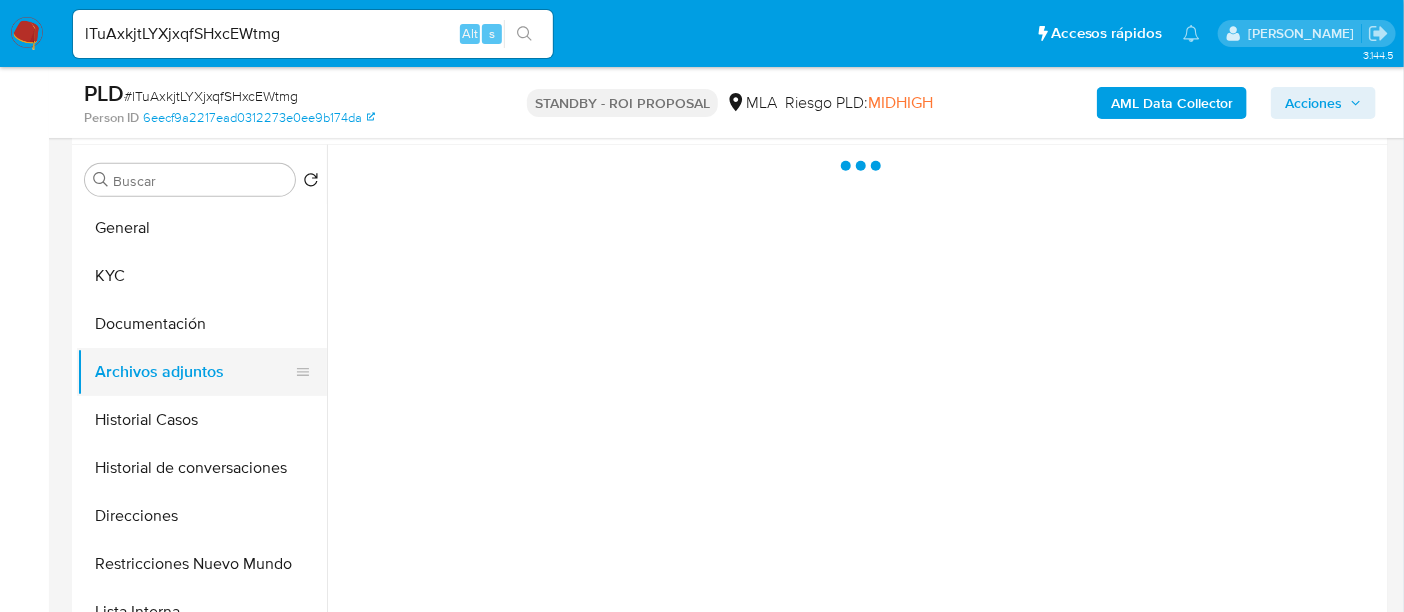 select on "10" 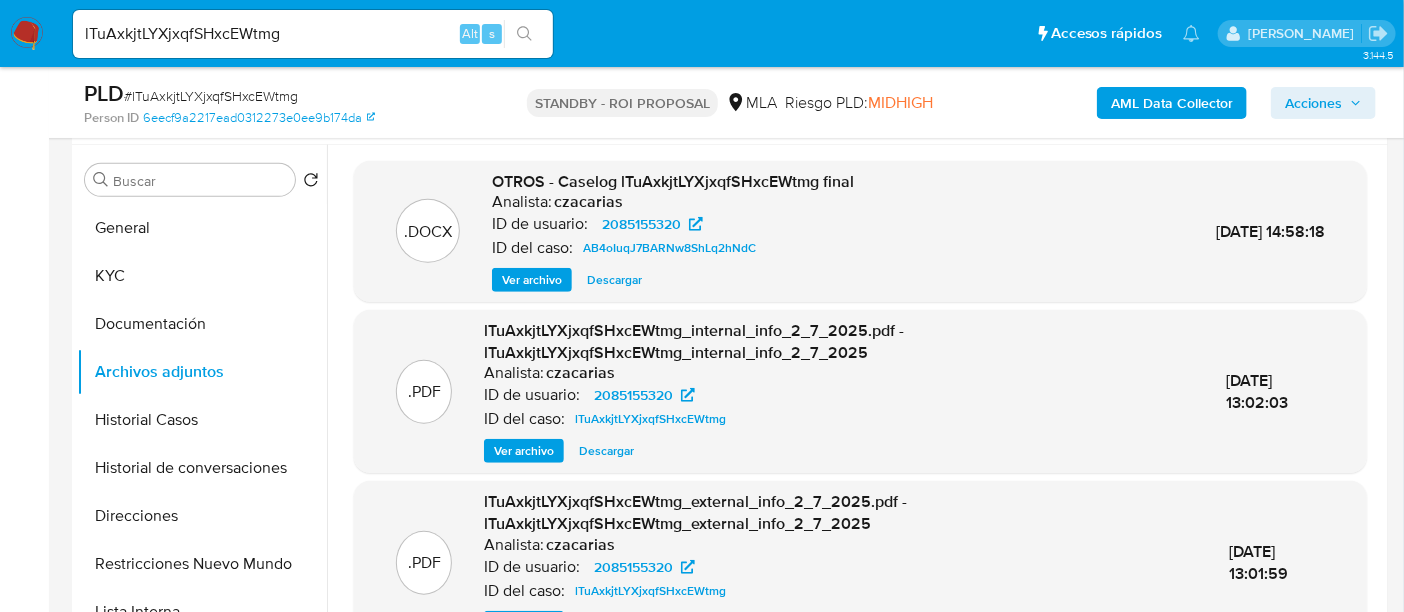 click on "# lTuAxkjtLYXjxqfSHxcEWtmg" at bounding box center (211, 96) 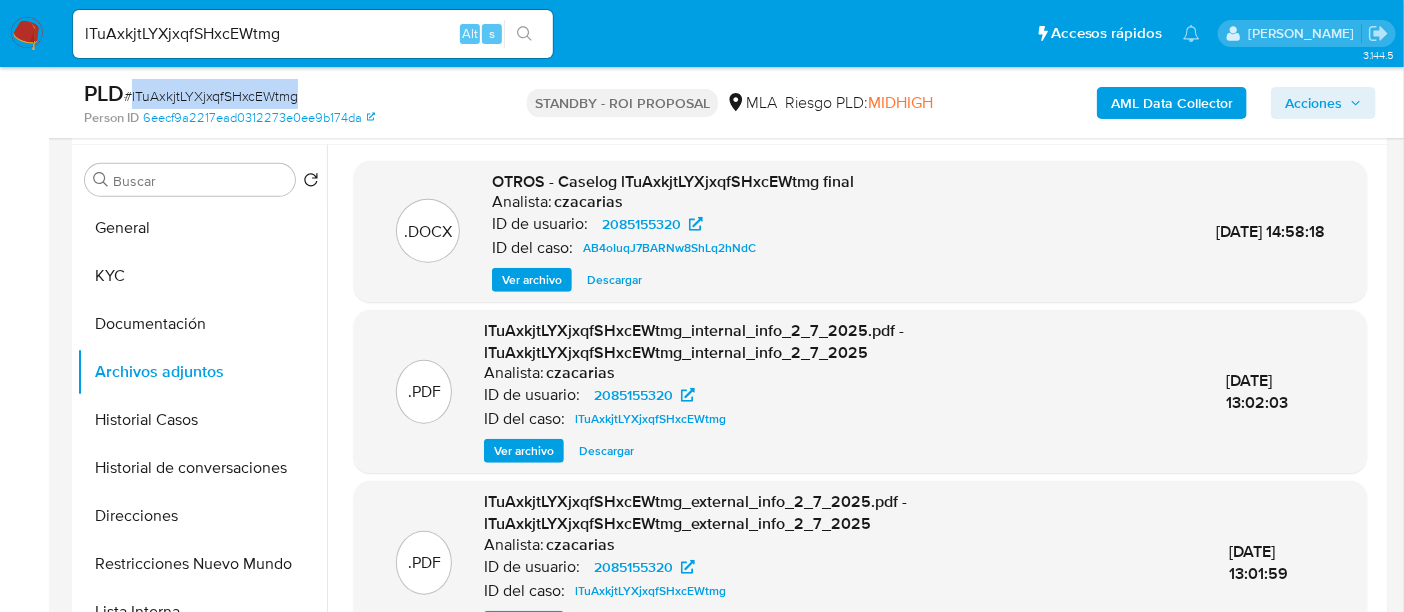 click on "# lTuAxkjtLYXjxqfSHxcEWtmg" at bounding box center (211, 96) 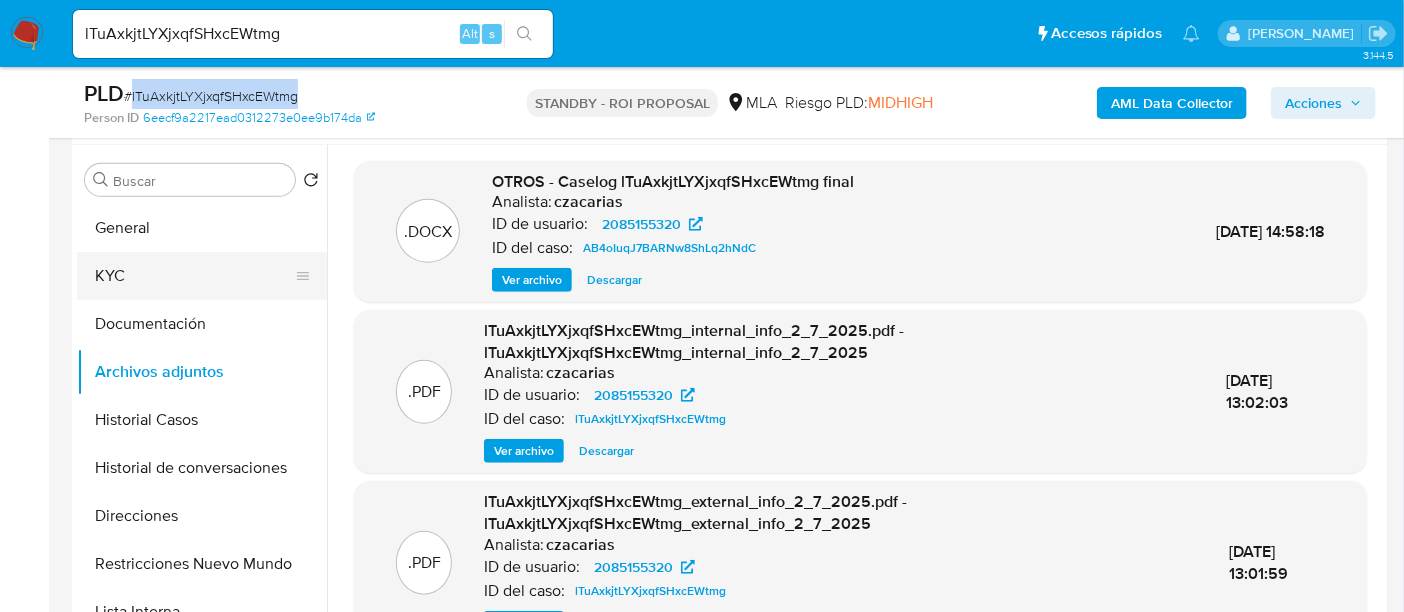 click on "KYC" at bounding box center [194, 276] 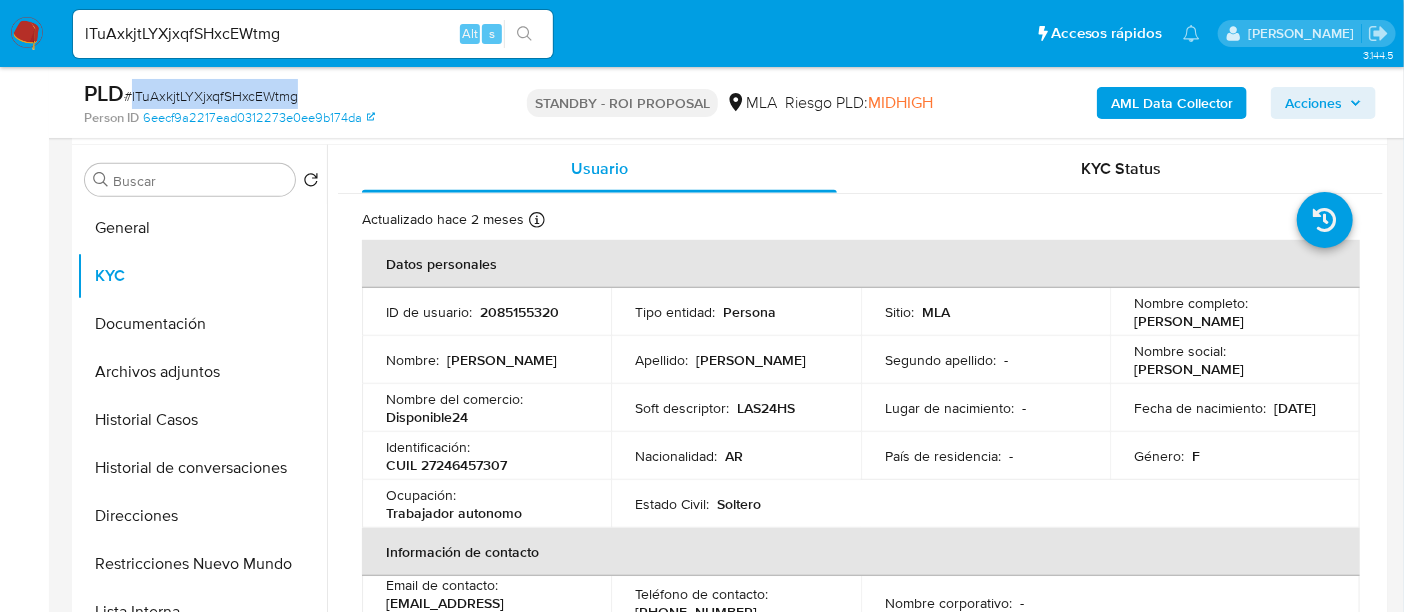drag, startPoint x: 1132, startPoint y: 319, endPoint x: 1242, endPoint y: 323, distance: 110.0727 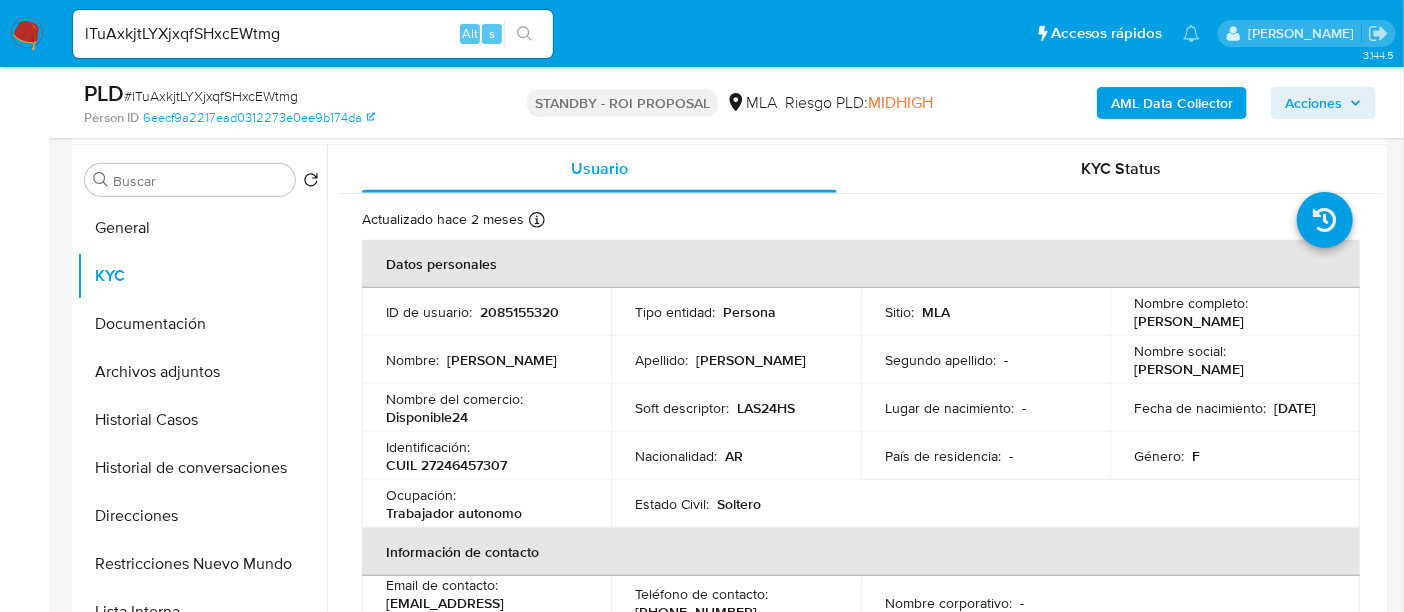 click on "CUIL 27246457307" at bounding box center [446, 465] 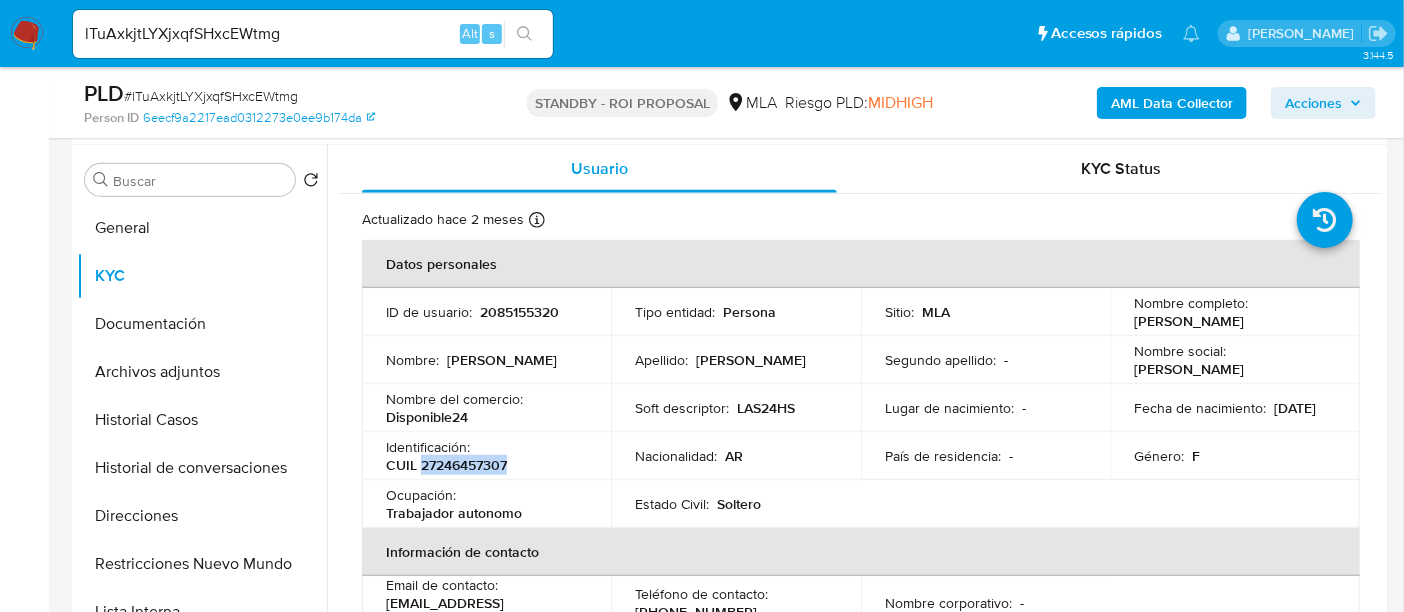 click on "CUIL 27246457307" at bounding box center (446, 465) 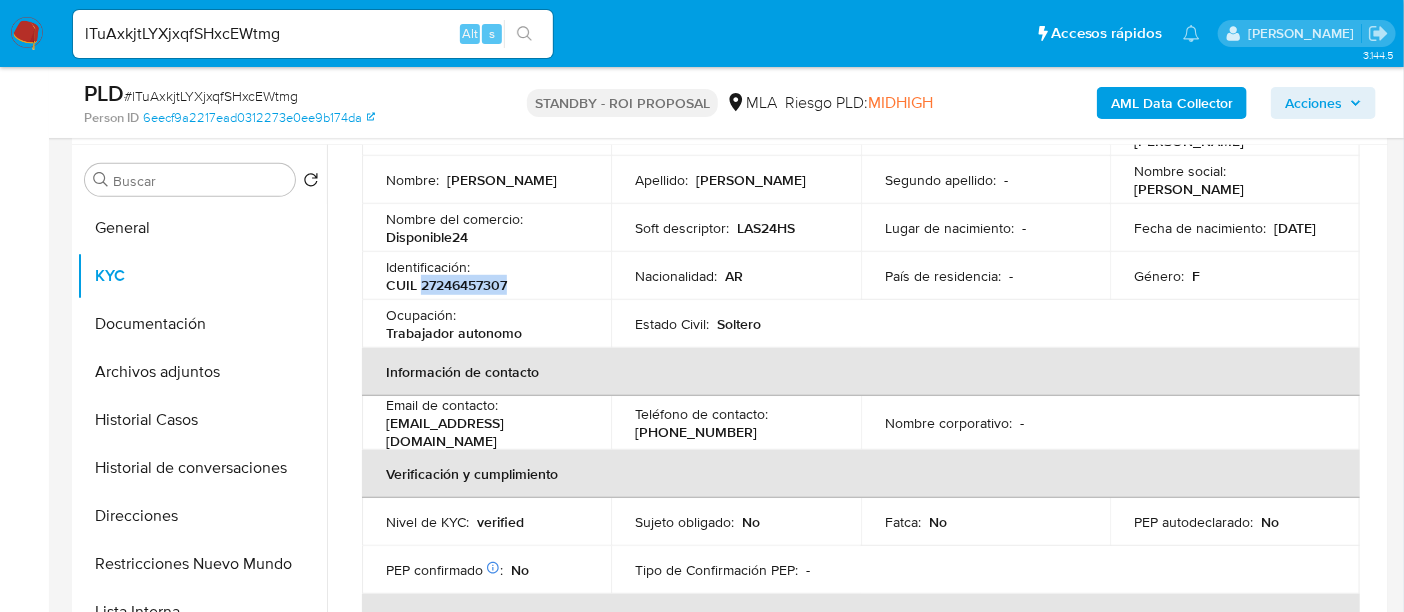 scroll, scrollTop: 374, scrollLeft: 0, axis: vertical 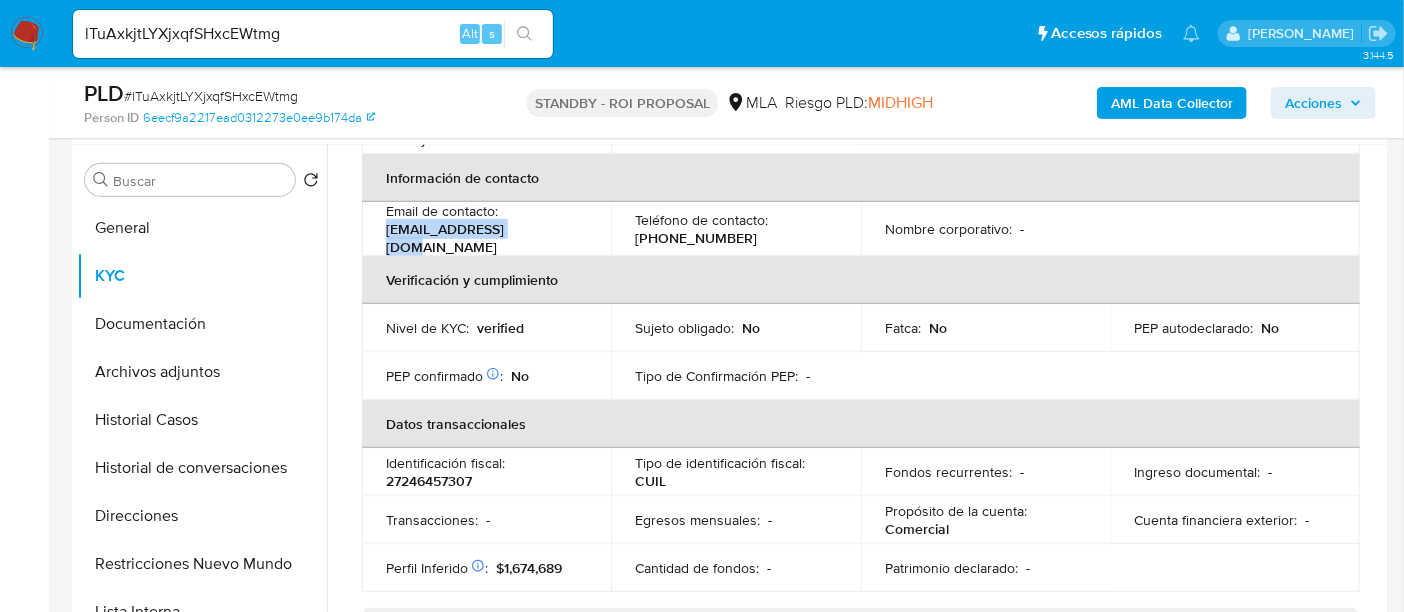 drag, startPoint x: 534, startPoint y: 233, endPoint x: 374, endPoint y: 242, distance: 160.25293 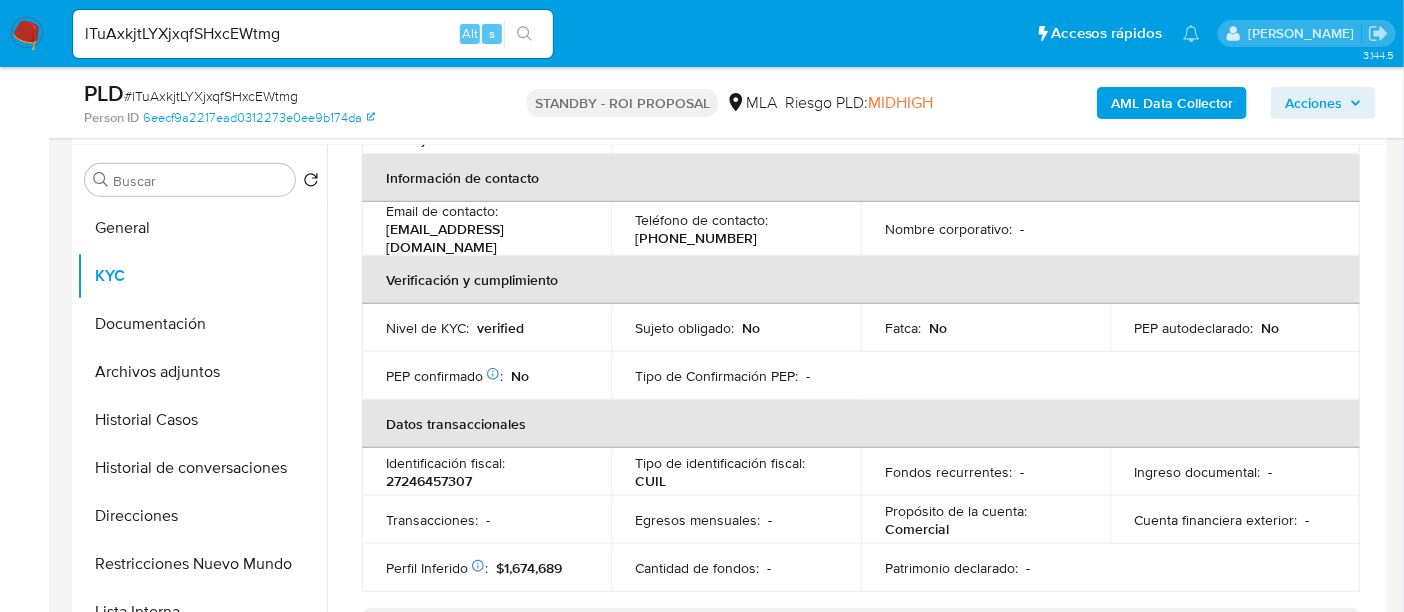 click on "(11) 26578131" at bounding box center (696, 238) 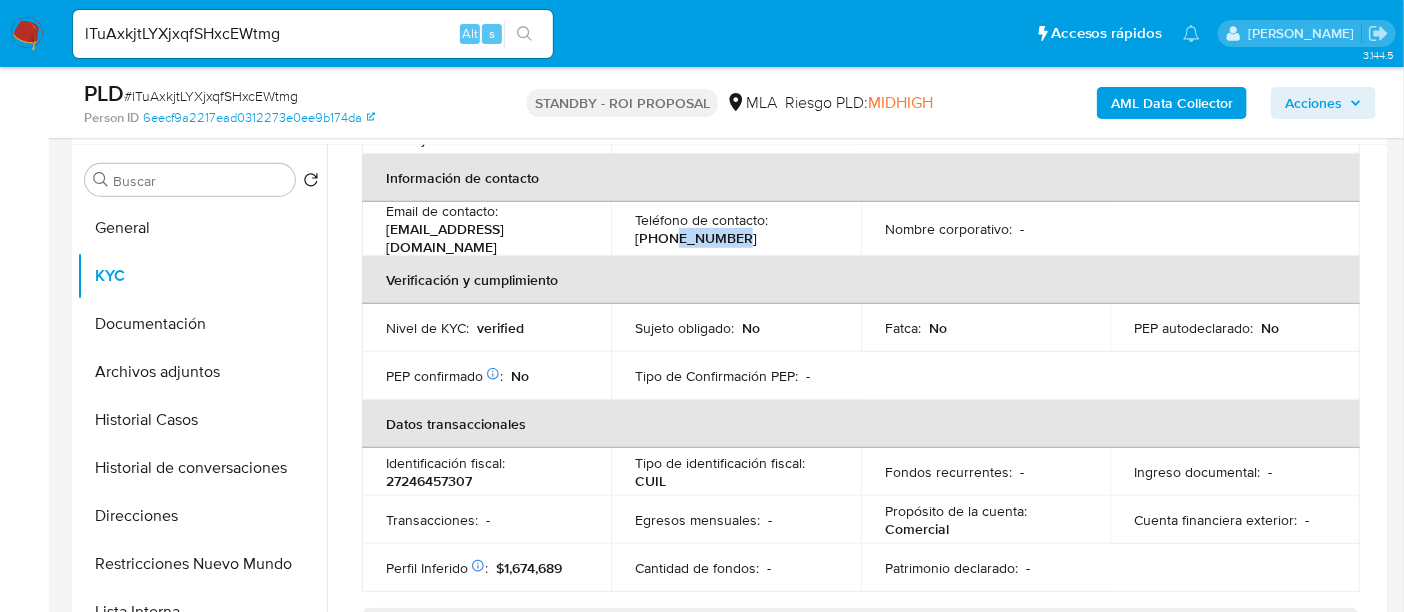 click on "(11) 26578131" at bounding box center [696, 238] 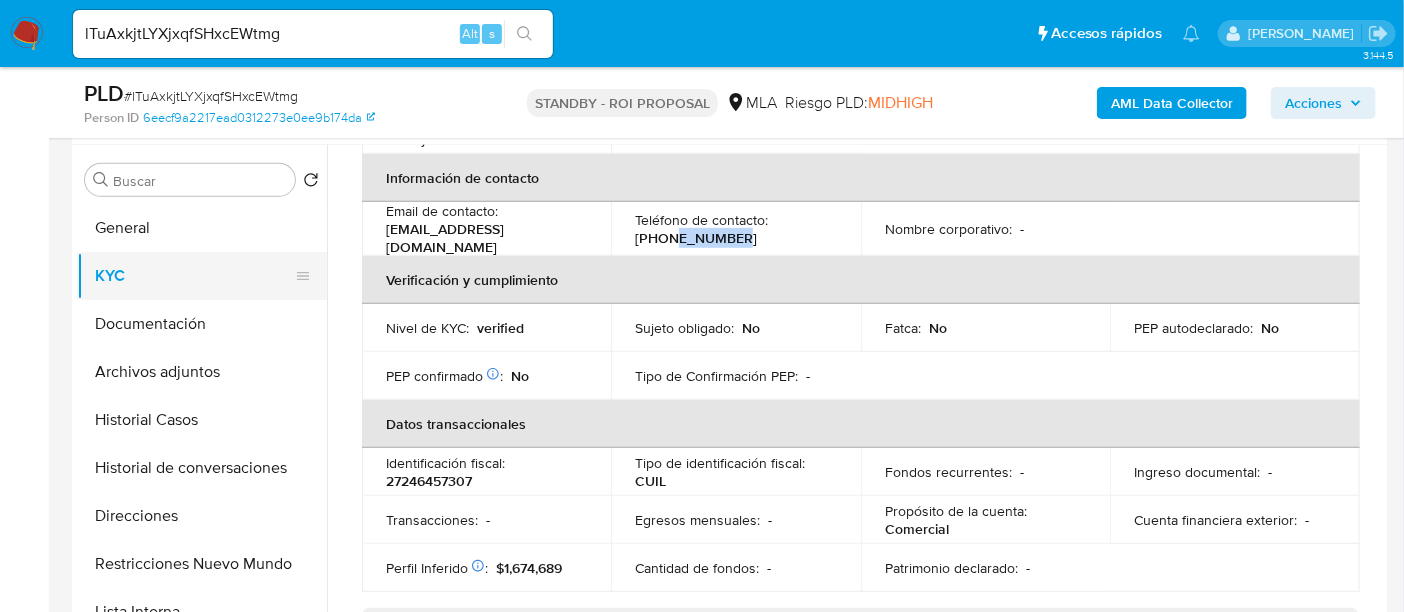 drag, startPoint x: 157, startPoint y: 385, endPoint x: 245, endPoint y: 260, distance: 152.86923 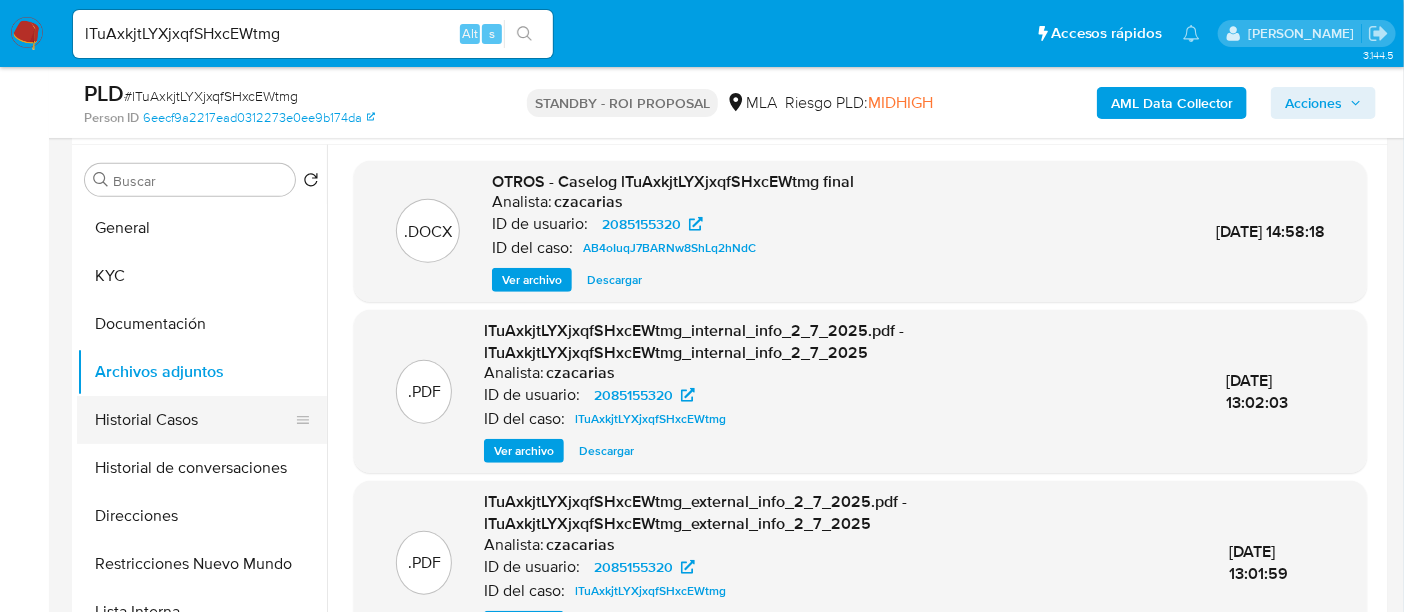 click on "Historial Casos" at bounding box center (194, 420) 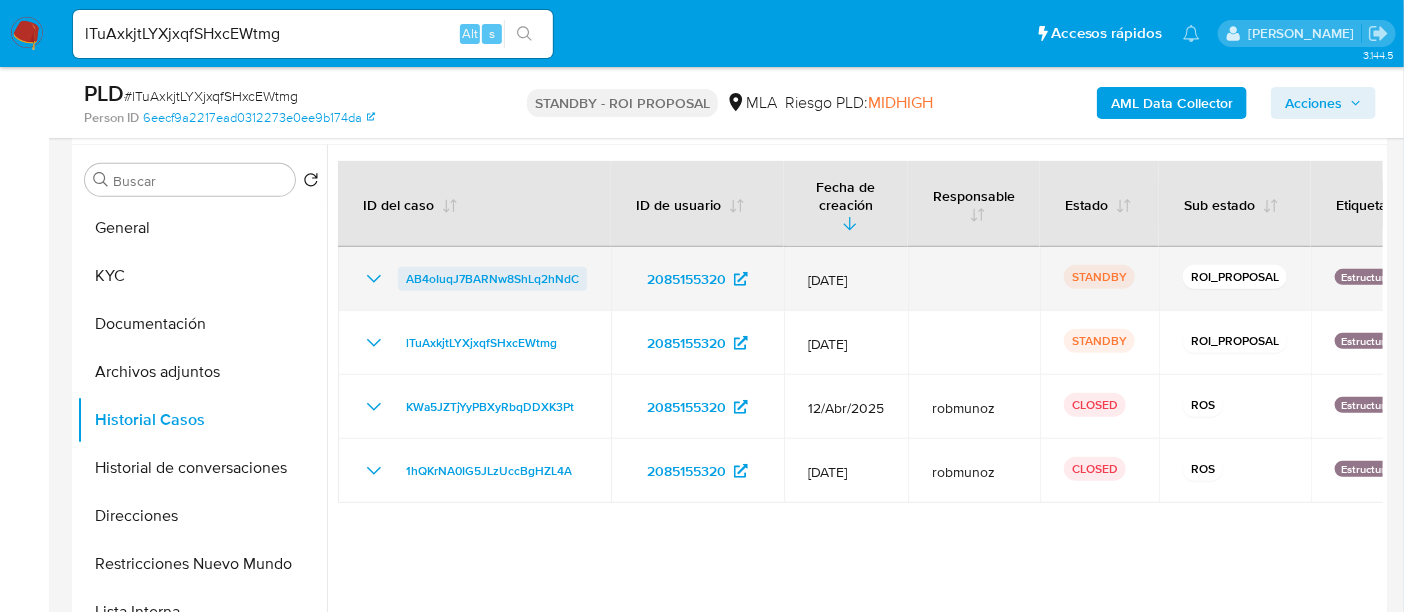 drag, startPoint x: 583, startPoint y: 278, endPoint x: 405, endPoint y: 266, distance: 178.40404 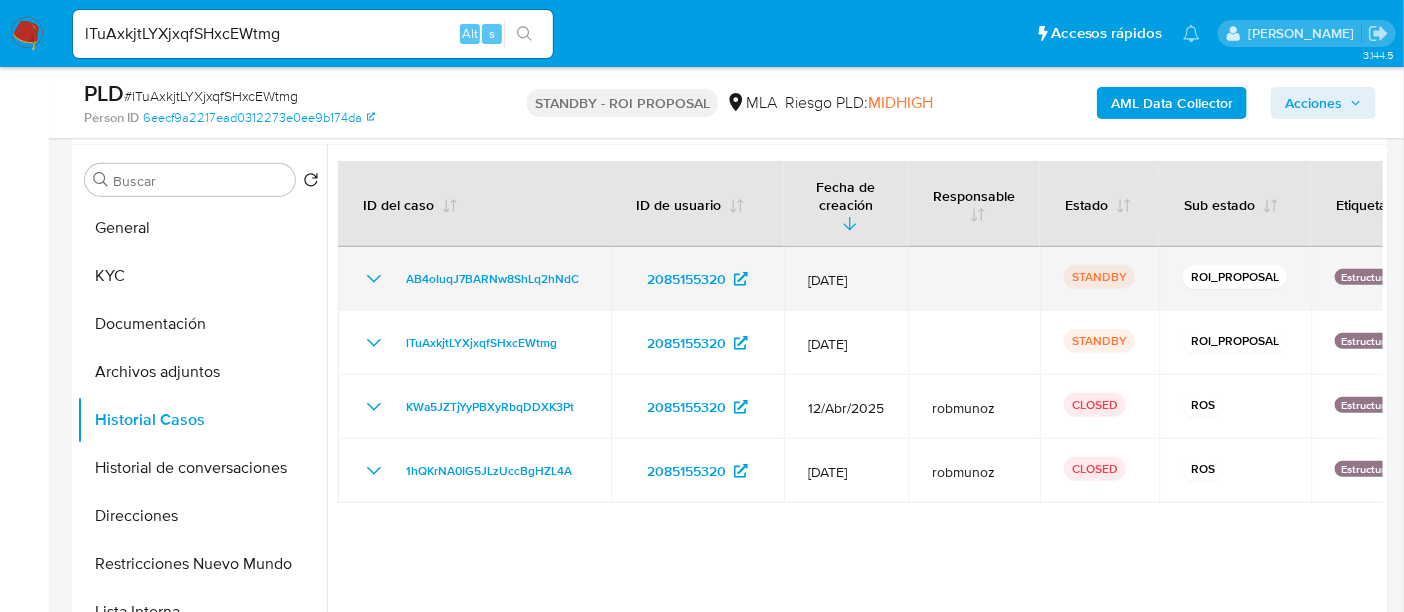 click on "AB4oIuqJ7BARNw8ShLq2hNdC" at bounding box center [474, 279] 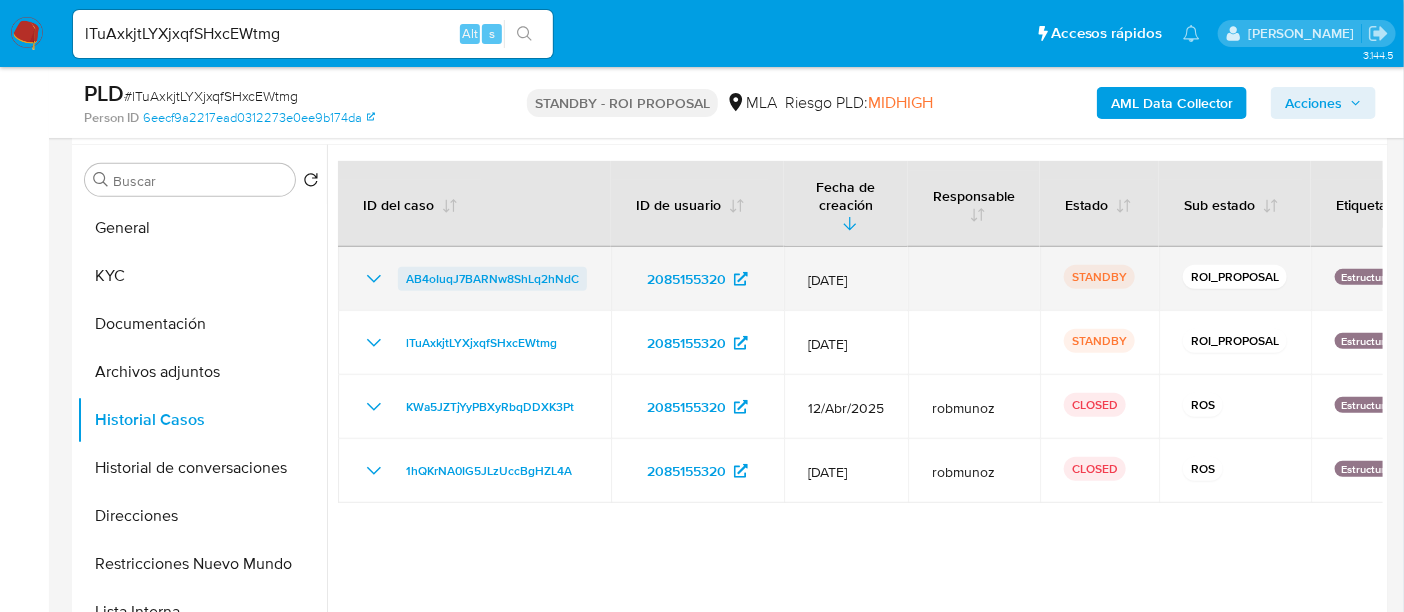 drag, startPoint x: 592, startPoint y: 258, endPoint x: 405, endPoint y: 266, distance: 187.17105 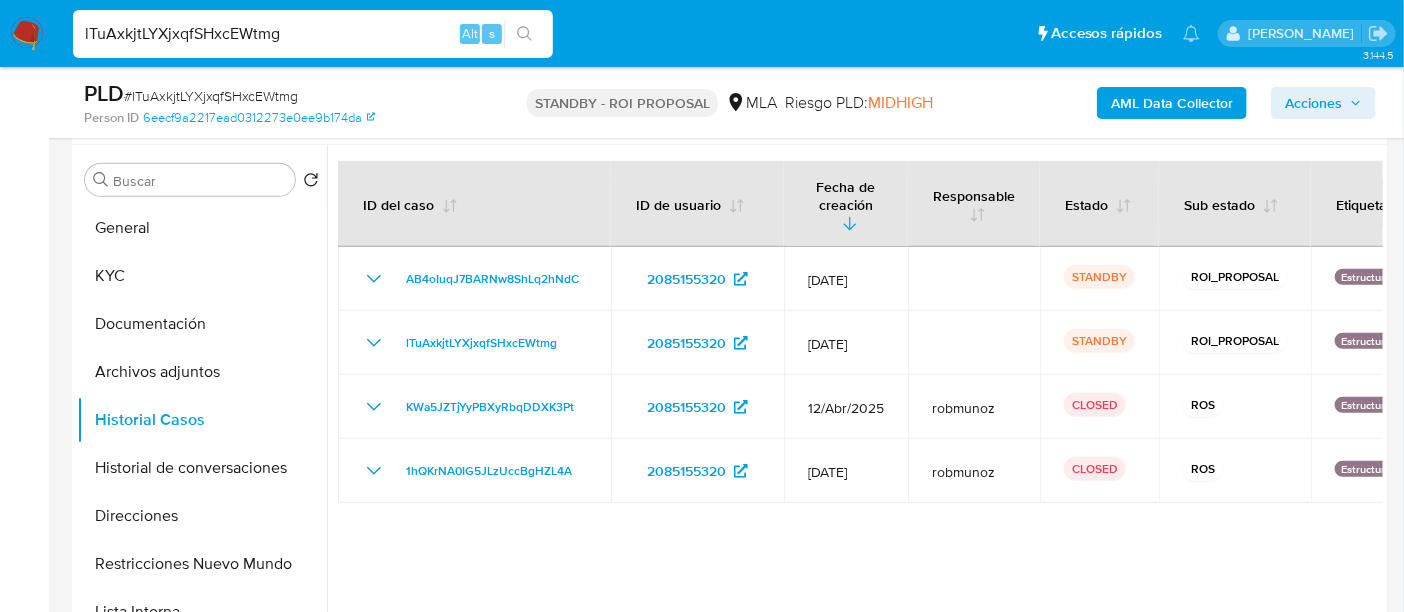 click on "lTuAxkjtLYXjxqfSHxcEWtmg" at bounding box center (313, 34) 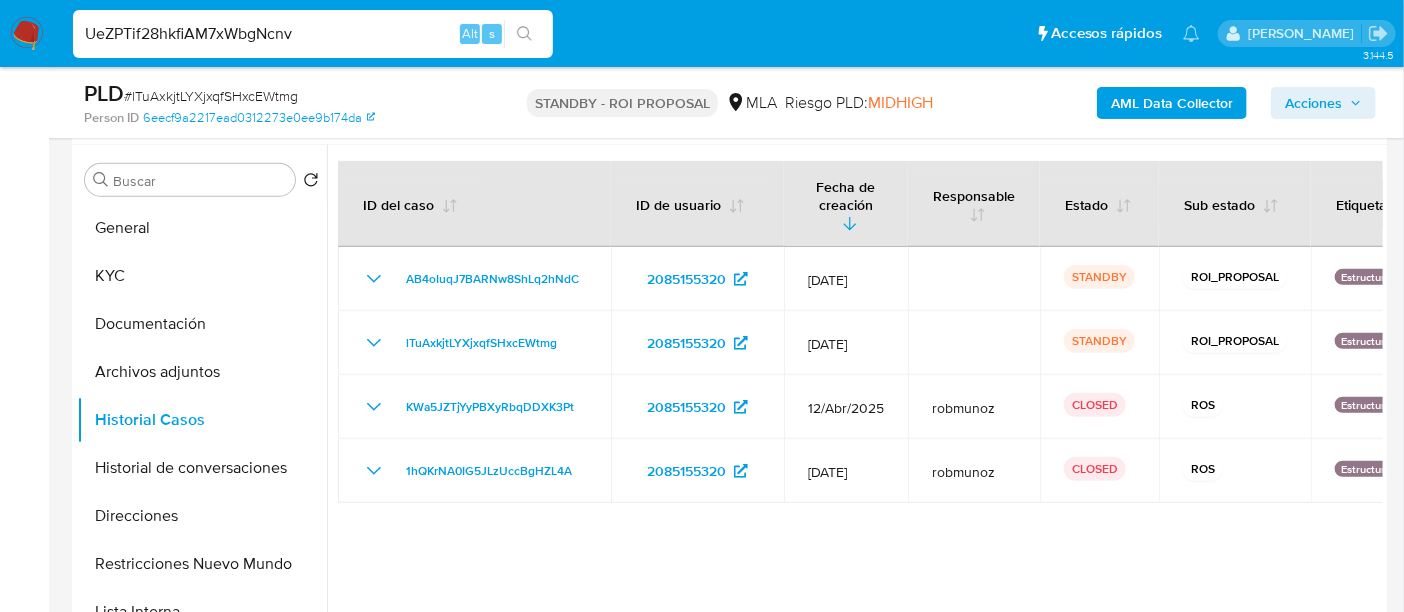 type on "UeZPTif28hkfiAM7xWbgNcnv" 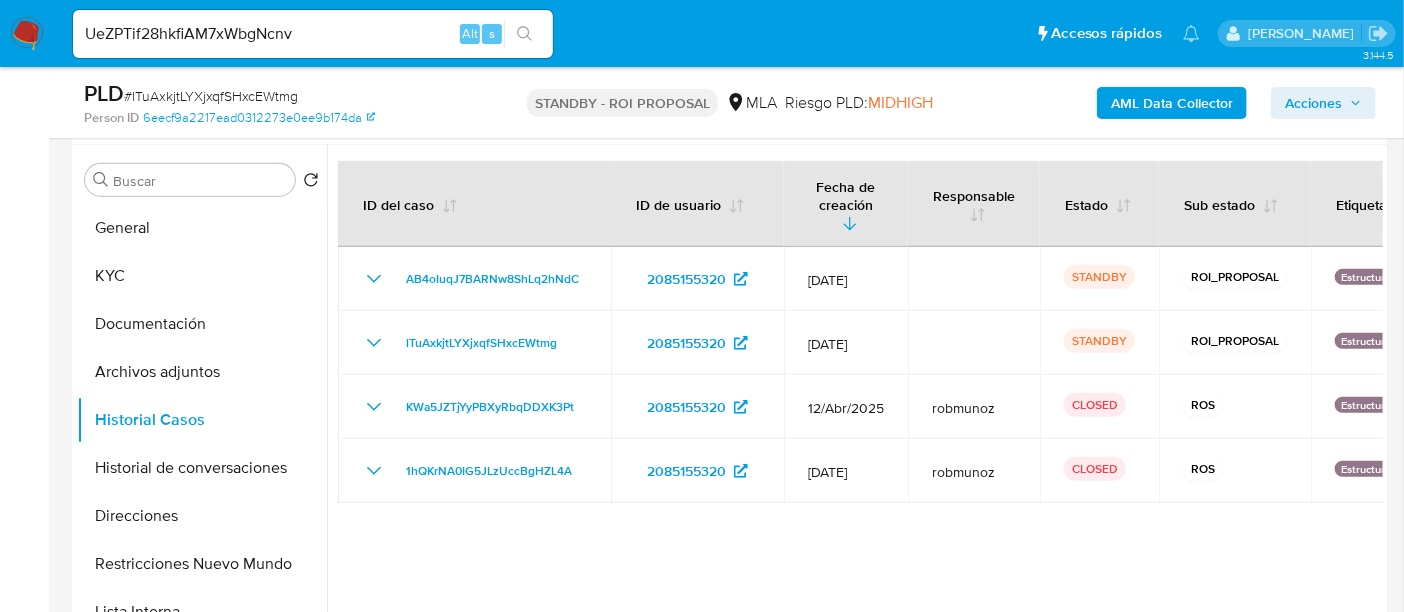 scroll, scrollTop: 0, scrollLeft: 0, axis: both 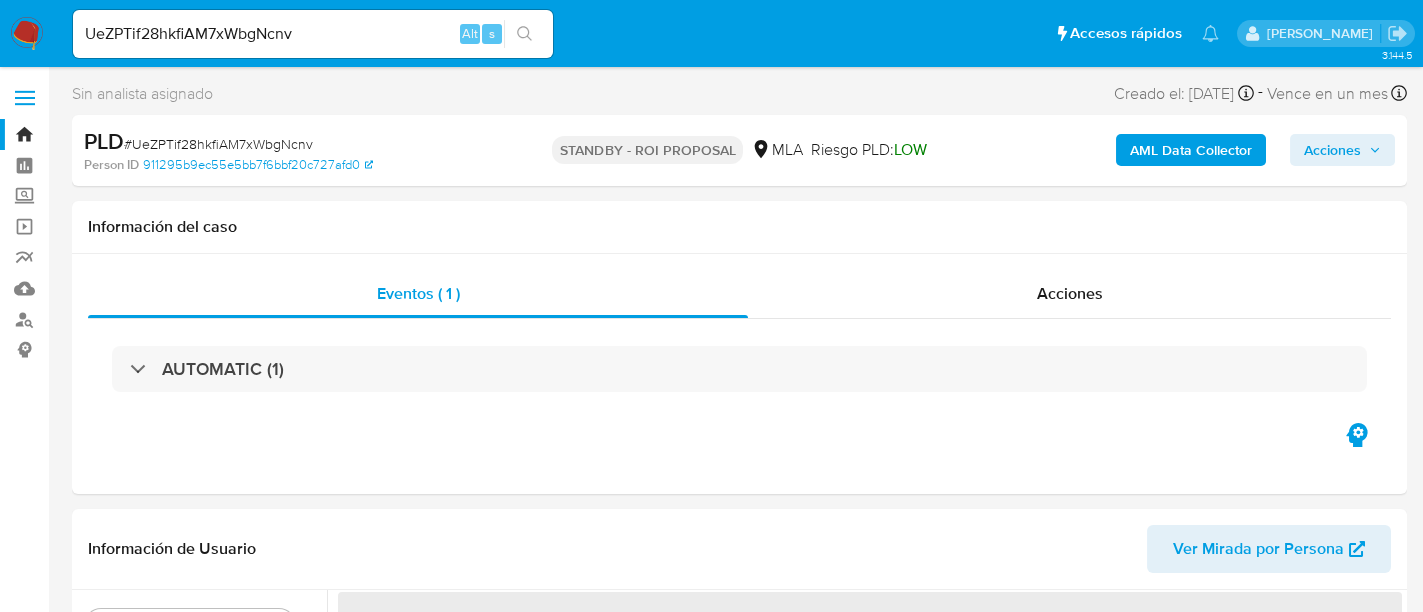 select on "10" 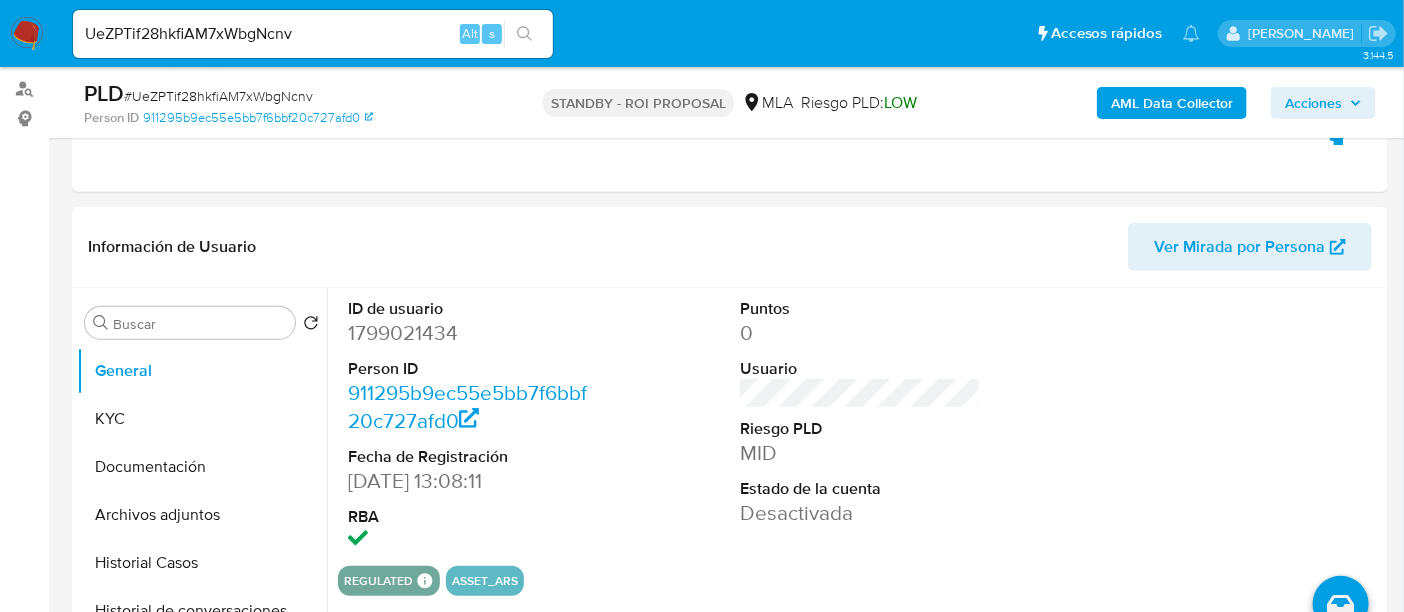 scroll, scrollTop: 250, scrollLeft: 0, axis: vertical 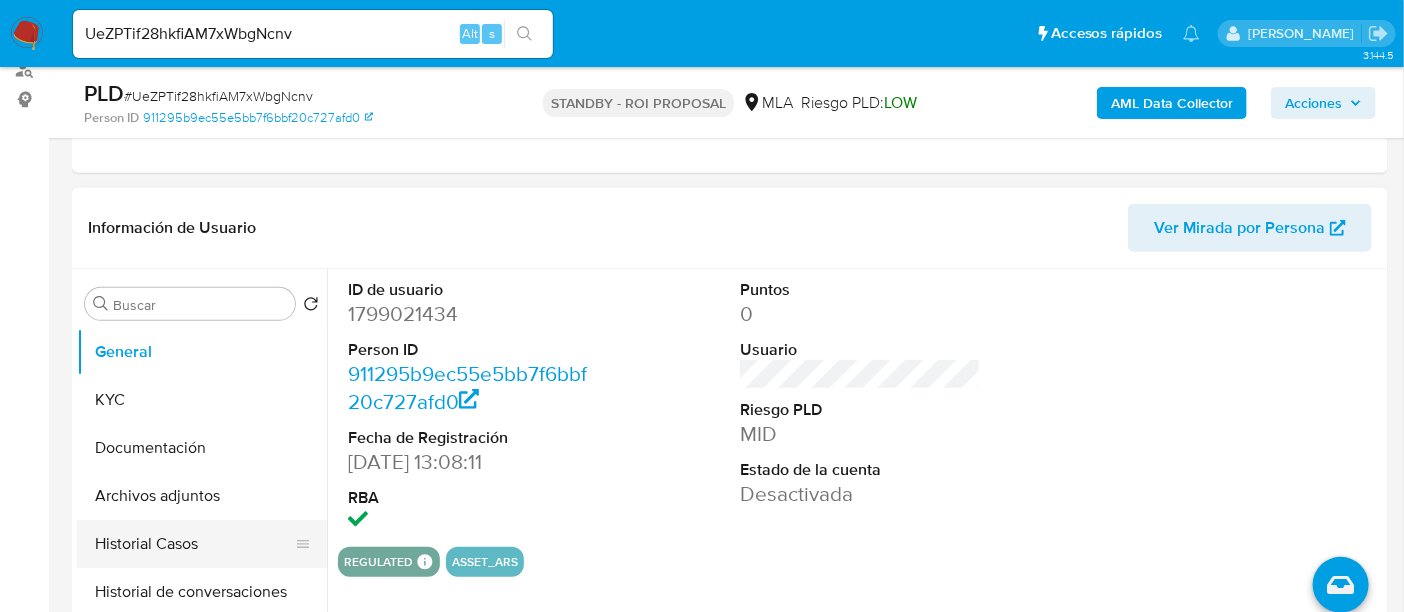 click on "Historial Casos" at bounding box center [194, 544] 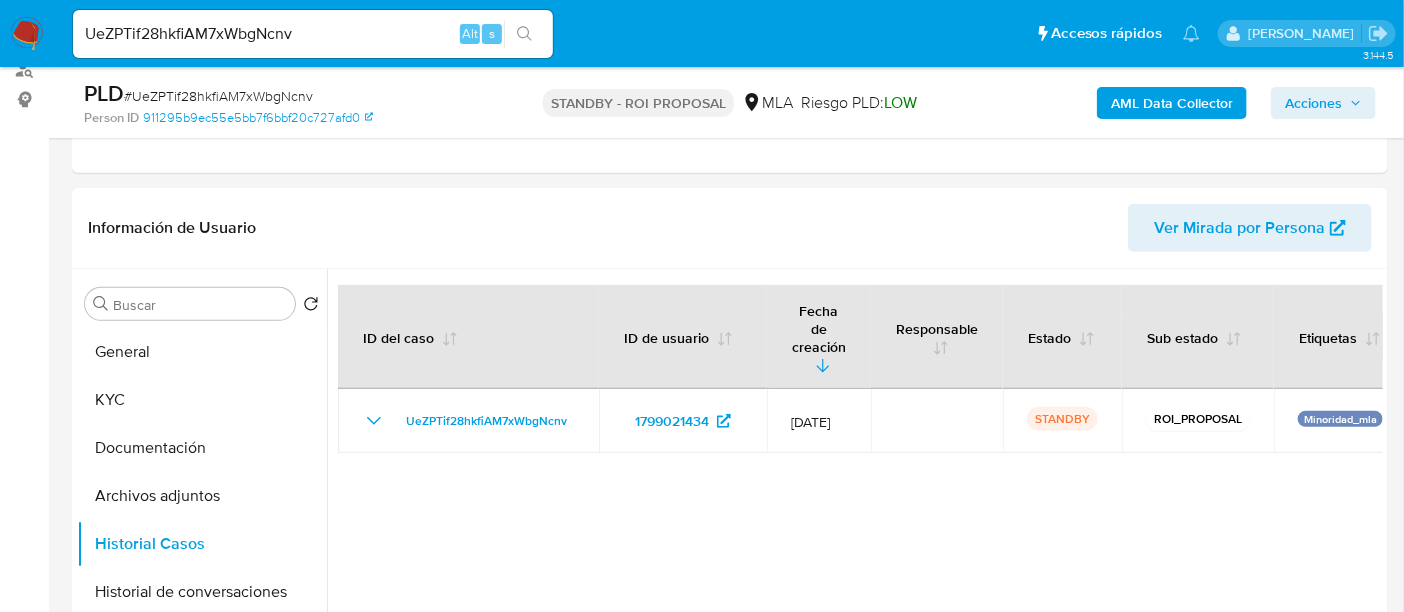 click on "# UeZPTif28hkfiAM7xWbgNcnv" at bounding box center [218, 96] 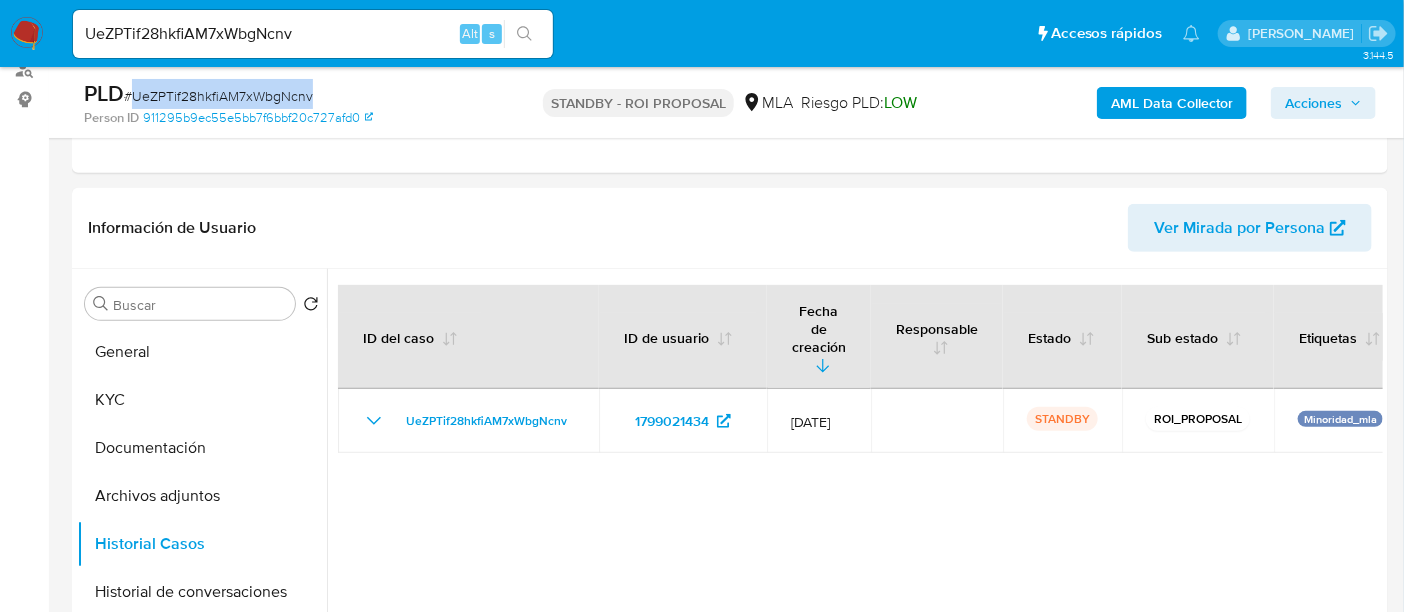 click on "# UeZPTif28hkfiAM7xWbgNcnv" at bounding box center [218, 96] 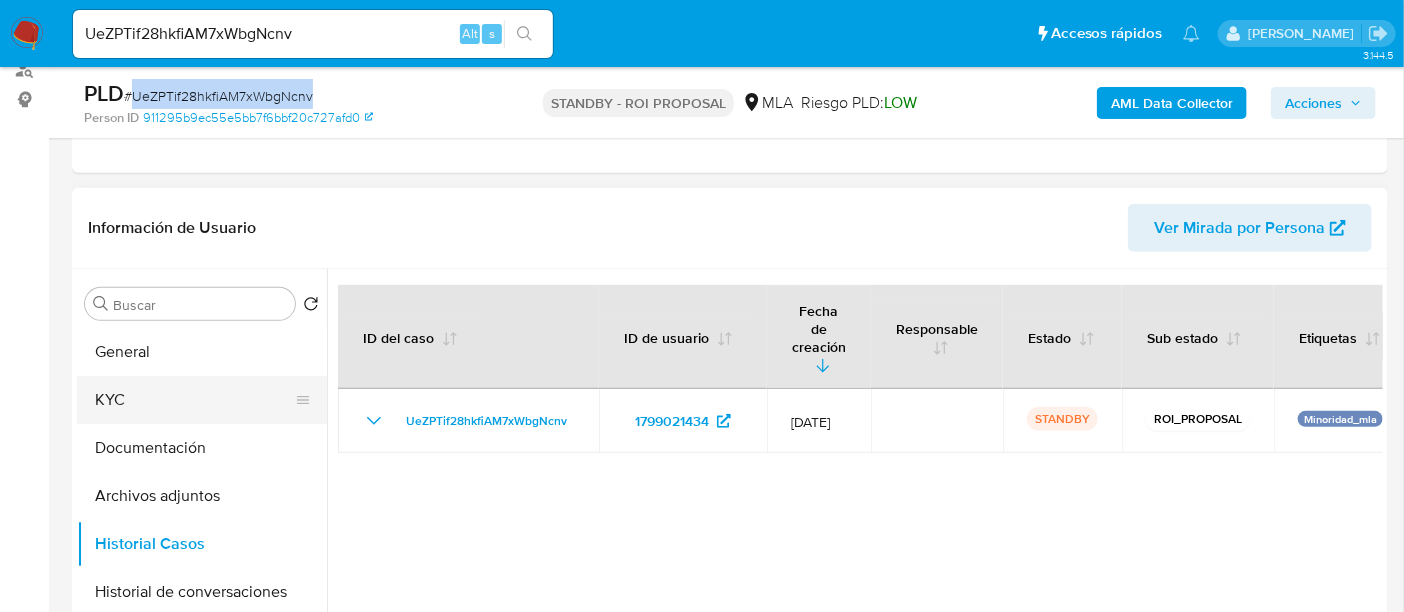 click on "KYC" at bounding box center [194, 400] 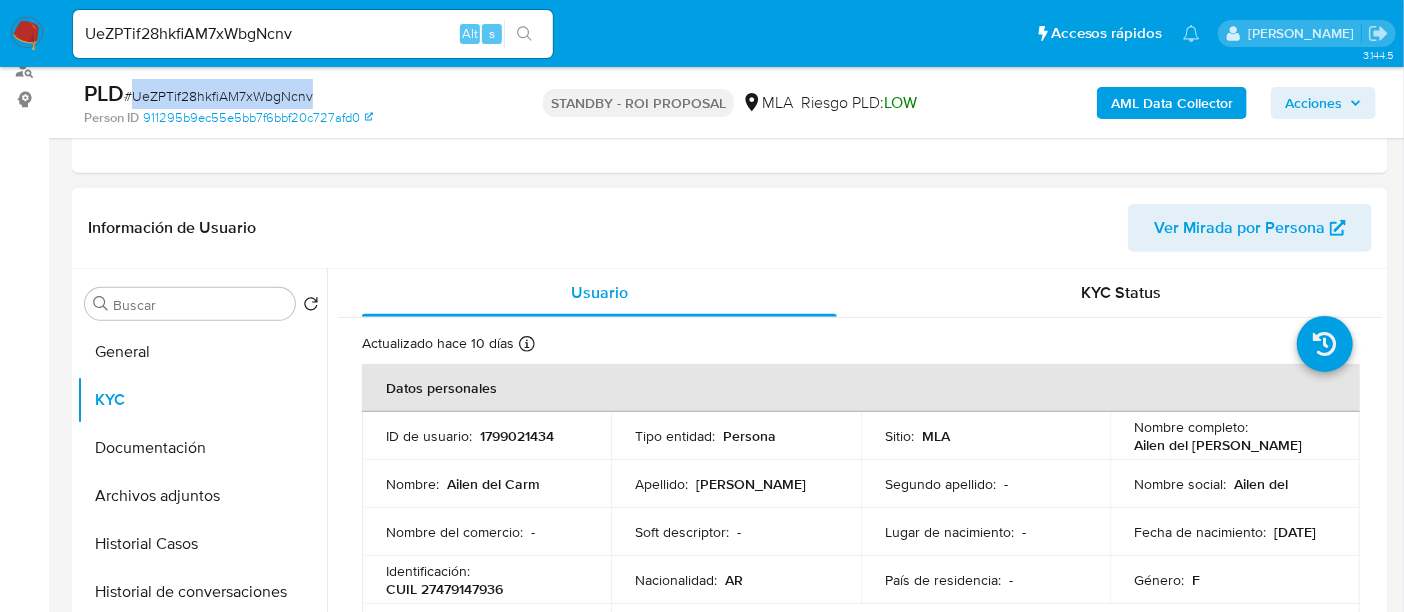 drag, startPoint x: 1129, startPoint y: 451, endPoint x: 1305, endPoint y: 448, distance: 176.02557 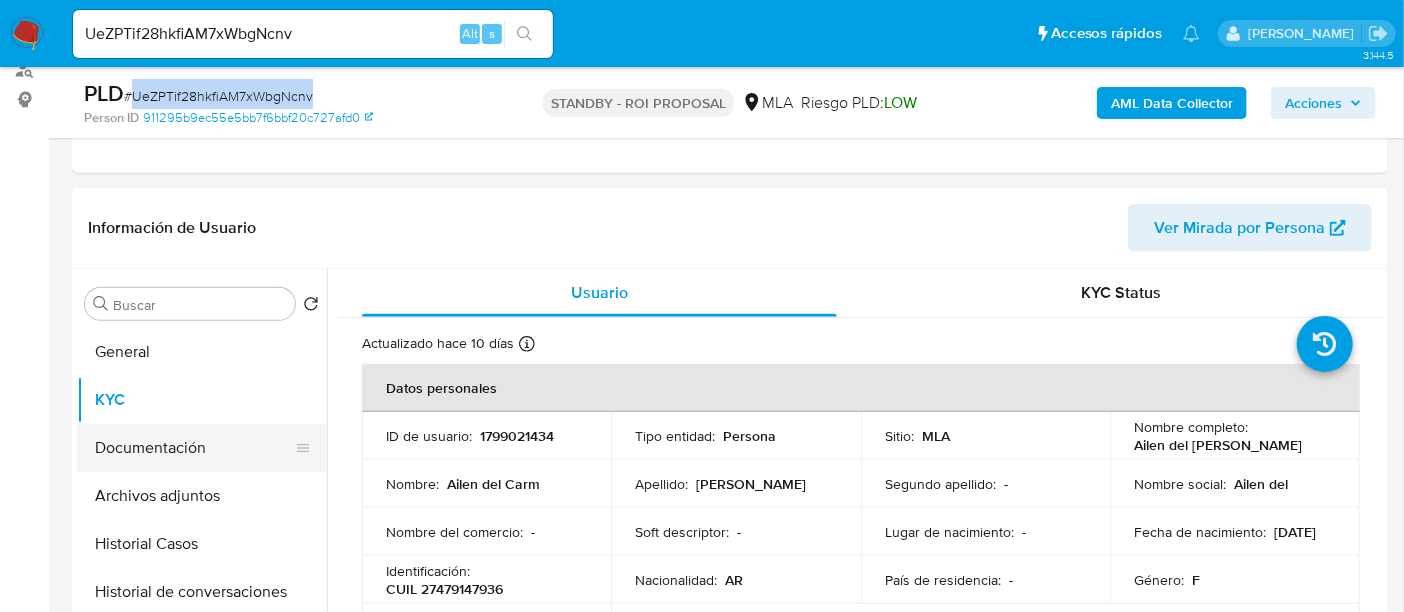 click on "Documentación" at bounding box center [194, 448] 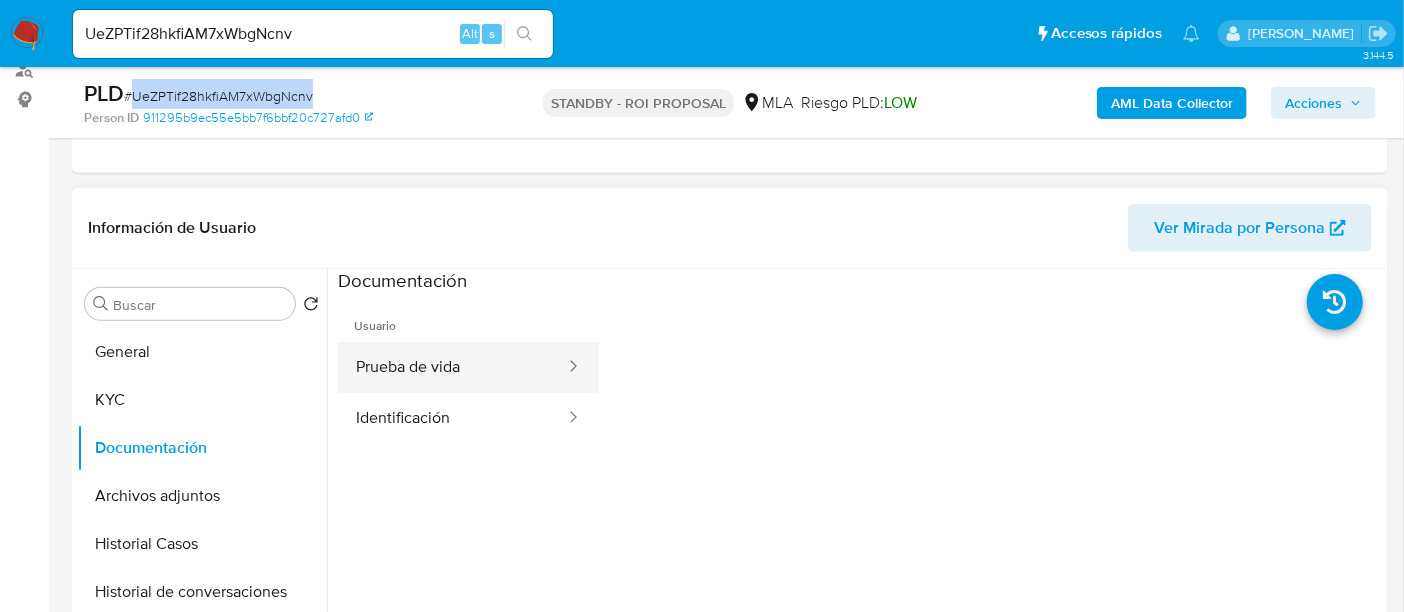 click on "Prueba de vida" at bounding box center (452, 367) 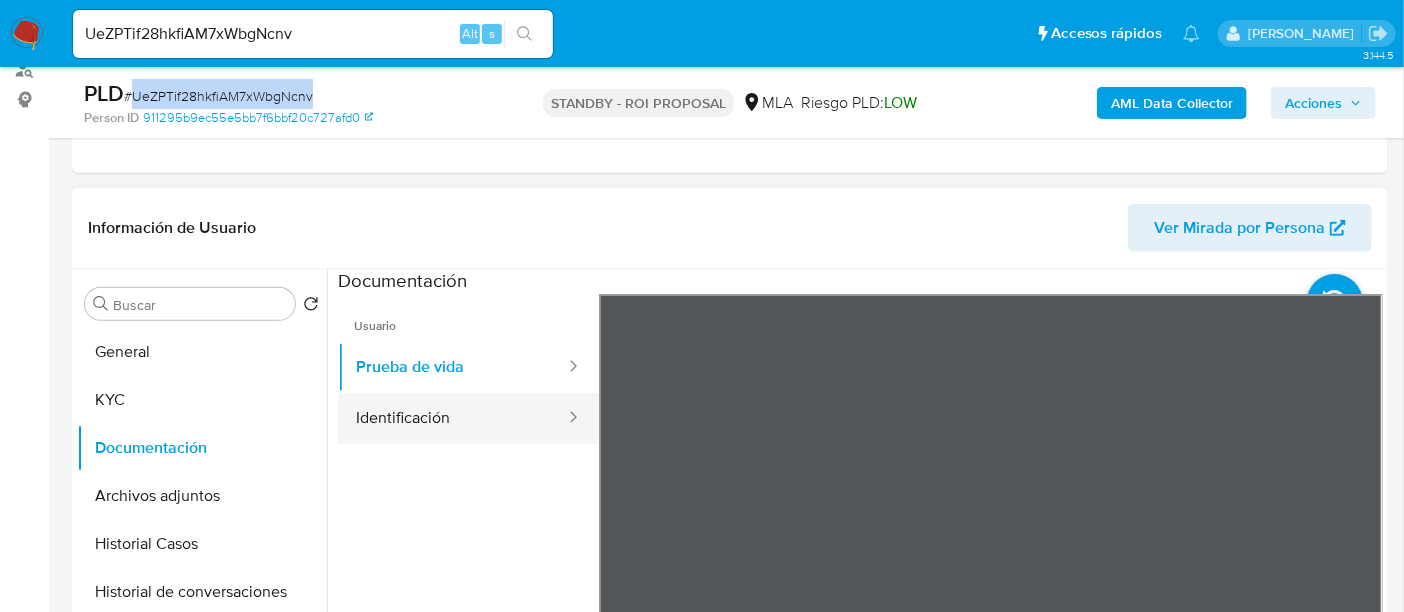 click on "Identificación" at bounding box center (452, 418) 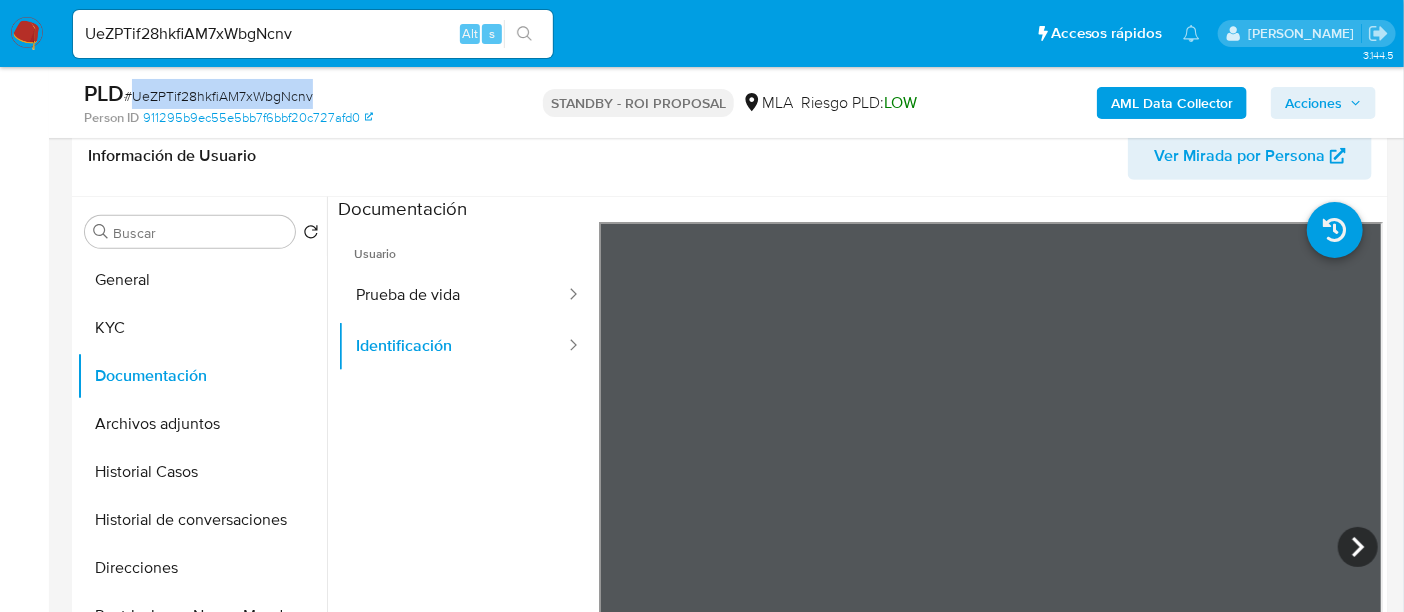 scroll, scrollTop: 374, scrollLeft: 0, axis: vertical 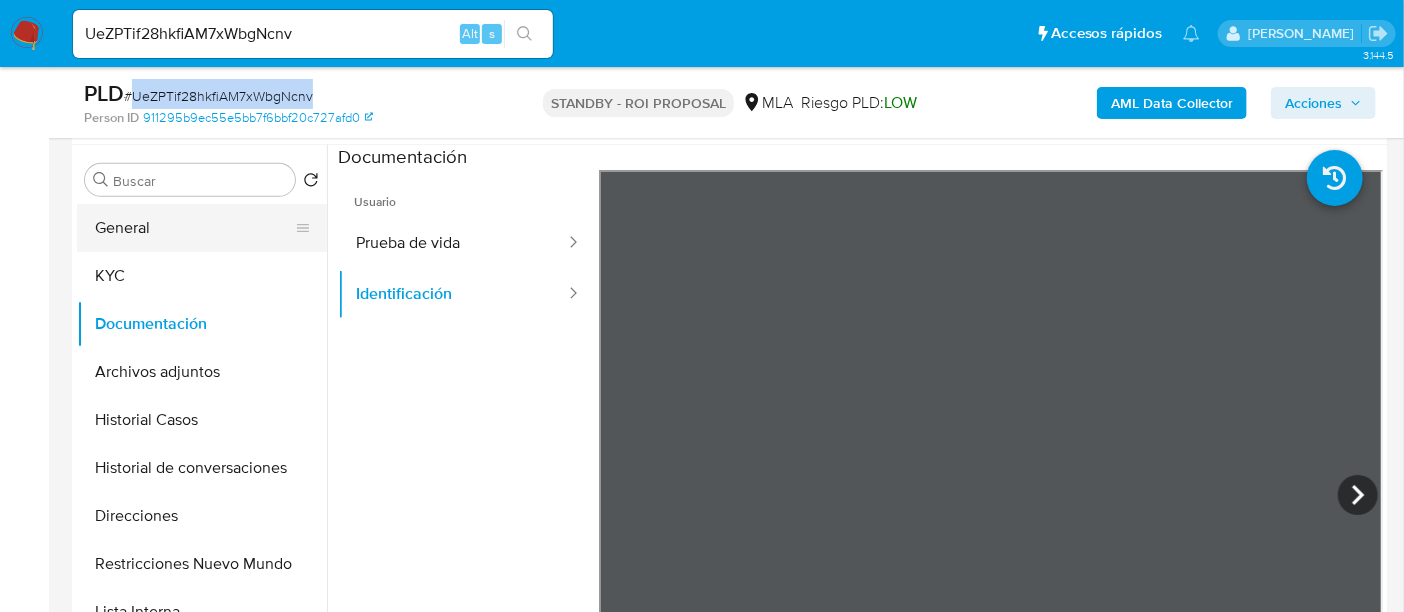 click on "General" at bounding box center [194, 228] 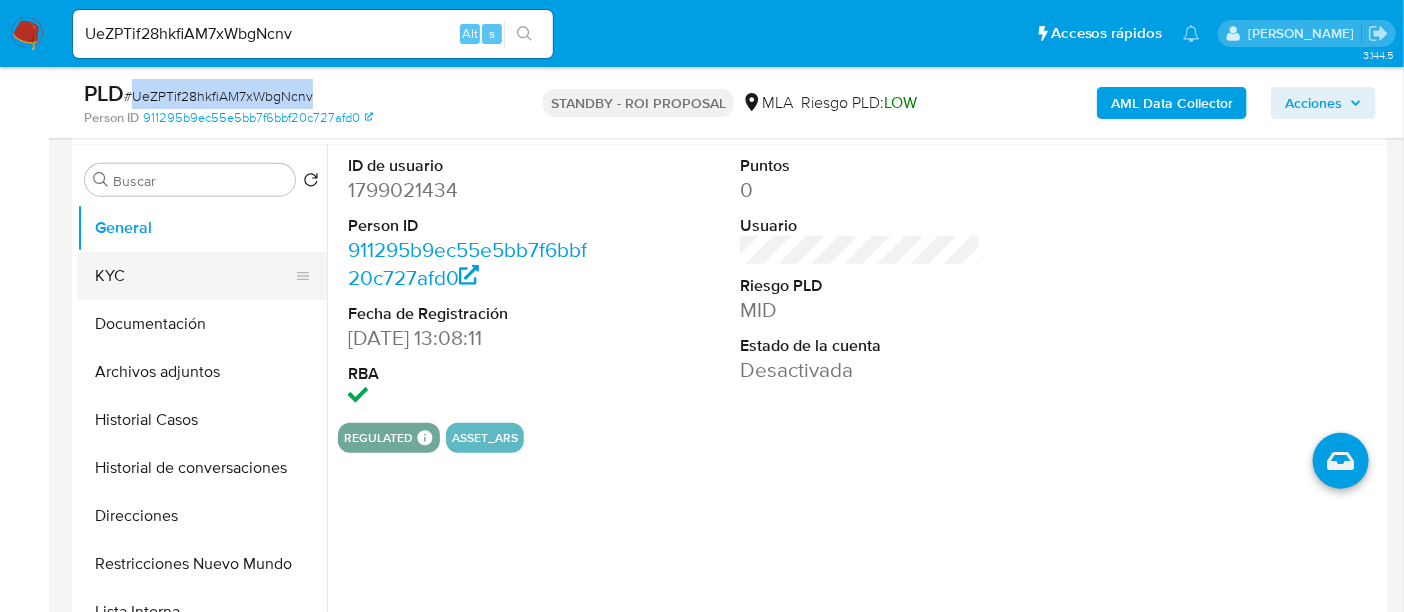 click on "KYC" at bounding box center (194, 276) 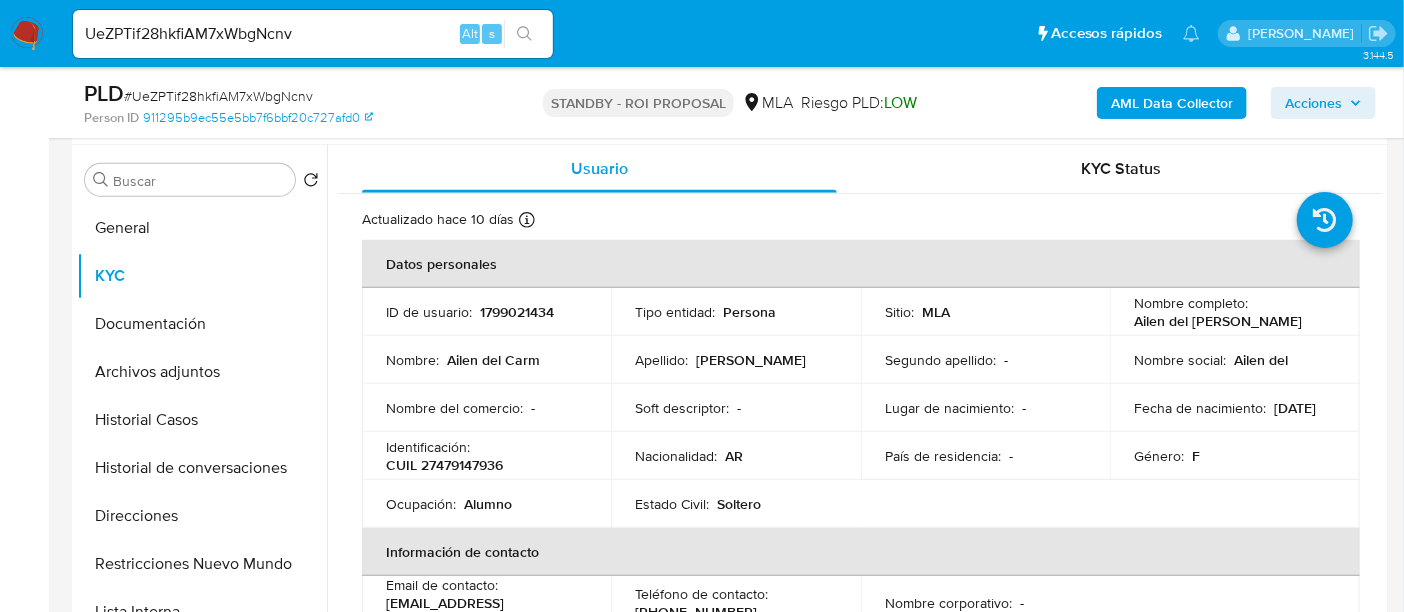 click on "CUIL 27479147936" at bounding box center [444, 465] 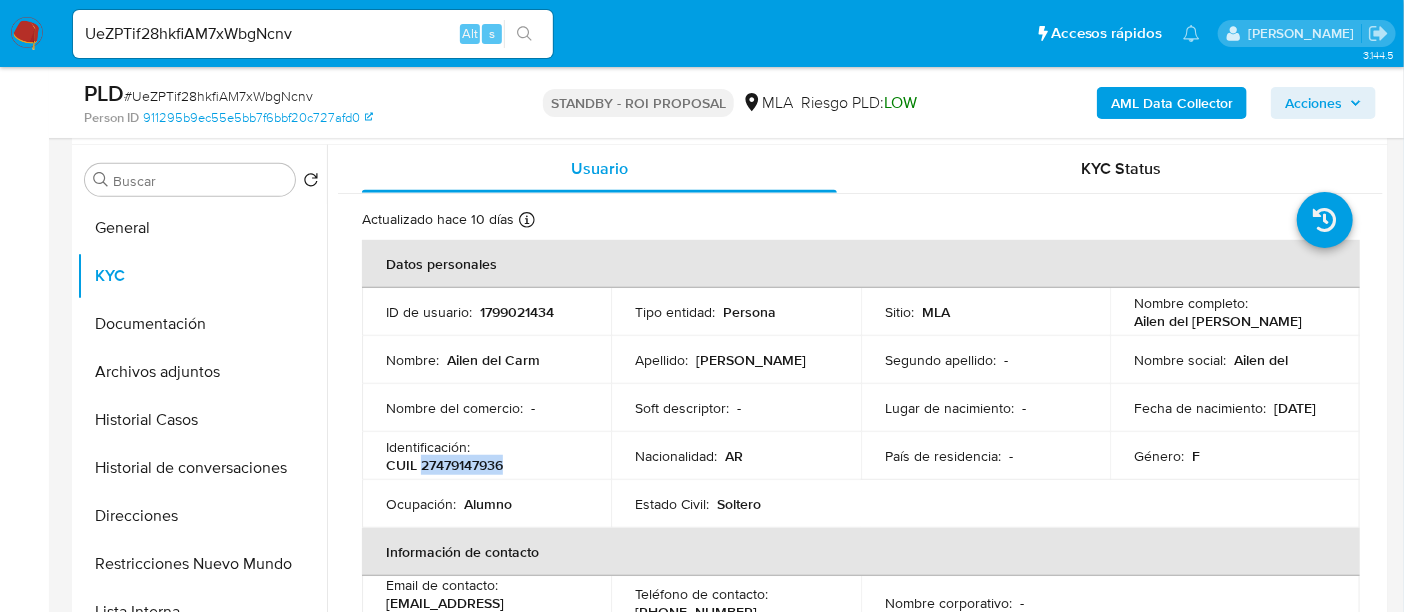 click on "CUIL 27479147936" at bounding box center [444, 465] 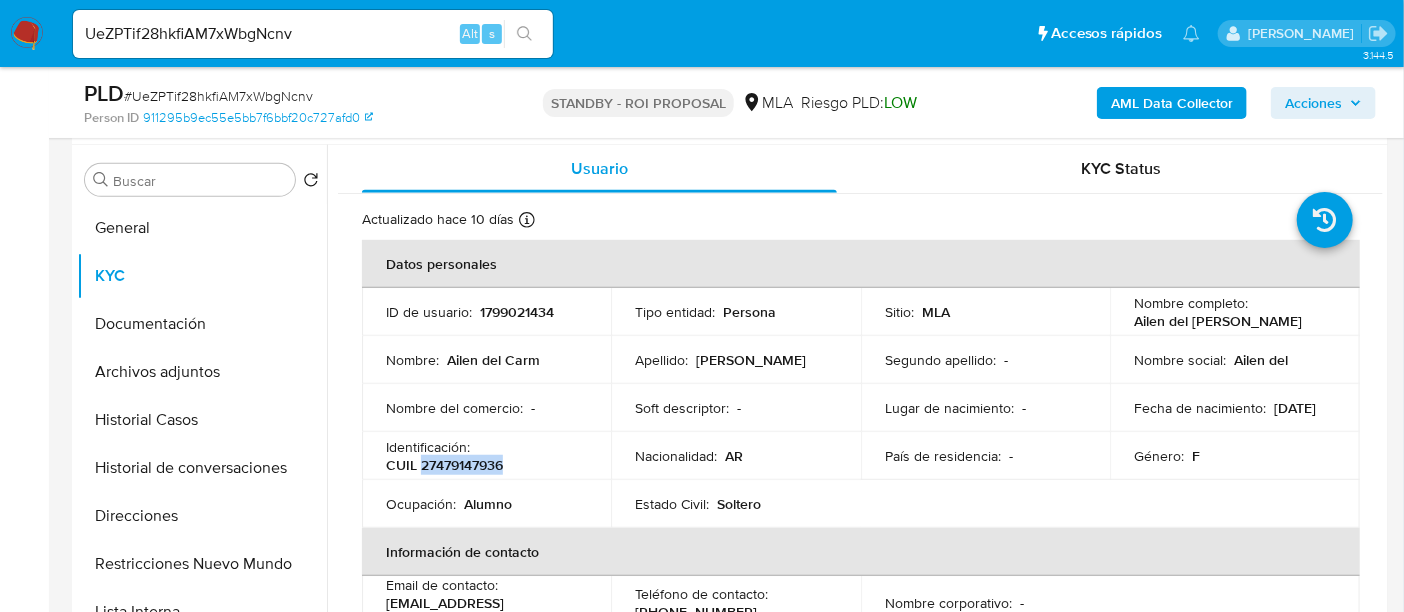 click on "CUIL 27479147936" at bounding box center [444, 465] 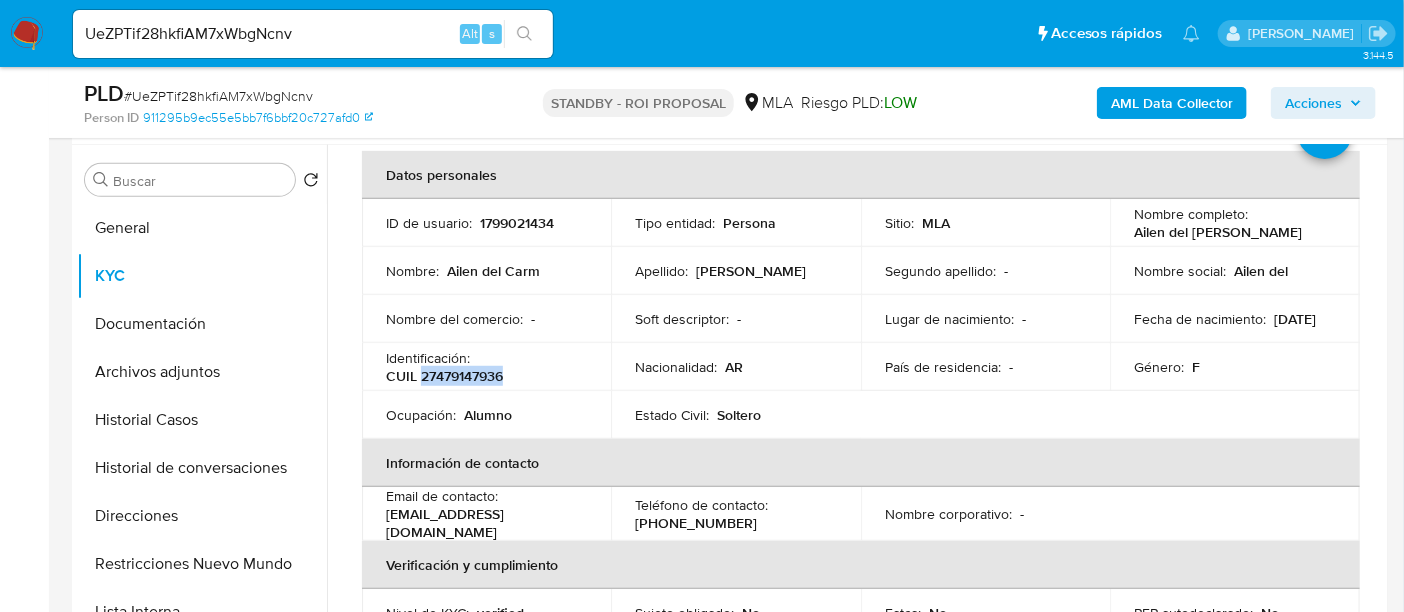 scroll, scrollTop: 125, scrollLeft: 0, axis: vertical 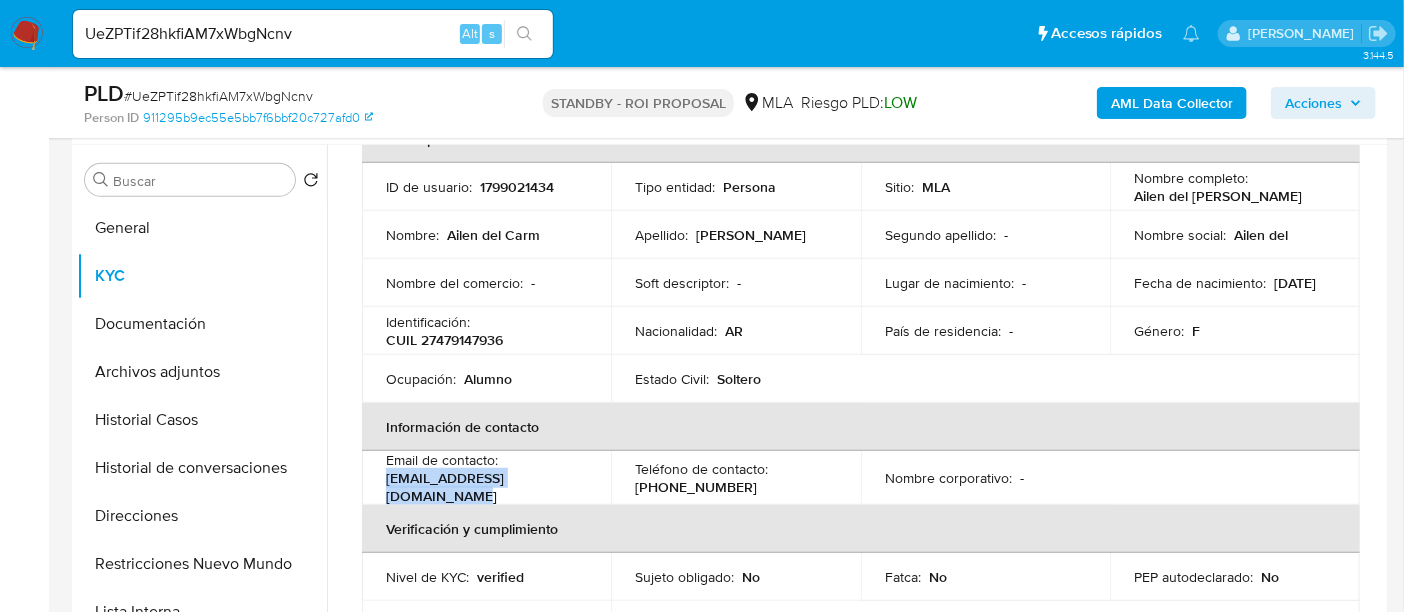 drag, startPoint x: 385, startPoint y: 487, endPoint x: 600, endPoint y: 482, distance: 215.05814 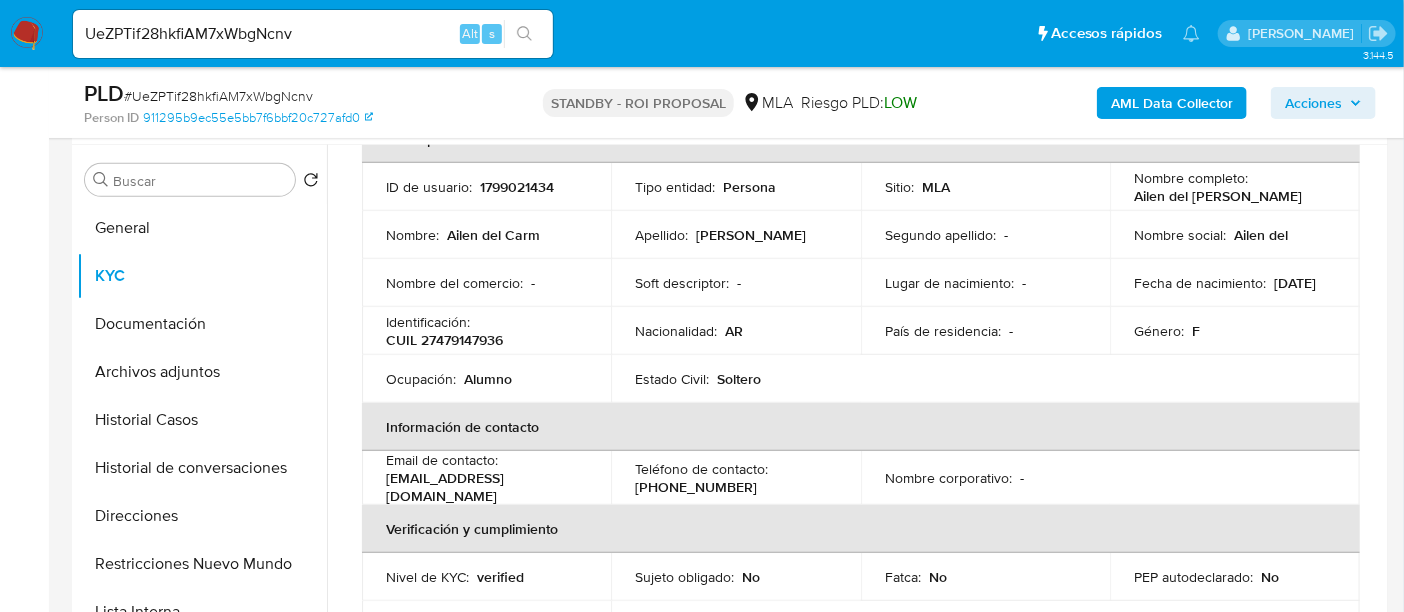 click on "(298) 4784974" at bounding box center [696, 487] 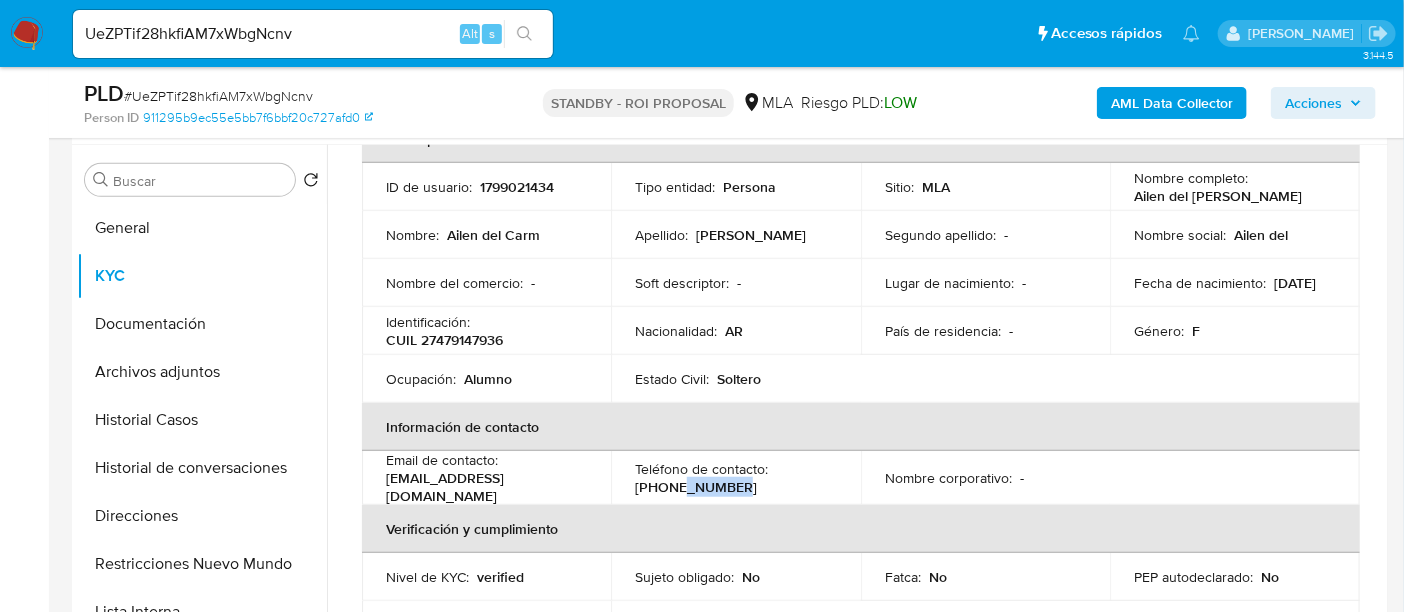 click on "(298) 4784974" at bounding box center (696, 487) 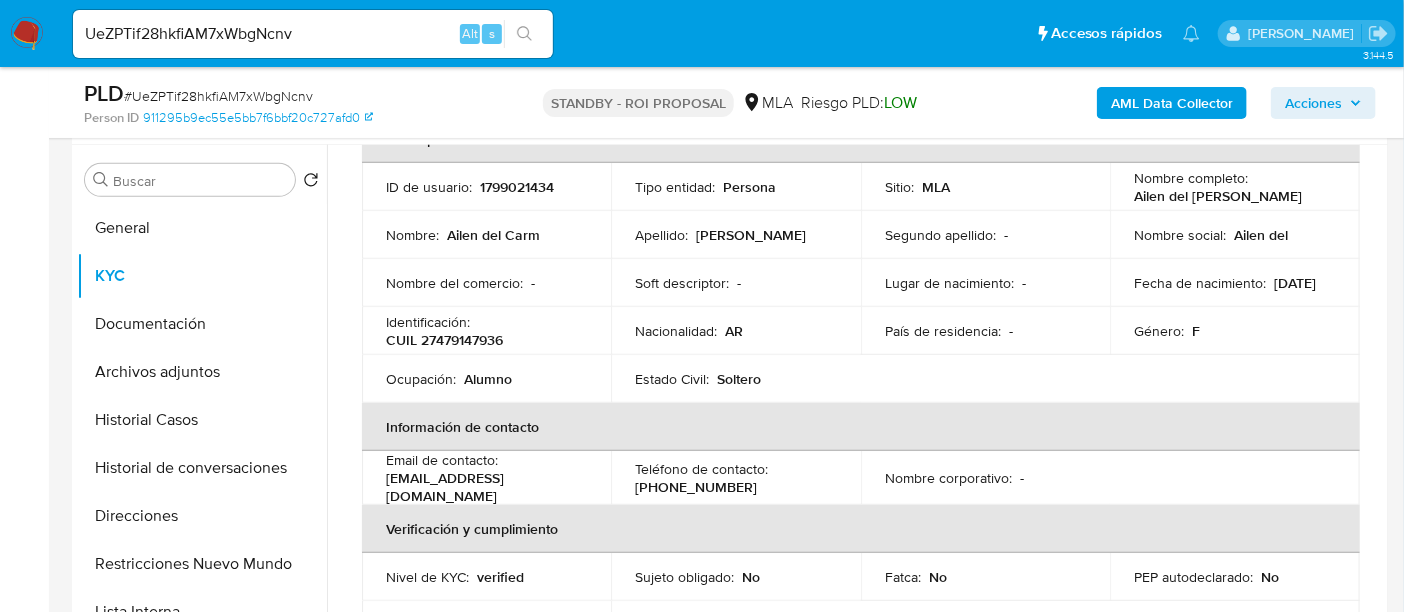 click on "(298) 4784974" at bounding box center [696, 487] 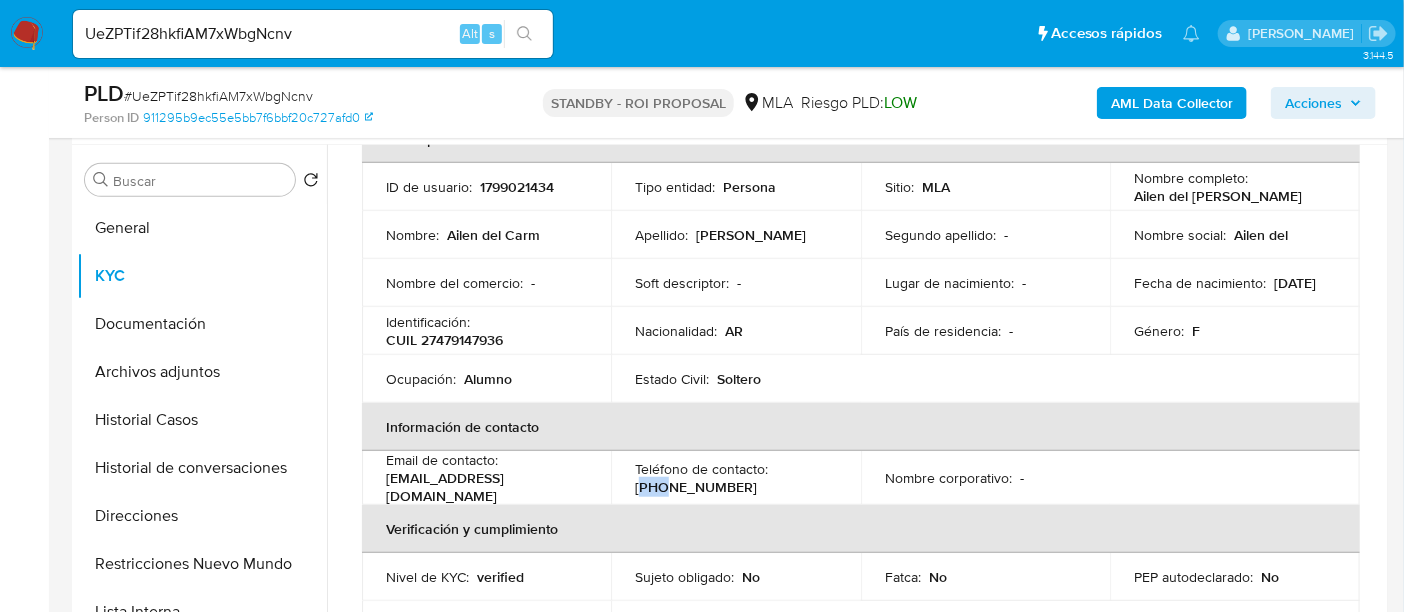 click on "(298) 4784974" at bounding box center [696, 487] 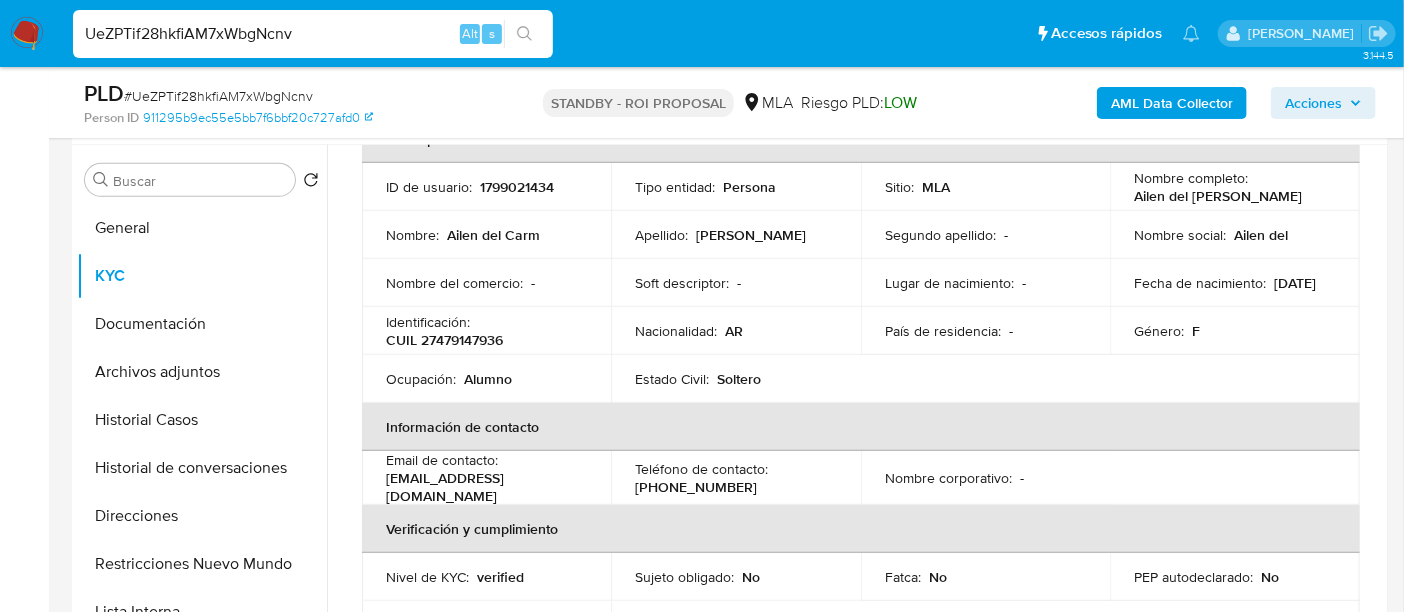 click on "UeZPTif28hkfiAM7xWbgNcnv" at bounding box center [313, 34] 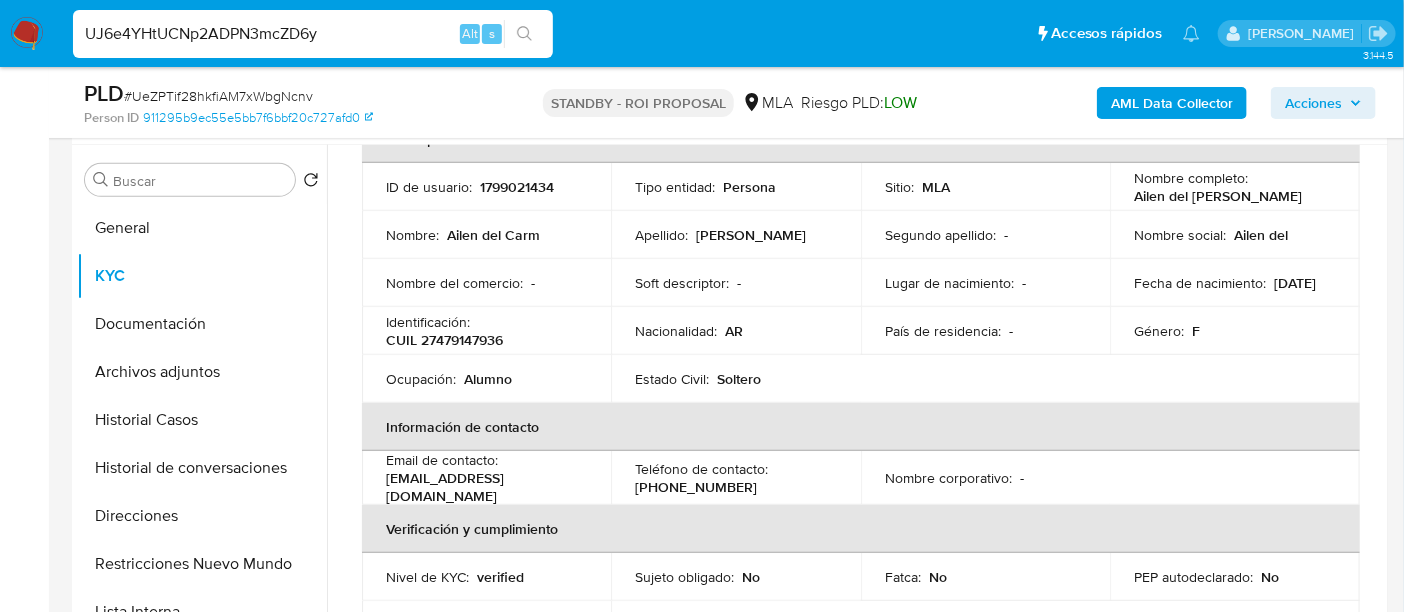 type on "UJ6e4YHtUCNp2ADPN3mcZD6y" 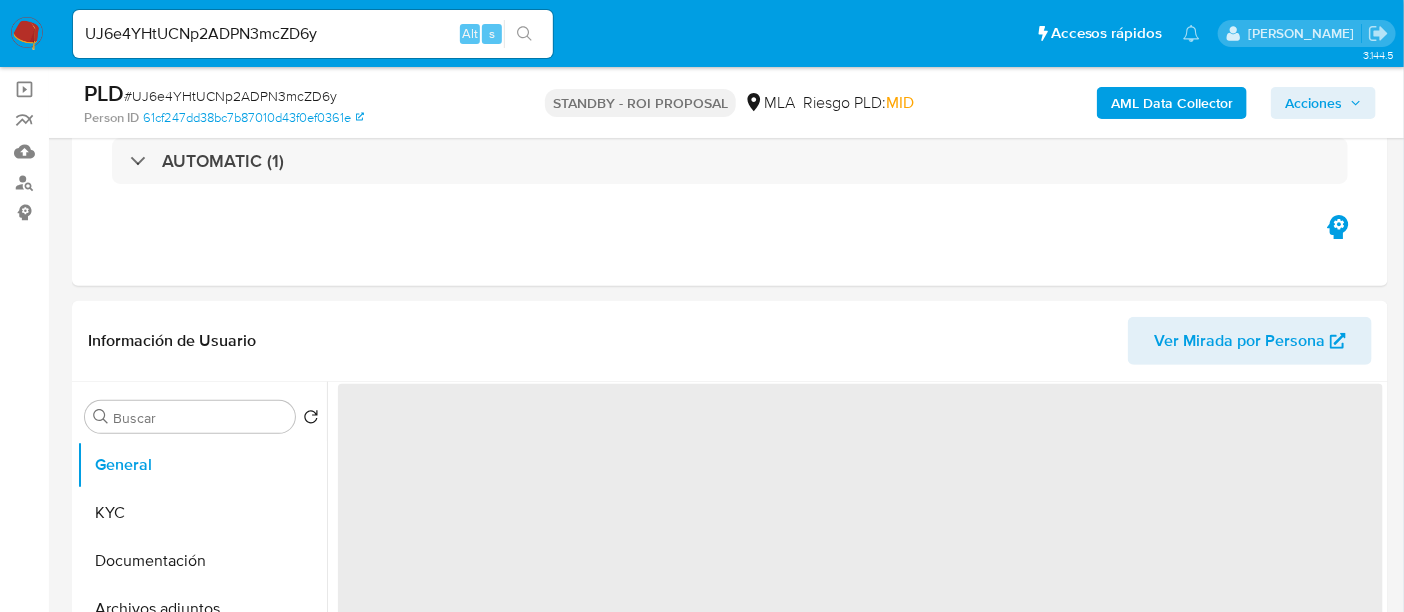 scroll, scrollTop: 250, scrollLeft: 0, axis: vertical 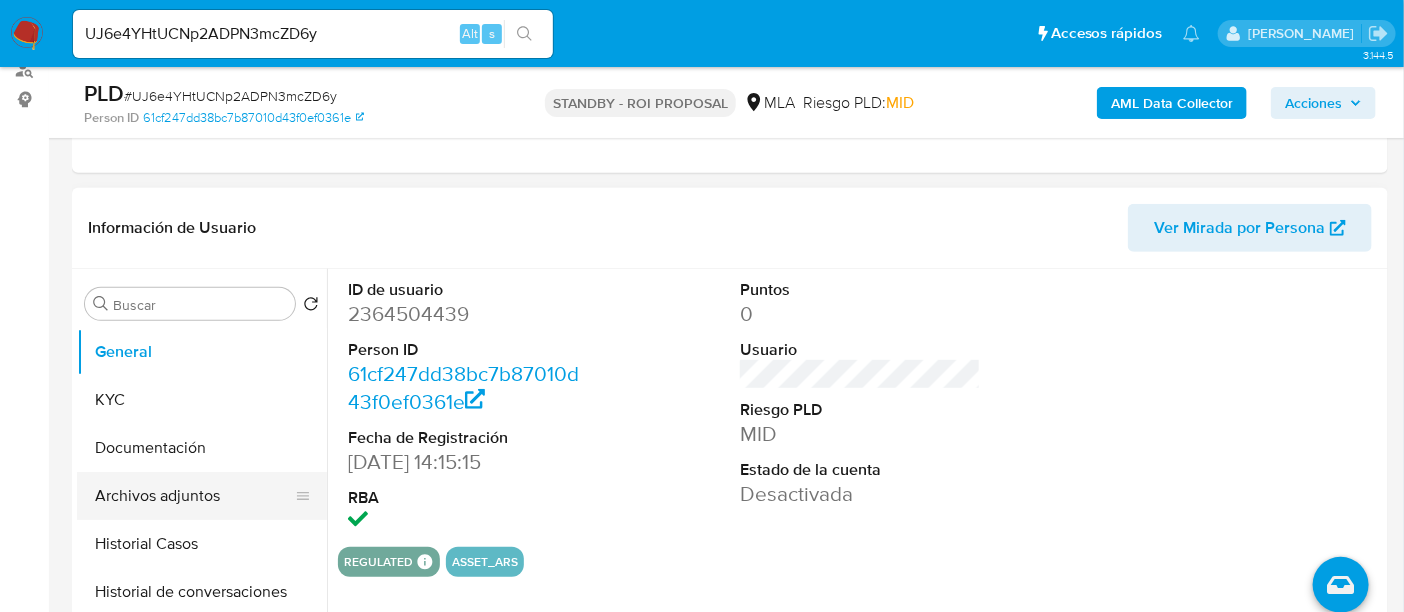 click on "Archivos adjuntos" at bounding box center [194, 496] 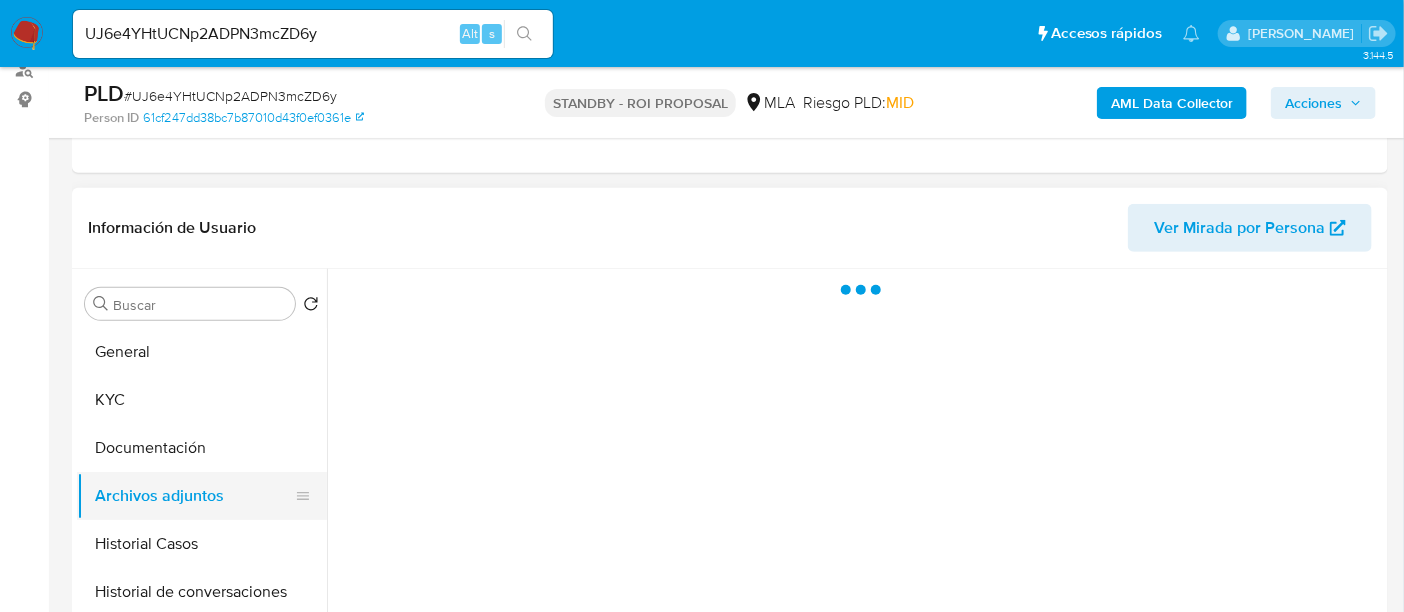 select on "10" 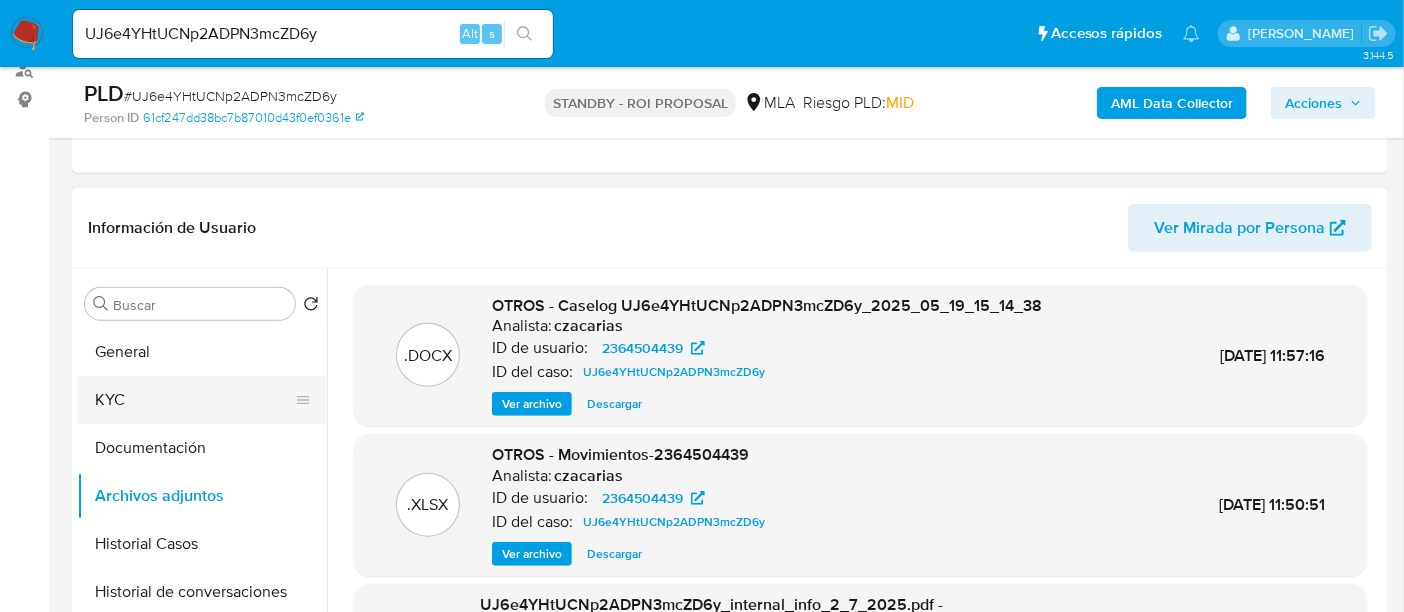 click on "KYC" at bounding box center [194, 400] 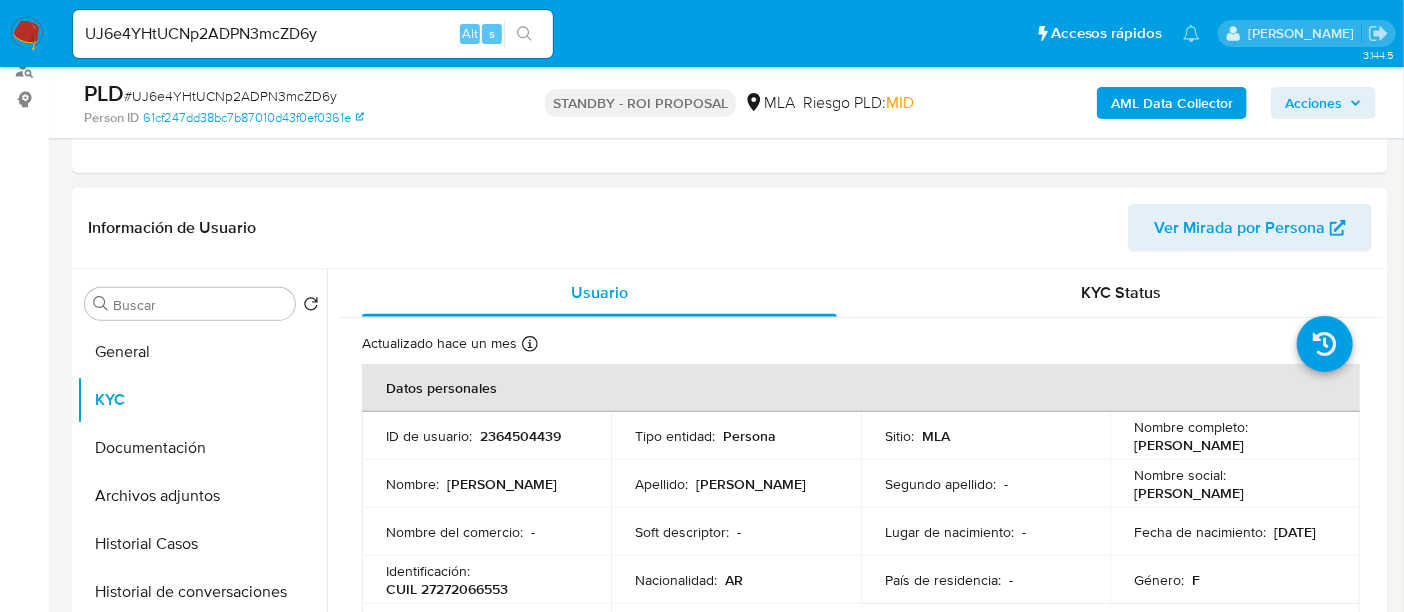 drag, startPoint x: 1132, startPoint y: 445, endPoint x: 1271, endPoint y: 448, distance: 139.03236 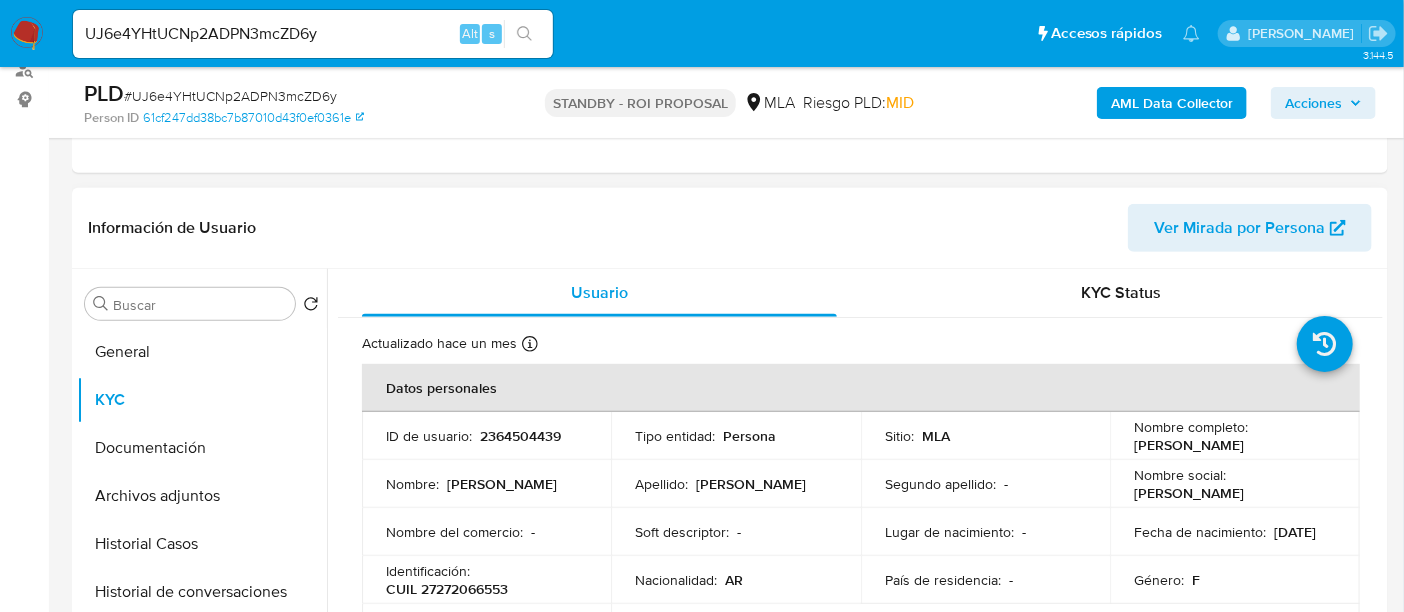 click on "CUIL 27272066553" at bounding box center [447, 589] 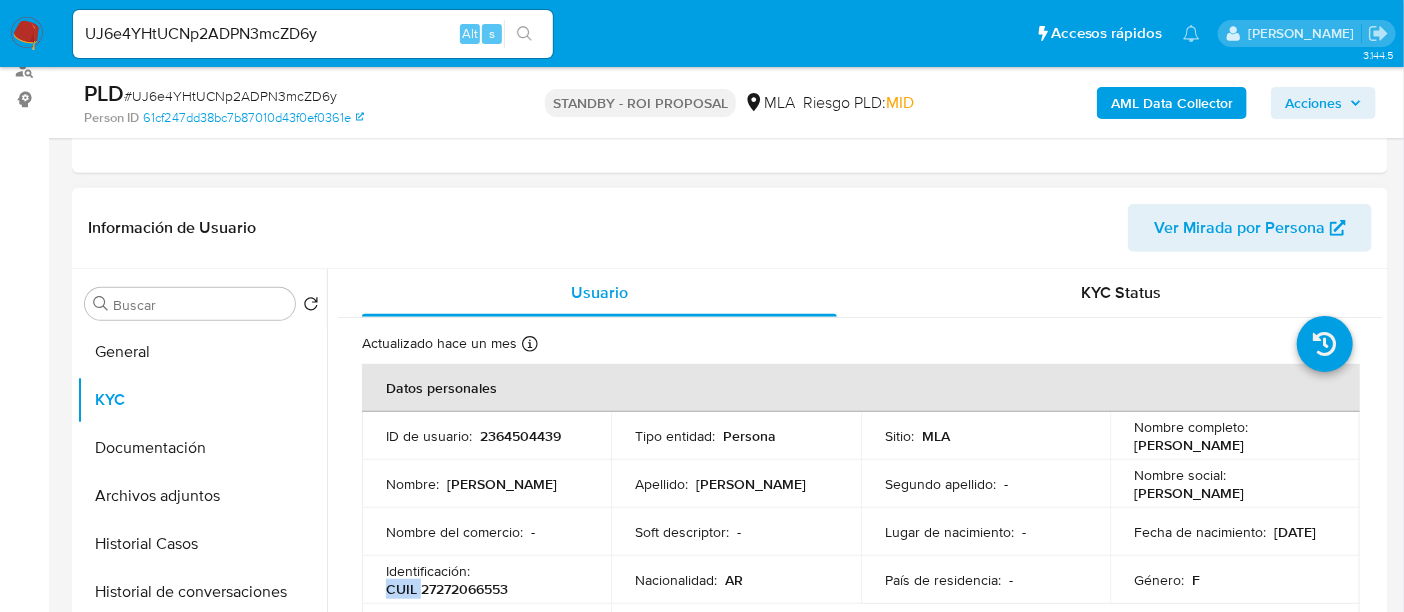 click on "CUIL 27272066553" at bounding box center (447, 589) 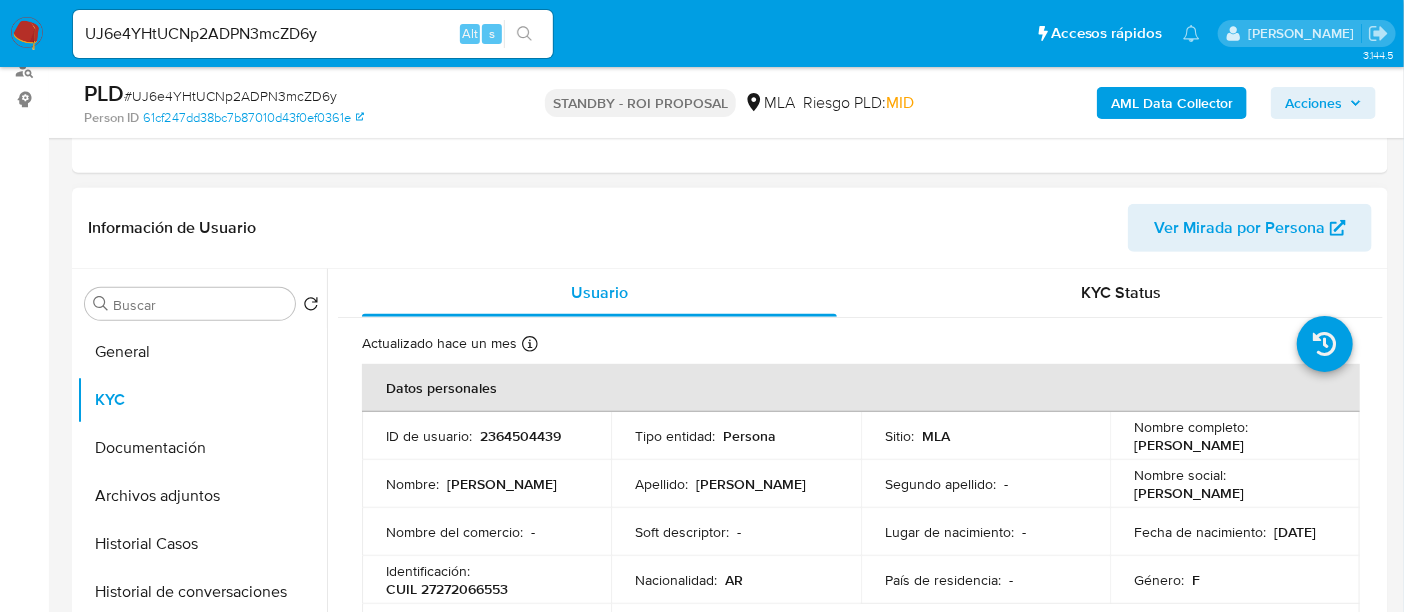 click on "CUIL 27272066553" at bounding box center (447, 589) 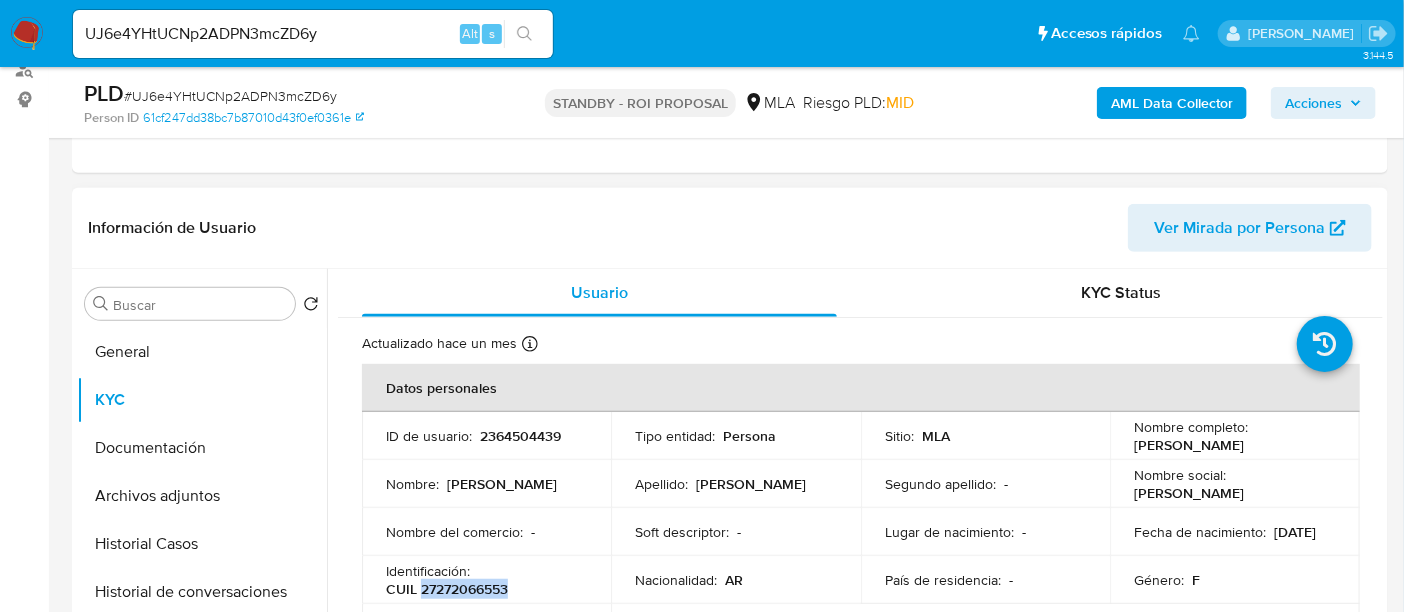 click on "CUIL 27272066553" at bounding box center (447, 589) 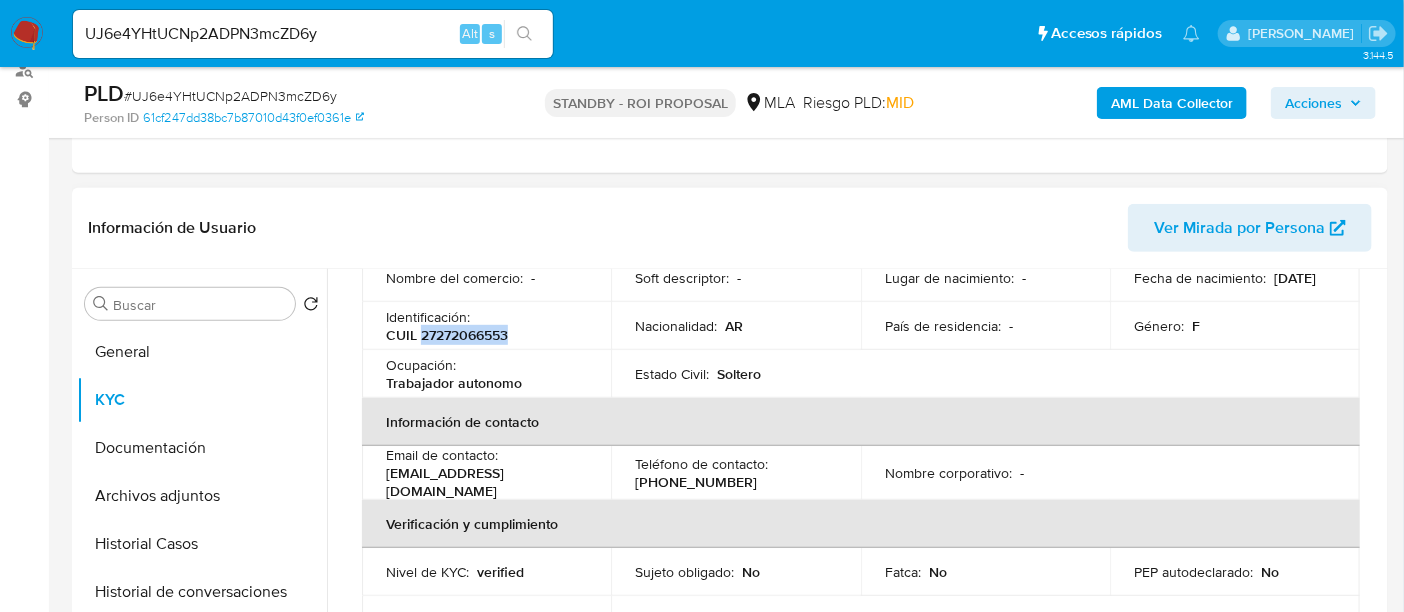 scroll, scrollTop: 250, scrollLeft: 0, axis: vertical 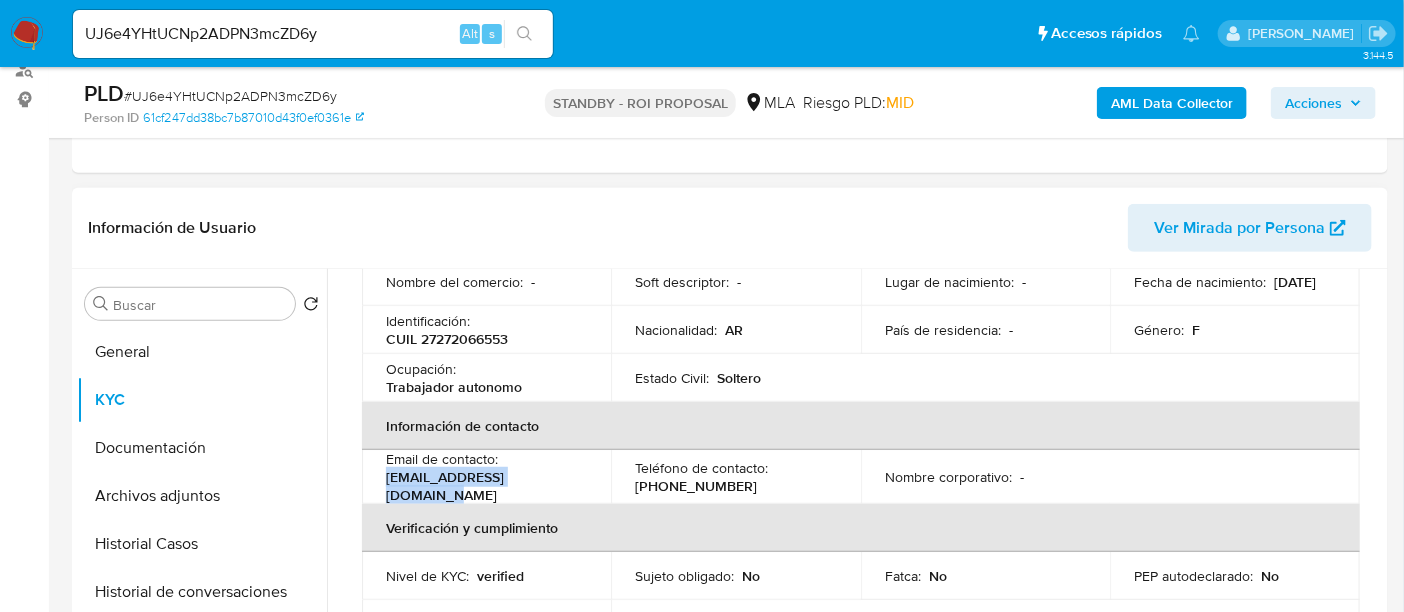 drag, startPoint x: 417, startPoint y: 486, endPoint x: 562, endPoint y: 485, distance: 145.00345 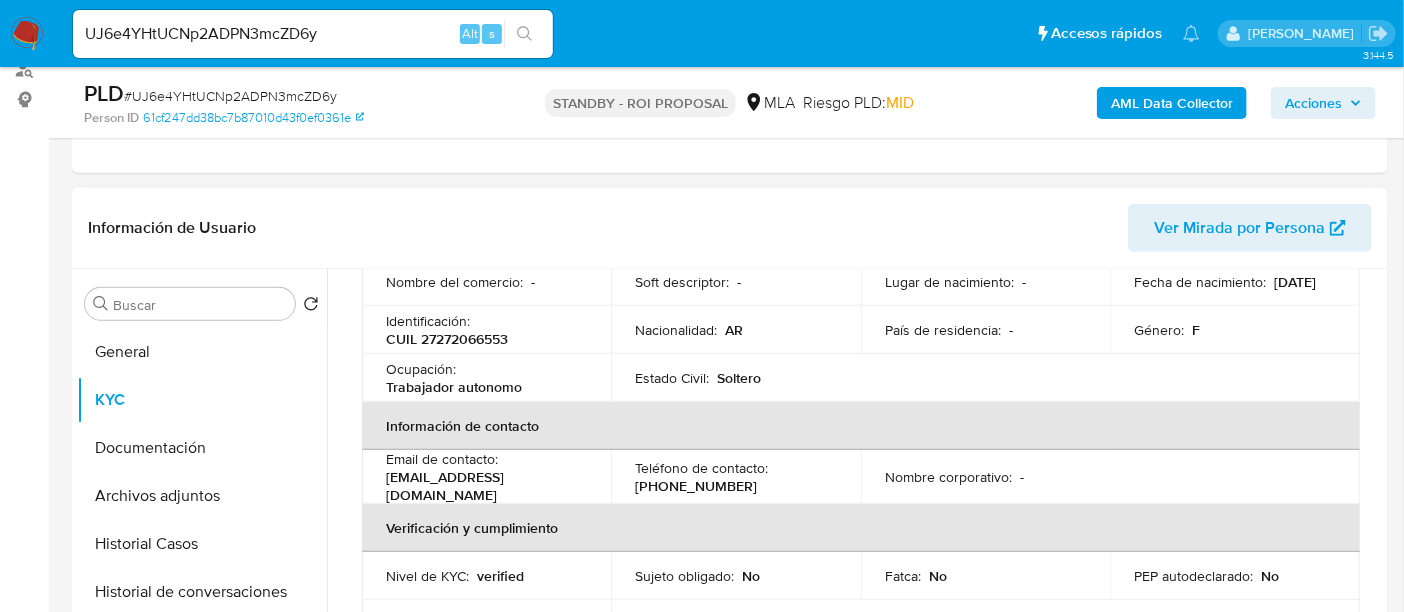 click on "(381) 2109476" at bounding box center [696, 486] 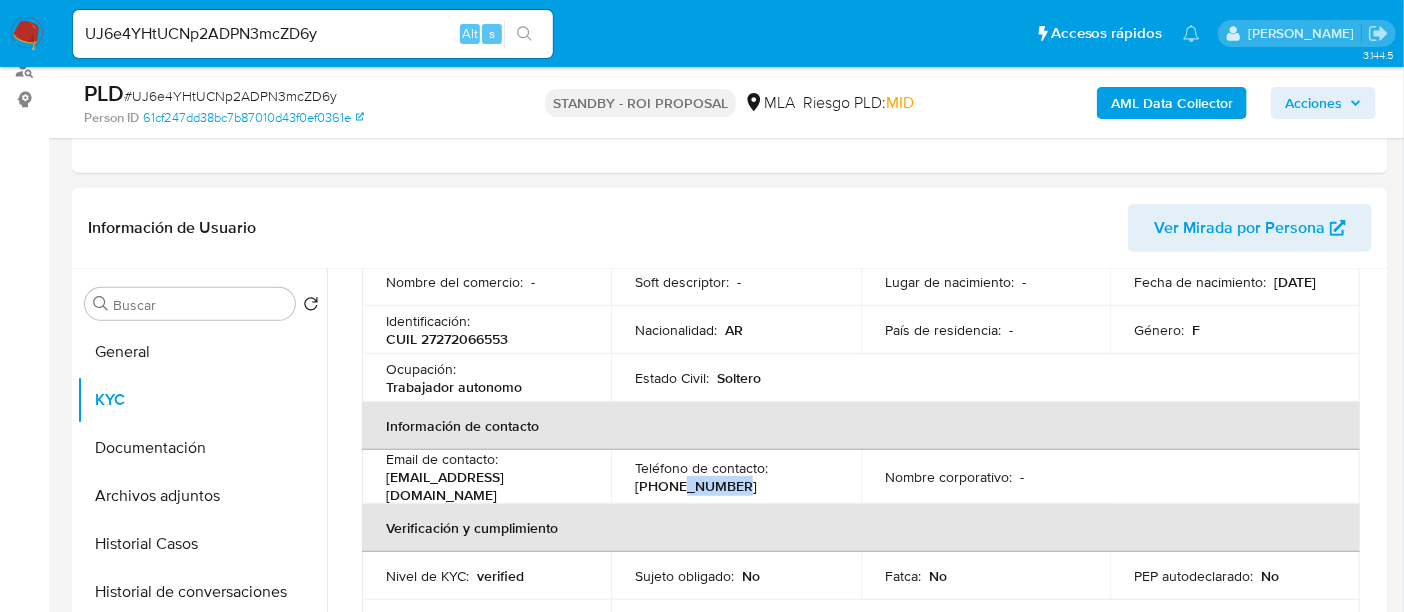 click on "(381) 2109476" at bounding box center [696, 486] 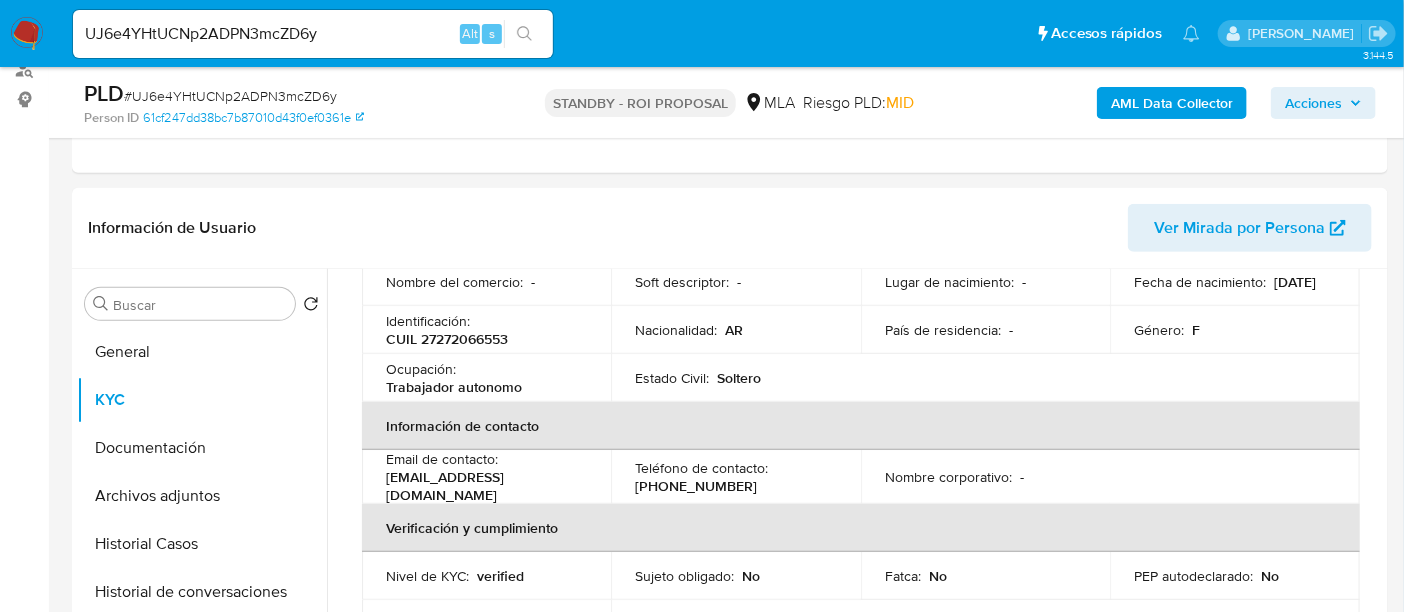 click on "UJ6e4YHtUCNp2ADPN3mcZD6y Alt s" at bounding box center [313, 34] 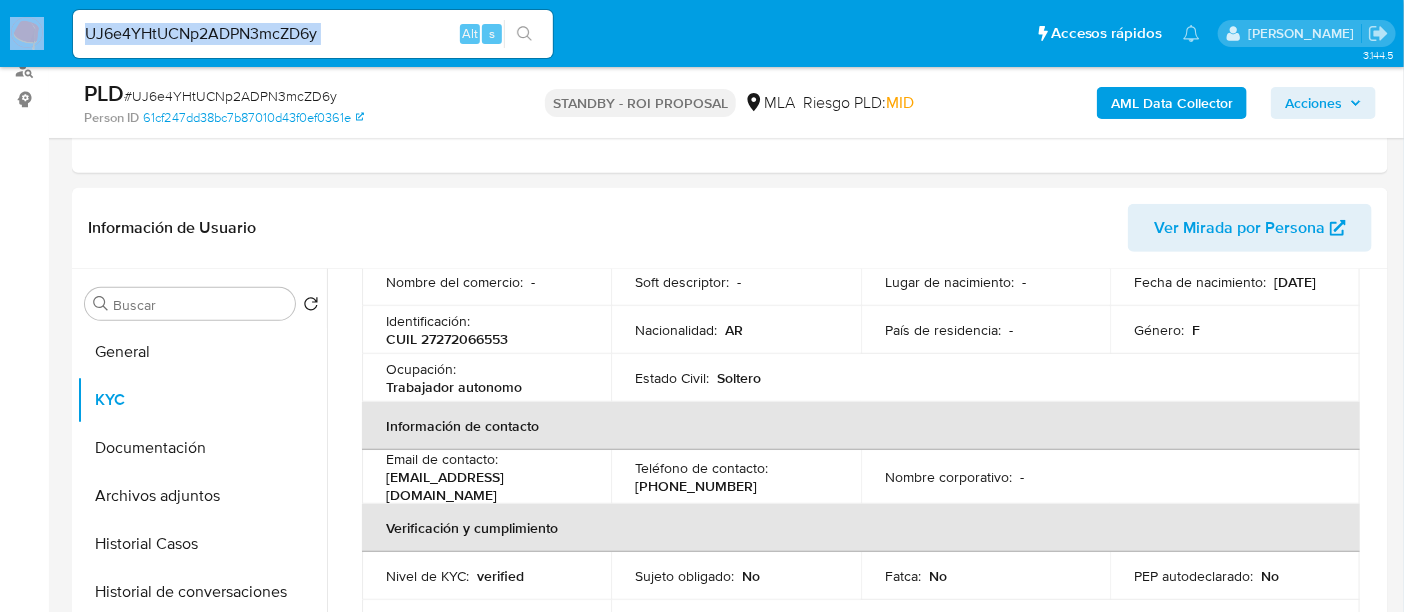 click on "UJ6e4YHtUCNp2ADPN3mcZD6y Alt s" at bounding box center (313, 34) 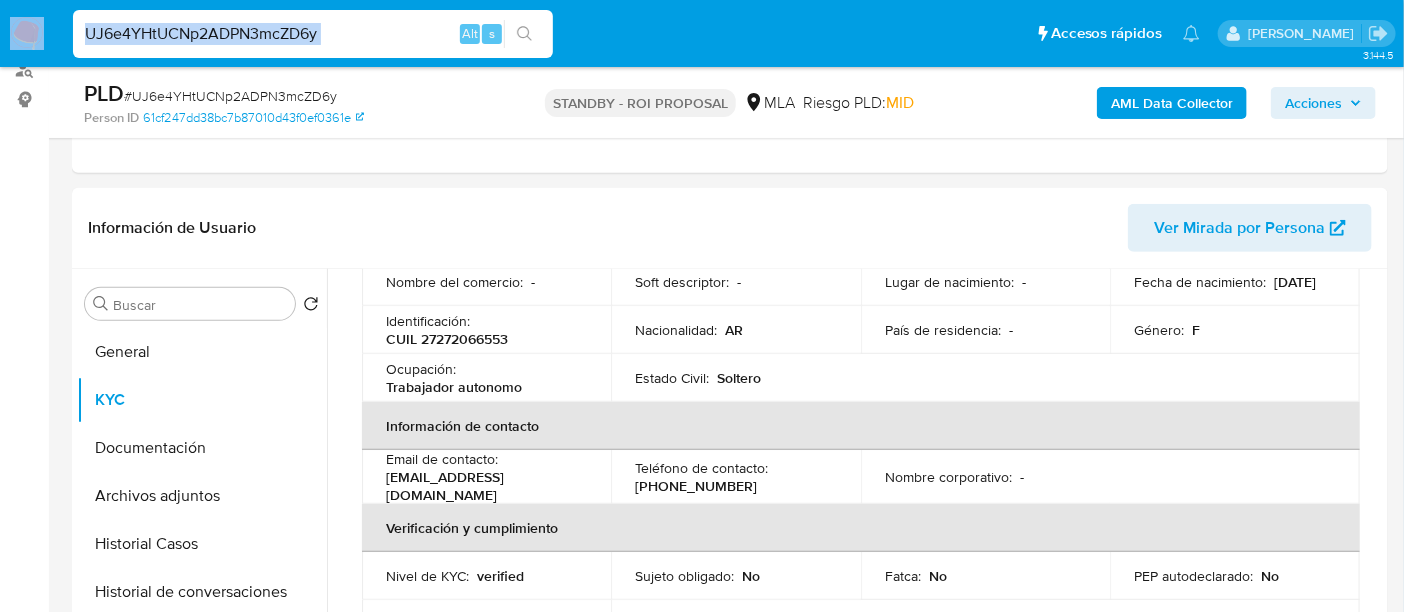 click on "UJ6e4YHtUCNp2ADPN3mcZD6y" at bounding box center (313, 34) 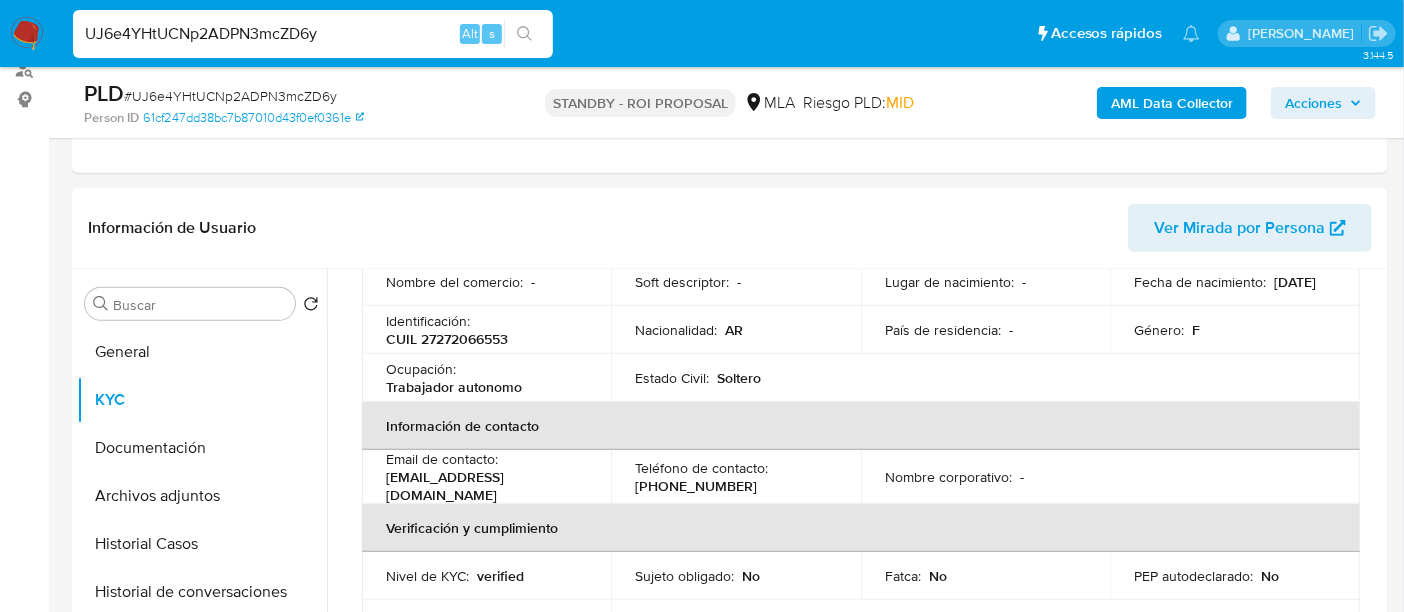 click on "UJ6e4YHtUCNp2ADPN3mcZD6y Alt s" at bounding box center (313, 34) 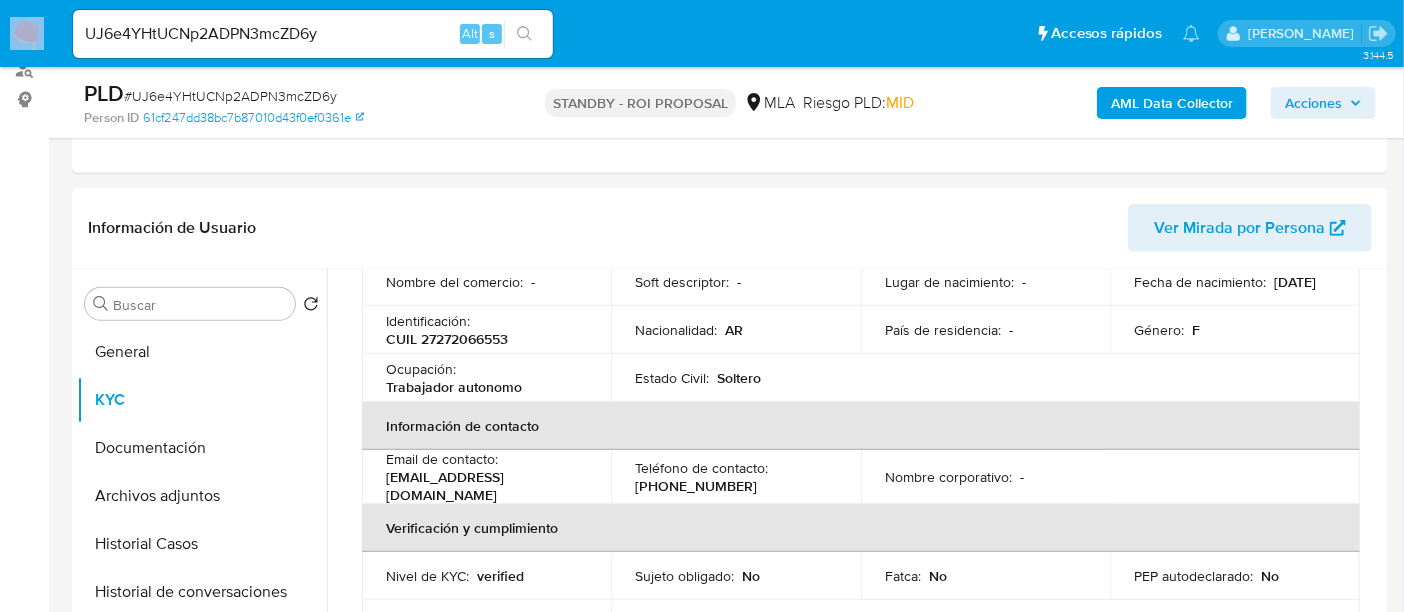 drag, startPoint x: 286, startPoint y: 47, endPoint x: 288, endPoint y: 32, distance: 15.132746 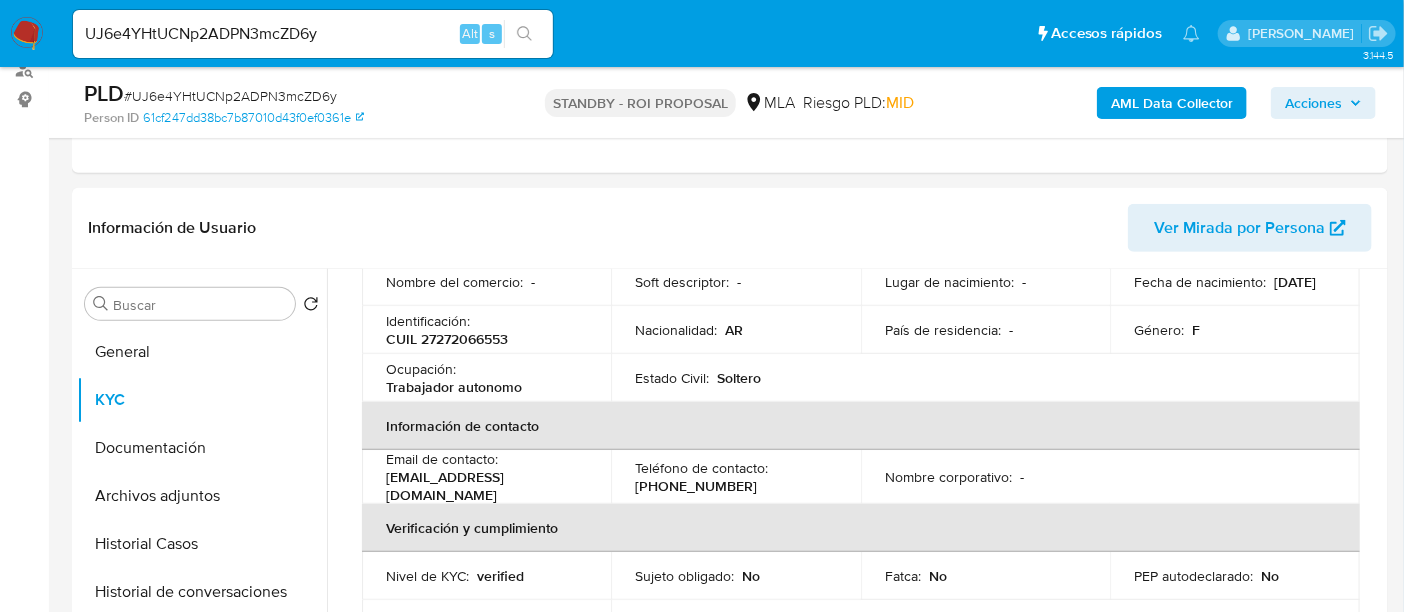 click on "UJ6e4YHtUCNp2ADPN3mcZD6y" at bounding box center [313, 34] 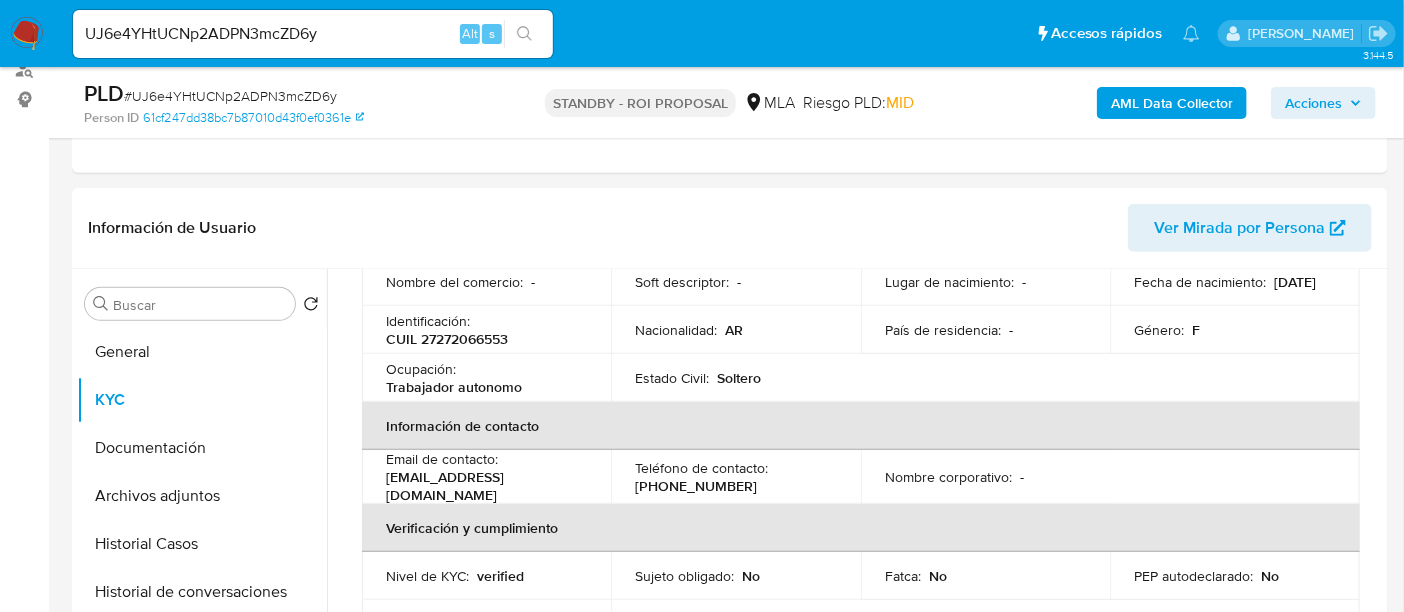 click on "UJ6e4YHtUCNp2ADPN3mcZD6y Alt s" at bounding box center [313, 34] 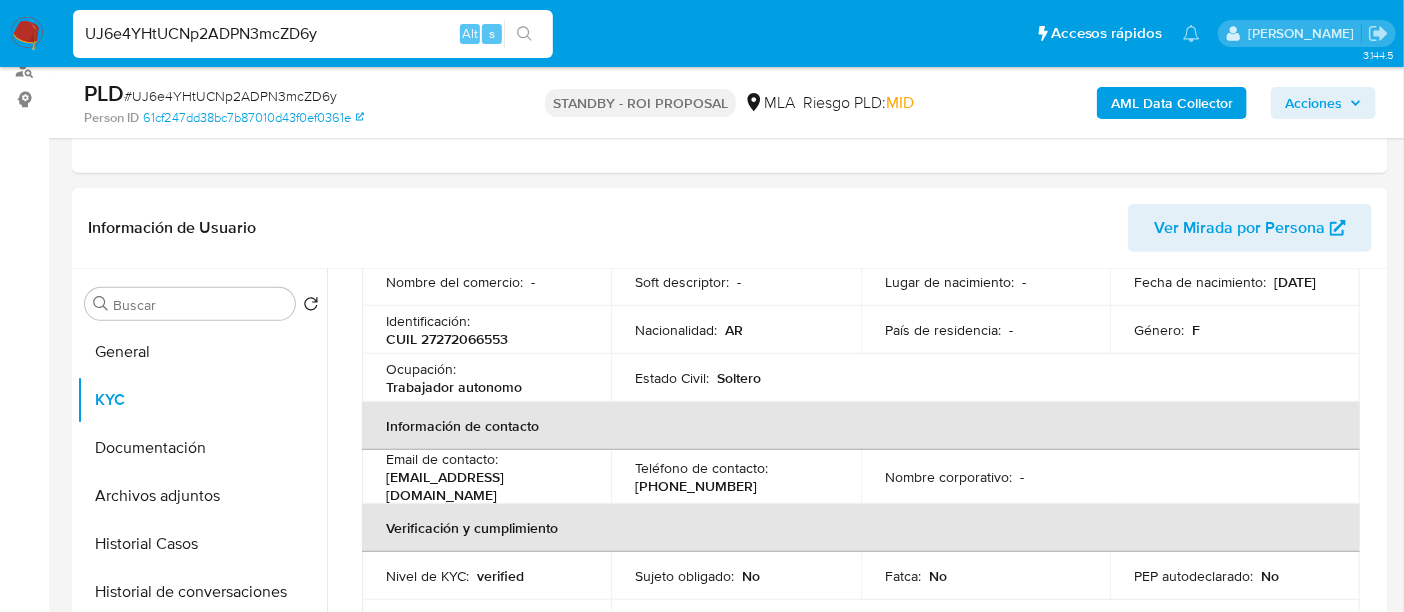 click on "UJ6e4YHtUCNp2ADPN3mcZD6y" at bounding box center (313, 34) 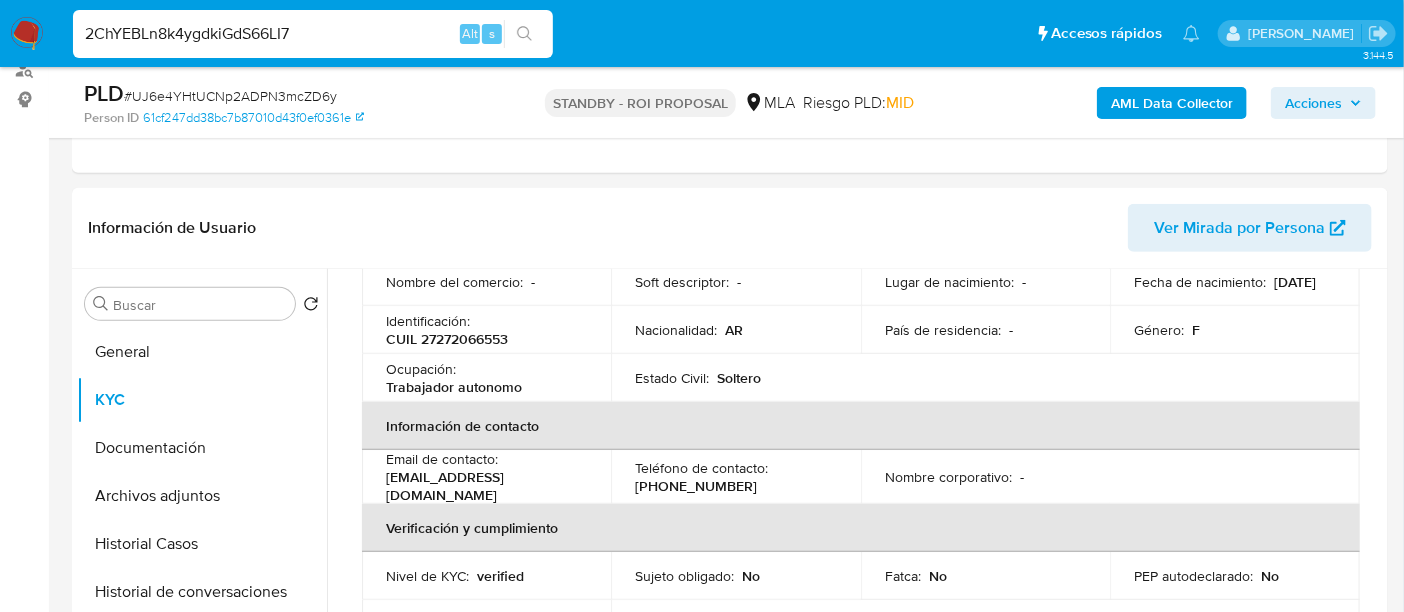 type on "2ChYEBLn8k4ygdkiGdS66LI7" 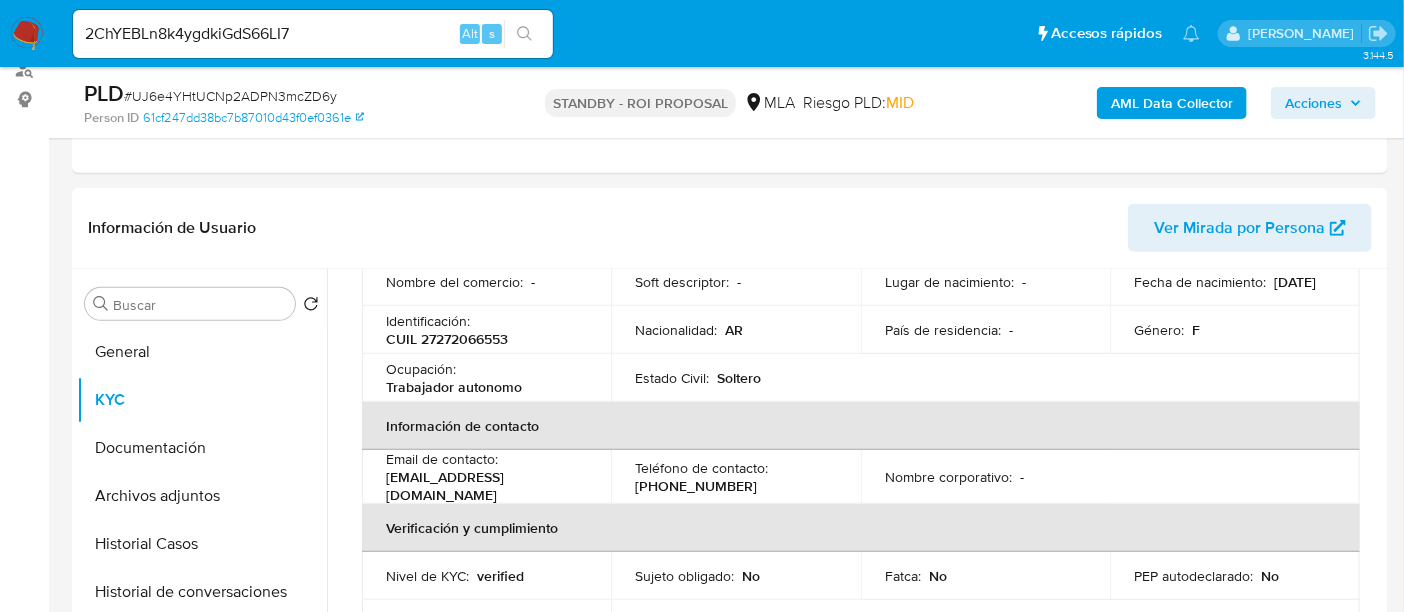 click at bounding box center [524, 34] 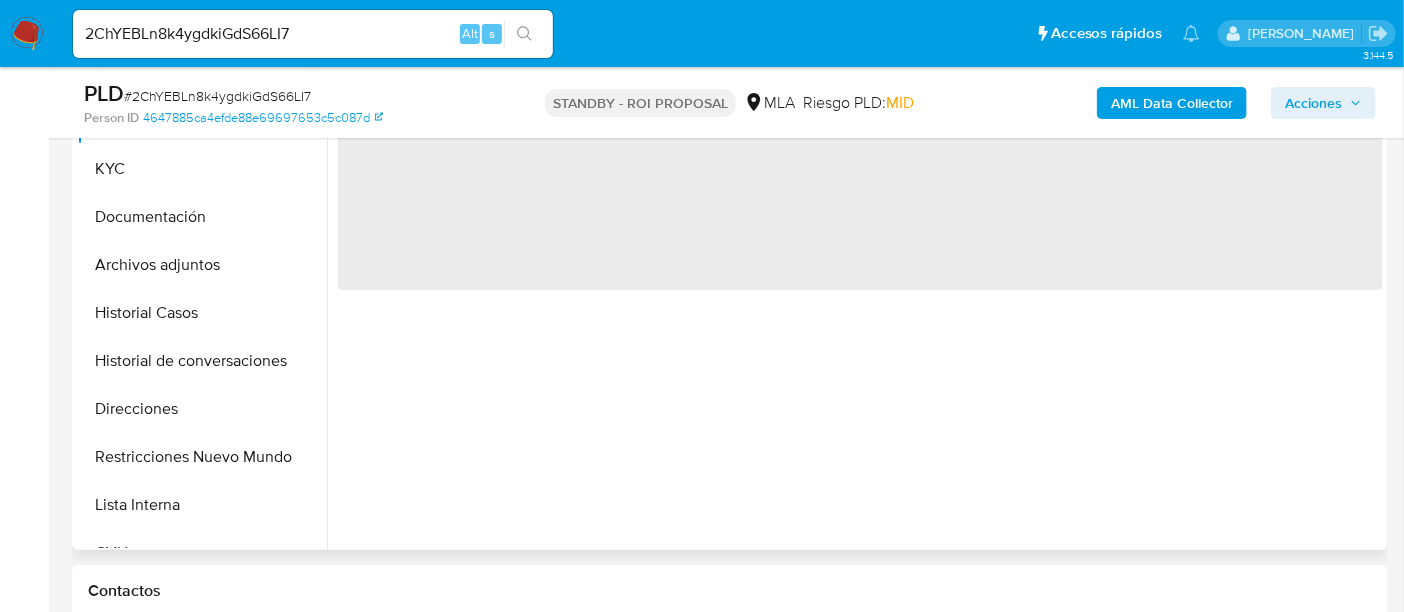 scroll, scrollTop: 500, scrollLeft: 0, axis: vertical 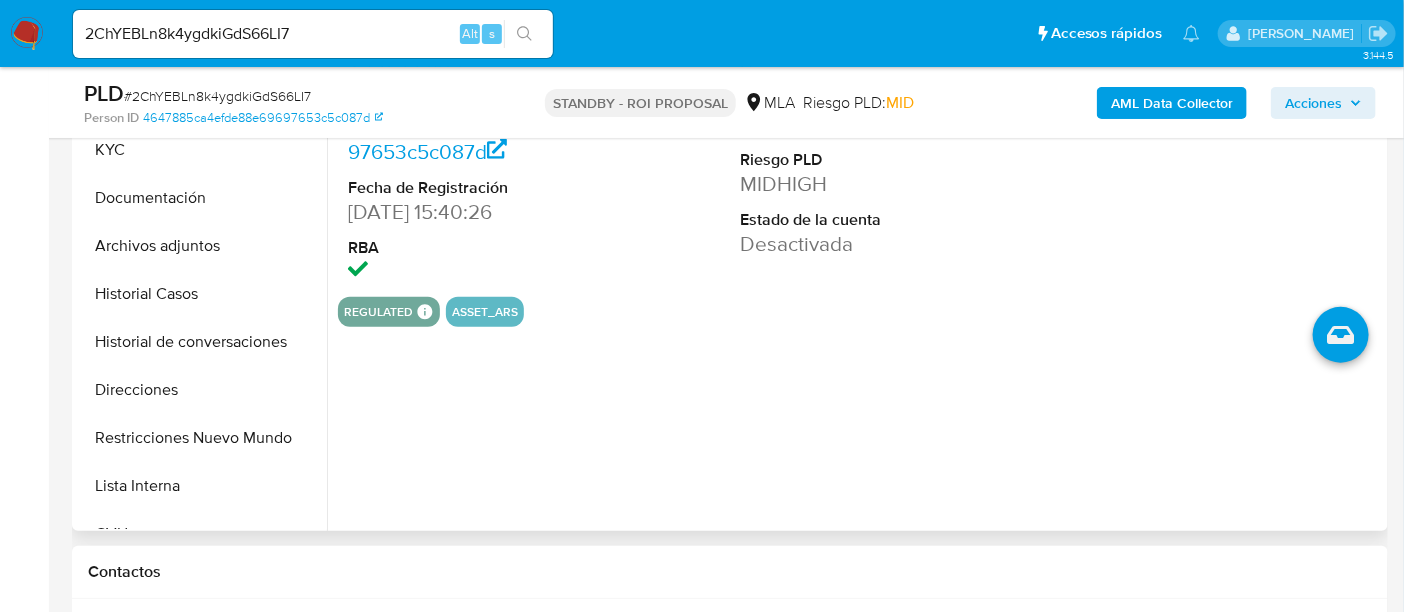 select on "10" 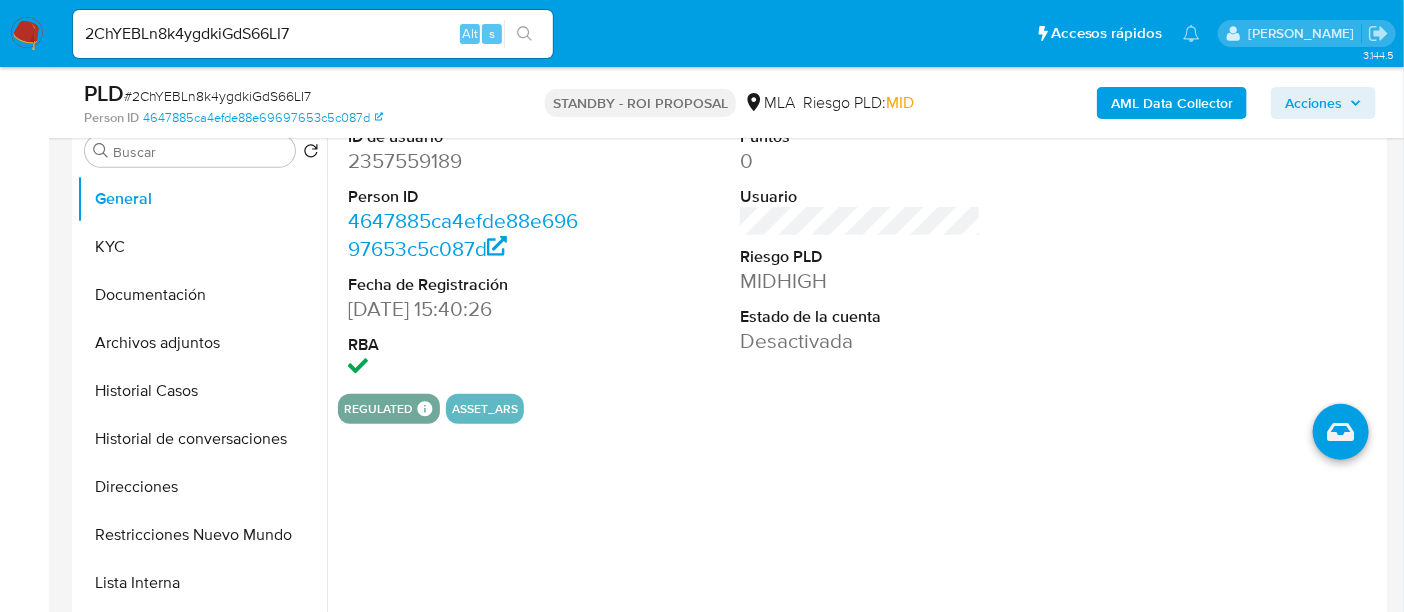 scroll, scrollTop: 374, scrollLeft: 0, axis: vertical 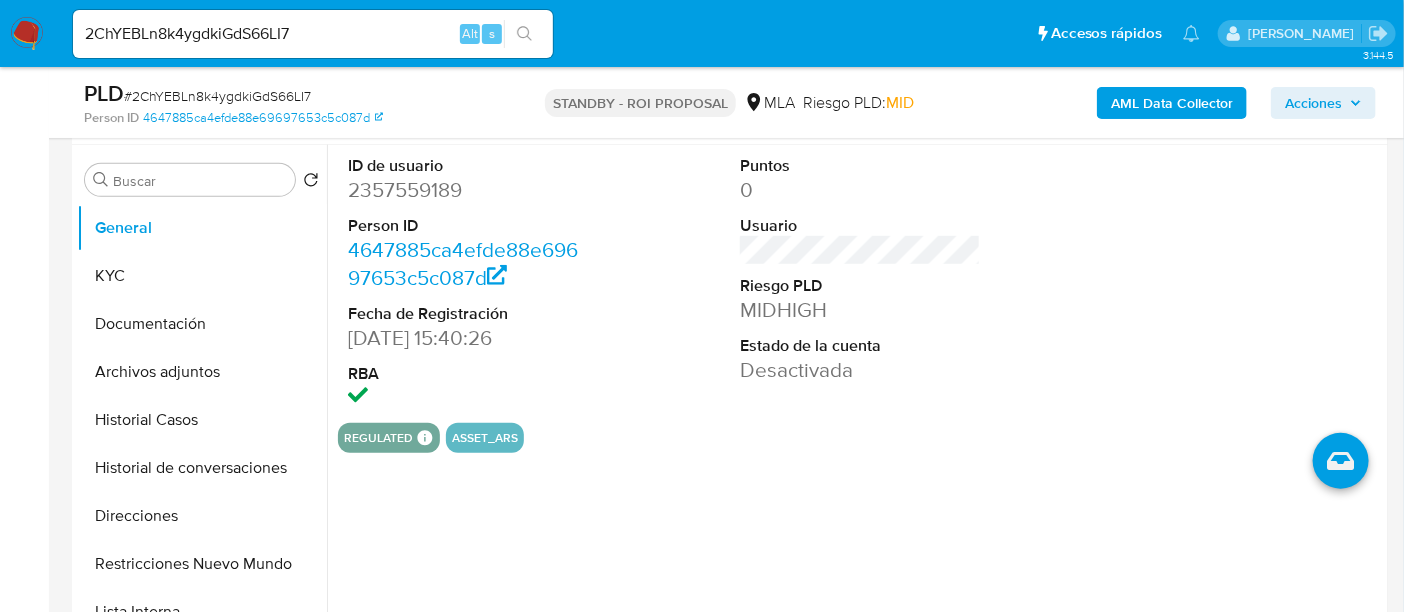 click on "# 2ChYEBLn8k4ygdkiGdS66LI7" at bounding box center (217, 96) 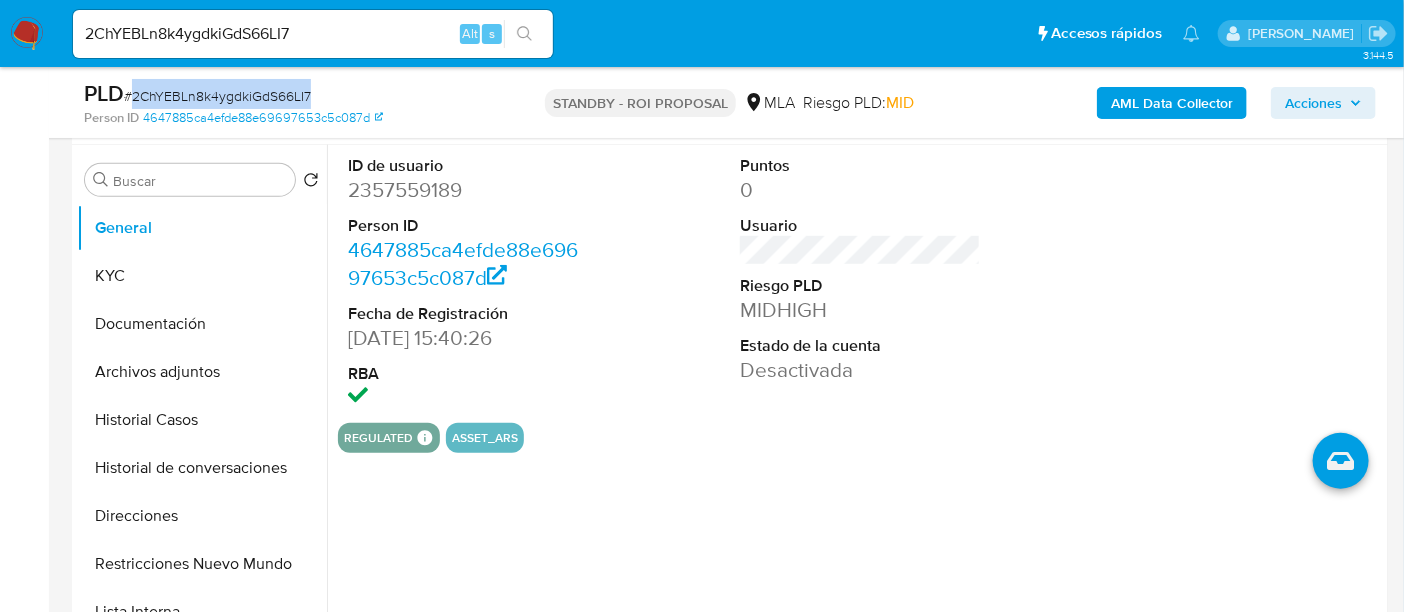 click on "# 2ChYEBLn8k4ygdkiGdS66LI7" at bounding box center [217, 96] 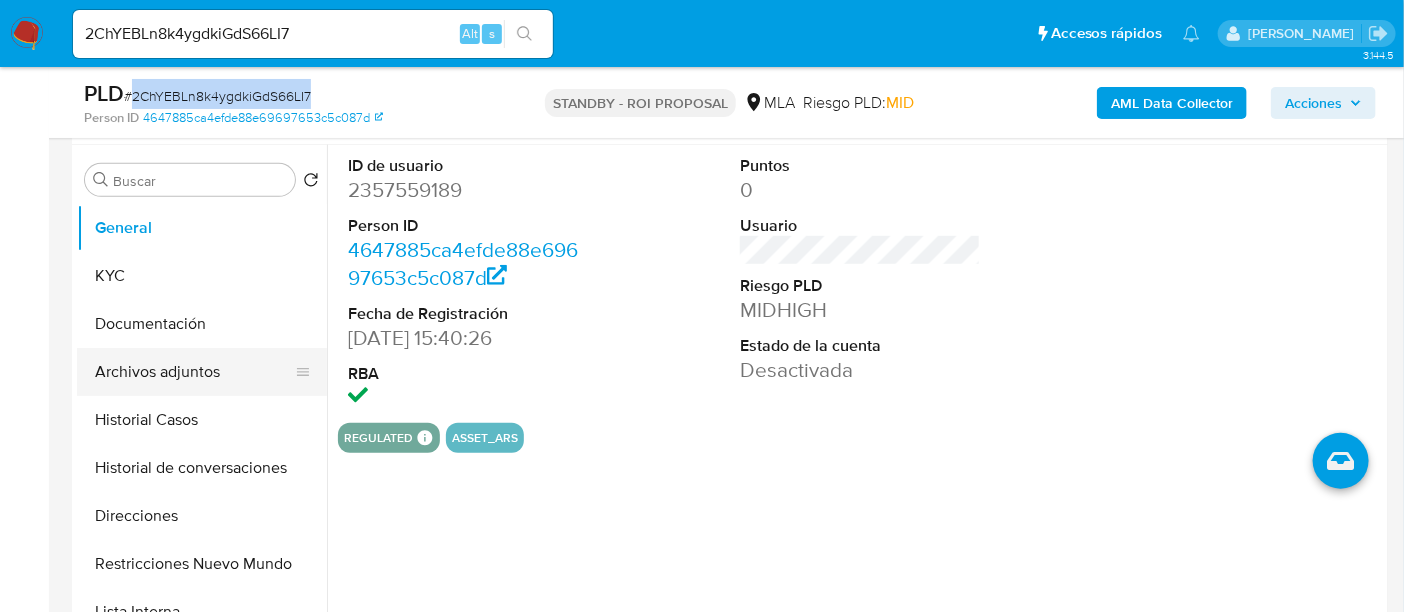 click on "Archivos adjuntos" at bounding box center [194, 372] 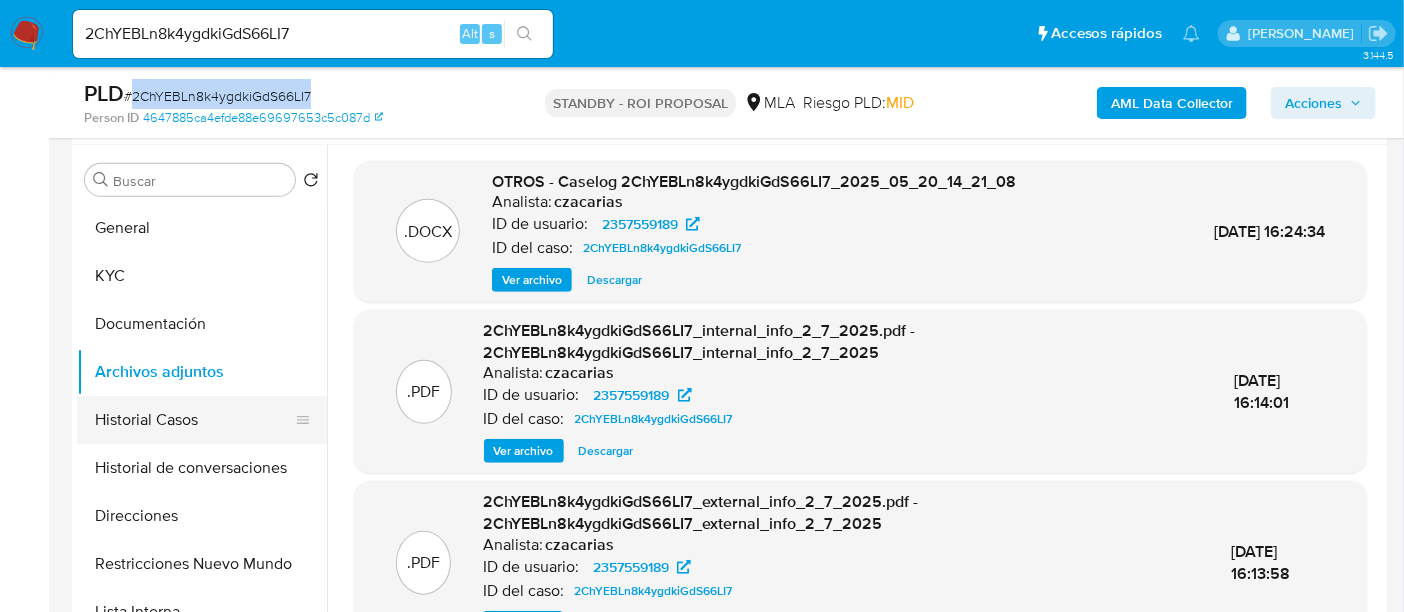 click on "Historial Casos" at bounding box center (194, 420) 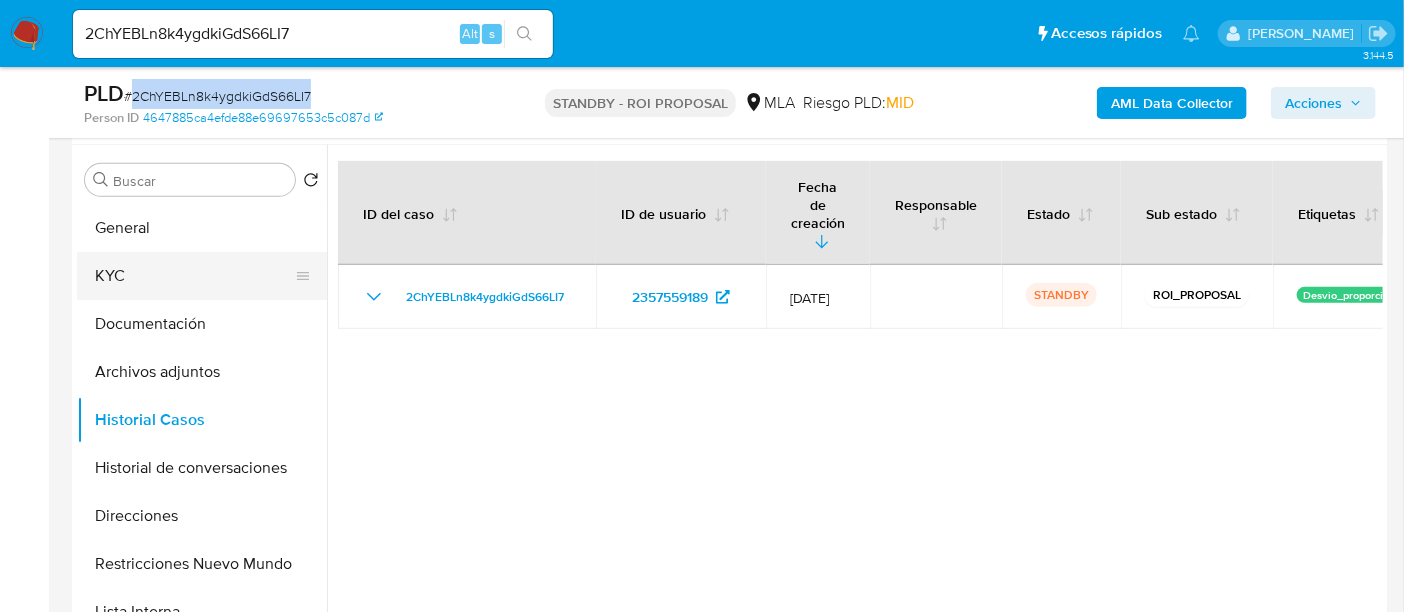 click on "KYC" at bounding box center (194, 276) 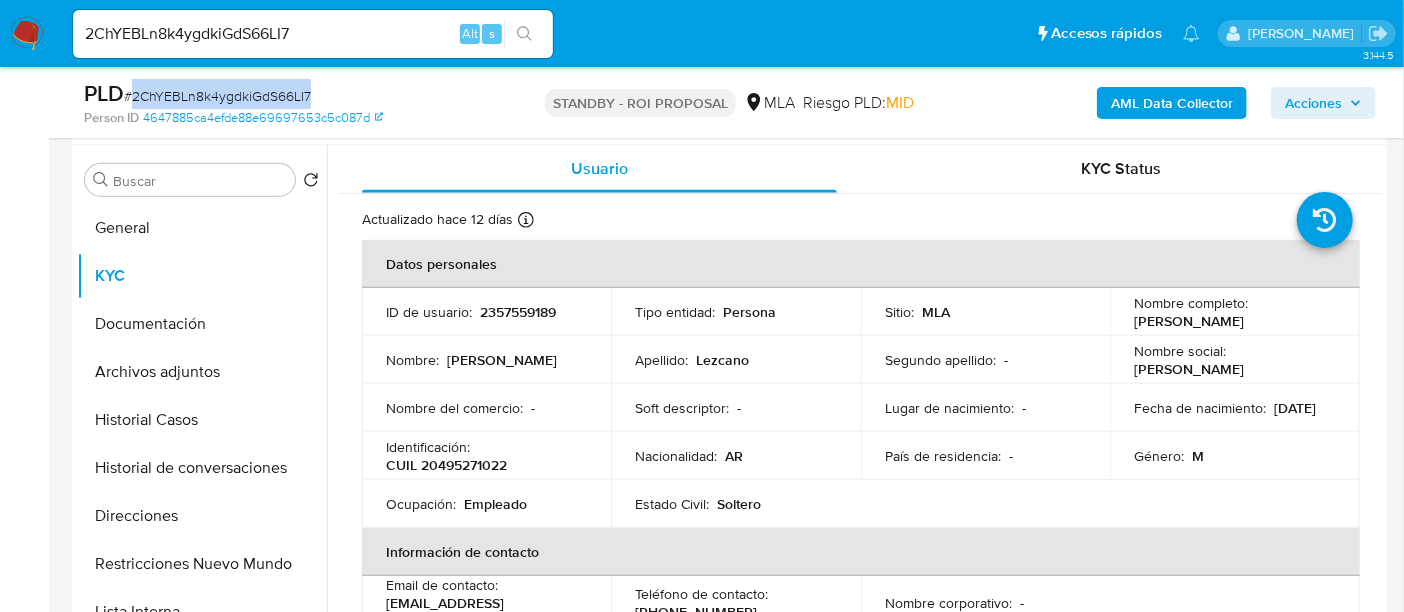 drag, startPoint x: 1125, startPoint y: 319, endPoint x: 1280, endPoint y: 322, distance: 155.02902 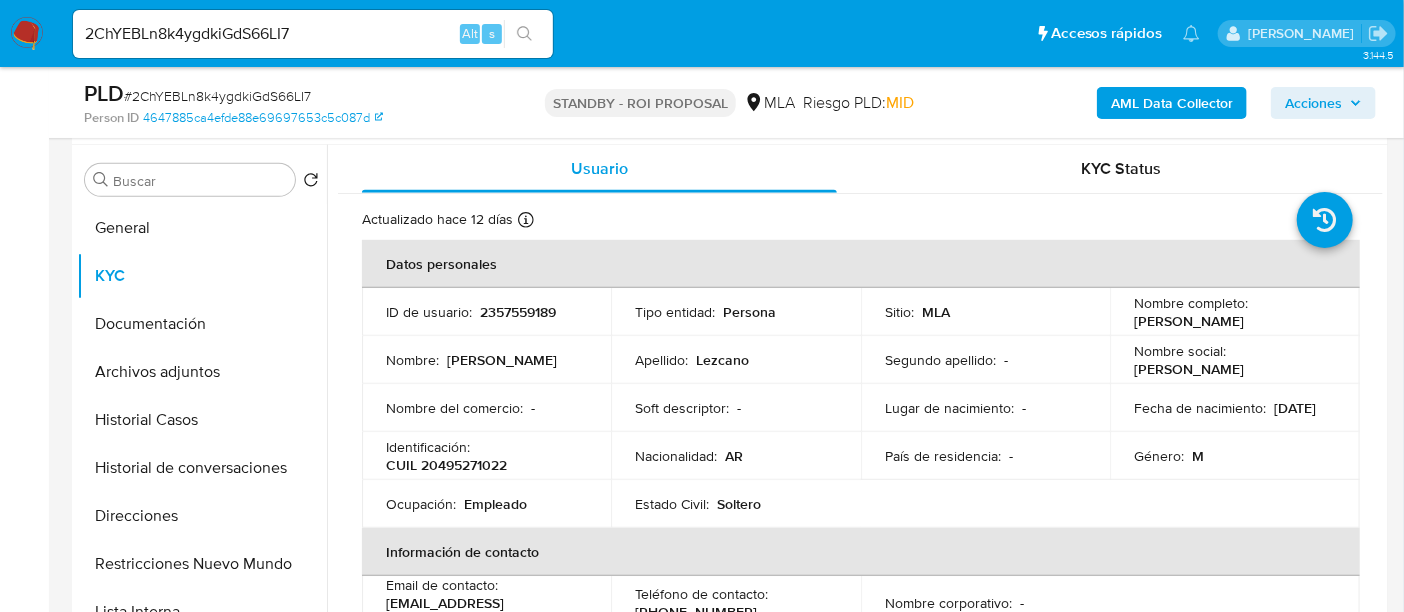 click on "CUIL 20495271022" at bounding box center [446, 465] 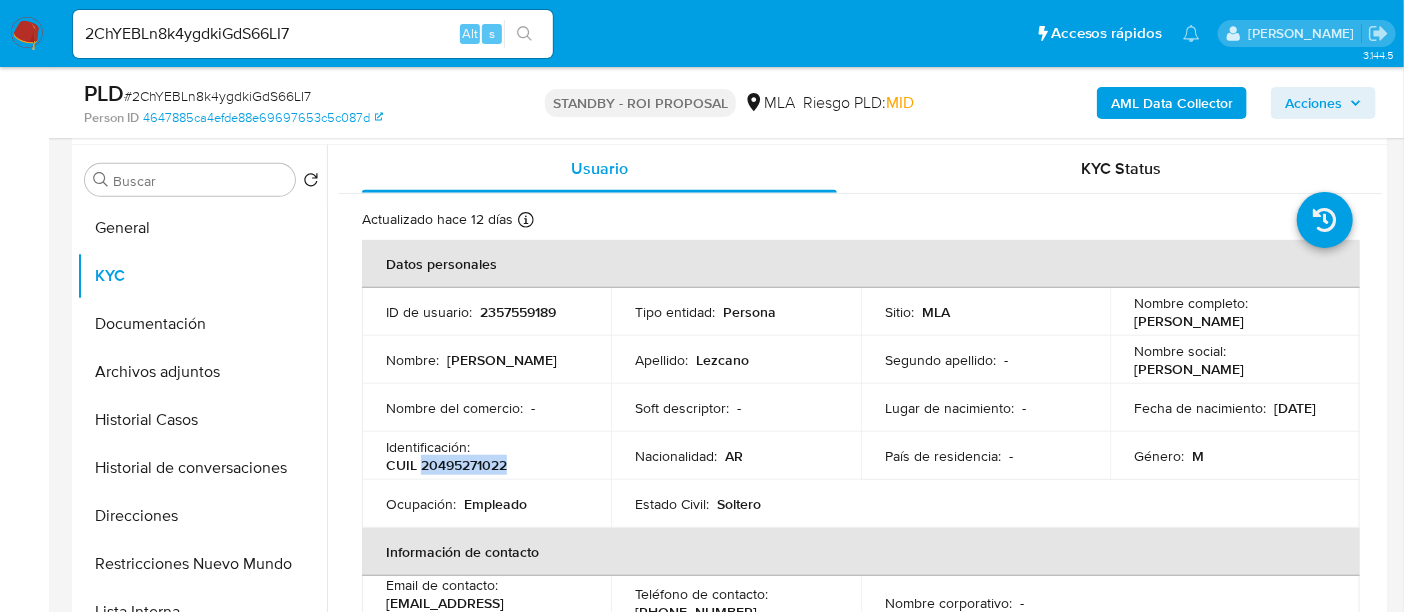 click on "CUIL 20495271022" at bounding box center (446, 465) 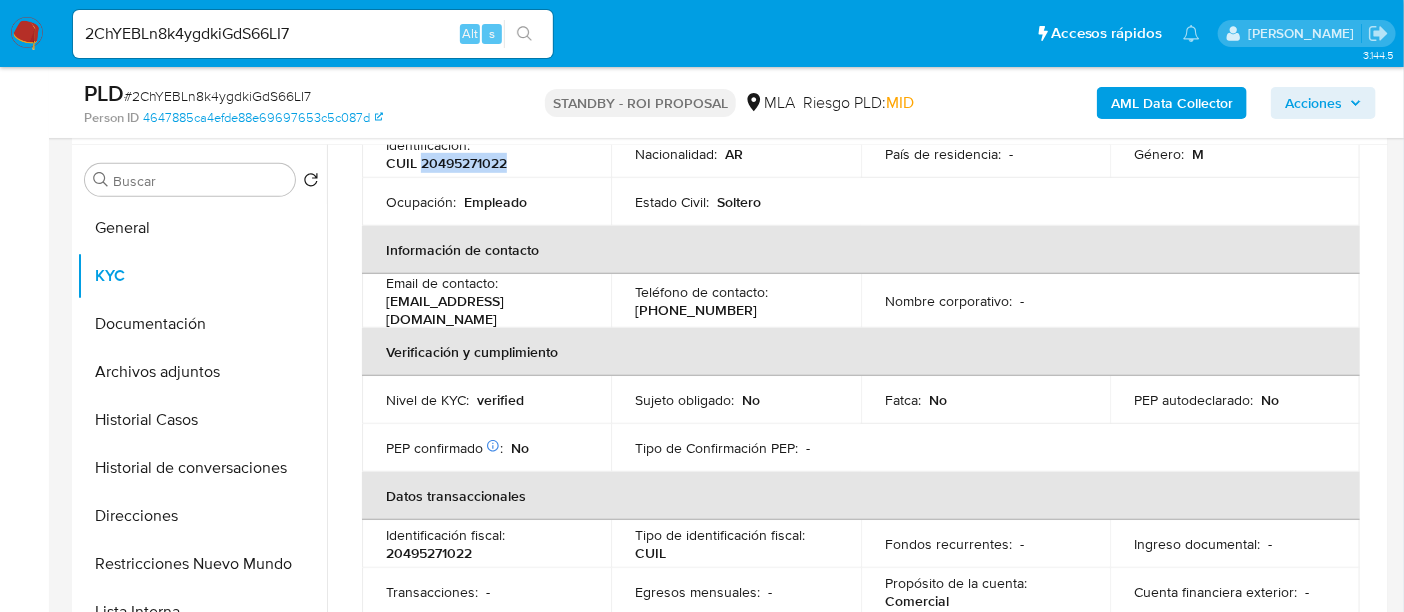 scroll, scrollTop: 374, scrollLeft: 0, axis: vertical 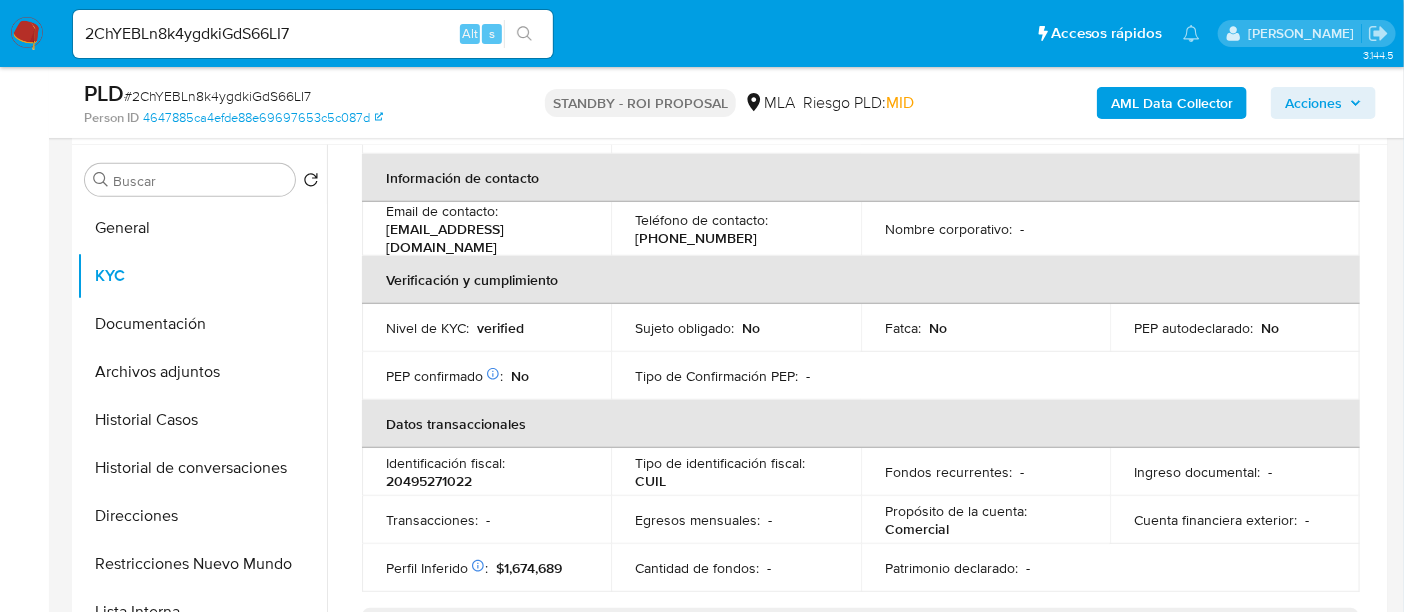 drag, startPoint x: 387, startPoint y: 232, endPoint x: 551, endPoint y: 225, distance: 164.14932 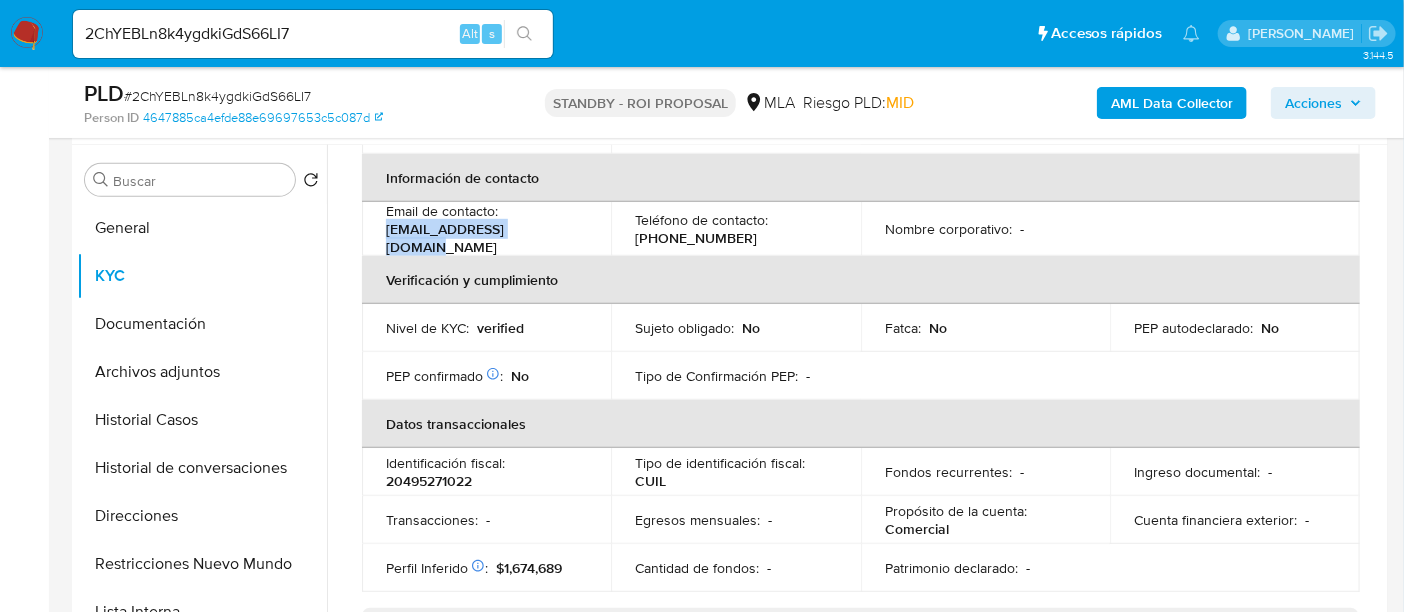 drag, startPoint x: 525, startPoint y: 233, endPoint x: 377, endPoint y: 234, distance: 148.00337 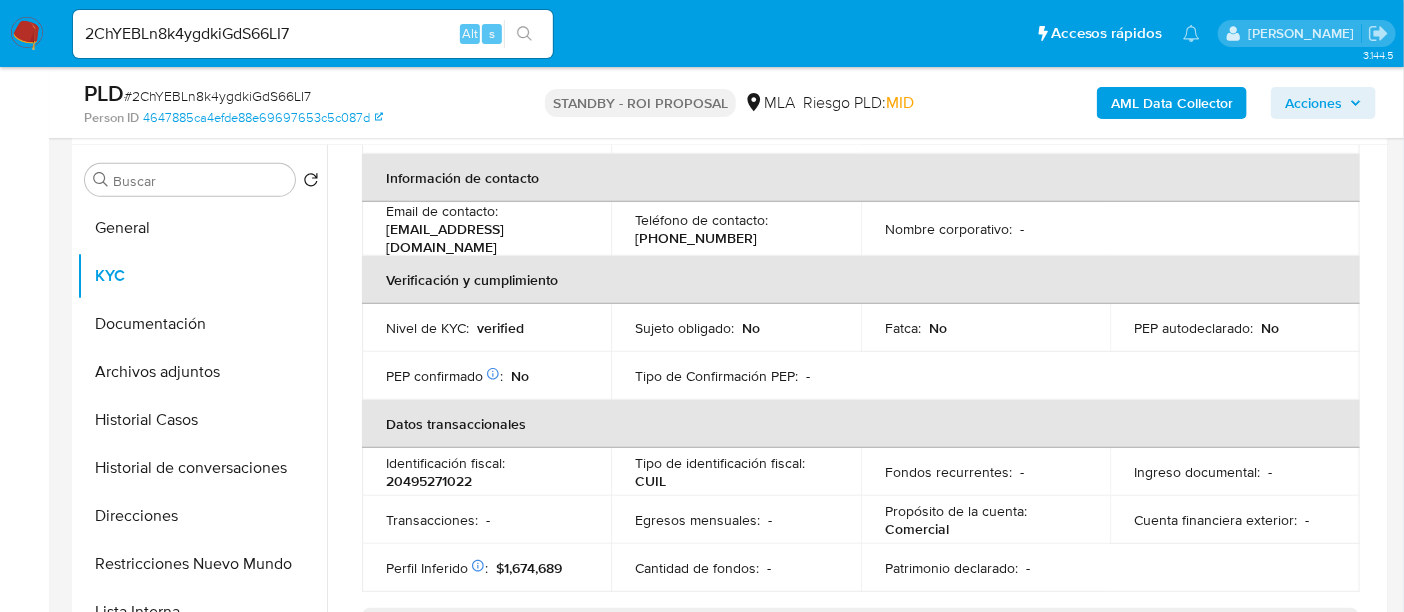 click on "(223) 5334979" at bounding box center [696, 238] 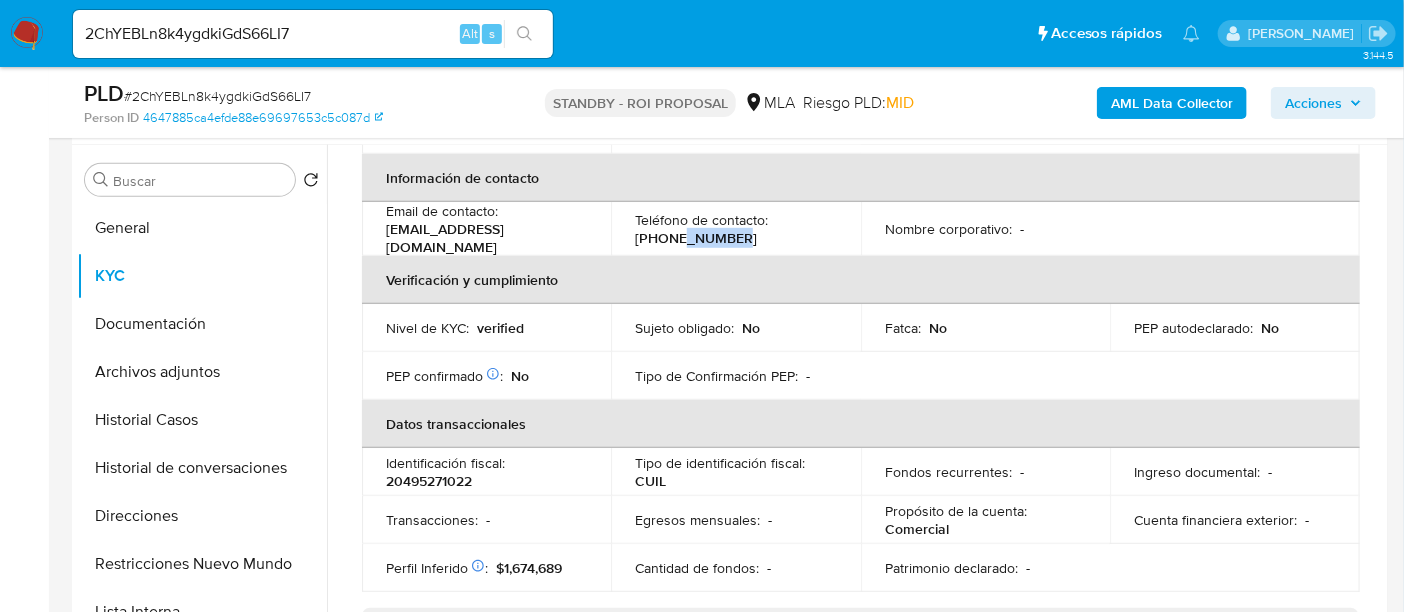 click on "(223) 5334979" at bounding box center [696, 238] 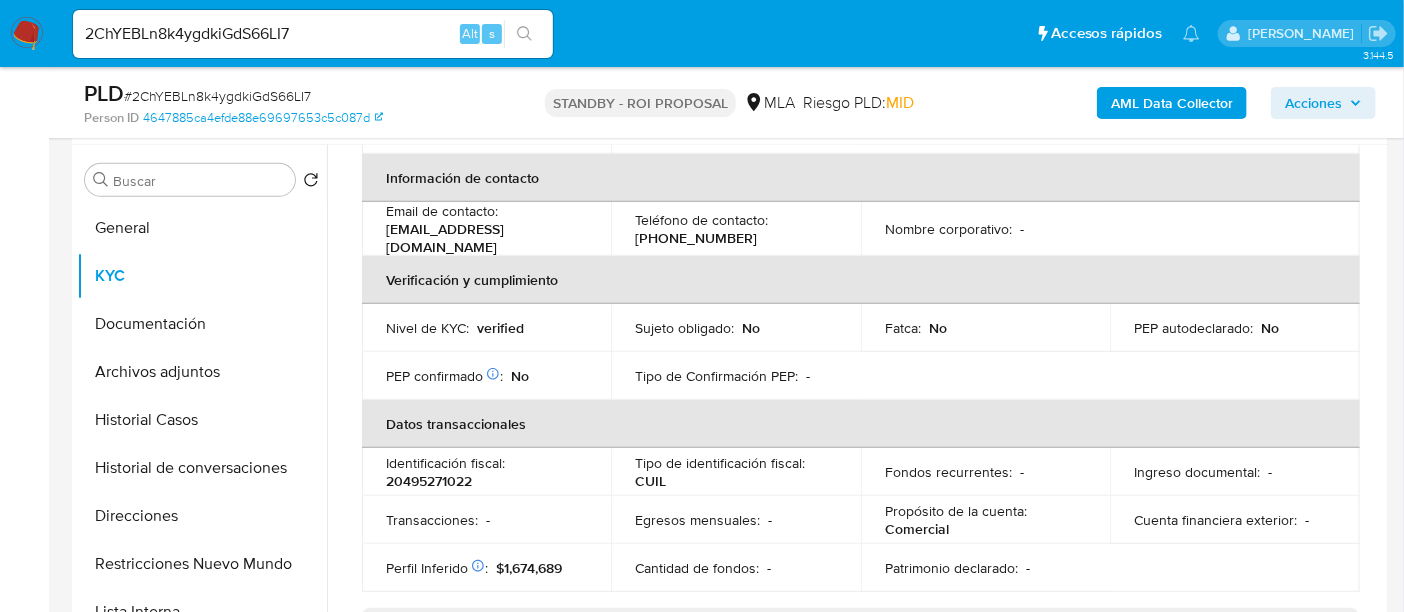 click on "(223) 5334979" at bounding box center [696, 238] 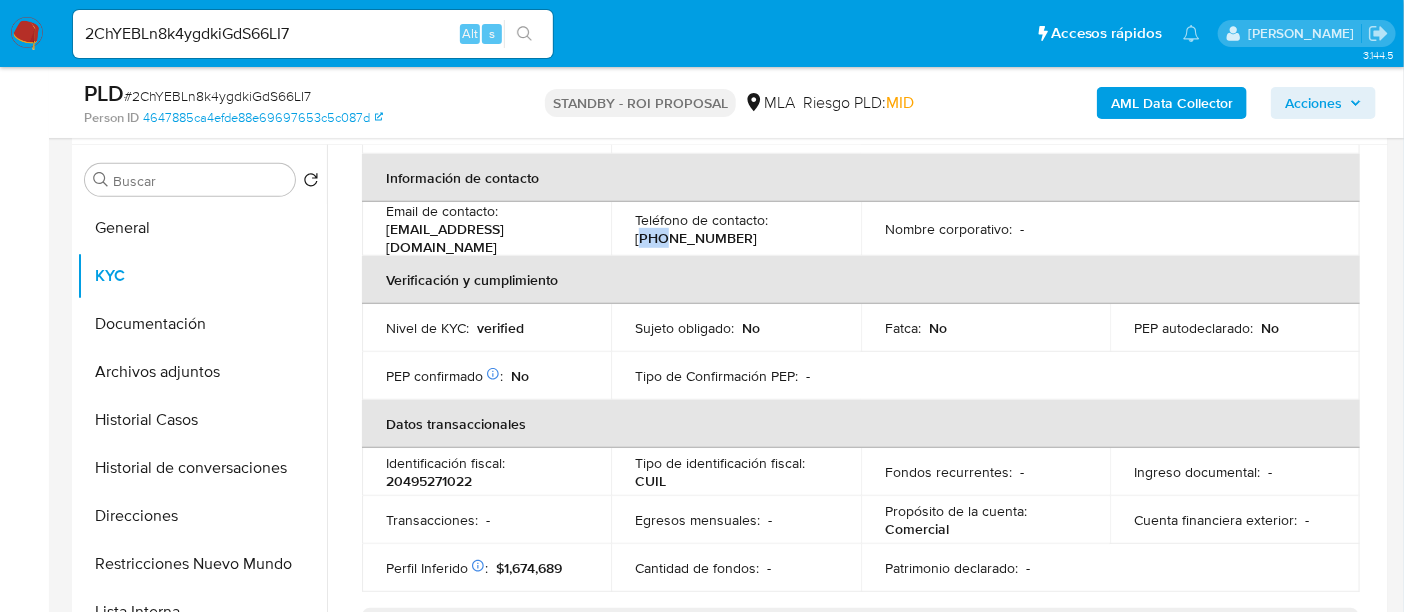 click on "(223) 5334979" at bounding box center [696, 238] 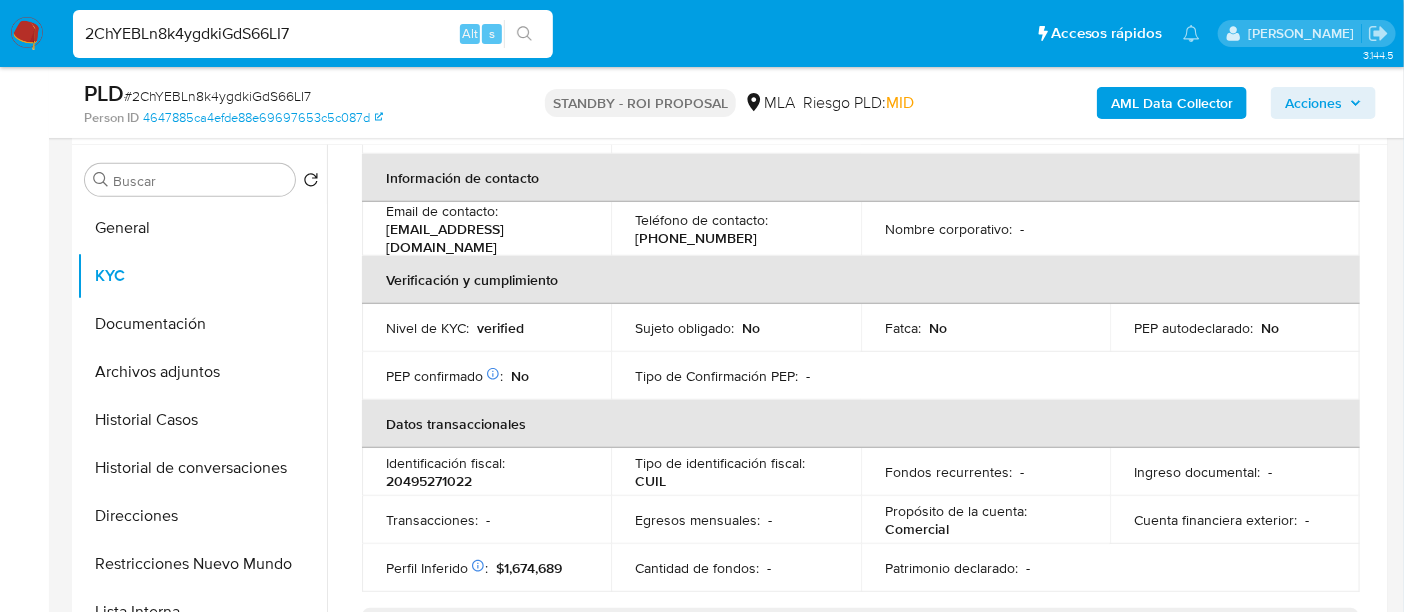click on "2ChYEBLn8k4ygdkiGdS66LI7" at bounding box center [313, 34] 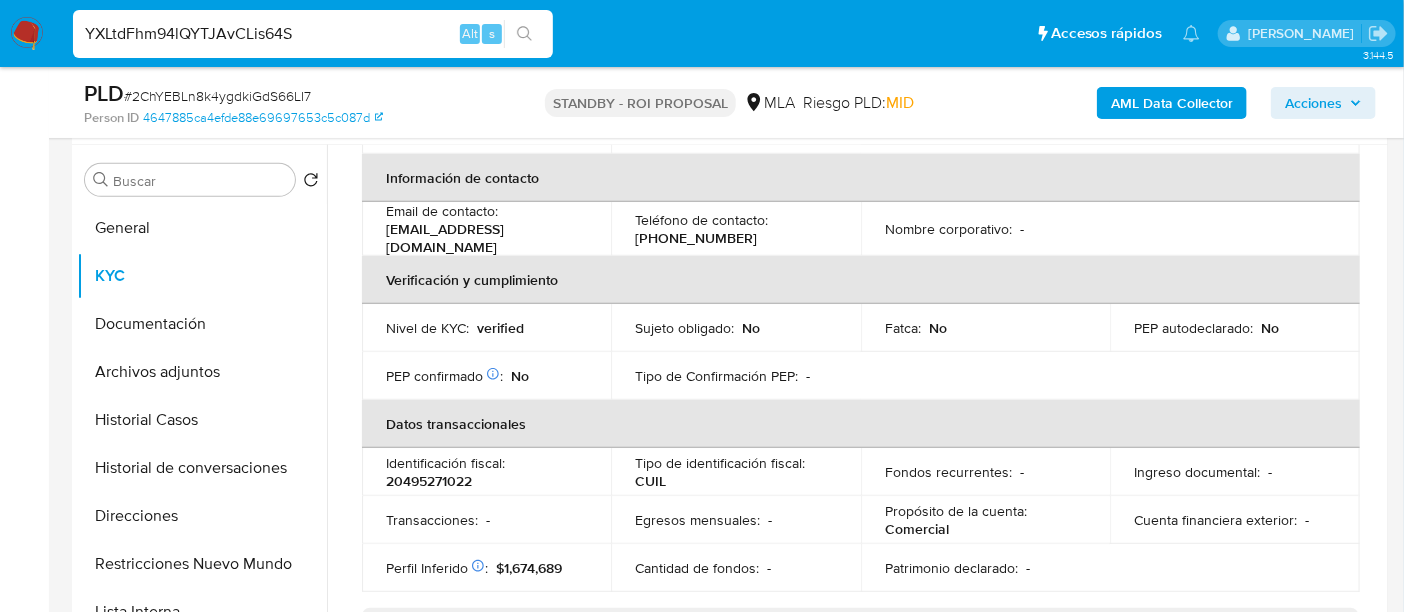 type on "YXLtdFhm94lQYTJAvCLis64S" 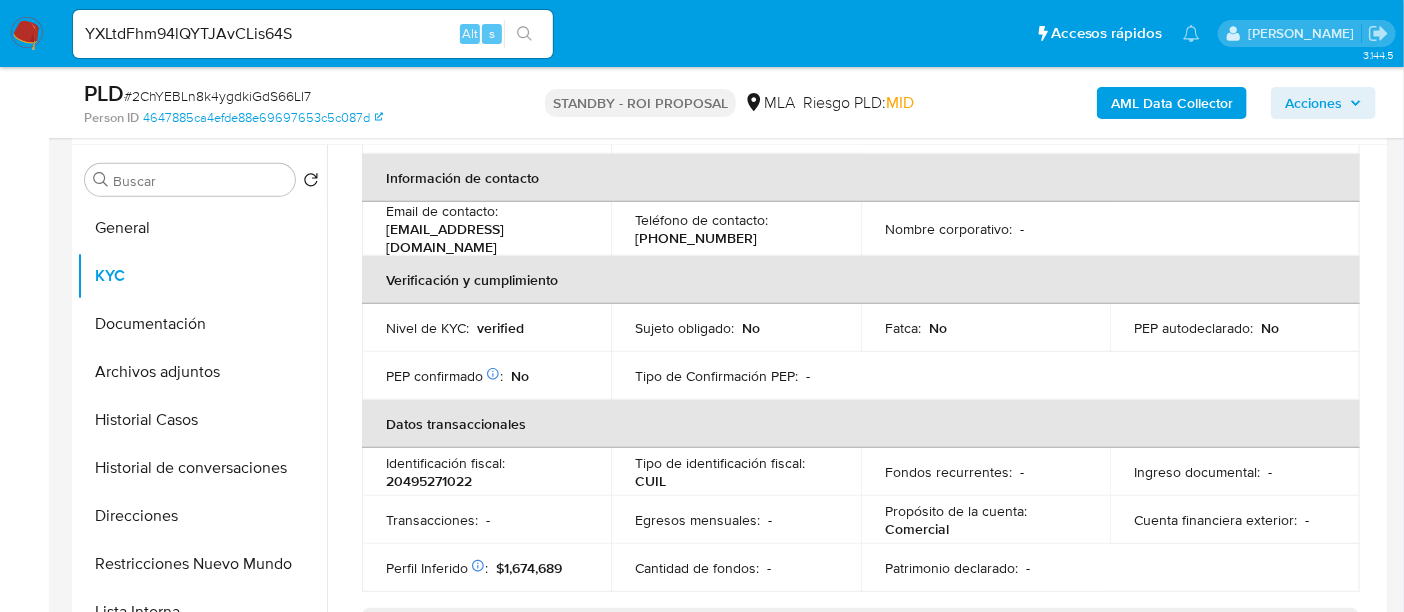 click 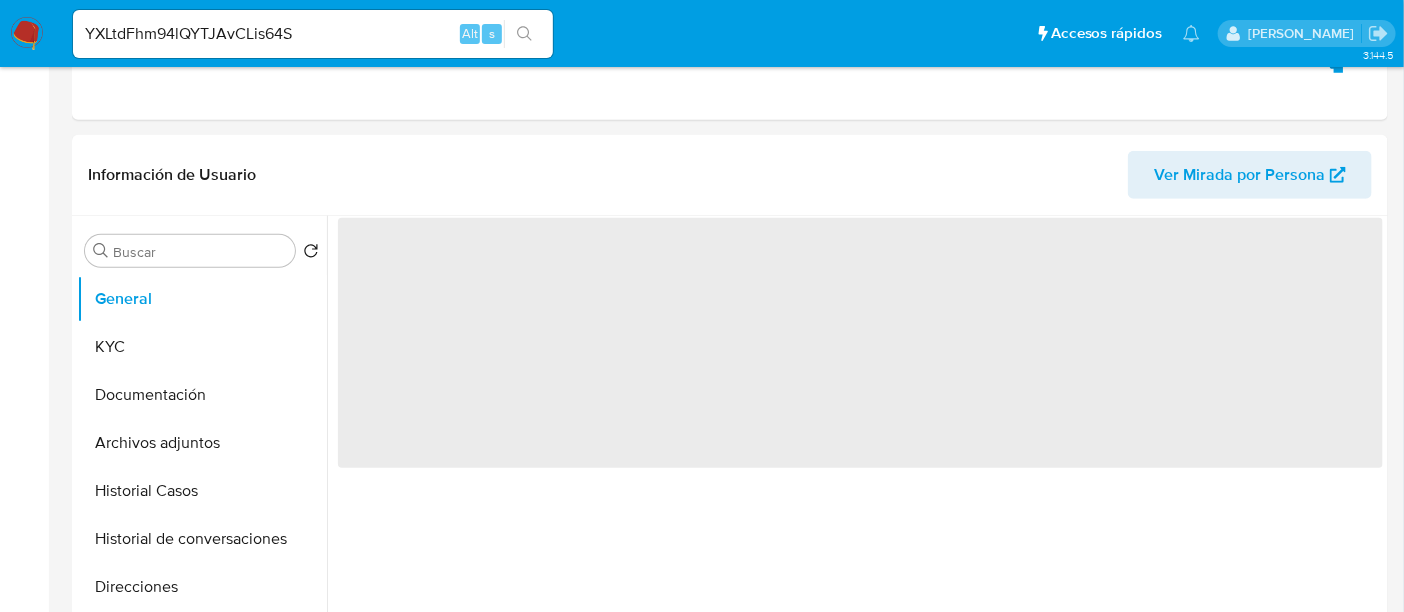 select on "10" 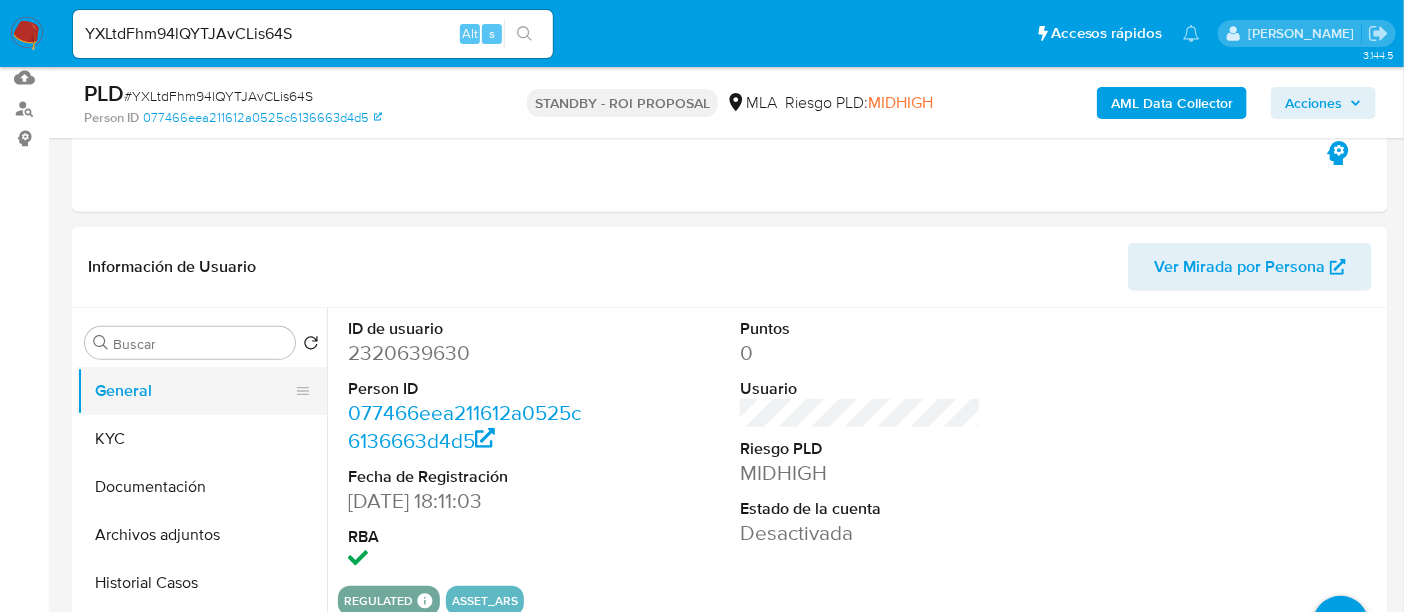 scroll, scrollTop: 250, scrollLeft: 0, axis: vertical 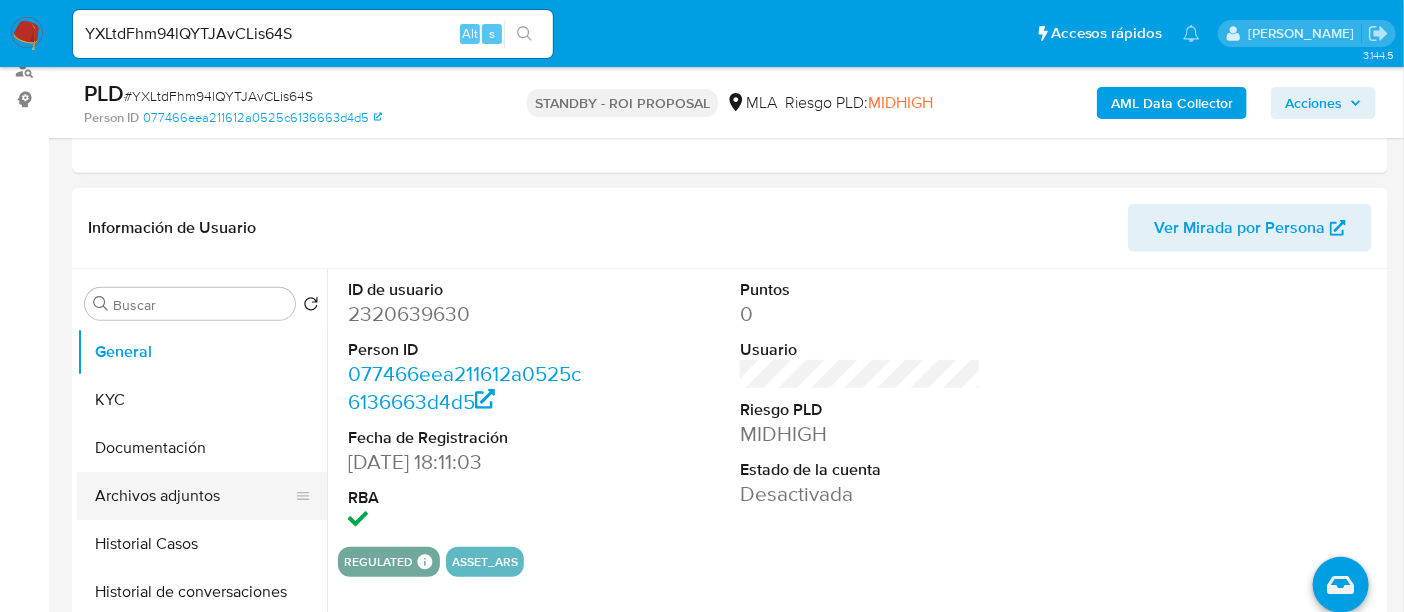 click on "Archivos adjuntos" at bounding box center (194, 496) 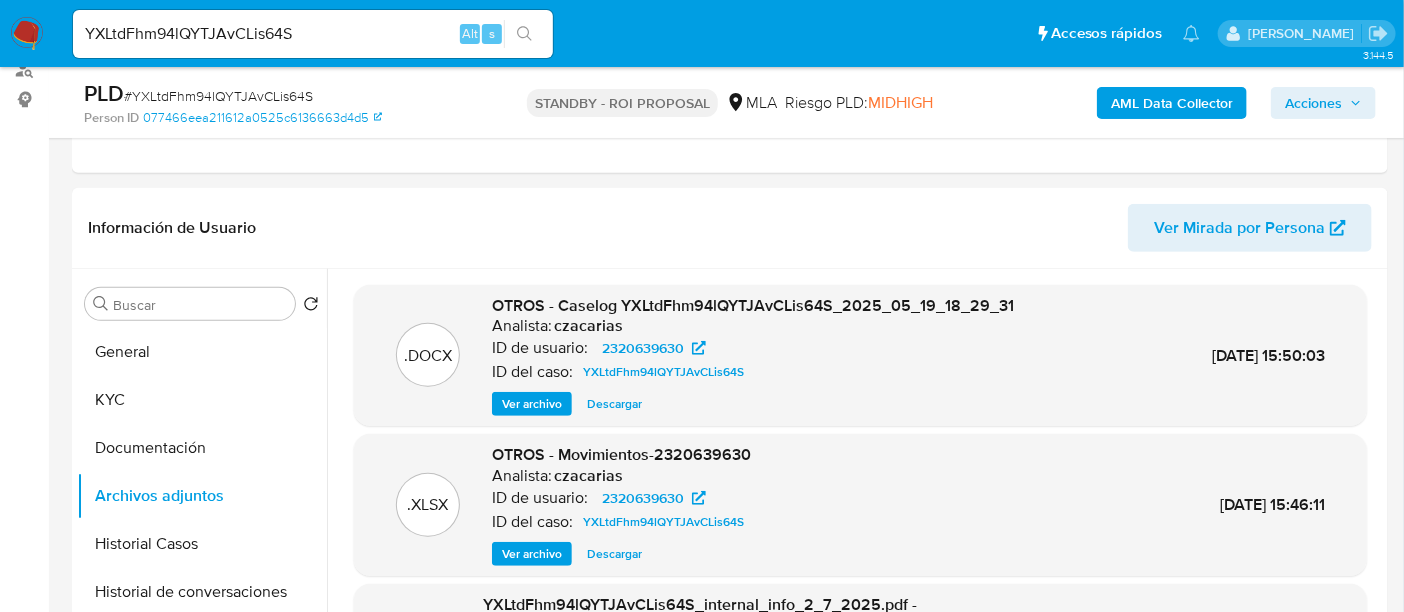 click on "# YXLtdFhm94lQYTJAvCLis64S" at bounding box center [218, 96] 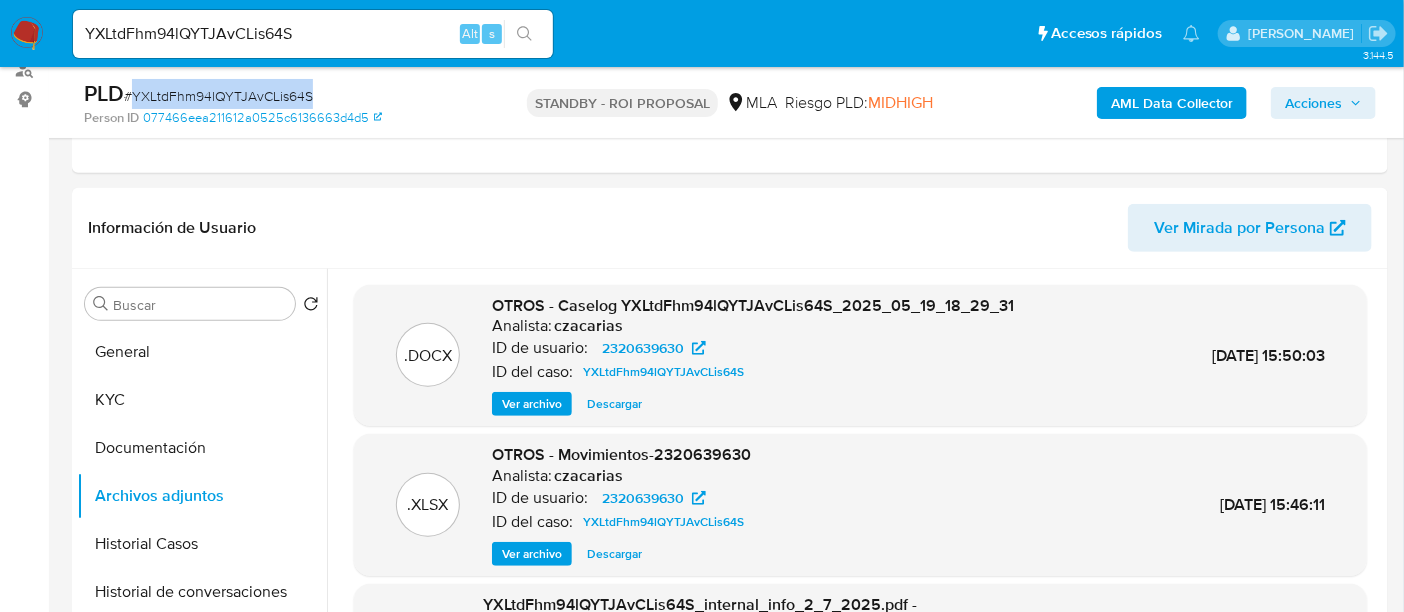 click on "# YXLtdFhm94lQYTJAvCLis64S" at bounding box center (218, 96) 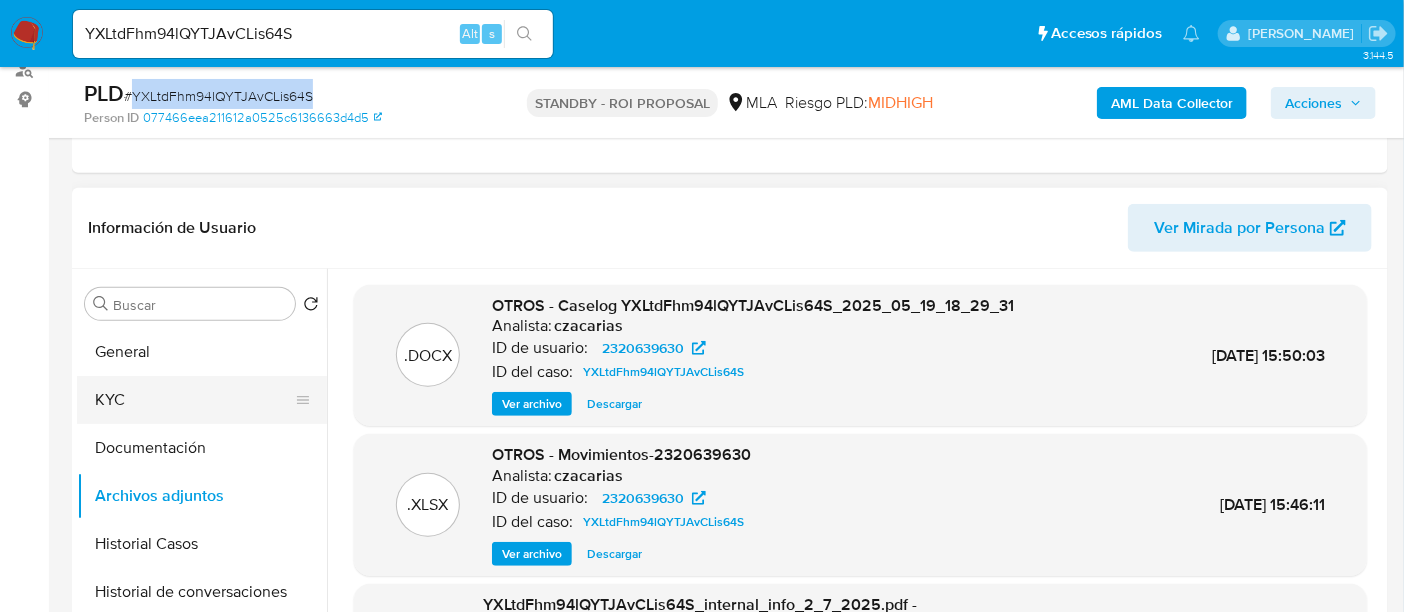click on "KYC" at bounding box center (194, 400) 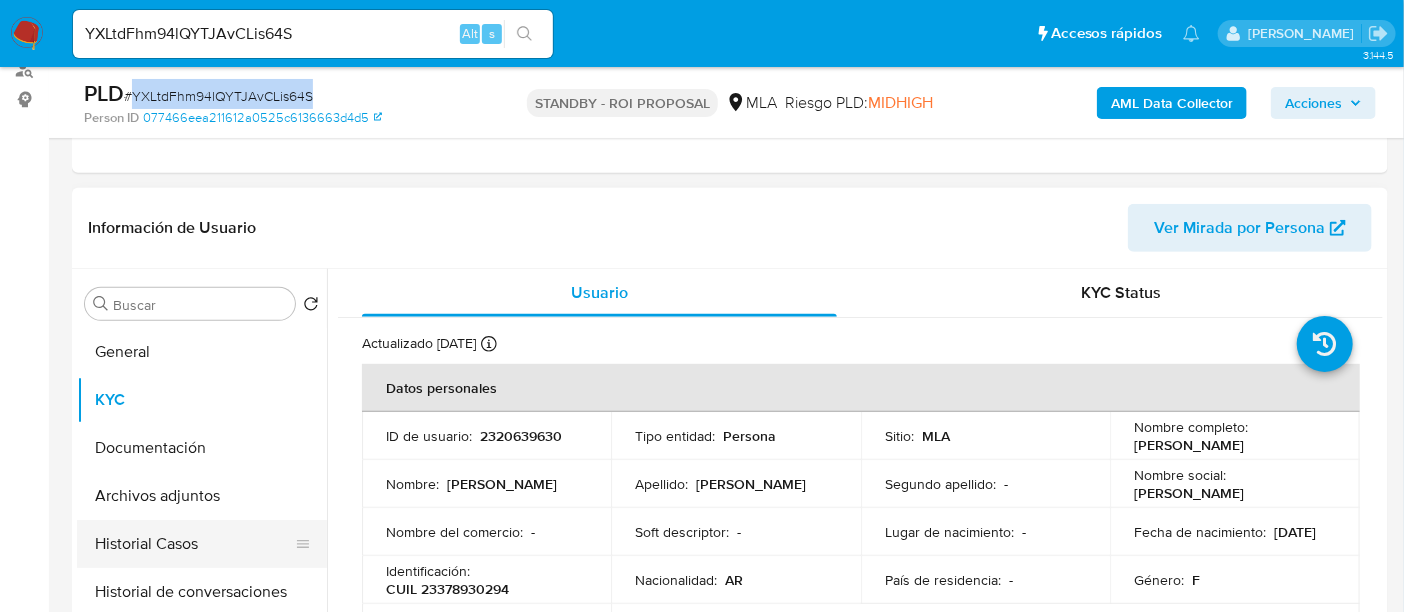 click on "Historial Casos" at bounding box center [194, 544] 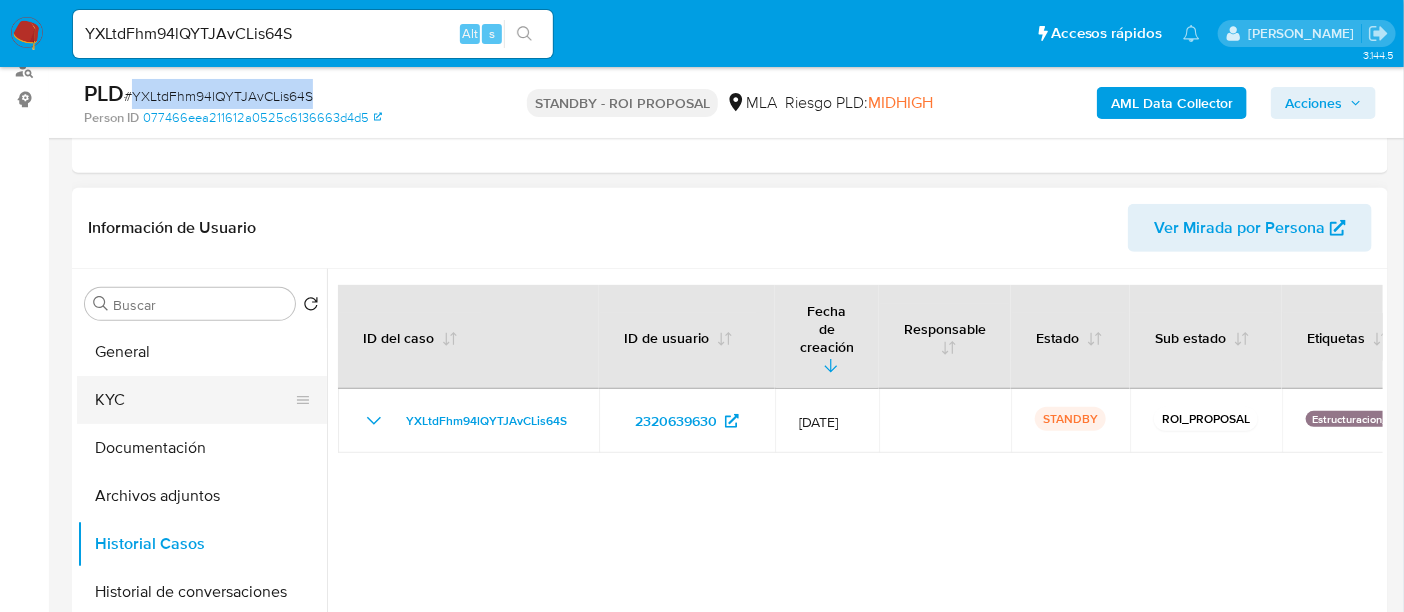 click on "KYC" at bounding box center [194, 400] 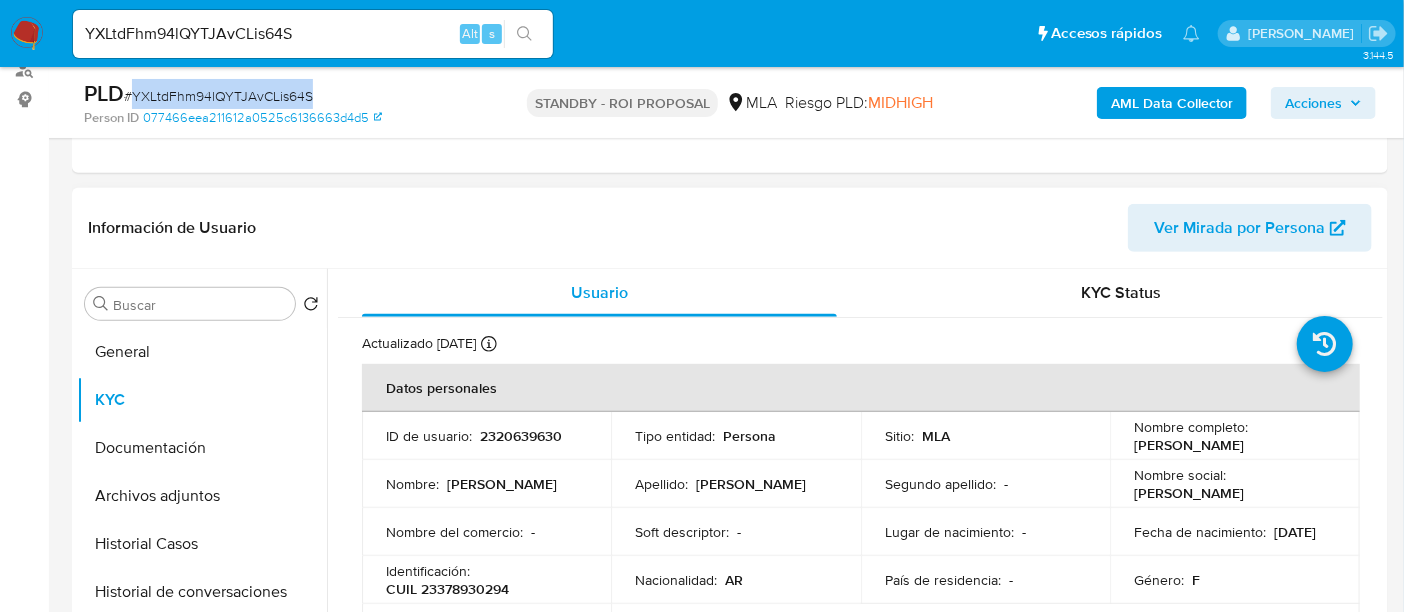 drag, startPoint x: 1131, startPoint y: 442, endPoint x: 1300, endPoint y: 439, distance: 169.02663 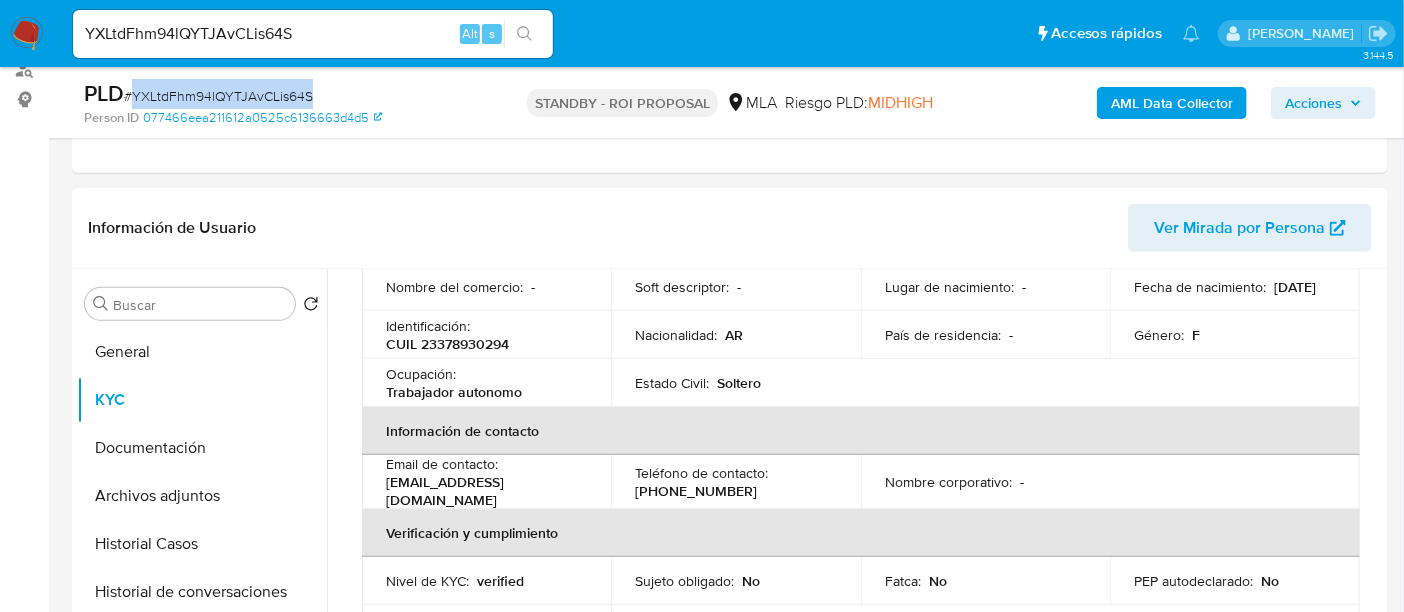 scroll, scrollTop: 250, scrollLeft: 0, axis: vertical 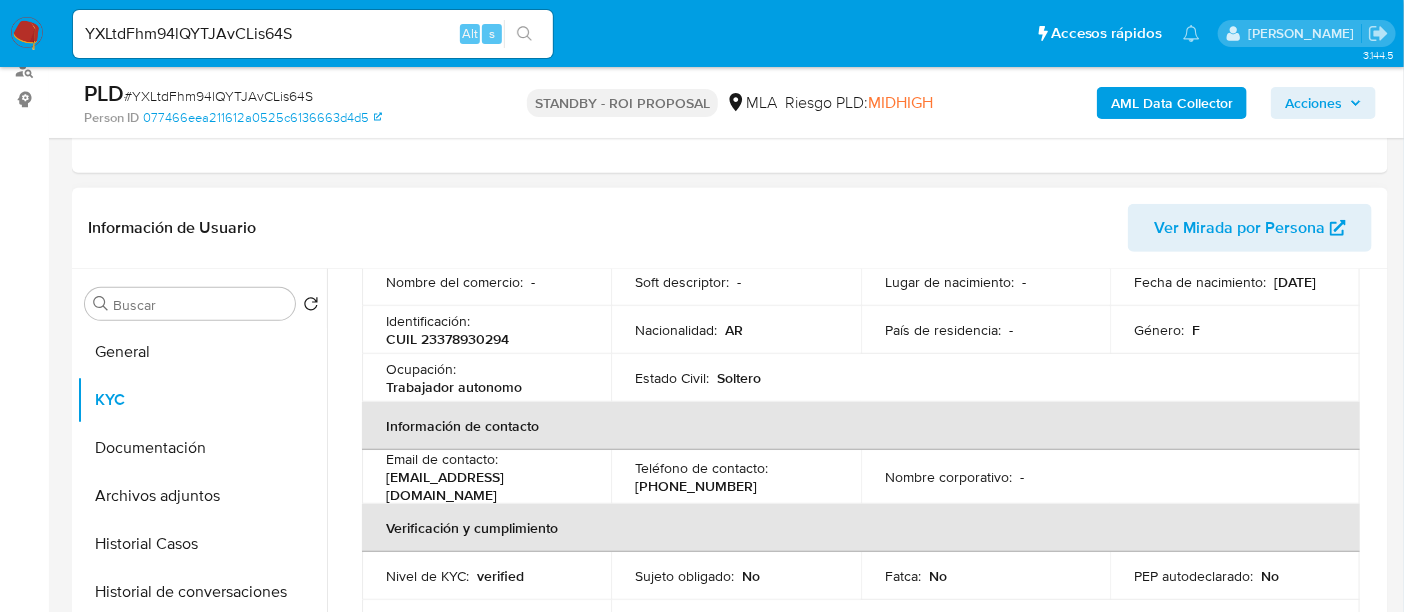 click on "CUIL 23378930294" at bounding box center [447, 339] 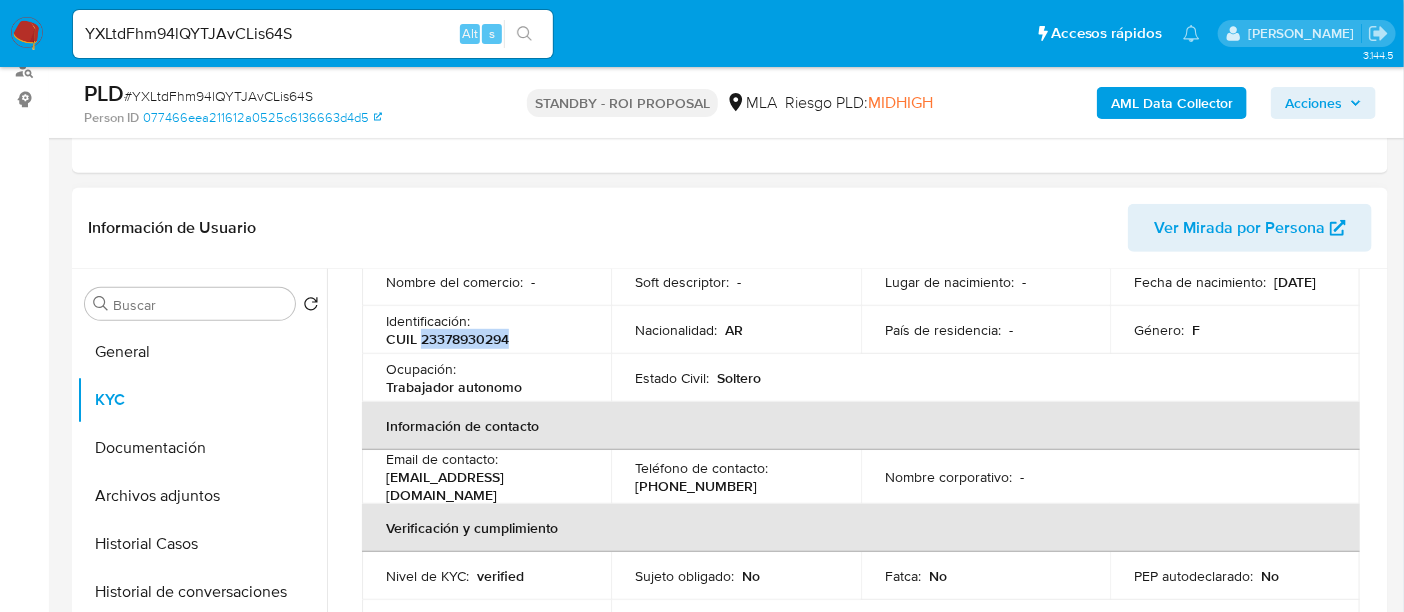 click on "CUIL 23378930294" at bounding box center [447, 339] 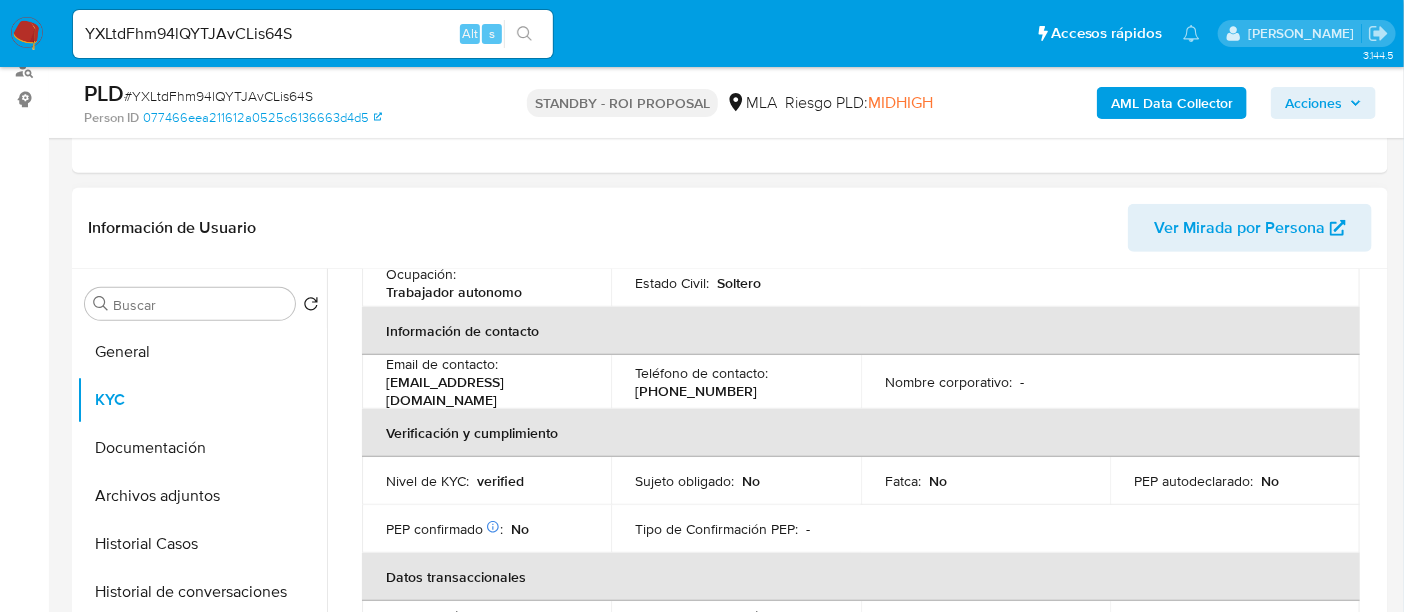 scroll, scrollTop: 374, scrollLeft: 0, axis: vertical 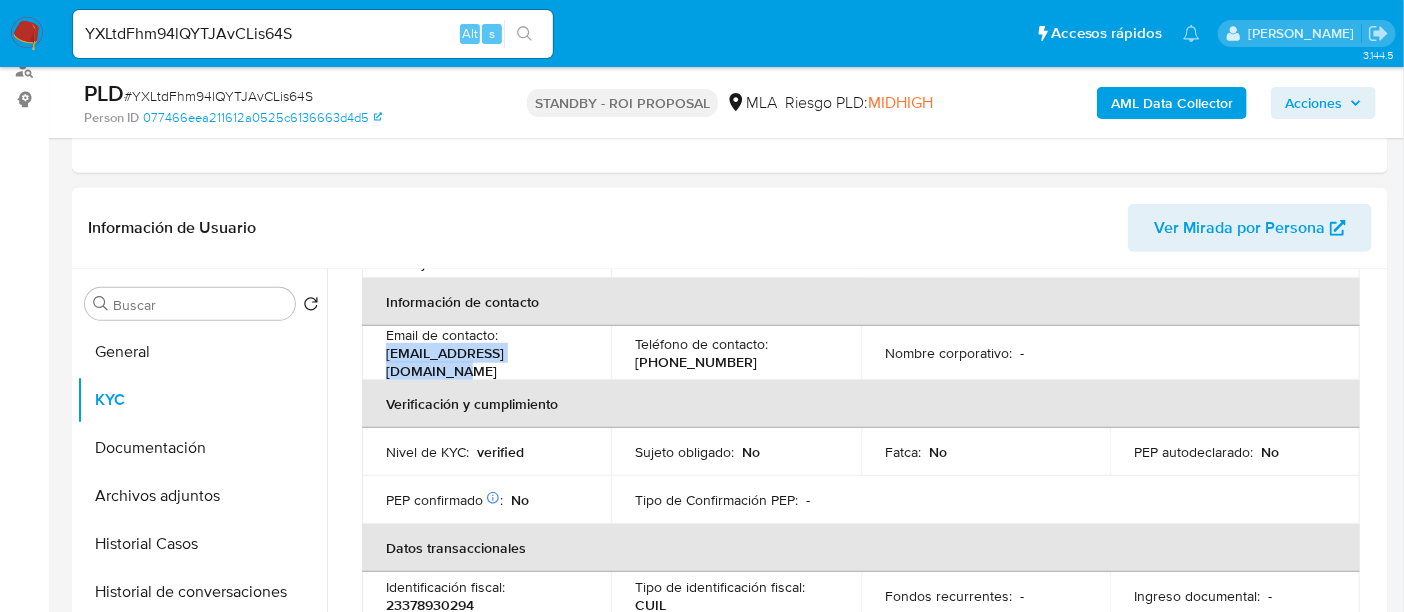 drag, startPoint x: 389, startPoint y: 358, endPoint x: 577, endPoint y: 365, distance: 188.13028 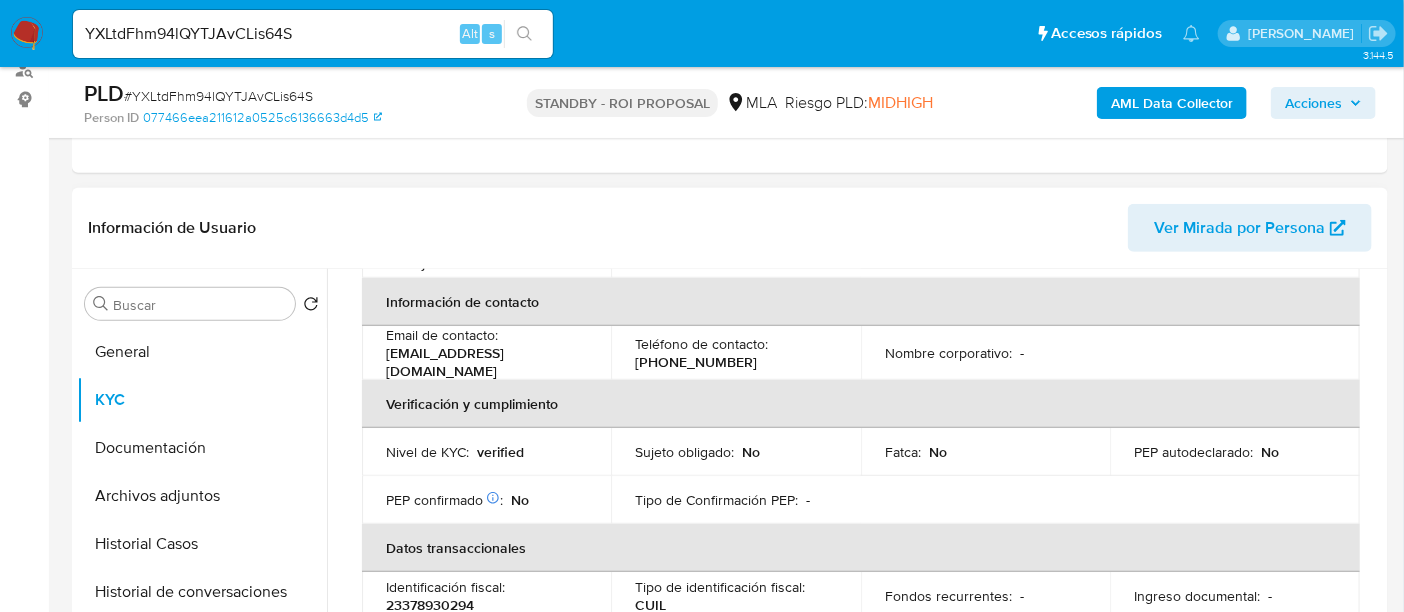 click on "(223) 6054328" at bounding box center [696, 362] 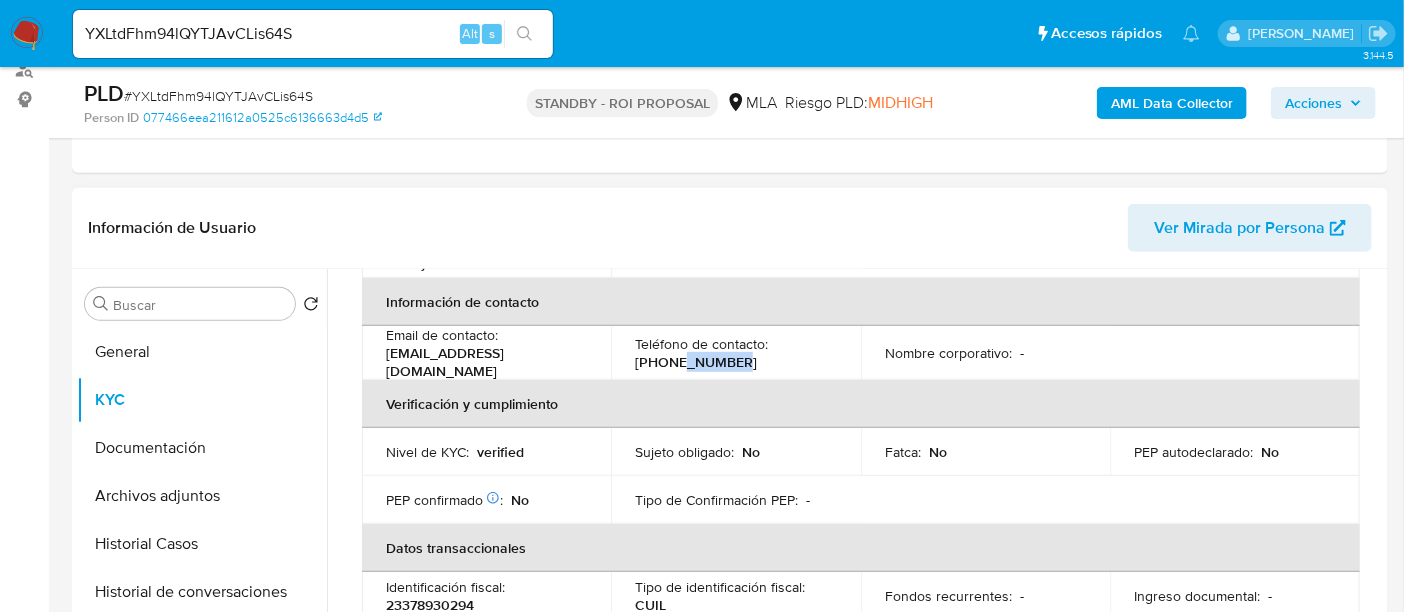 click on "(223) 6054328" at bounding box center (696, 362) 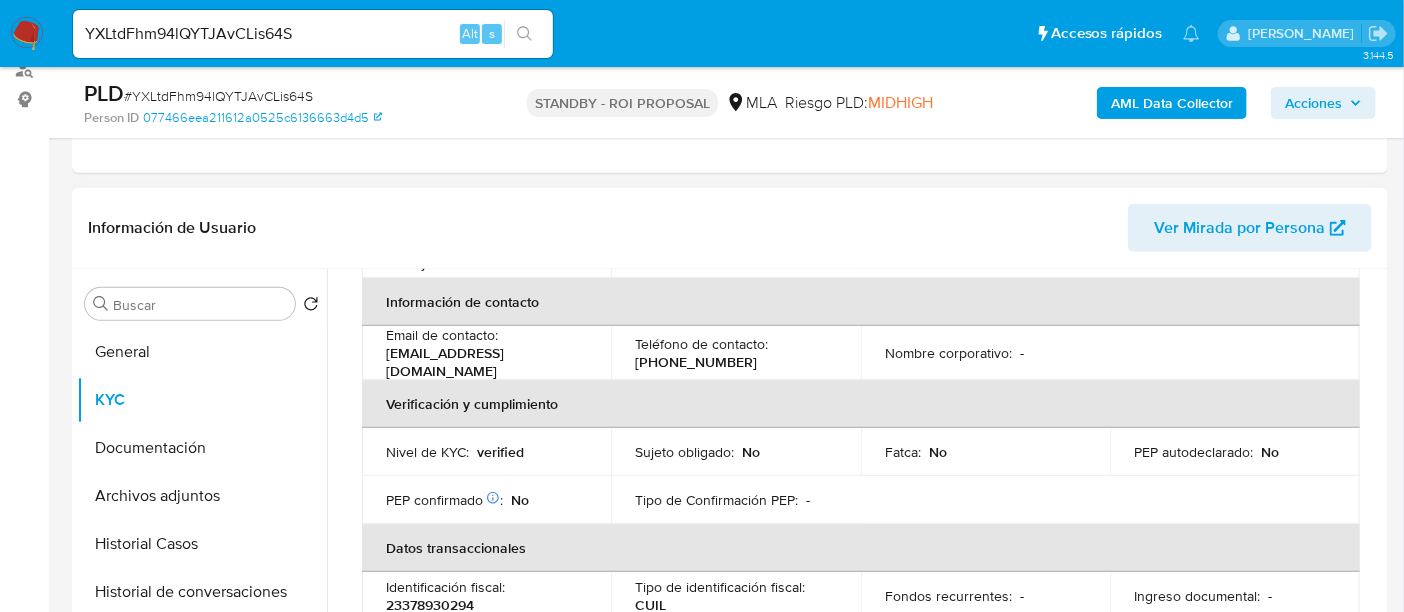 click on "(223) 6054328" at bounding box center (696, 362) 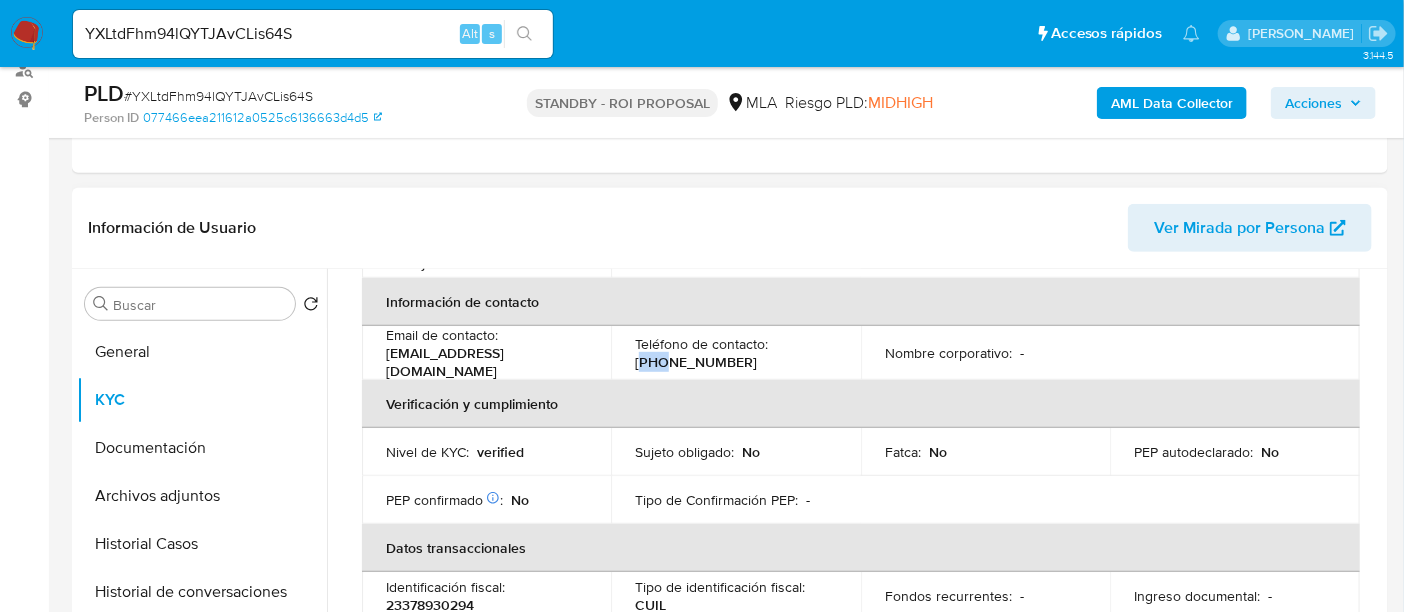 click on "(223) 6054328" at bounding box center (696, 362) 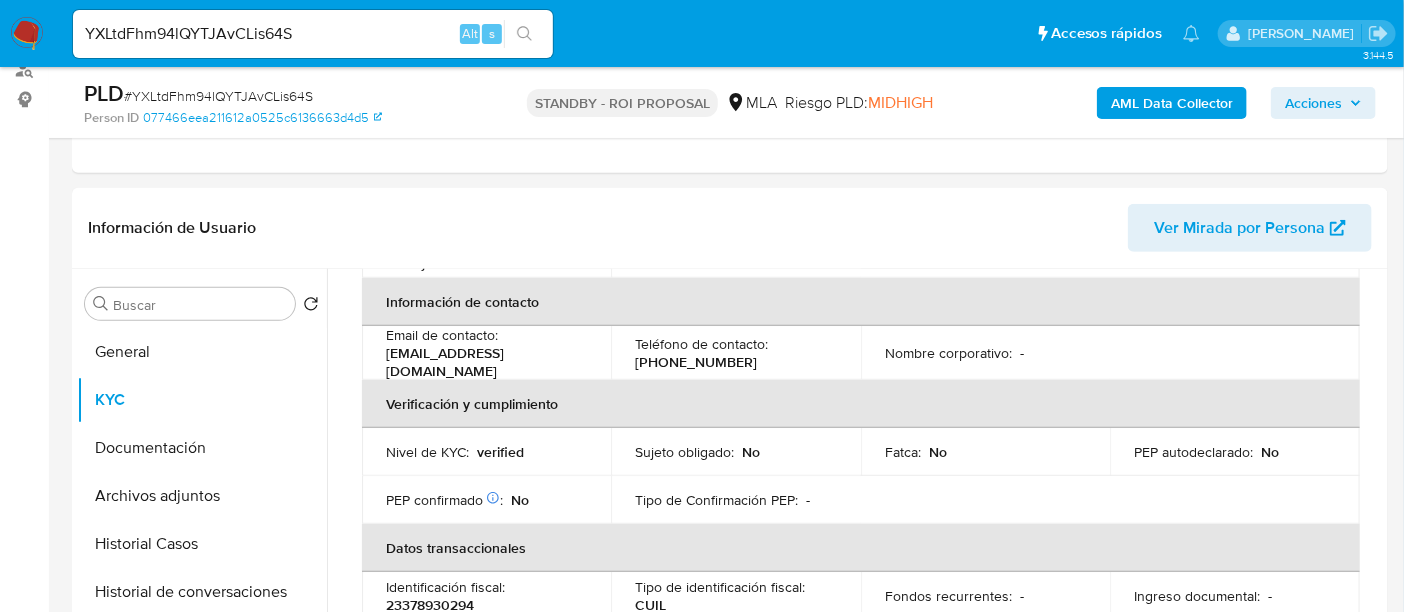 click on "YXLtdFhm94lQYTJAvCLis64S" at bounding box center [313, 34] 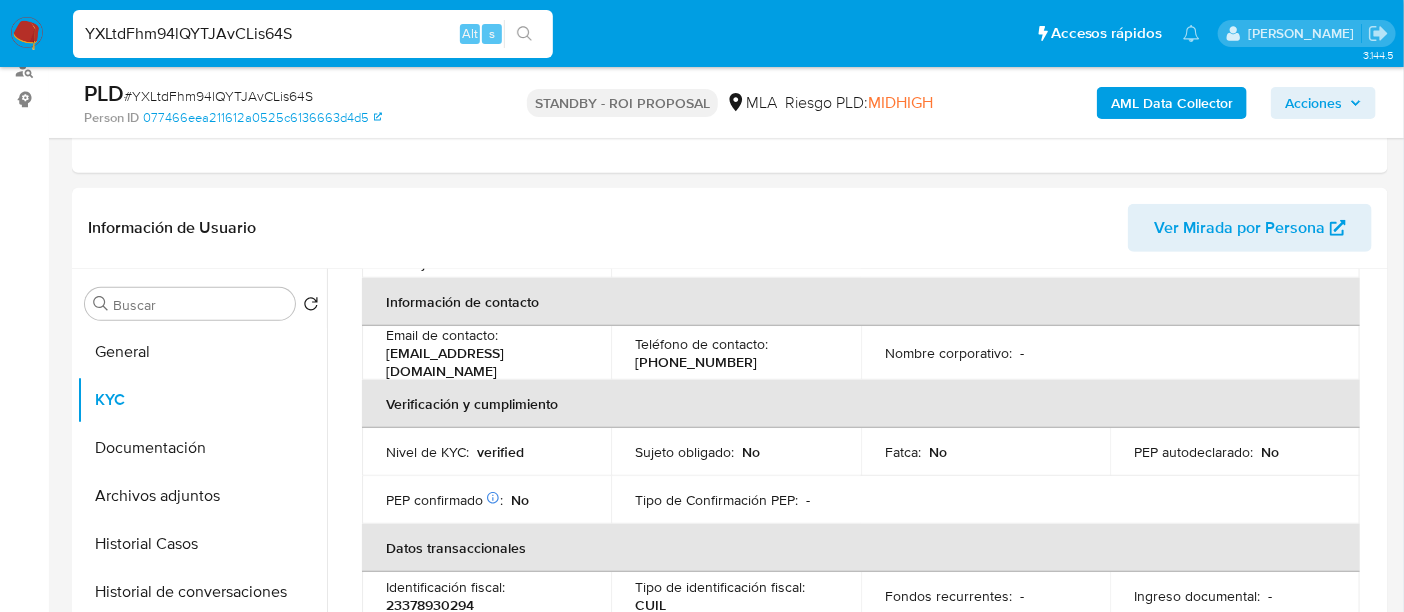 click on "YXLtdFhm94lQYTJAvCLis64S" at bounding box center [313, 34] 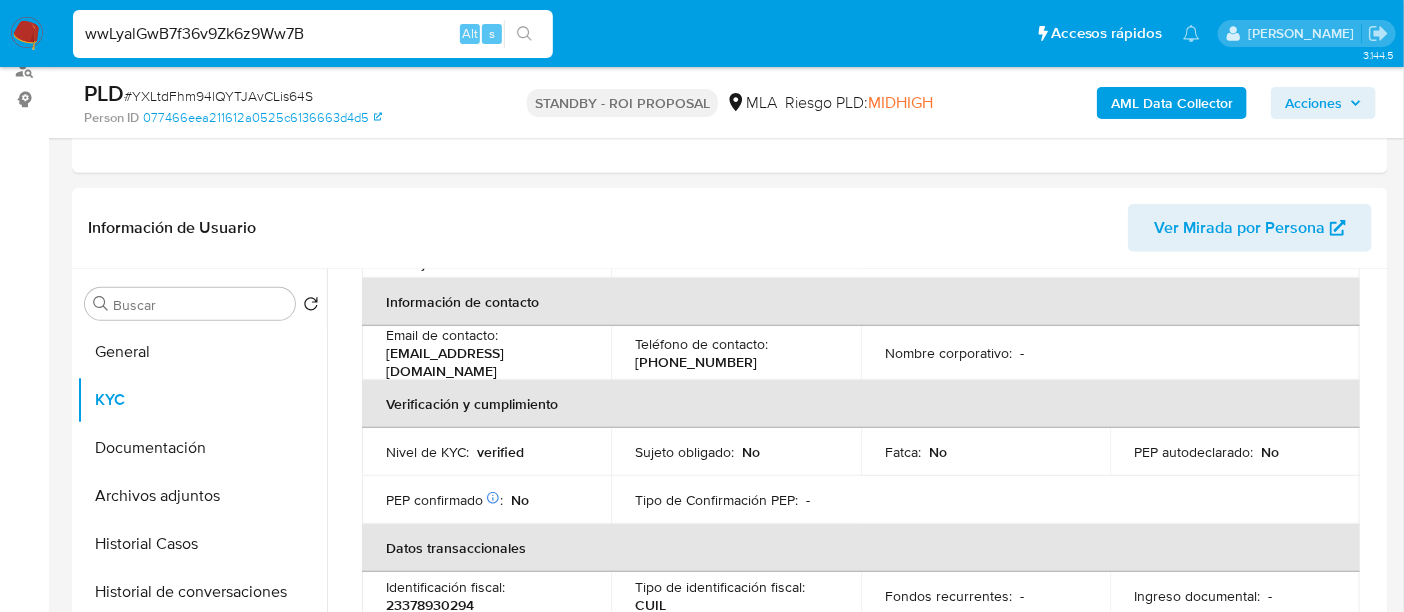 type on "wwLyalGwB7f36v9Zk6z9Ww7B" 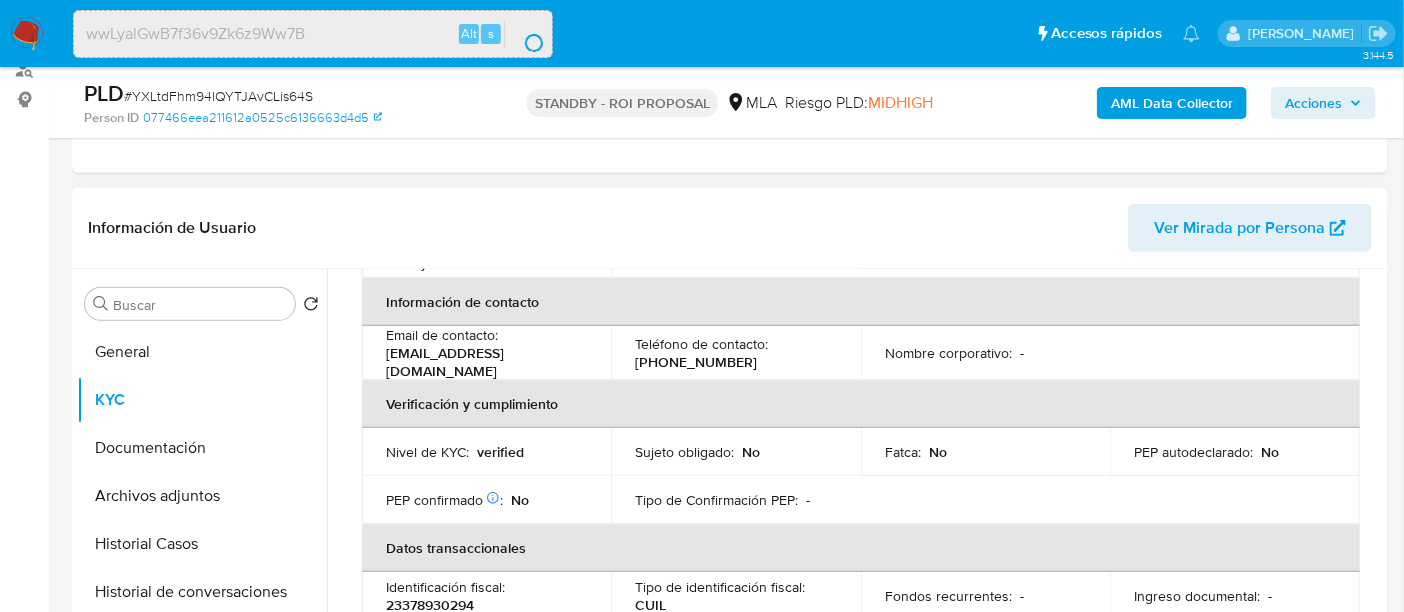 scroll, scrollTop: 0, scrollLeft: 0, axis: both 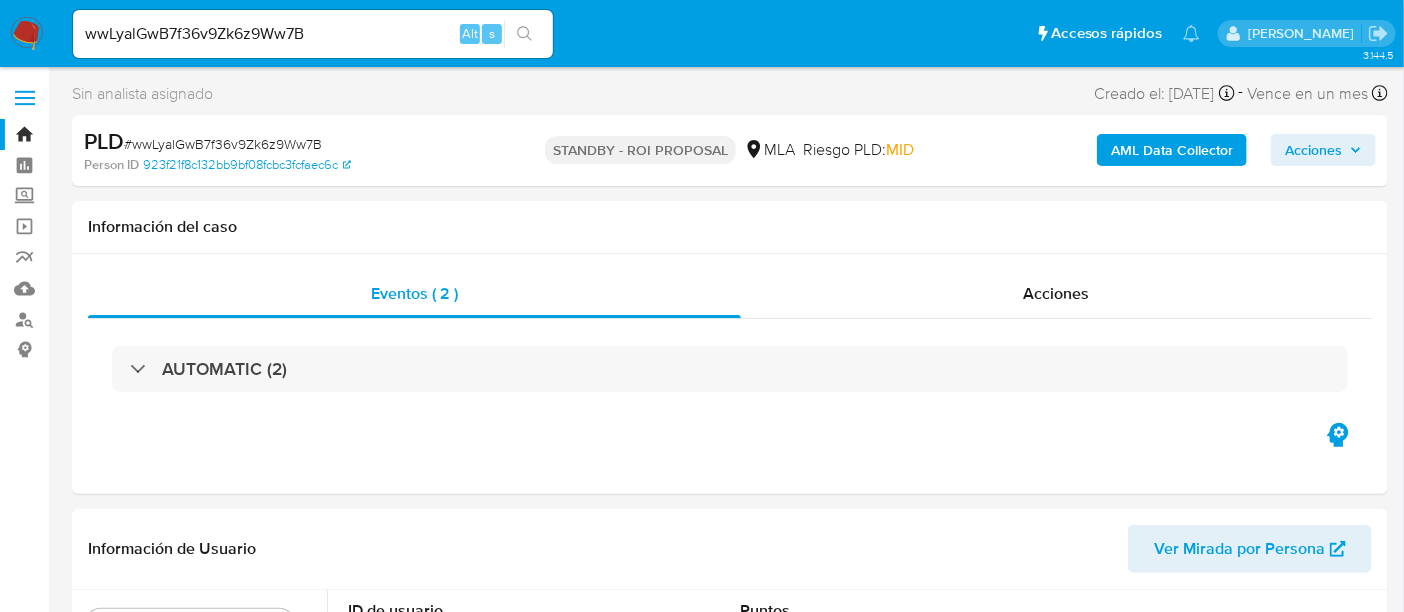 select on "10" 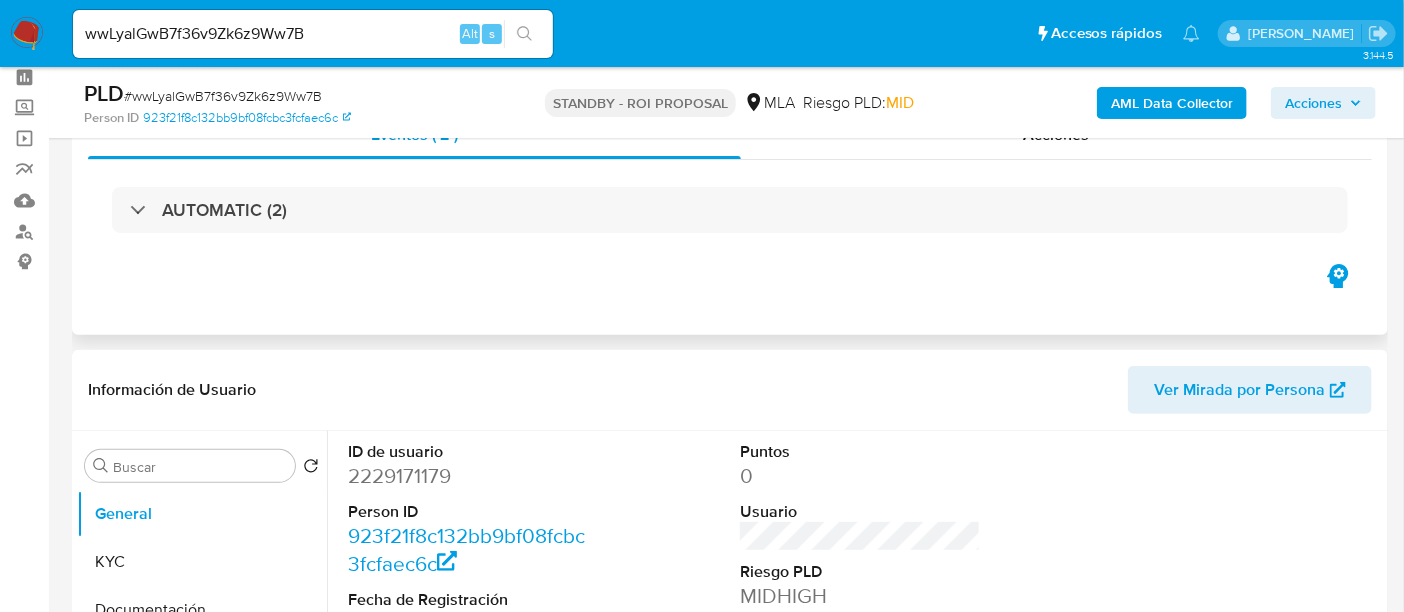 scroll, scrollTop: 125, scrollLeft: 0, axis: vertical 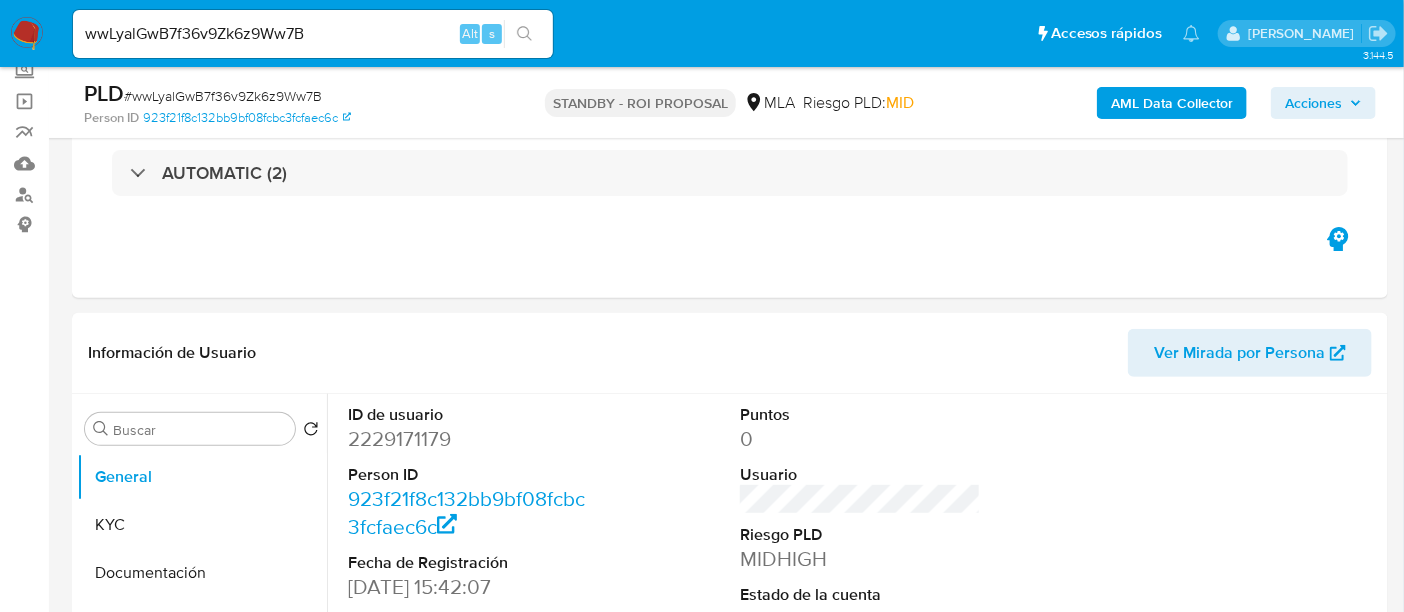 click on "# wwLyalGwB7f36v9Zk6z9Ww7B" at bounding box center (223, 96) 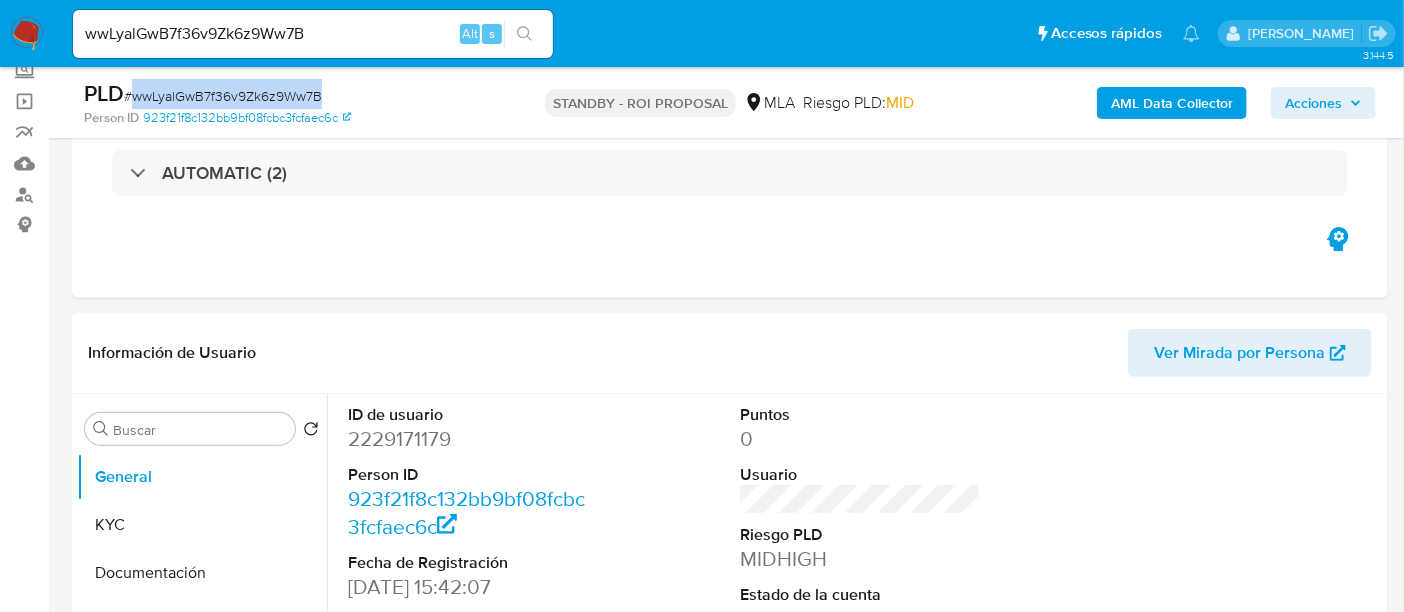 click on "# wwLyalGwB7f36v9Zk6z9Ww7B" at bounding box center (223, 96) 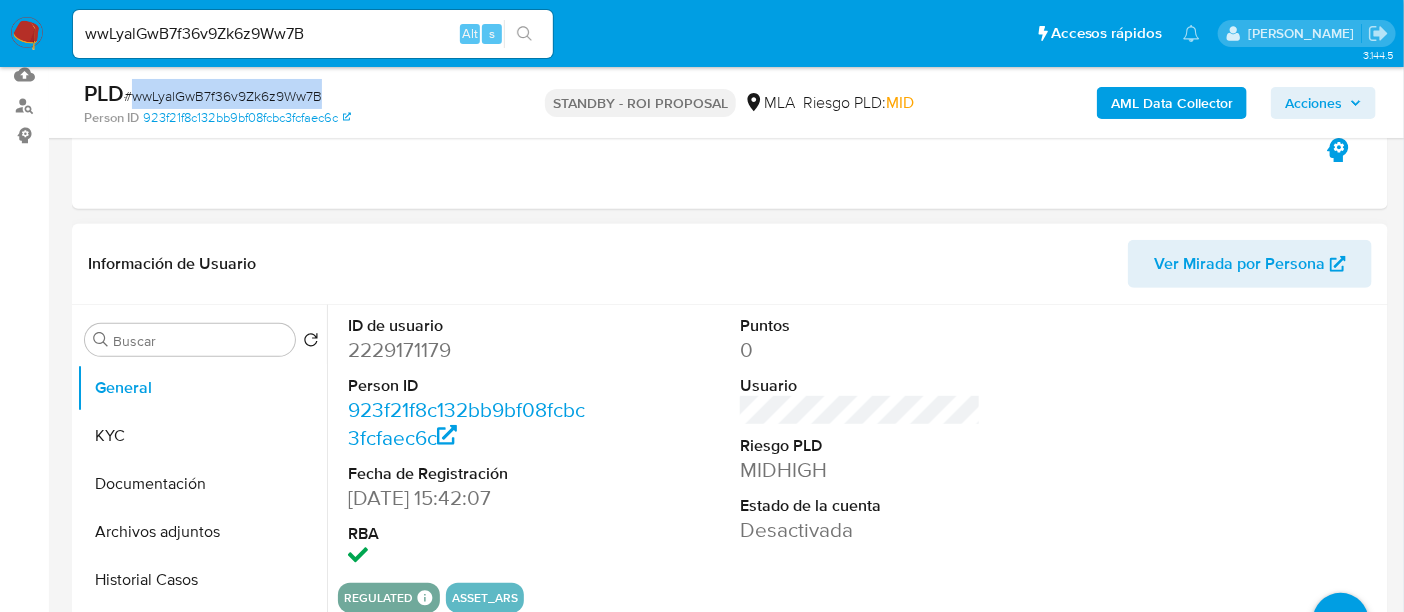 scroll, scrollTop: 374, scrollLeft: 0, axis: vertical 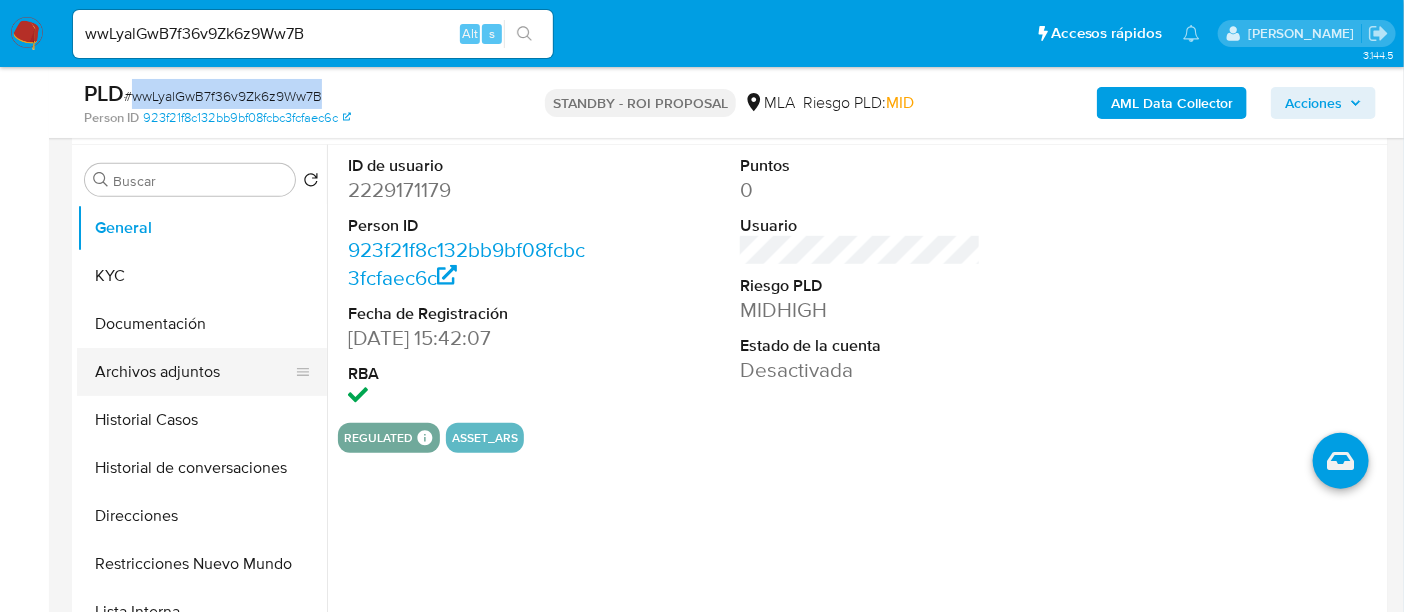 click on "Archivos adjuntos" at bounding box center [194, 372] 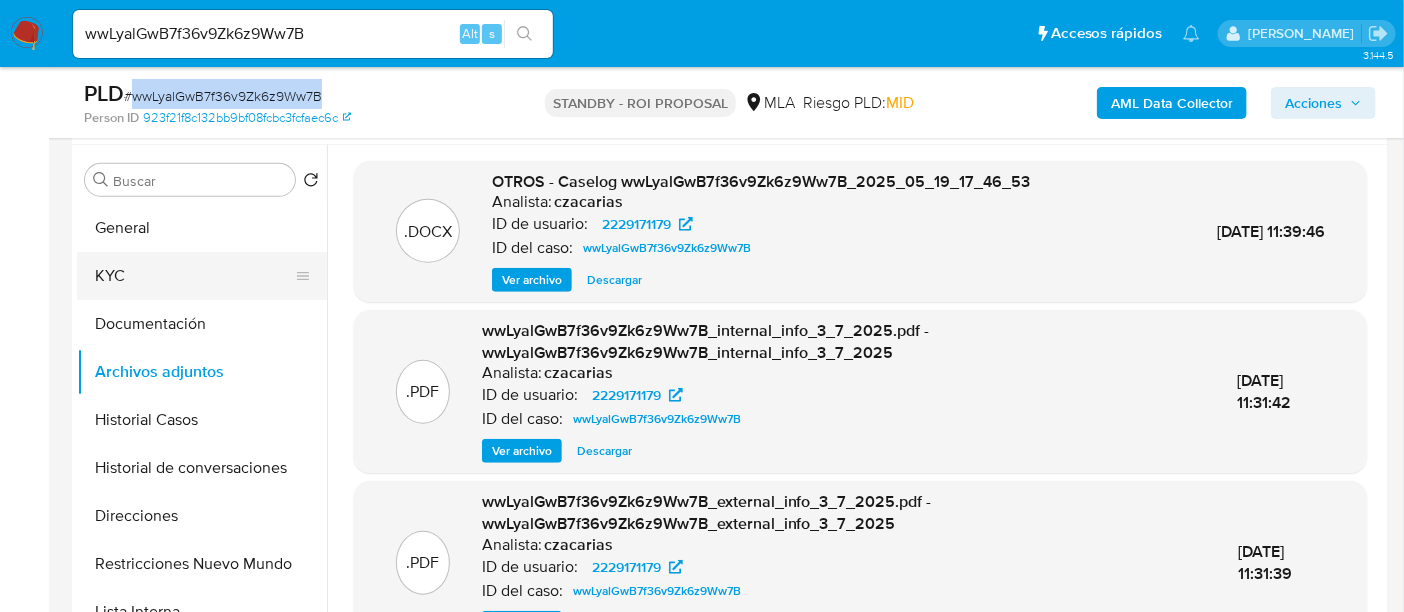 click on "KYC" at bounding box center [194, 276] 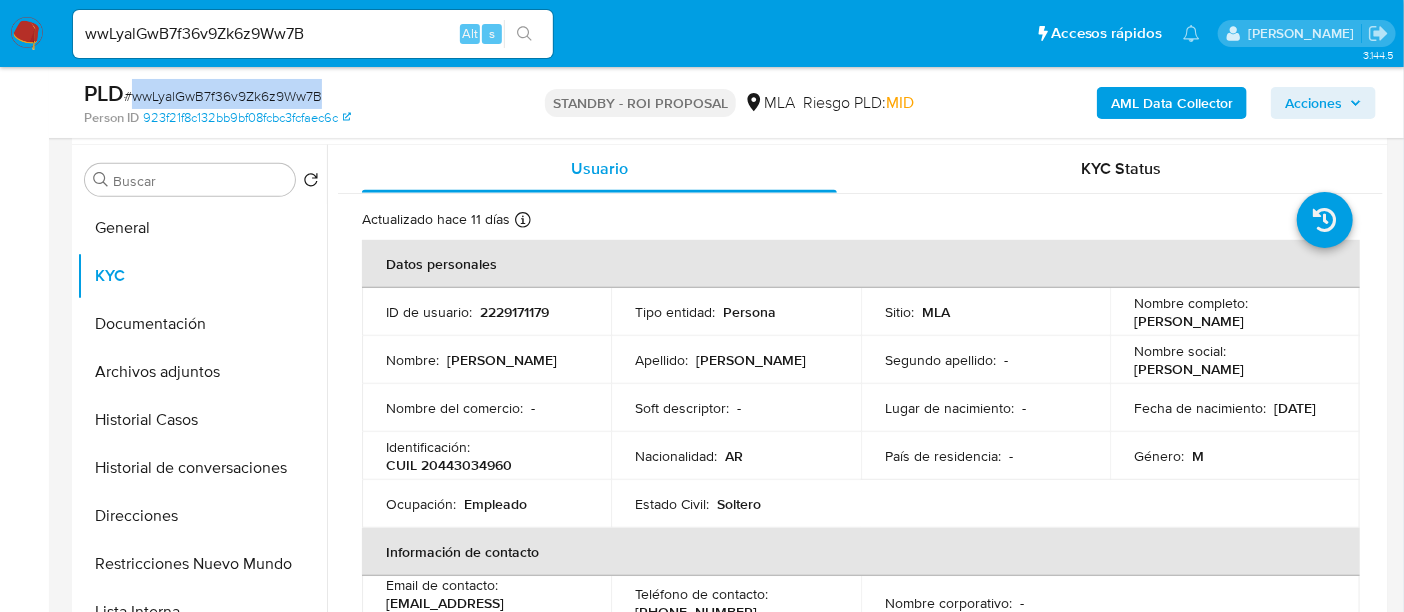 drag, startPoint x: 1134, startPoint y: 321, endPoint x: 1331, endPoint y: 322, distance: 197.00253 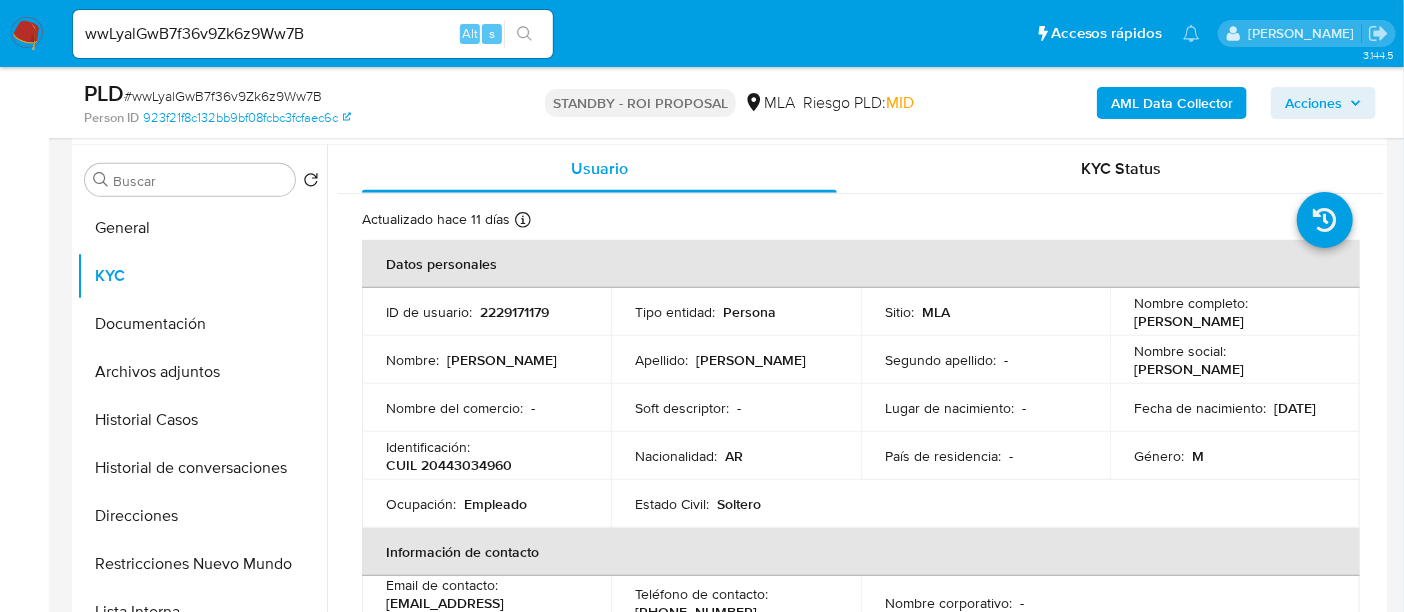 click on "CUIL 20443034960" at bounding box center (449, 465) 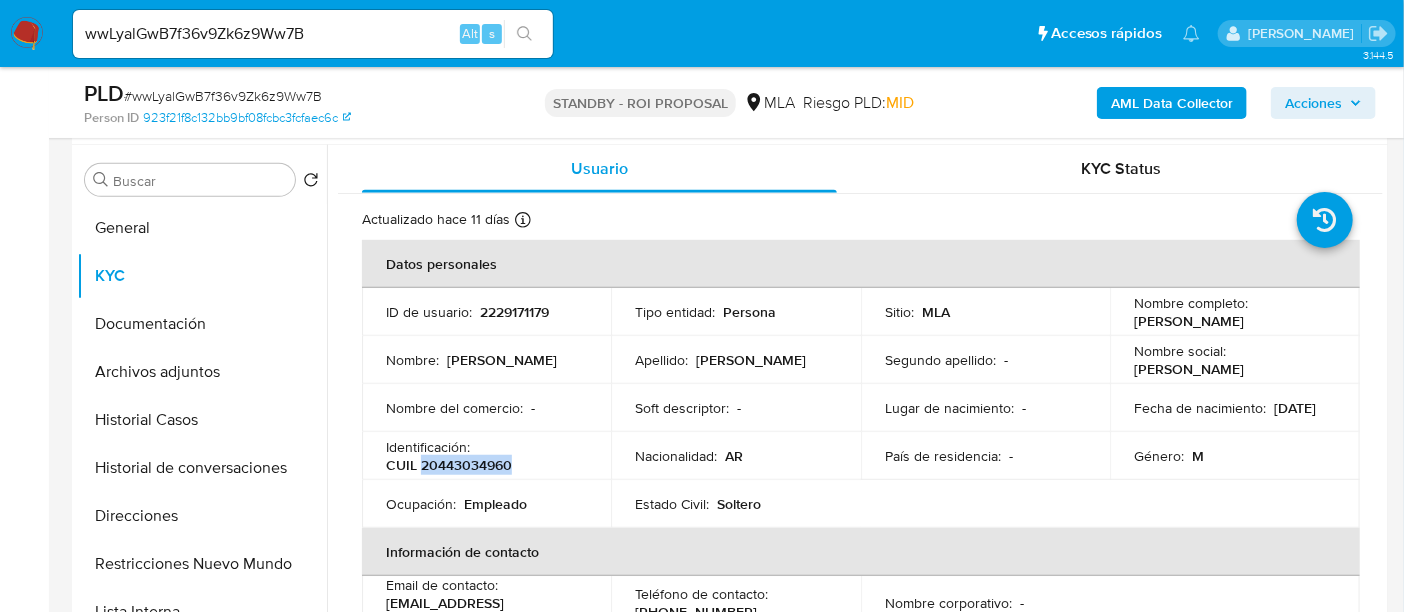 click on "CUIL 20443034960" at bounding box center [449, 465] 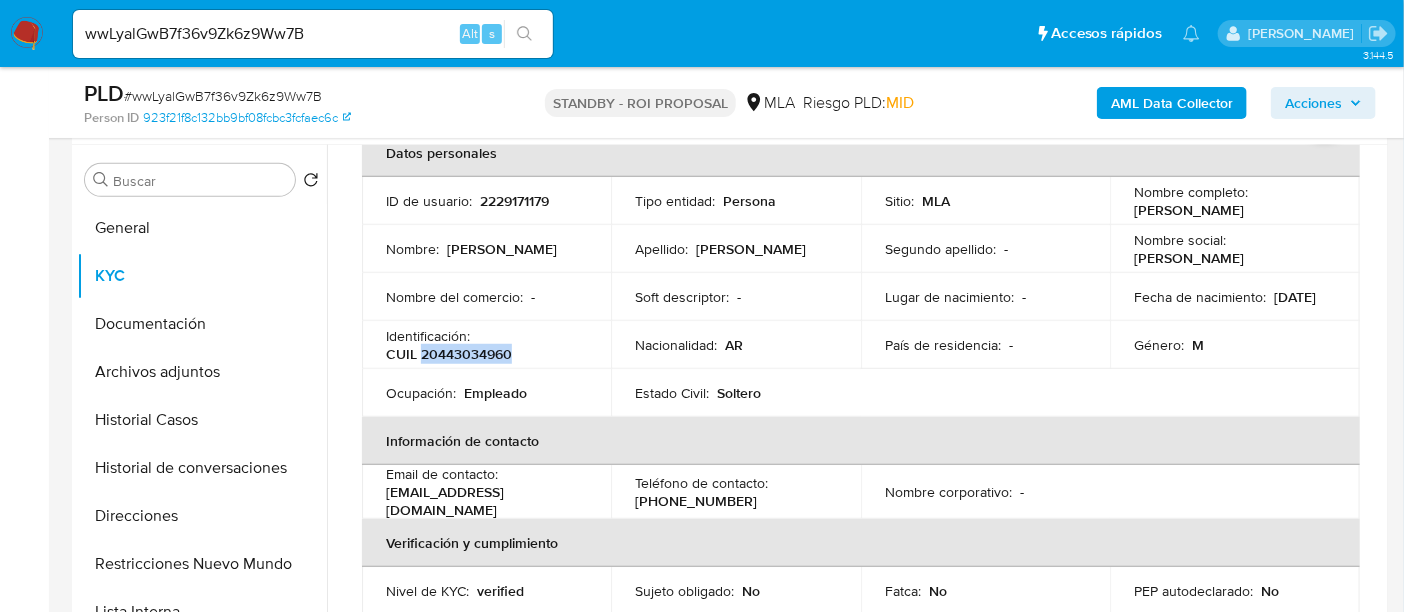 scroll, scrollTop: 250, scrollLeft: 0, axis: vertical 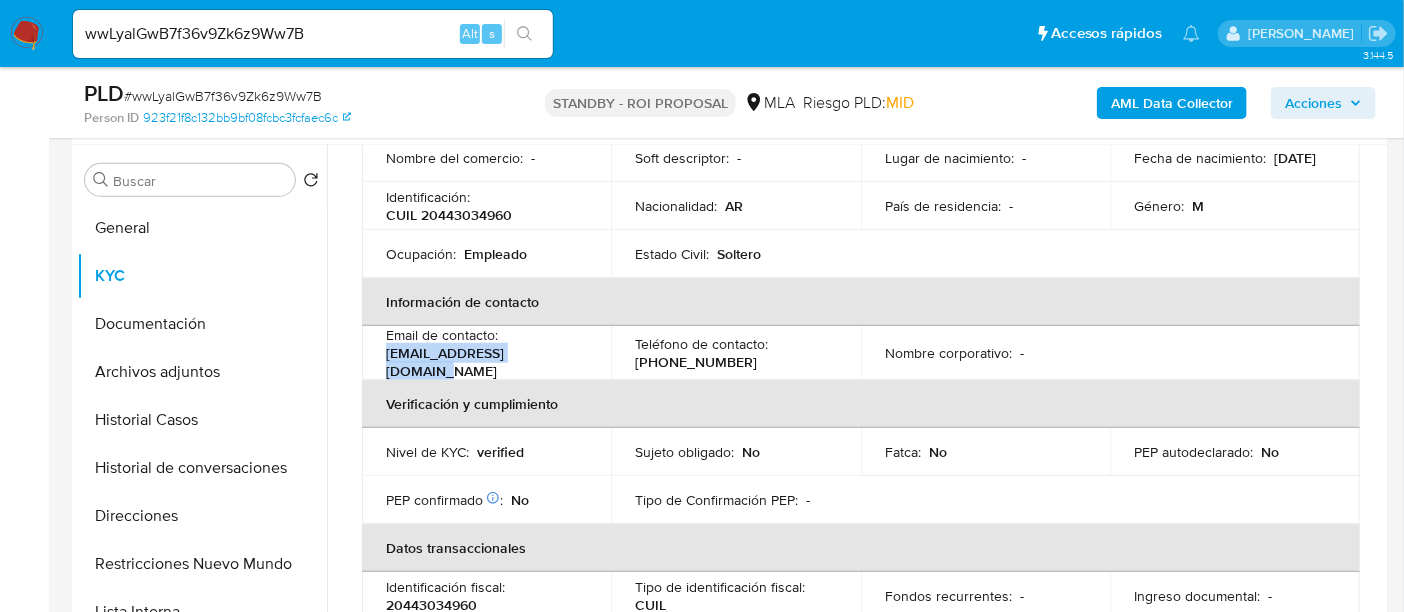 drag, startPoint x: 384, startPoint y: 356, endPoint x: 557, endPoint y: 366, distance: 173.28877 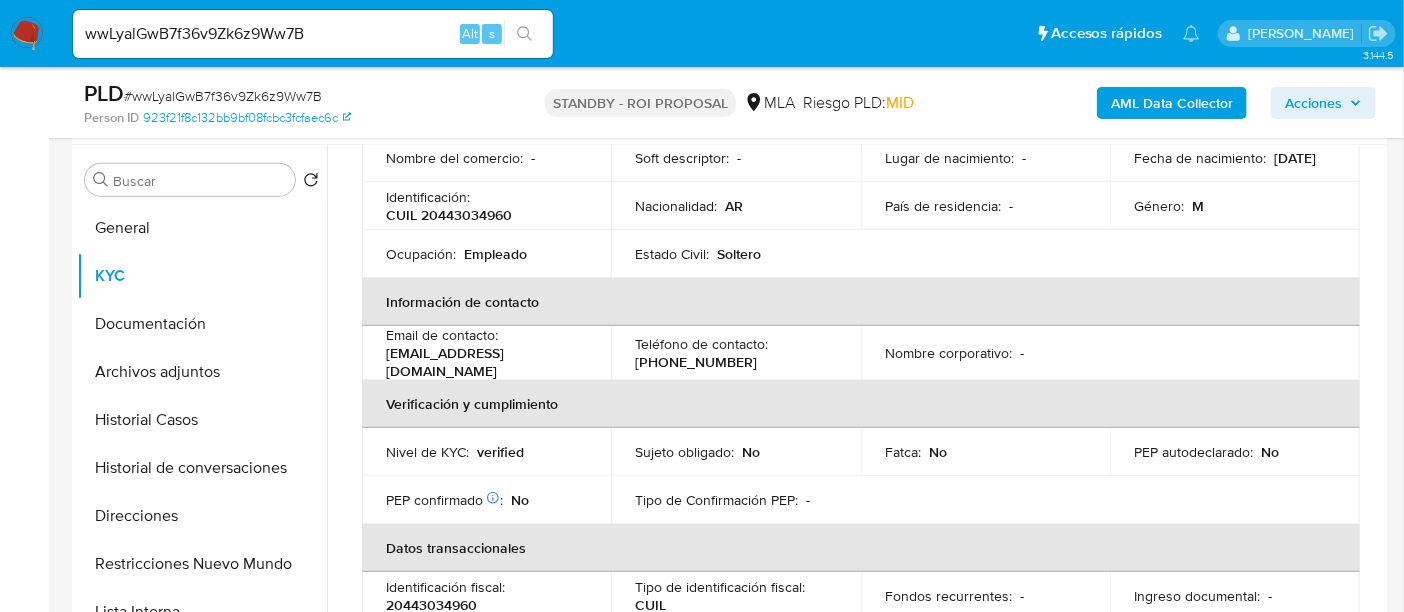 click on "(11) 66894585" at bounding box center (696, 362) 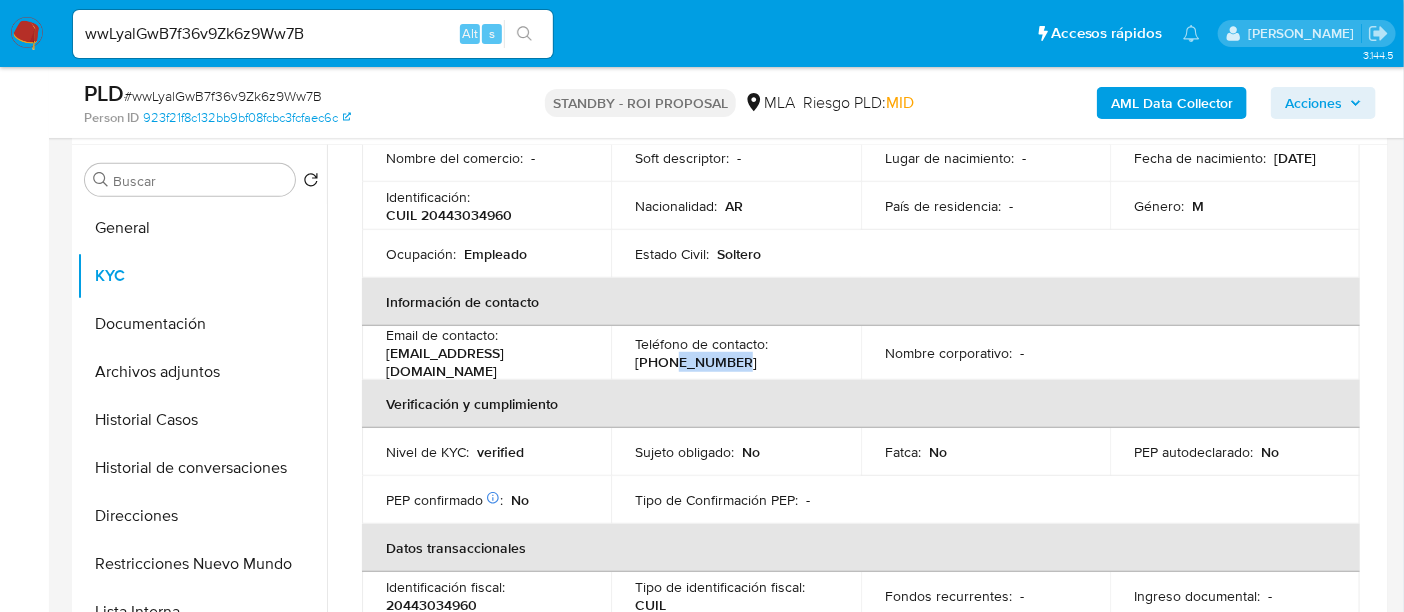 click on "(11) 66894585" at bounding box center [696, 362] 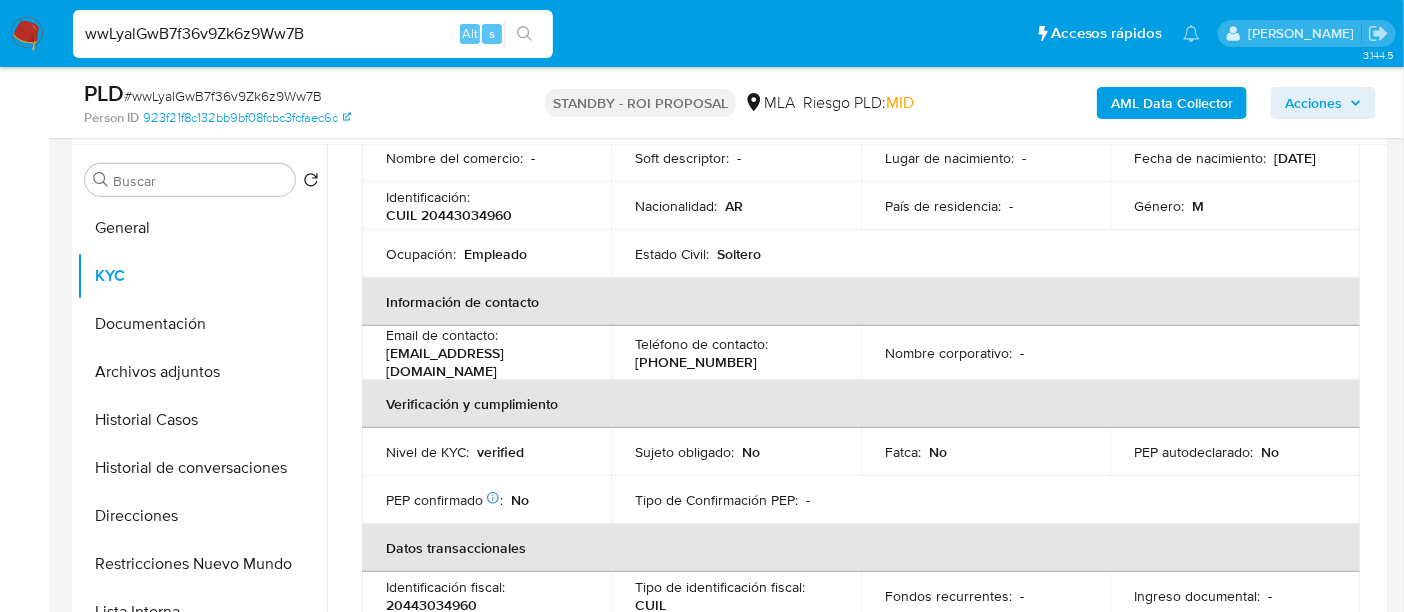 click on "wwLyalGwB7f36v9Zk6z9Ww7B" at bounding box center [313, 34] 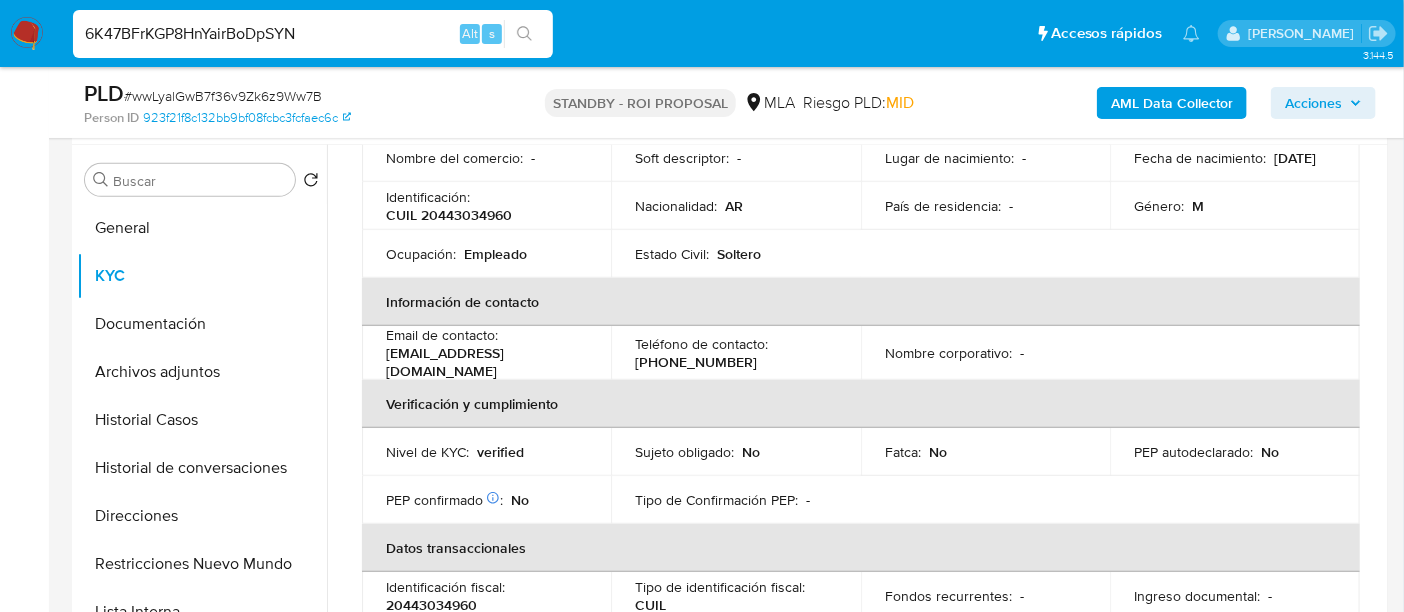 type on "6K47BFrKGP8HnYairBoDpSYN" 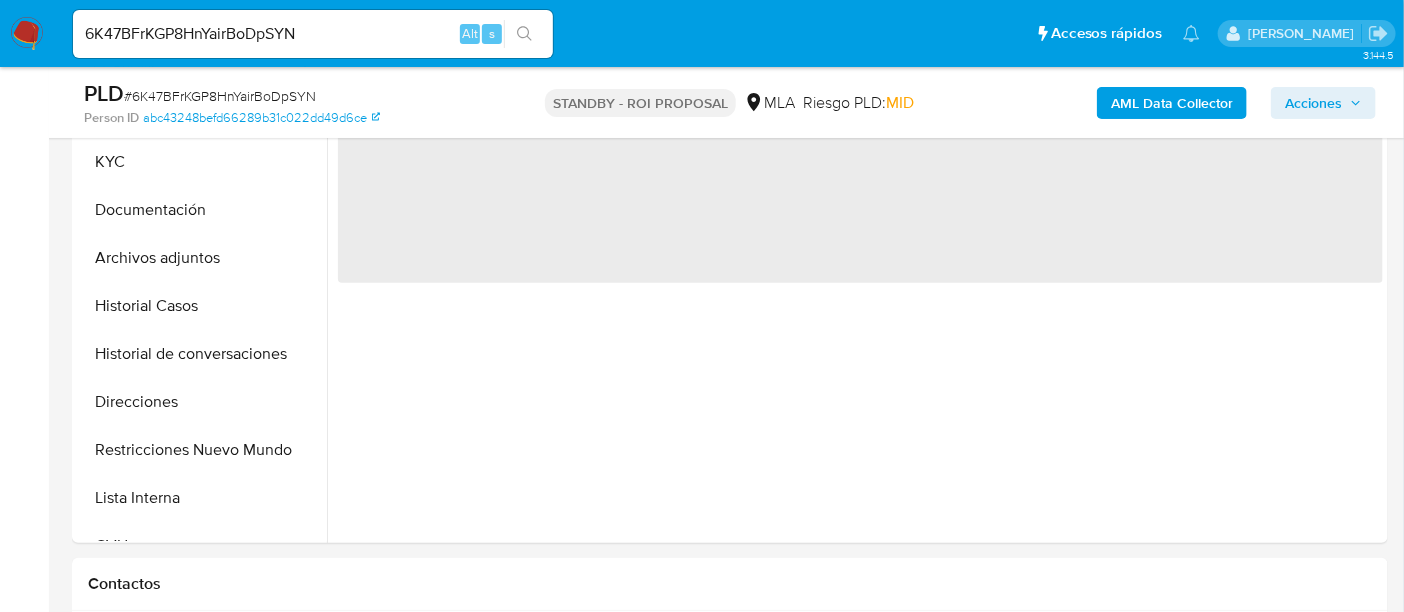 scroll, scrollTop: 500, scrollLeft: 0, axis: vertical 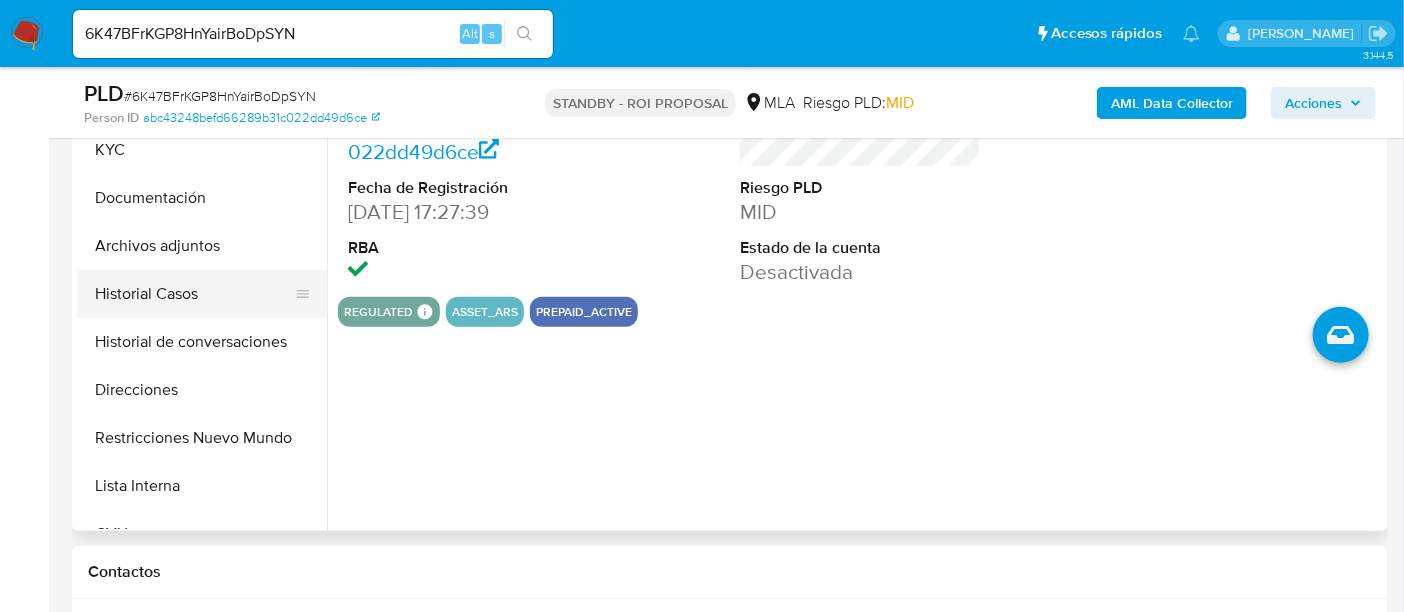 click on "Historial Casos" at bounding box center (194, 294) 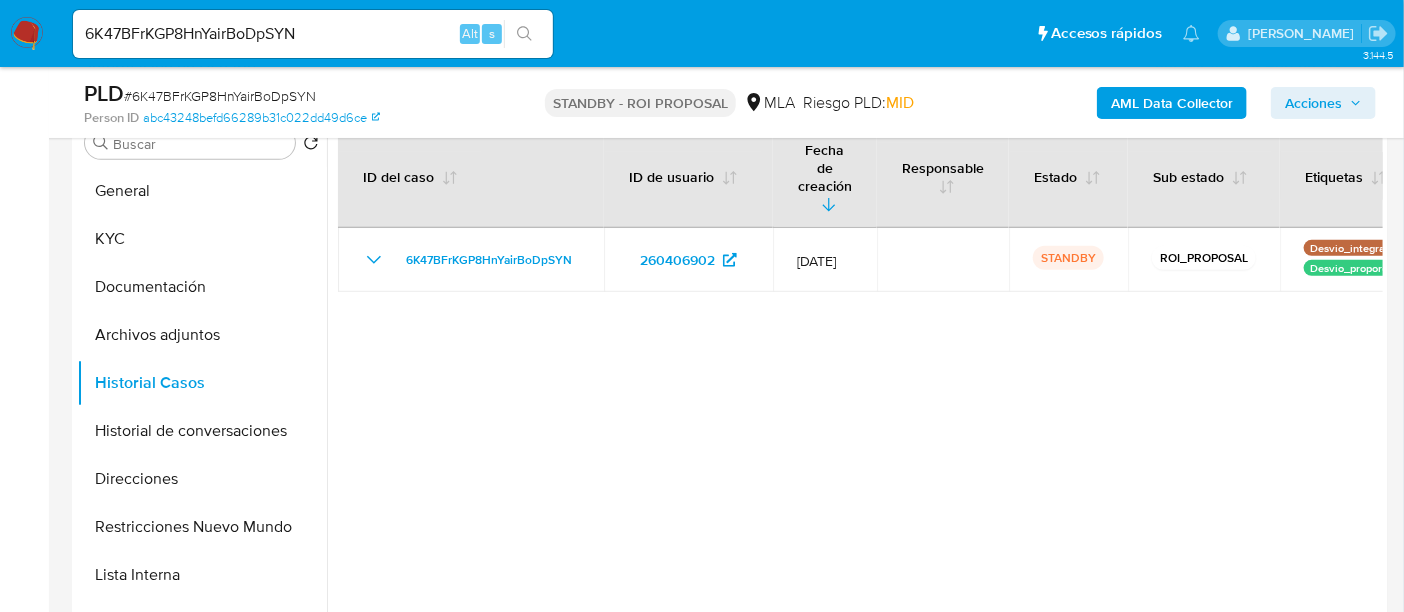 scroll, scrollTop: 374, scrollLeft: 0, axis: vertical 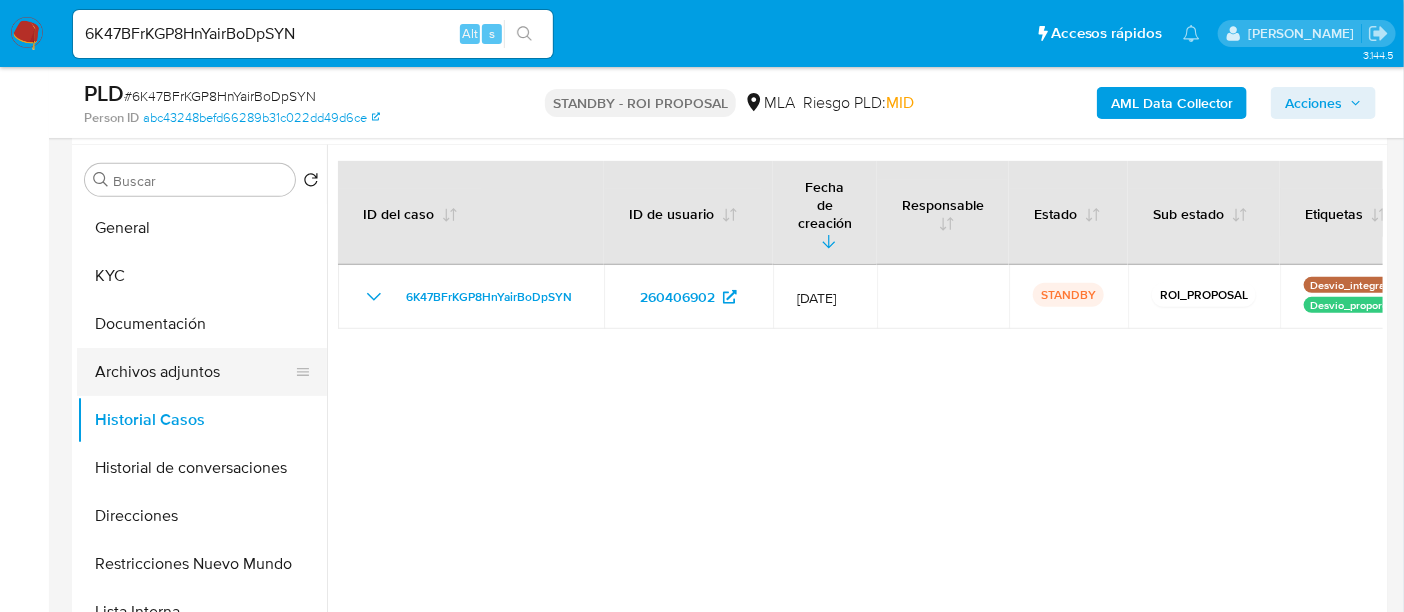 click on "Archivos adjuntos" at bounding box center [194, 372] 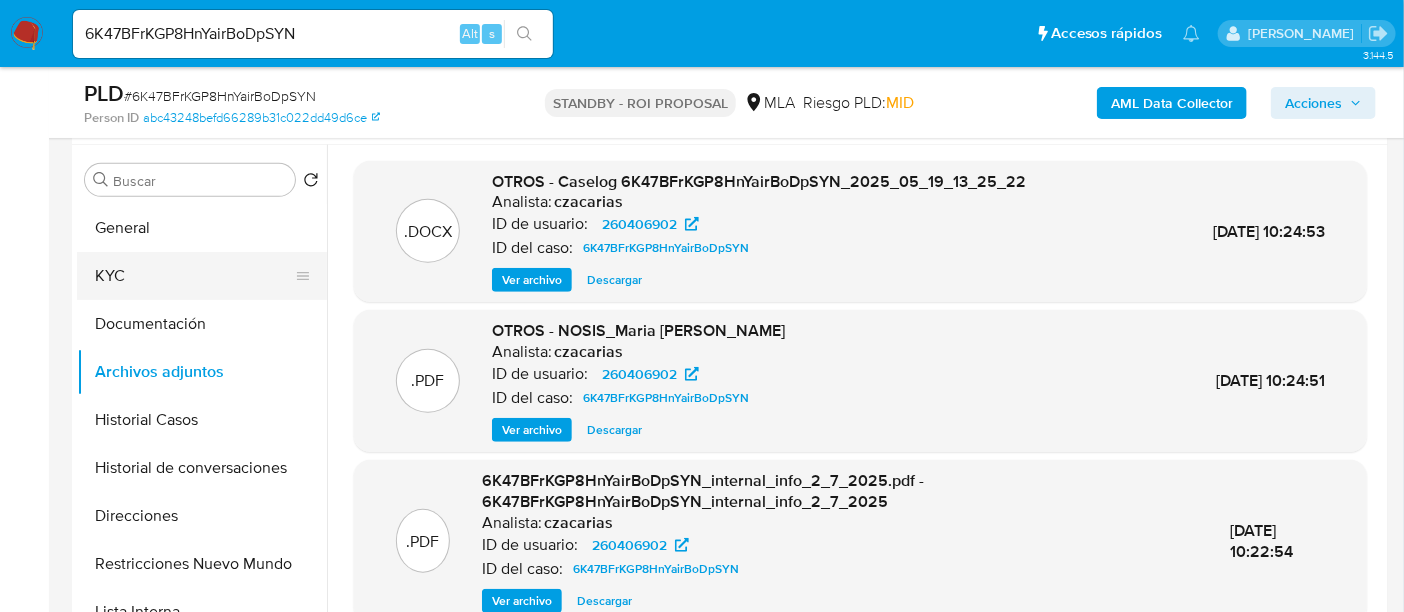 click on "KYC" at bounding box center (194, 276) 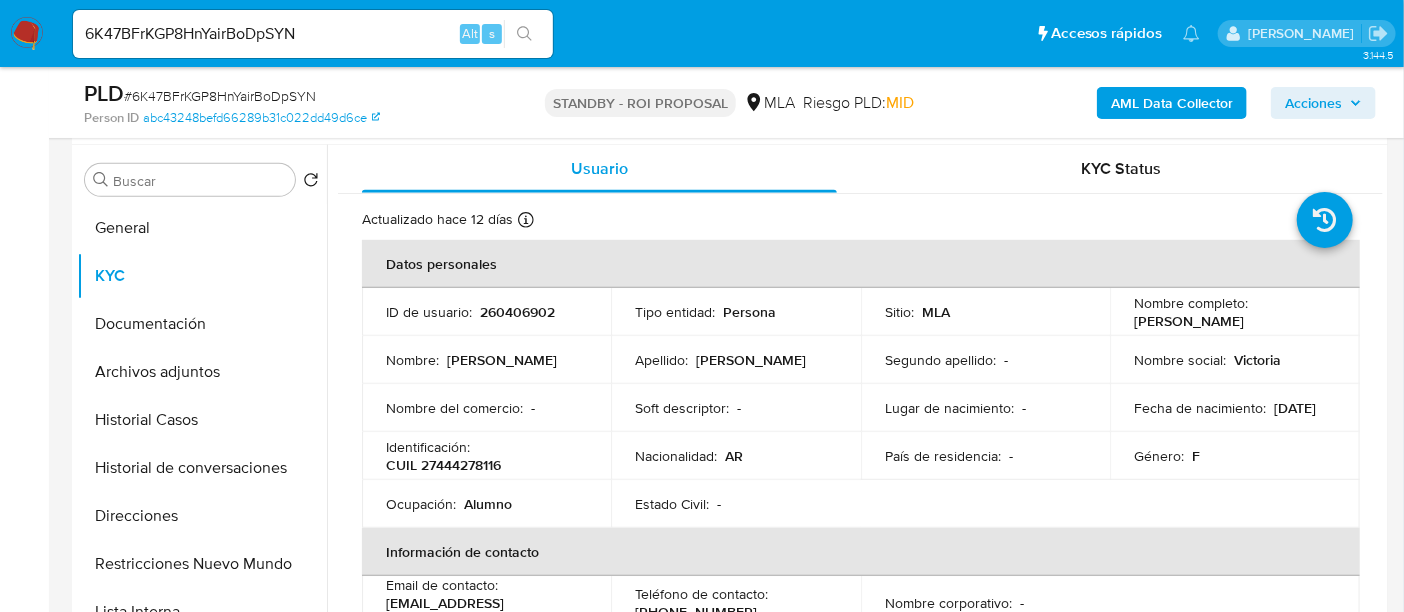 drag, startPoint x: 1130, startPoint y: 319, endPoint x: 1287, endPoint y: 322, distance: 157.02866 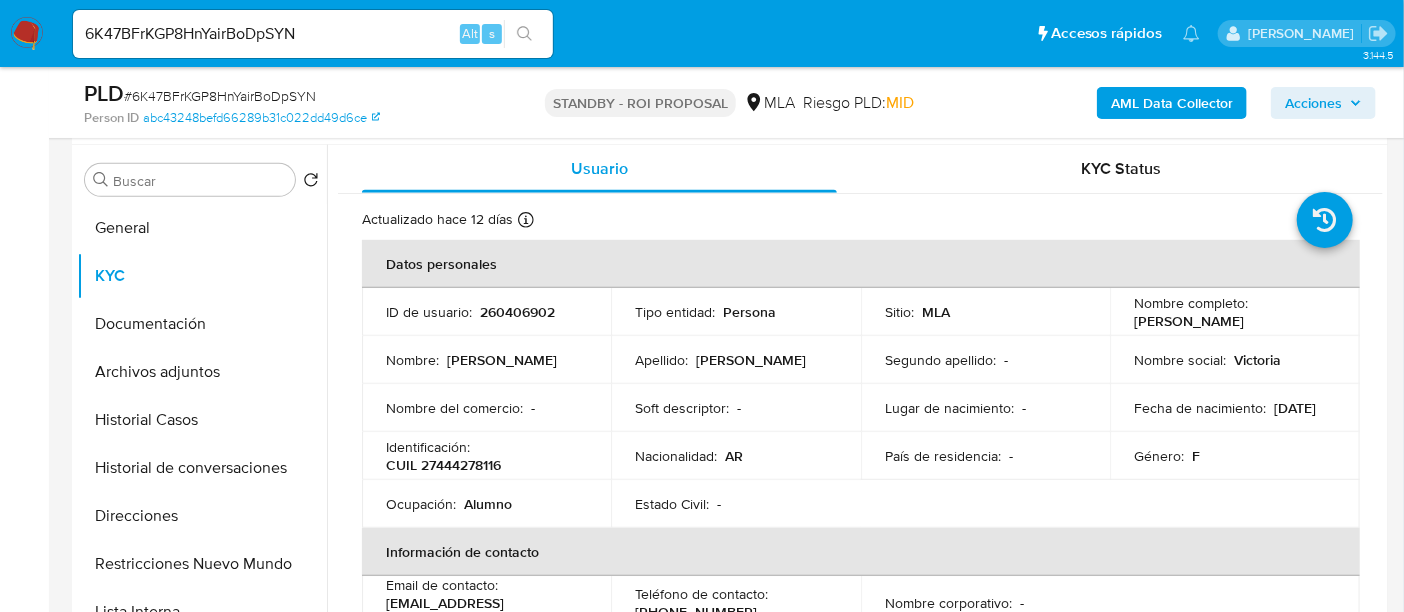 click on "CUIL 27444278116" at bounding box center (443, 465) 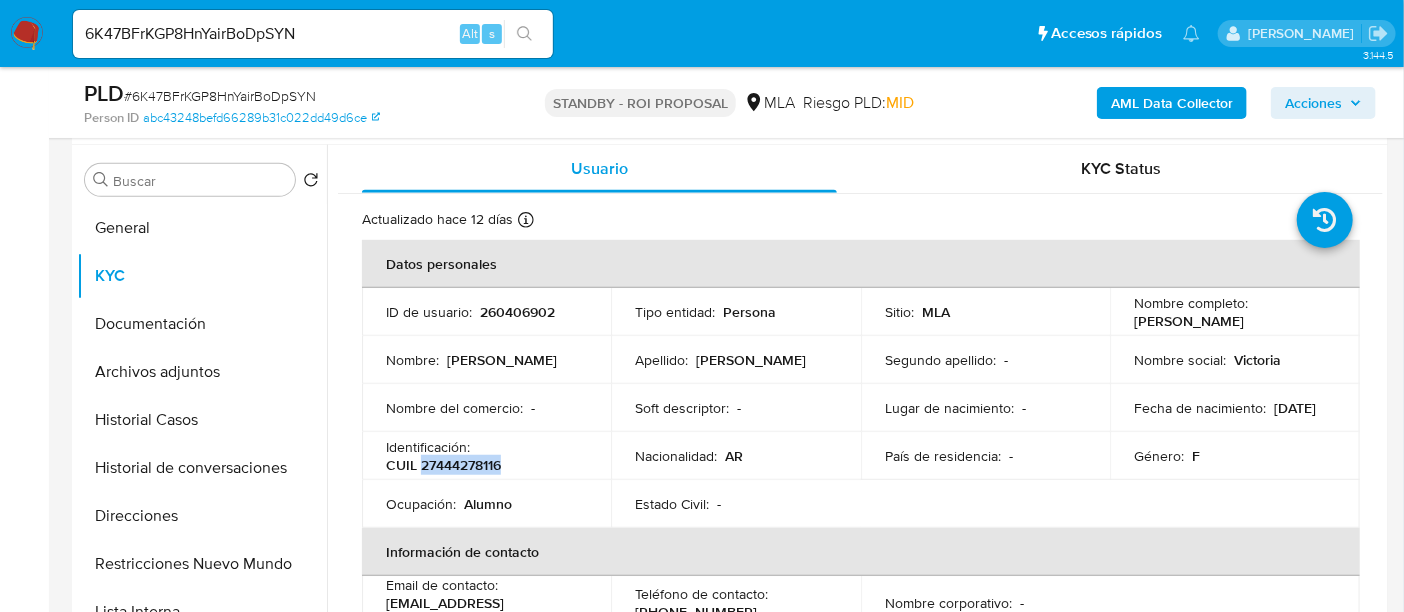 click on "CUIL 27444278116" at bounding box center (443, 465) 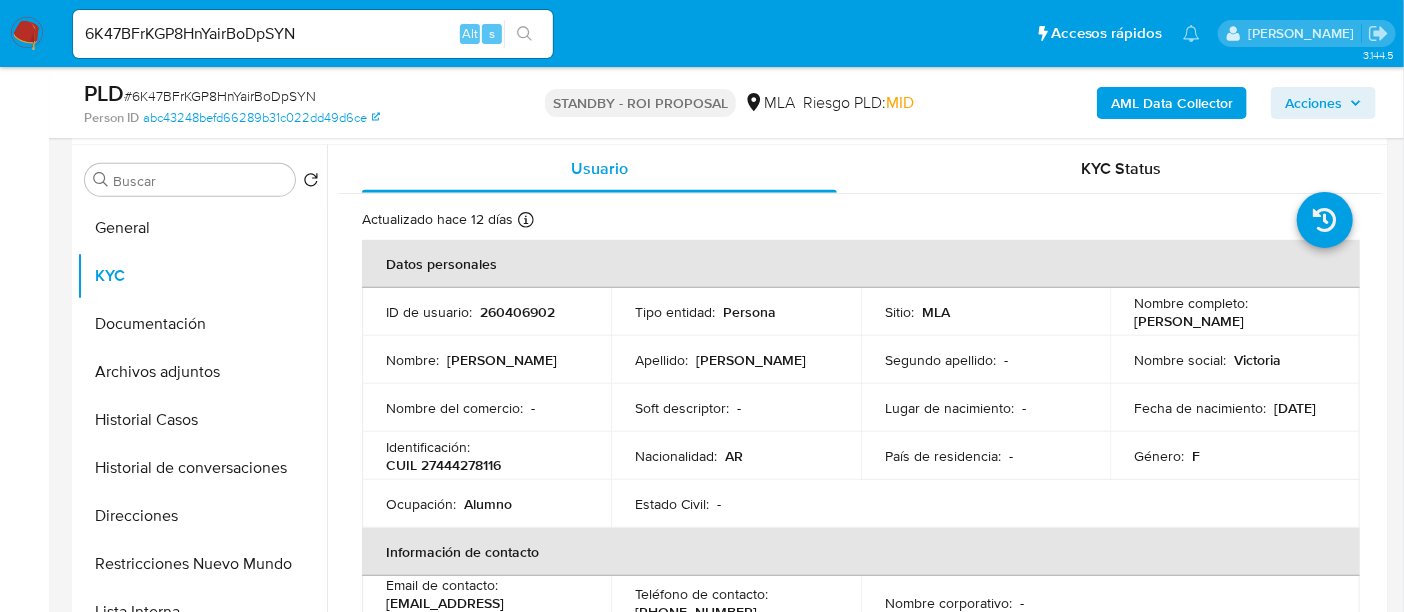 click on "# 6K47BFrKGP8HnYairBoDpSYN" at bounding box center (220, 96) 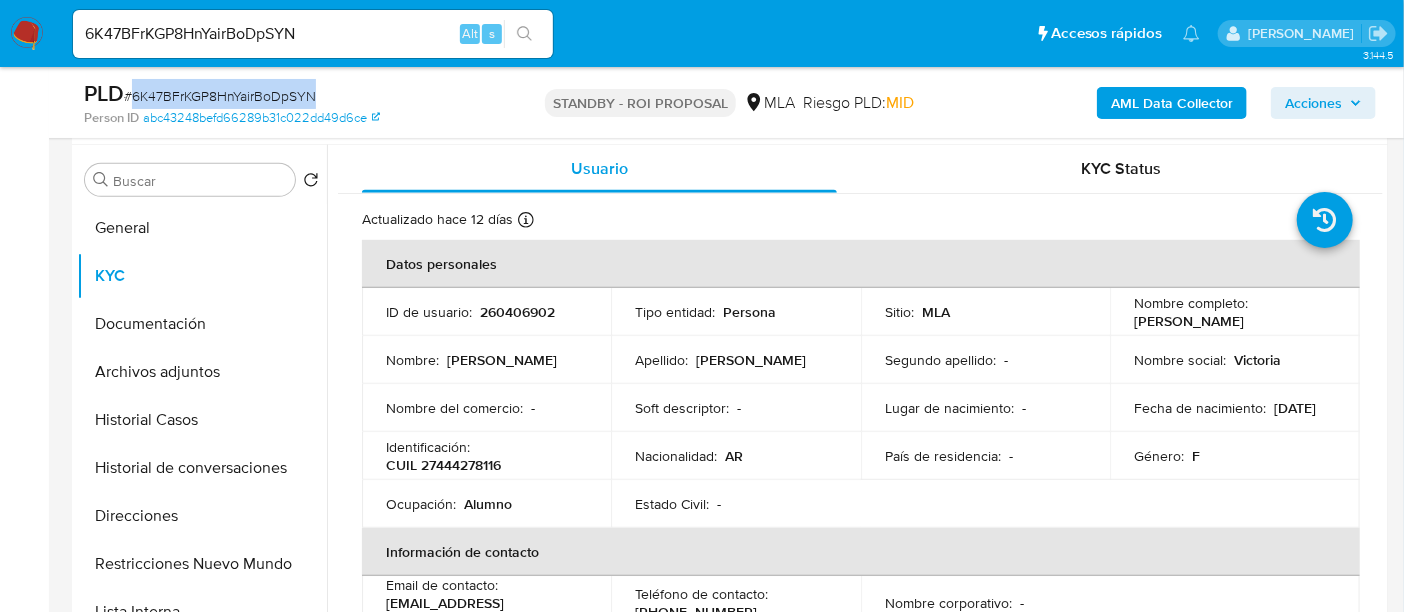 click on "# 6K47BFrKGP8HnYairBoDpSYN" at bounding box center [220, 96] 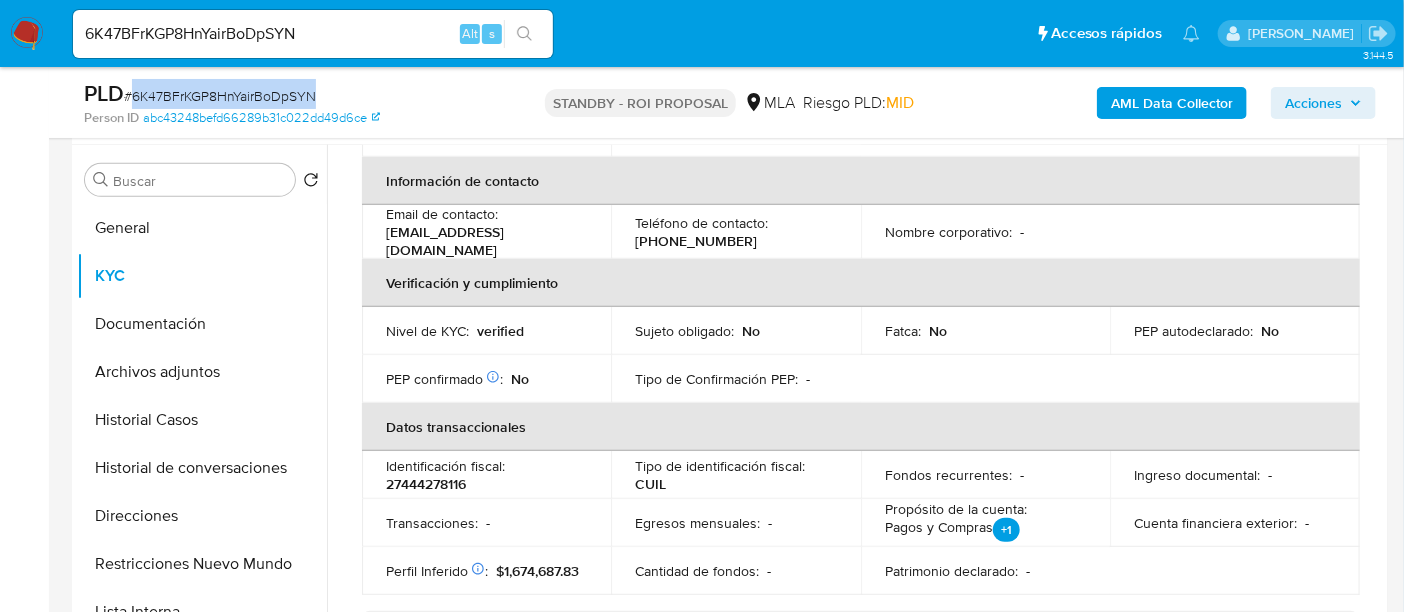 scroll, scrollTop: 374, scrollLeft: 0, axis: vertical 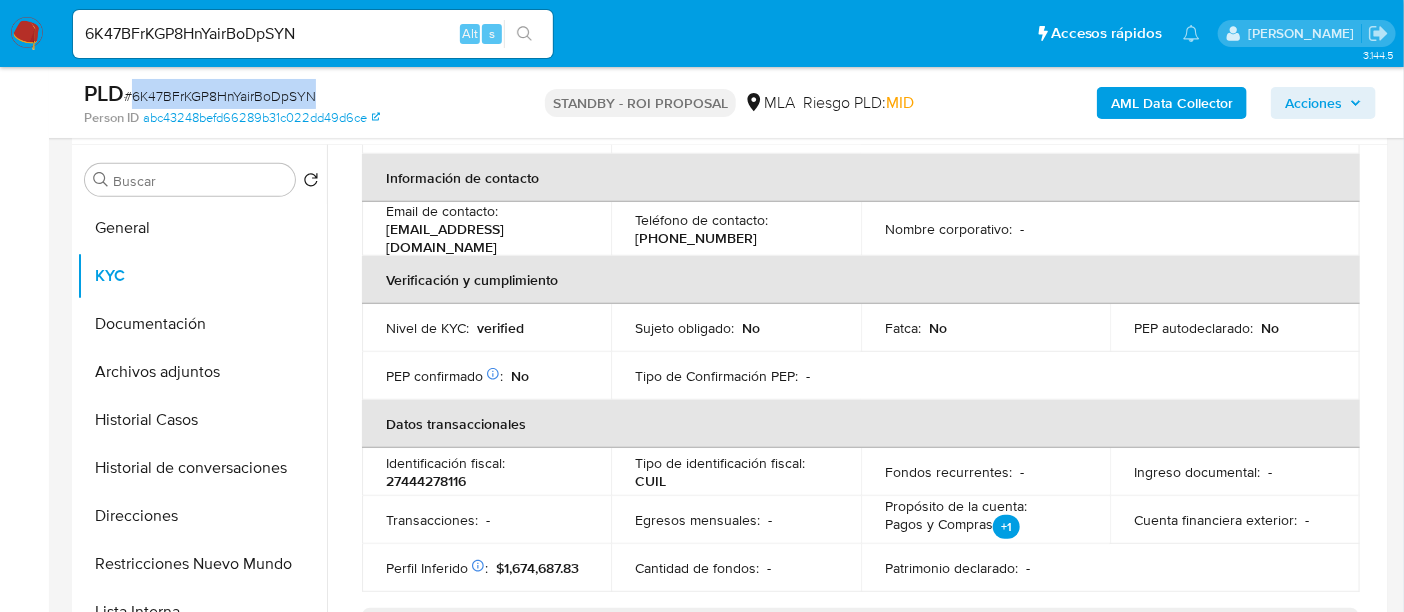 drag, startPoint x: 387, startPoint y: 228, endPoint x: 602, endPoint y: 236, distance: 215.14879 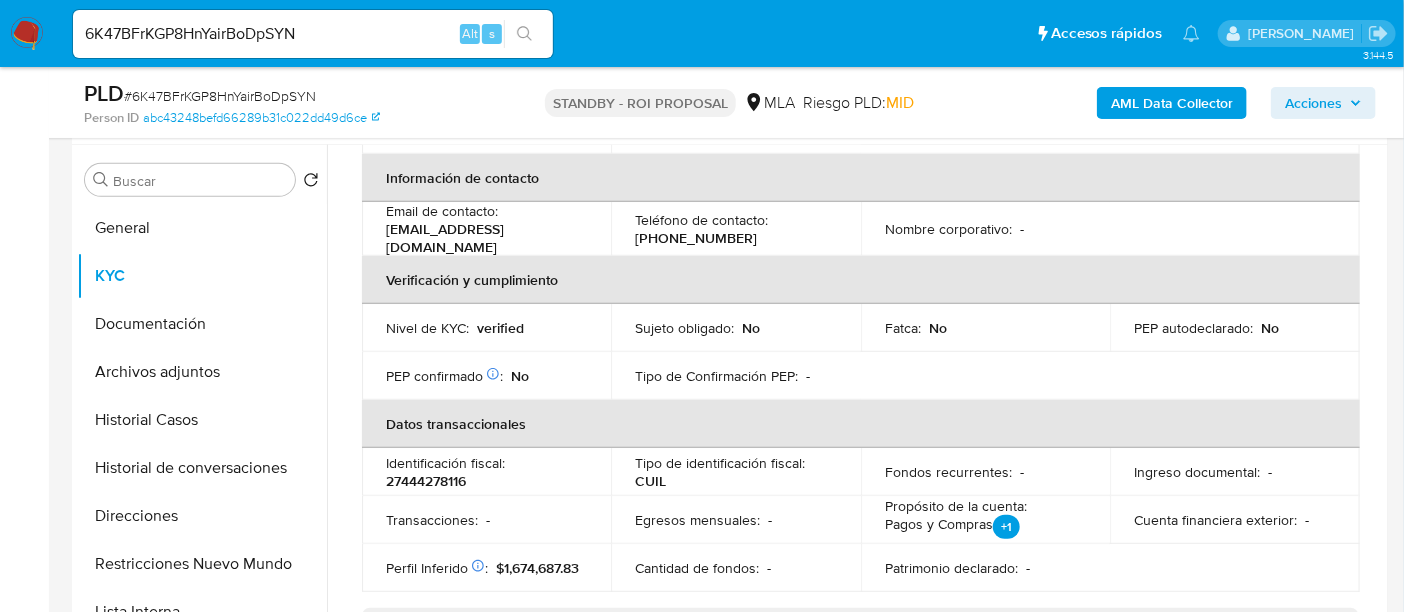 click on "(11) 62105238" at bounding box center (696, 238) 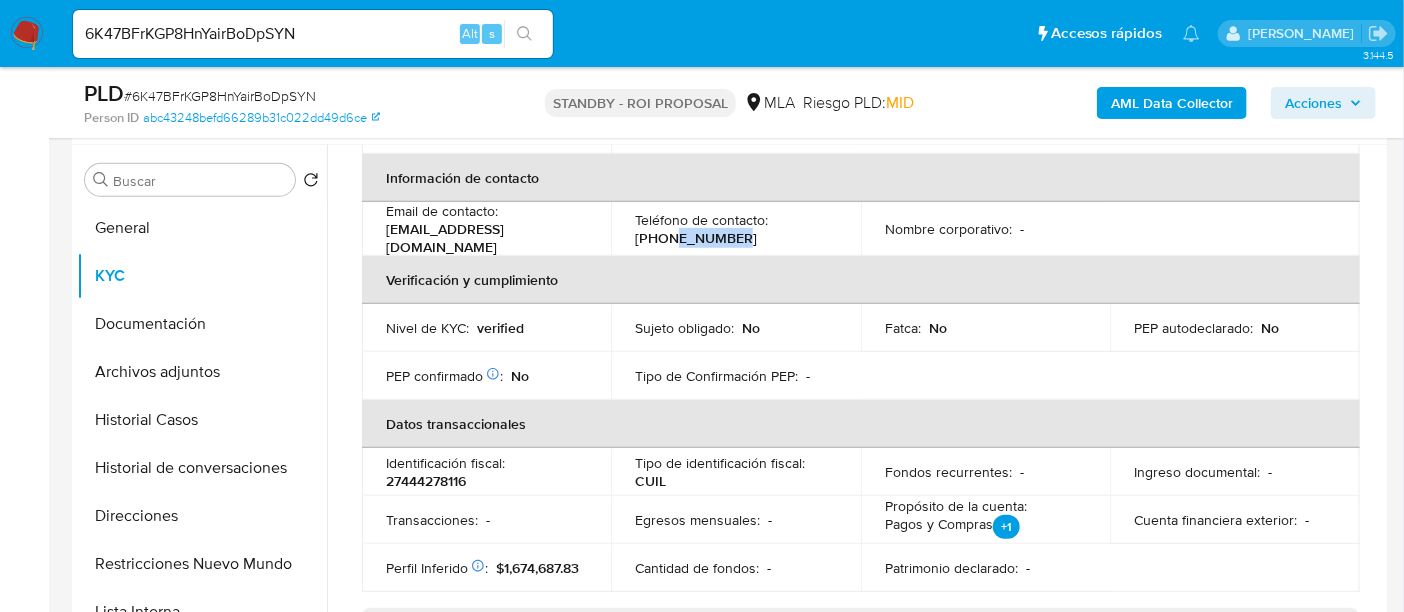 click on "(11) 62105238" at bounding box center [696, 238] 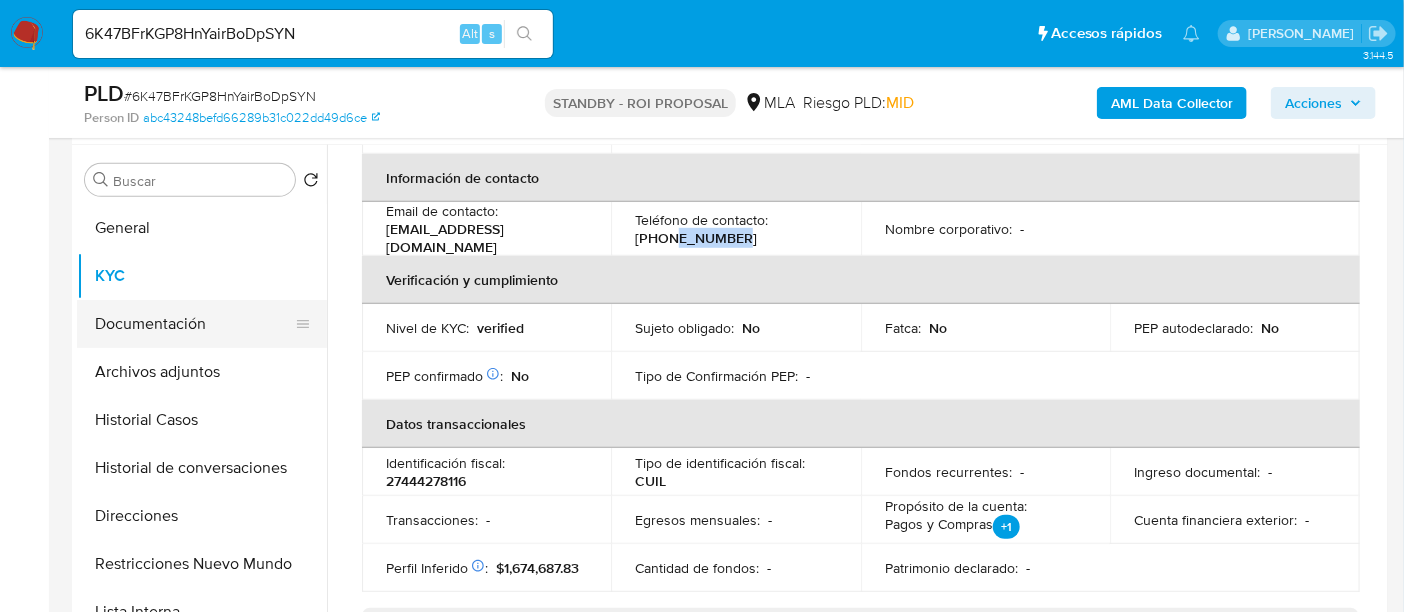 click on "Documentación" at bounding box center (194, 324) 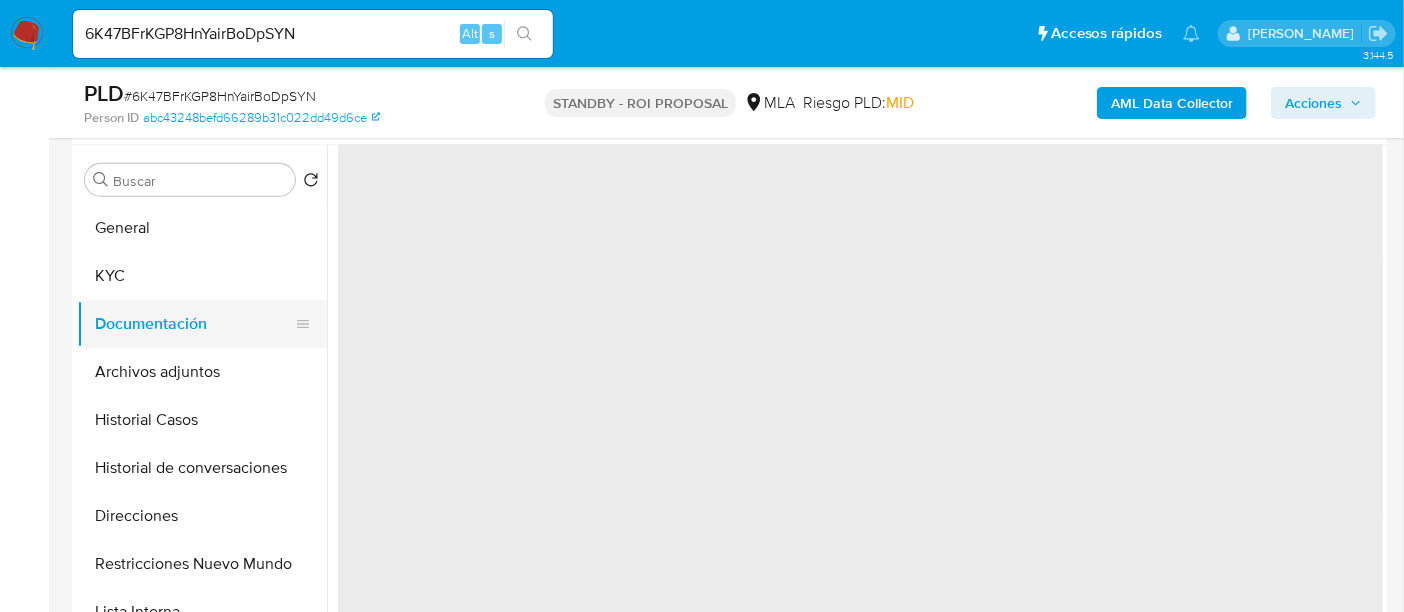 scroll, scrollTop: 0, scrollLeft: 0, axis: both 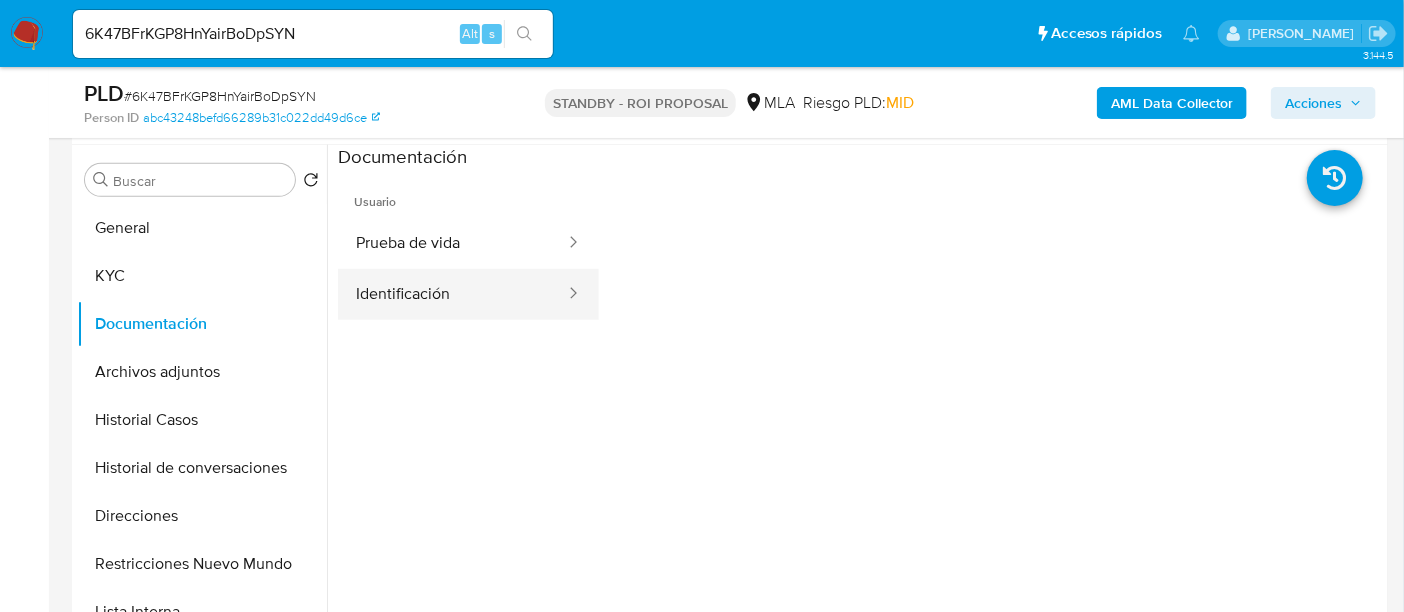 click on "Identificación" at bounding box center (452, 294) 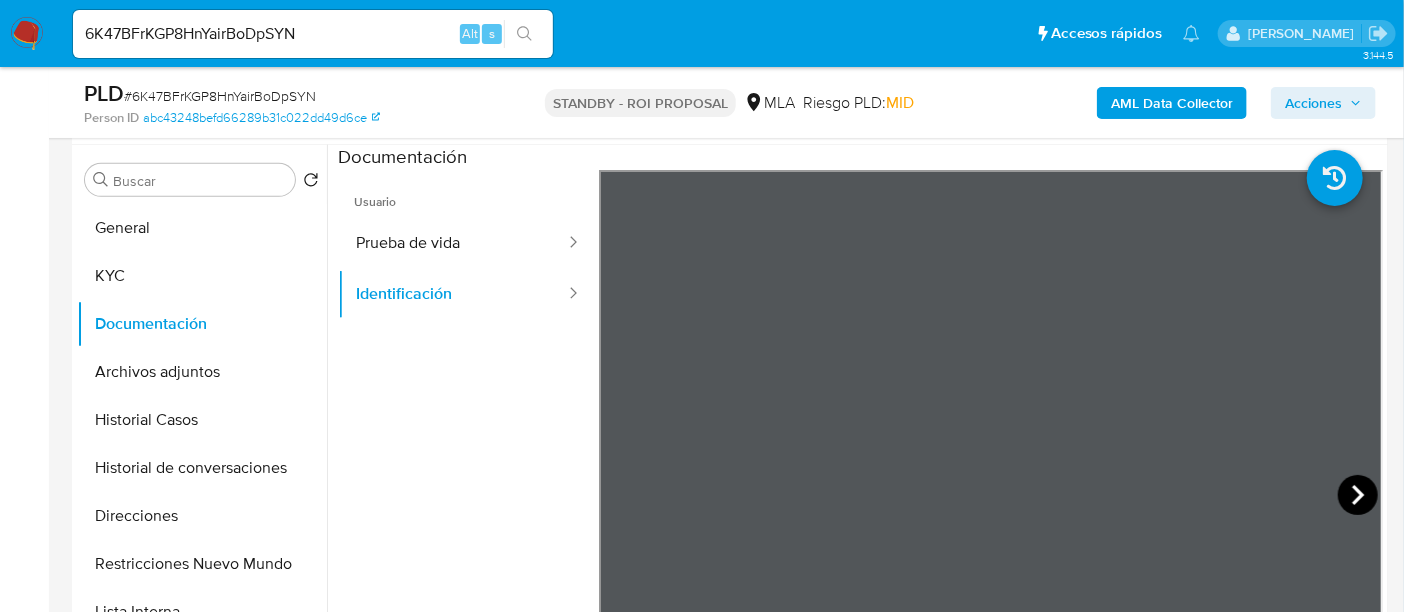 click 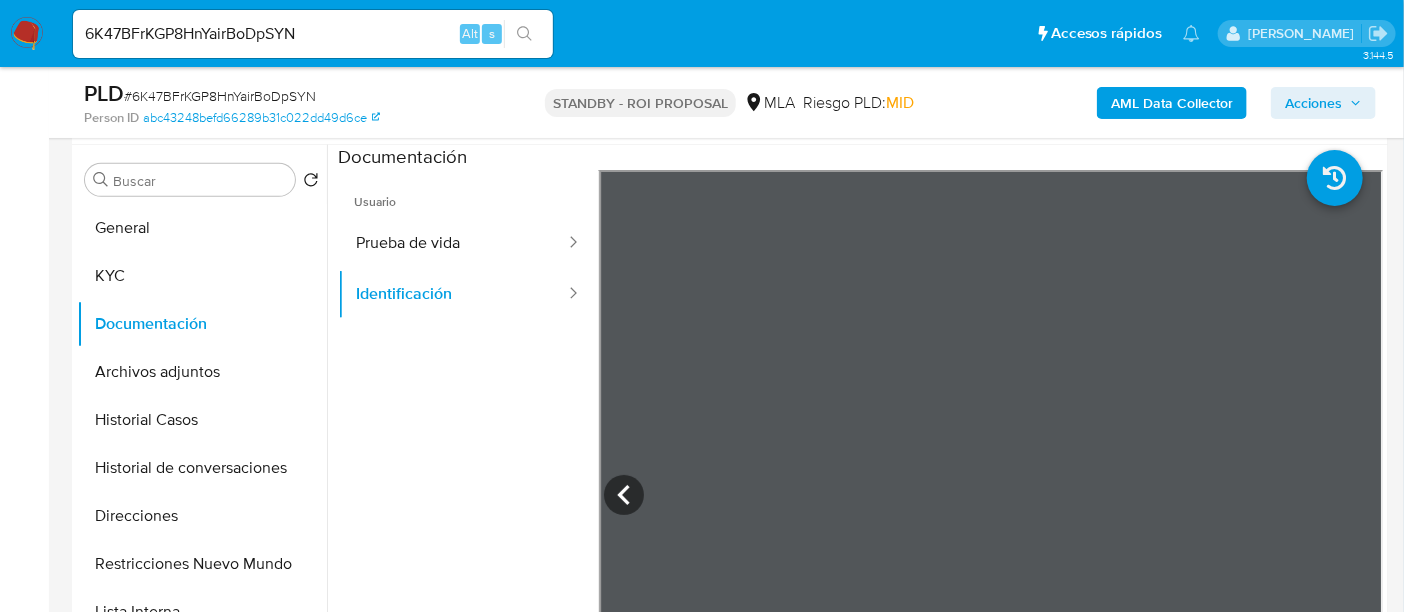 click on "# 6K47BFrKGP8HnYairBoDpSYN" at bounding box center [220, 96] 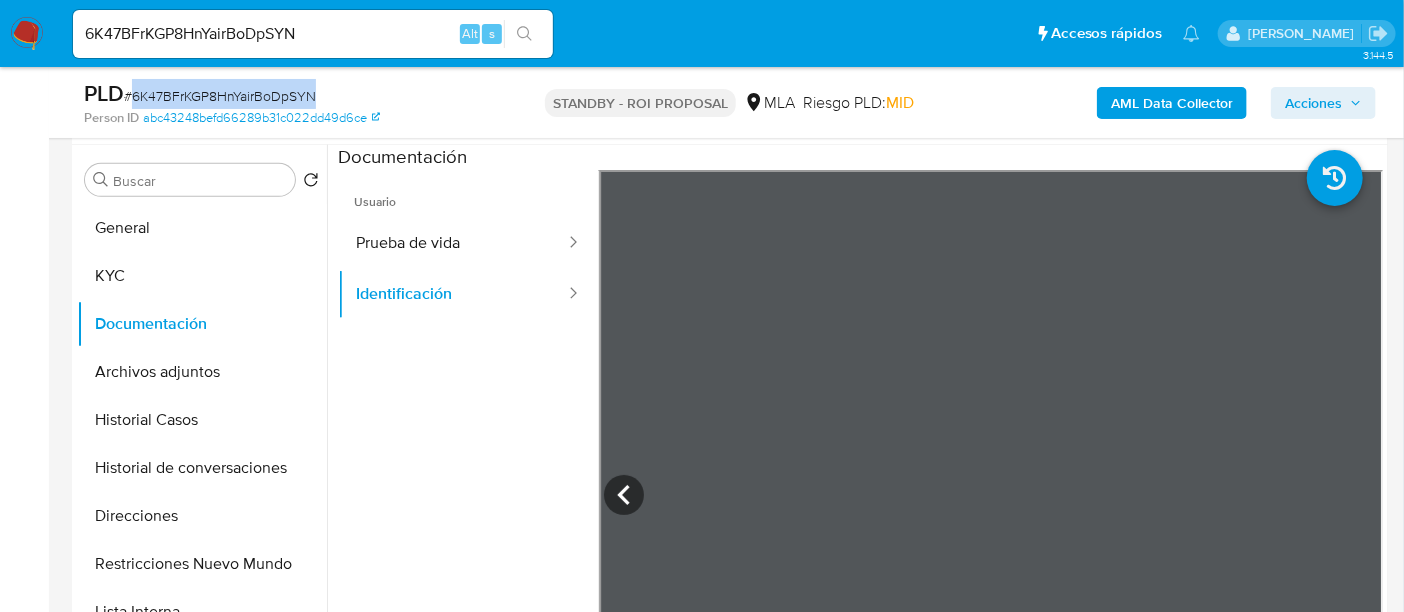 click on "# 6K47BFrKGP8HnYairBoDpSYN" at bounding box center (220, 96) 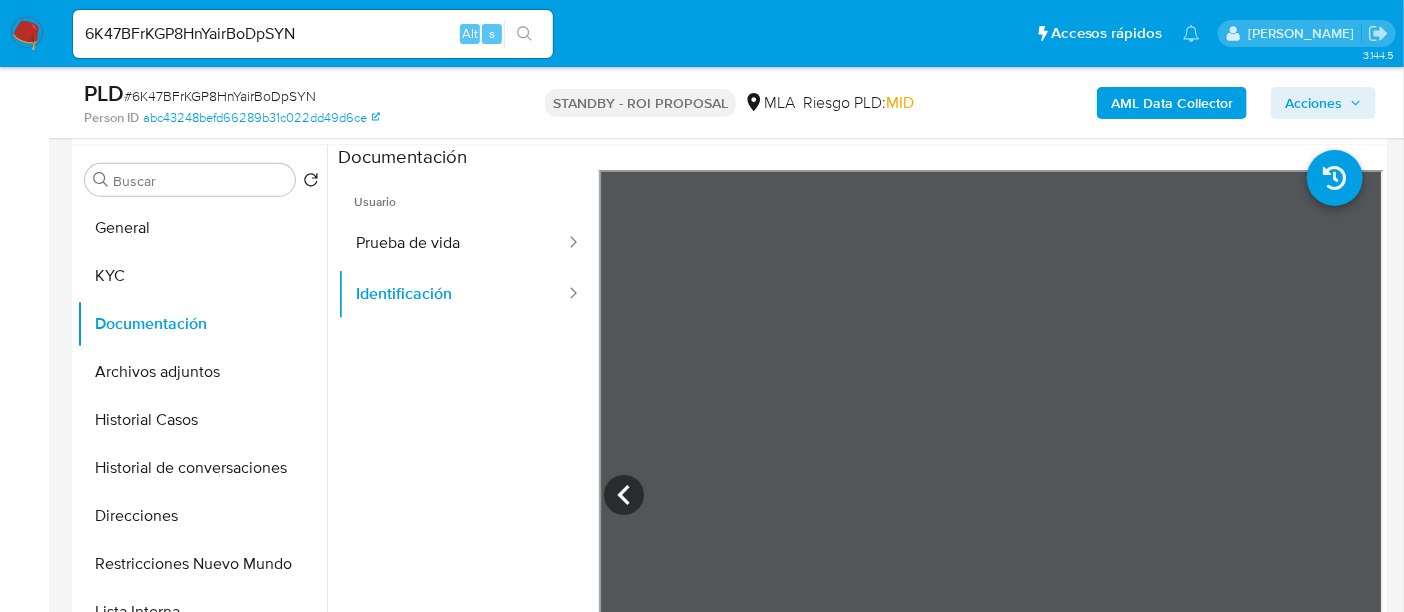 click on "6K47BFrKGP8HnYairBoDpSYN" at bounding box center [313, 34] 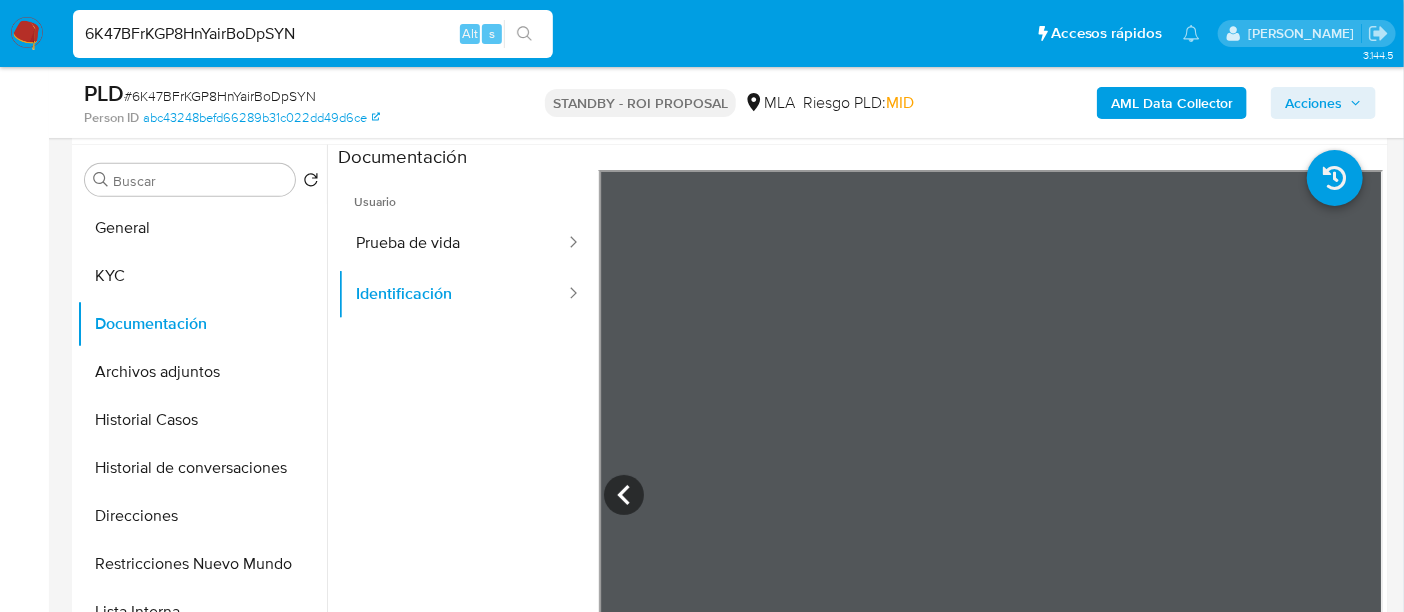 click on "6K47BFrKGP8HnYairBoDpSYN" at bounding box center (313, 34) 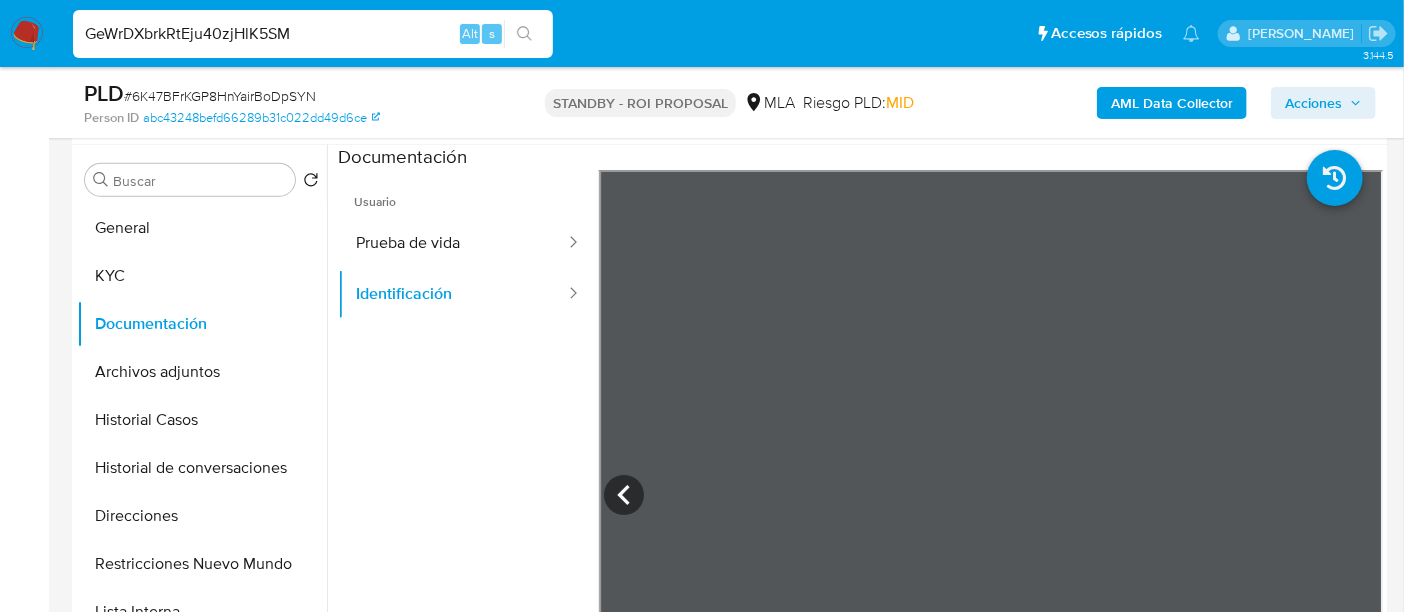 type on "GeWrDXbrkRtEju40zjHlK5SM" 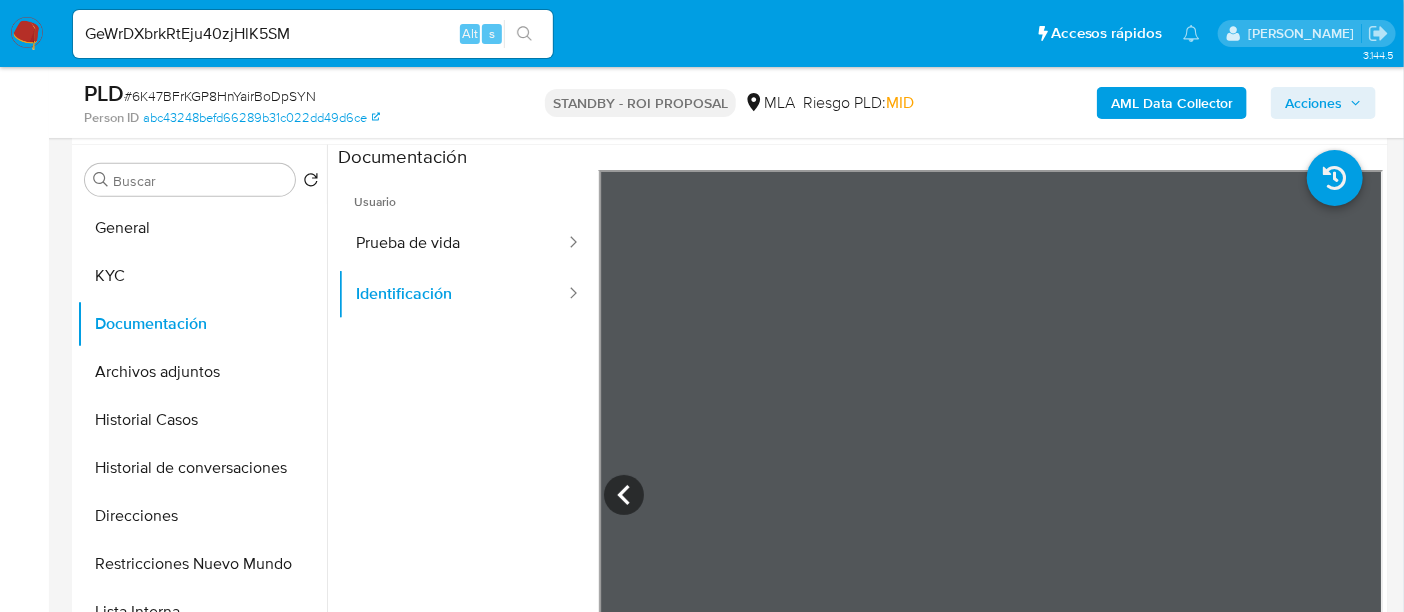 click 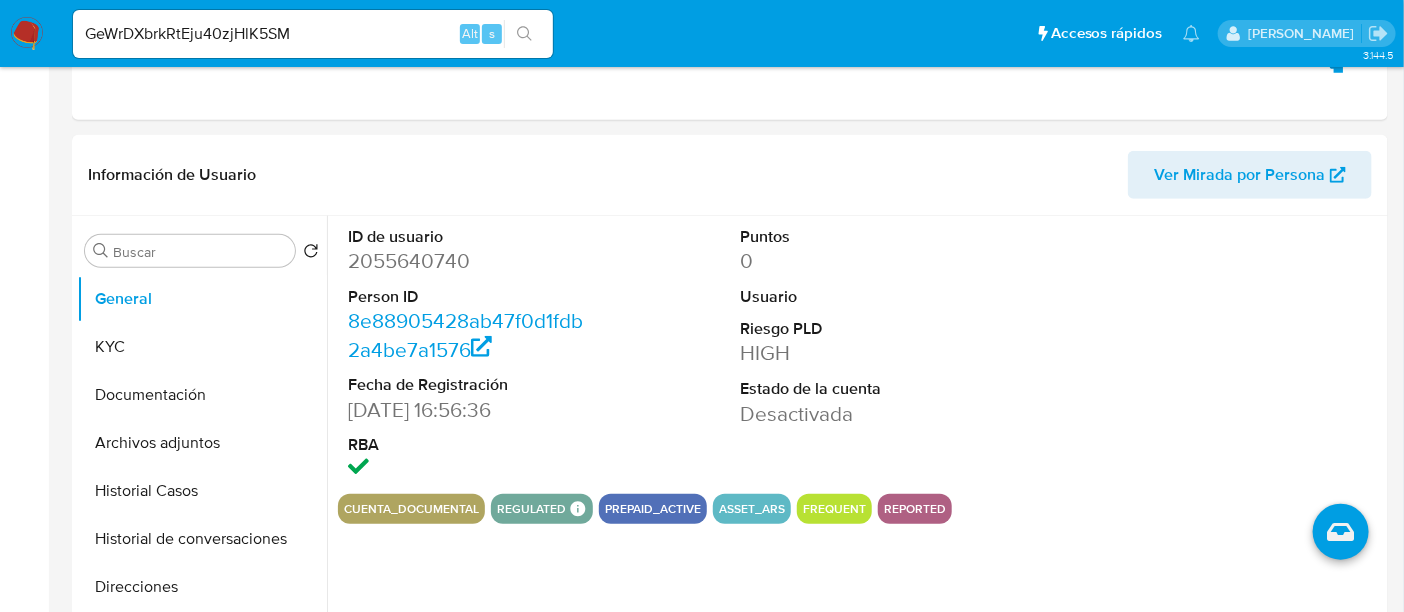 scroll, scrollTop: 0, scrollLeft: 0, axis: both 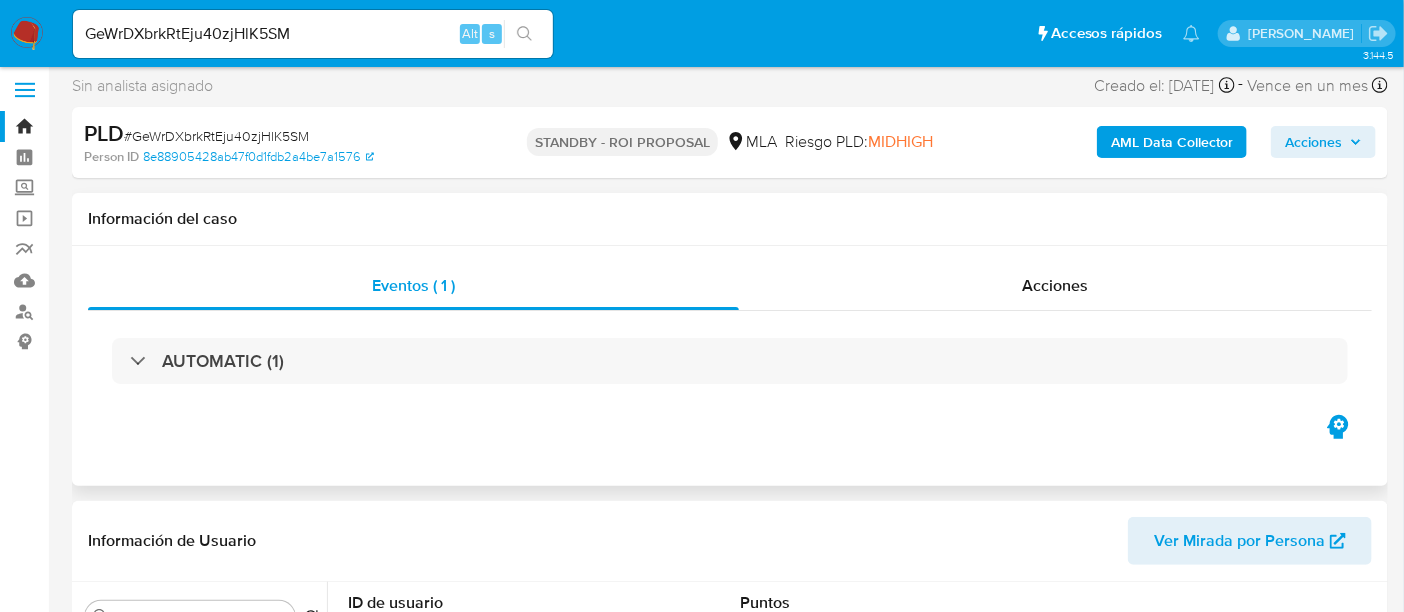 select on "10" 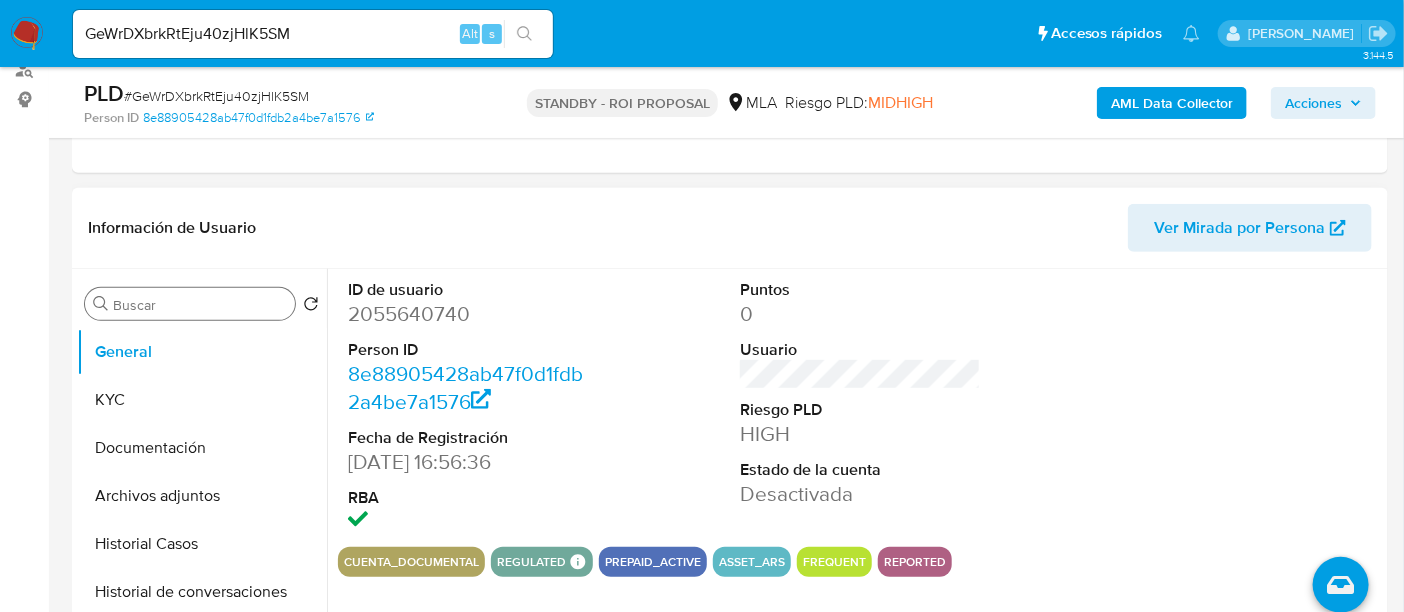 scroll, scrollTop: 375, scrollLeft: 0, axis: vertical 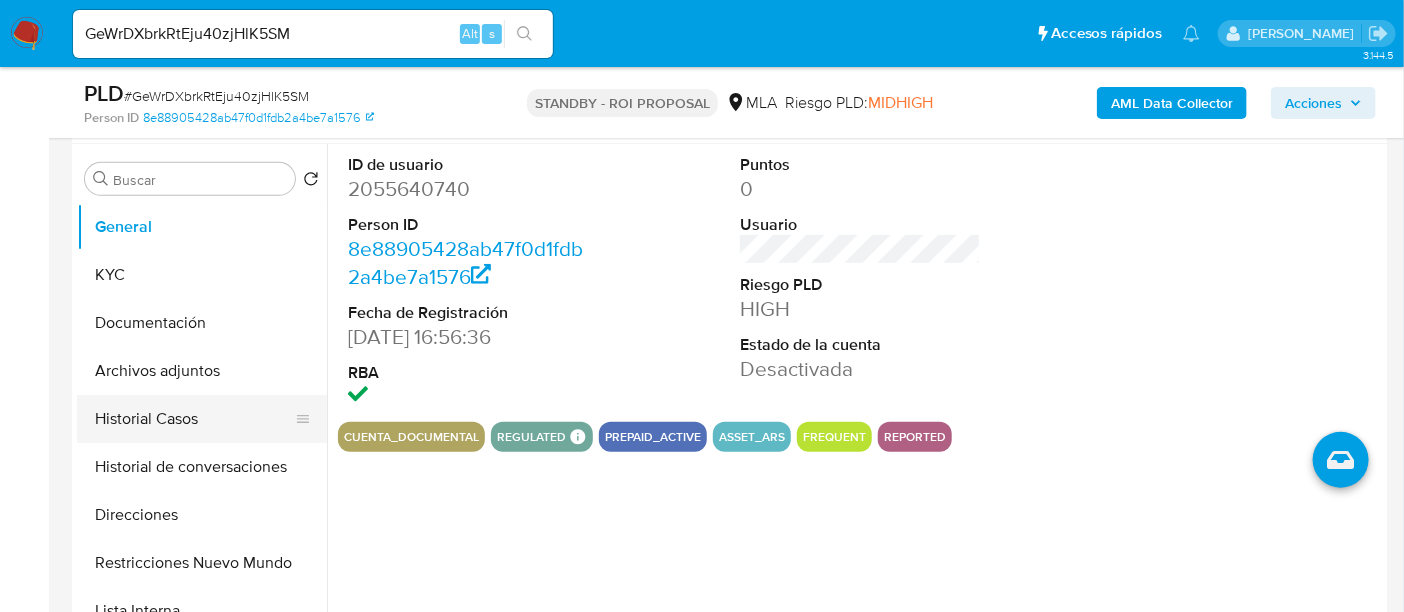 click on "Historial Casos" at bounding box center [194, 419] 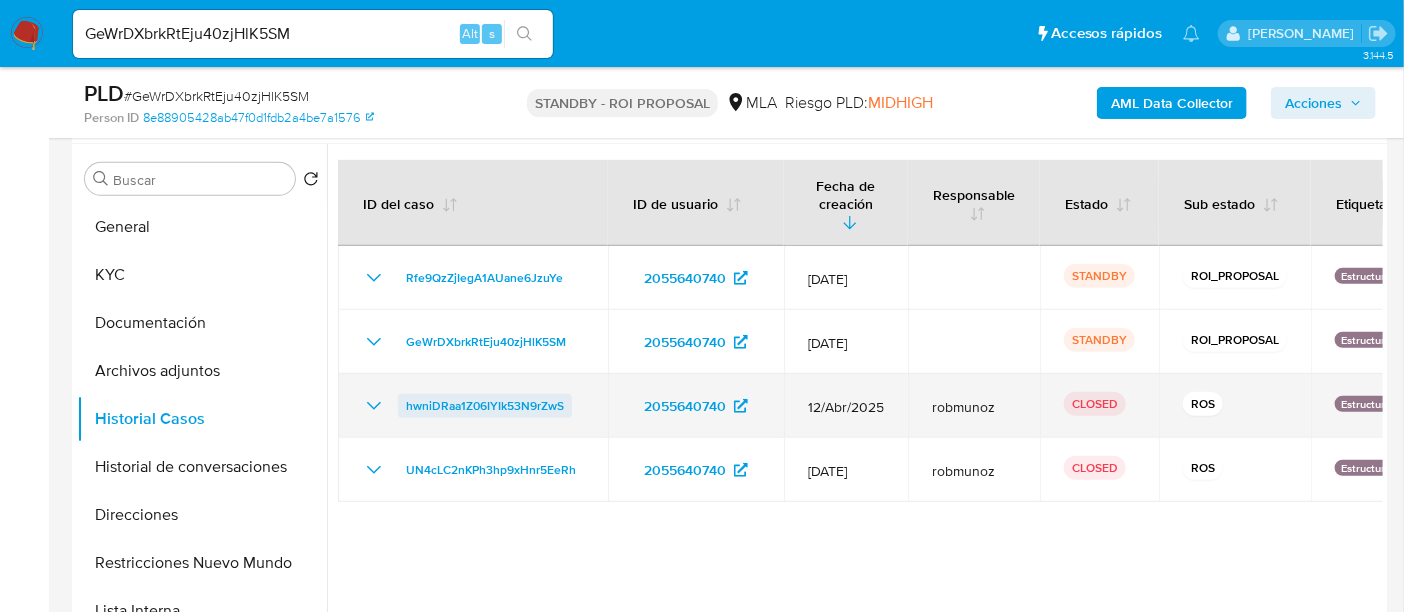 drag, startPoint x: 568, startPoint y: 258, endPoint x: 471, endPoint y: 392, distance: 165.42369 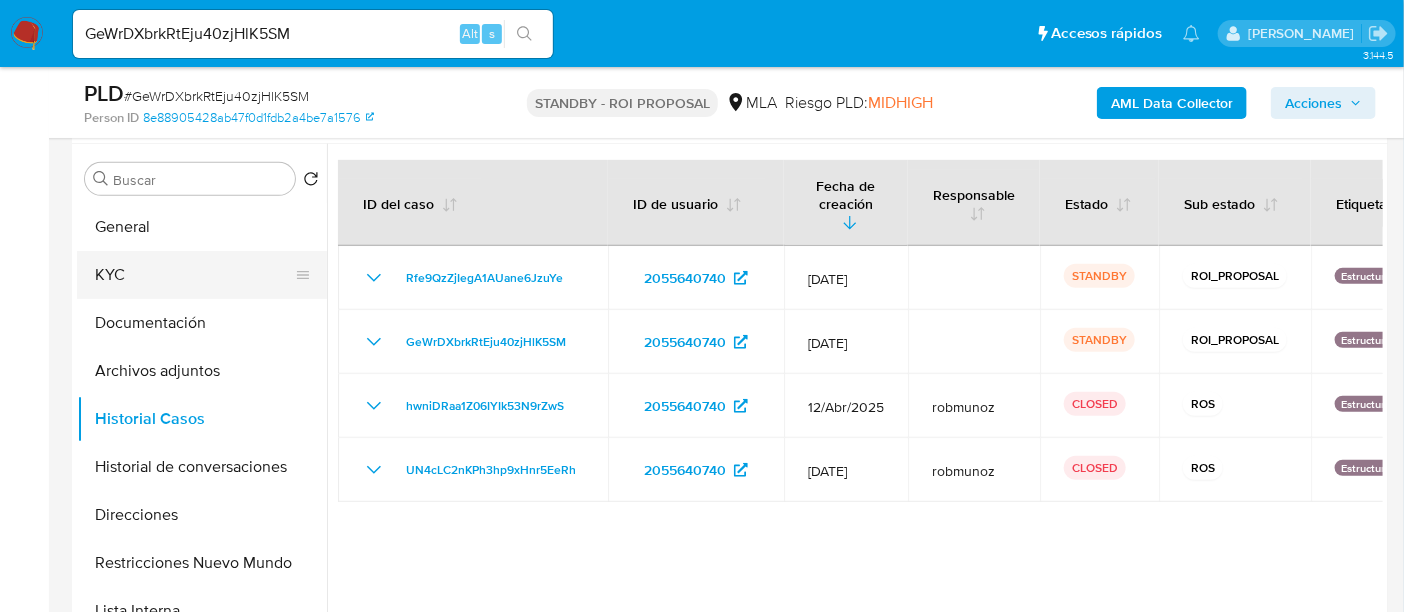 click on "KYC" at bounding box center [194, 275] 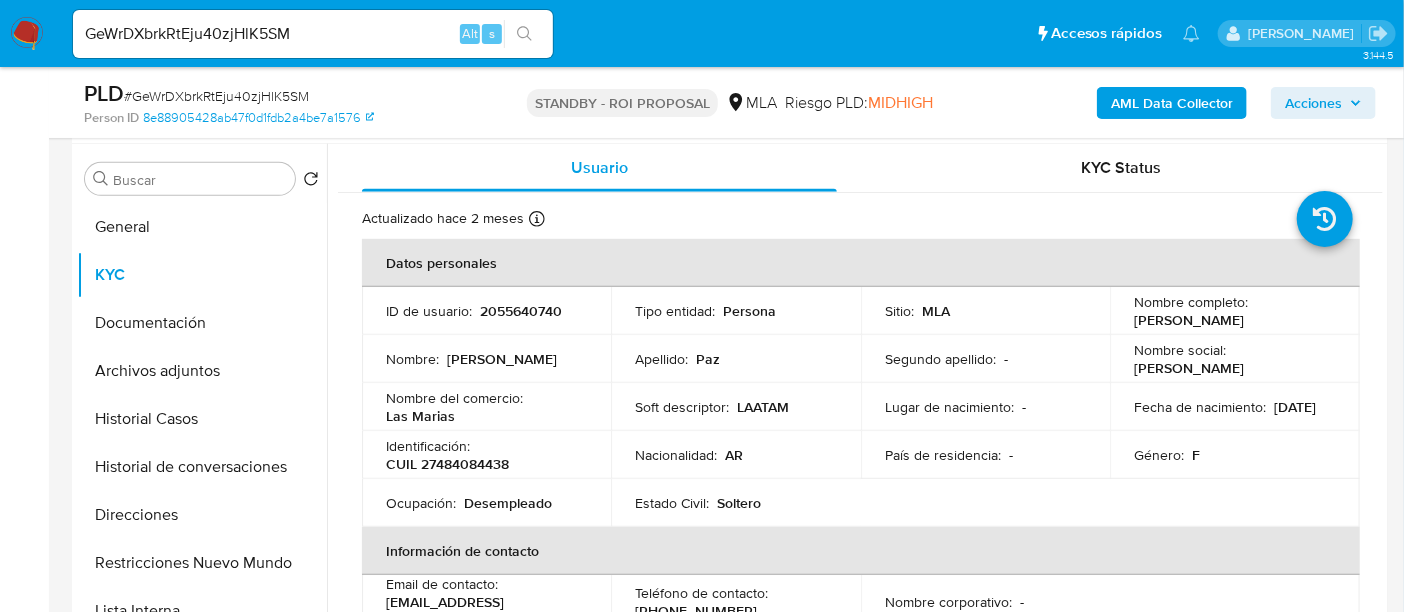 drag, startPoint x: 1131, startPoint y: 319, endPoint x: 1261, endPoint y: 332, distance: 130.64838 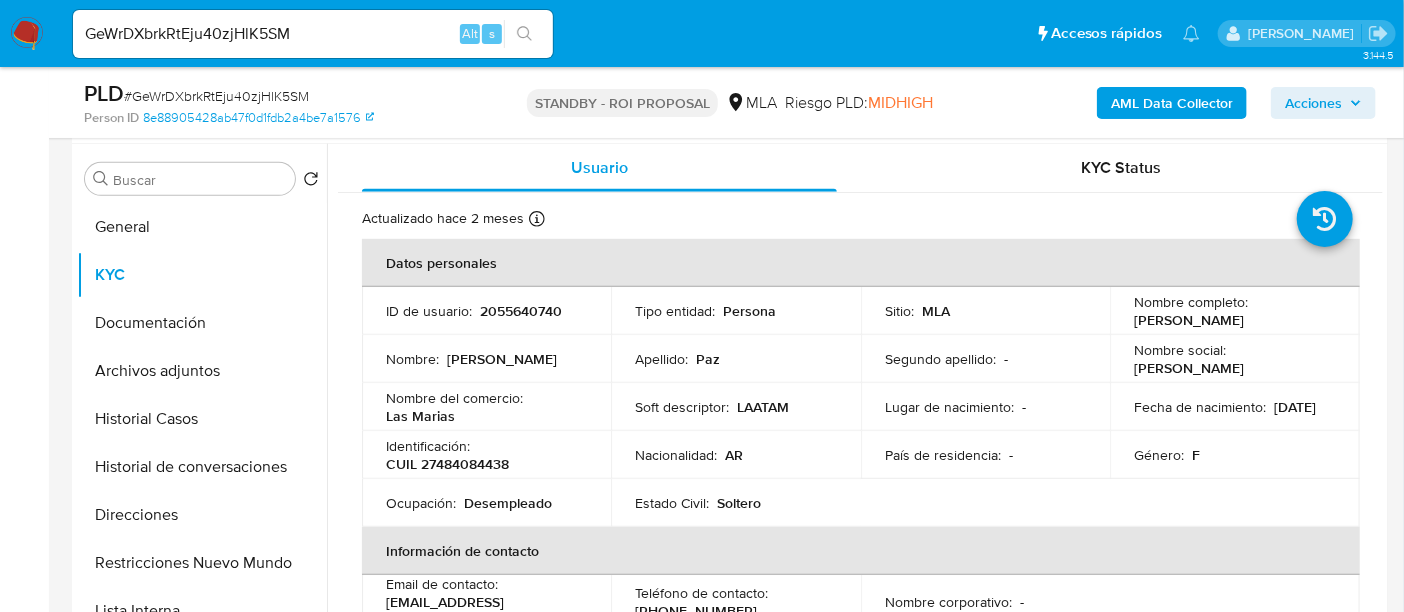 click on "CUIL 27484084438" at bounding box center [447, 464] 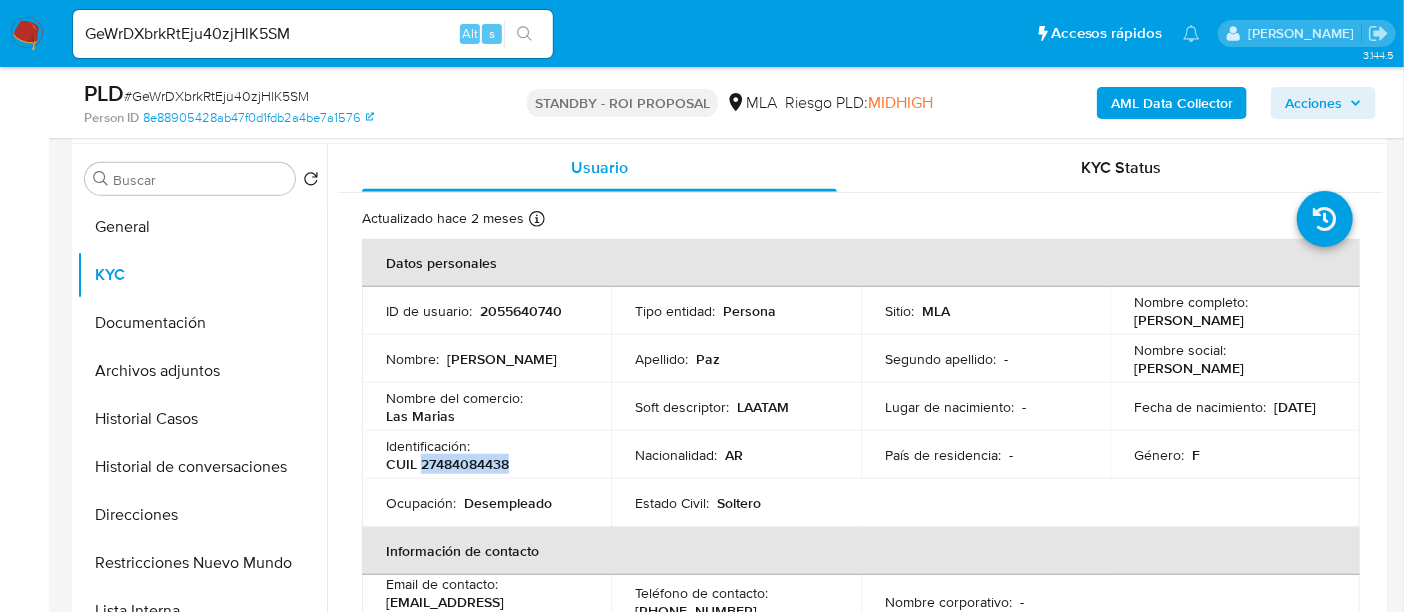 click on "CUIL 27484084438" at bounding box center (447, 464) 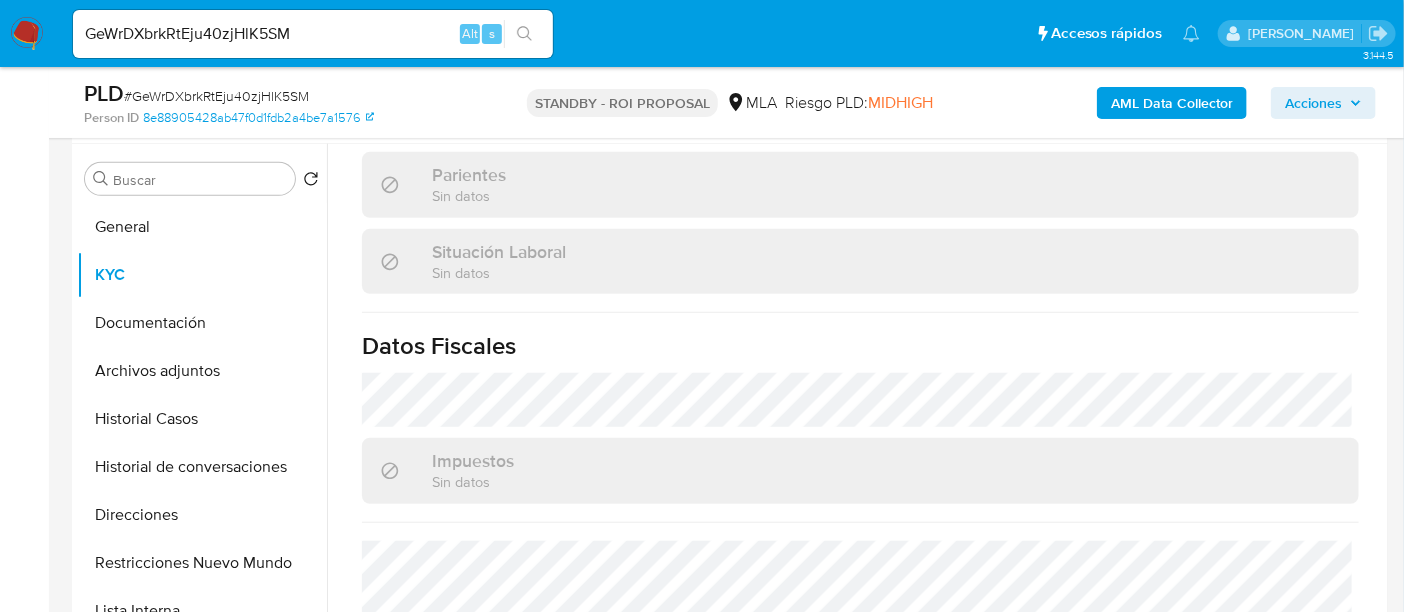 scroll, scrollTop: 1051, scrollLeft: 0, axis: vertical 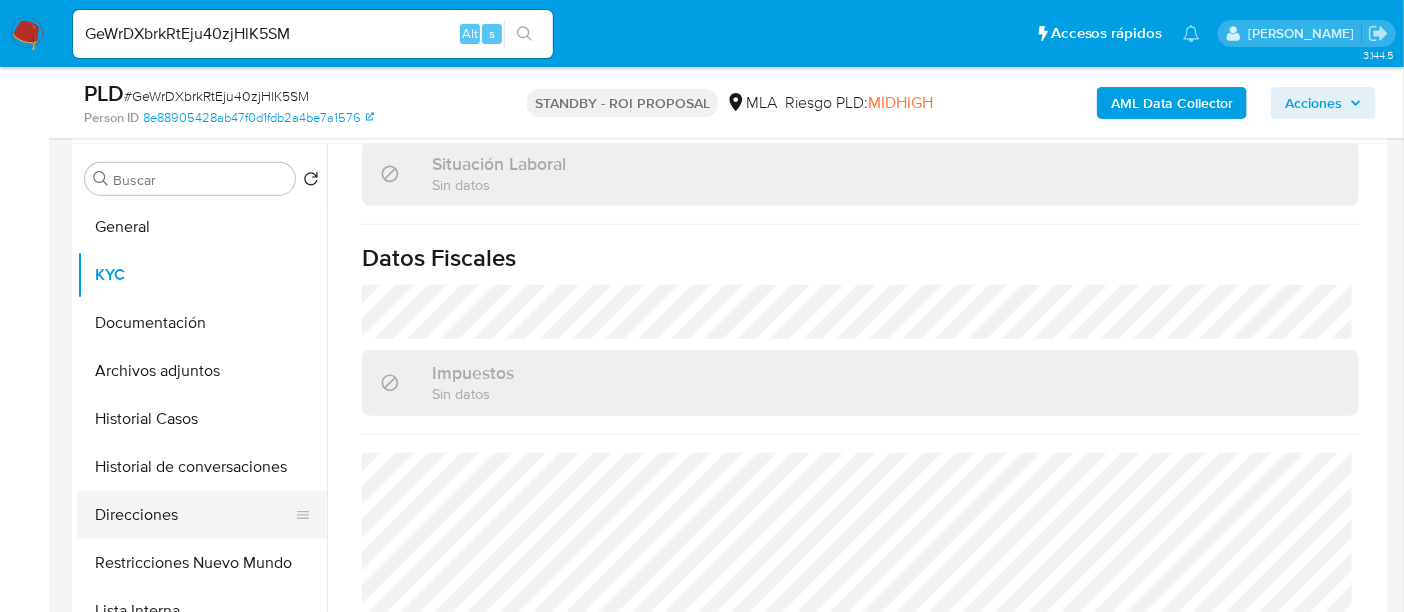 click on "Direcciones" at bounding box center (194, 515) 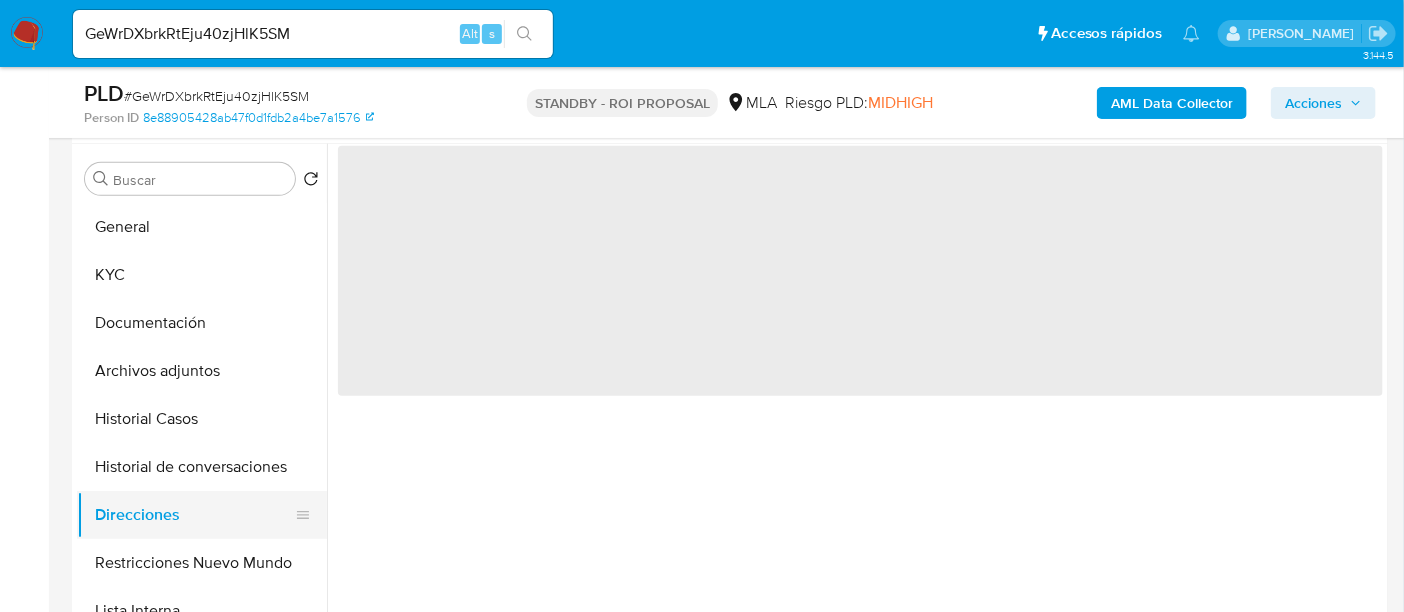 scroll, scrollTop: 0, scrollLeft: 0, axis: both 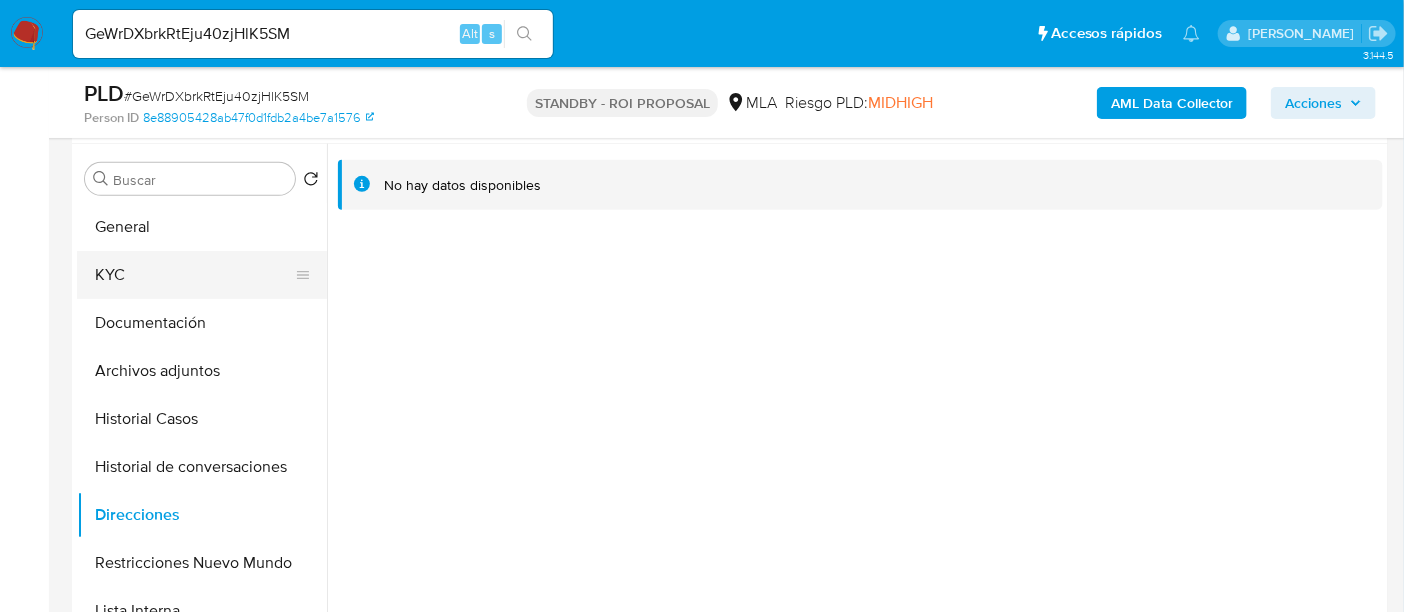 click on "KYC" at bounding box center (194, 275) 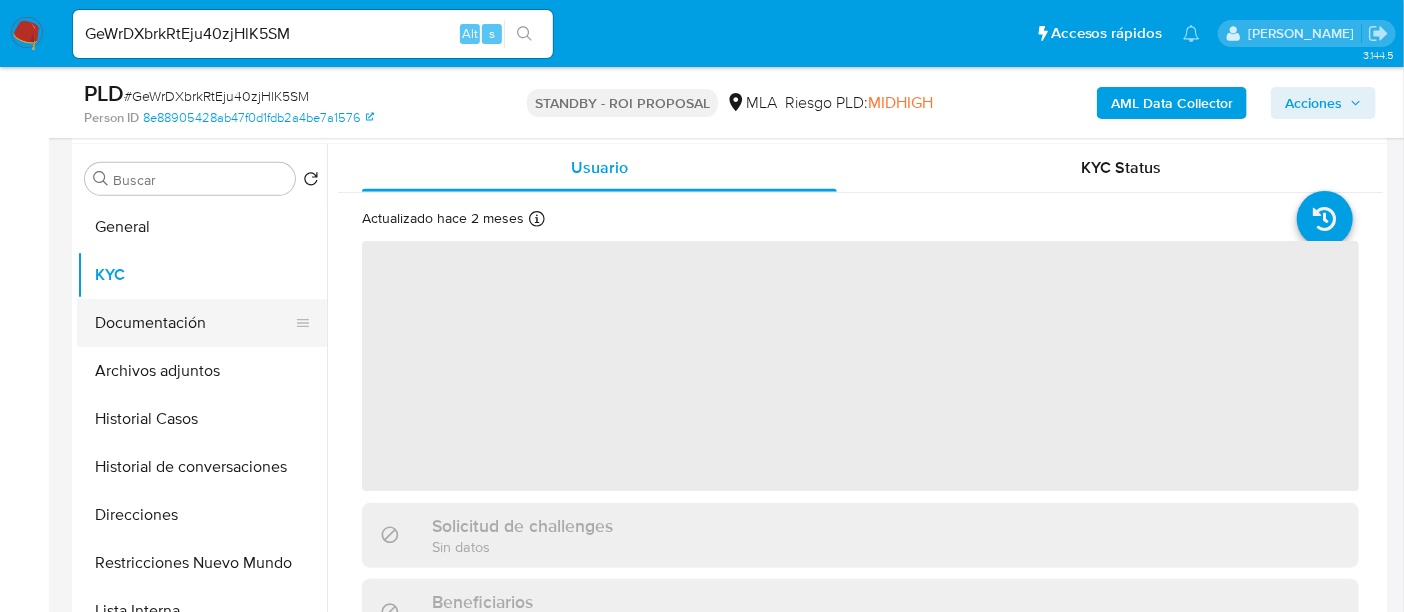 click on "Documentación" at bounding box center (194, 323) 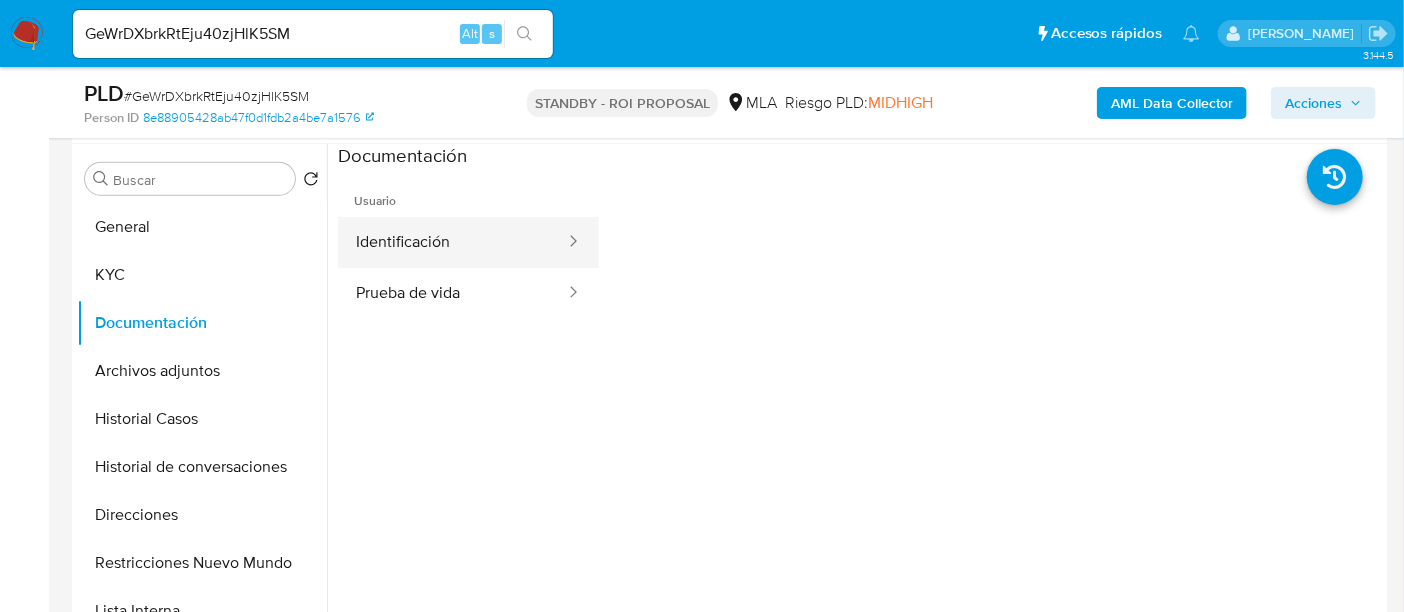 click on "Identificación" at bounding box center [452, 242] 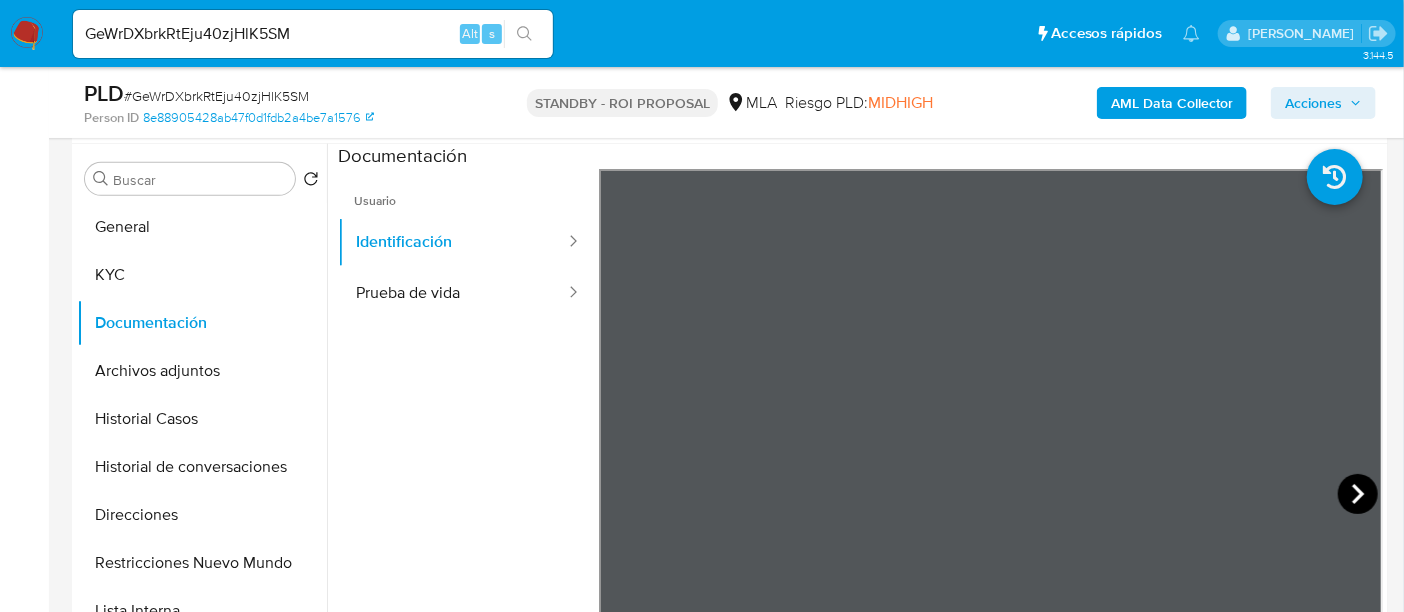click 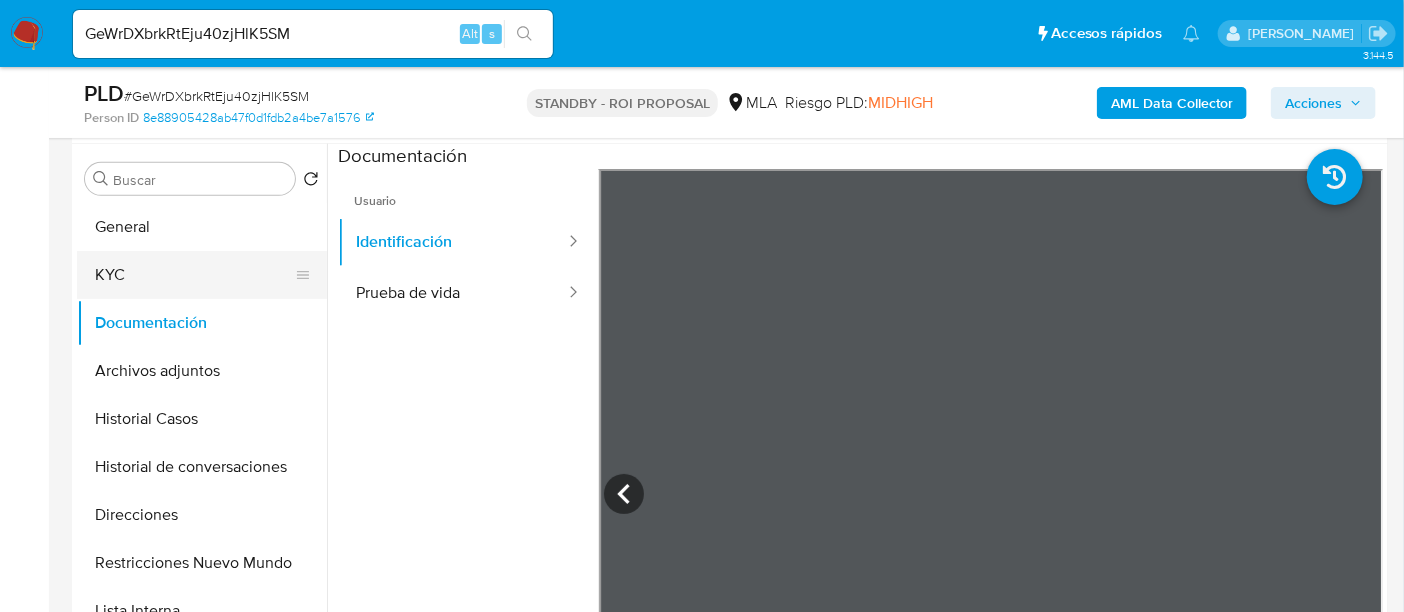 click on "KYC" at bounding box center (194, 275) 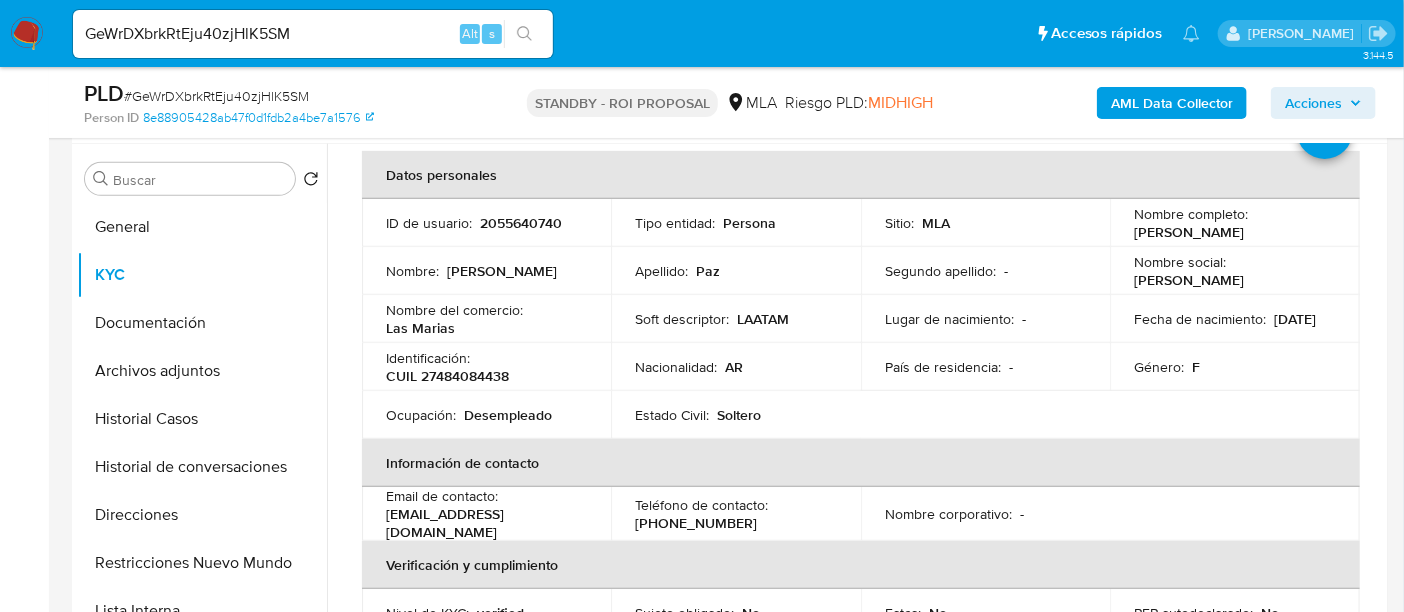 scroll, scrollTop: 125, scrollLeft: 0, axis: vertical 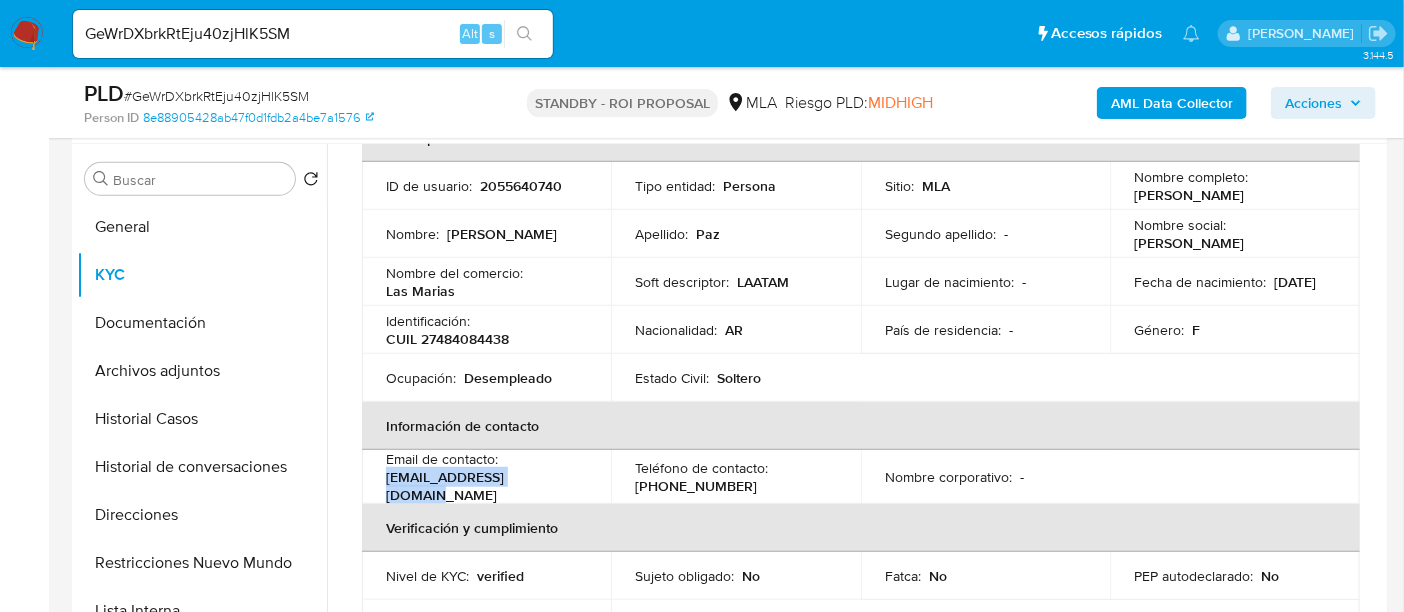 drag, startPoint x: 540, startPoint y: 484, endPoint x: 375, endPoint y: 485, distance: 165.00304 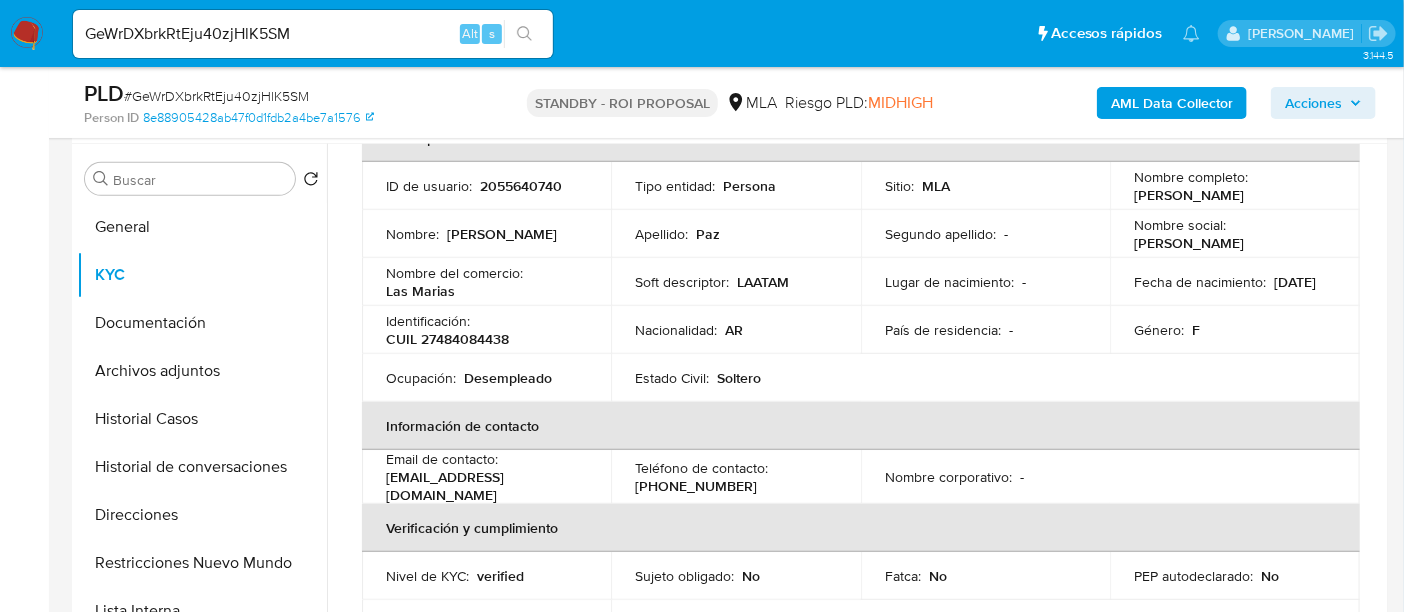 click on "(362) 5626112" at bounding box center [696, 486] 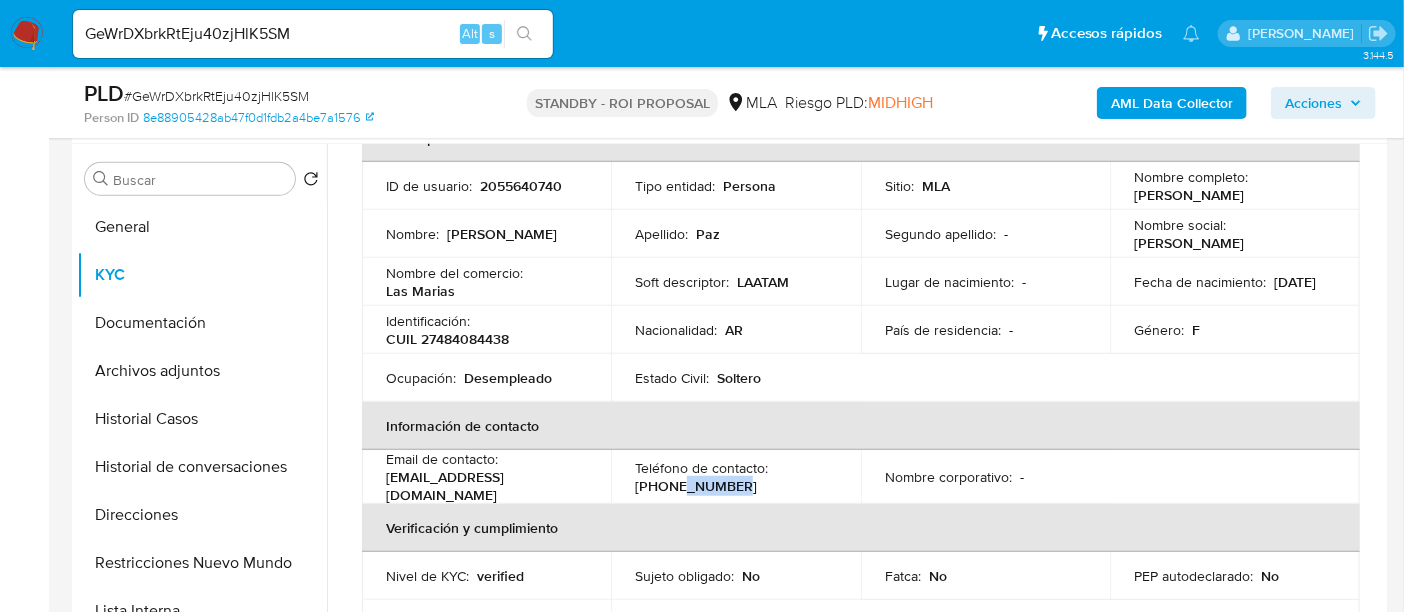 click on "(362) 5626112" at bounding box center [696, 486] 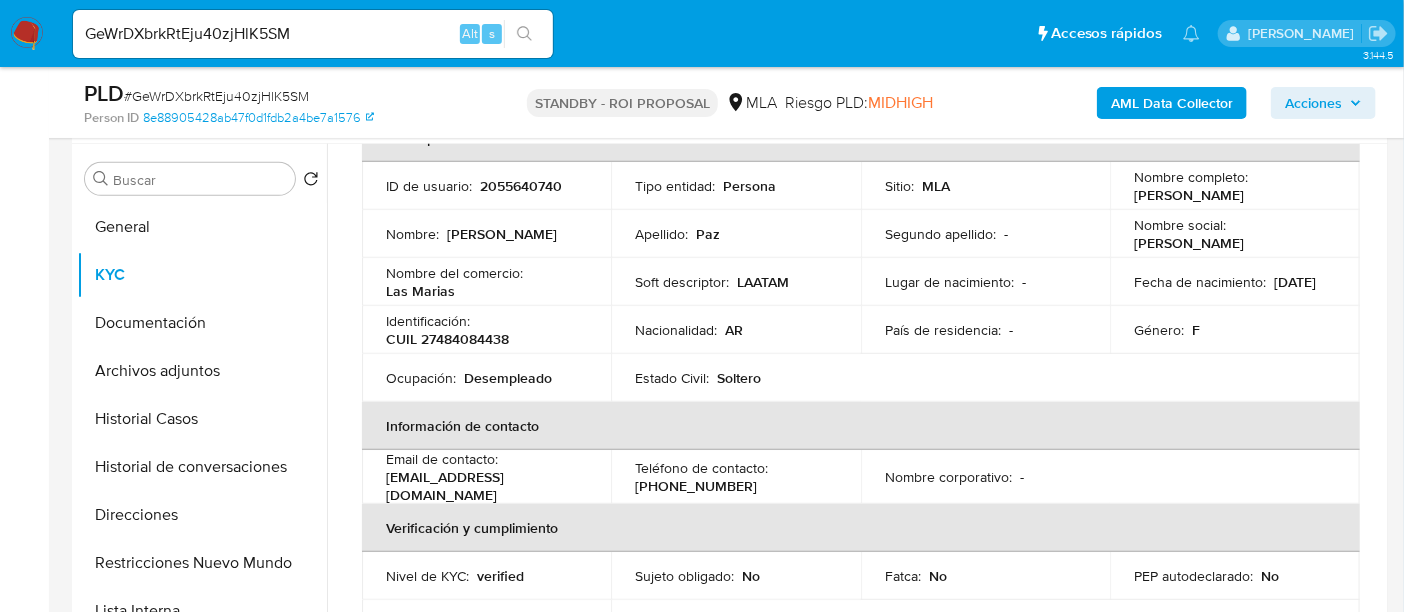 click on "GeWrDXbrkRtEju40zjHlK5SM" at bounding box center (313, 34) 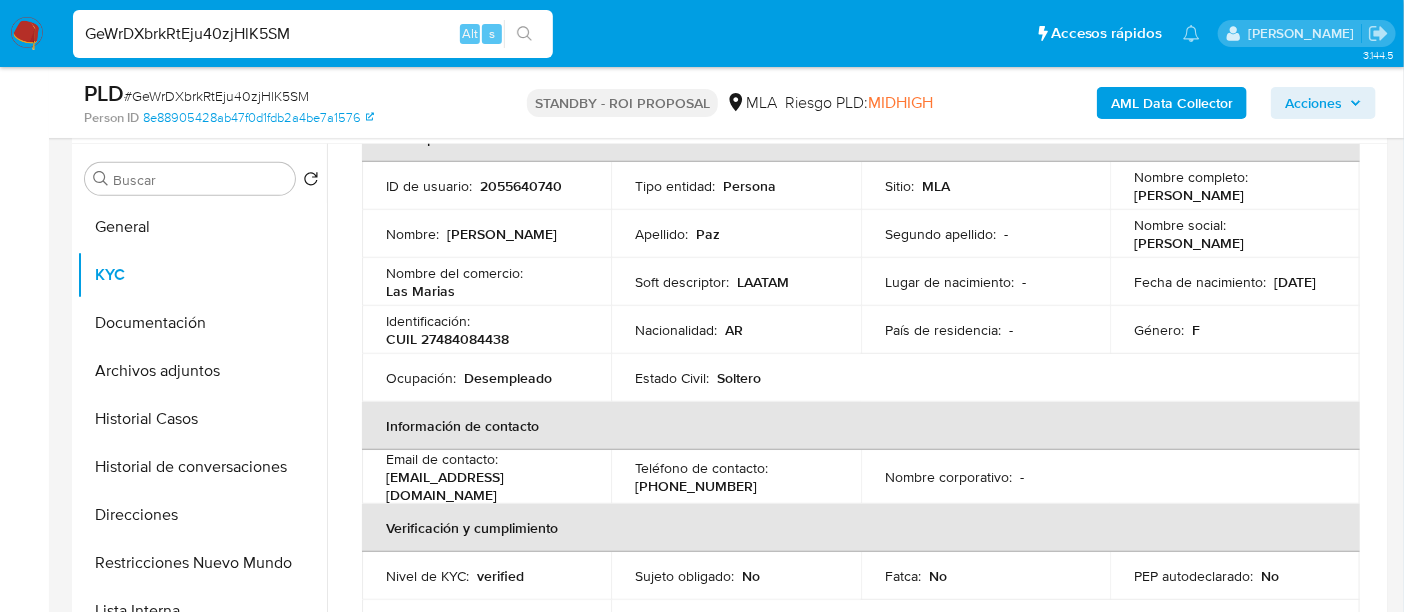 click on "GeWrDXbrkRtEju40zjHlK5SM" at bounding box center (313, 34) 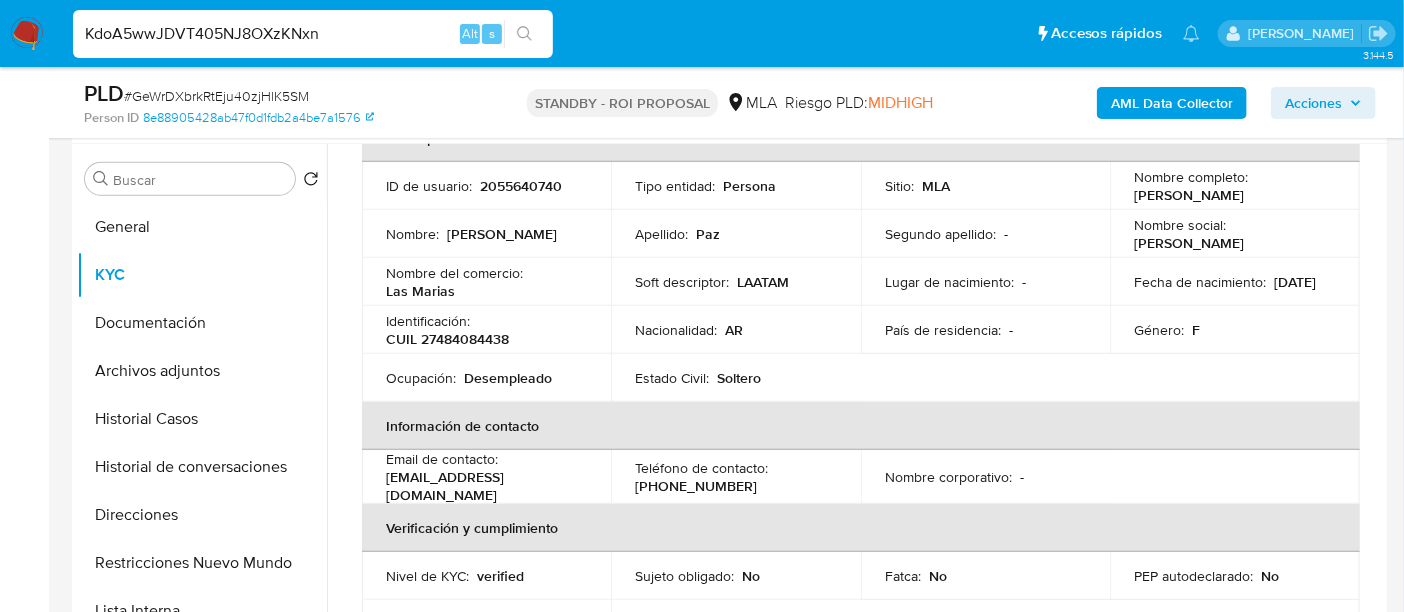 type on "KdoA5wwJDVT405NJ8OXzKNxn" 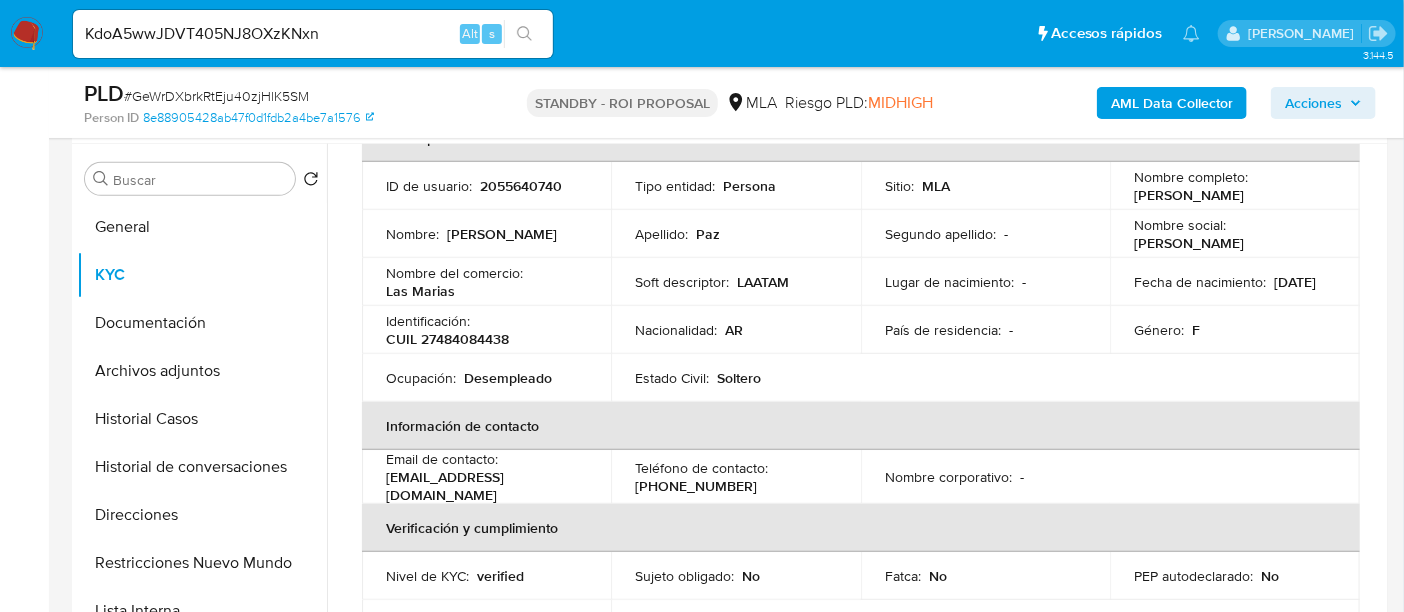 click at bounding box center [524, 34] 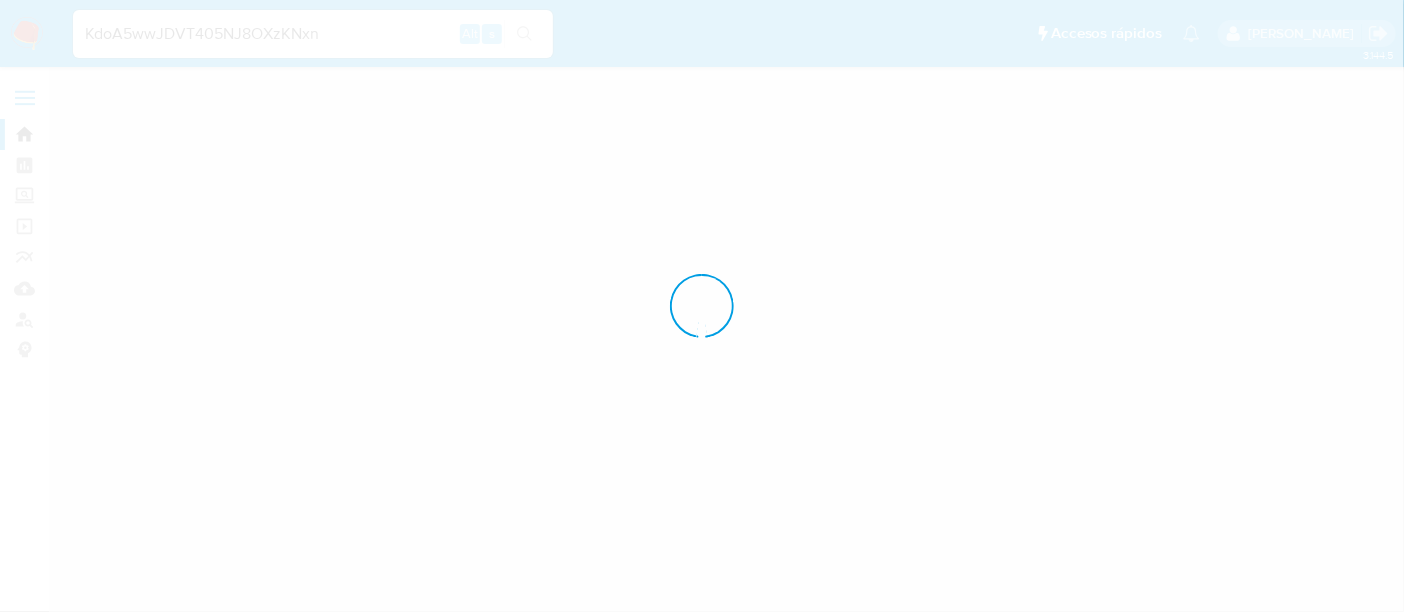 scroll, scrollTop: 0, scrollLeft: 0, axis: both 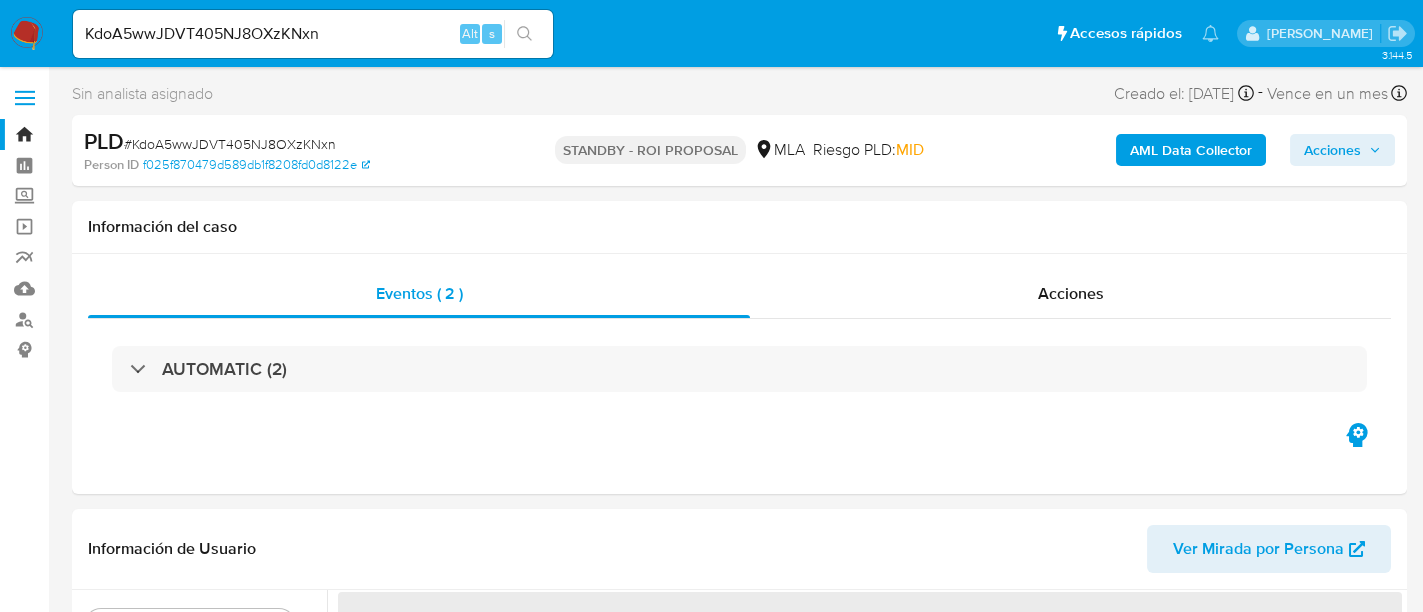 select on "10" 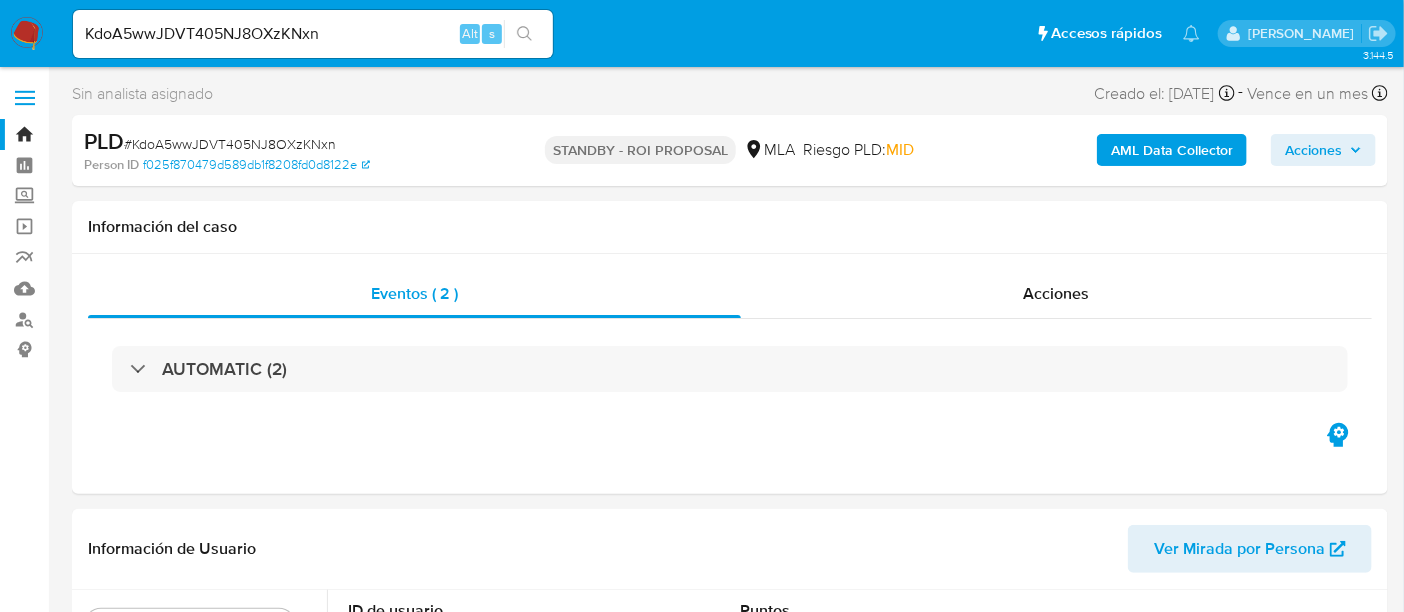 click on "# KdoA5wwJDVT405NJ8OXzKNxn" at bounding box center (230, 144) 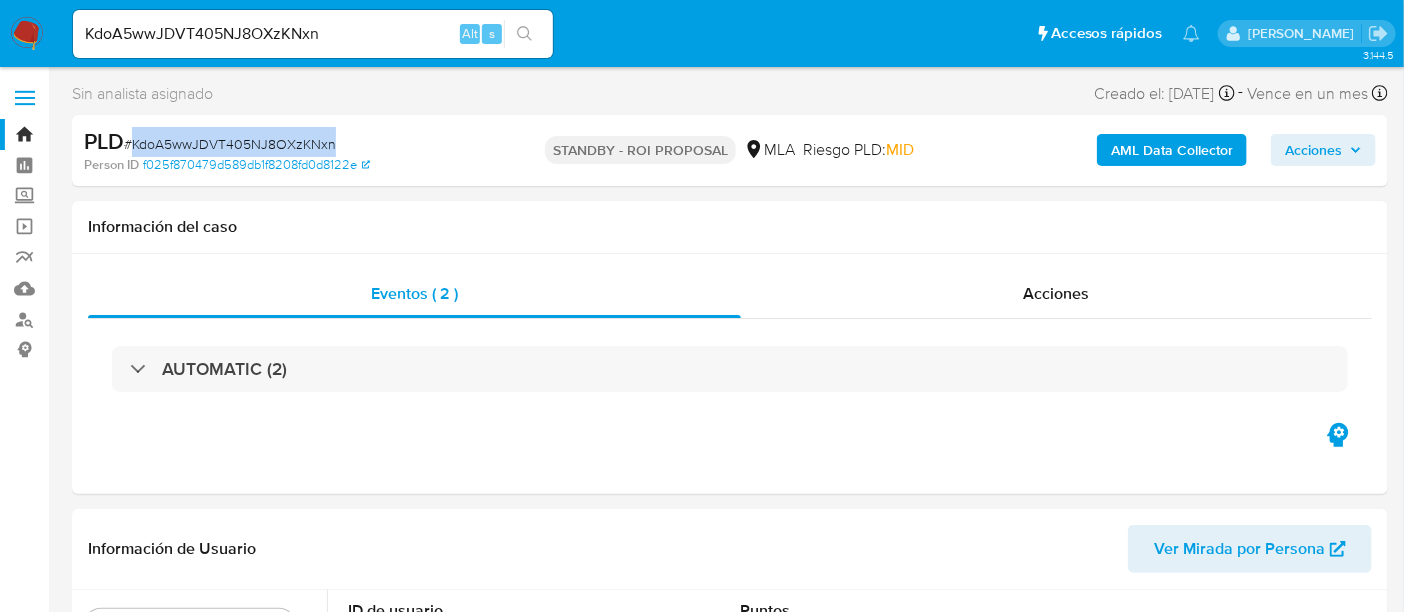 click on "# KdoA5wwJDVT405NJ8OXzKNxn" at bounding box center (230, 144) 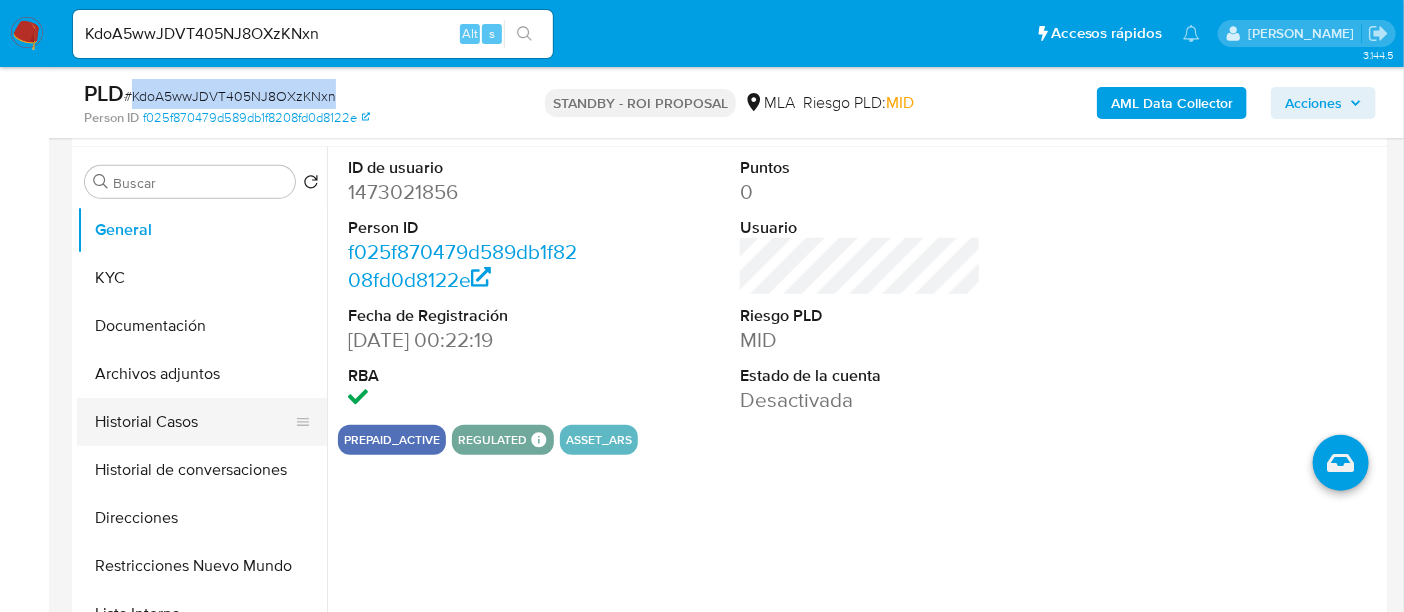 scroll, scrollTop: 374, scrollLeft: 0, axis: vertical 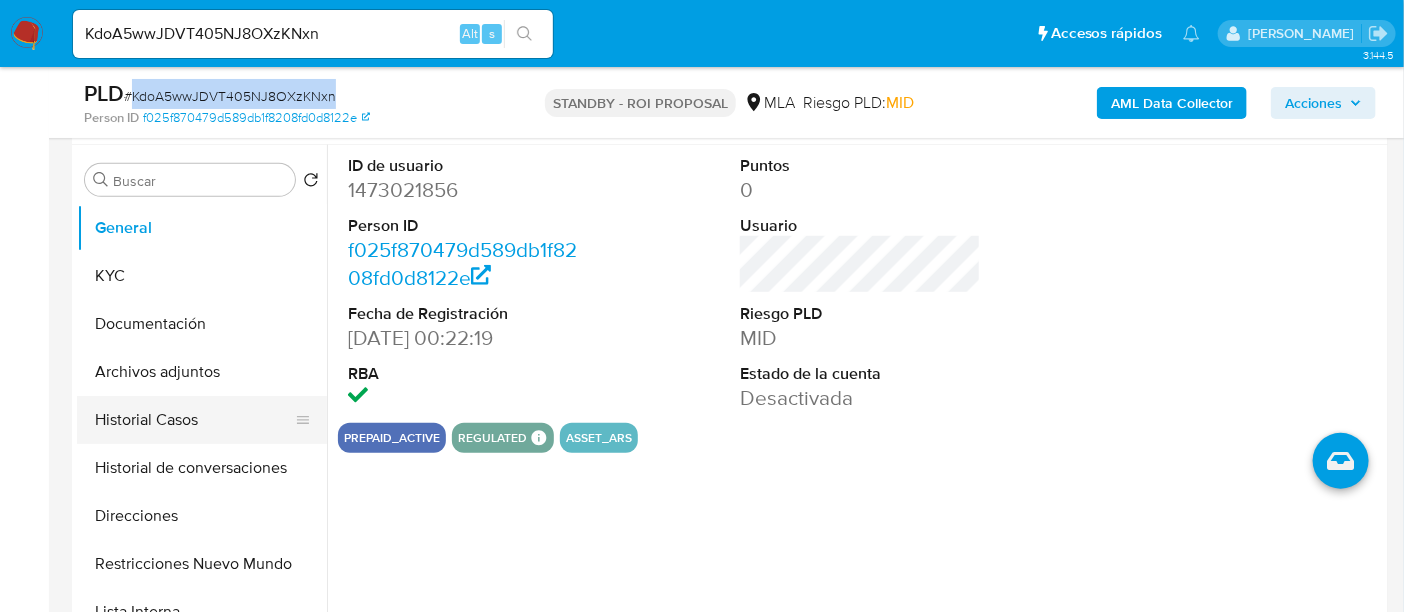click on "Historial Casos" at bounding box center [194, 420] 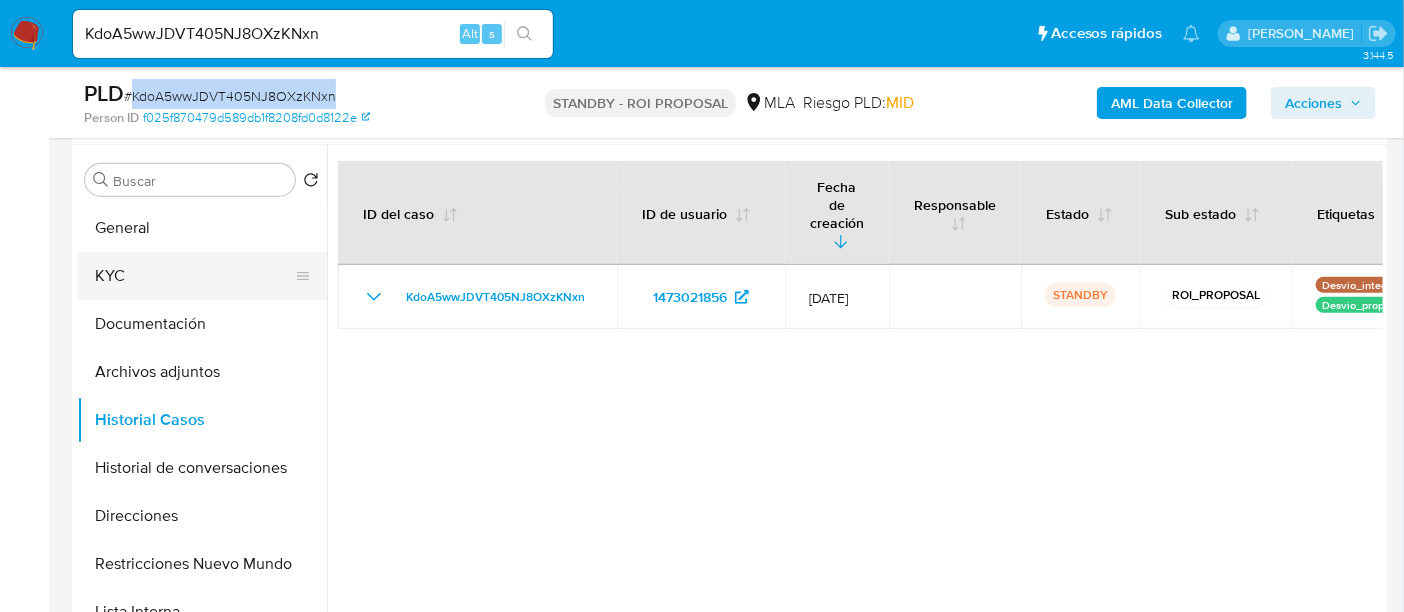 click on "KYC" at bounding box center [194, 276] 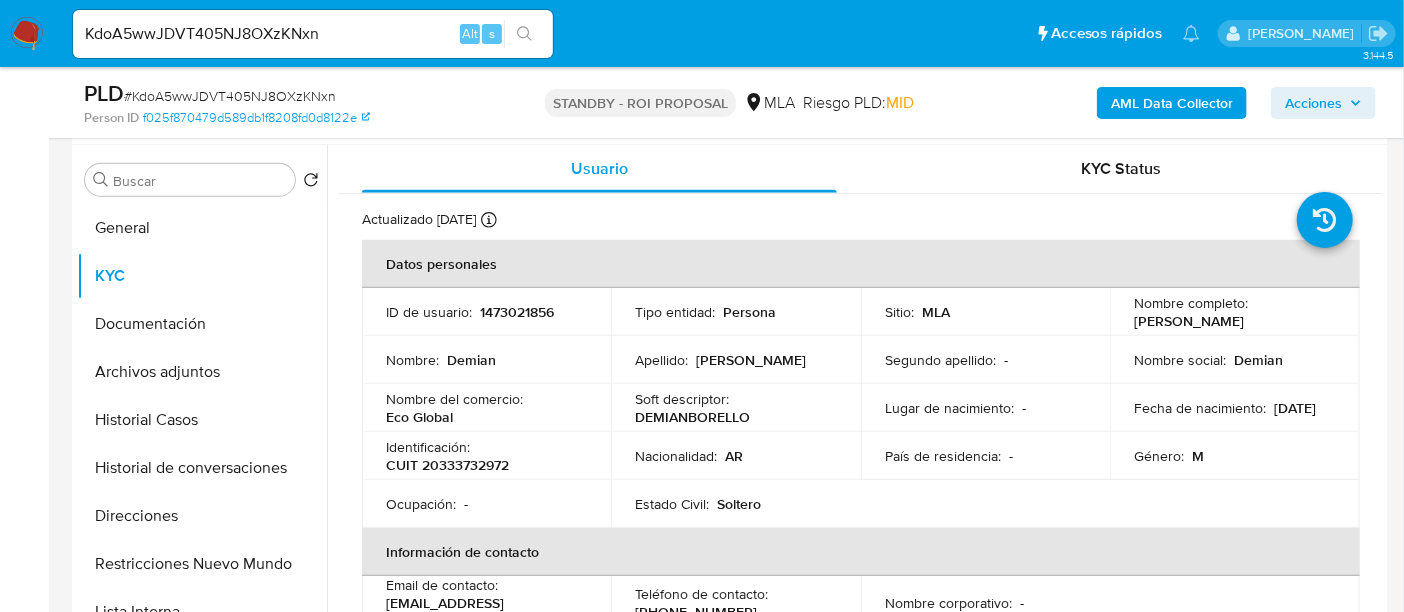 click on "Demian Borello" at bounding box center [1189, 321] 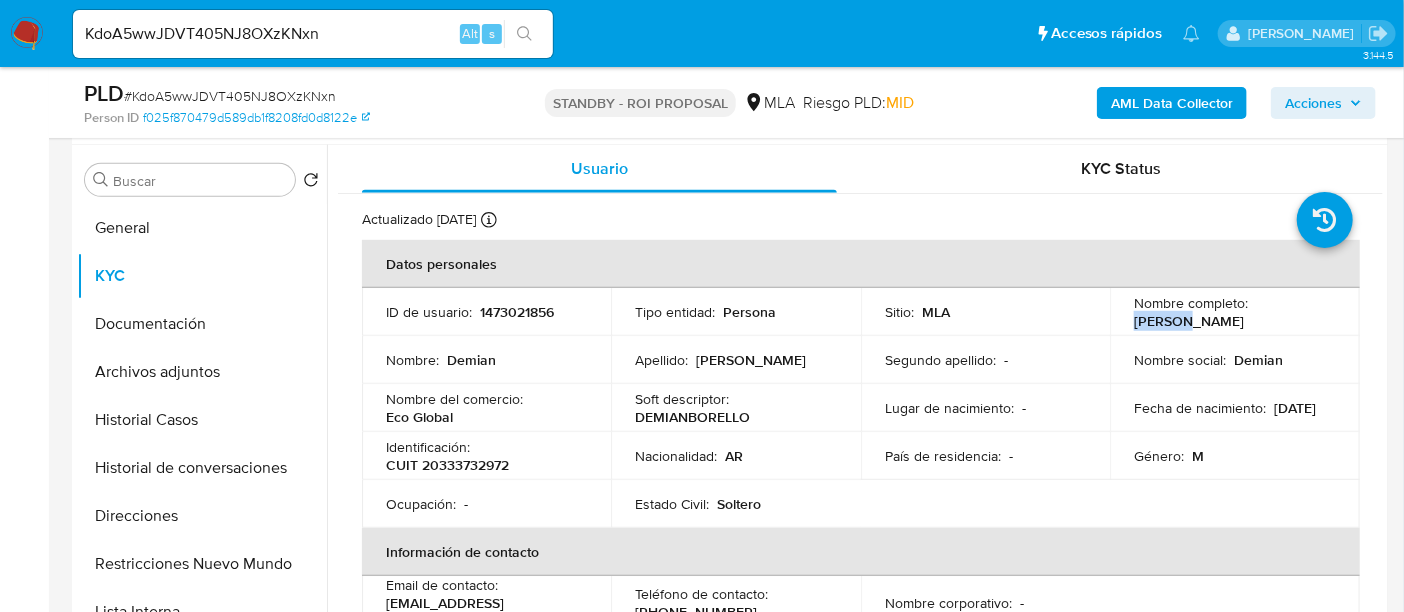 click on "Demian Borello" at bounding box center (1189, 321) 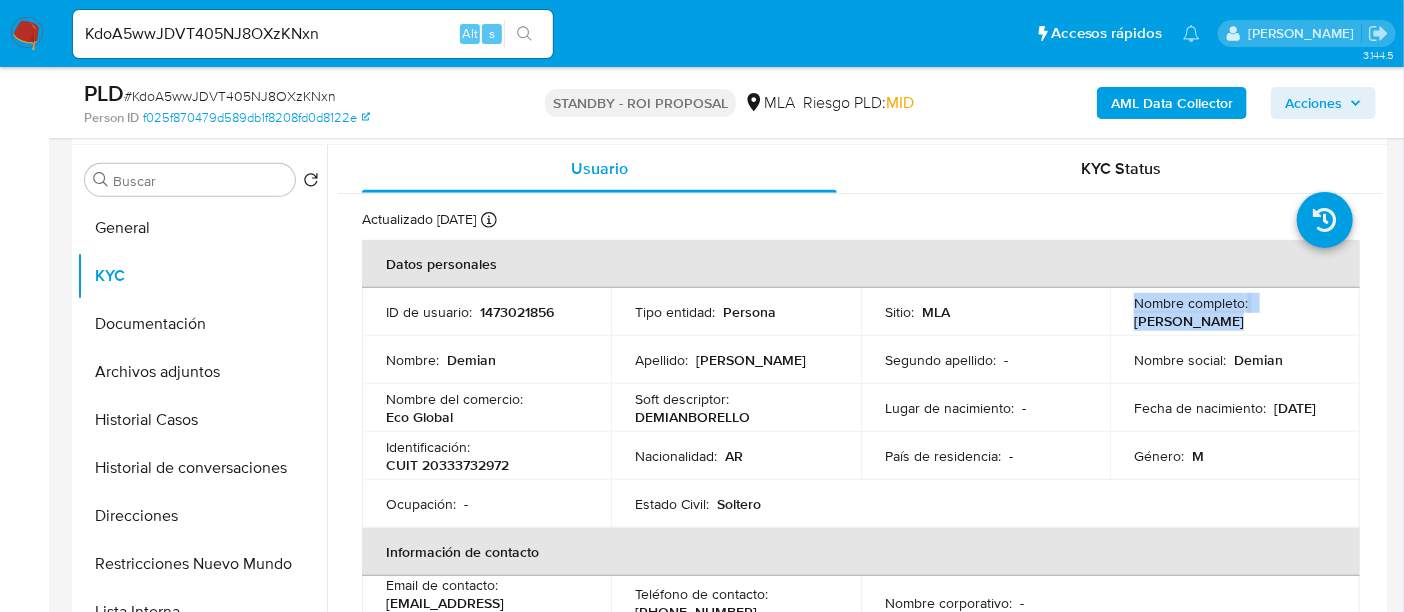 click on "Demian Borello" at bounding box center (1189, 321) 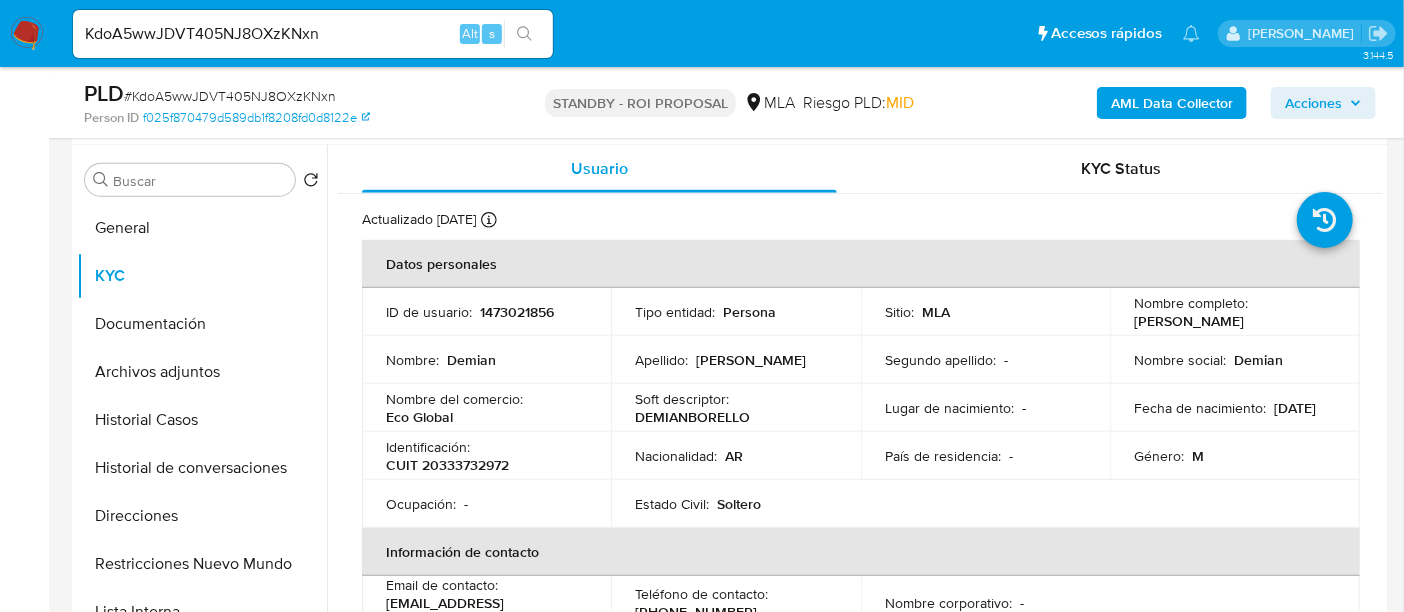drag, startPoint x: 1138, startPoint y: 320, endPoint x: 1154, endPoint y: 310, distance: 18.867962 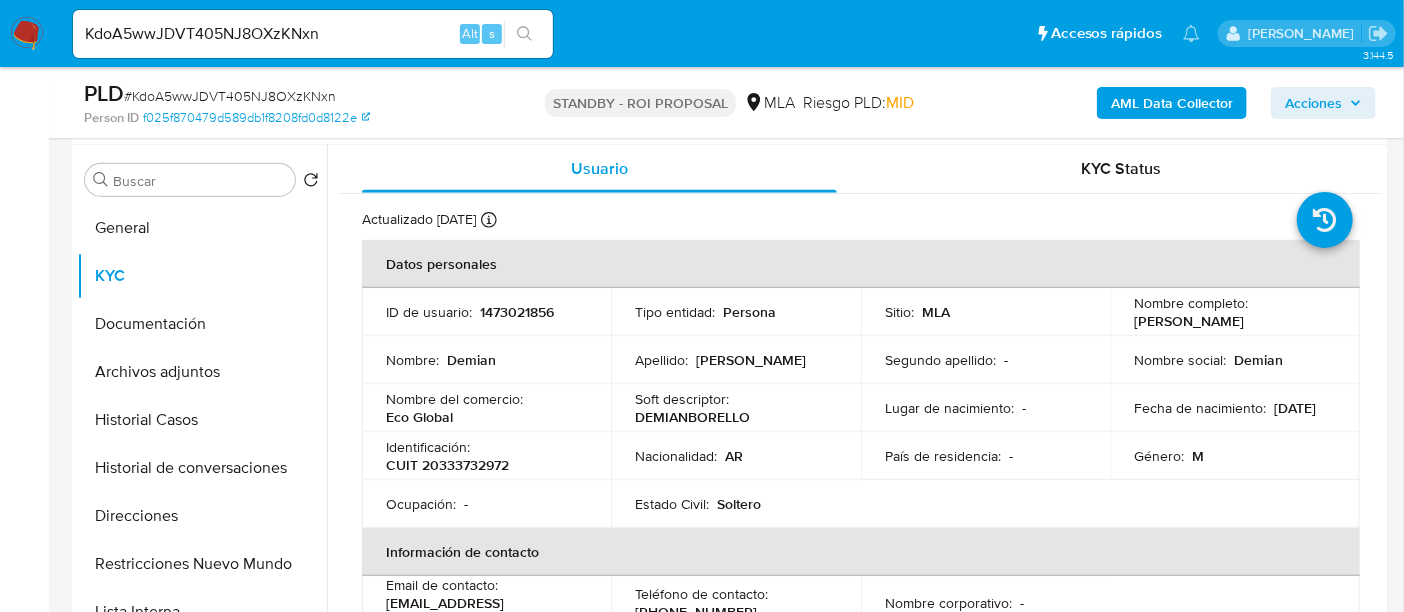 click on "CUIT 20333732972" at bounding box center (447, 465) 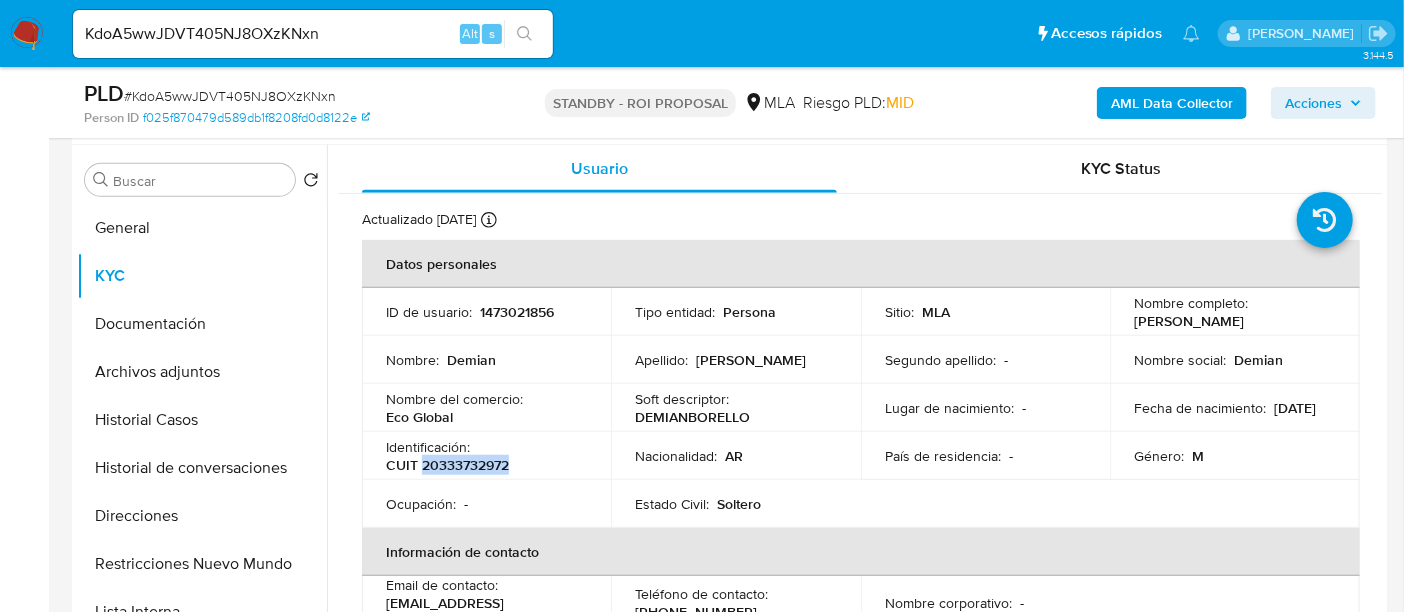 click on "CUIT 20333732972" at bounding box center [447, 465] 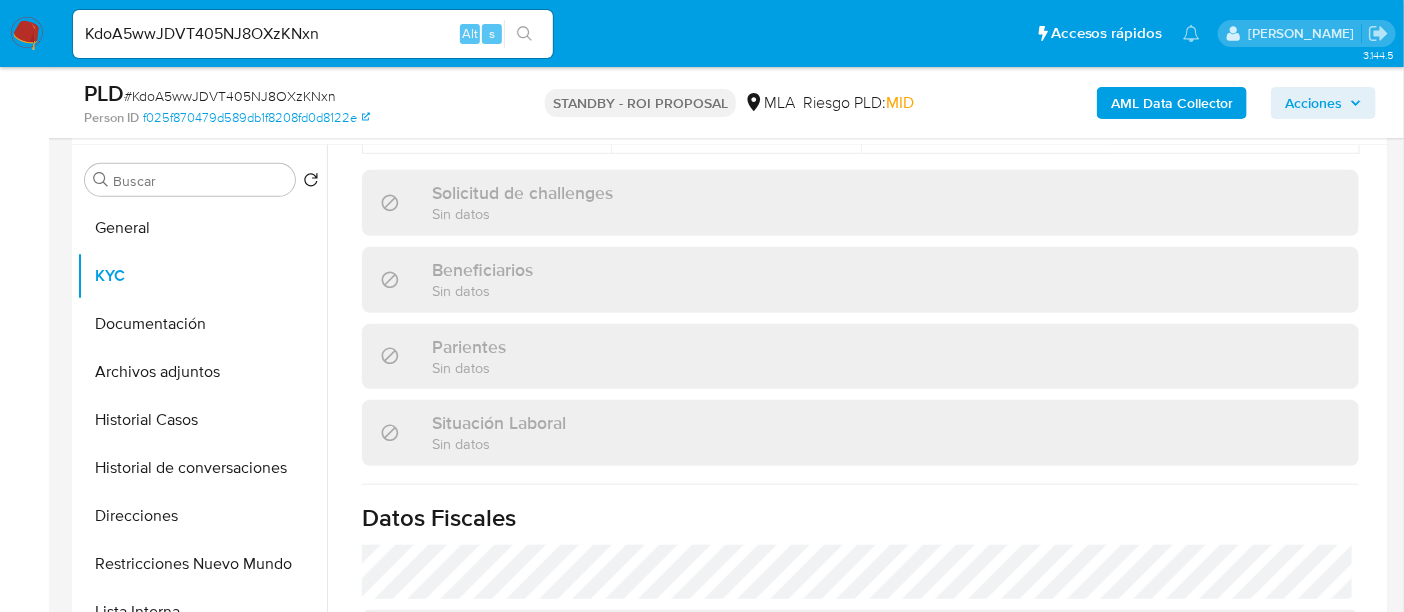 scroll, scrollTop: 1122, scrollLeft: 0, axis: vertical 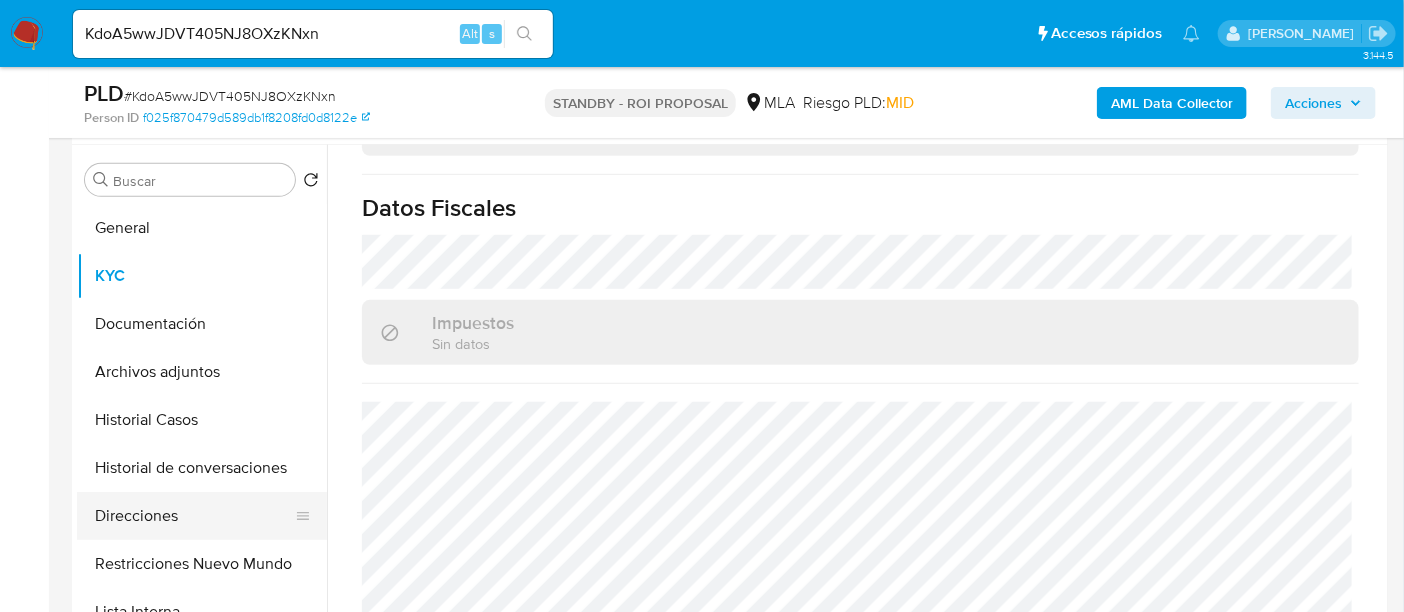 click on "Direcciones" at bounding box center (194, 516) 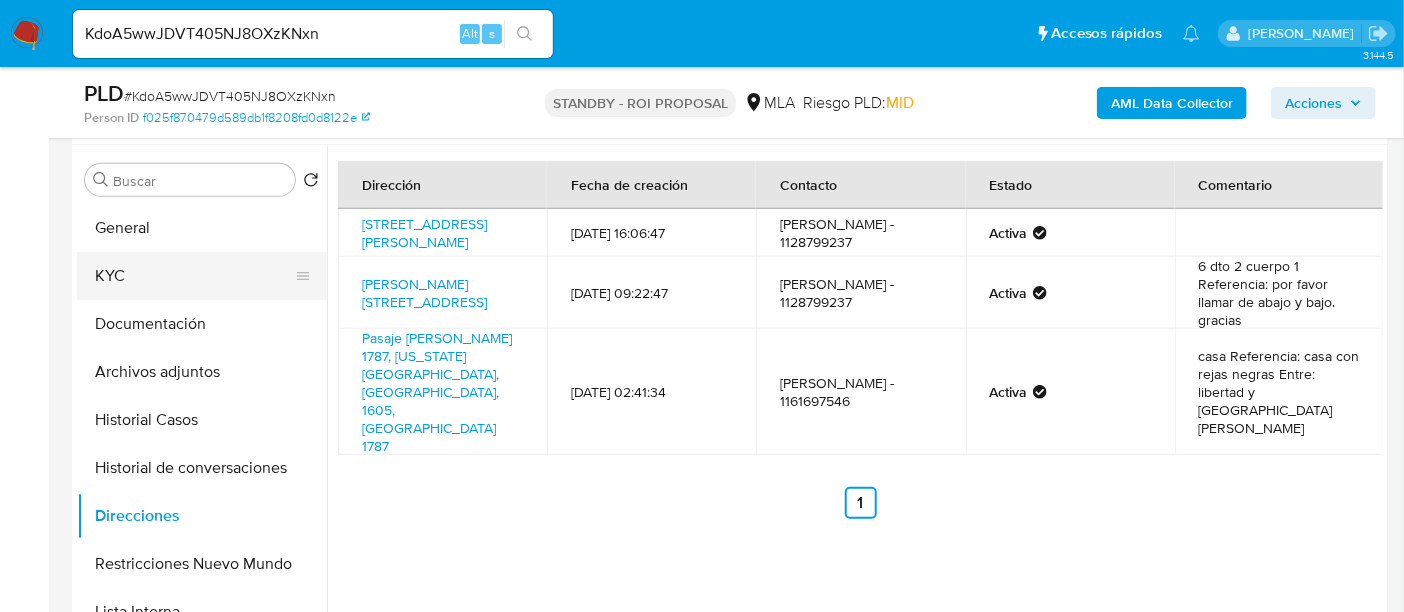 click on "KYC" at bounding box center [194, 276] 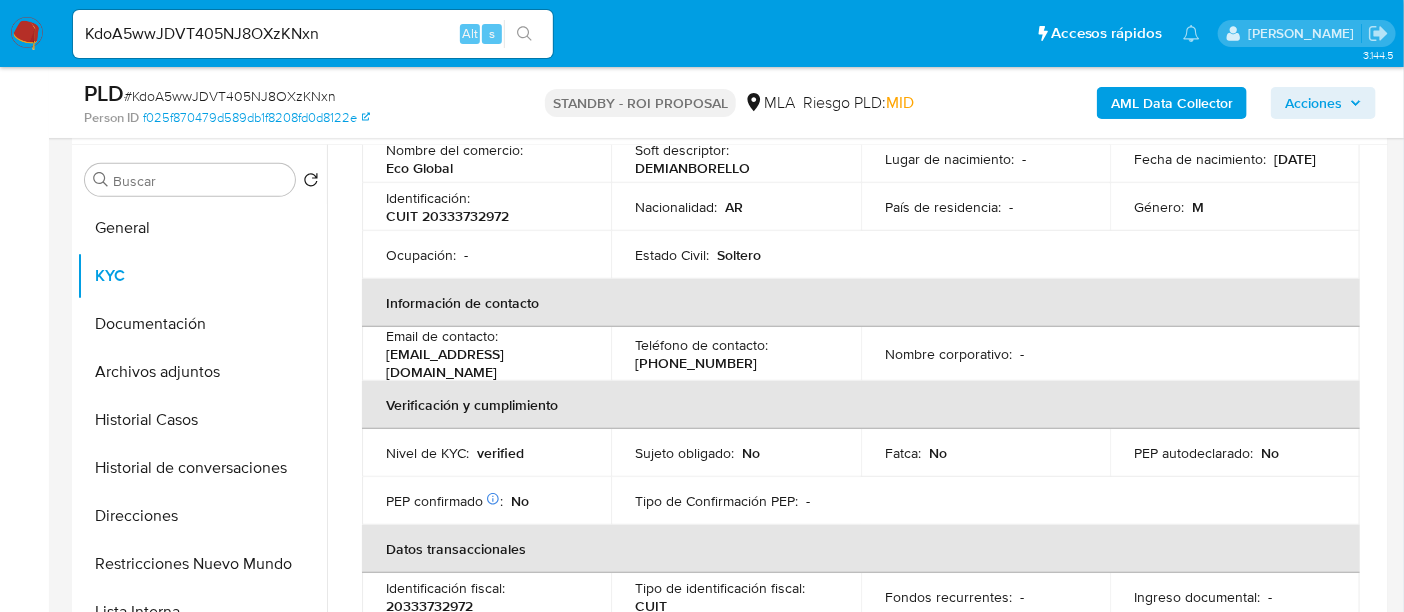 scroll, scrollTop: 250, scrollLeft: 0, axis: vertical 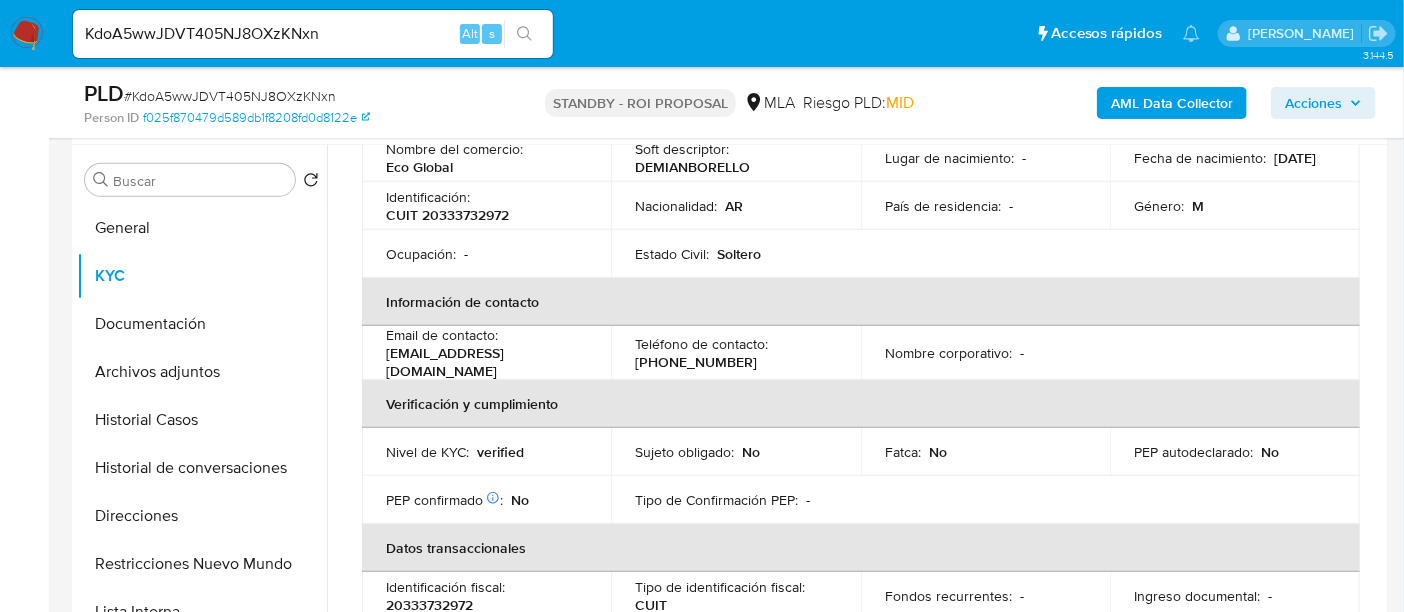 drag, startPoint x: 384, startPoint y: 360, endPoint x: 598, endPoint y: 359, distance: 214.00233 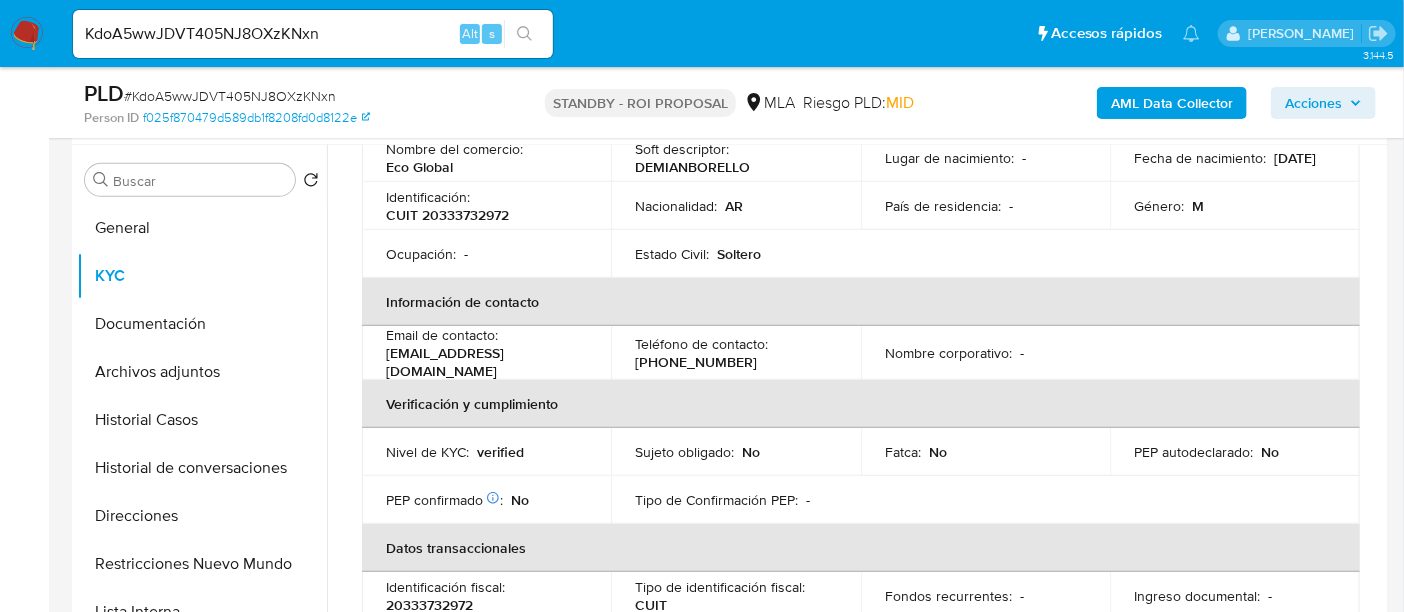 click on "Teléfono de contacto :    (11) 70620948" at bounding box center [735, 353] 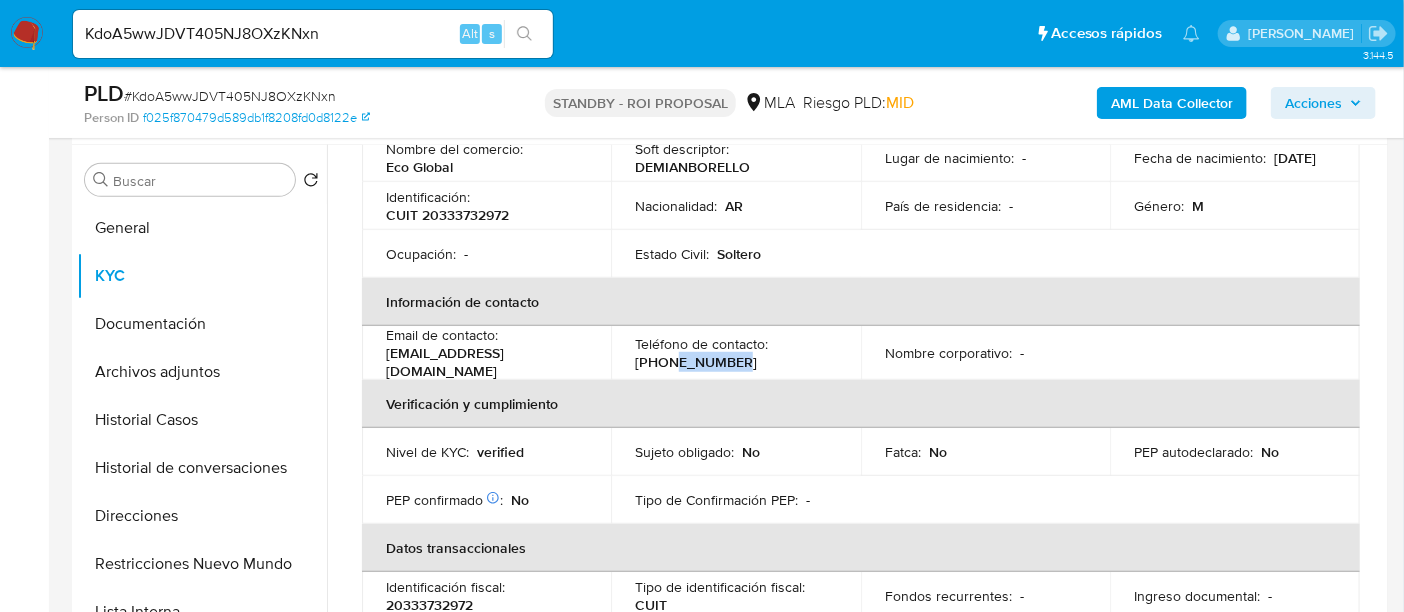 click on "(11) 70620948" at bounding box center (696, 362) 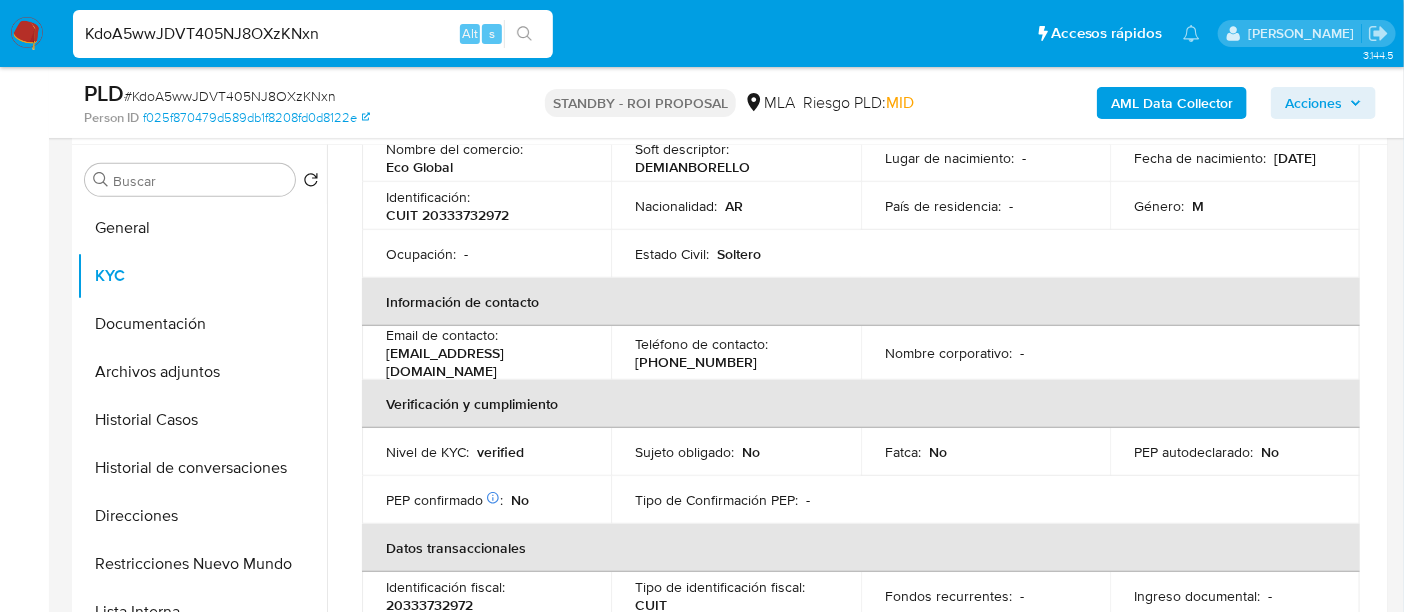 click on "KdoA5wwJDVT405NJ8OXzKNxn" at bounding box center (313, 34) 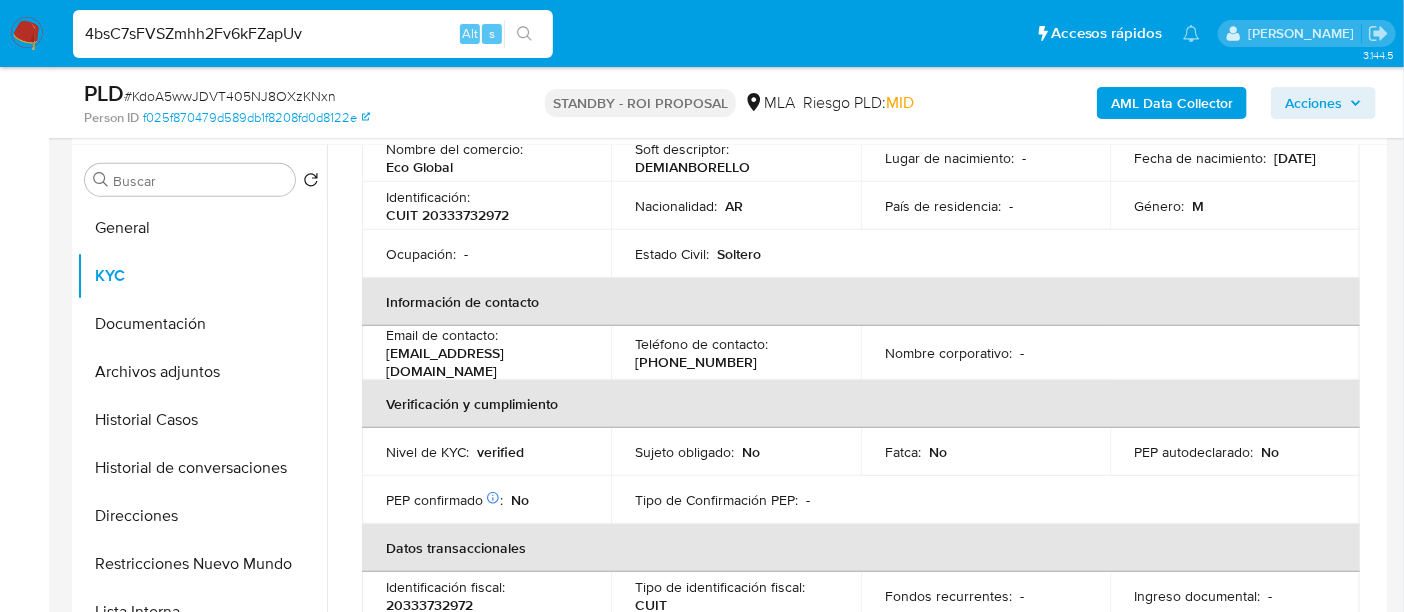 type on "4bsC7sFVSZmhh2Fv6kFZapUv" 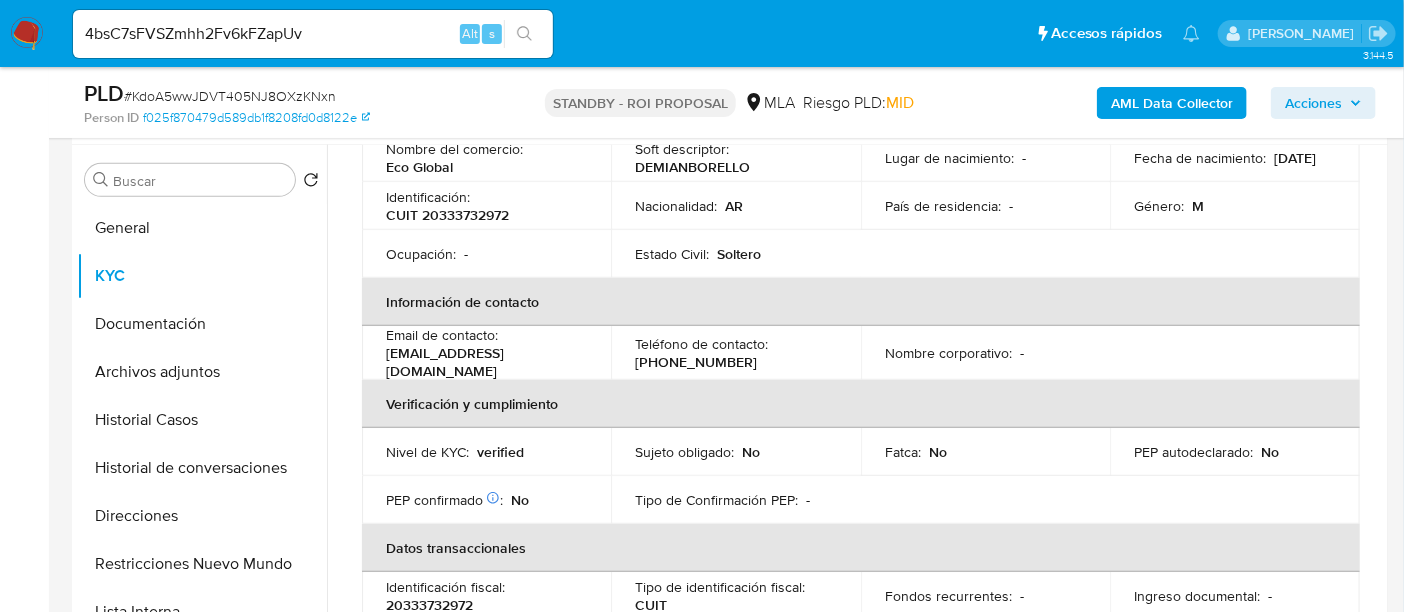 click 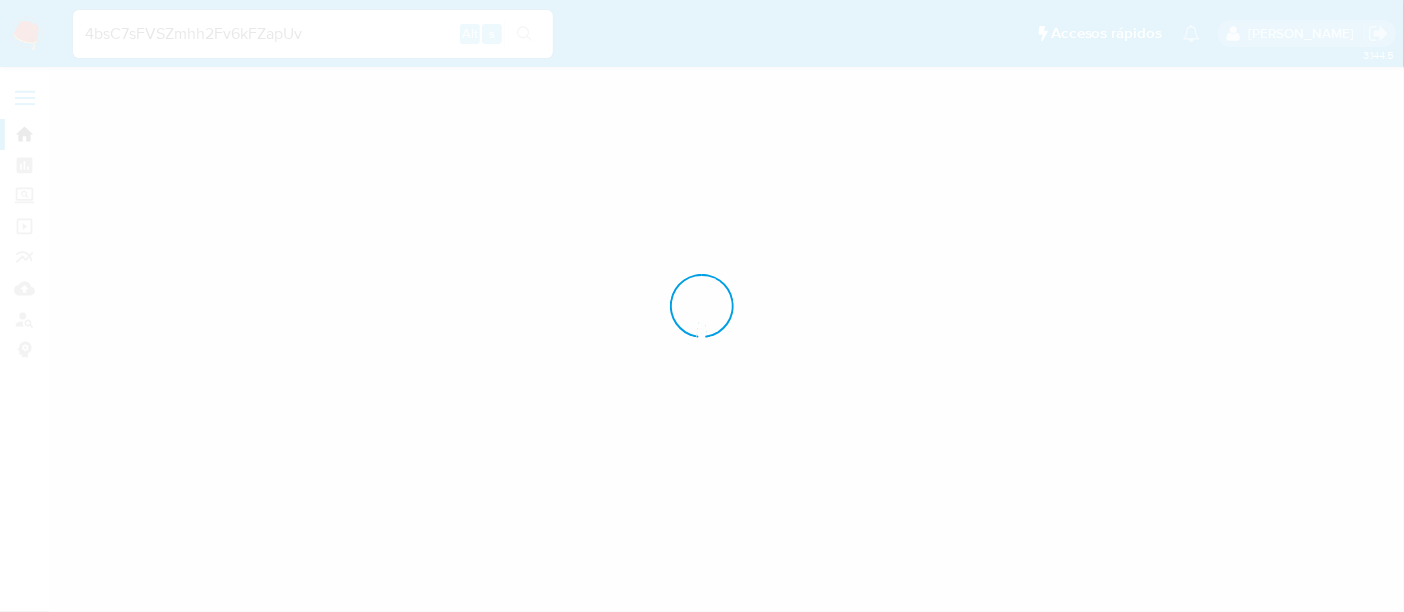 scroll, scrollTop: 0, scrollLeft: 0, axis: both 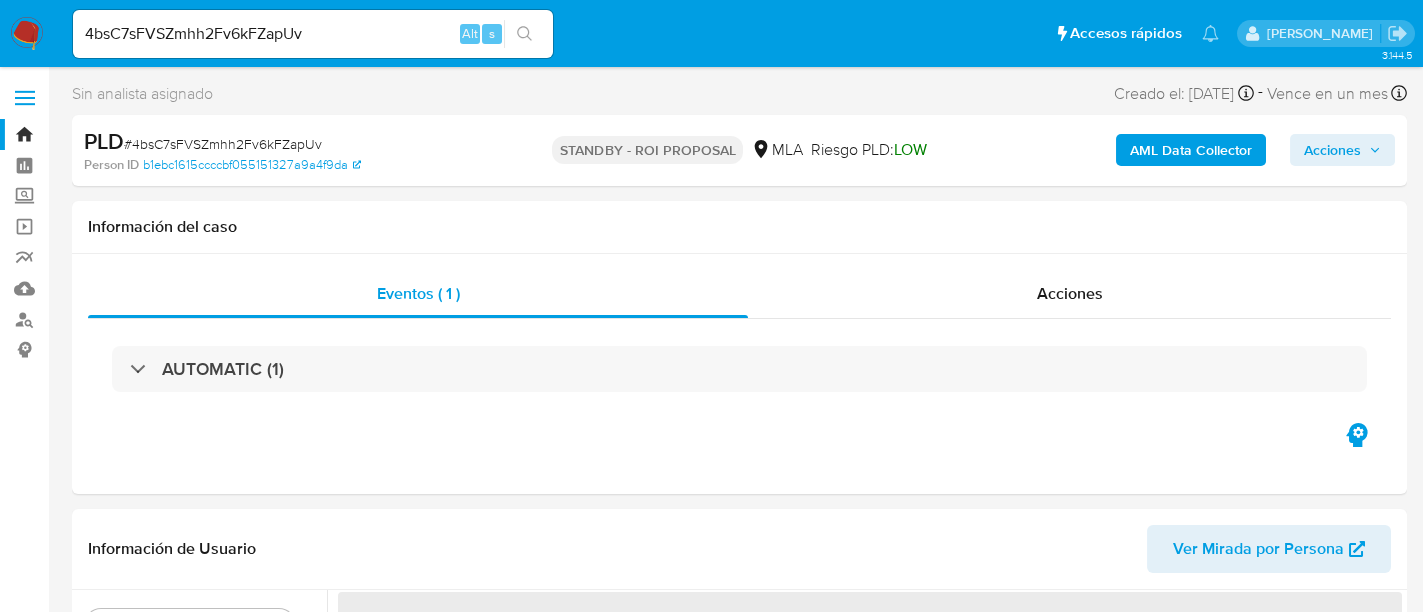 select on "10" 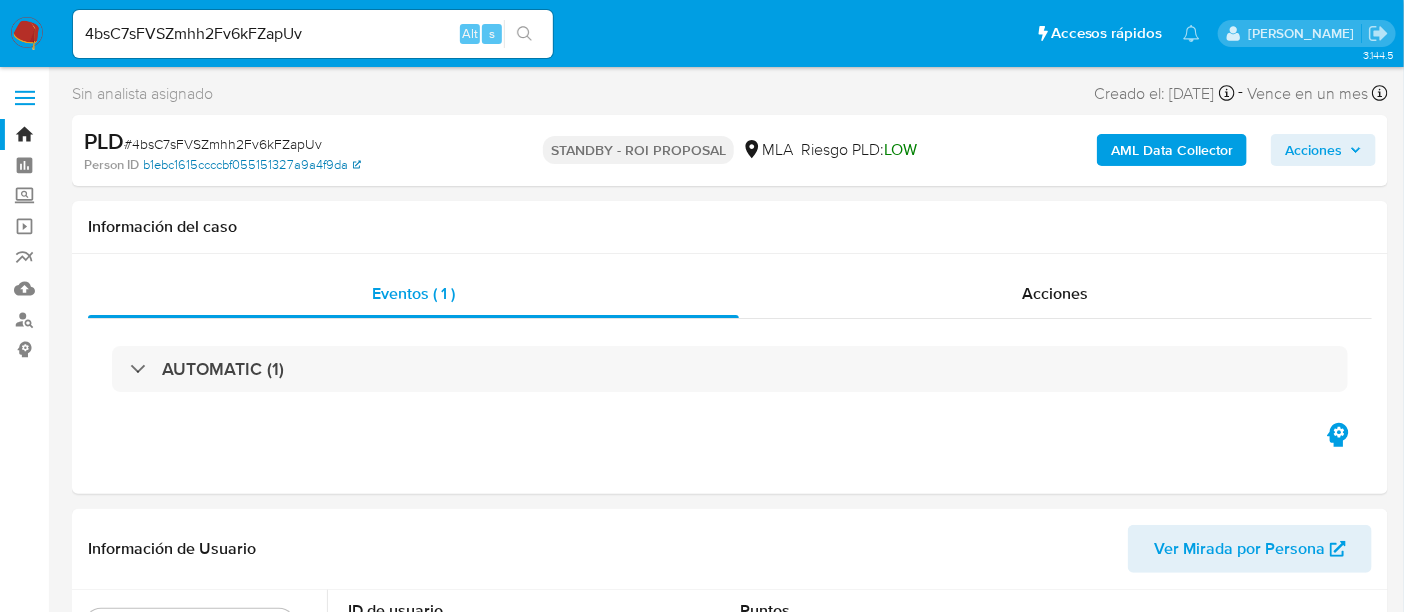 click on "b1ebc1615ccccbf055151327a9a4f9da" at bounding box center [252, 165] 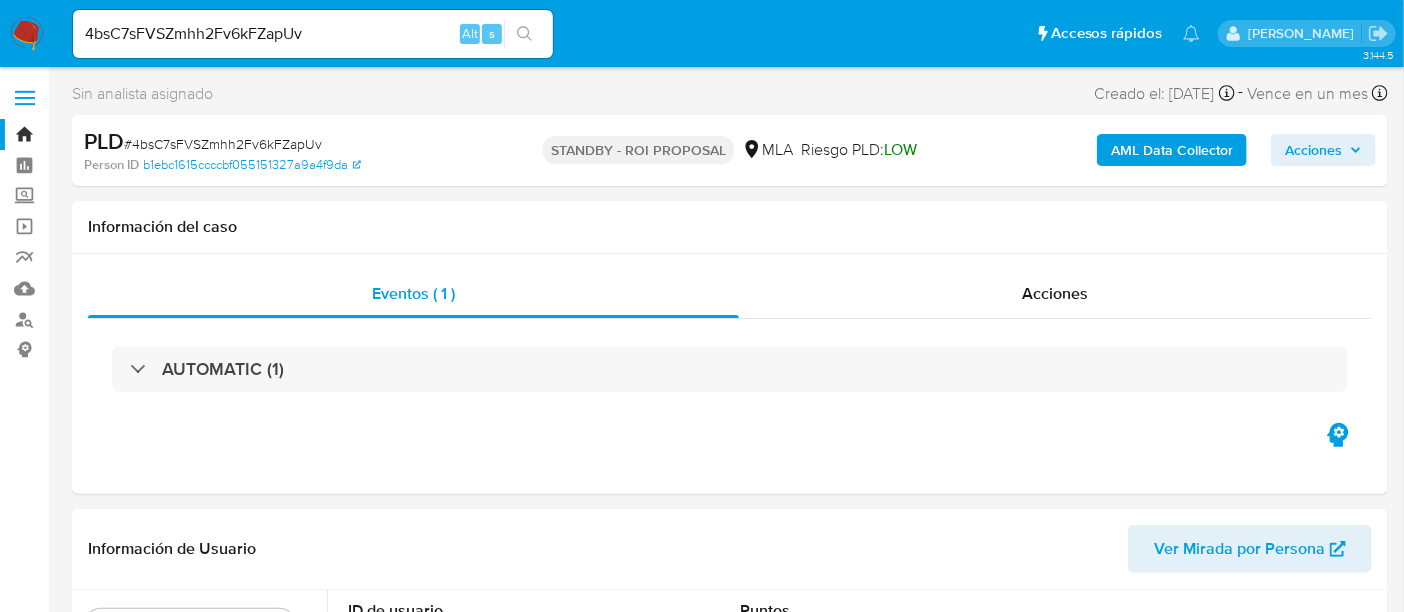 click on "# 4bsC7sFVSZmhh2Fv6kFZapUv" at bounding box center [223, 144] 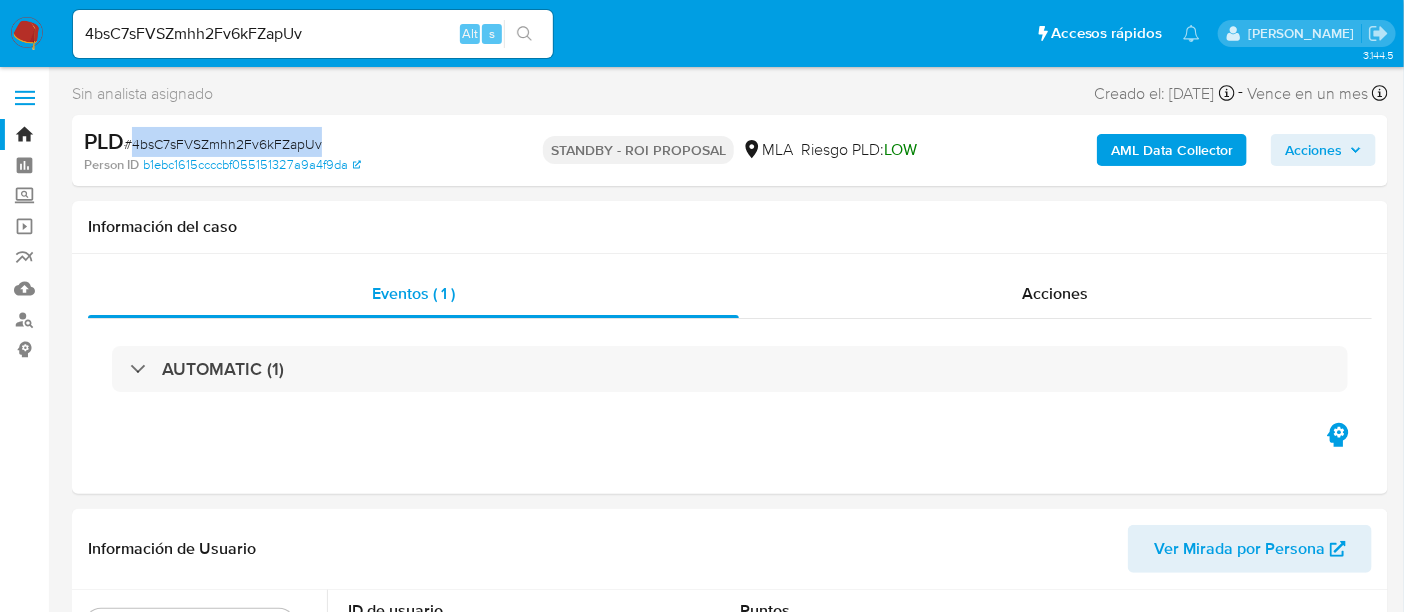 click on "# 4bsC7sFVSZmhh2Fv6kFZapUv" at bounding box center [223, 144] 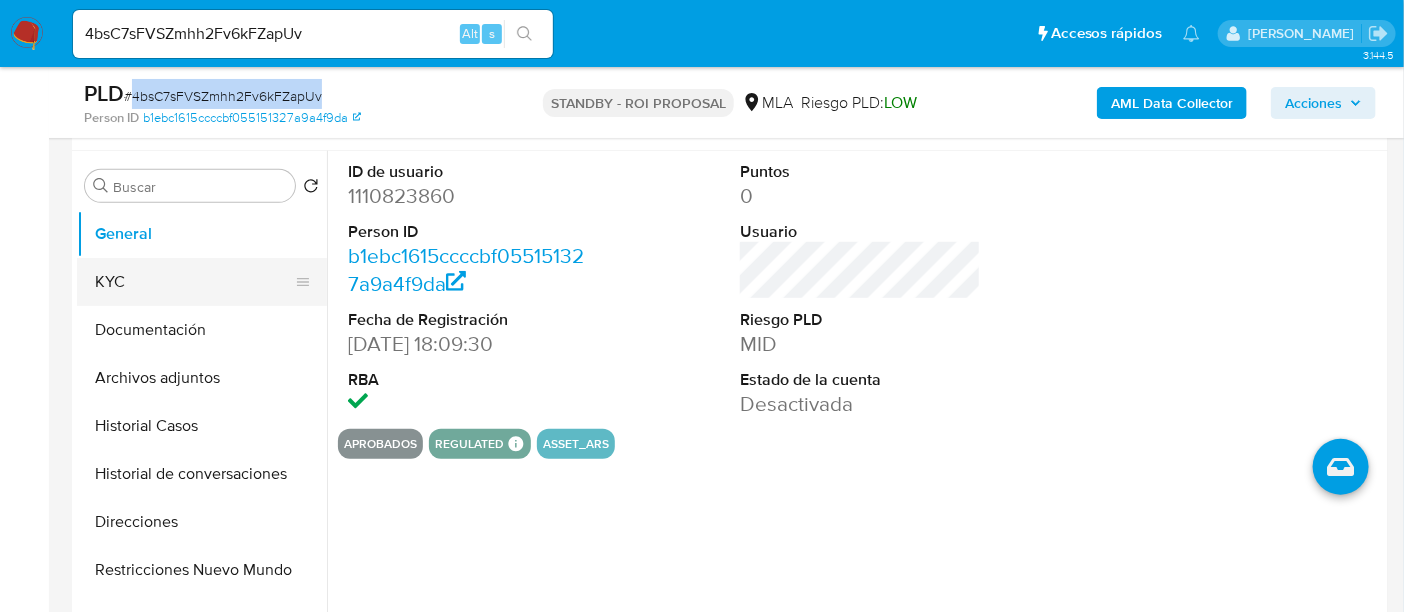 scroll, scrollTop: 374, scrollLeft: 0, axis: vertical 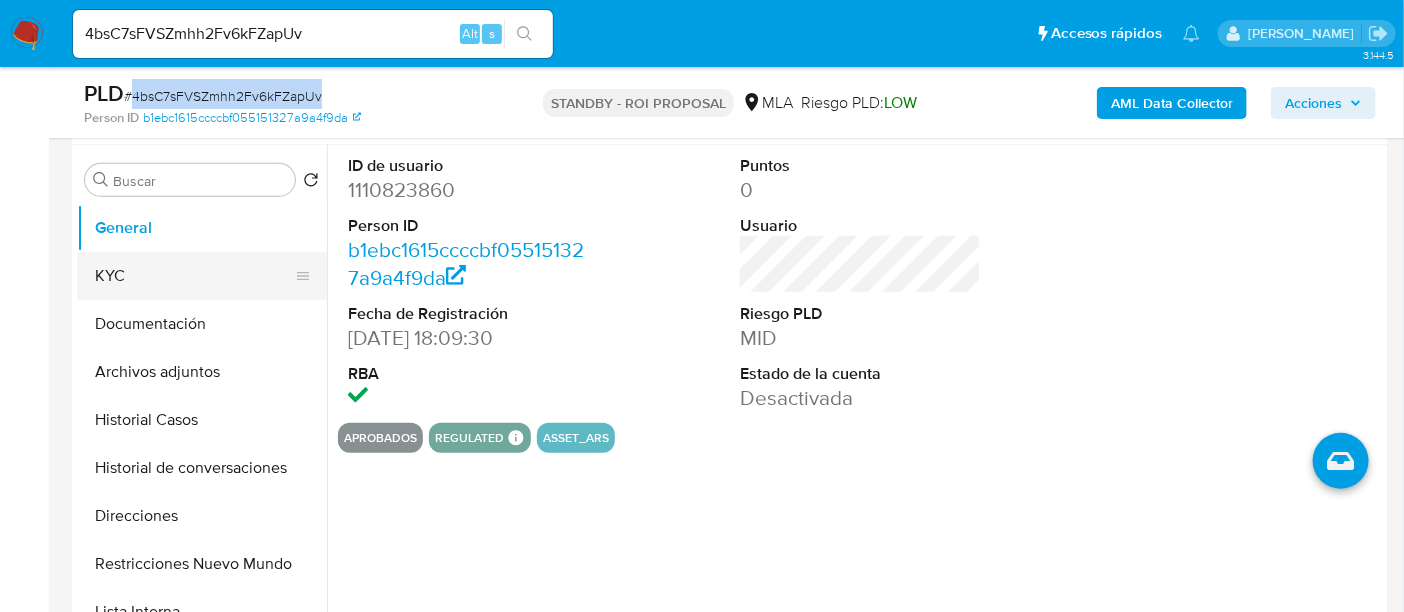 click on "KYC" at bounding box center [194, 276] 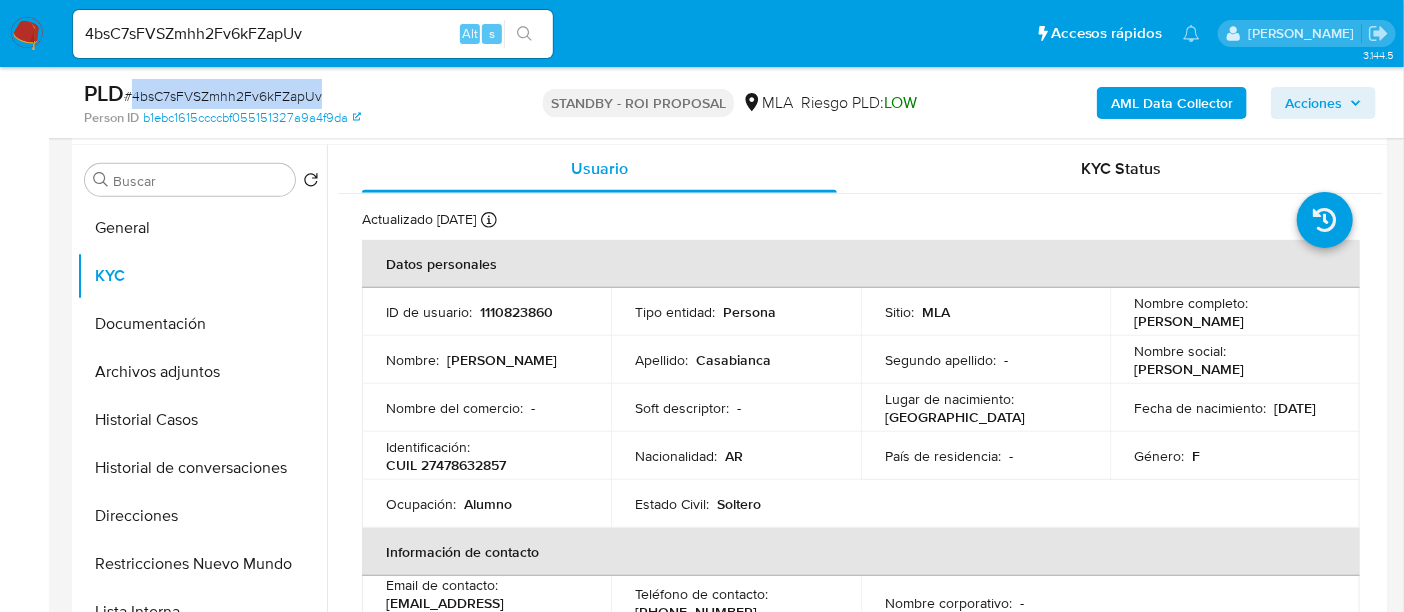 drag, startPoint x: 1131, startPoint y: 320, endPoint x: 1298, endPoint y: 324, distance: 167.0479 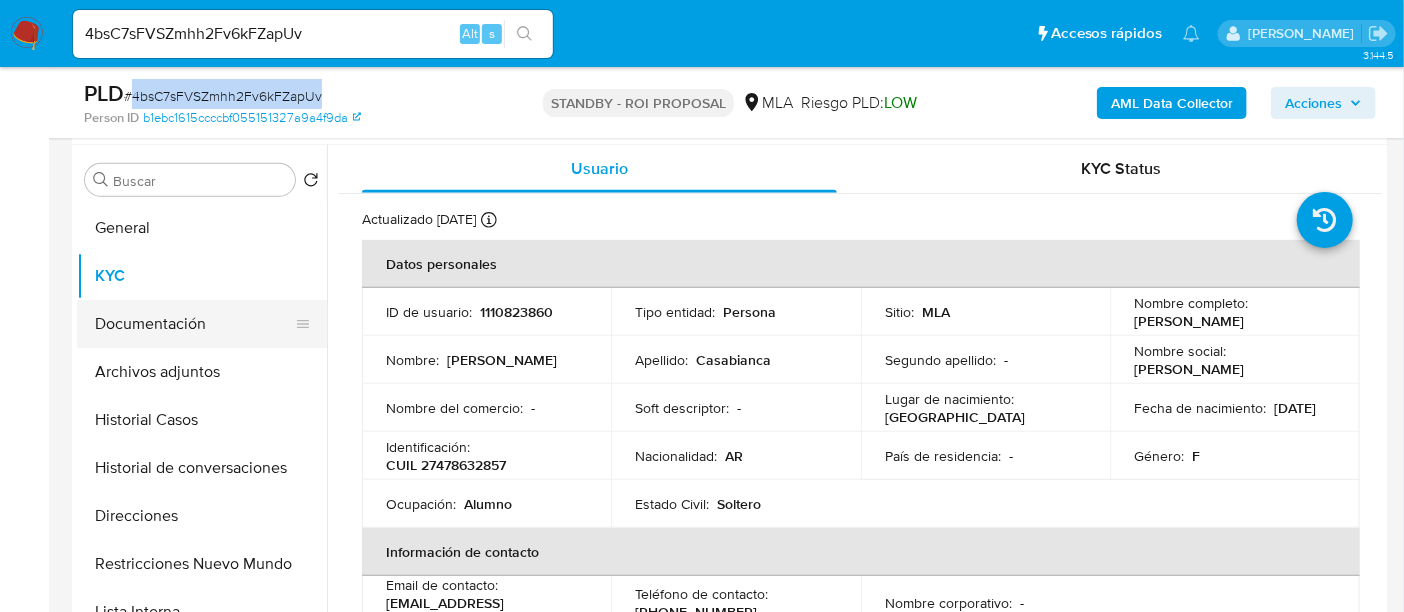 click on "Documentación" at bounding box center [194, 324] 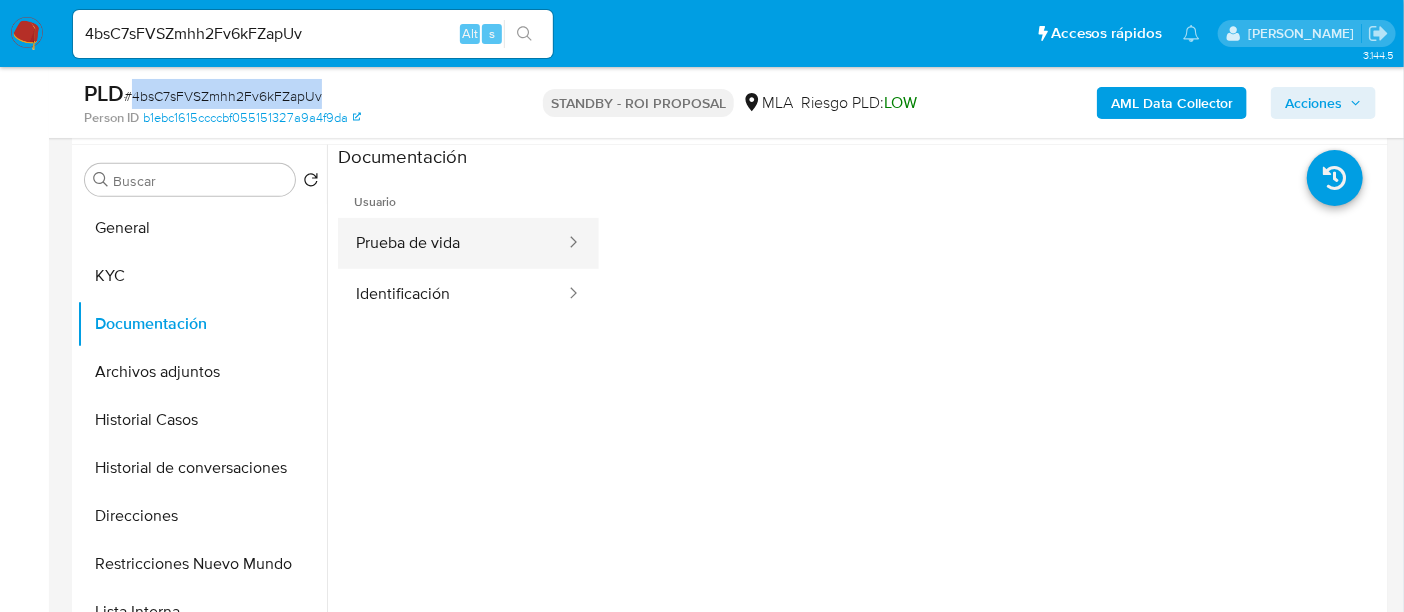 click on "Prueba de vida" at bounding box center (452, 243) 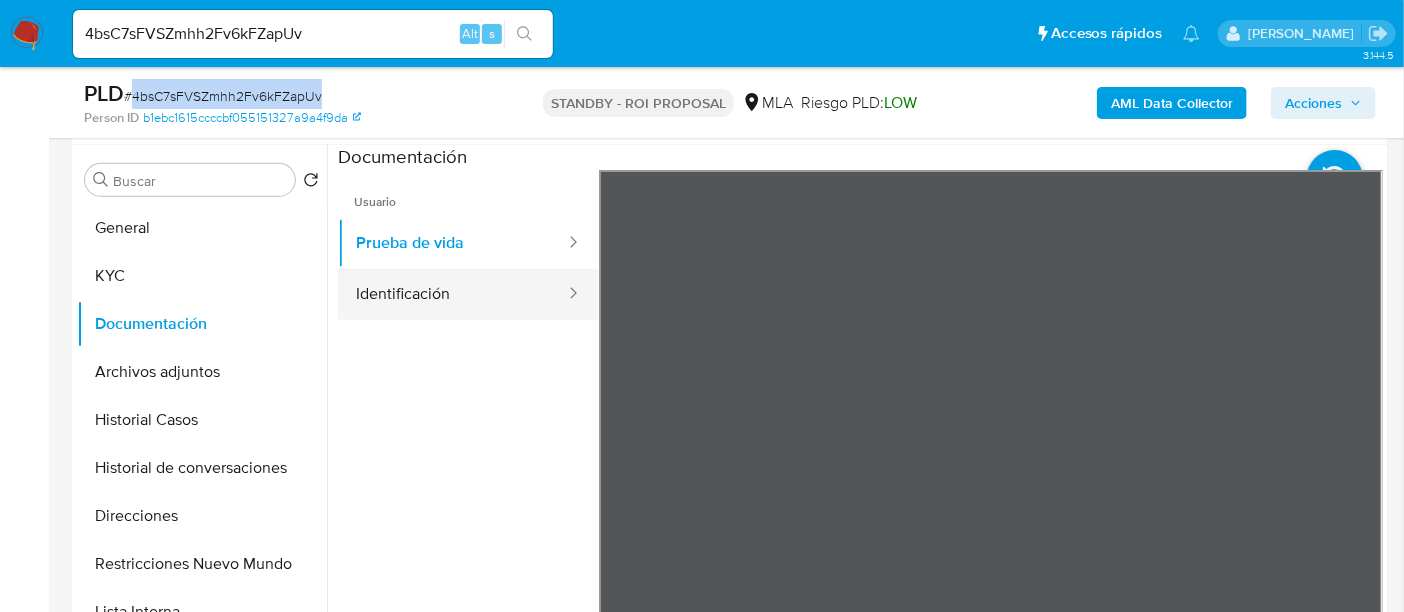 click on "Identificación" at bounding box center (452, 294) 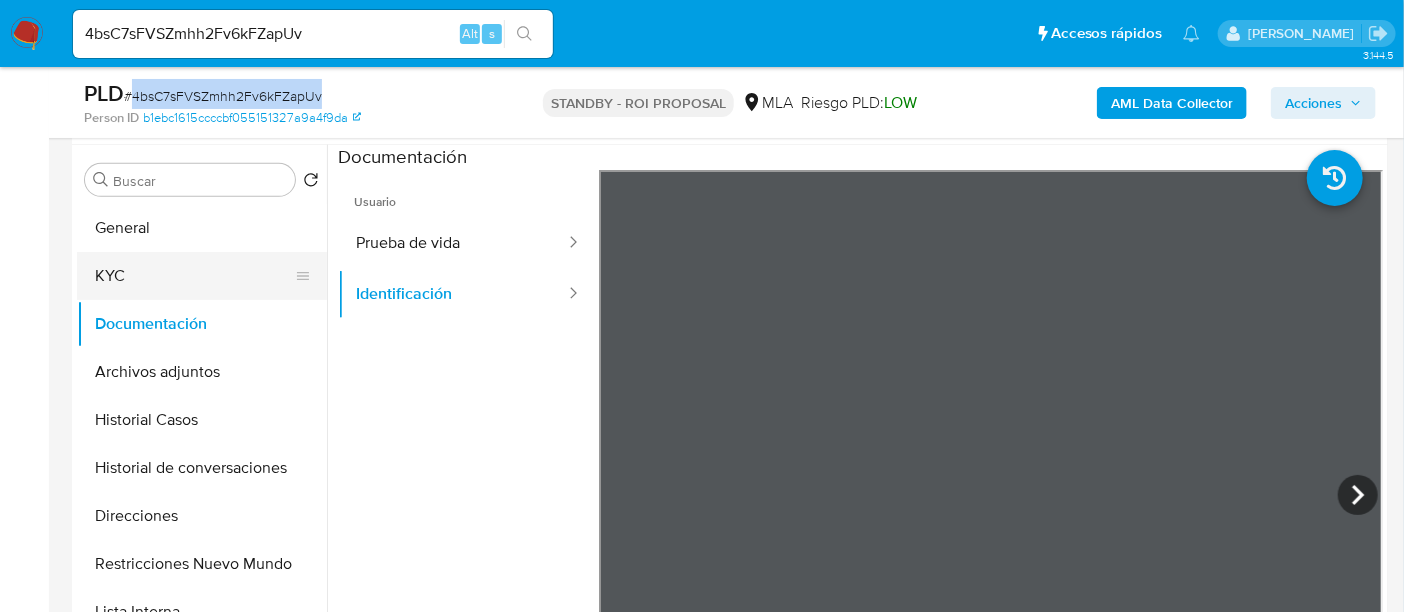 click on "KYC" at bounding box center (194, 276) 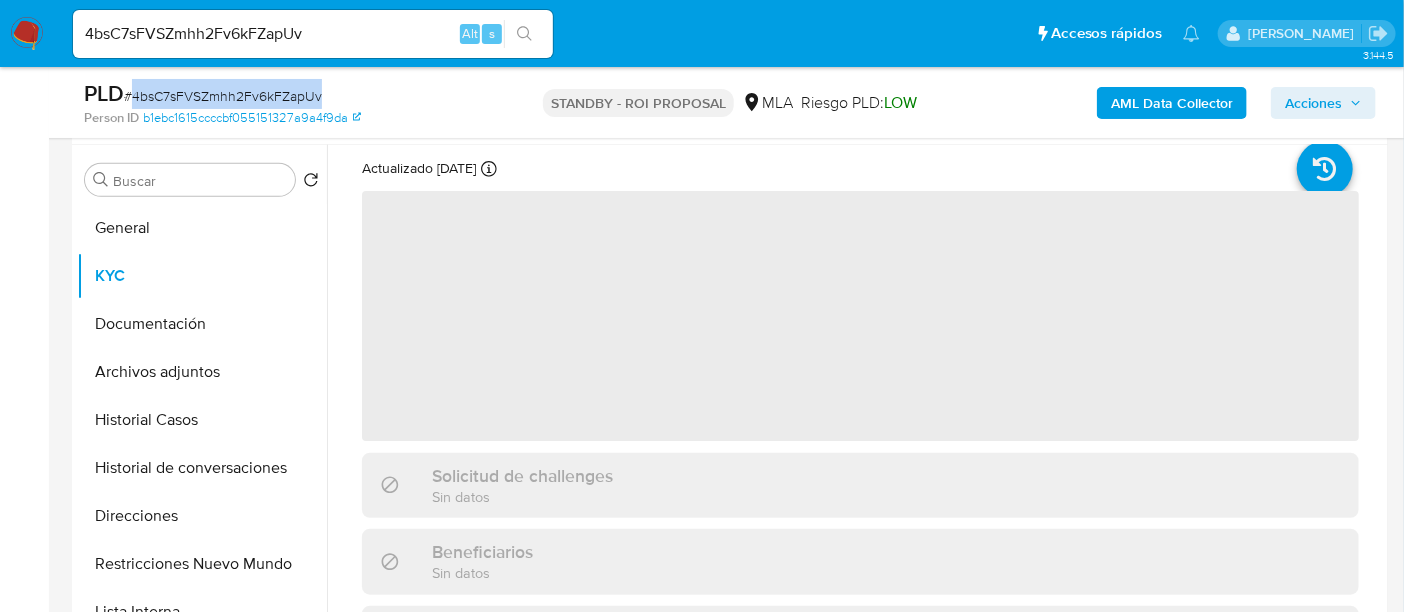 scroll, scrollTop: 125, scrollLeft: 0, axis: vertical 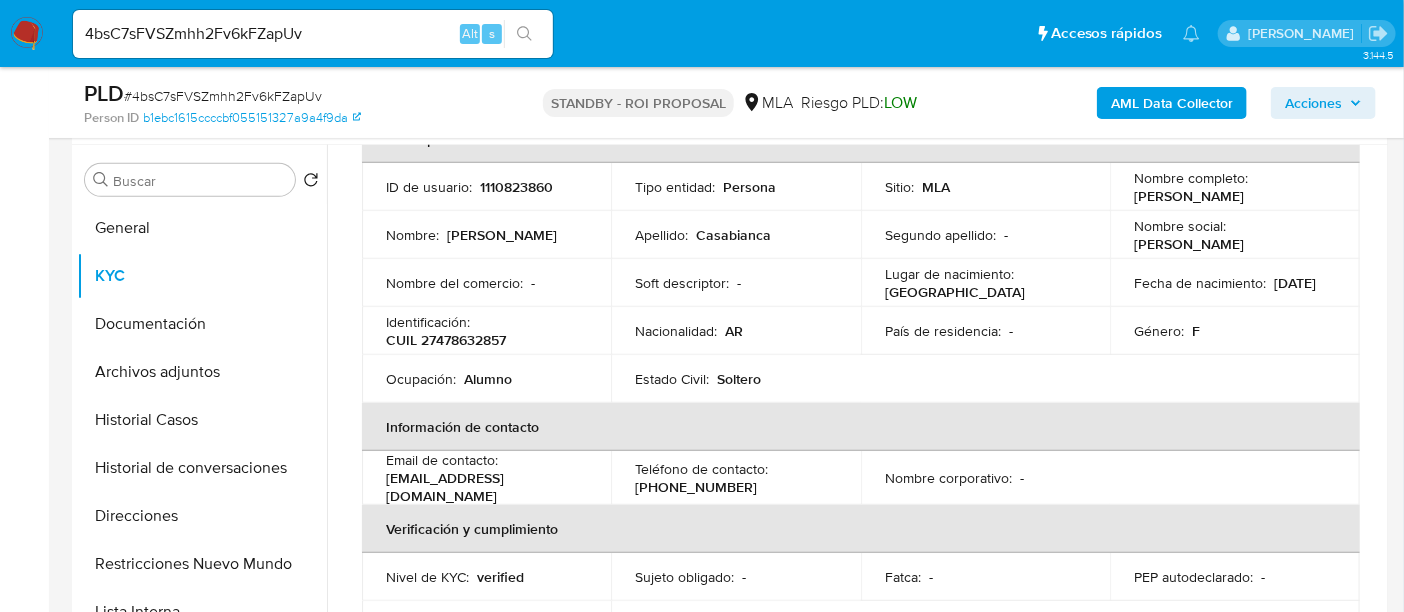 click on "CUIL 27478632857" at bounding box center [446, 340] 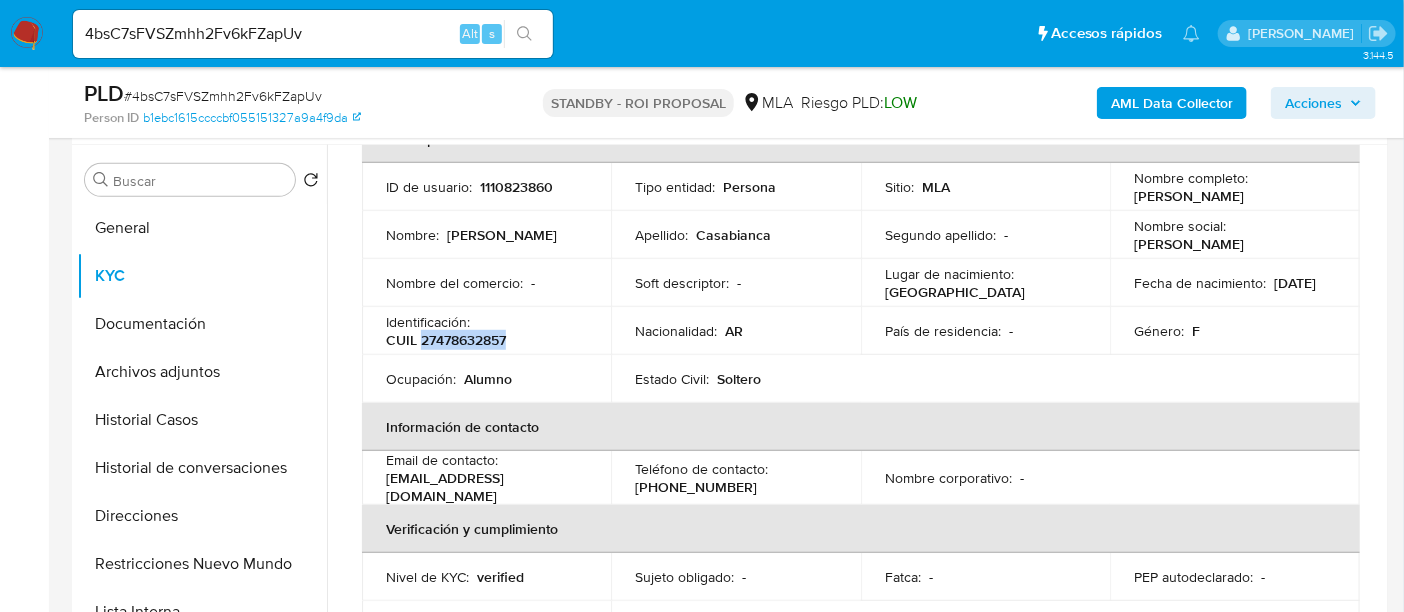 click on "CUIL 27478632857" at bounding box center (446, 340) 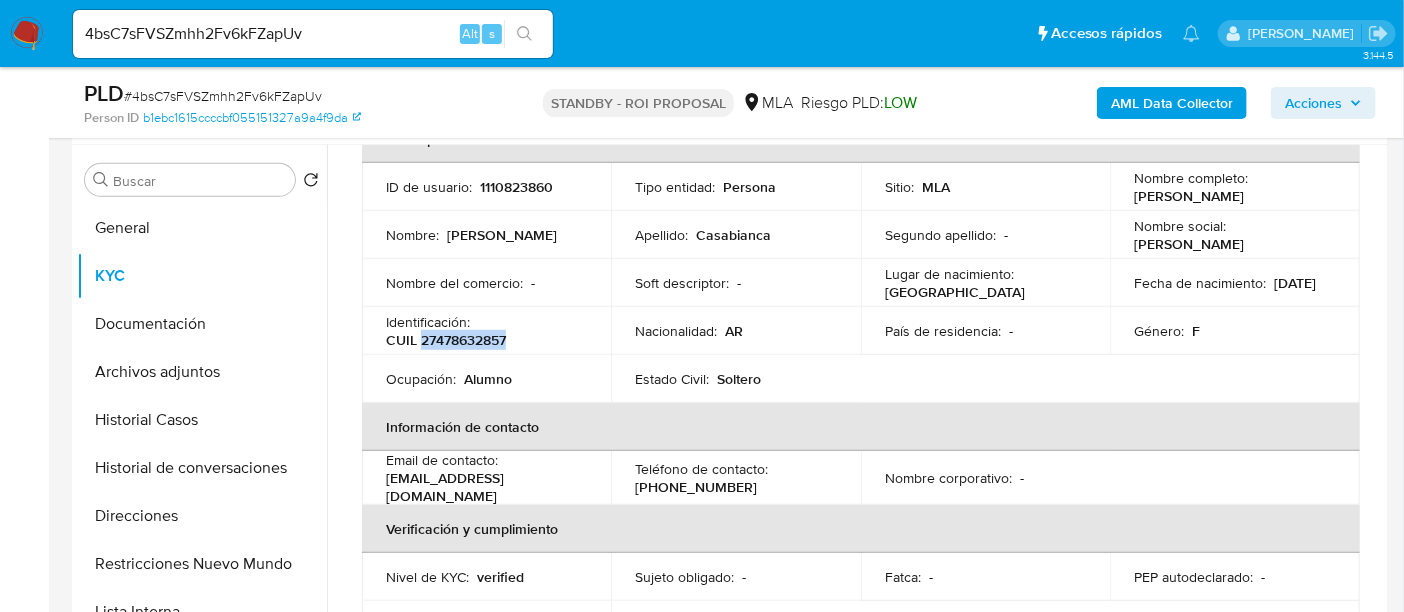 drag, startPoint x: 388, startPoint y: 485, endPoint x: 608, endPoint y: 482, distance: 220.02045 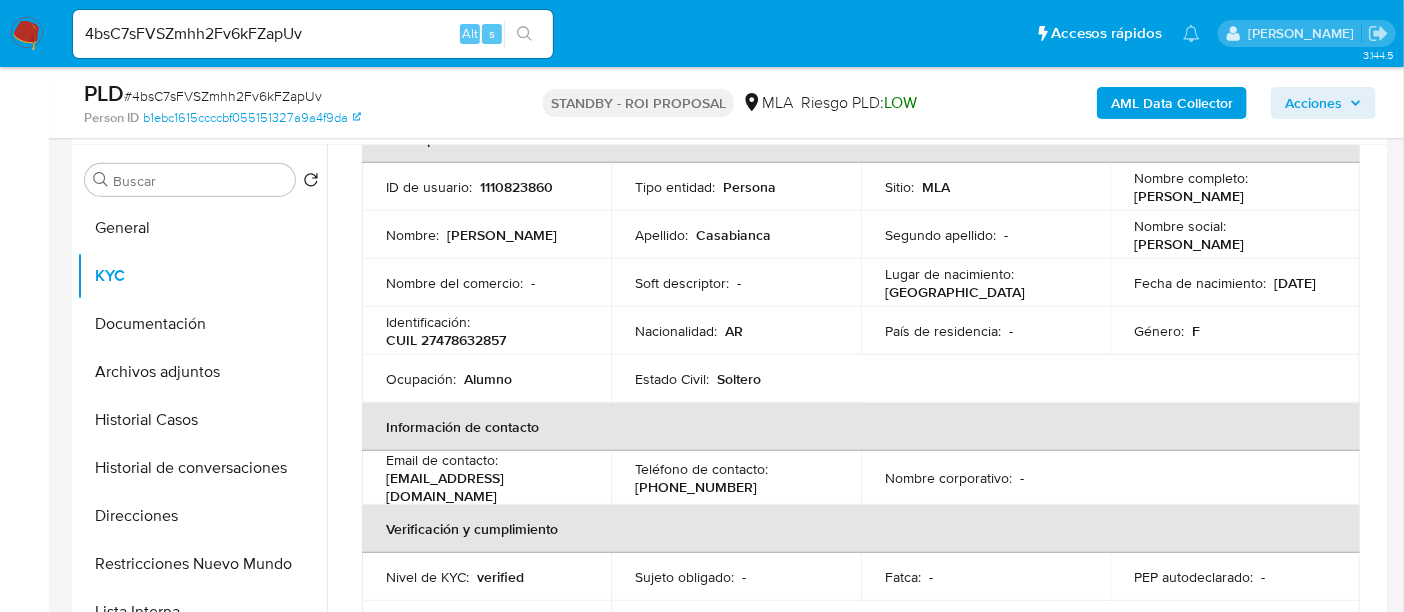 click on "(11) 31902875" at bounding box center (696, 487) 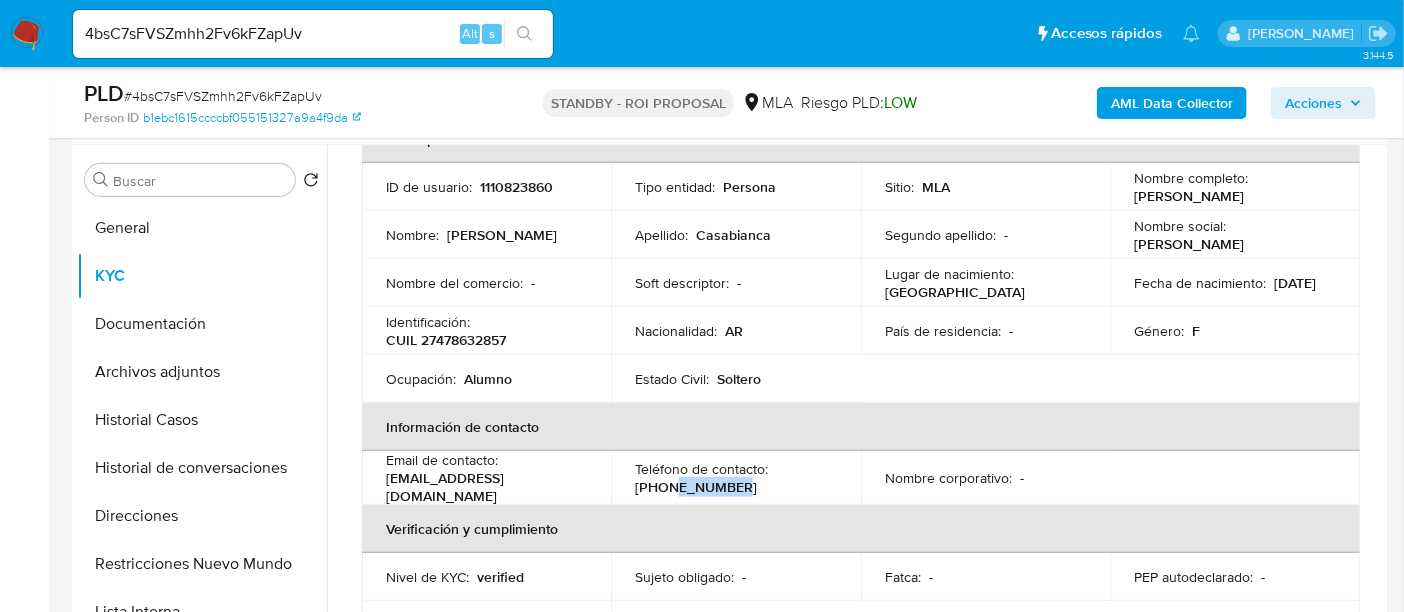 click on "(11) 31902875" at bounding box center [696, 487] 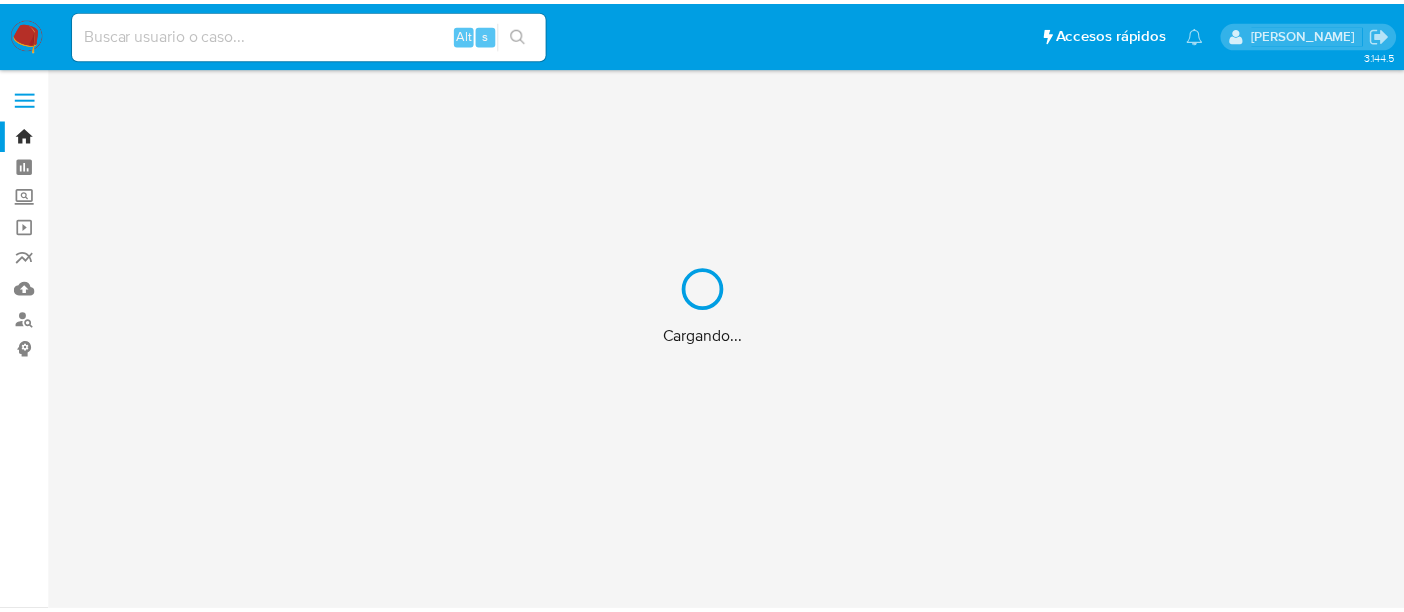 scroll, scrollTop: 0, scrollLeft: 0, axis: both 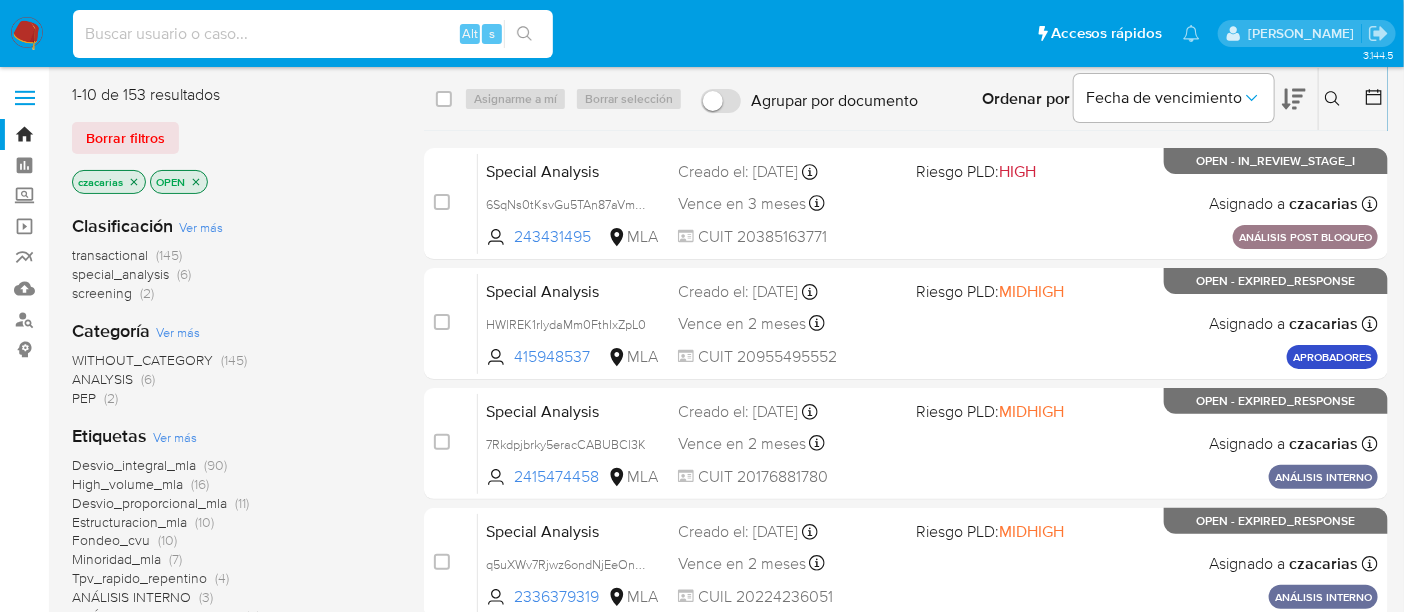 click at bounding box center (313, 34) 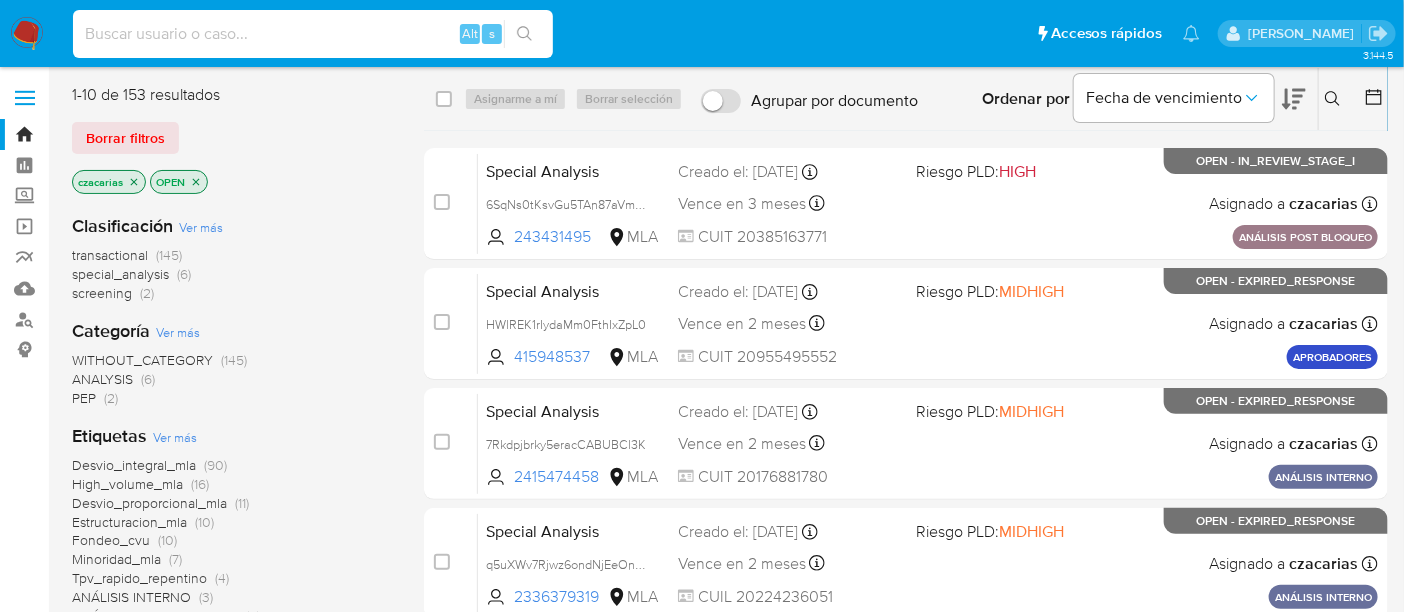 paste on "brwAFIO4JXkGh4qncC2RLakd" 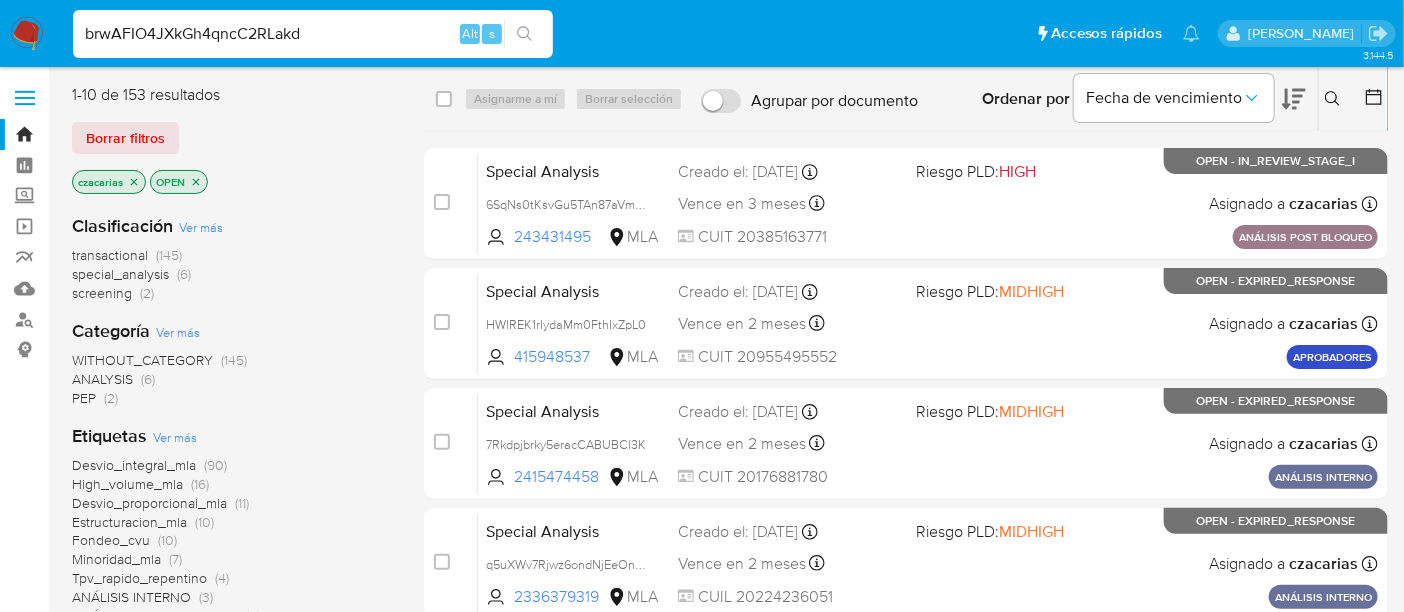 type on "brwAFIO4JXkGh4qncC2RLakd" 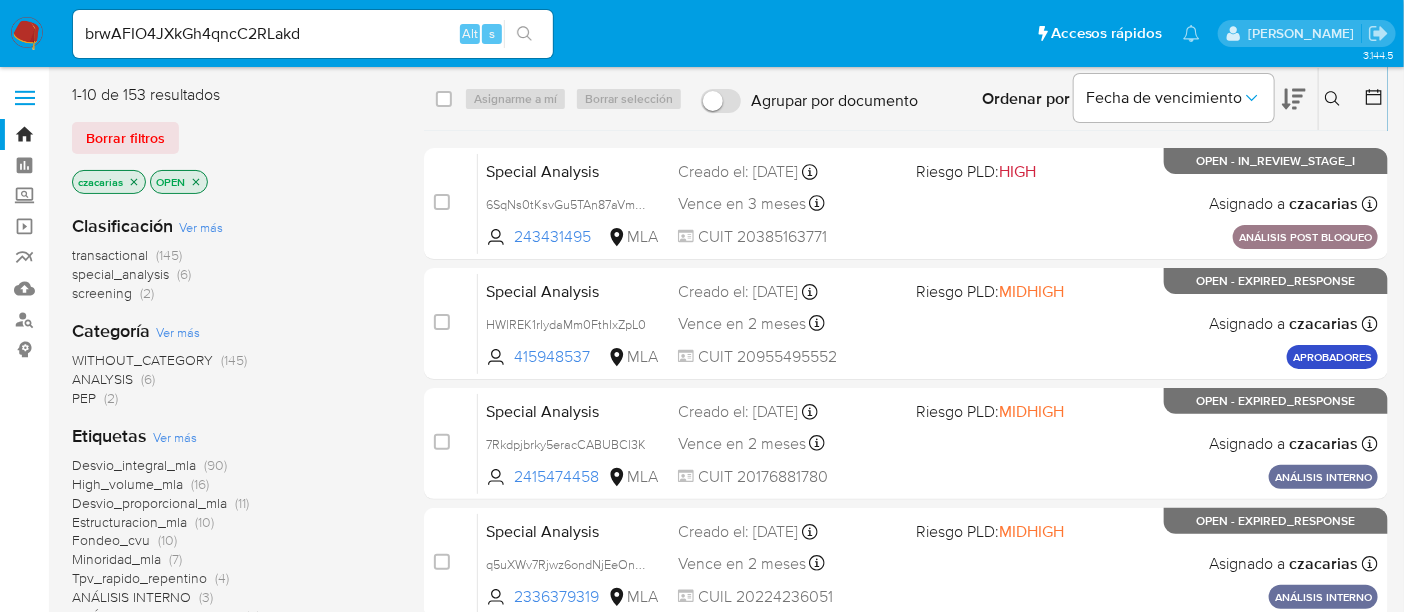 click at bounding box center (524, 34) 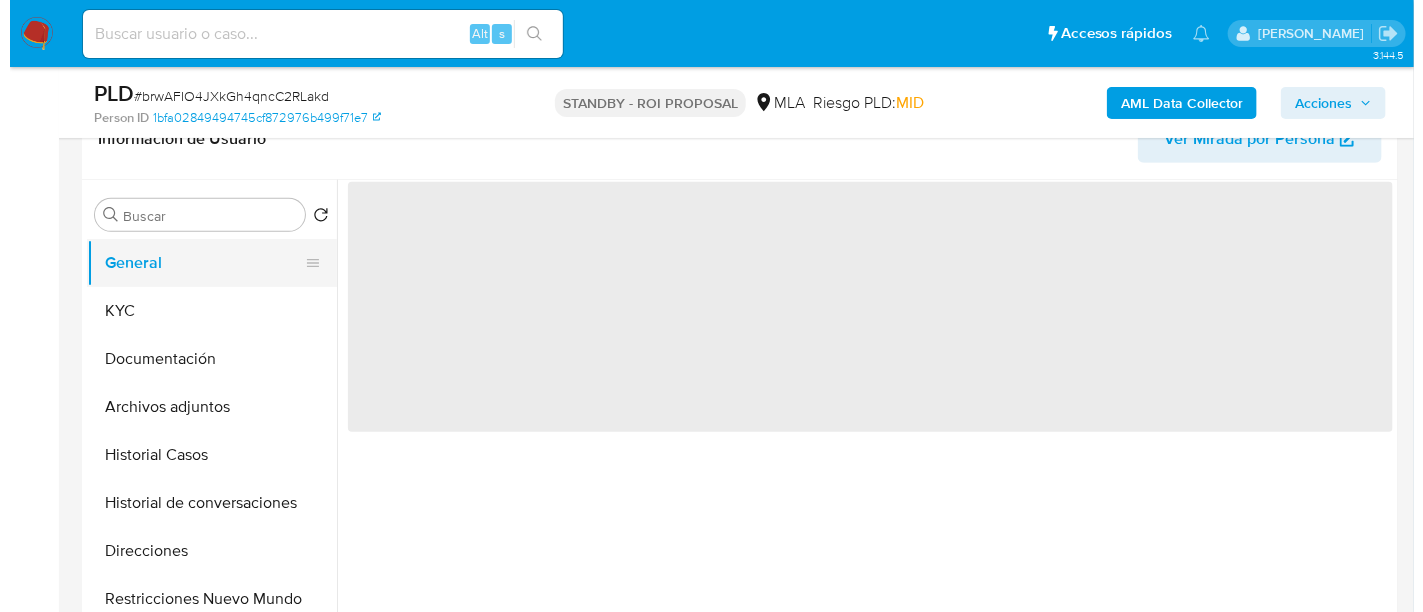 scroll, scrollTop: 374, scrollLeft: 0, axis: vertical 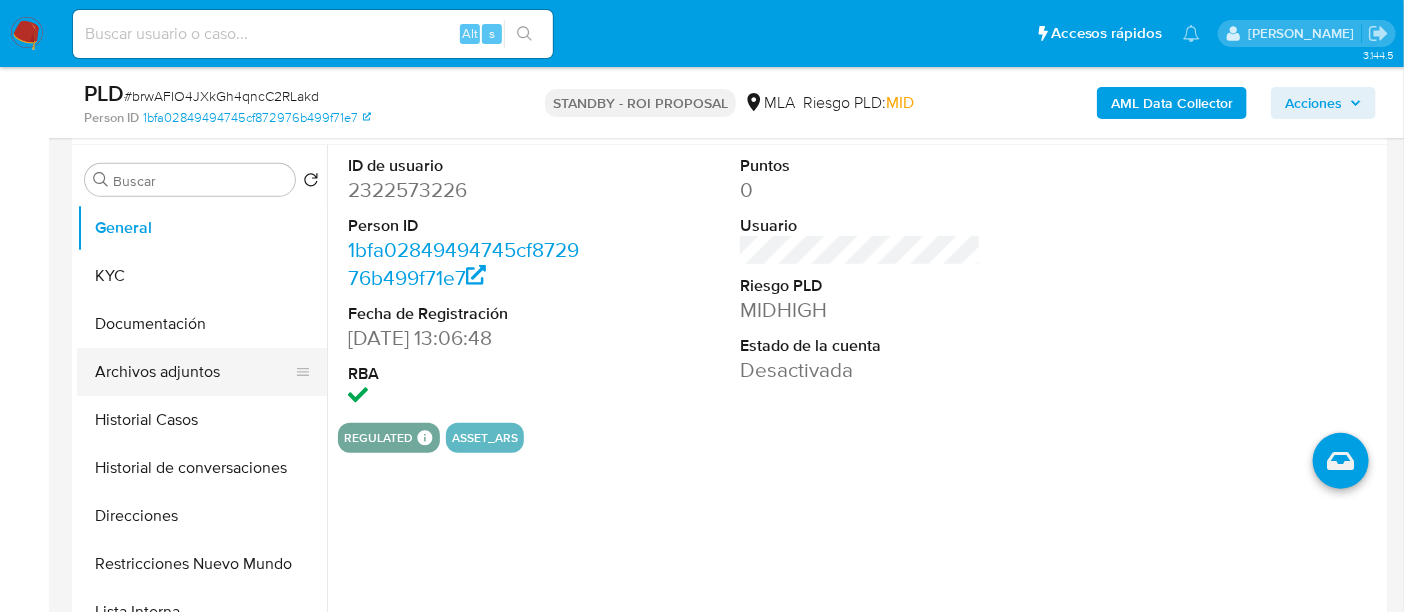click on "Archivos adjuntos" at bounding box center [194, 372] 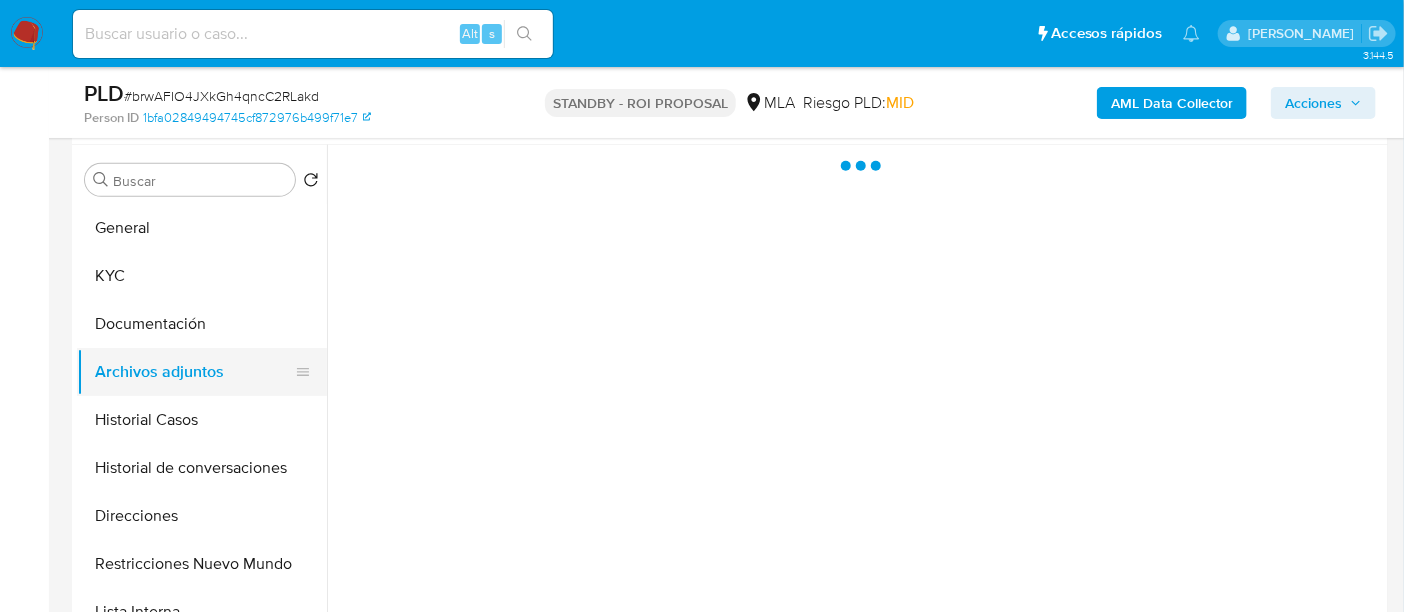 select on "10" 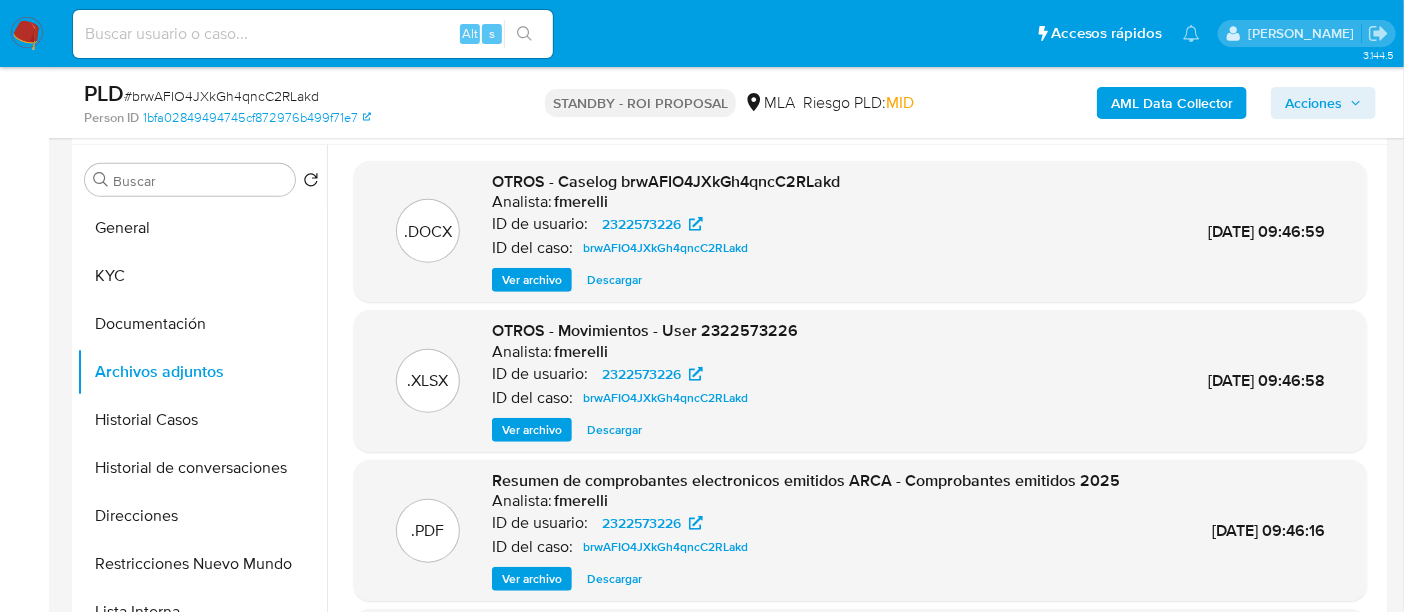 click on "Ver archivo" at bounding box center [532, 280] 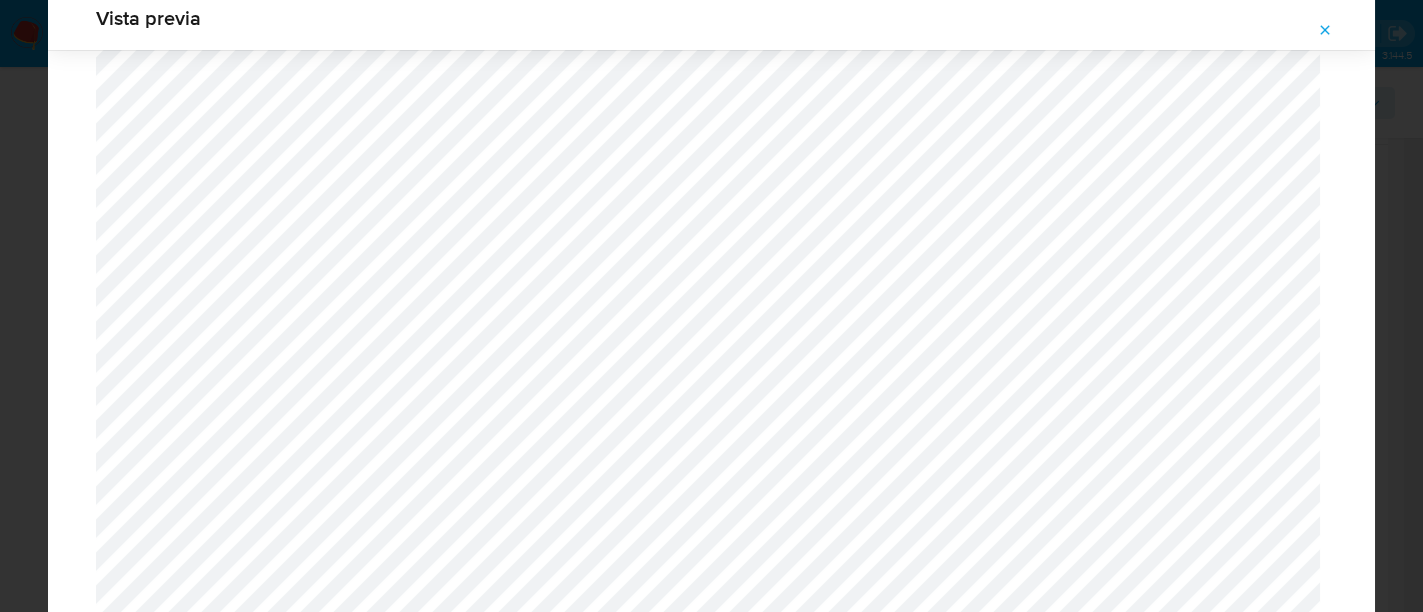 scroll, scrollTop: 1085, scrollLeft: 0, axis: vertical 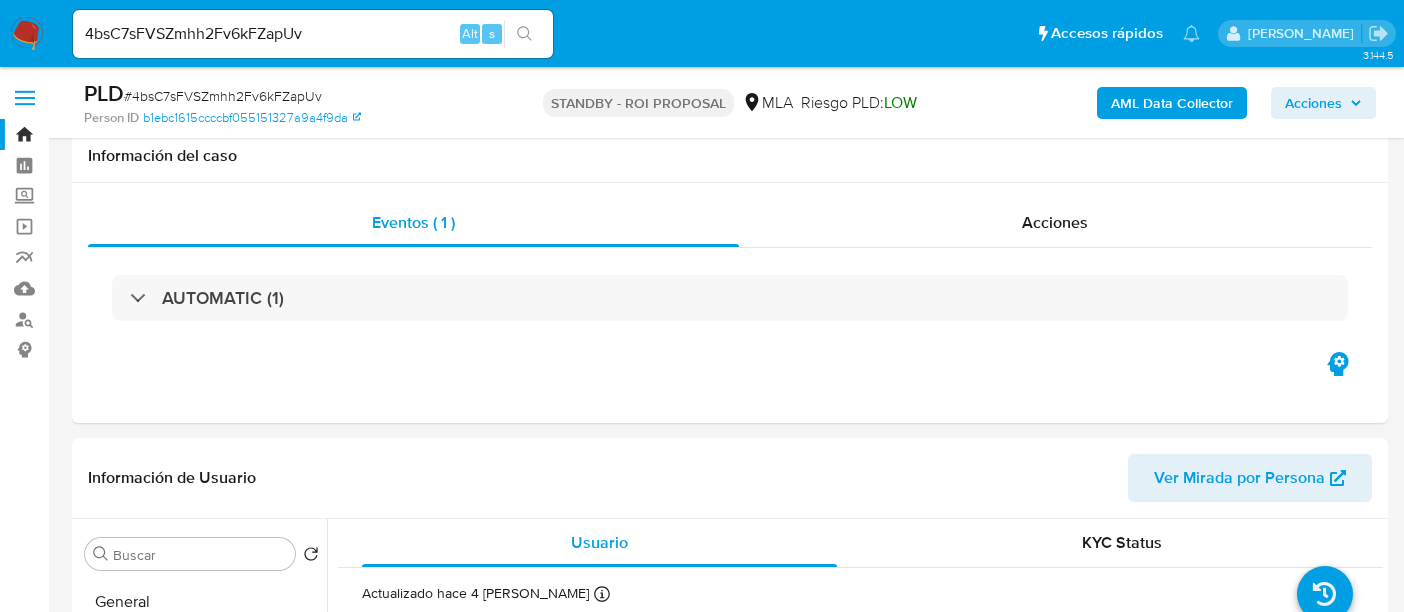 select on "10" 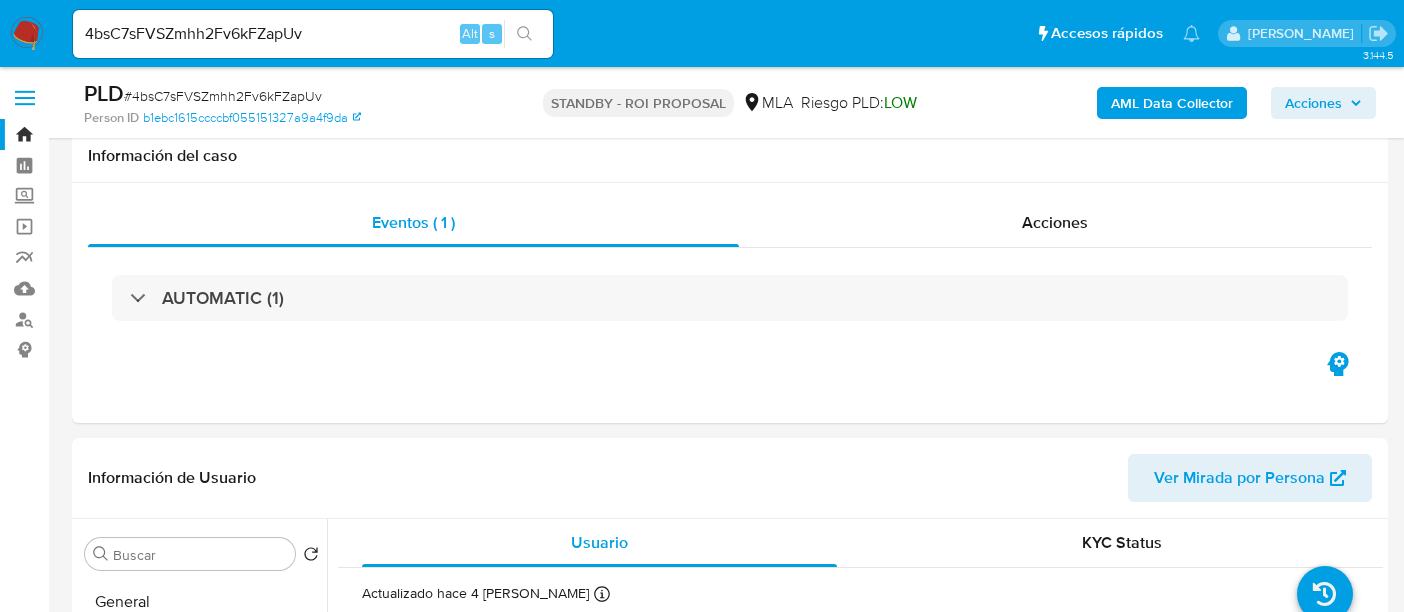 scroll, scrollTop: 374, scrollLeft: 0, axis: vertical 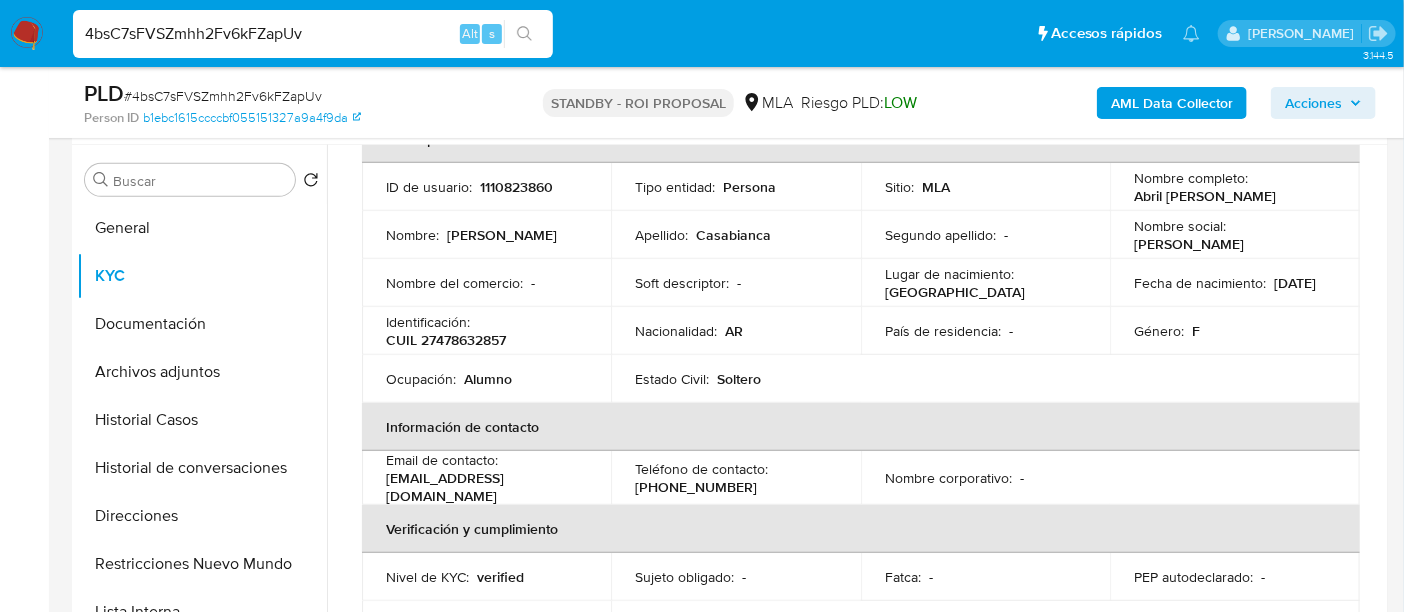click on "4bsC7sFVSZmhh2Fv6kFZapUv" at bounding box center [313, 34] 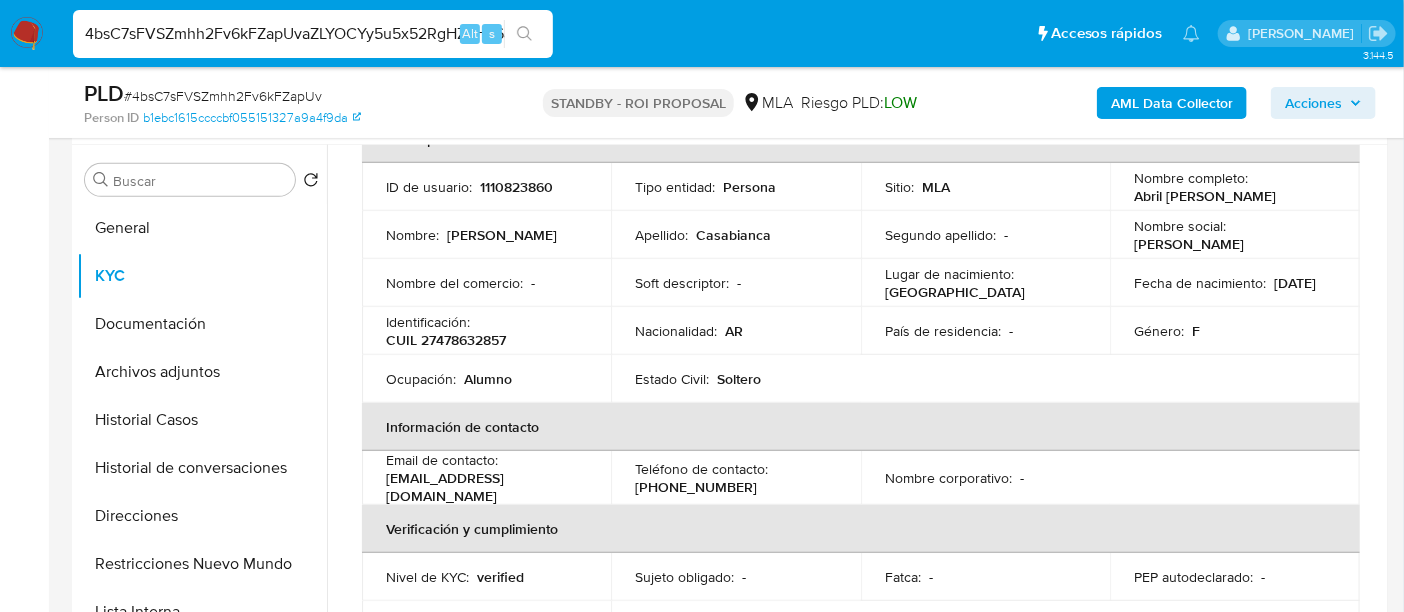 scroll, scrollTop: 0, scrollLeft: 20, axis: horizontal 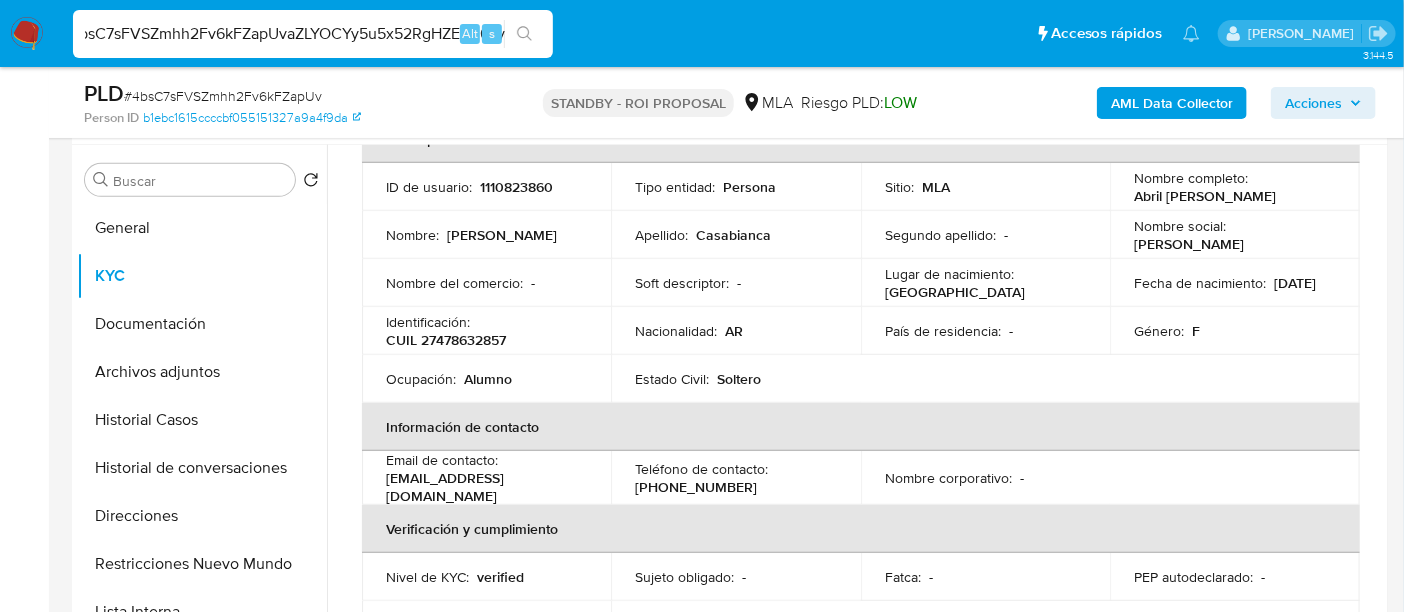 click on "4bsC7sFVSZmhh2Fv6kFZapUvaZLYOCYy5u5x52RgHZEHn6ay" at bounding box center (313, 34) 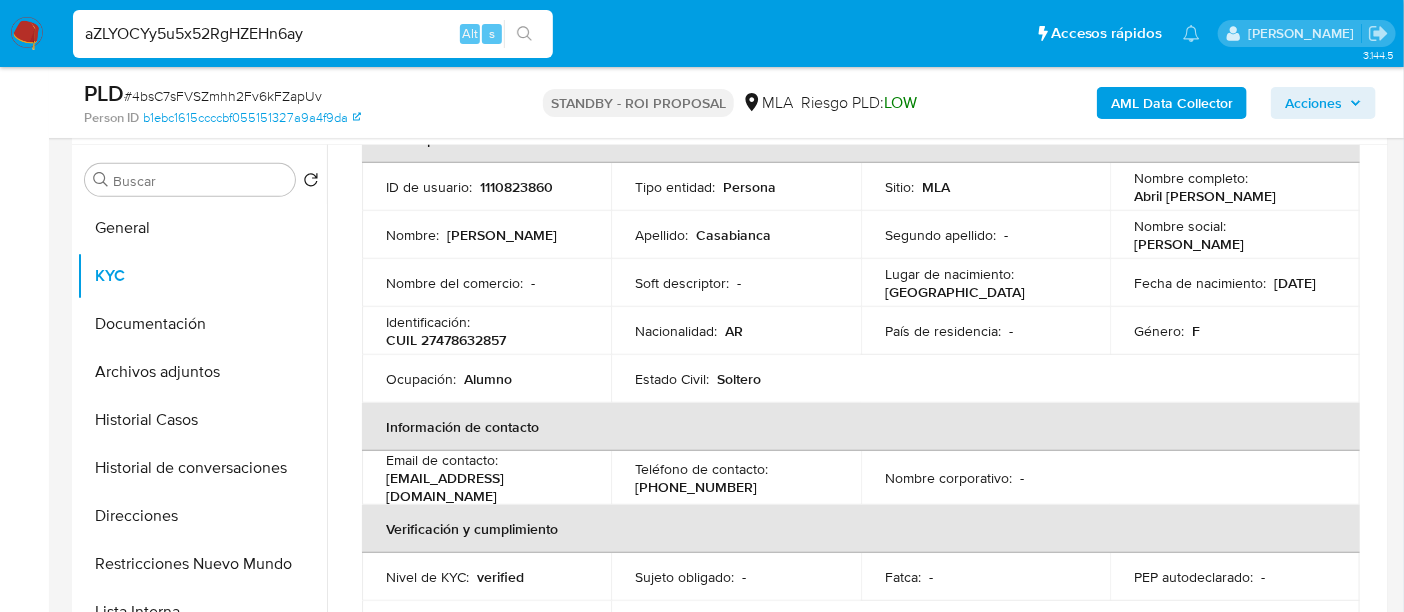 scroll, scrollTop: 0, scrollLeft: 0, axis: both 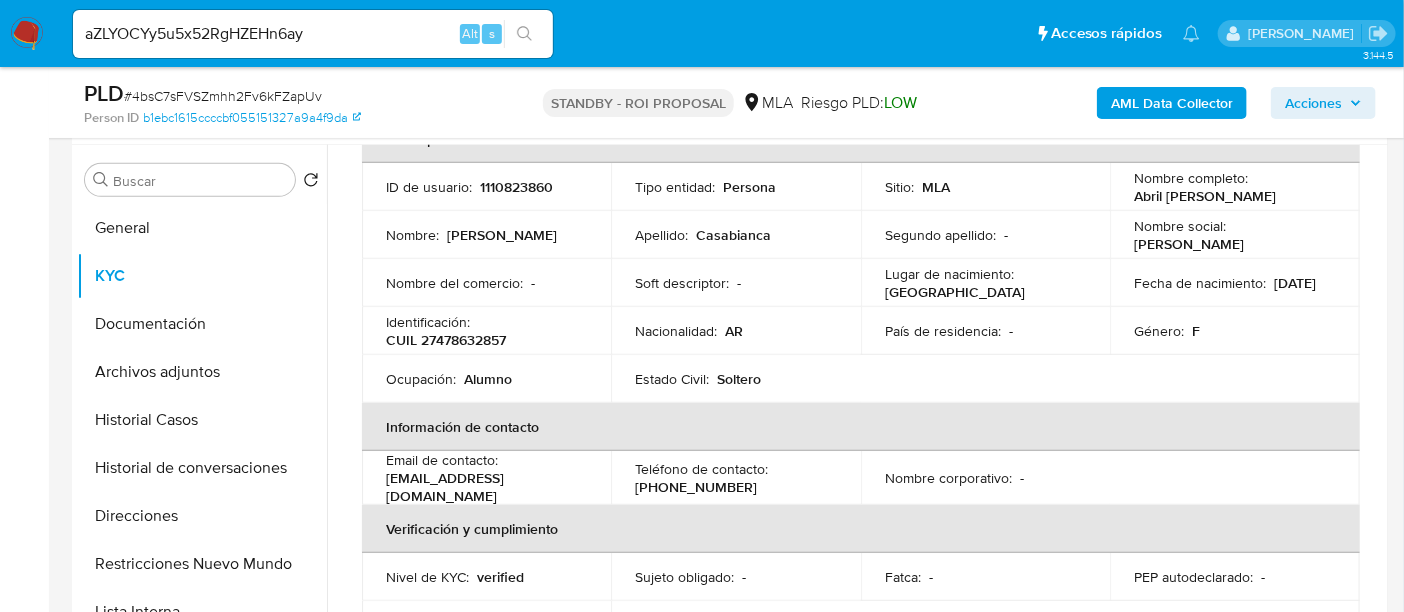 click at bounding box center [524, 34] 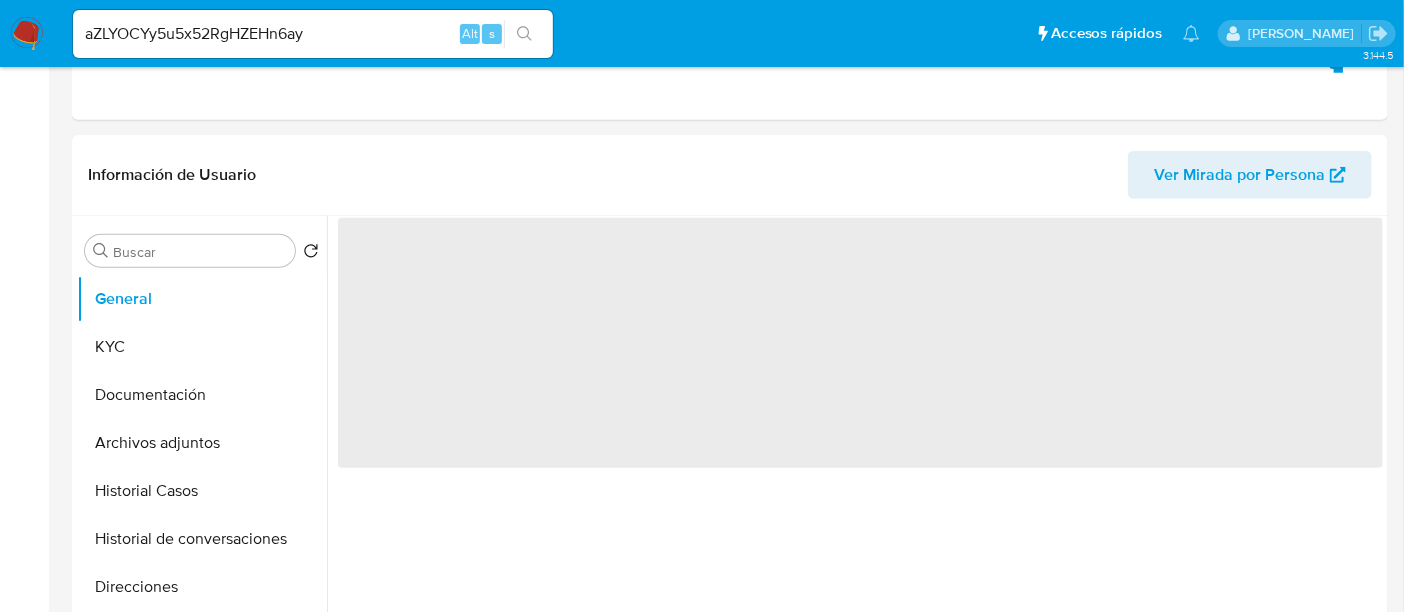 select on "10" 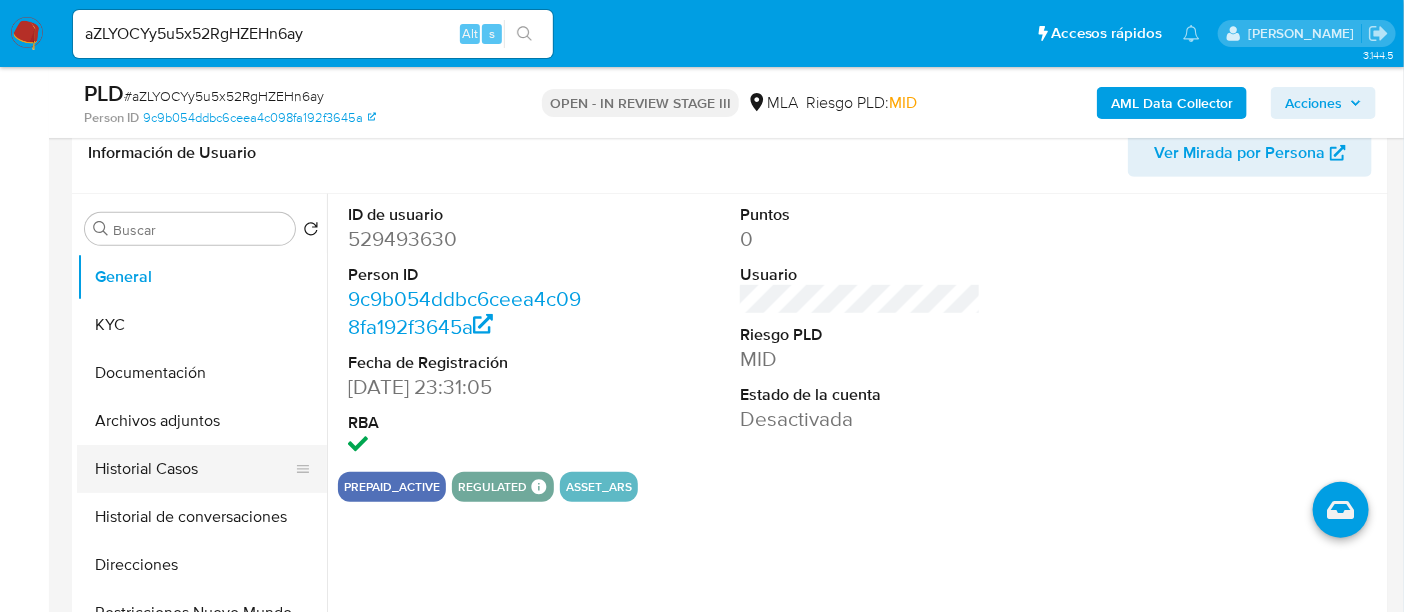 scroll, scrollTop: 375, scrollLeft: 0, axis: vertical 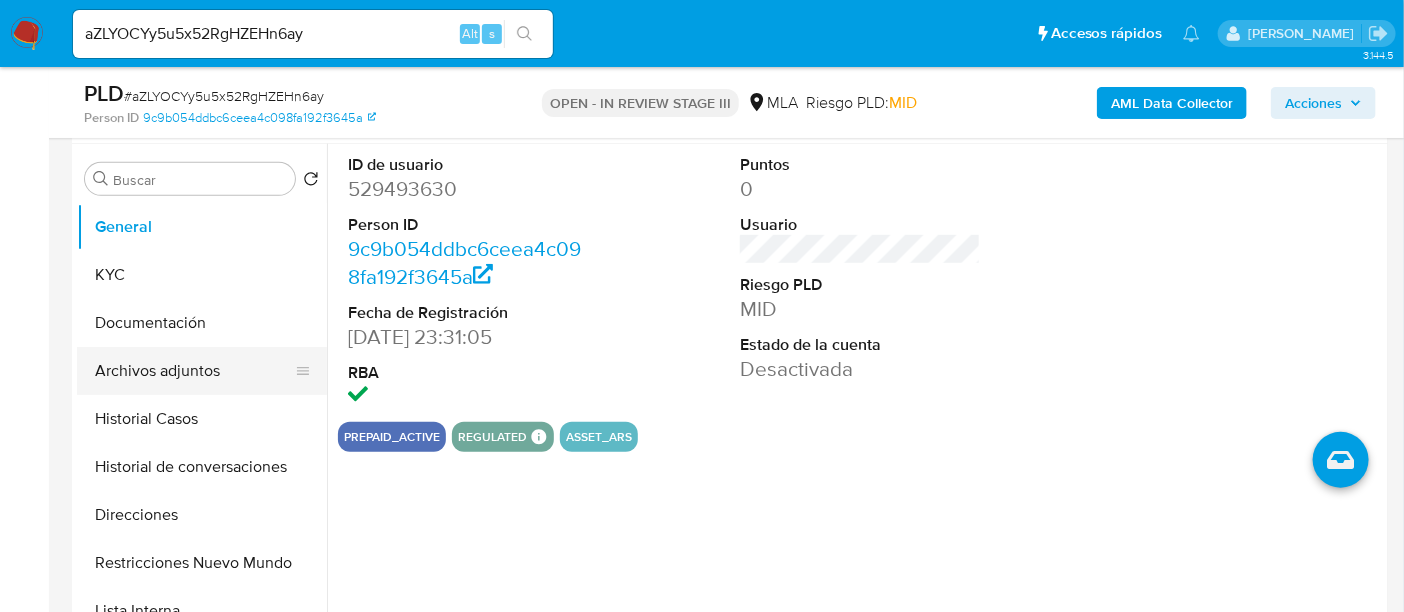click on "Archivos adjuntos" at bounding box center [194, 371] 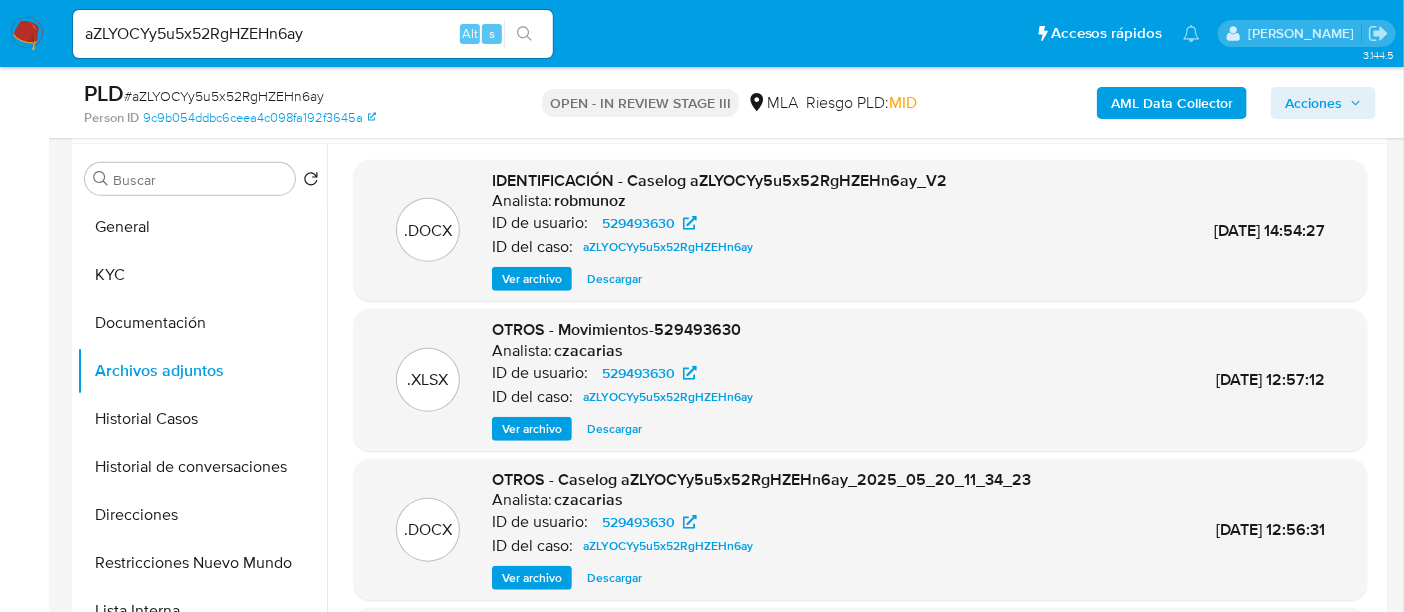 click on "Ver archivo" at bounding box center [532, 279] 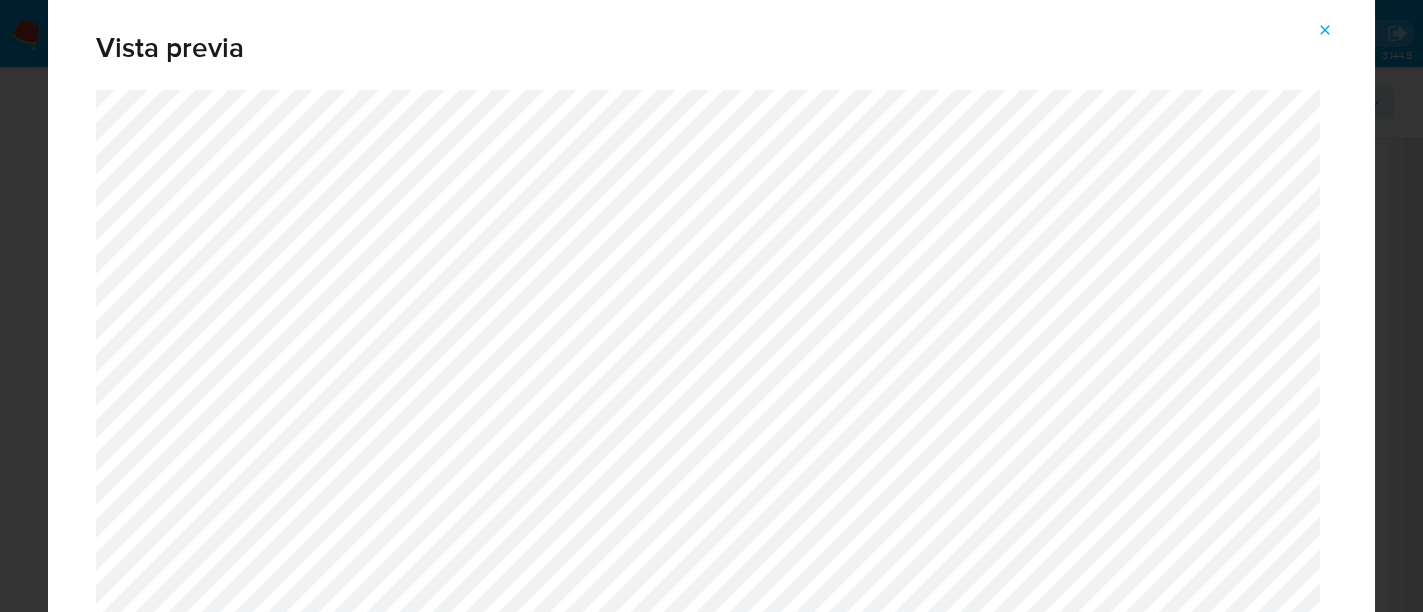 click 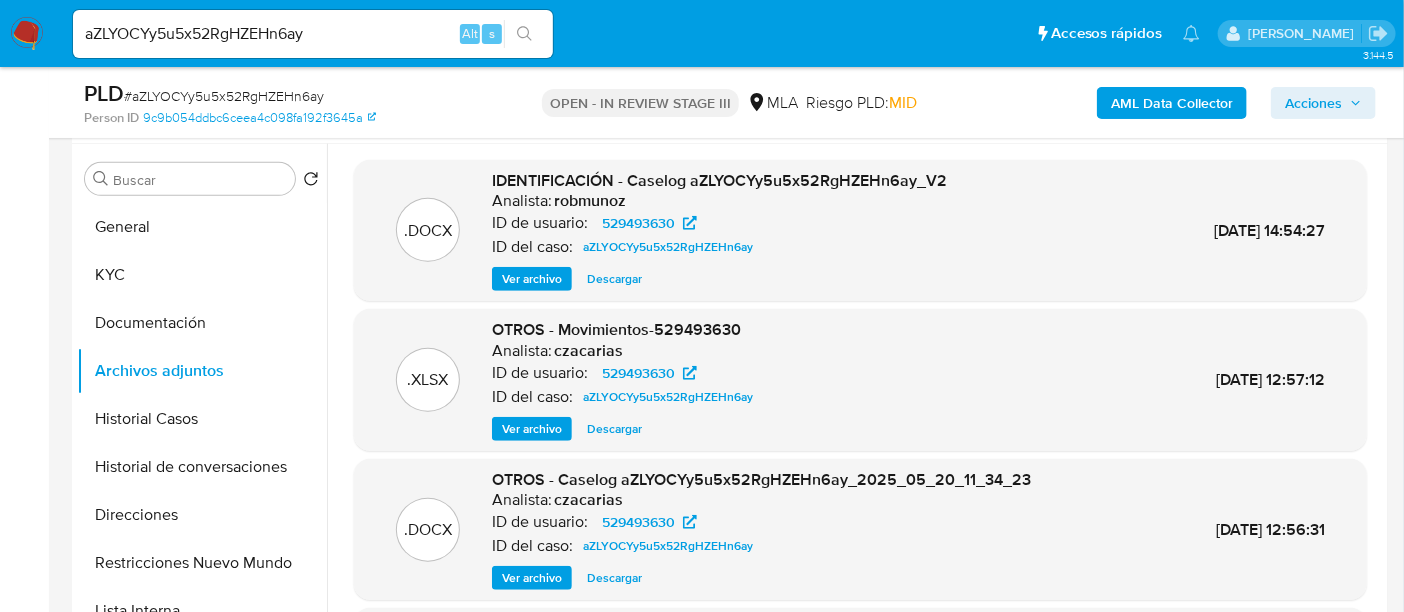 click on "Descargar" at bounding box center (614, 279) 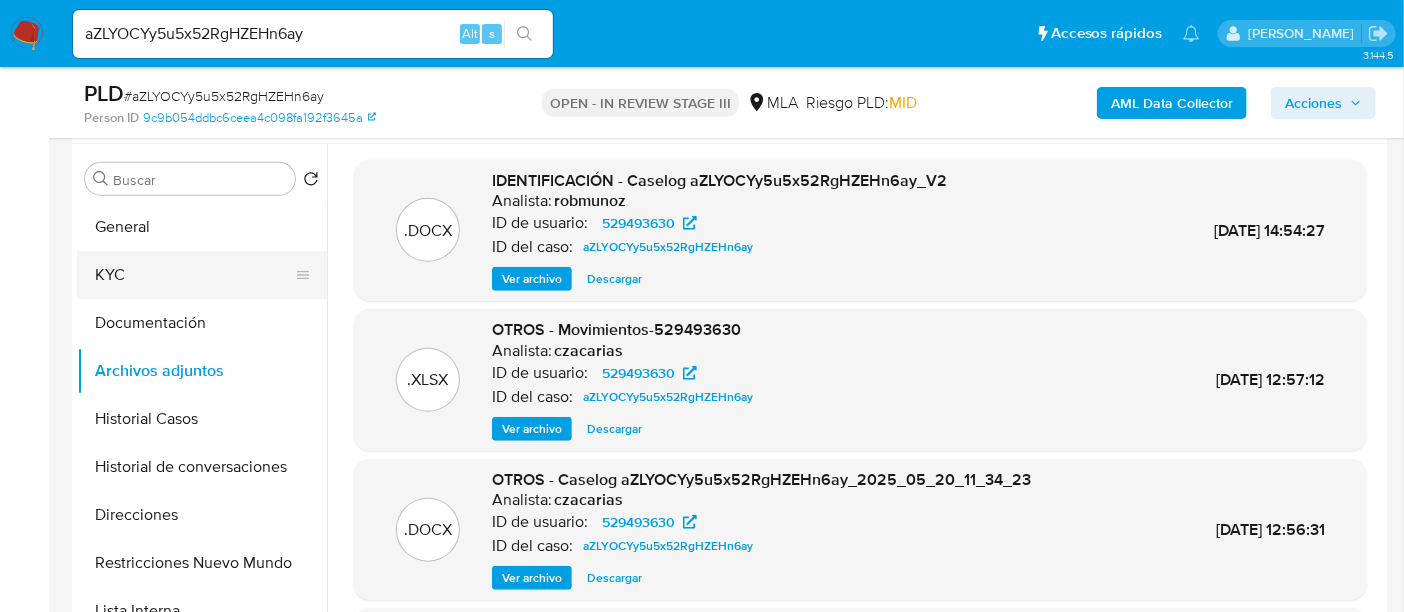 click on "KYC" at bounding box center [194, 275] 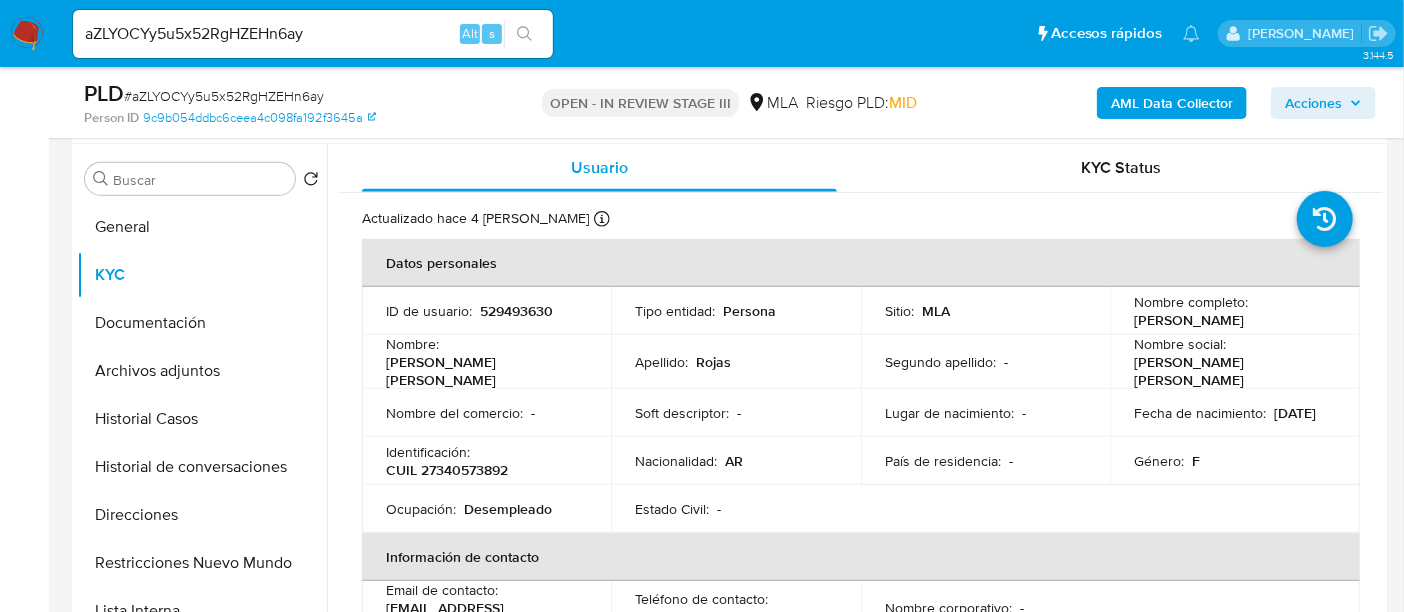 drag, startPoint x: 1131, startPoint y: 315, endPoint x: 1261, endPoint y: 315, distance: 130 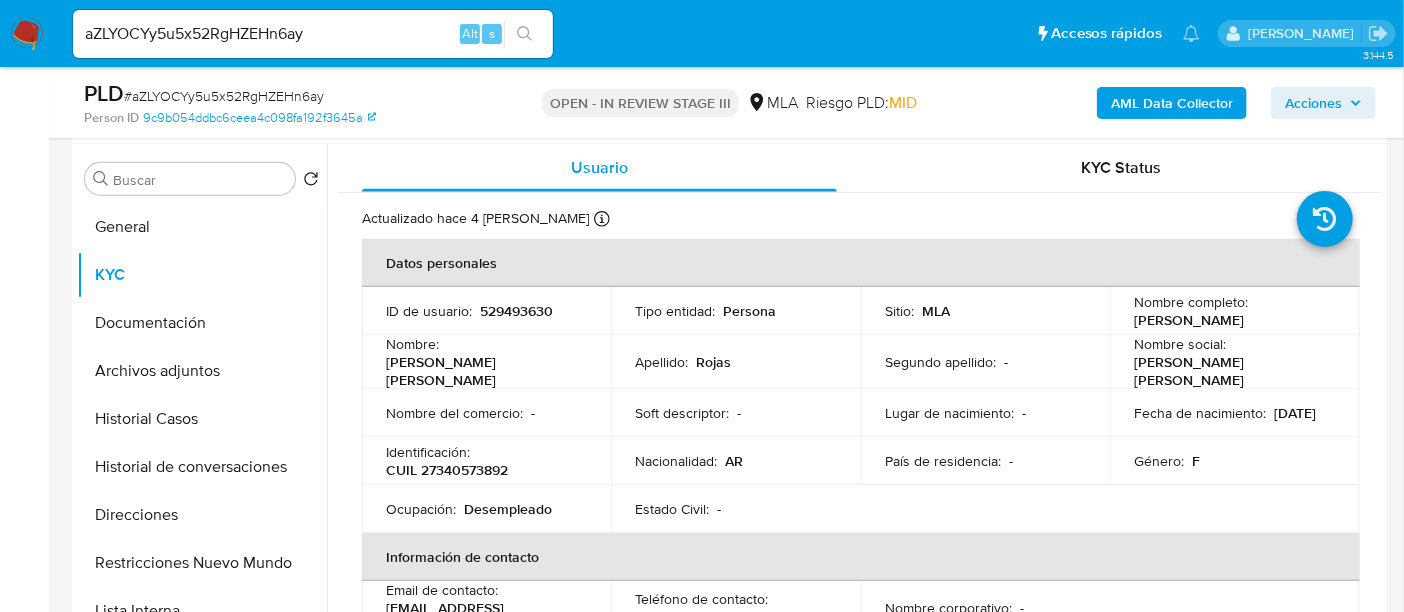 copy on "Alicia Noemi Rojas" 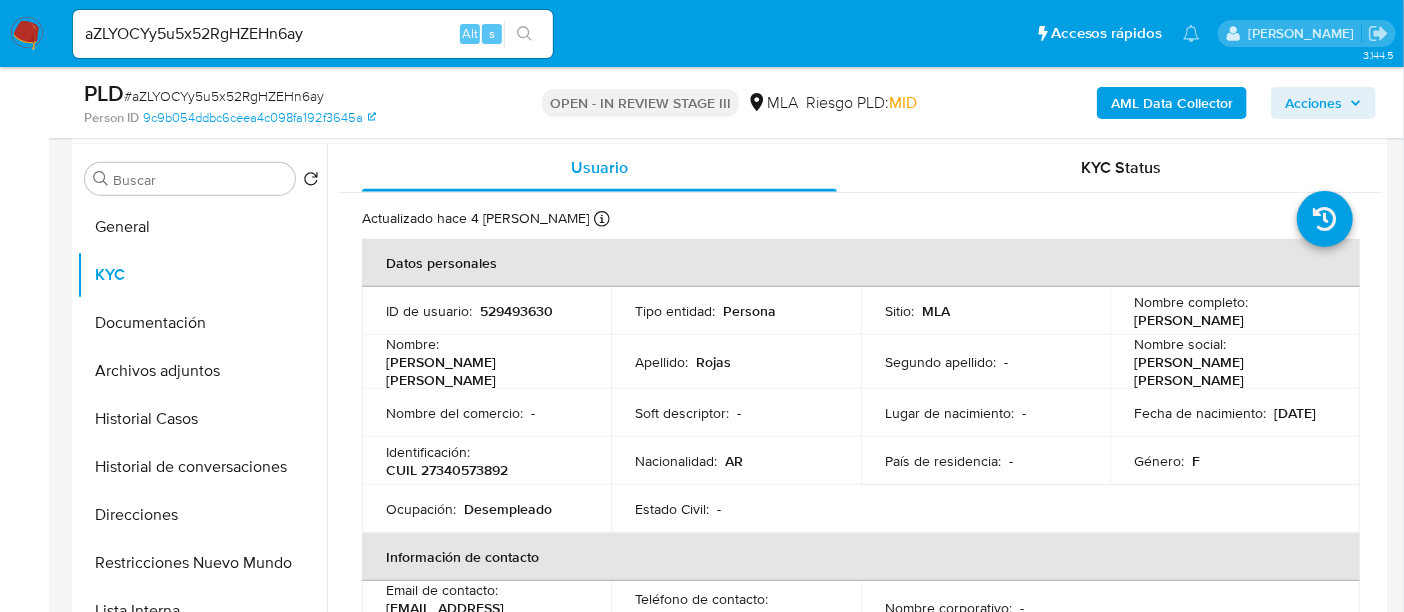 click on "CUIL 27340573892" at bounding box center [447, 470] 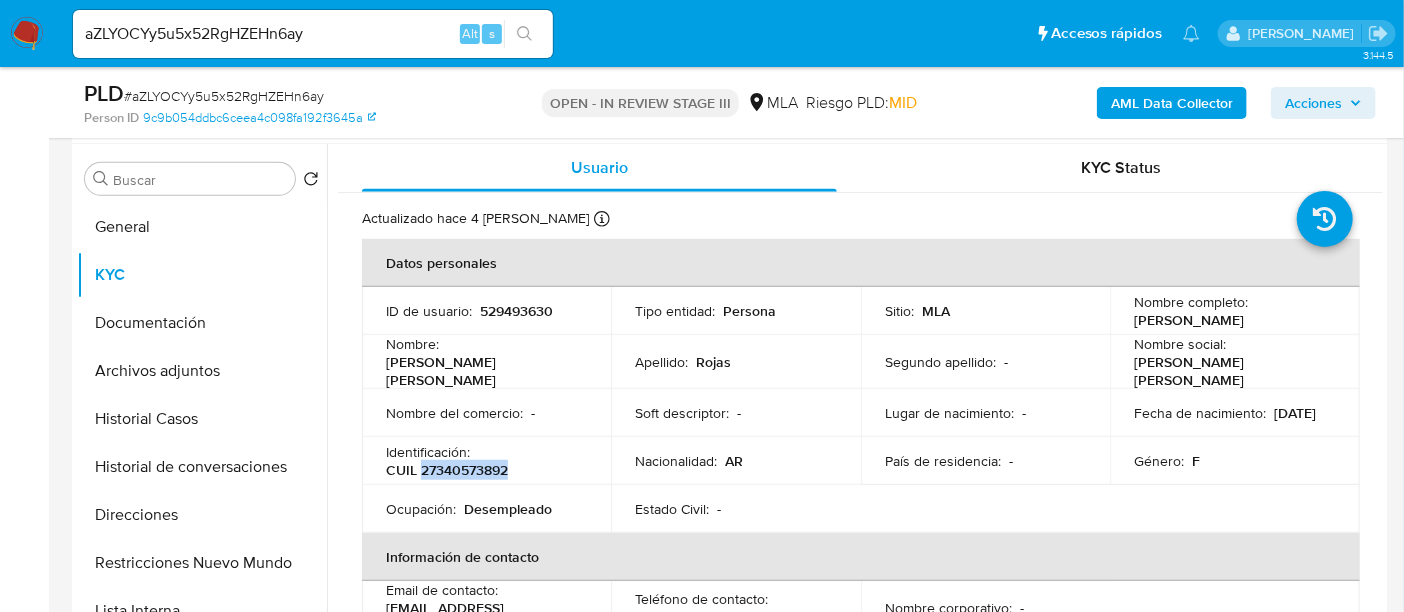 click on "CUIL 27340573892" at bounding box center (447, 470) 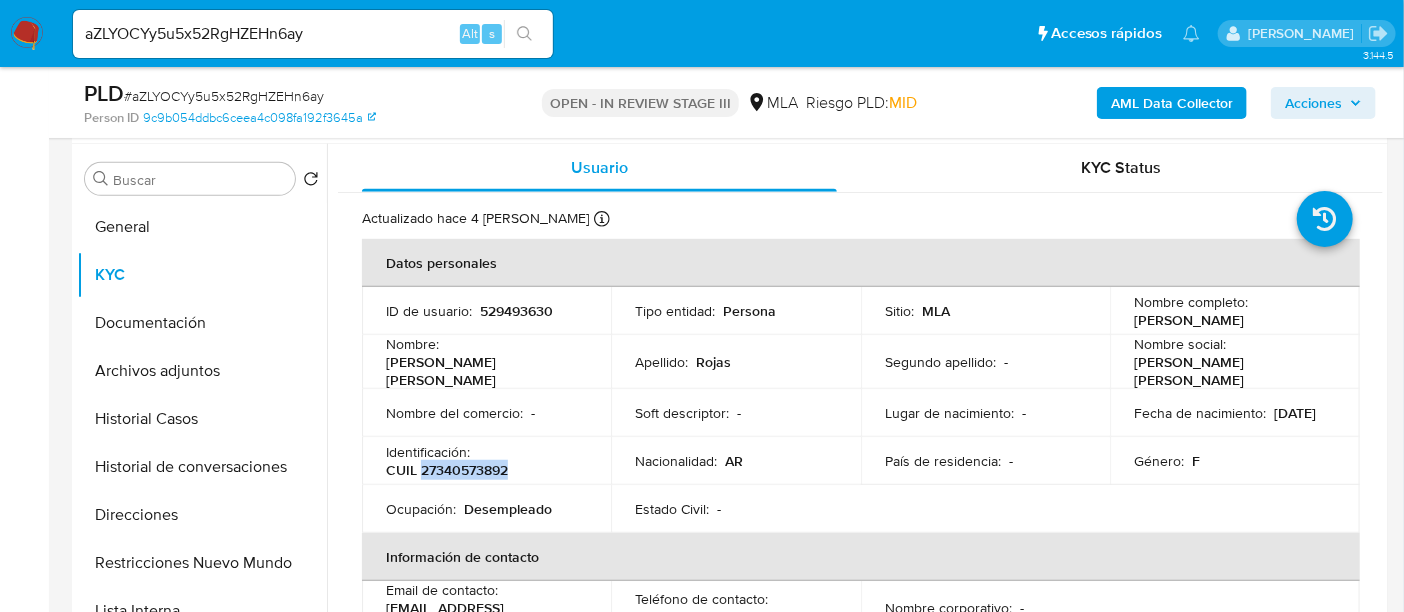 copy on "27340573892" 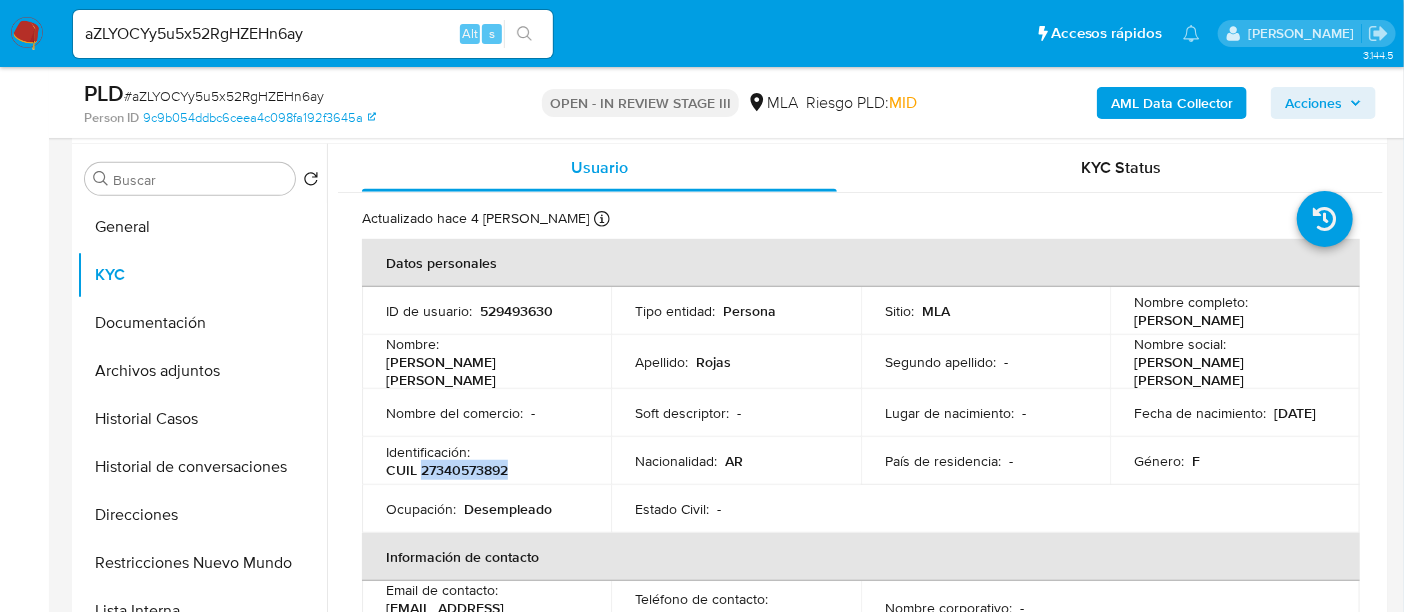 scroll, scrollTop: 125, scrollLeft: 0, axis: vertical 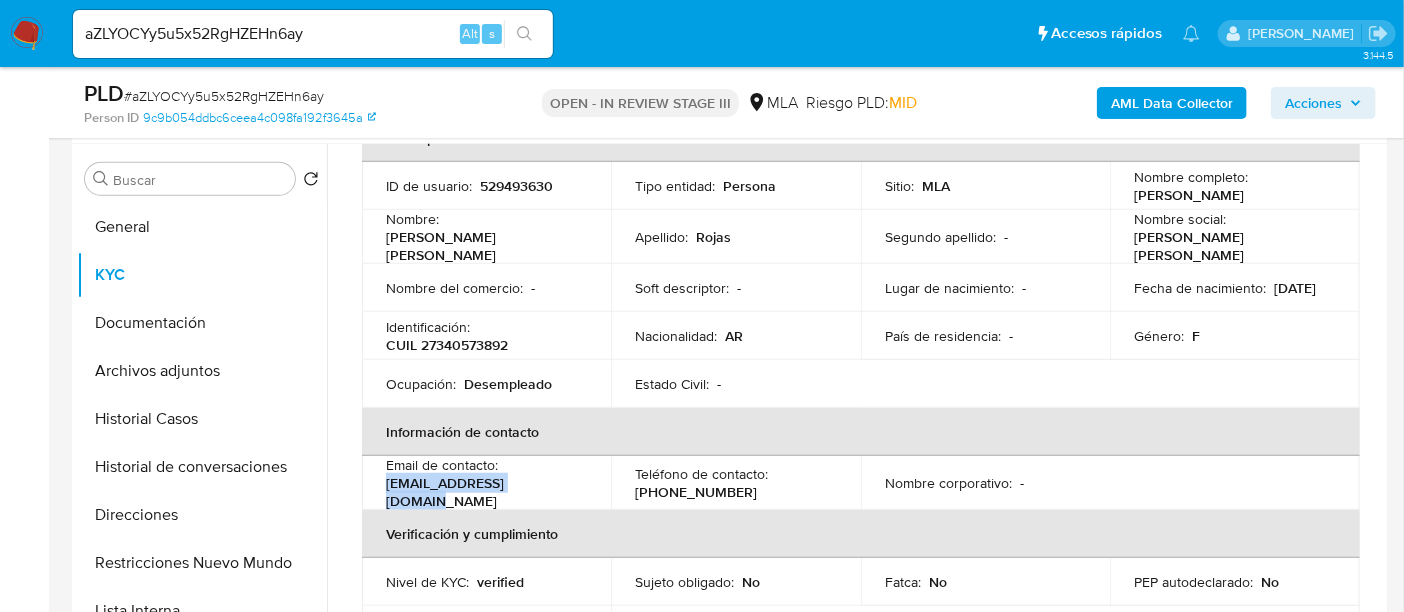 drag, startPoint x: 387, startPoint y: 482, endPoint x: 477, endPoint y: 136, distance: 357.51364 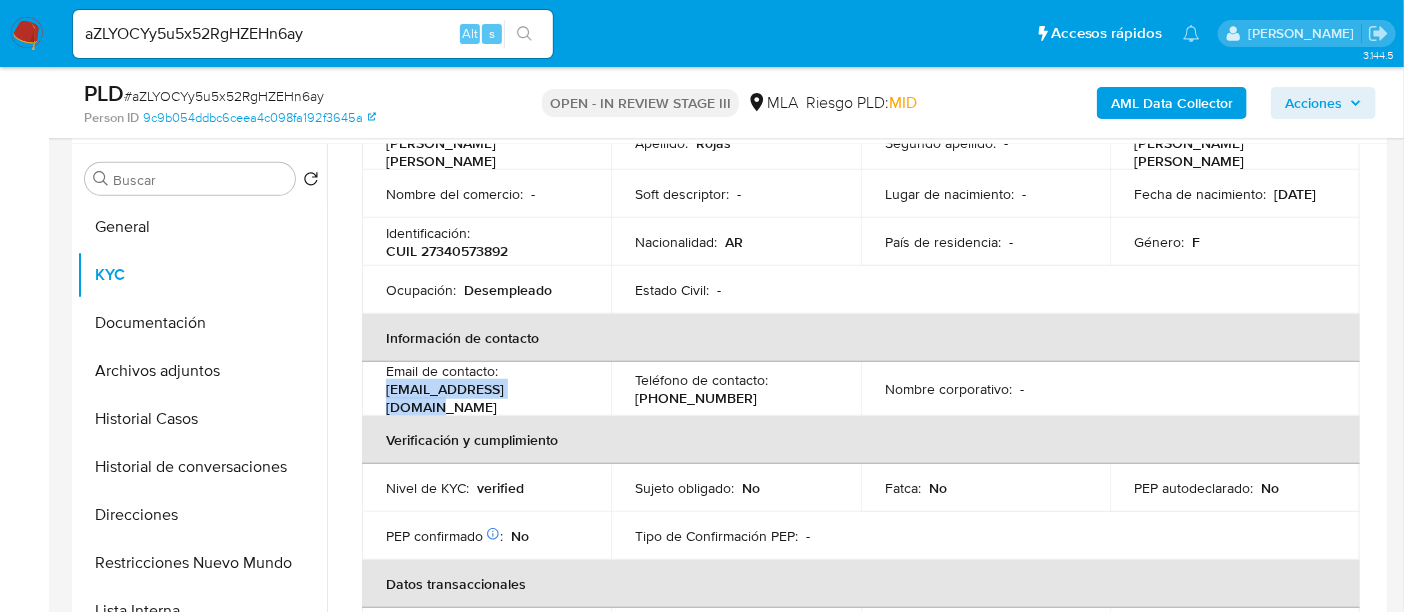 scroll, scrollTop: 250, scrollLeft: 0, axis: vertical 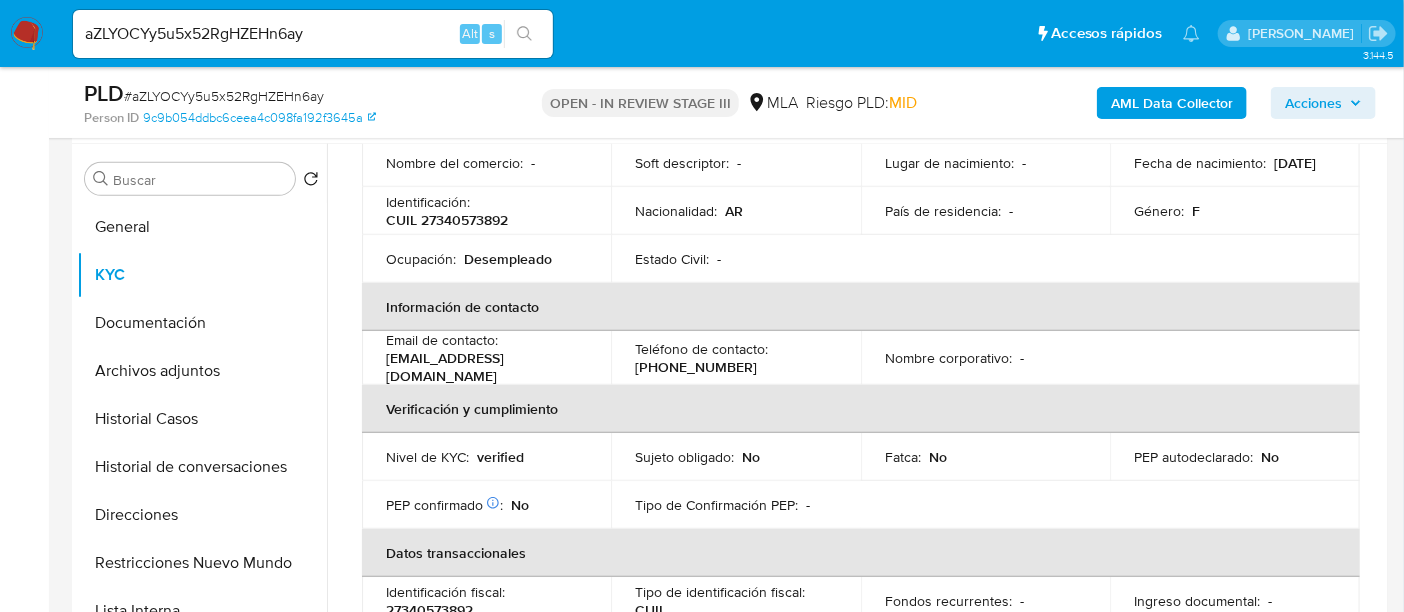 click on "(343) 4469122" at bounding box center (696, 367) 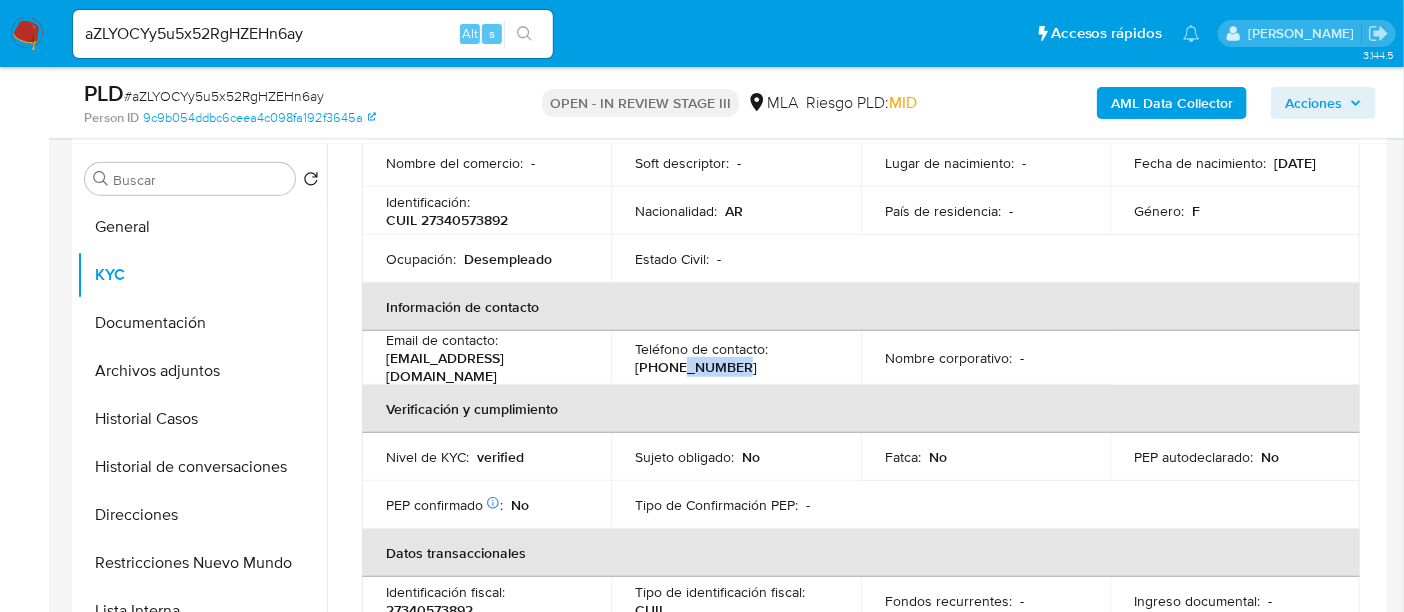click on "(343) 4469122" at bounding box center [696, 367] 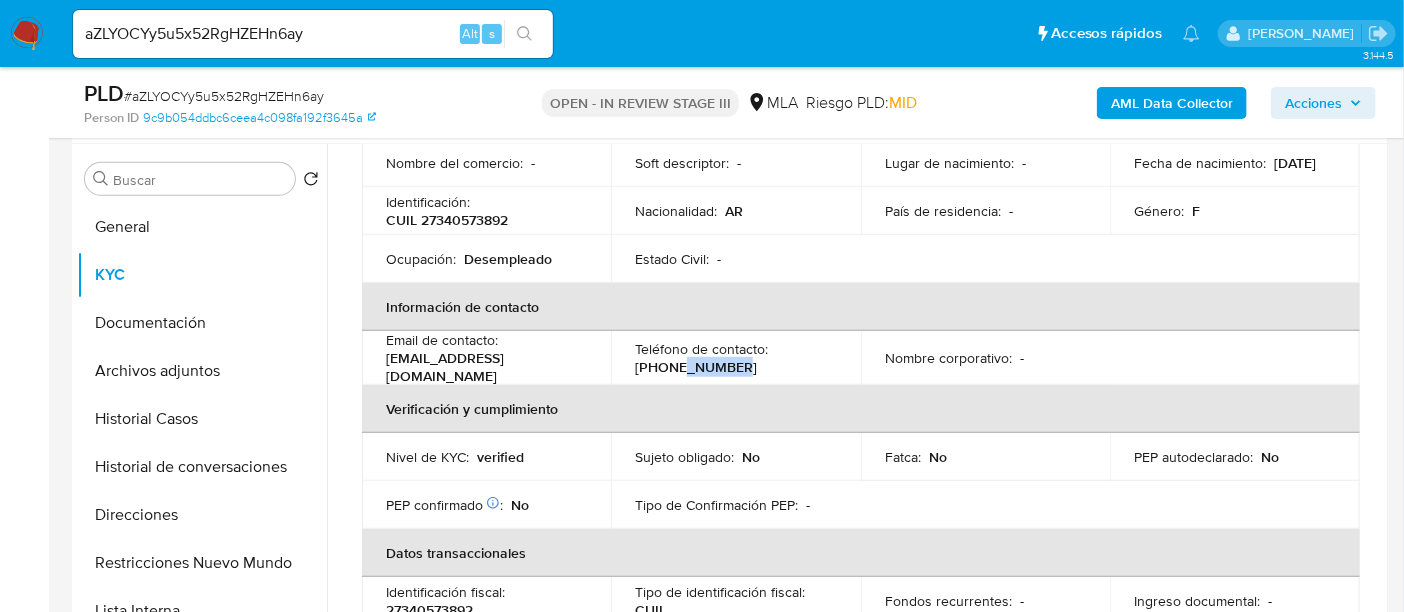 copy on "4469122" 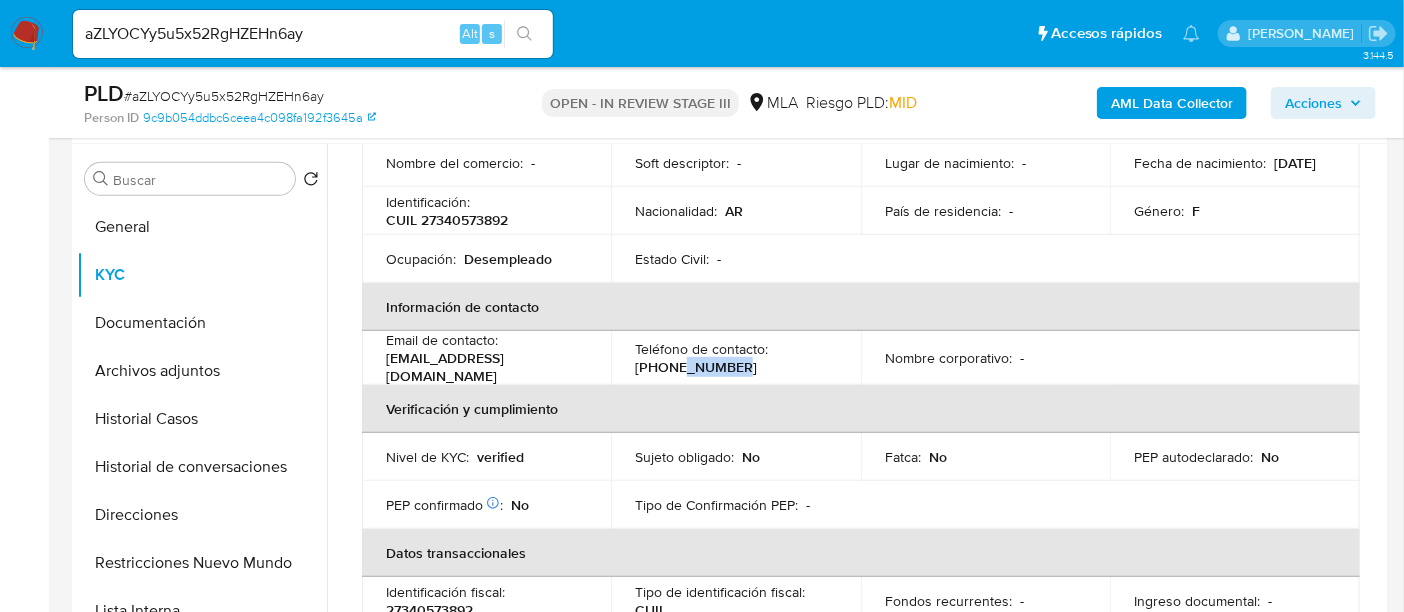 click on "(343) 4469122" at bounding box center [696, 367] 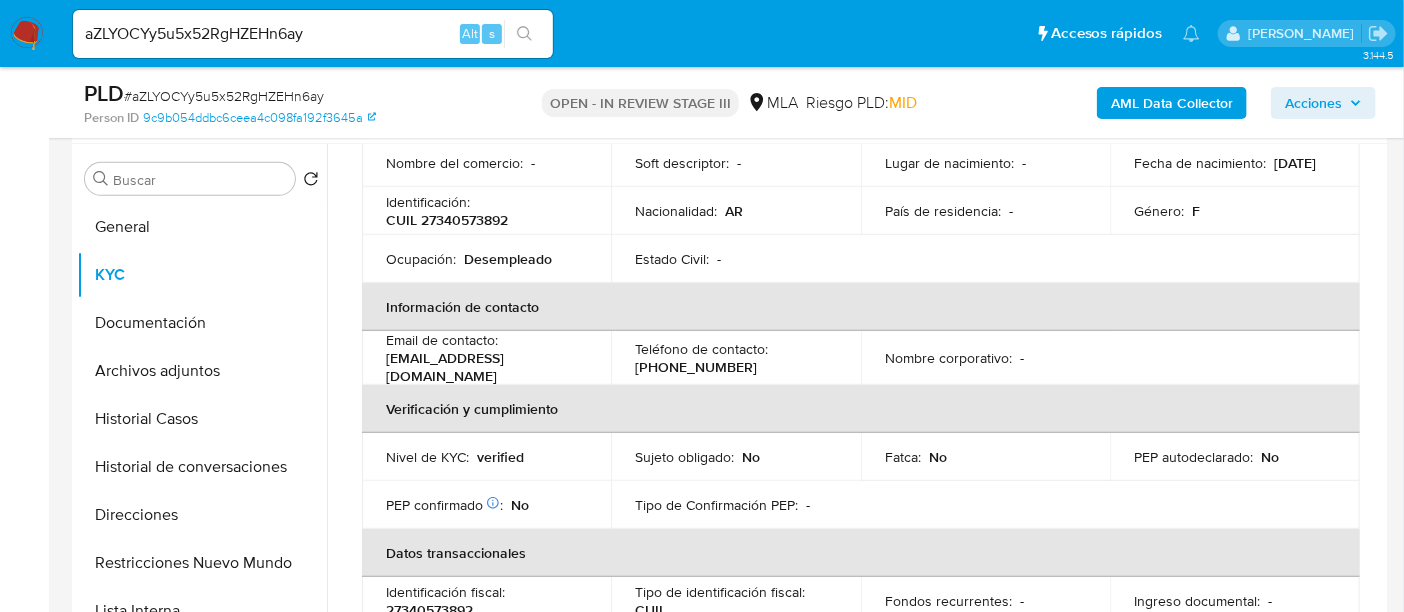 click on "(343) 4469122" at bounding box center [696, 367] 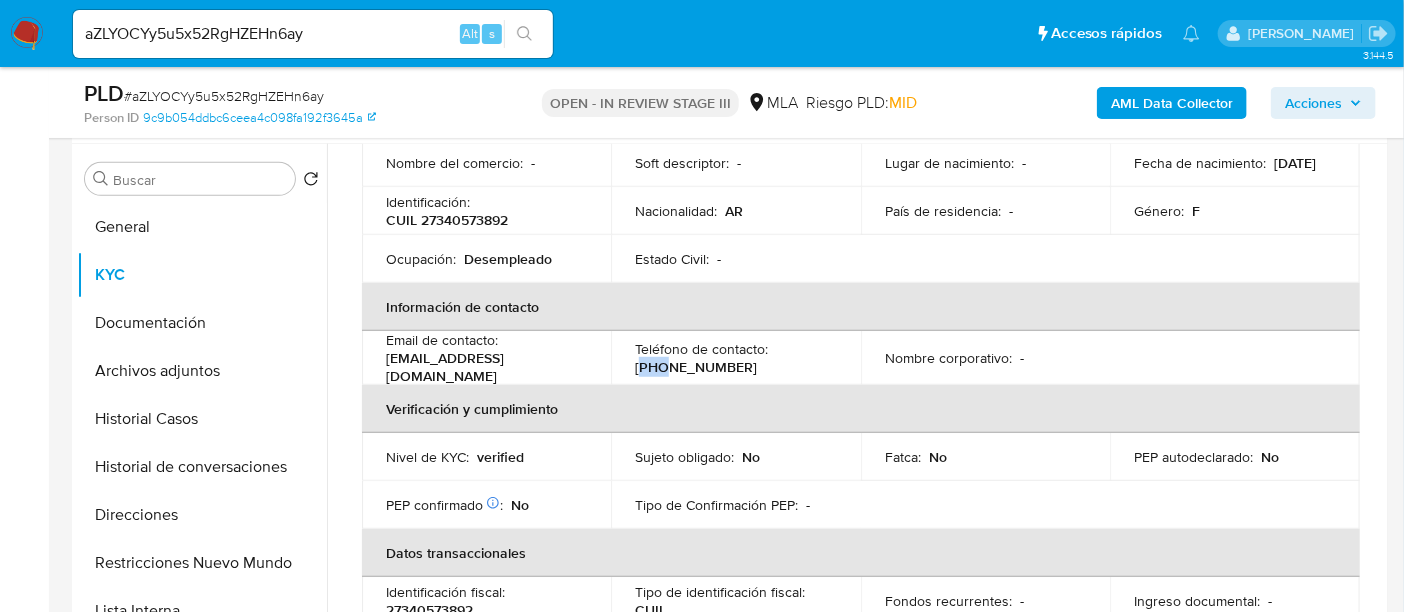 click on "(343) 4469122" at bounding box center (696, 367) 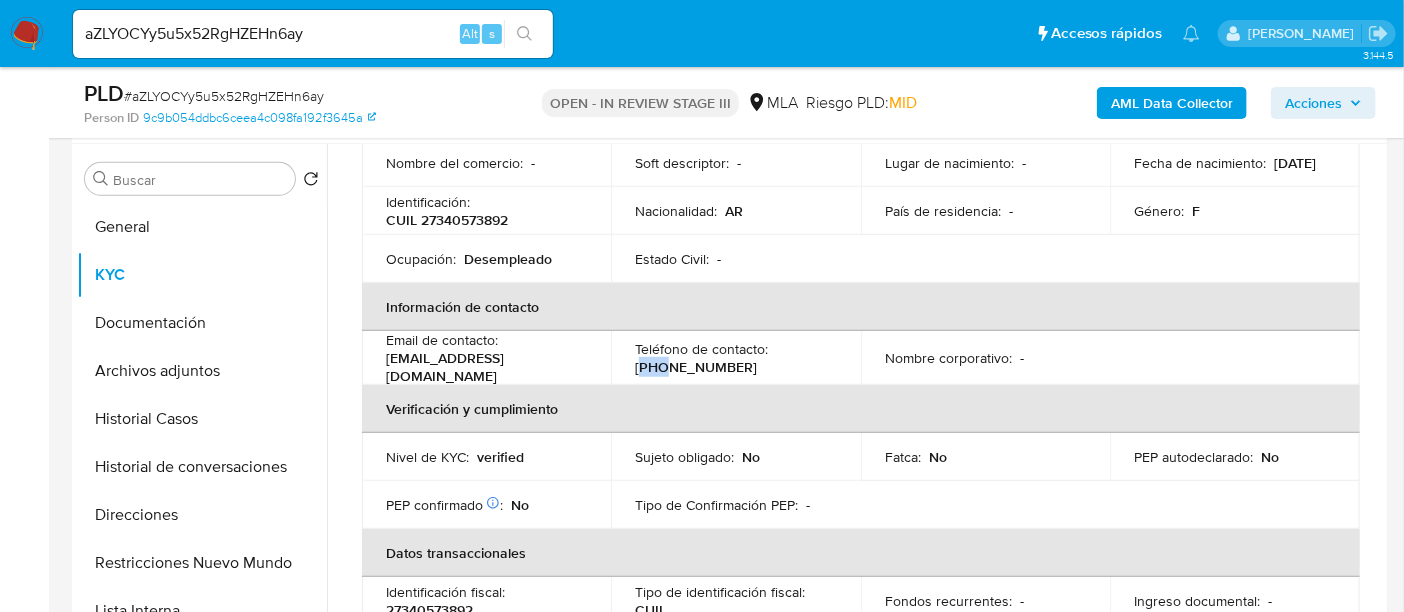 copy on "343" 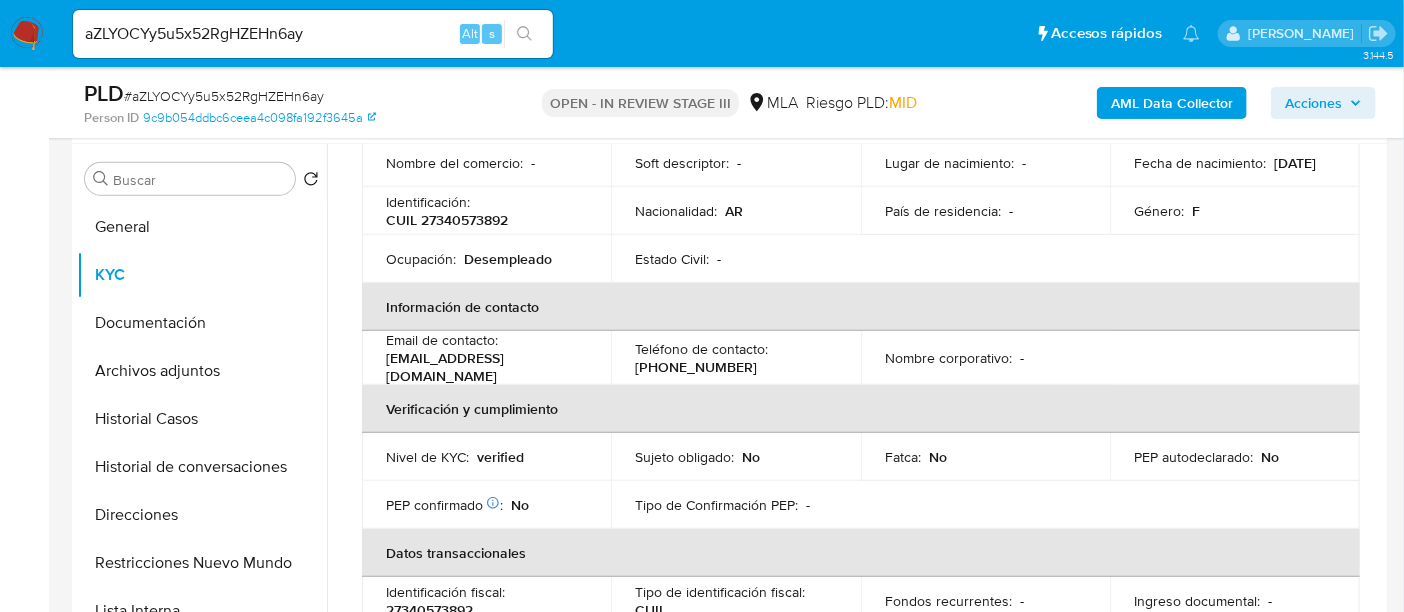 click on "aZLYOCYy5u5x52RgHZEHn6ay Alt s" at bounding box center (313, 34) 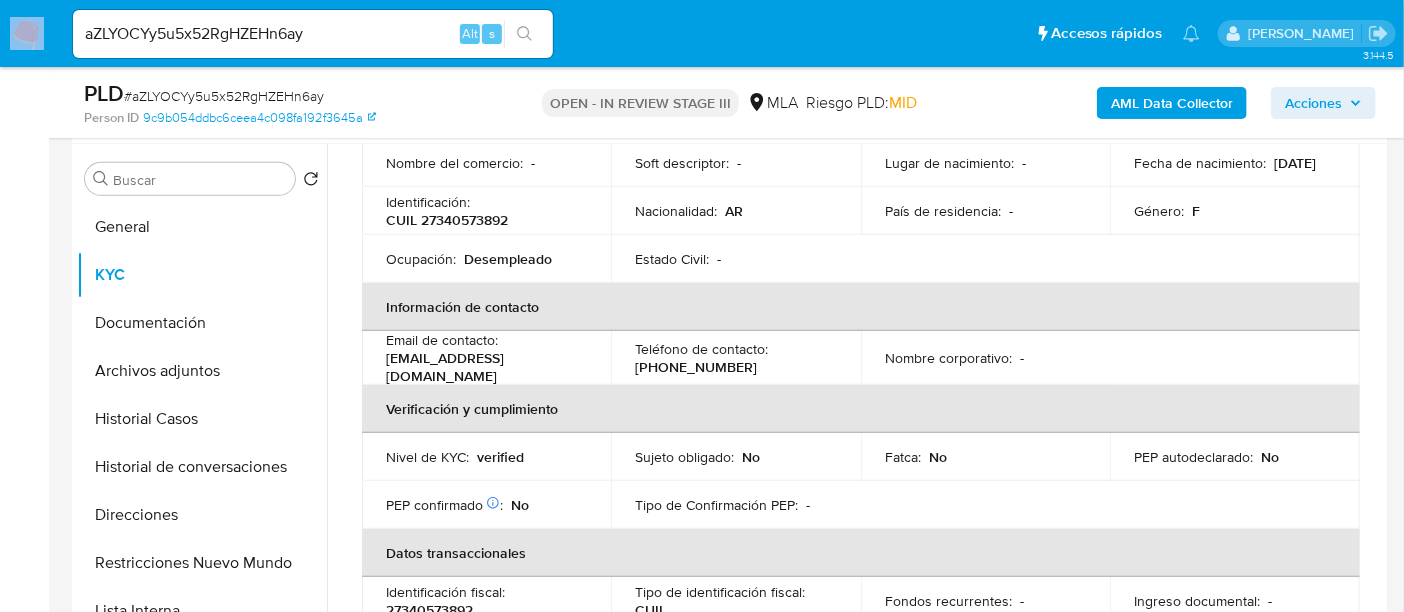 click on "aZLYOCYy5u5x52RgHZEHn6ay Alt s" at bounding box center [313, 34] 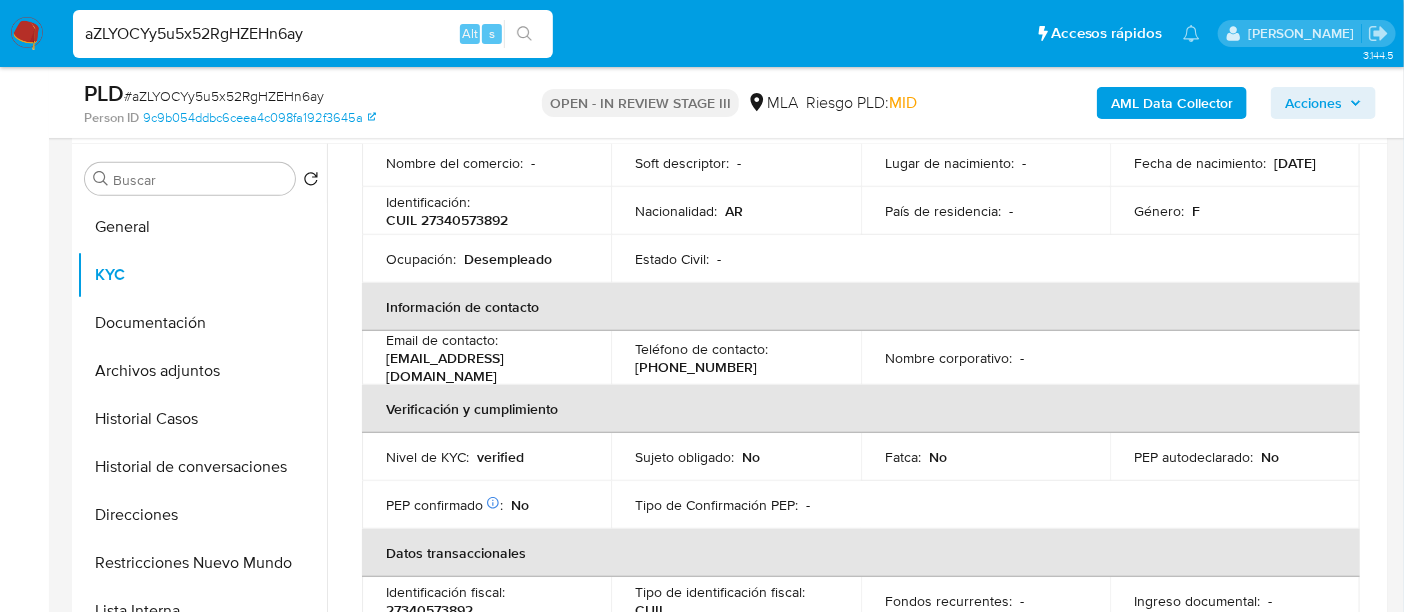 click on "aZLYOCYy5u5x52RgHZEHn6ay" at bounding box center [313, 34] 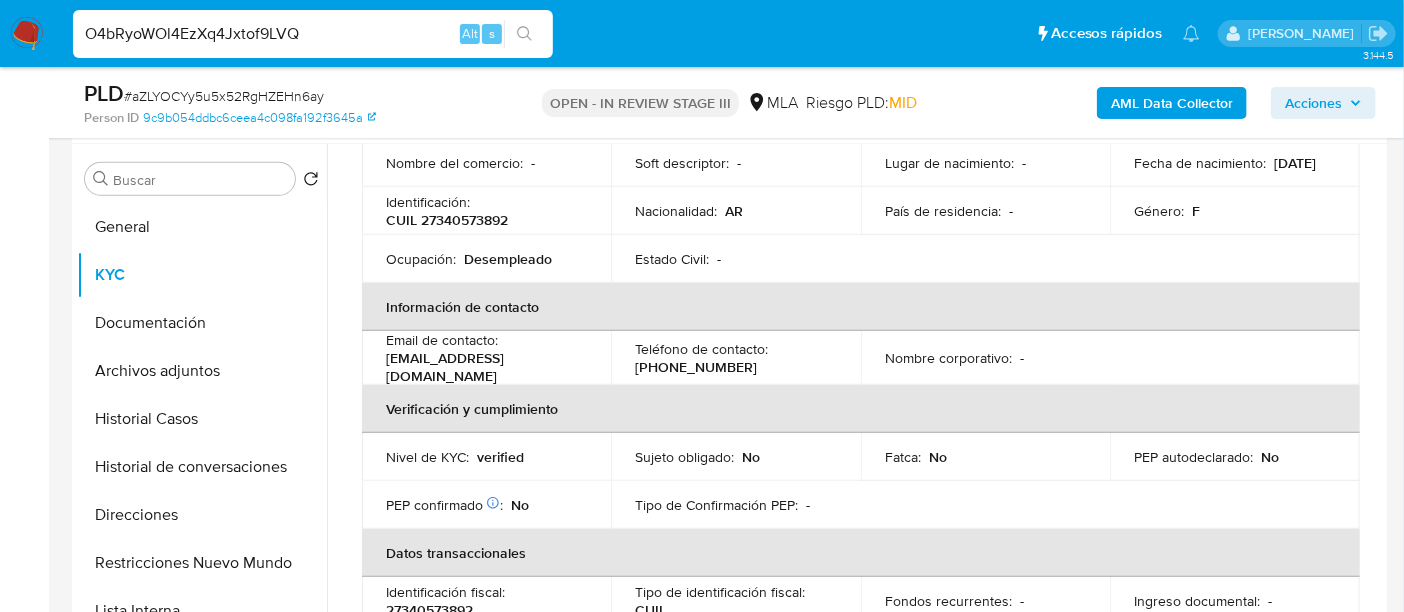 type on "O4bRyoWOl4EzXq4Jxtof9LVQ" 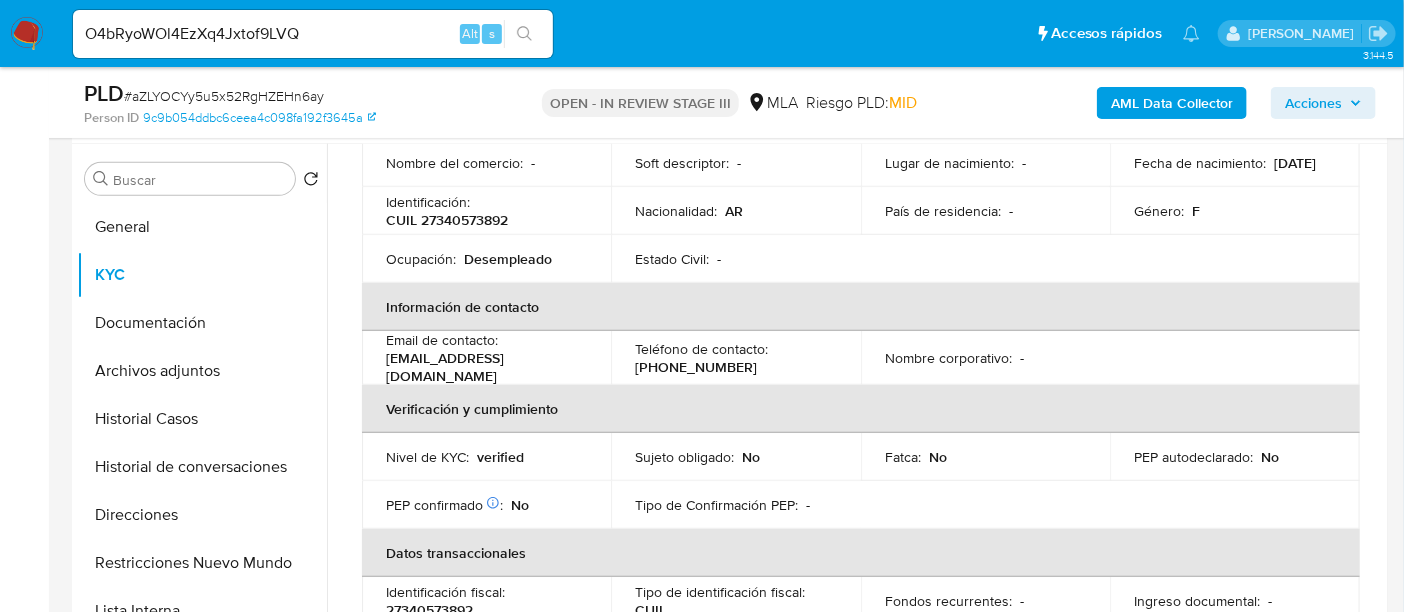 click 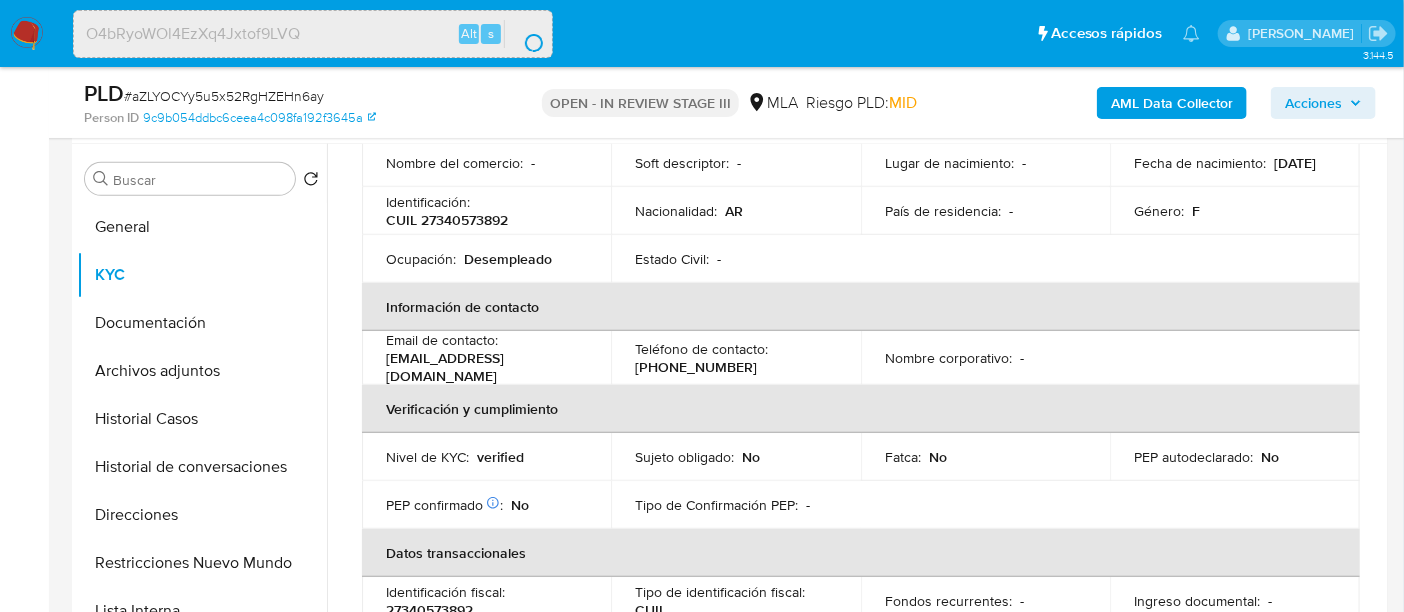 scroll, scrollTop: 0, scrollLeft: 0, axis: both 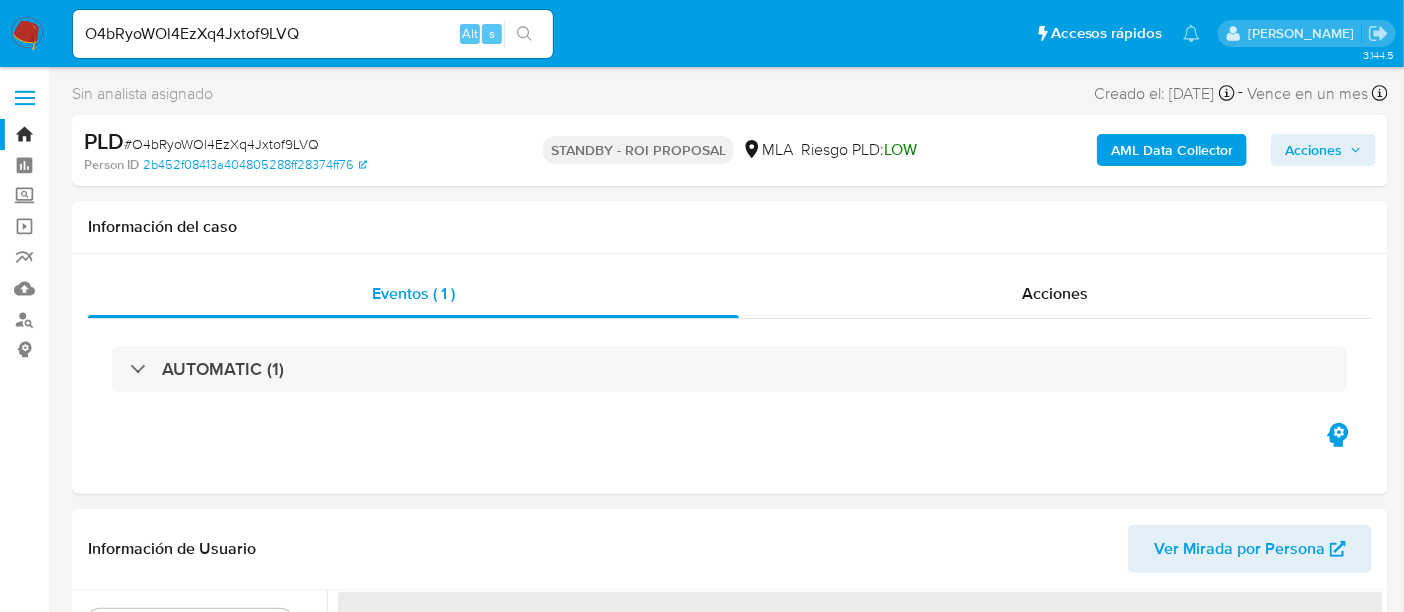 select on "10" 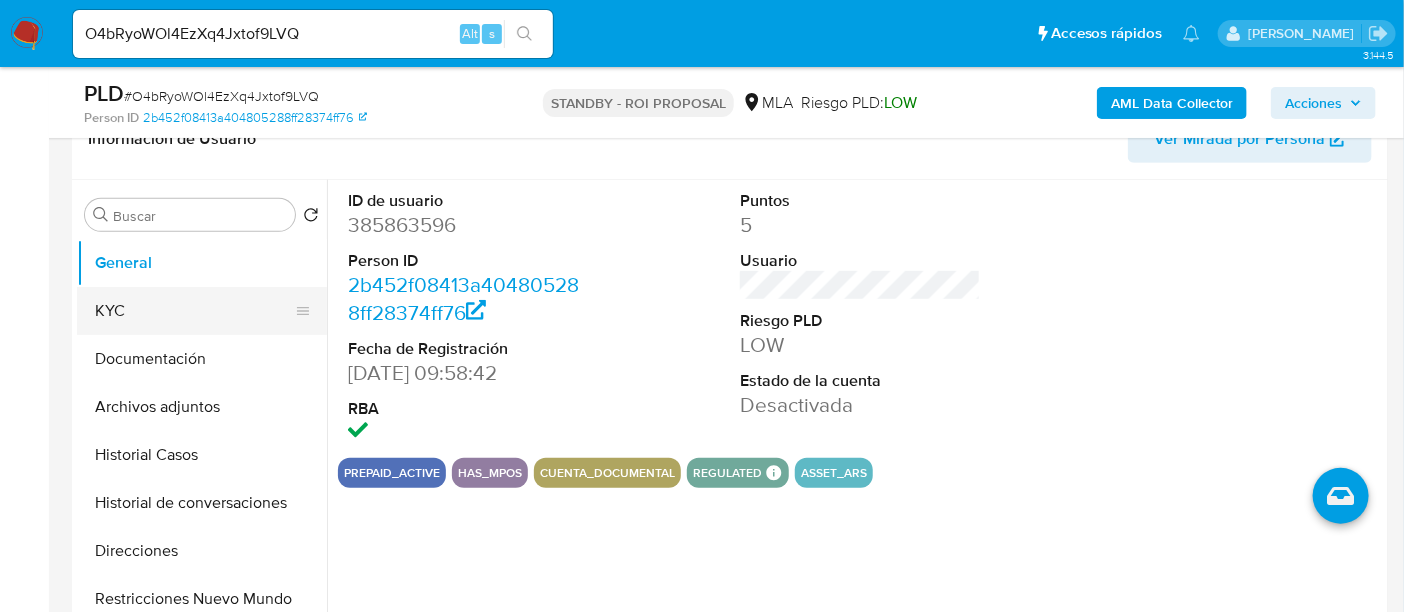 scroll, scrollTop: 374, scrollLeft: 0, axis: vertical 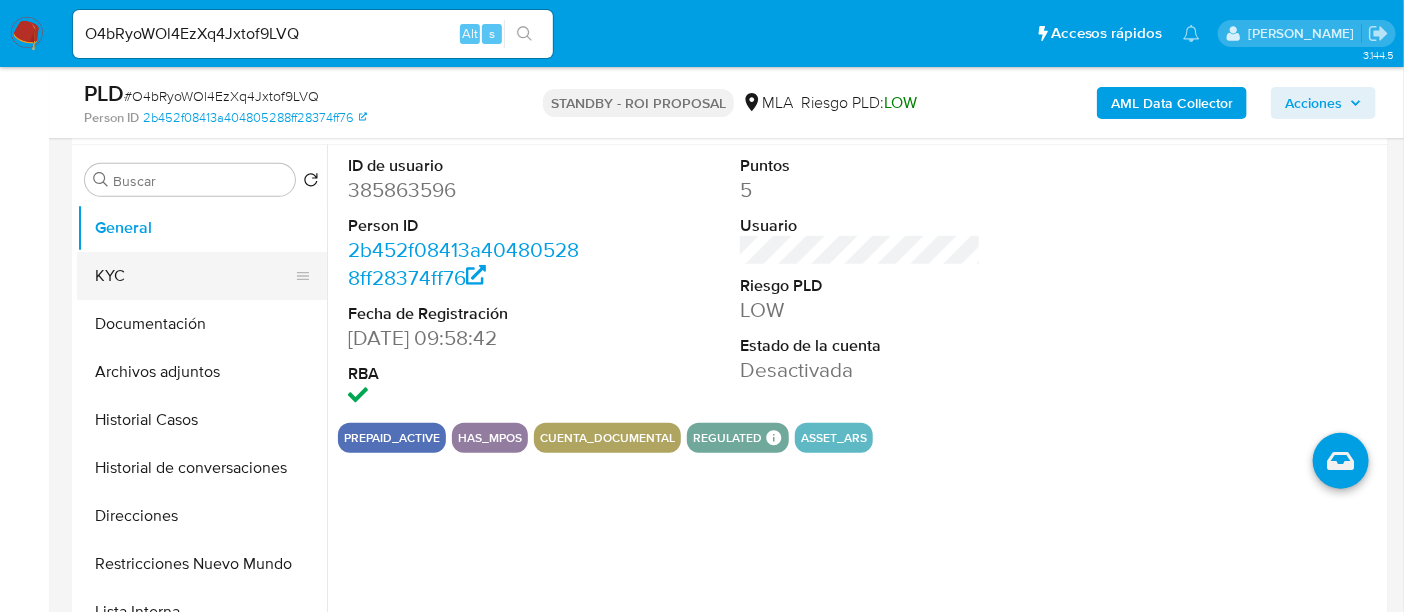 click on "KYC" at bounding box center (194, 276) 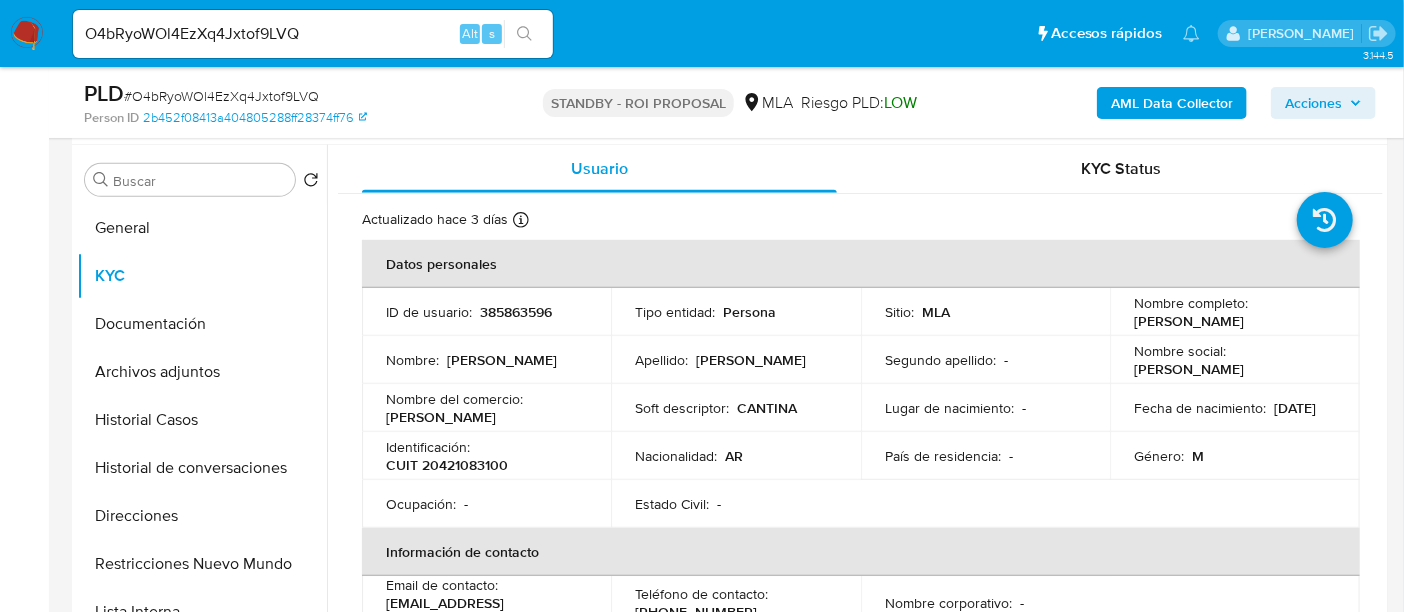 click on "# O4bRyoWOl4EzXq4Jxtof9LVQ" at bounding box center (221, 96) 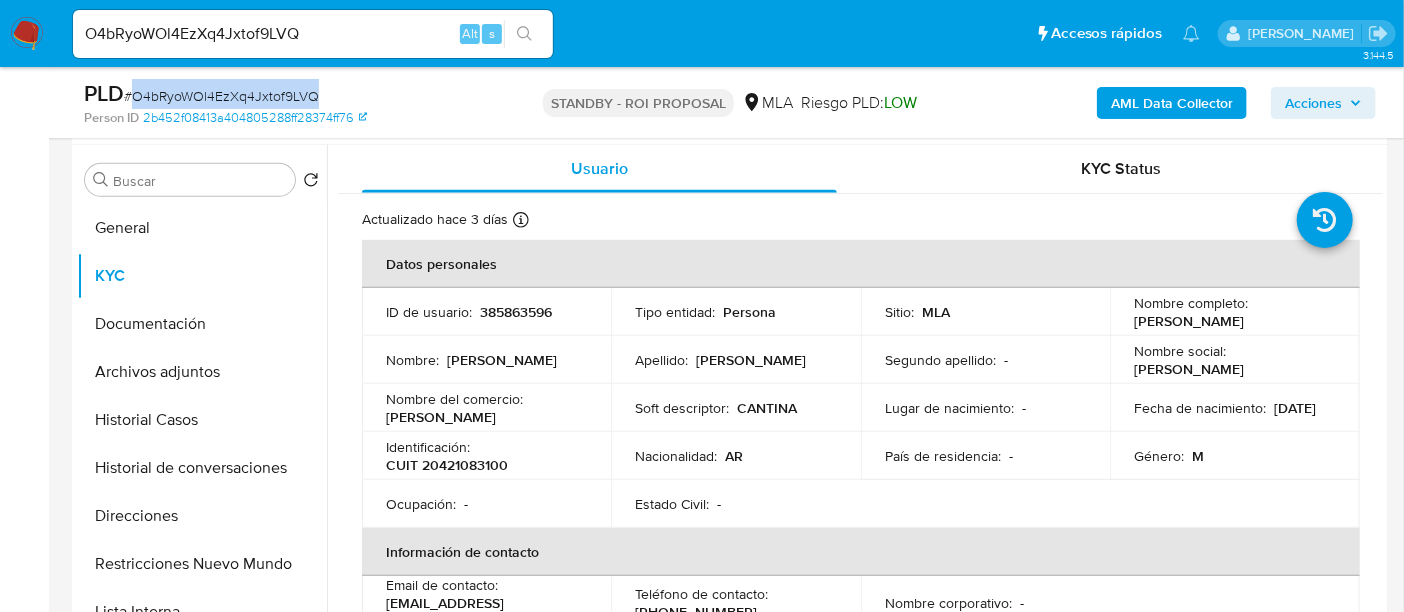 click on "# O4bRyoWOl4EzXq4Jxtof9LVQ" at bounding box center [221, 96] 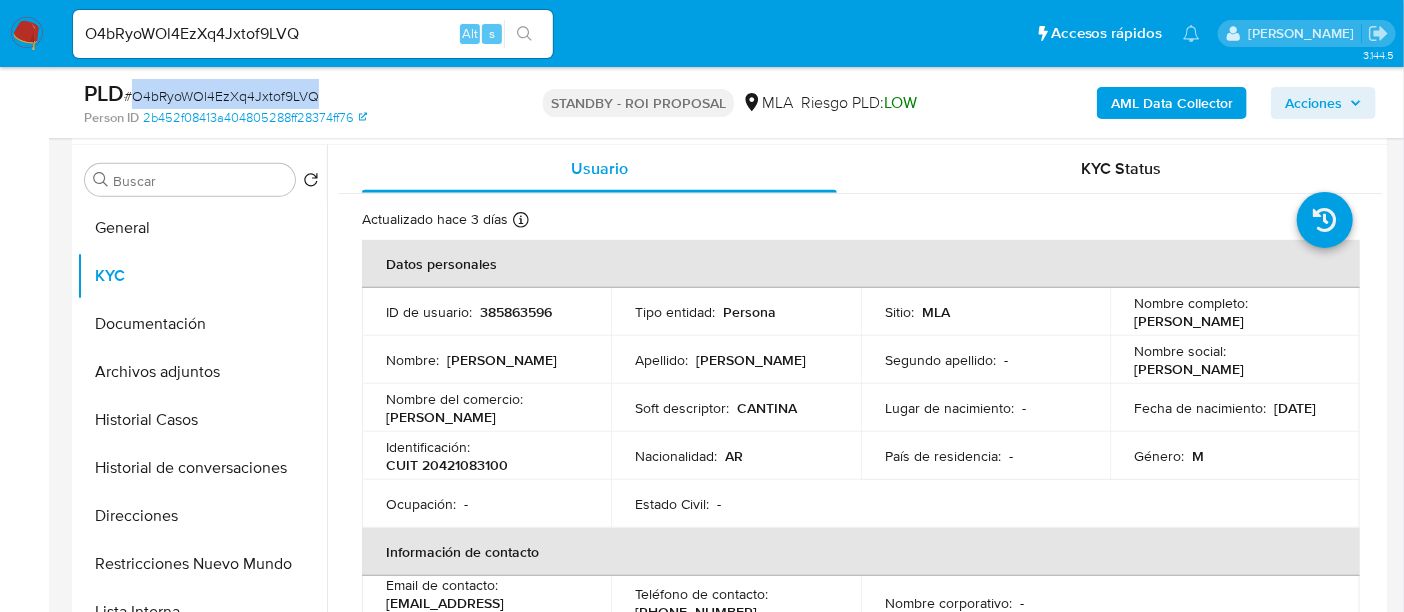 copy on "O4bRyoWOl4EzXq4Jxtof9LVQ" 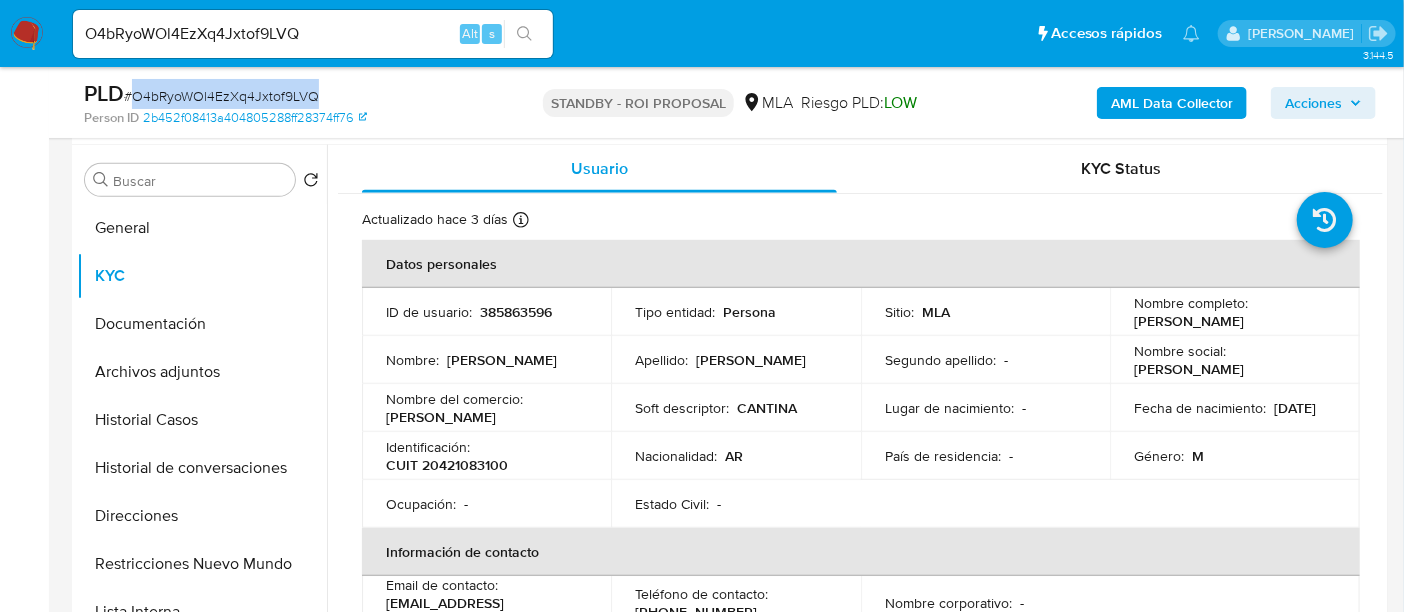 click on "# O4bRyoWOl4EzXq4Jxtof9LVQ" at bounding box center (221, 96) 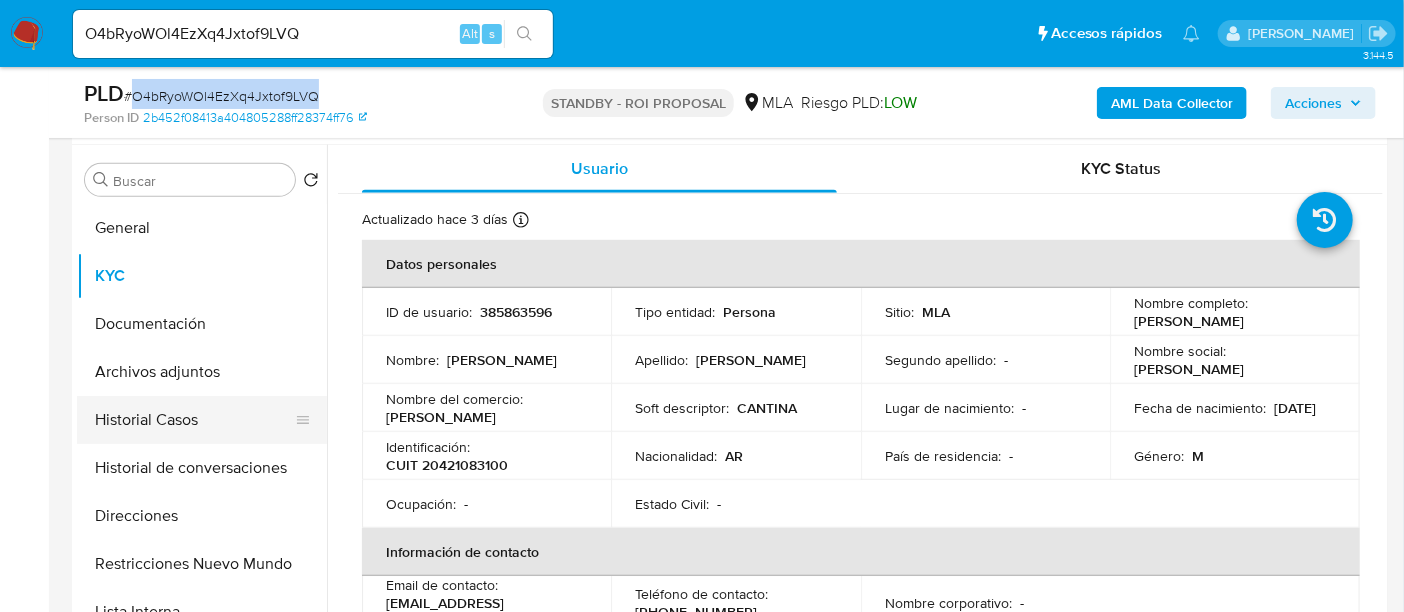 click on "Historial Casos" at bounding box center [194, 420] 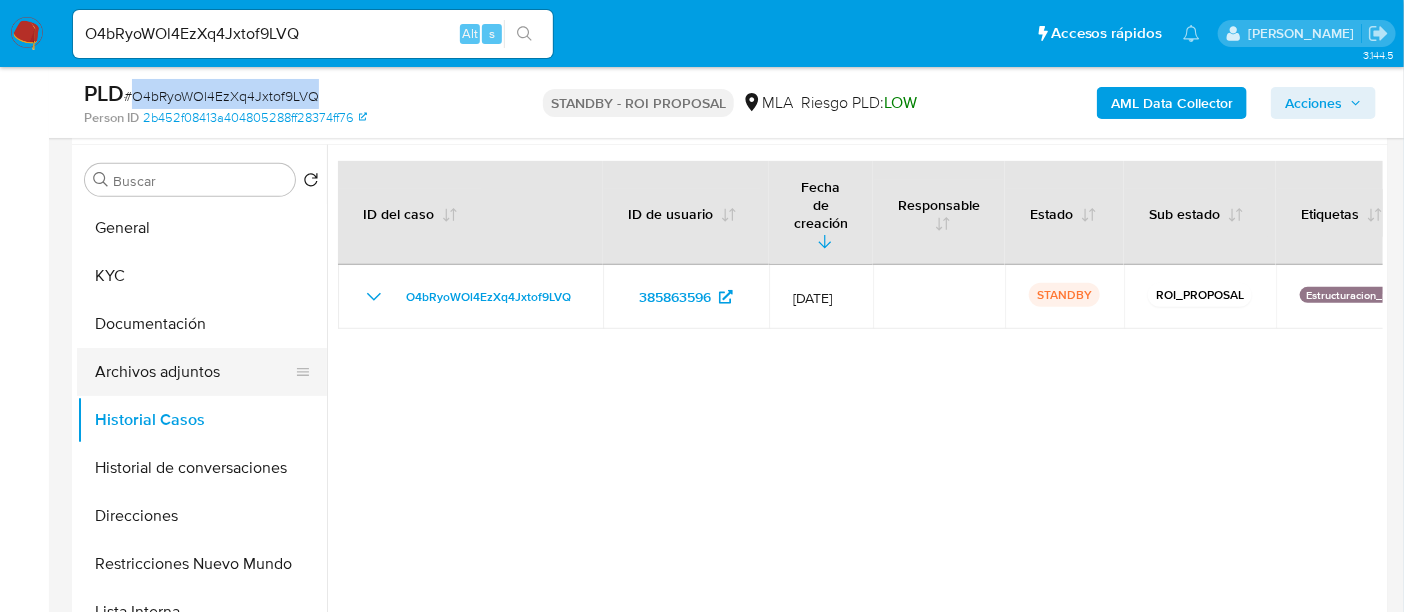 click on "Archivos adjuntos" at bounding box center (194, 372) 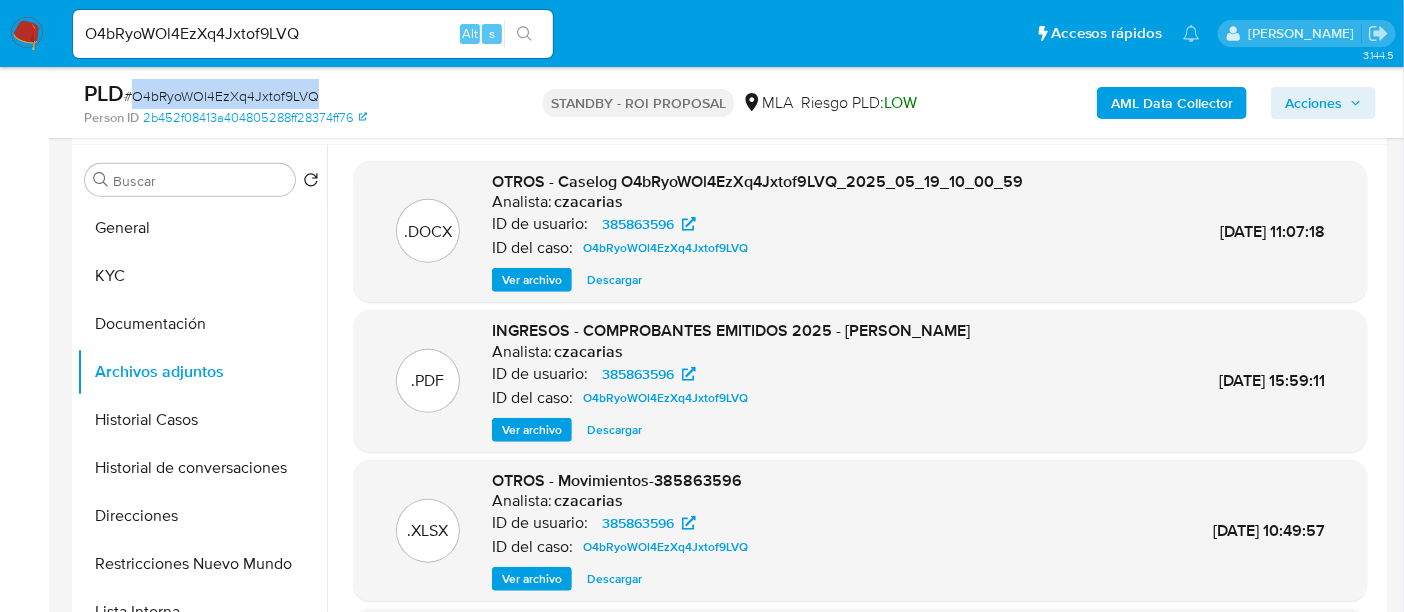 click on "# O4bRyoWOl4EzXq4Jxtof9LVQ" at bounding box center (221, 96) 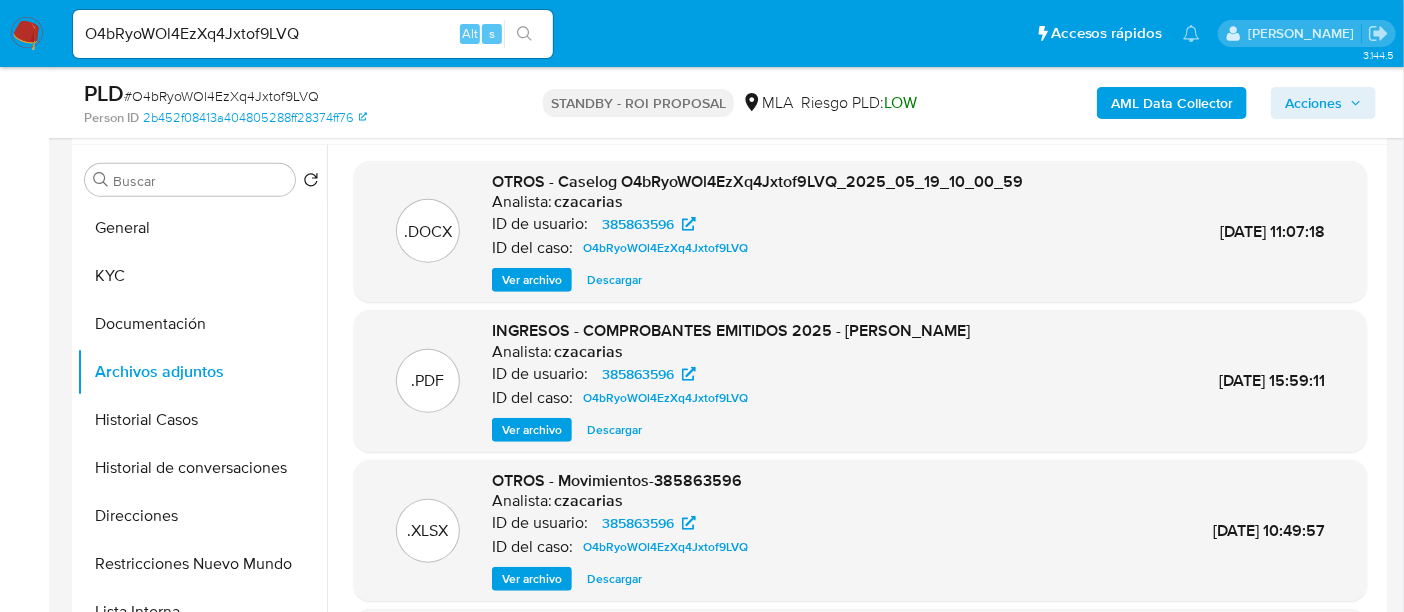 click on ".DOCX OTROS - Caselog O4bRyoWOl4EzXq4Jxtof9LVQ_2025_05_19_10_00_59 Analista: czacarias ID de usuario: 385863596 ID del caso: O4bRyoWOl4EzXq4Jxtof9LVQ Ver archivo Descargar 11/Jul/2025 11:07:18" at bounding box center [860, 232] 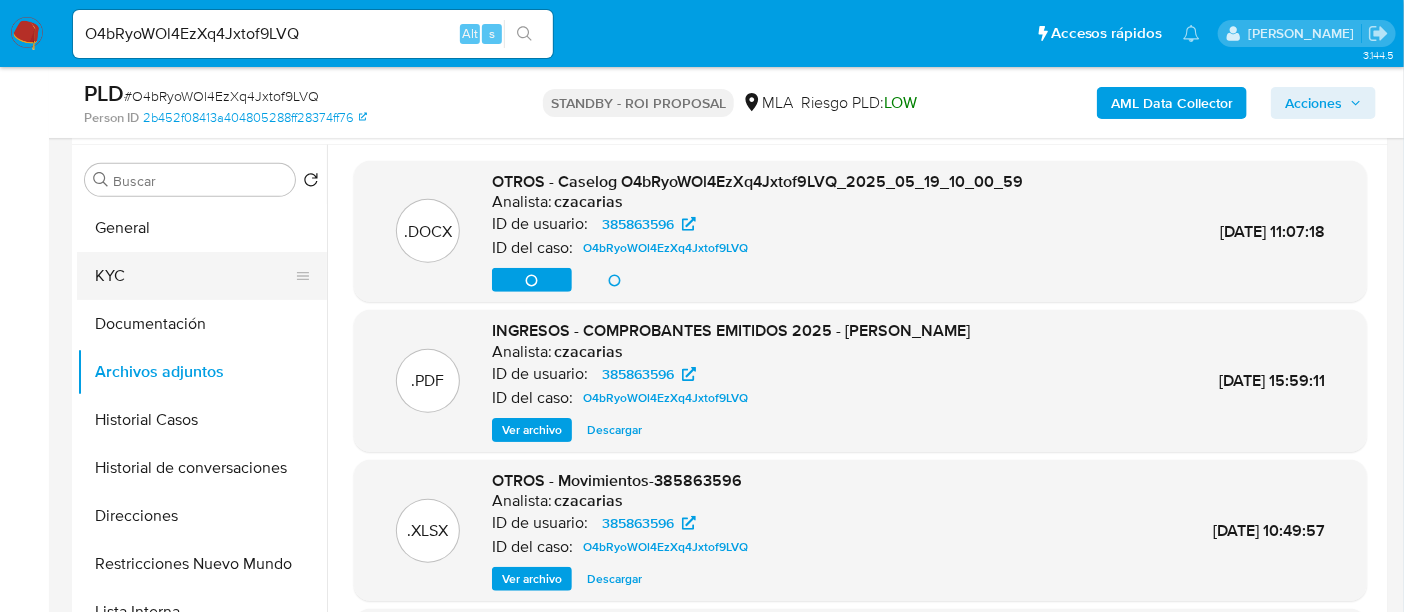 click on "KYC" at bounding box center (194, 276) 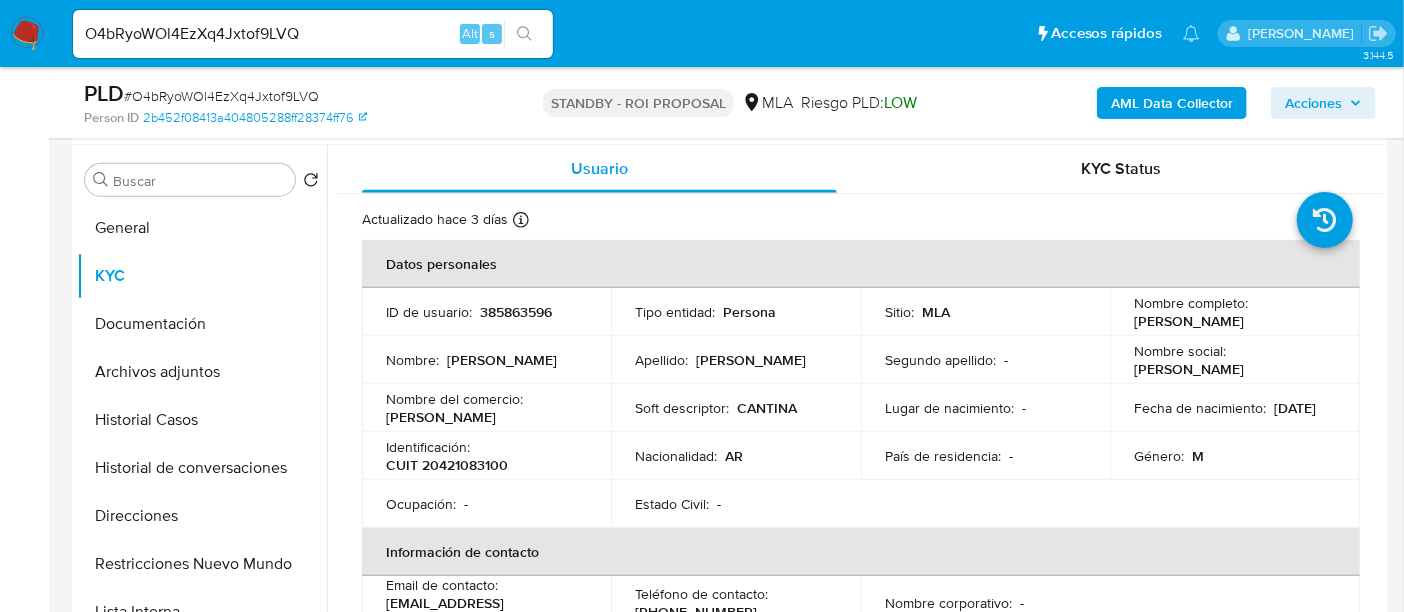 drag, startPoint x: 1131, startPoint y: 316, endPoint x: 1248, endPoint y: 325, distance: 117.34564 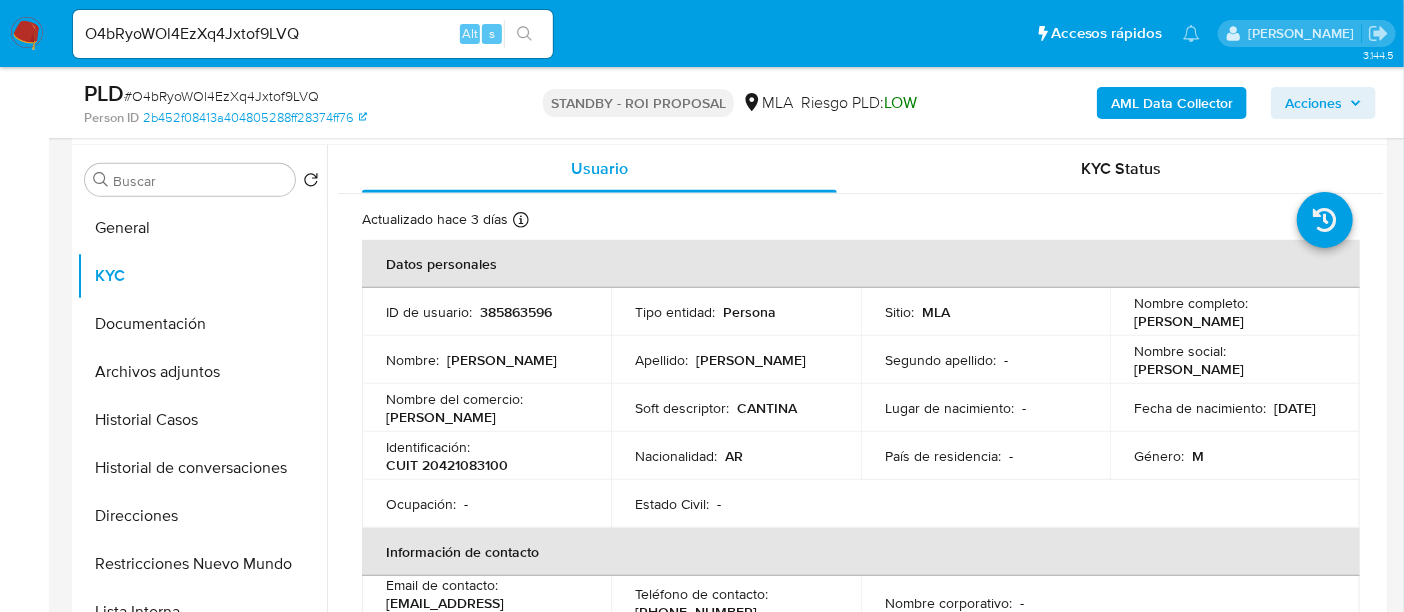 copy on "Tomas Rodriguez" 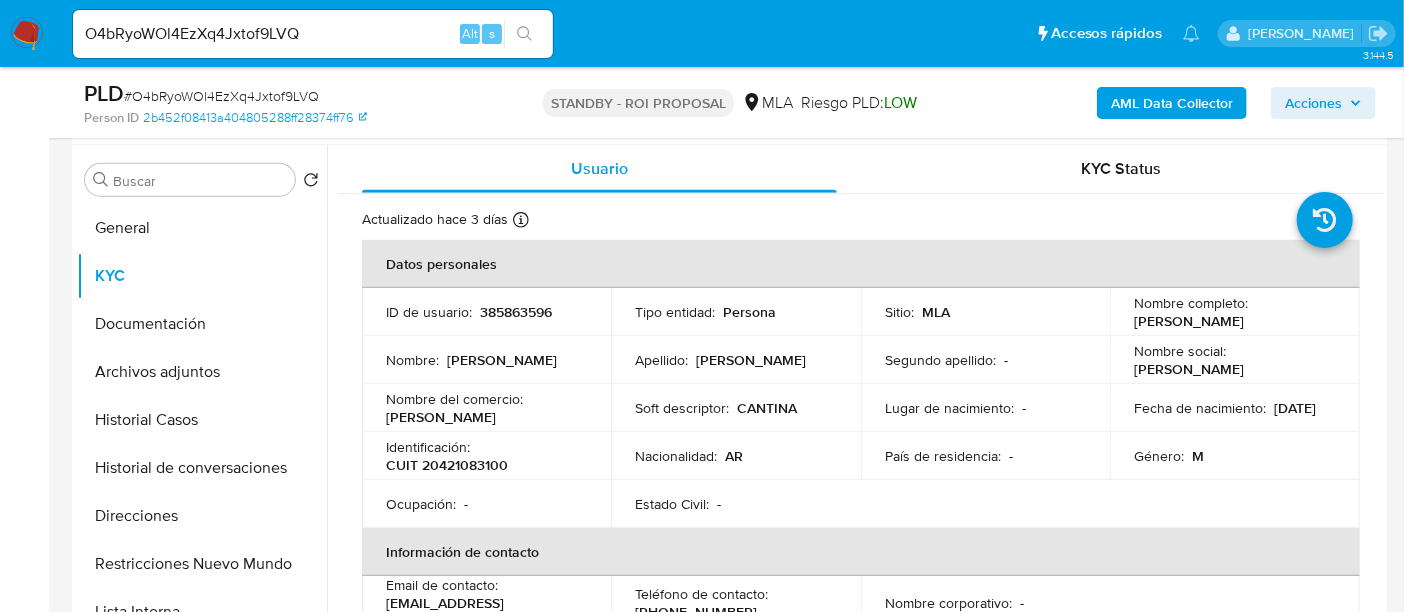 click on "CUIT 20421083100" at bounding box center (447, 465) 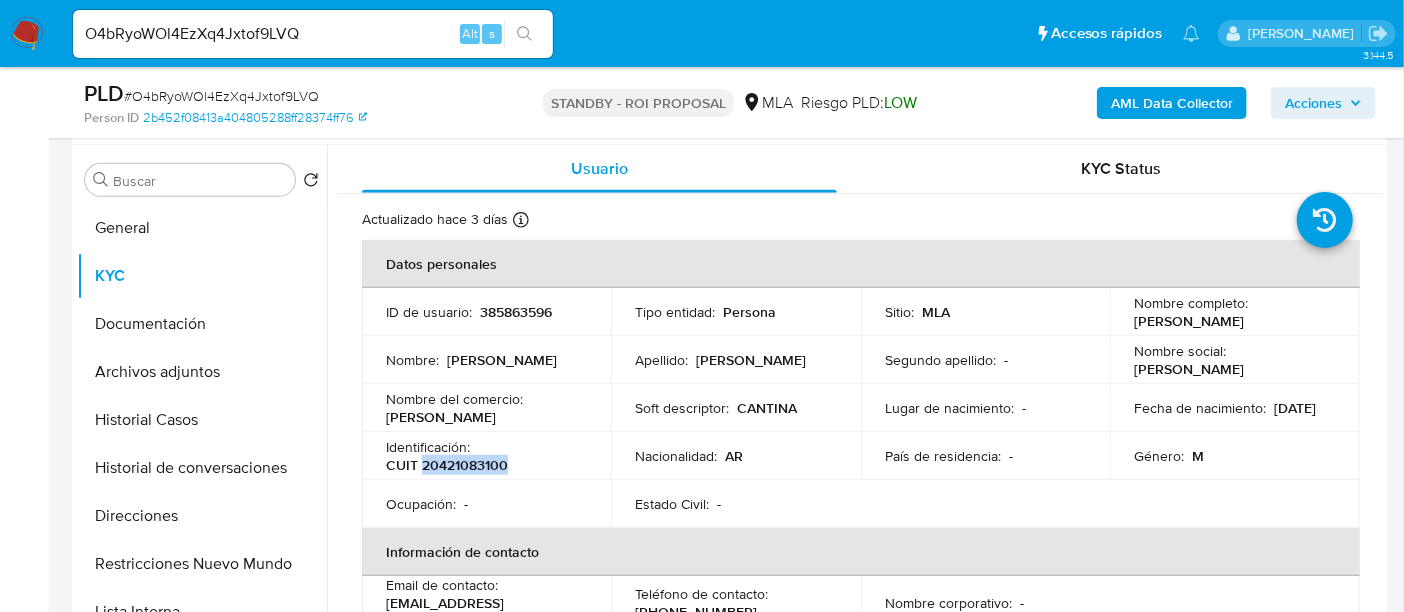 click on "CUIT 20421083100" at bounding box center [447, 465] 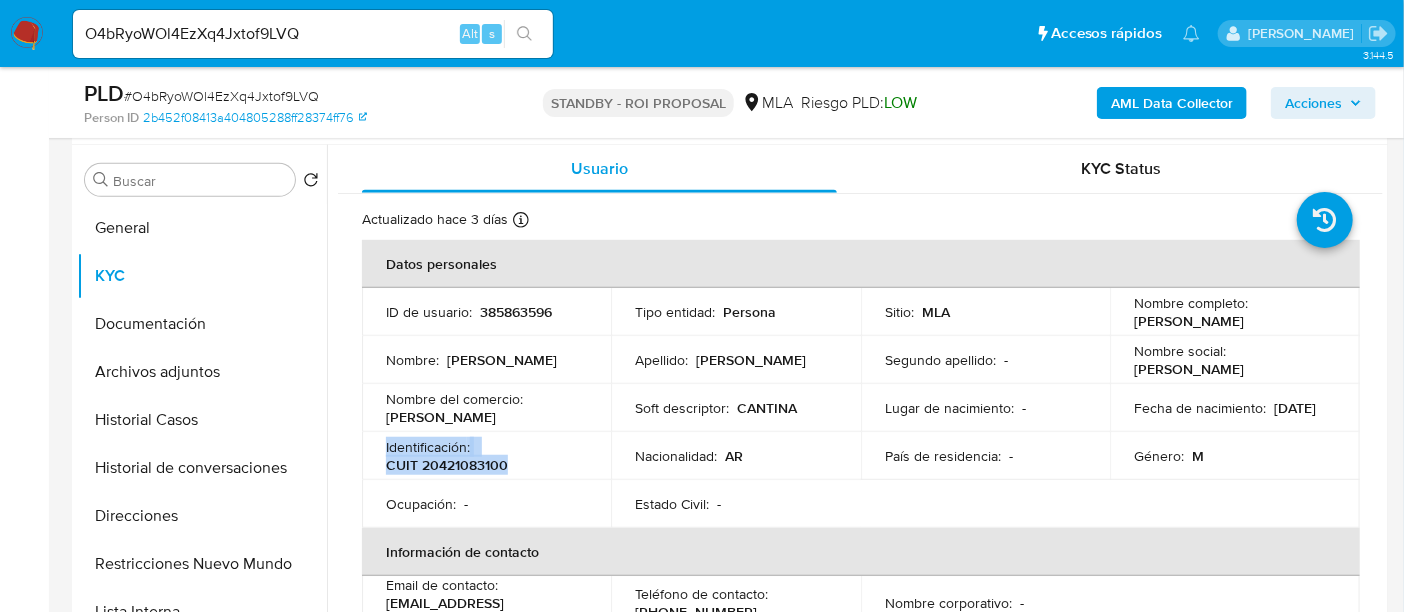 click on "CUIT 20421083100" at bounding box center [447, 465] 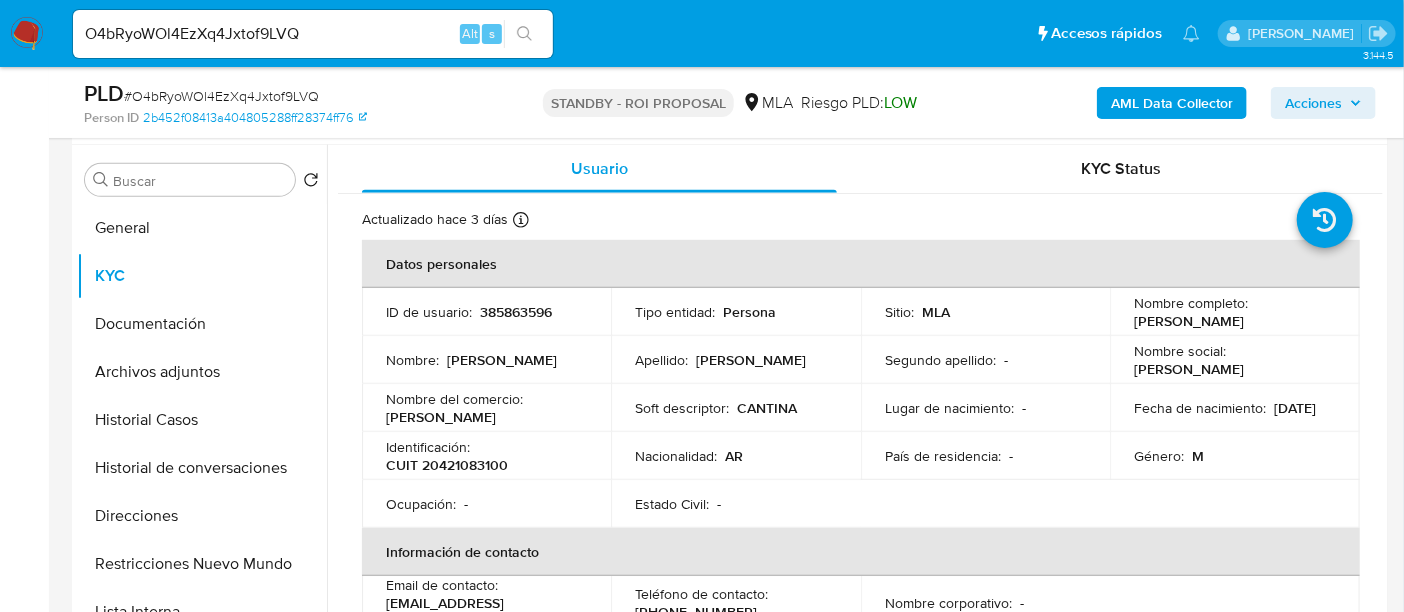 click on "Ocupación :    -" at bounding box center (486, 504) 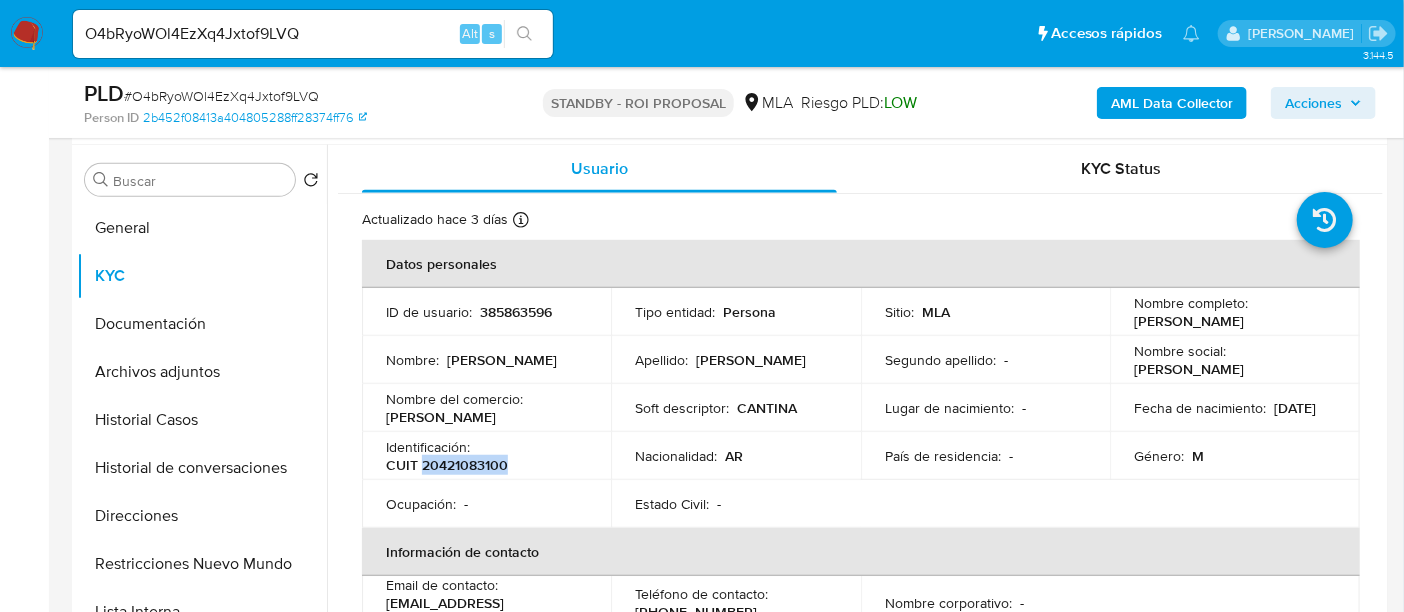 click on "CUIT 20421083100" at bounding box center (447, 465) 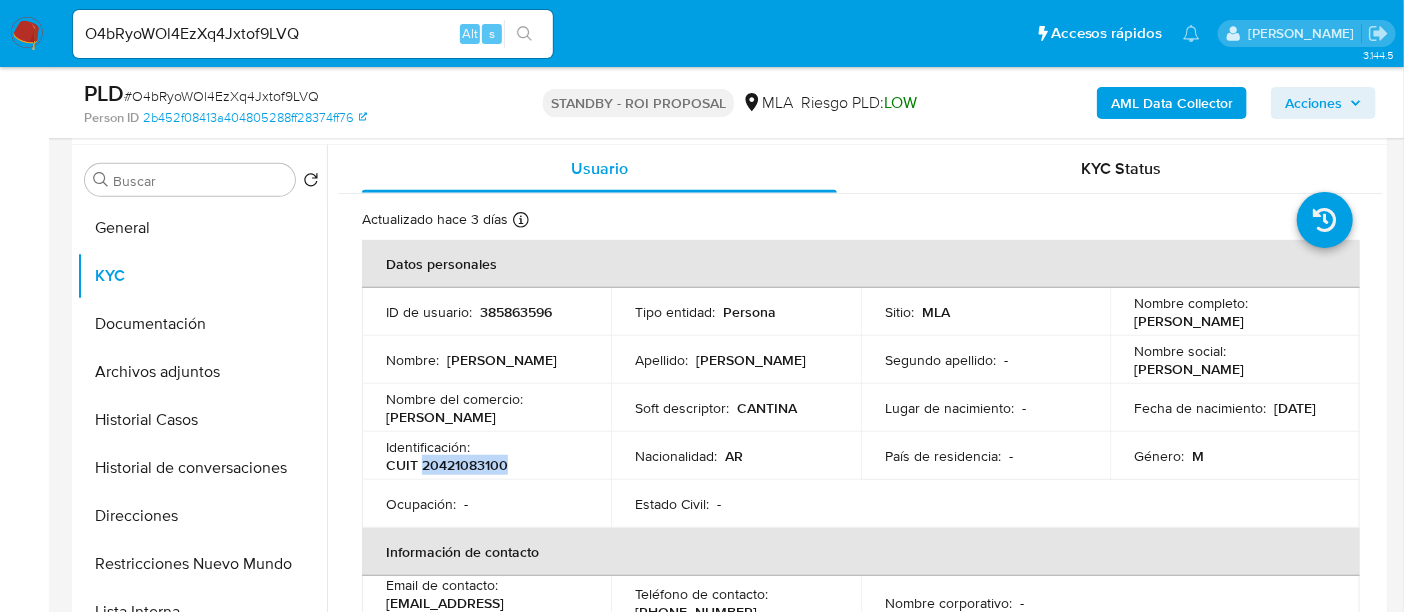 copy on "20421083100" 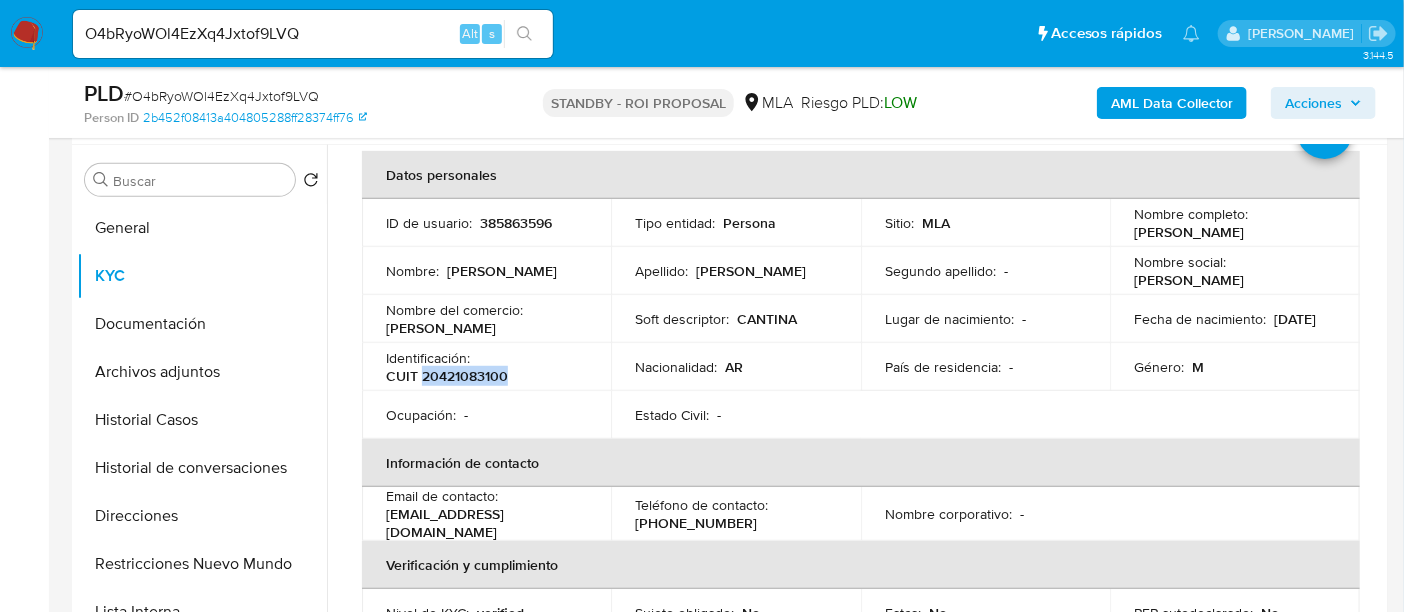 scroll, scrollTop: 125, scrollLeft: 0, axis: vertical 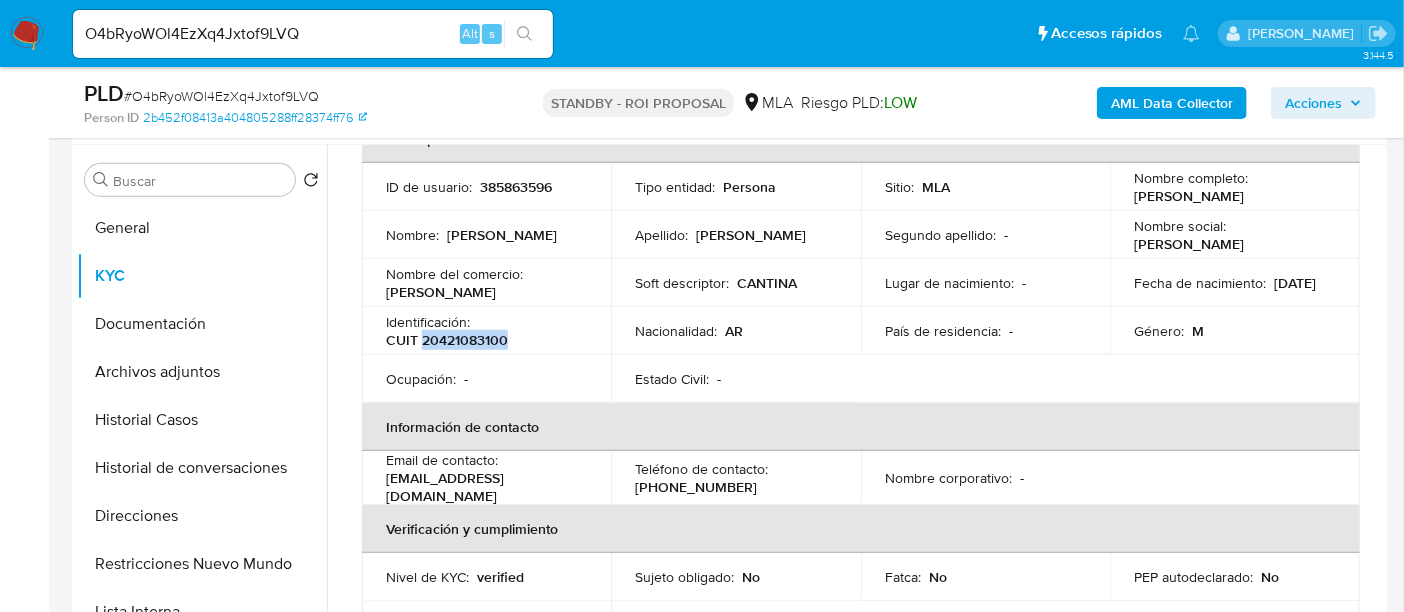 drag, startPoint x: 389, startPoint y: 482, endPoint x: 410, endPoint y: 473, distance: 22.847319 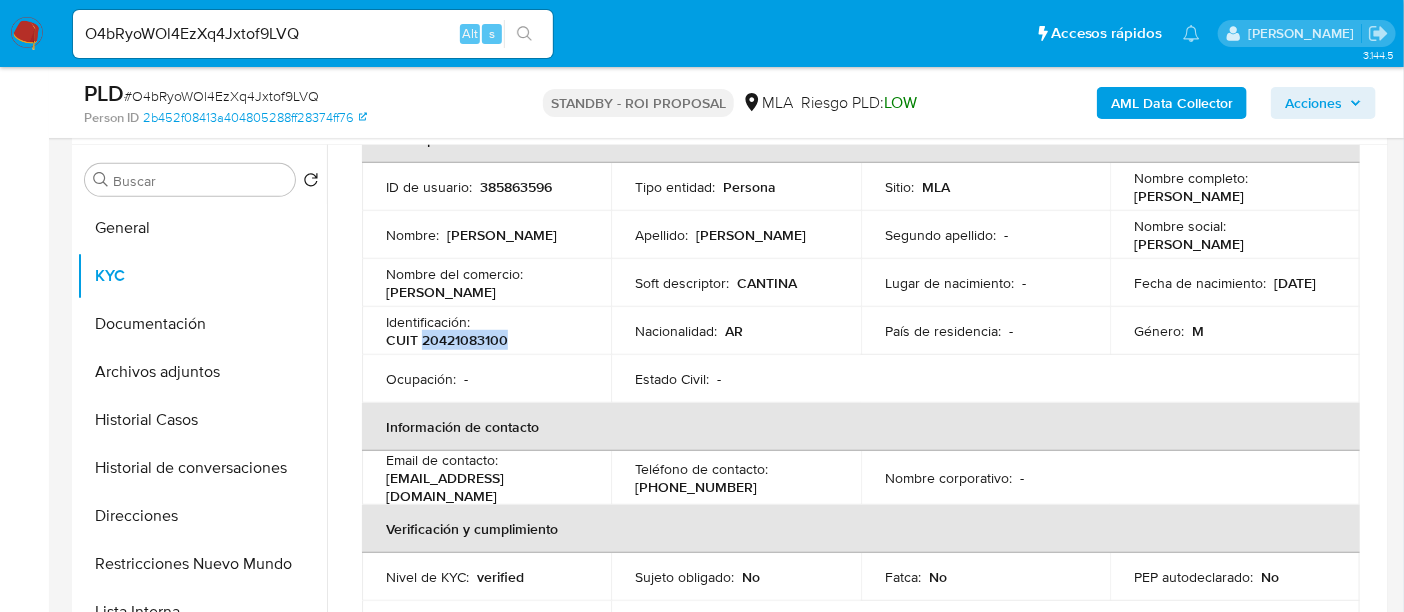 copy on "rodrigueztomas.12.73@gmail.com" 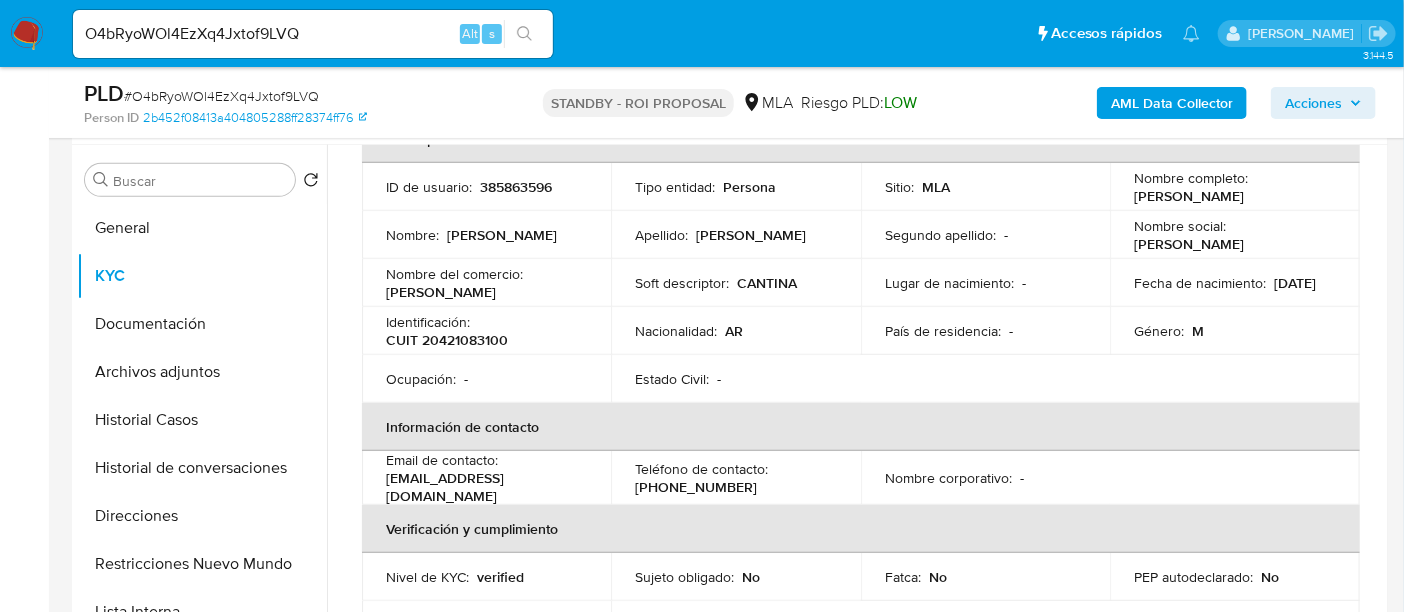 click on "(353) 4409432" at bounding box center [696, 487] 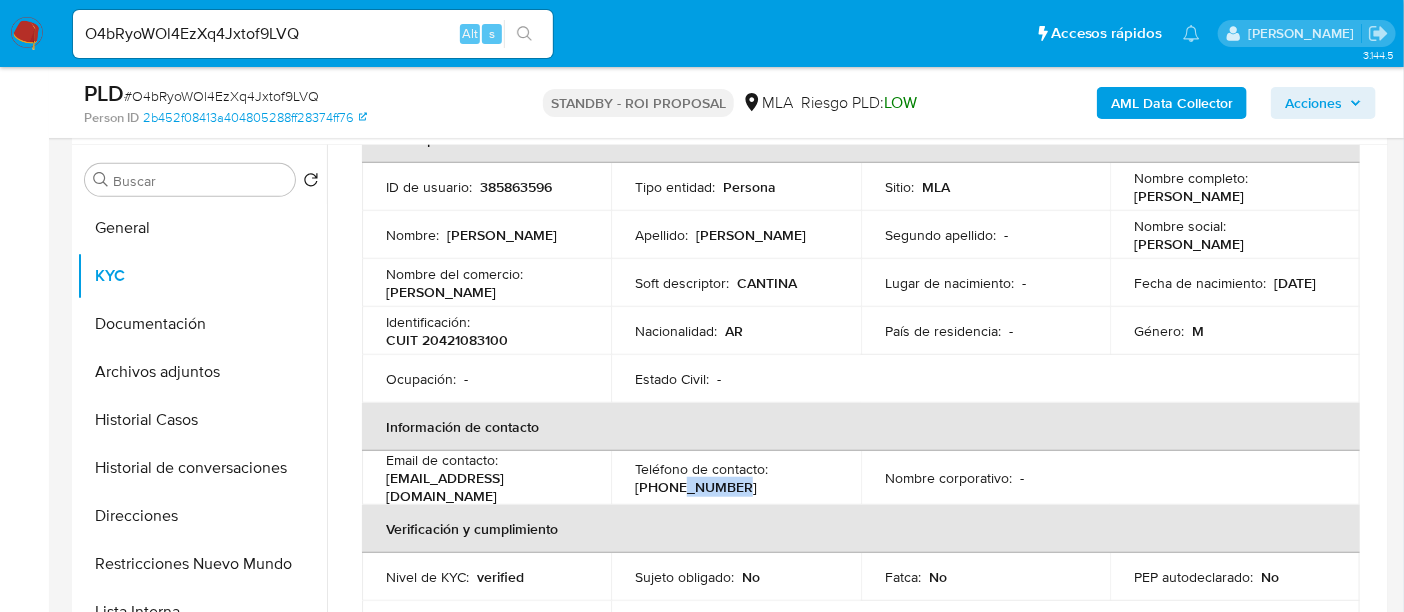 click on "(353) 4409432" at bounding box center [696, 487] 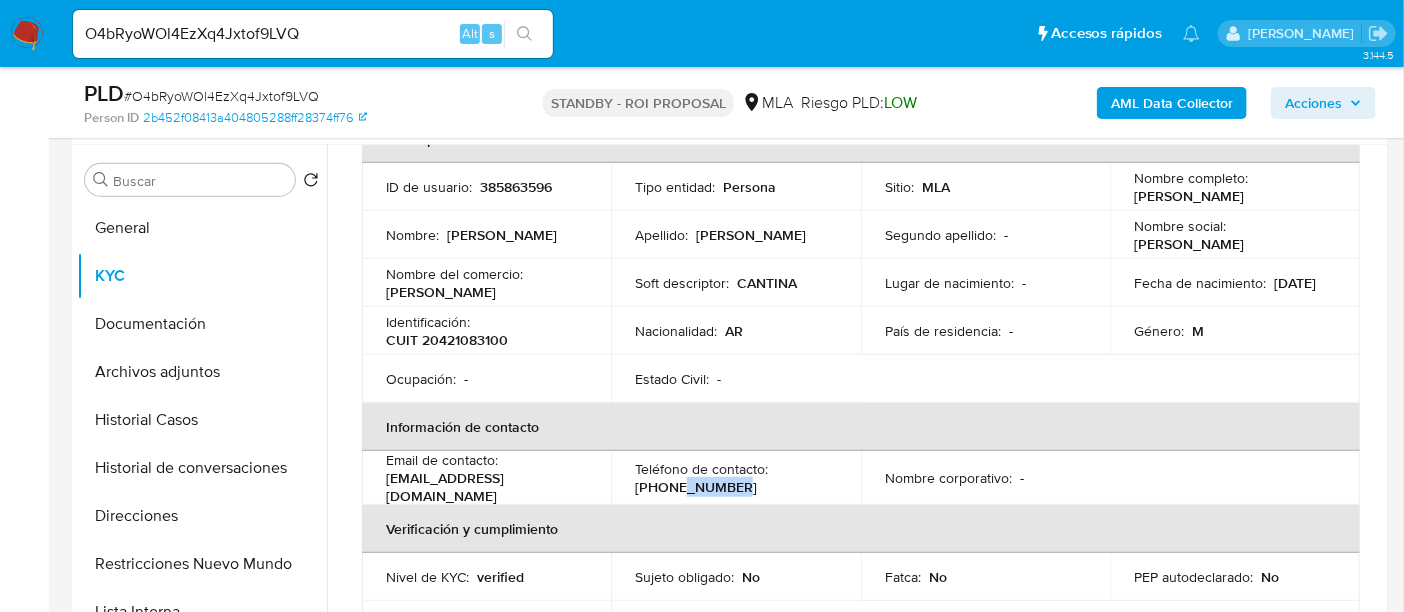 copy on "4409432" 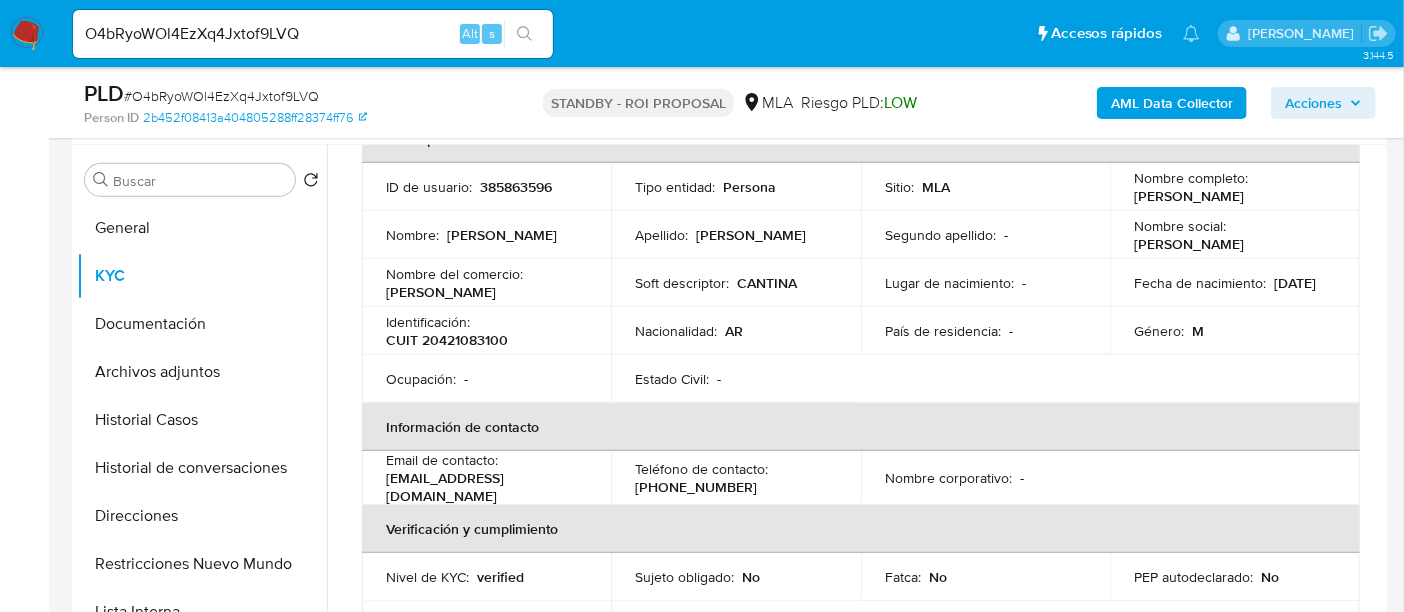 click on "(353) 4409432" at bounding box center (696, 487) 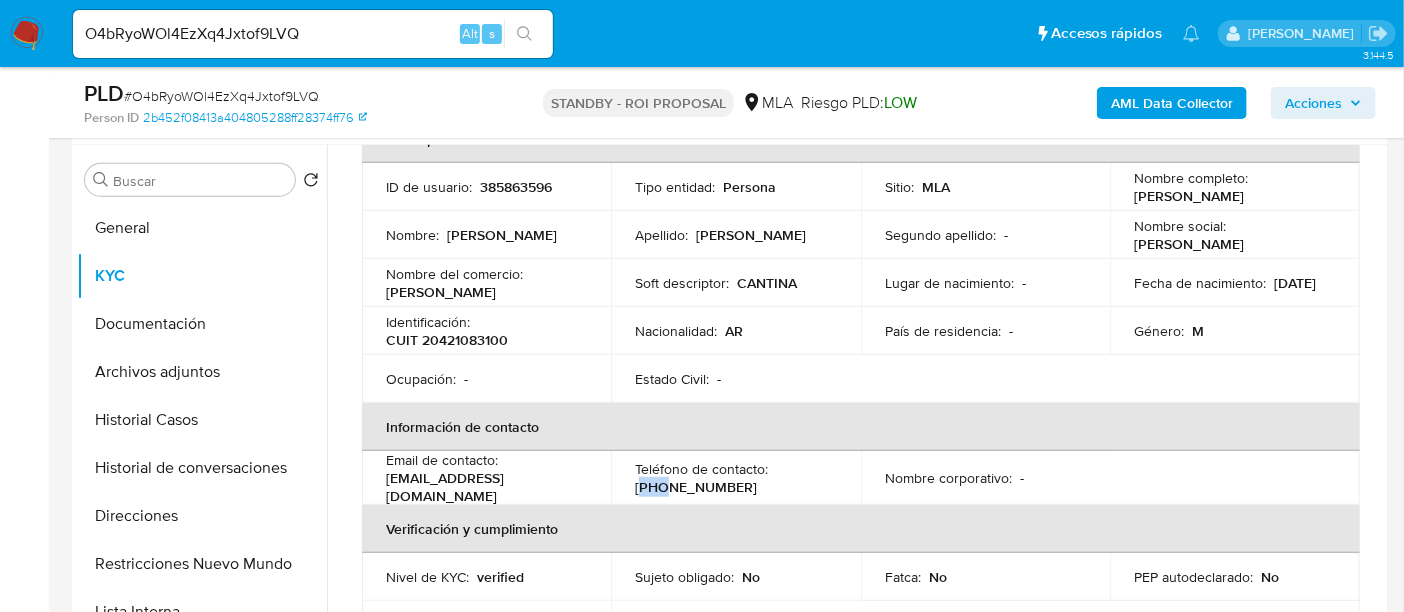 click on "(353) 4409432" at bounding box center (696, 487) 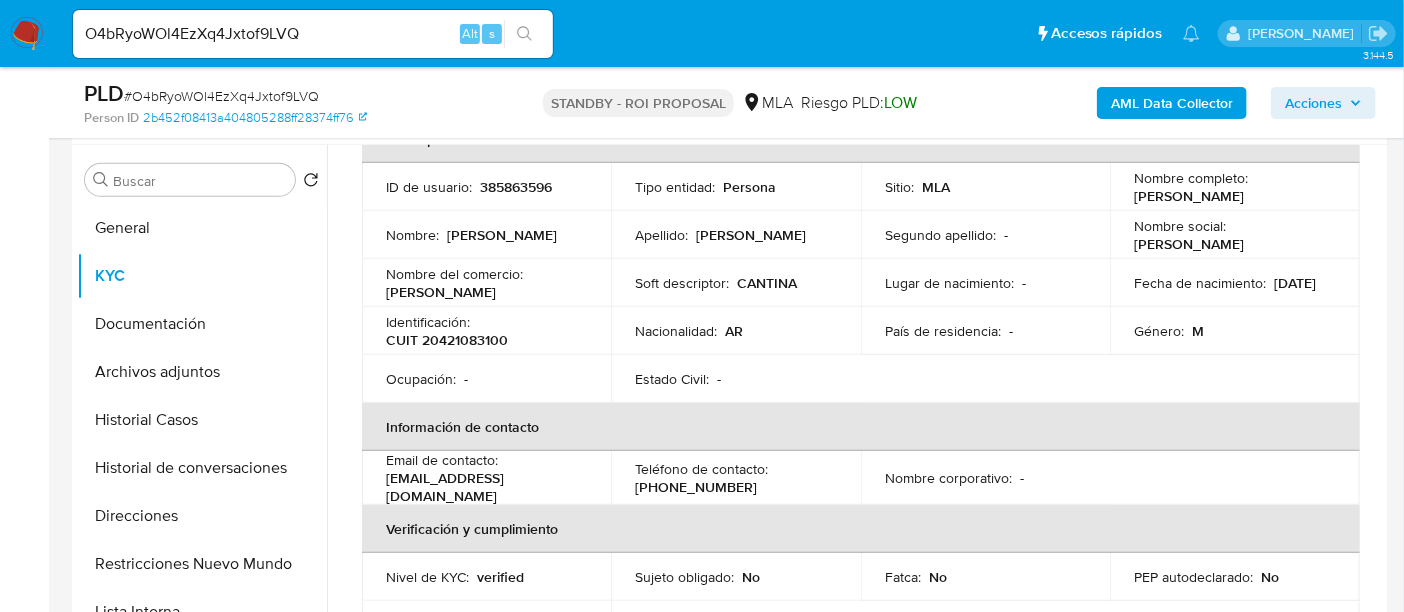 click on "O4bRyoWOl4EzXq4Jxtof9LVQ" at bounding box center [313, 34] 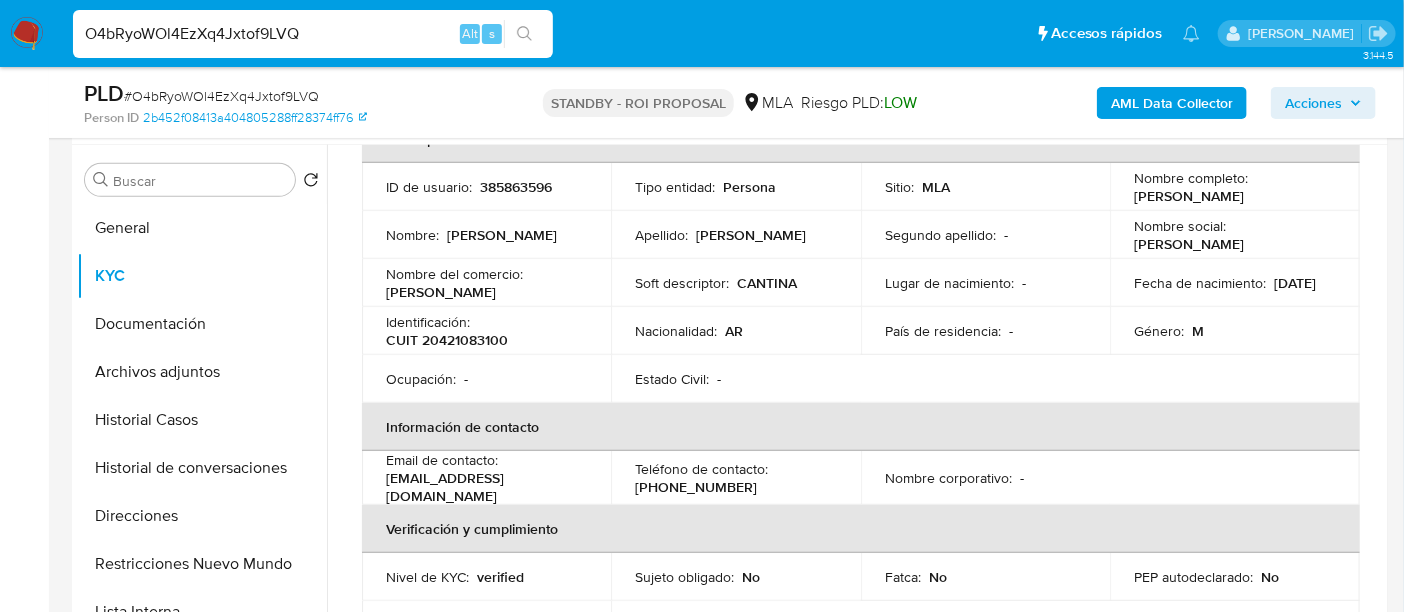 drag, startPoint x: 258, startPoint y: 30, endPoint x: 301, endPoint y: 36, distance: 43.416588 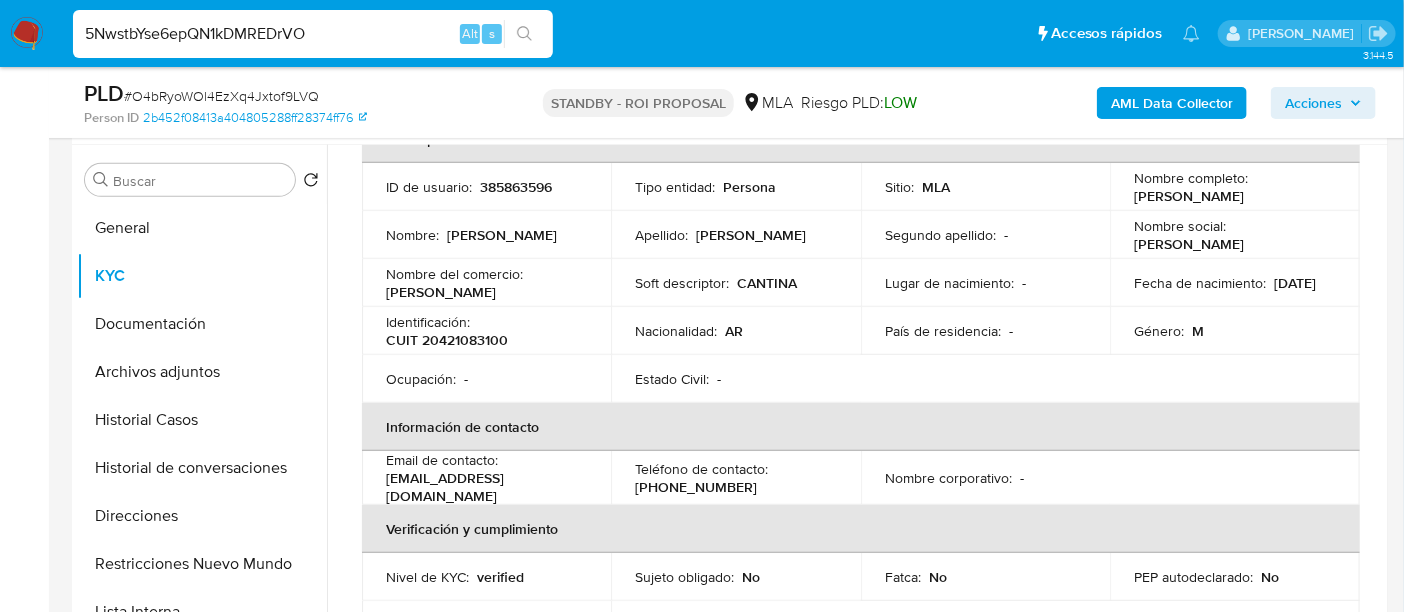 type on "5NwstbYse6epQN1kDMREDrVO" 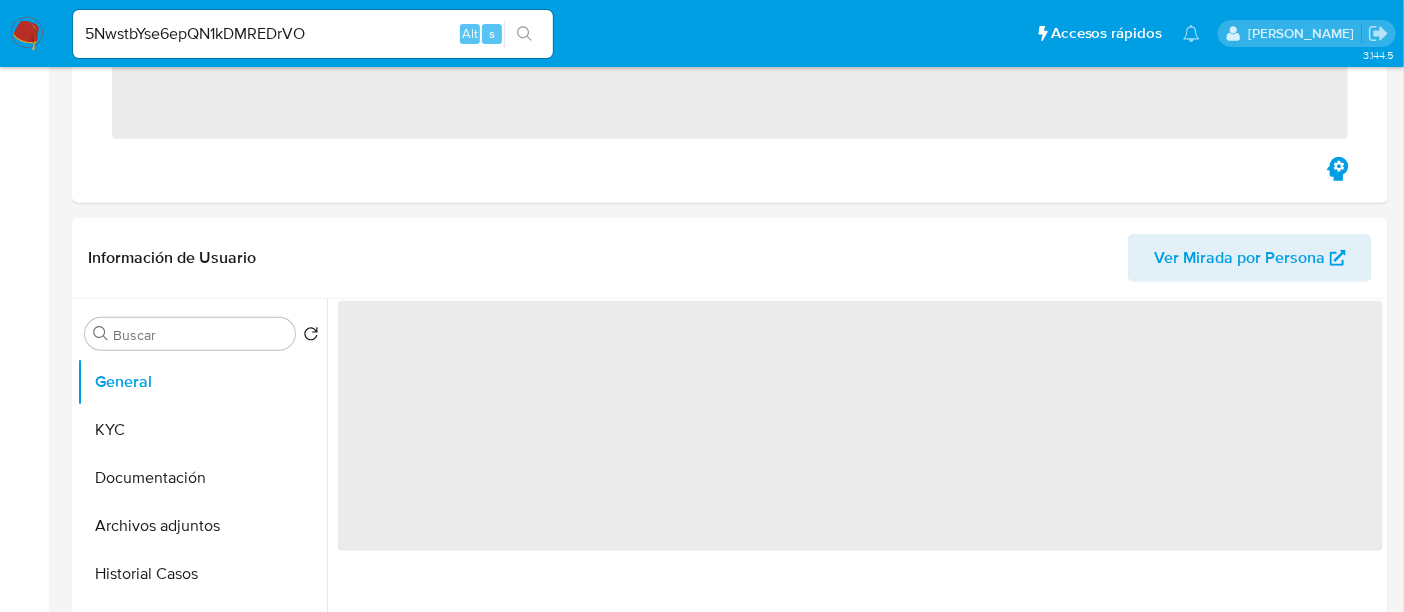 scroll, scrollTop: 0, scrollLeft: 0, axis: both 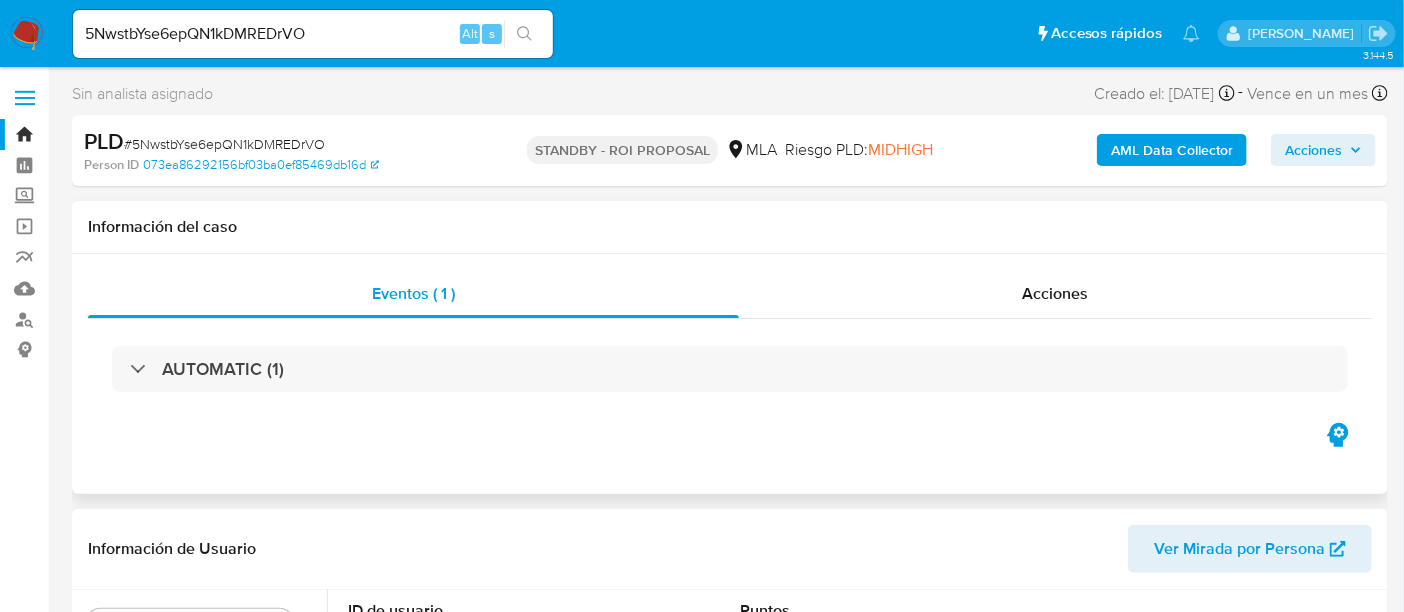 select on "10" 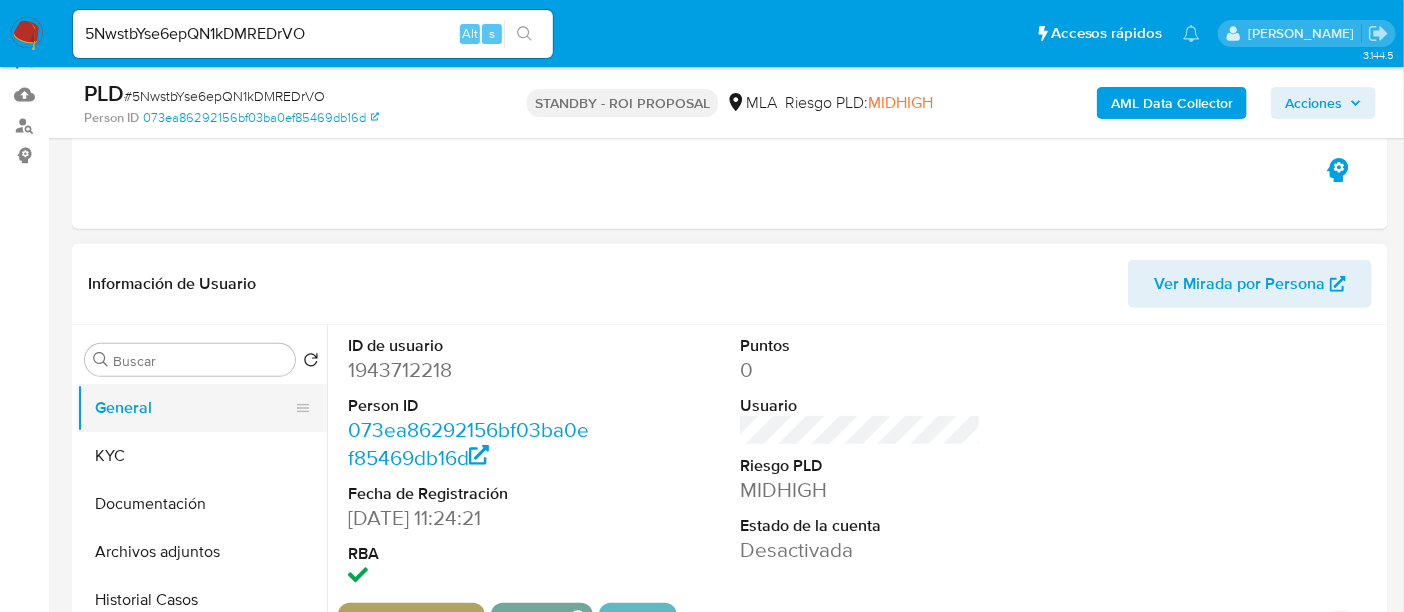 scroll, scrollTop: 250, scrollLeft: 0, axis: vertical 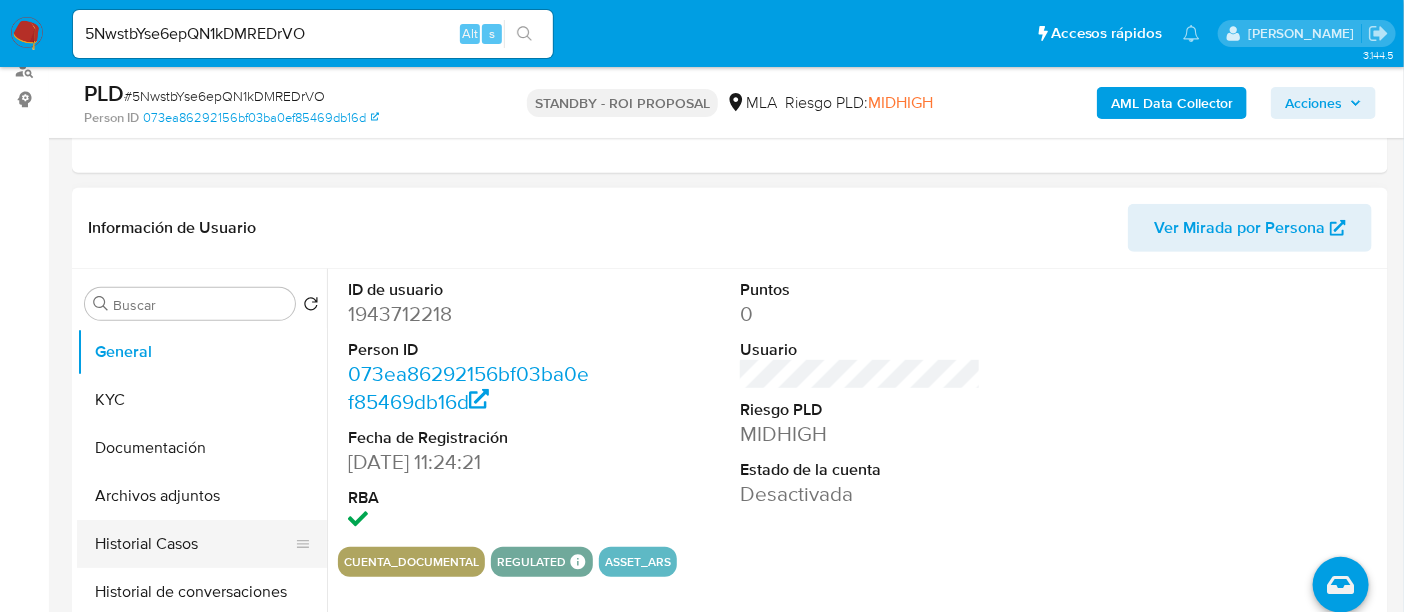 click on "Historial Casos" at bounding box center (194, 544) 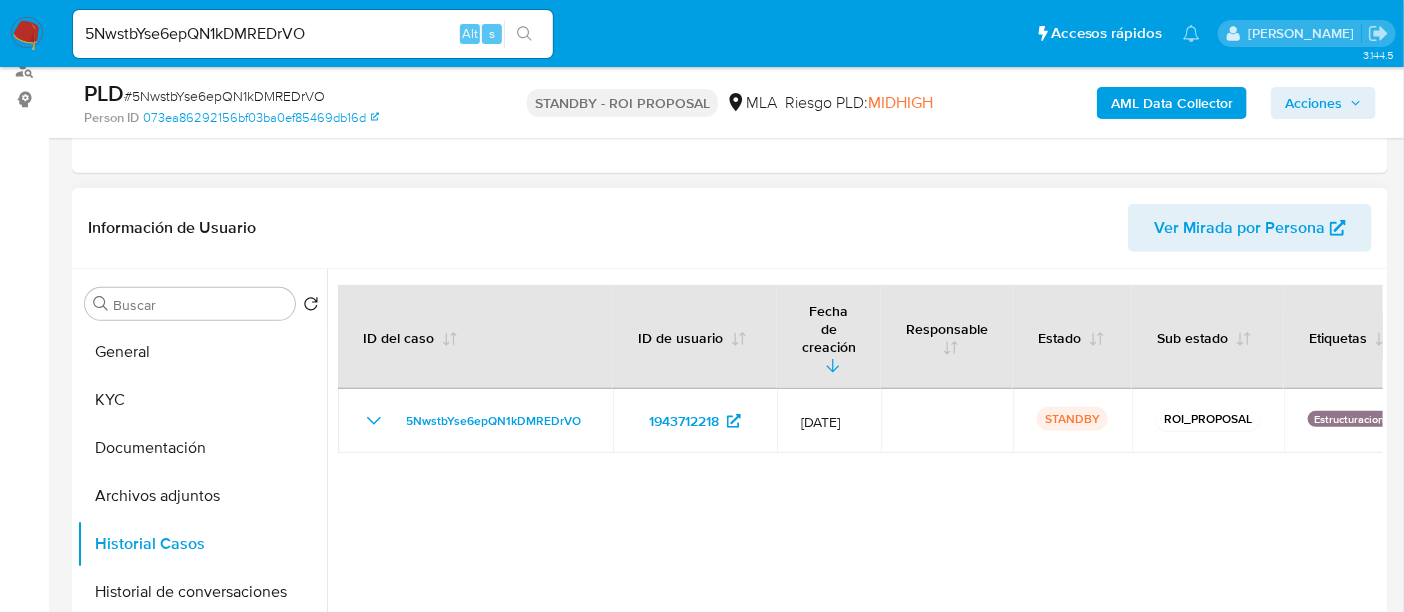scroll, scrollTop: 374, scrollLeft: 0, axis: vertical 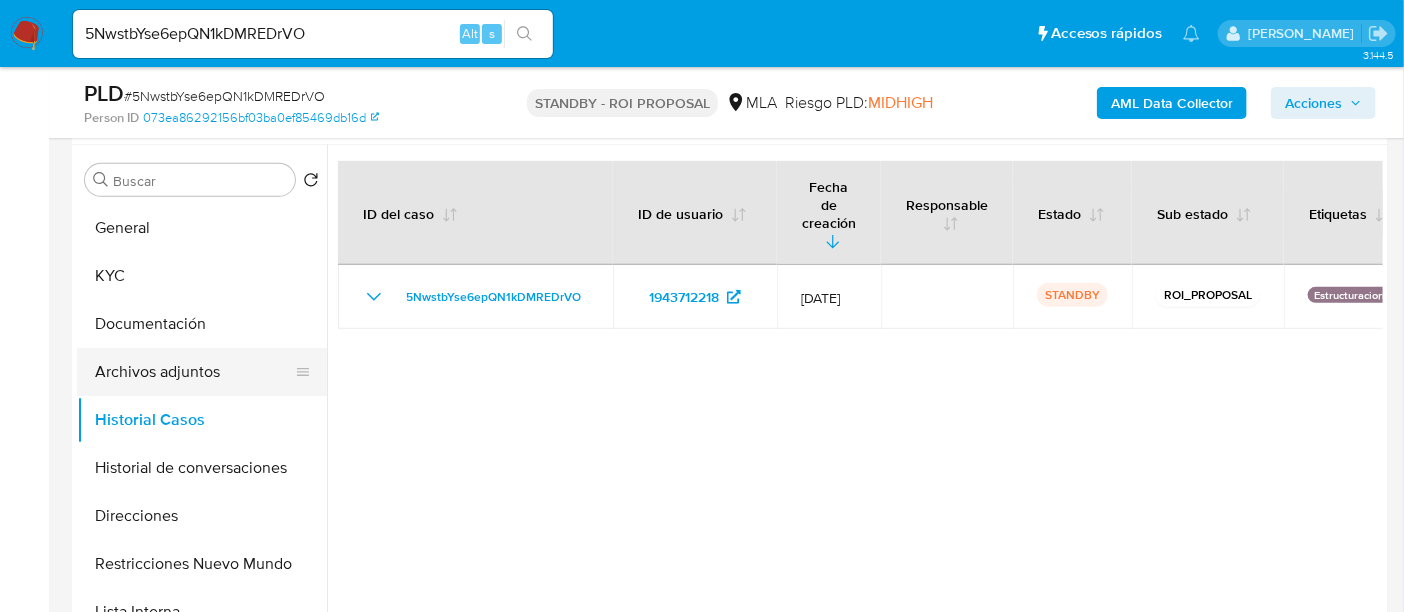 click on "Archivos adjuntos" at bounding box center (194, 372) 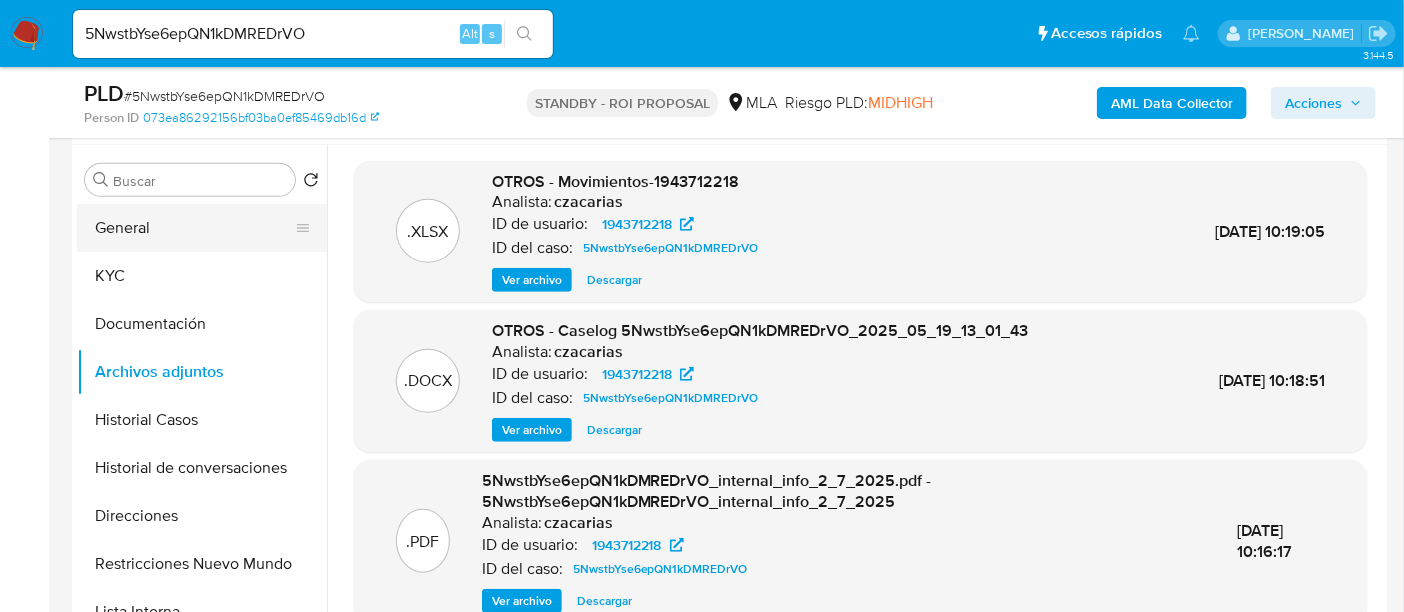 click on "General" at bounding box center (194, 228) 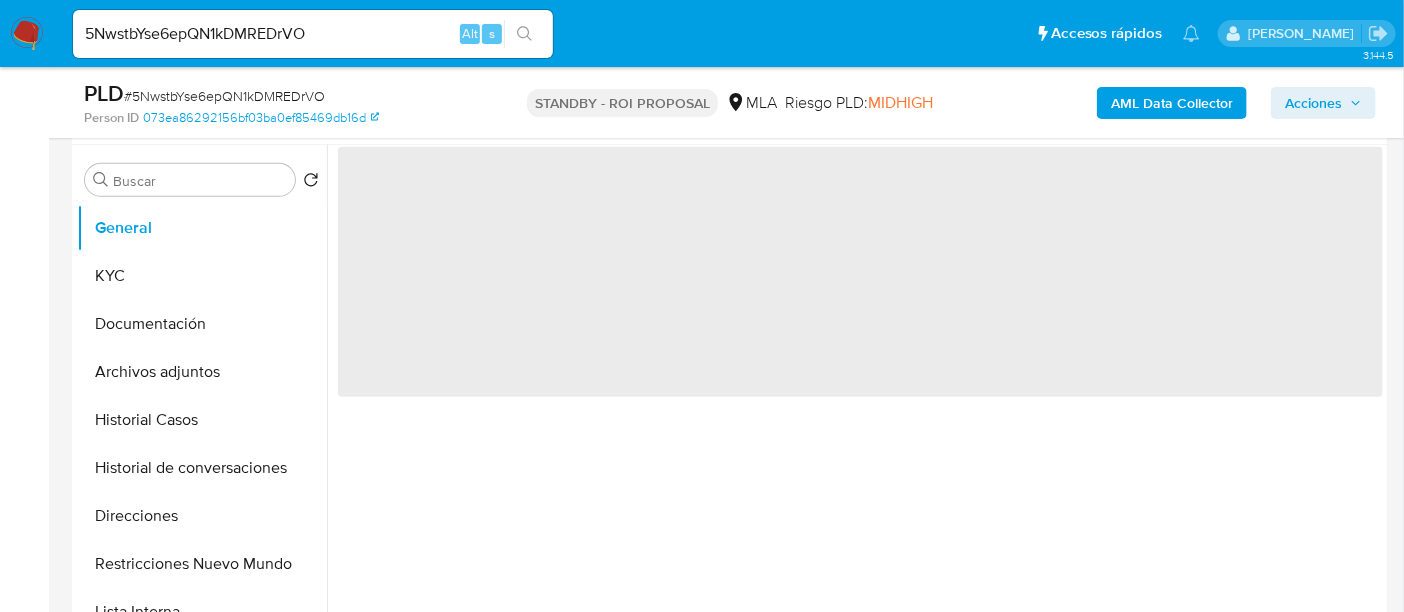 click on "# 5NwstbYse6epQN1kDMREDrVO" at bounding box center [224, 96] 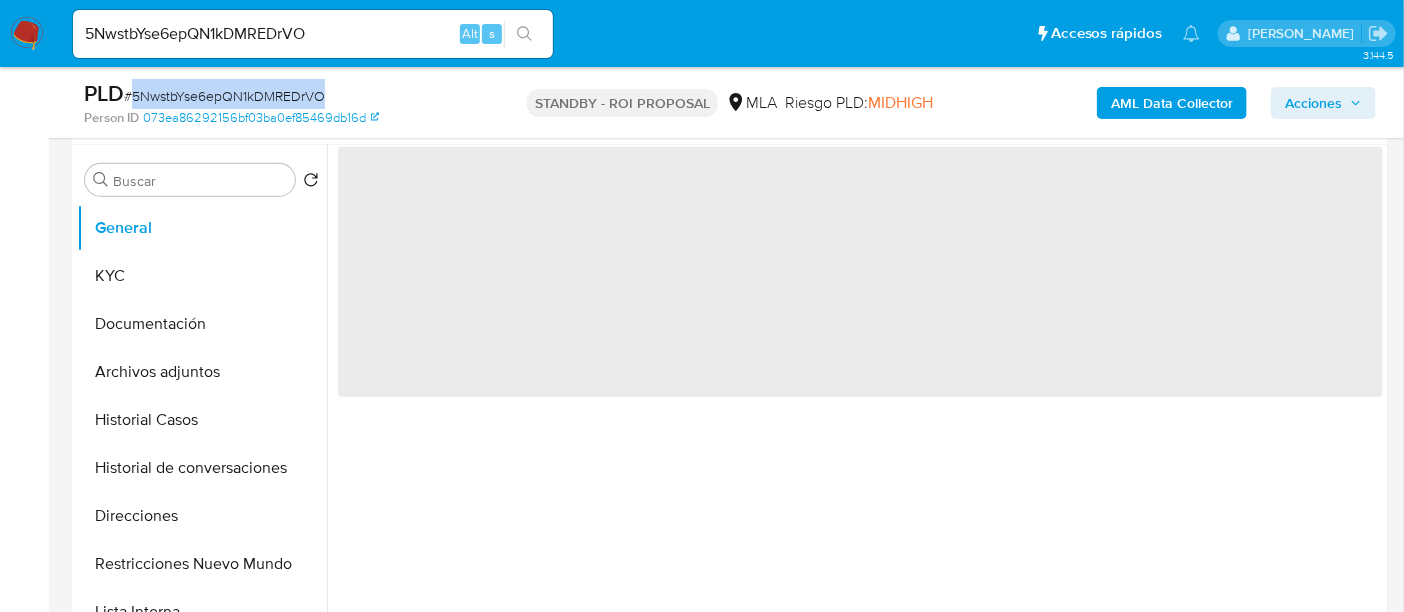 click on "# 5NwstbYse6epQN1kDMREDrVO" at bounding box center (224, 96) 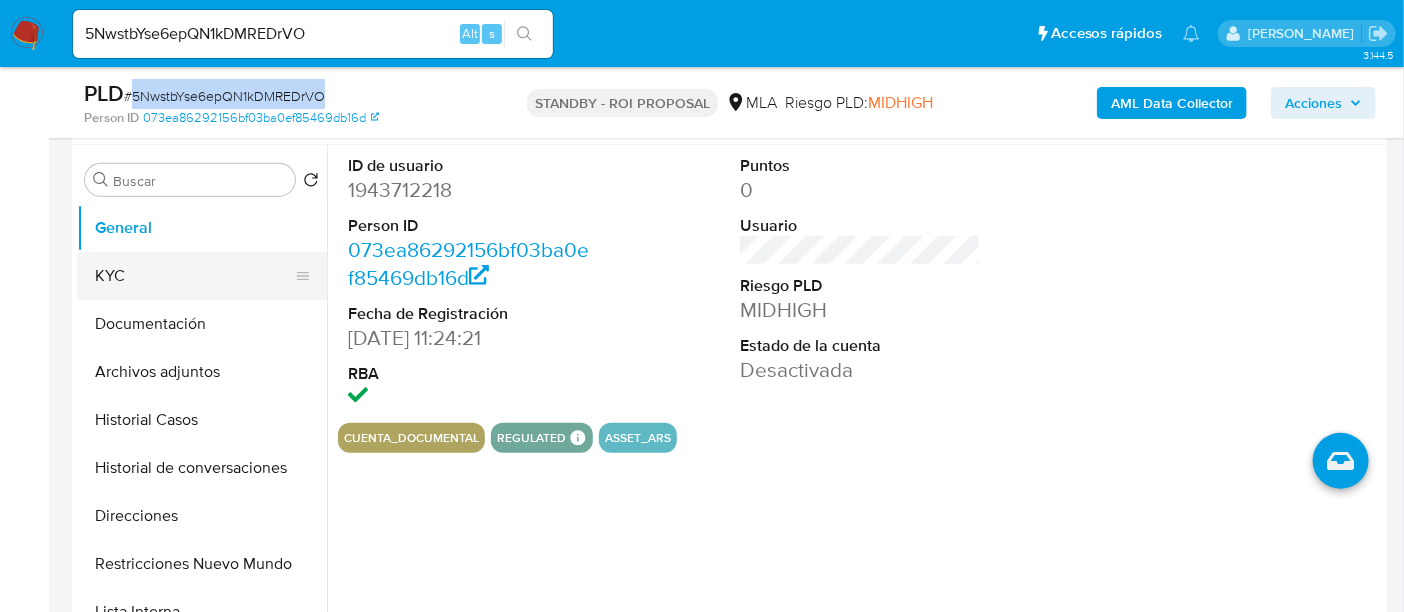 click on "KYC" at bounding box center (194, 276) 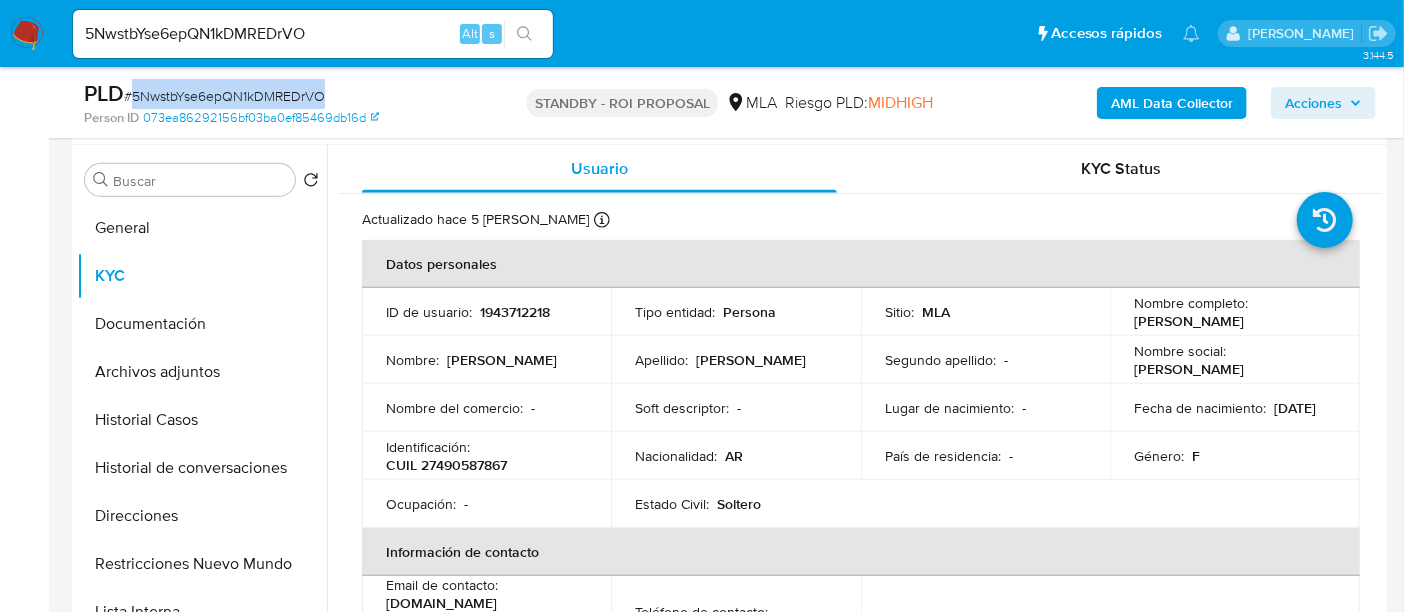 type 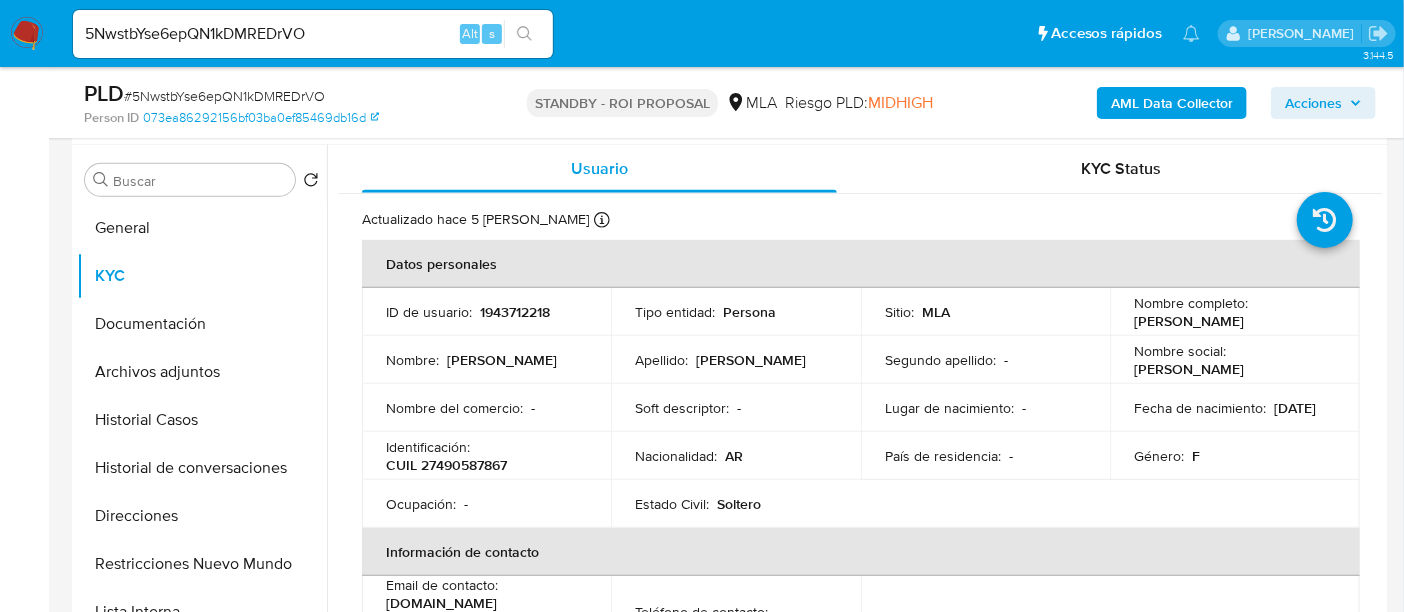 click on "CUIL 27490587867" at bounding box center [446, 465] 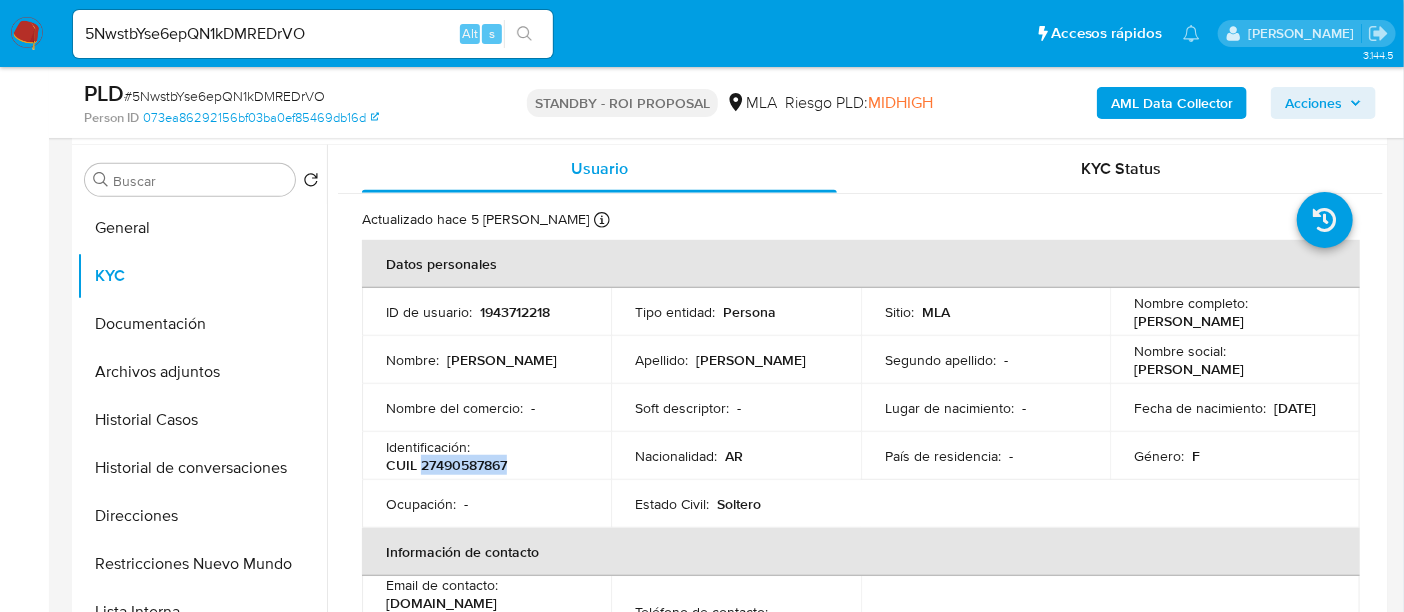 click on "CUIL 27490587867" at bounding box center (446, 465) 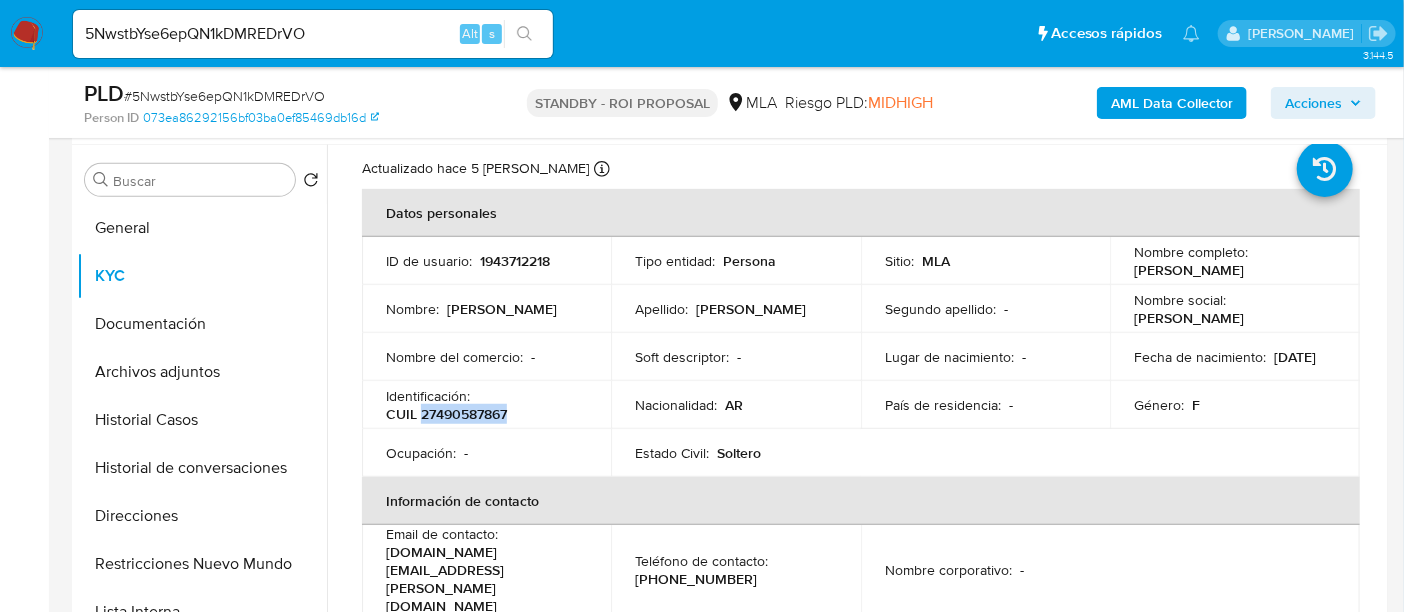 scroll, scrollTop: 125, scrollLeft: 0, axis: vertical 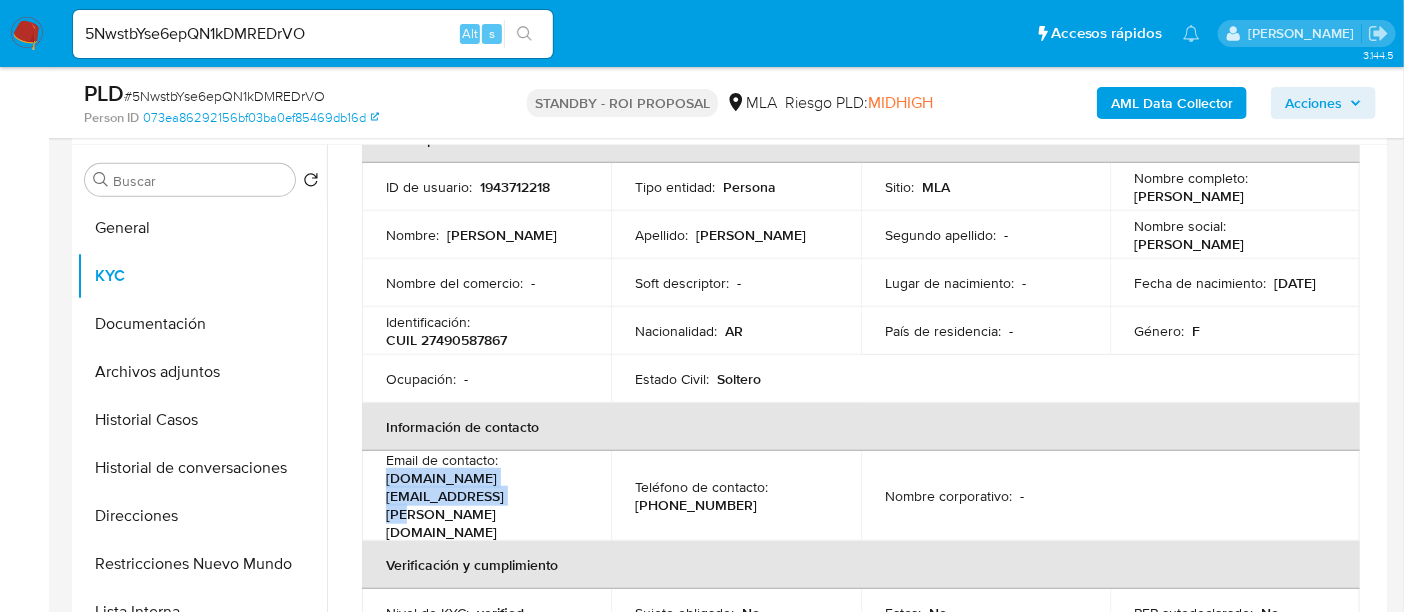 drag, startPoint x: 380, startPoint y: 482, endPoint x: 607, endPoint y: 486, distance: 227.03523 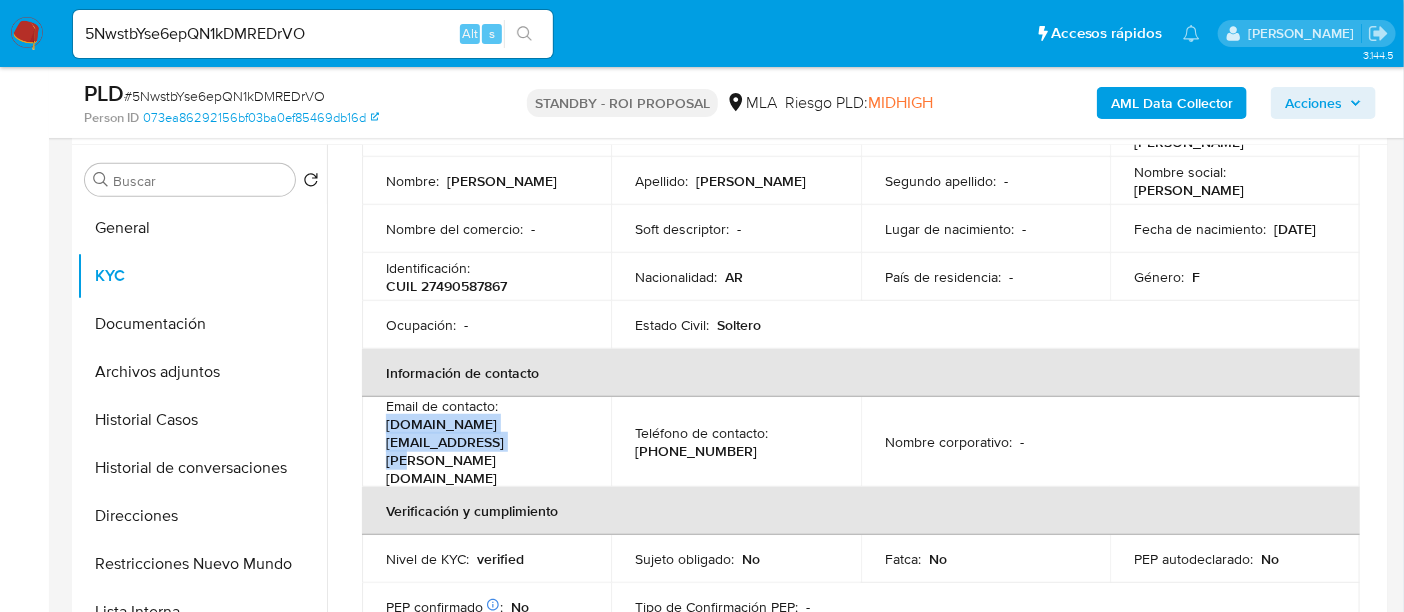 scroll, scrollTop: 250, scrollLeft: 0, axis: vertical 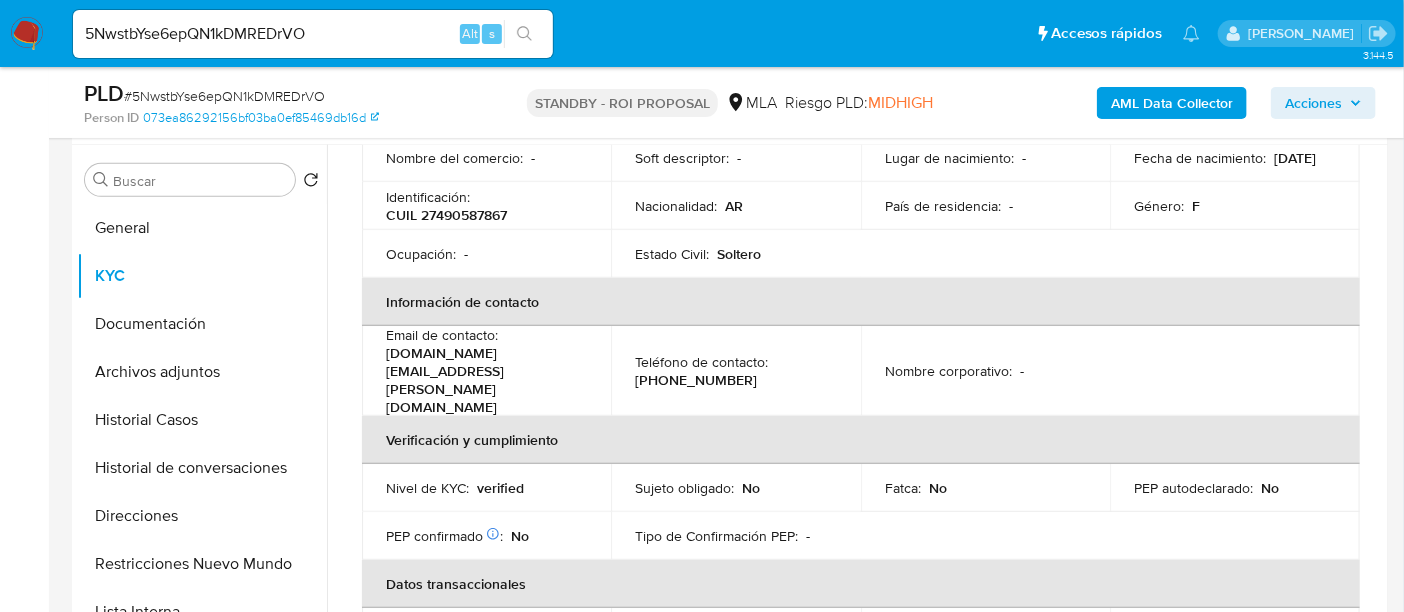 click on "(11) 23429048" at bounding box center [696, 380] 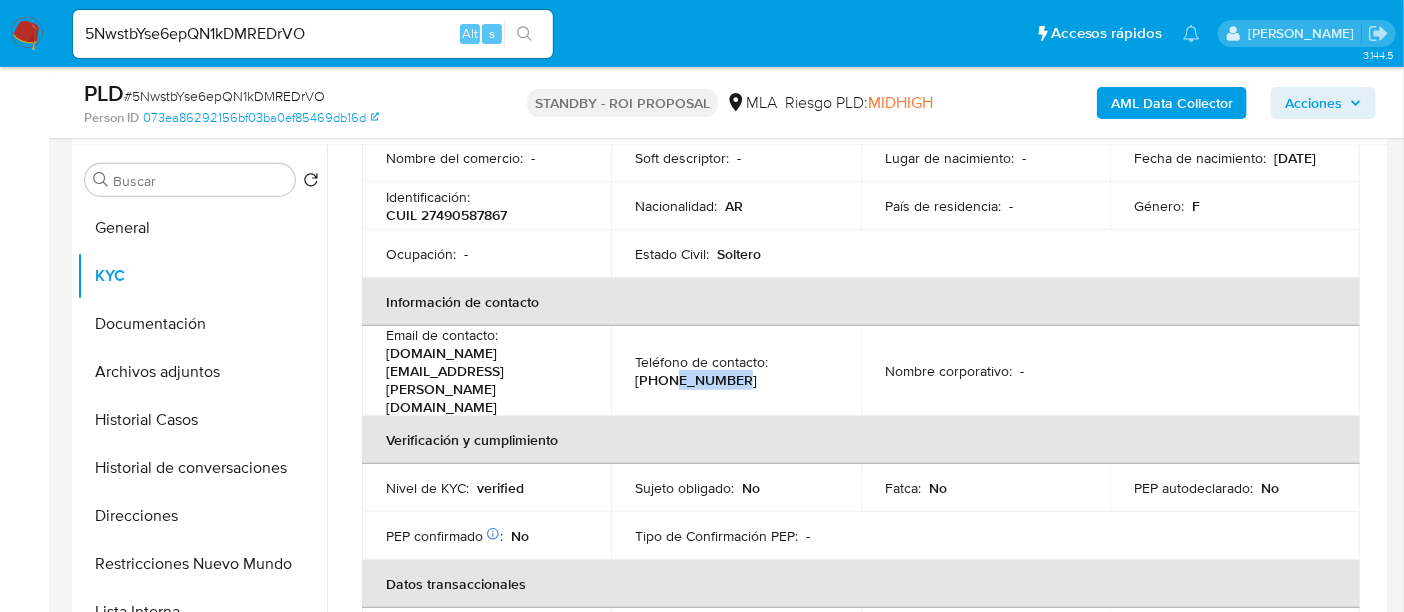 click on "(11) 23429048" at bounding box center (696, 380) 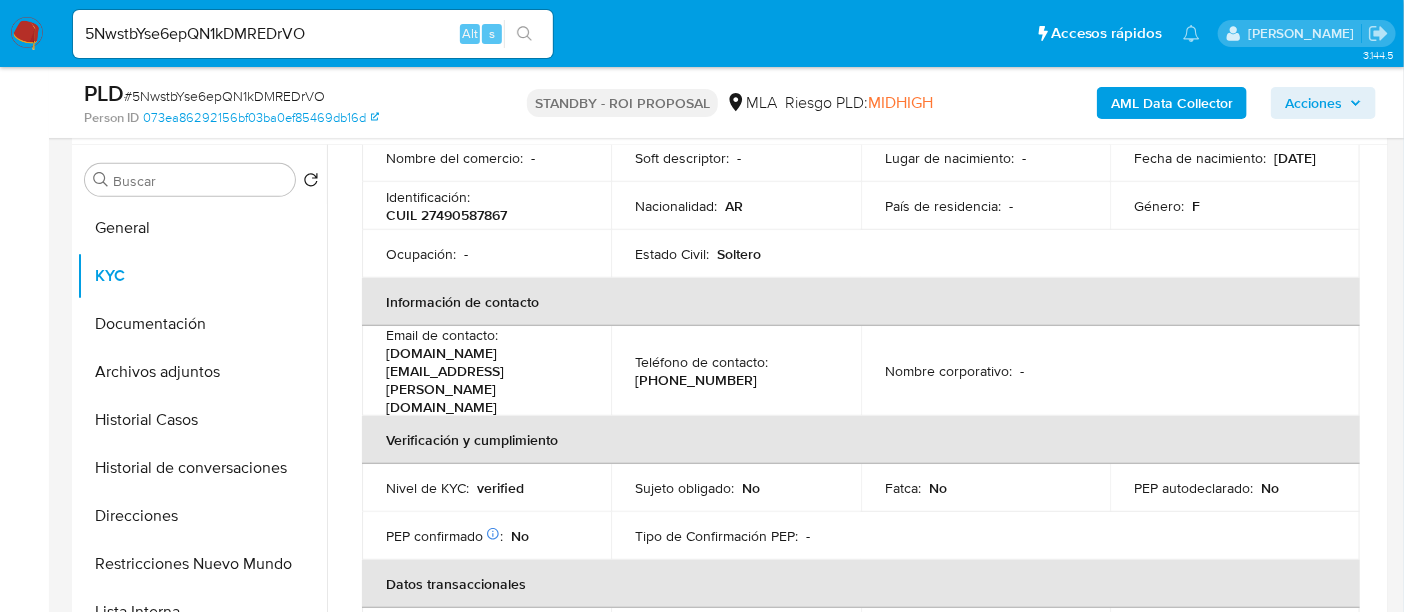 click on "5NwstbYse6epQN1kDMREDrVO" at bounding box center [313, 34] 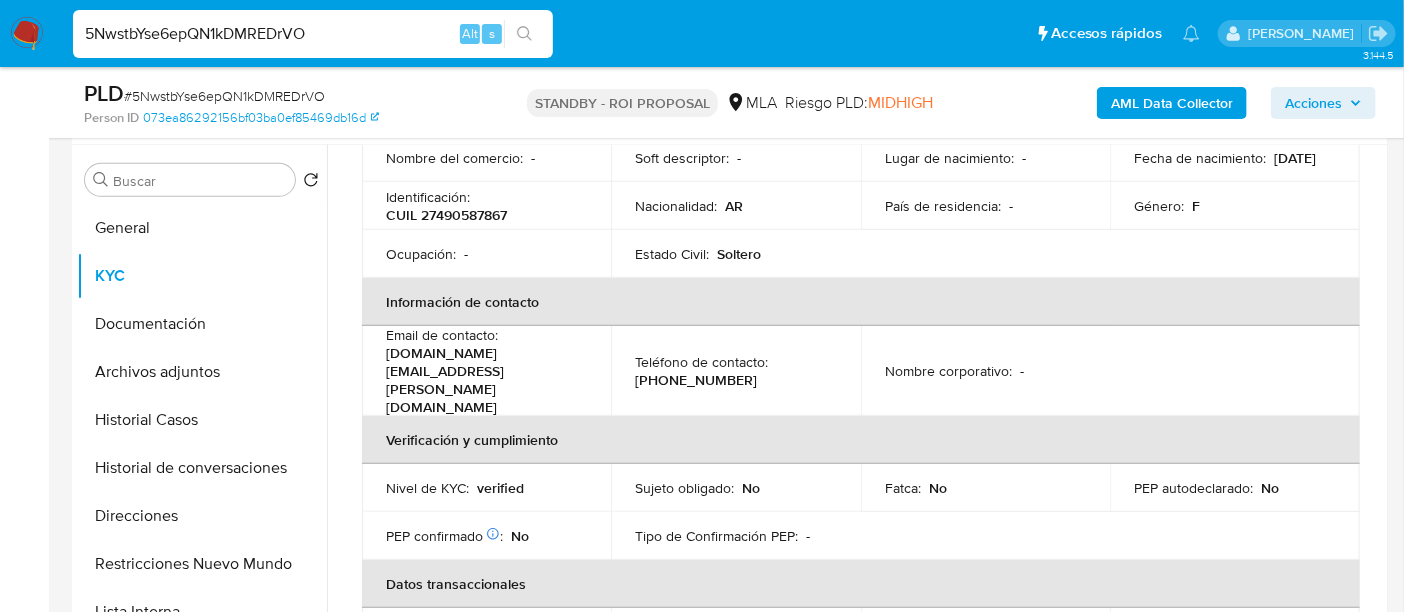 click on "5NwstbYse6epQN1kDMREDrVO" at bounding box center (313, 34) 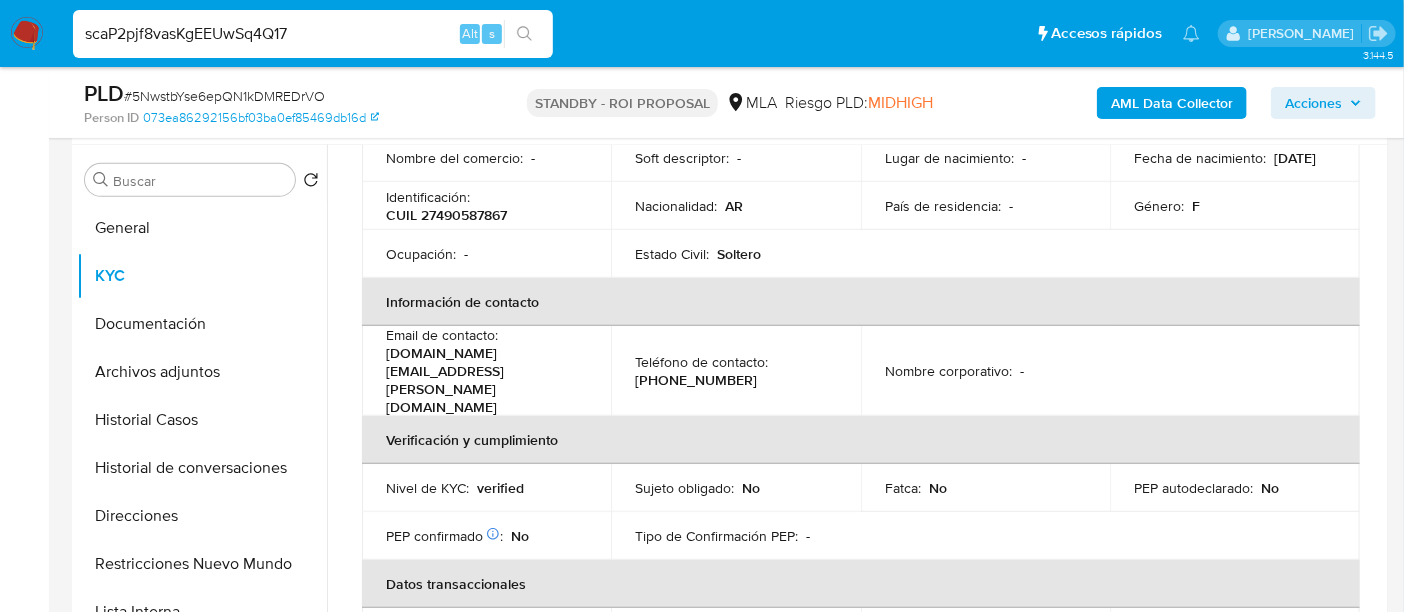 type on "scaP2pjf8vasKgEEUwSq4Q17" 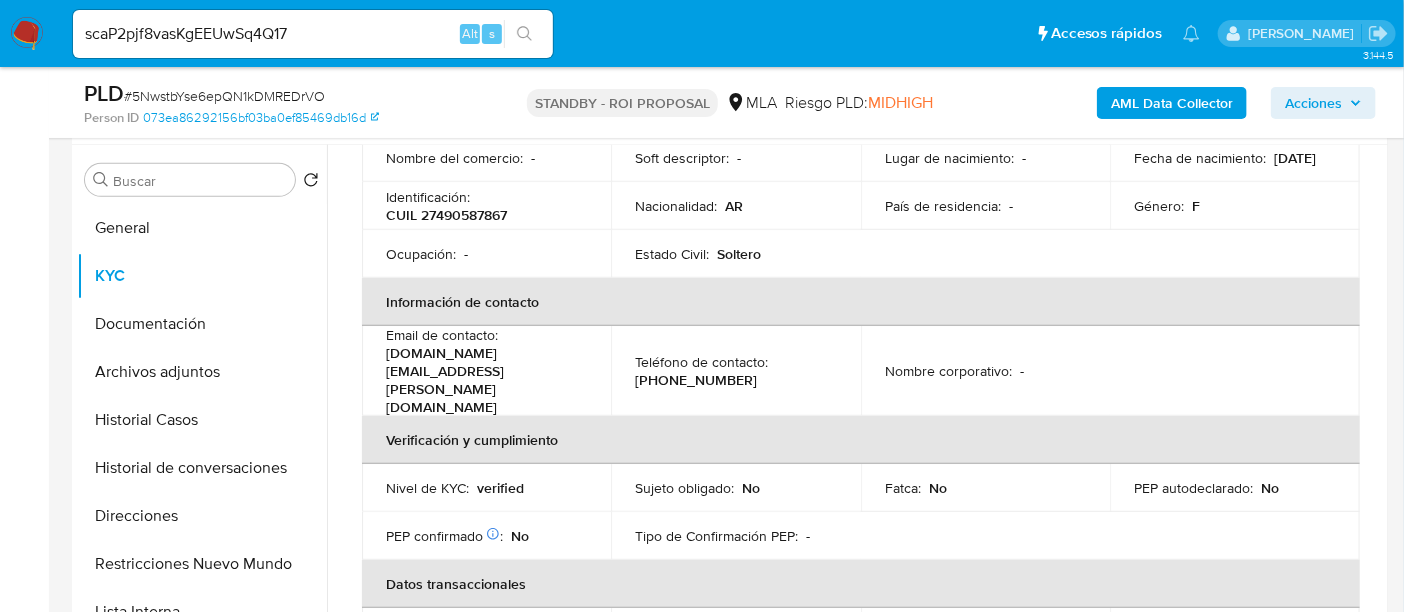 click 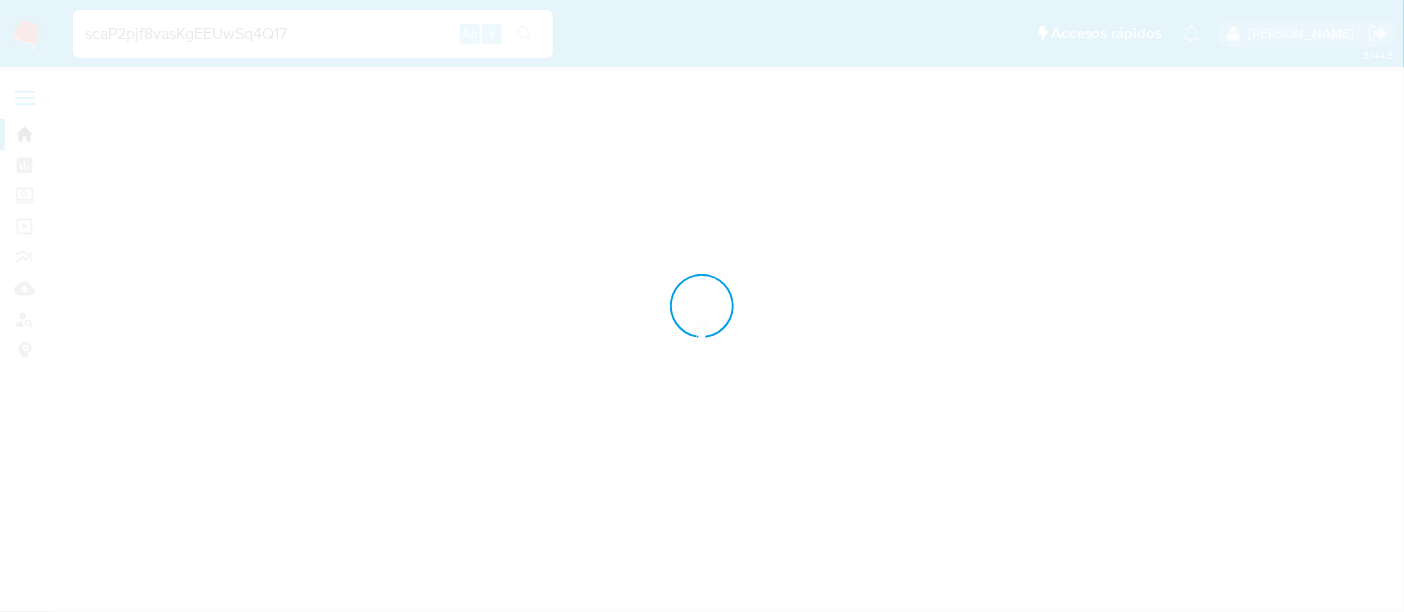 scroll, scrollTop: 0, scrollLeft: 0, axis: both 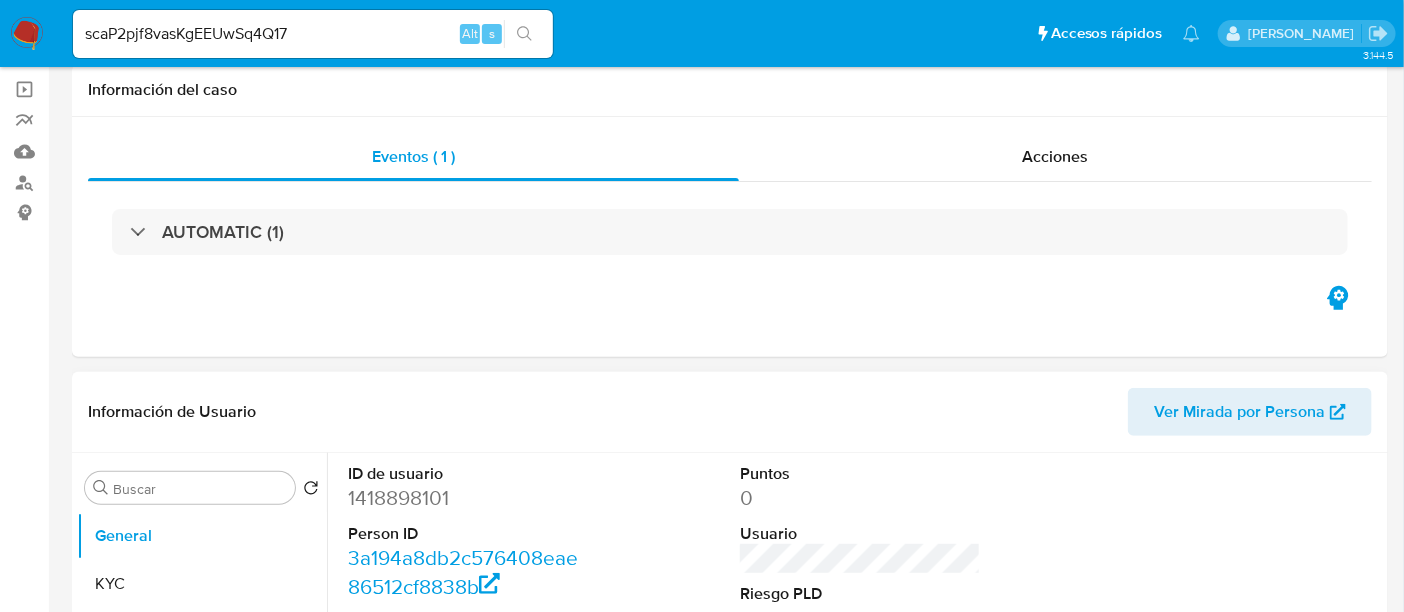 select on "10" 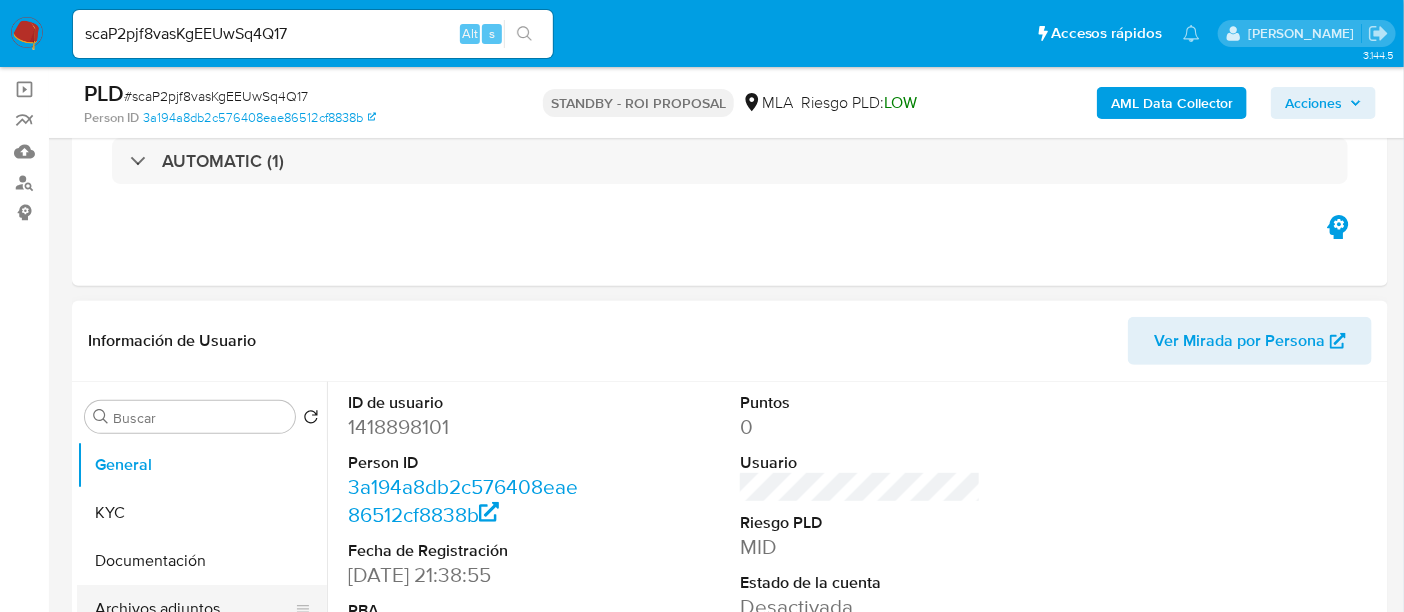 scroll, scrollTop: 374, scrollLeft: 0, axis: vertical 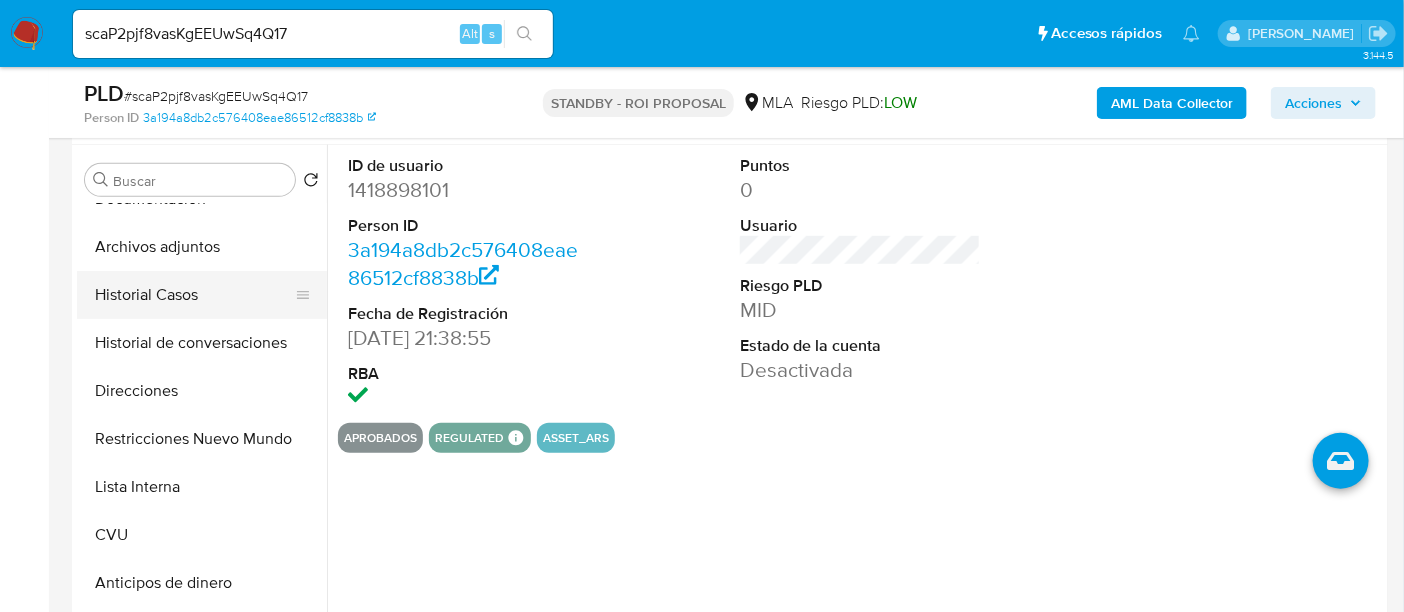click on "Historial Casos" at bounding box center [194, 295] 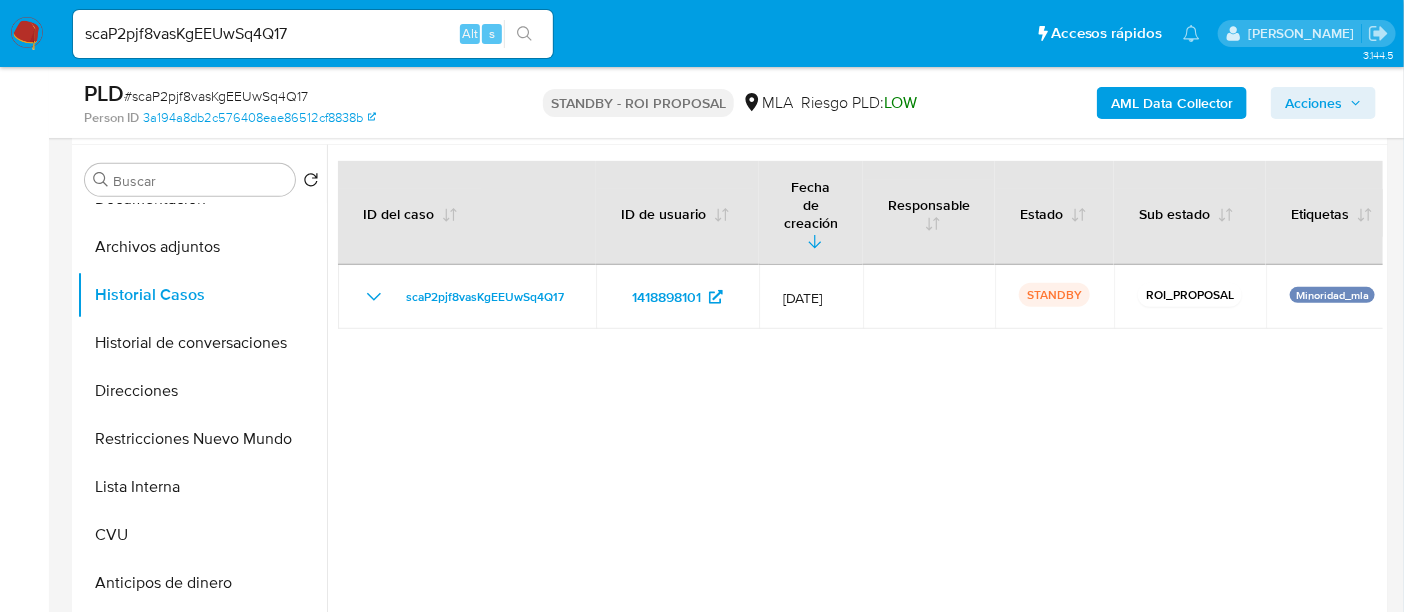 scroll, scrollTop: 250, scrollLeft: 0, axis: vertical 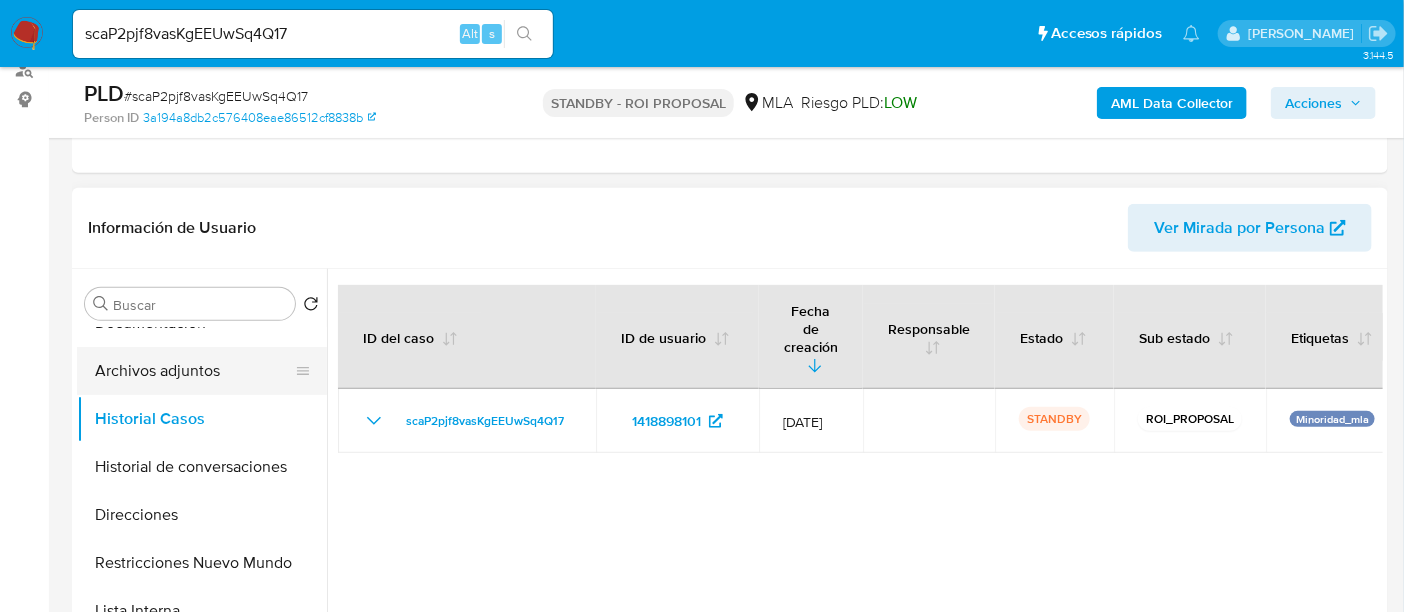 click on "Archivos adjuntos" at bounding box center [194, 371] 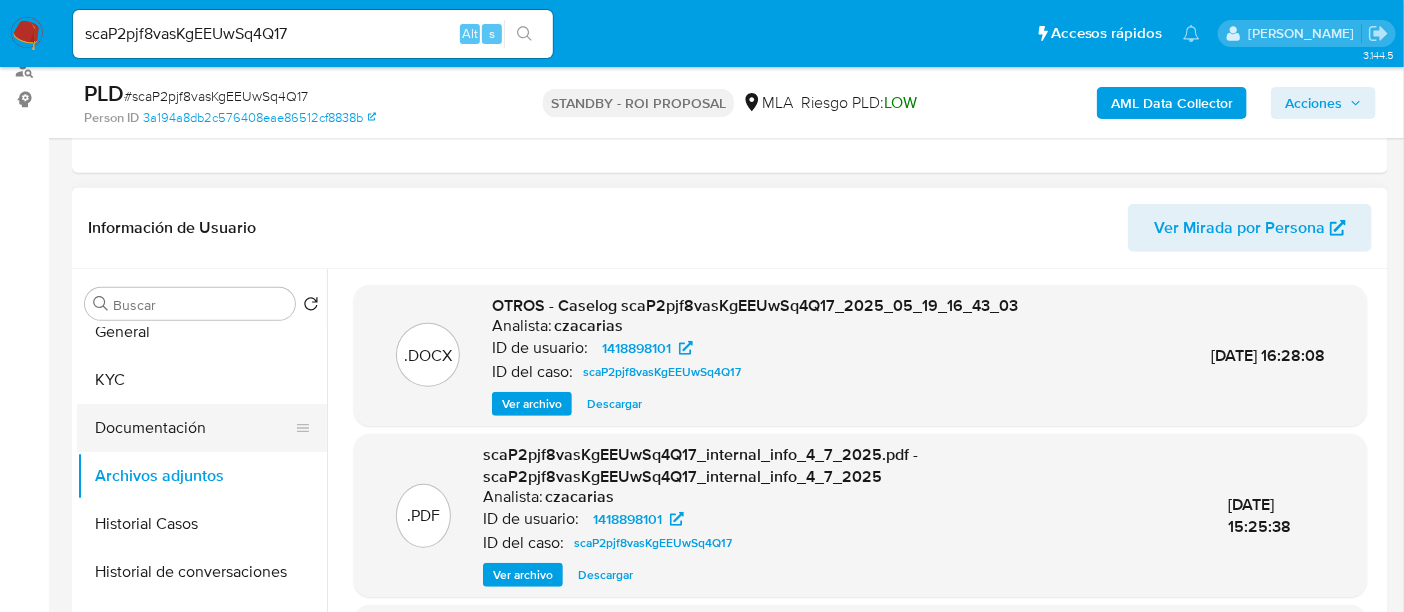 scroll, scrollTop: 0, scrollLeft: 0, axis: both 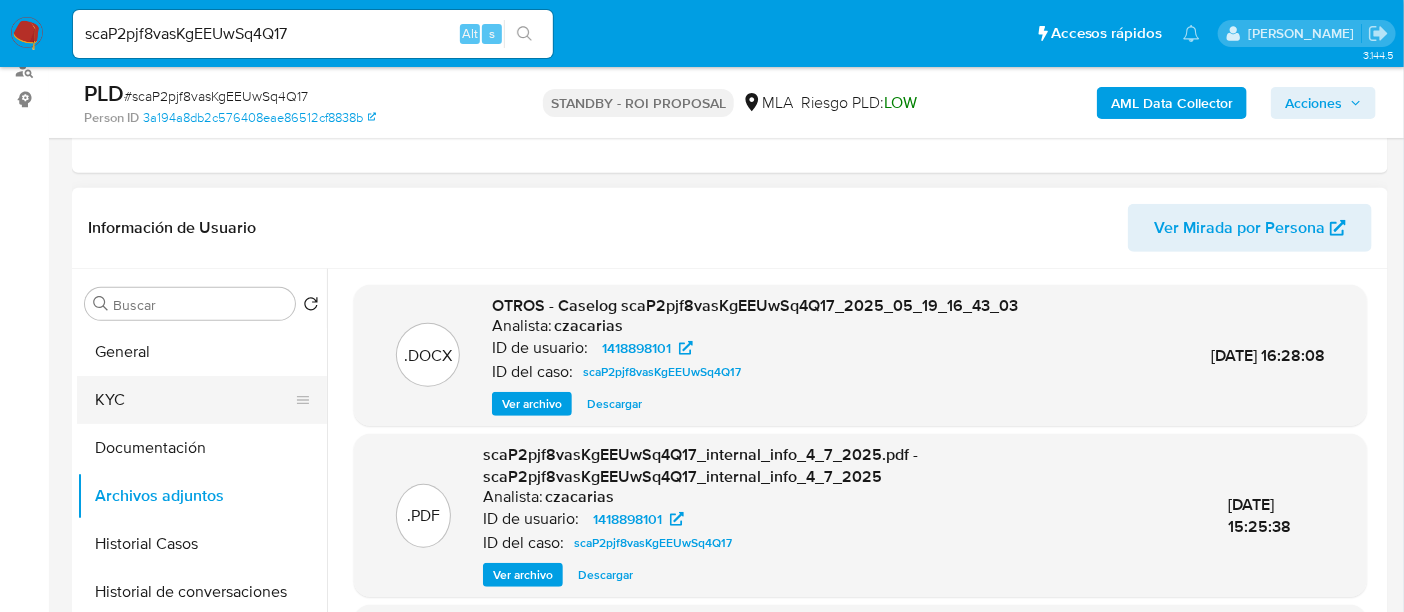 click on "KYC" at bounding box center [194, 400] 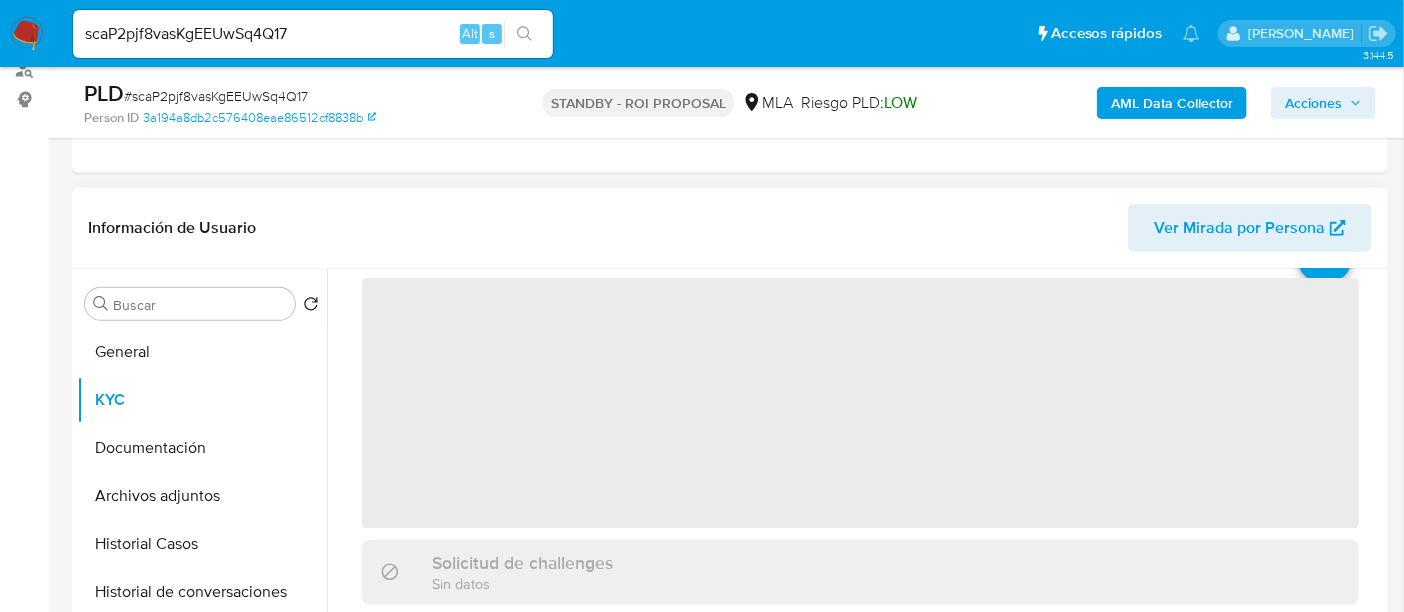 scroll, scrollTop: 125, scrollLeft: 0, axis: vertical 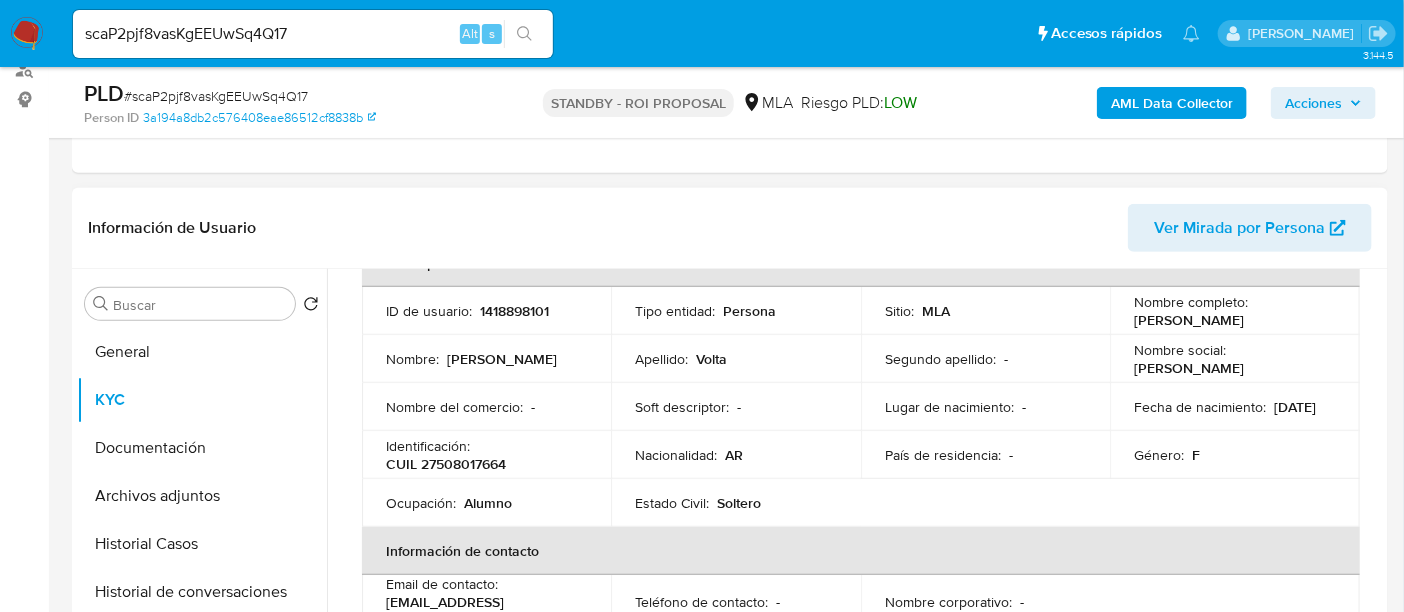 drag, startPoint x: 1127, startPoint y: 319, endPoint x: 1270, endPoint y: 311, distance: 143.2236 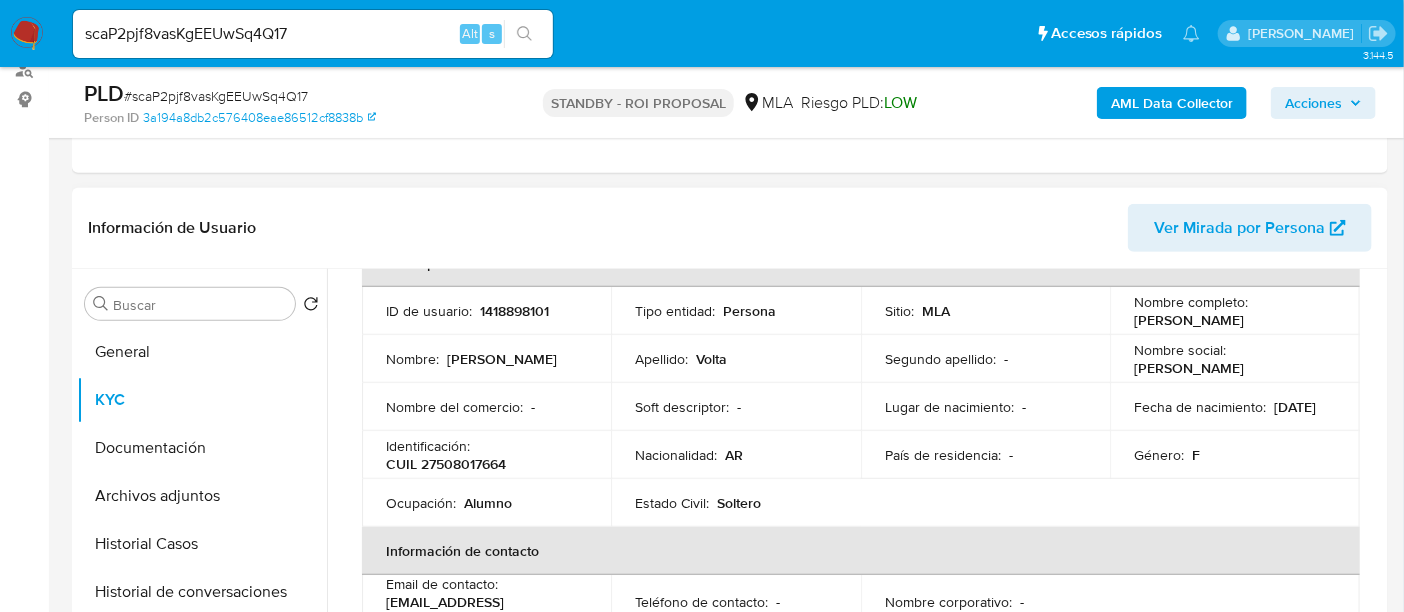 click on "CUIL 27508017664" at bounding box center (446, 464) 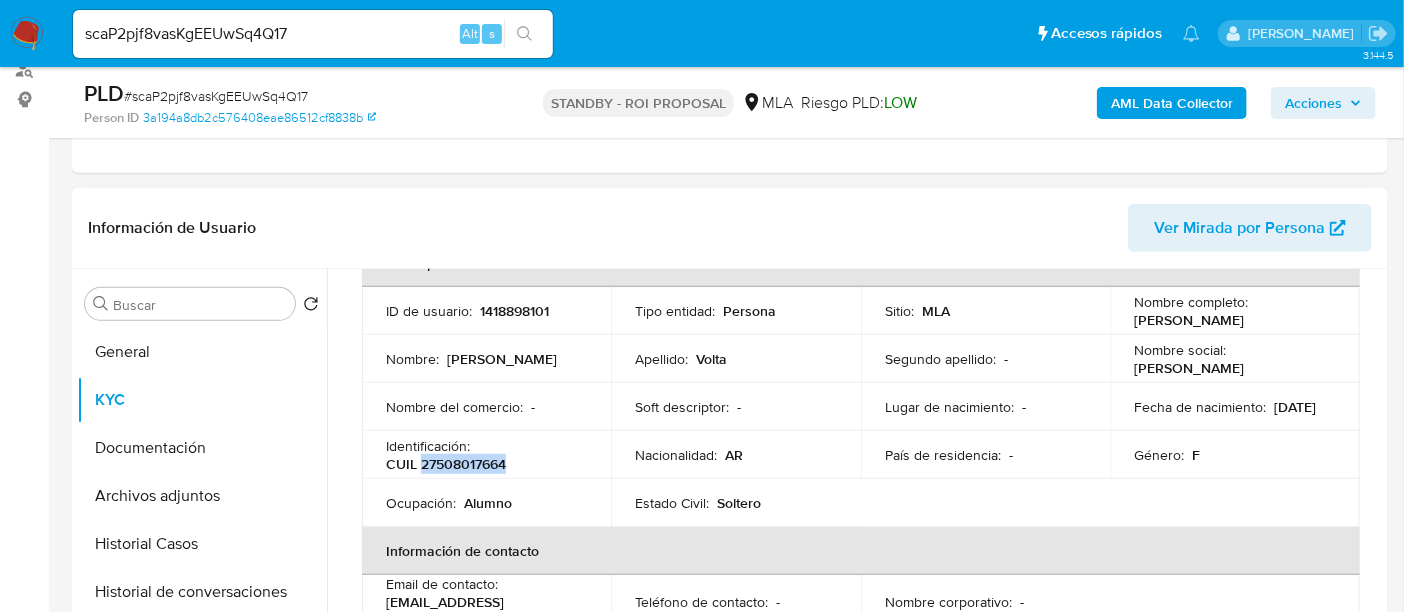 click on "CUIL 27508017664" at bounding box center [446, 464] 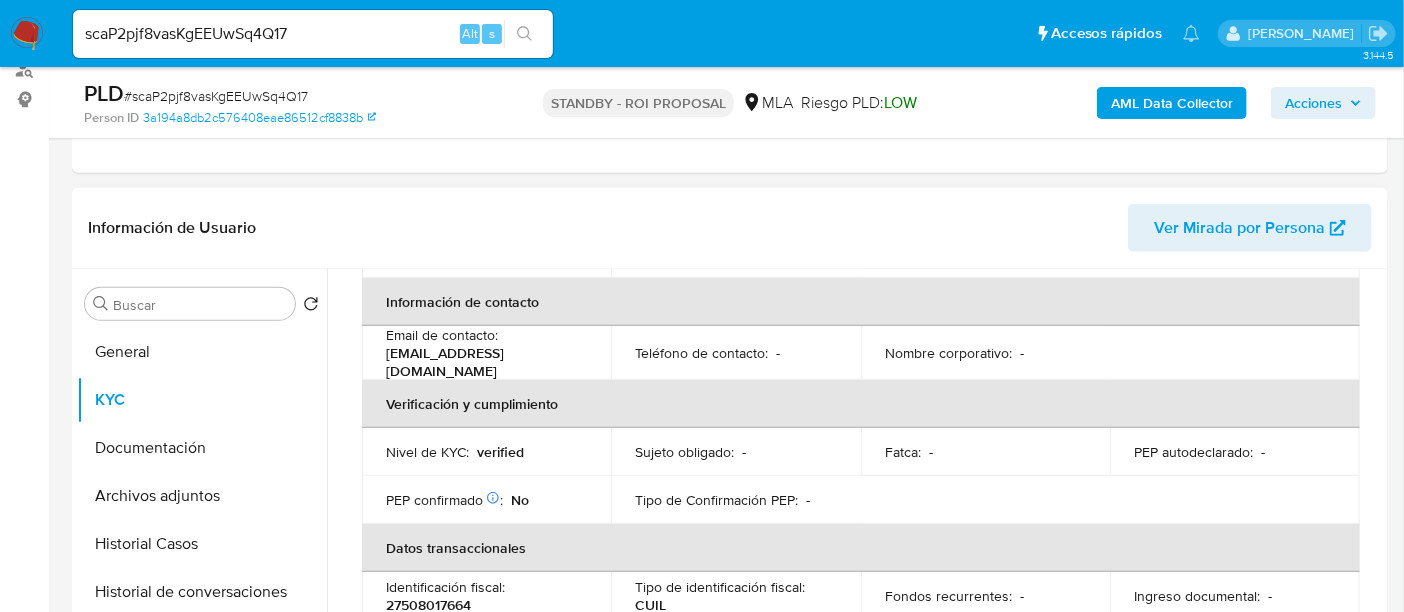 scroll, scrollTop: 374, scrollLeft: 0, axis: vertical 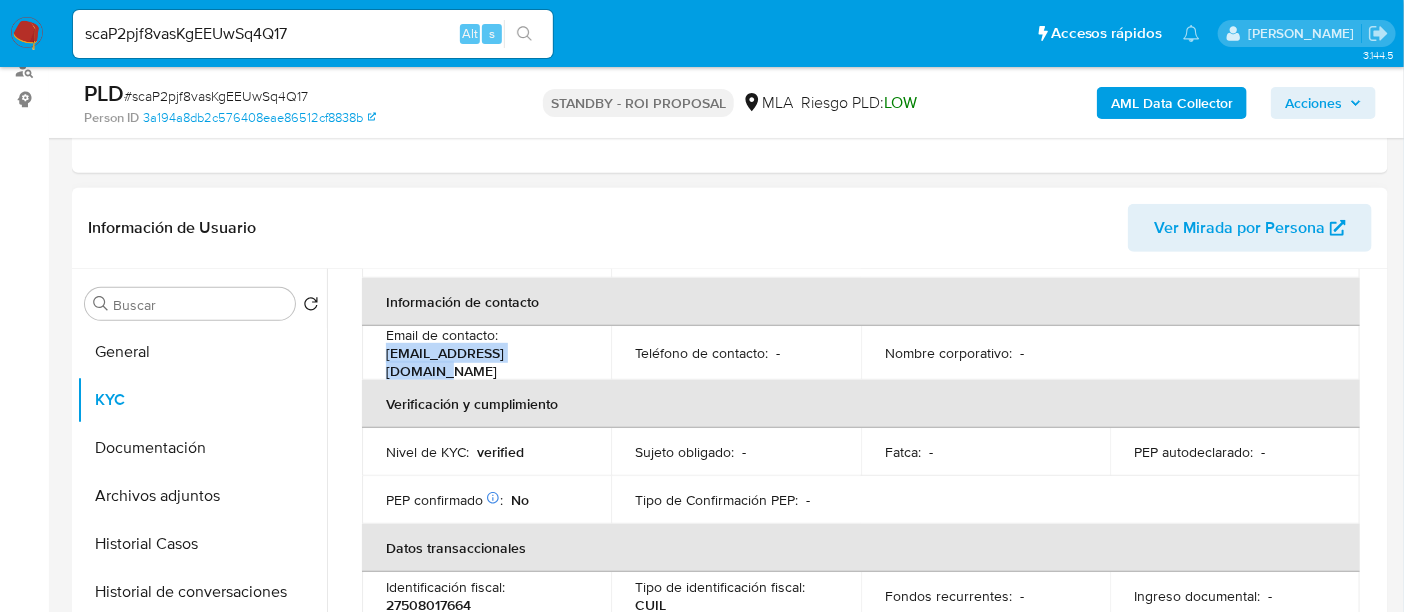 drag, startPoint x: 387, startPoint y: 361, endPoint x: 566, endPoint y: 366, distance: 179.06982 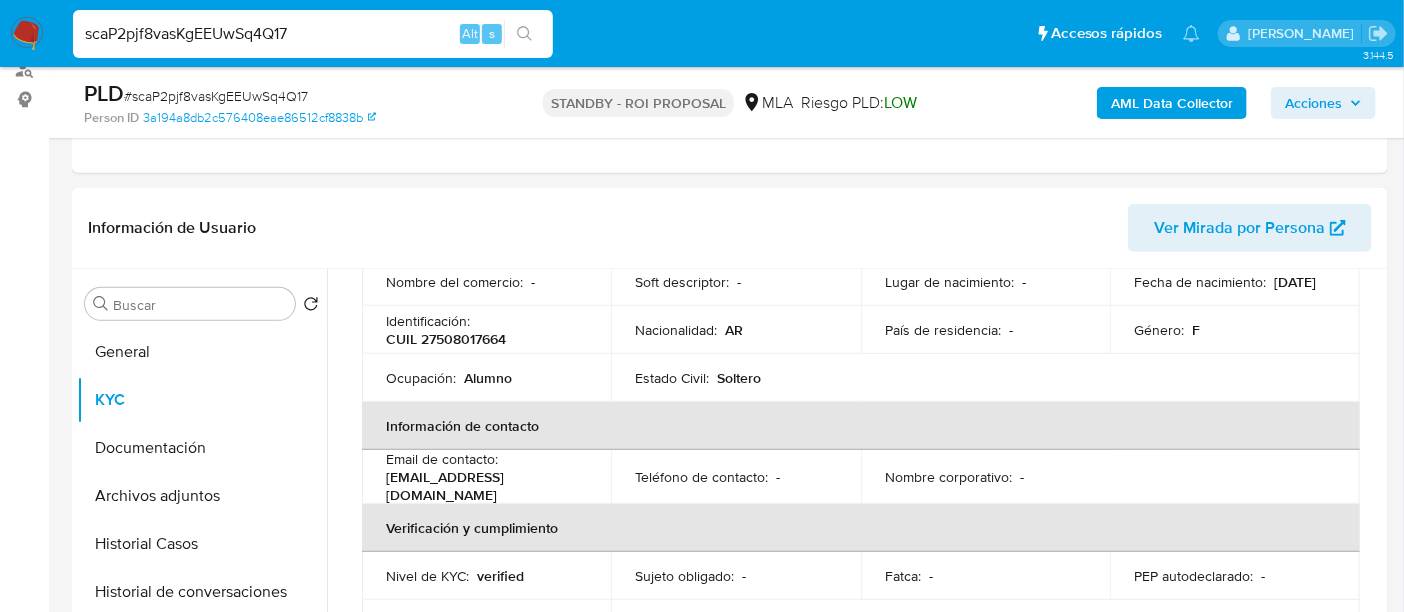 click on "scaP2pjf8vasKgEEUwSq4Q17" at bounding box center (313, 34) 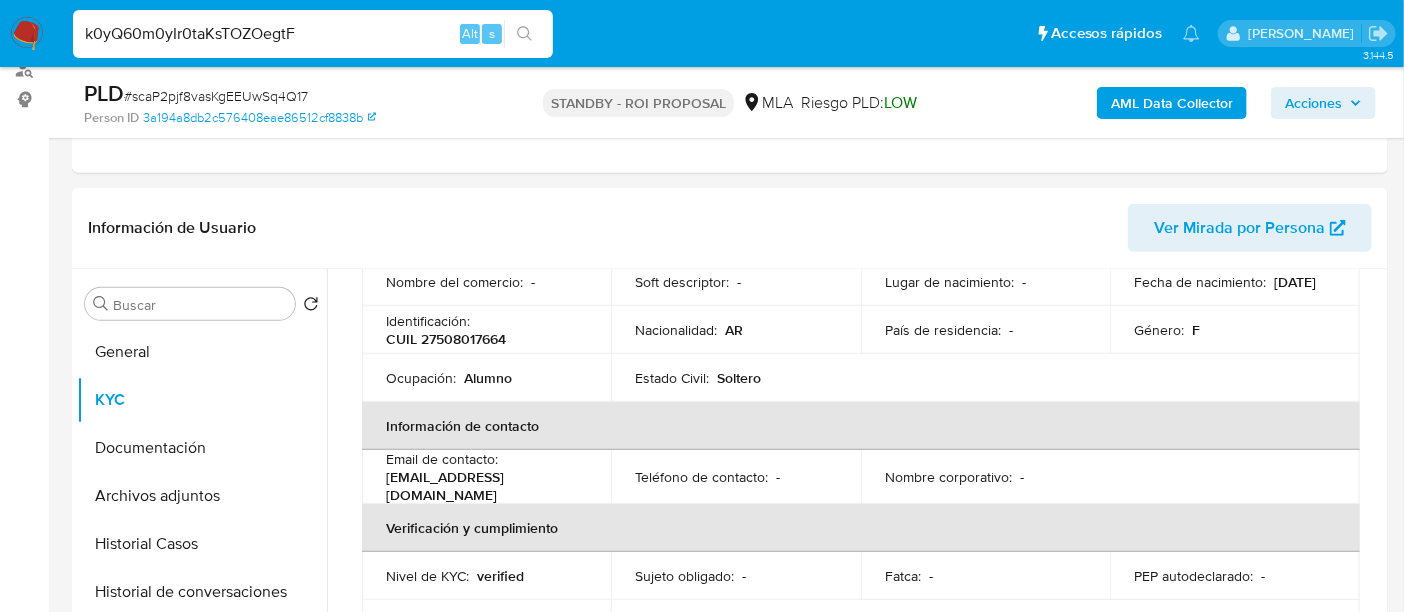 type on "k0yQ60m0yIr0taKsTOZOegtF" 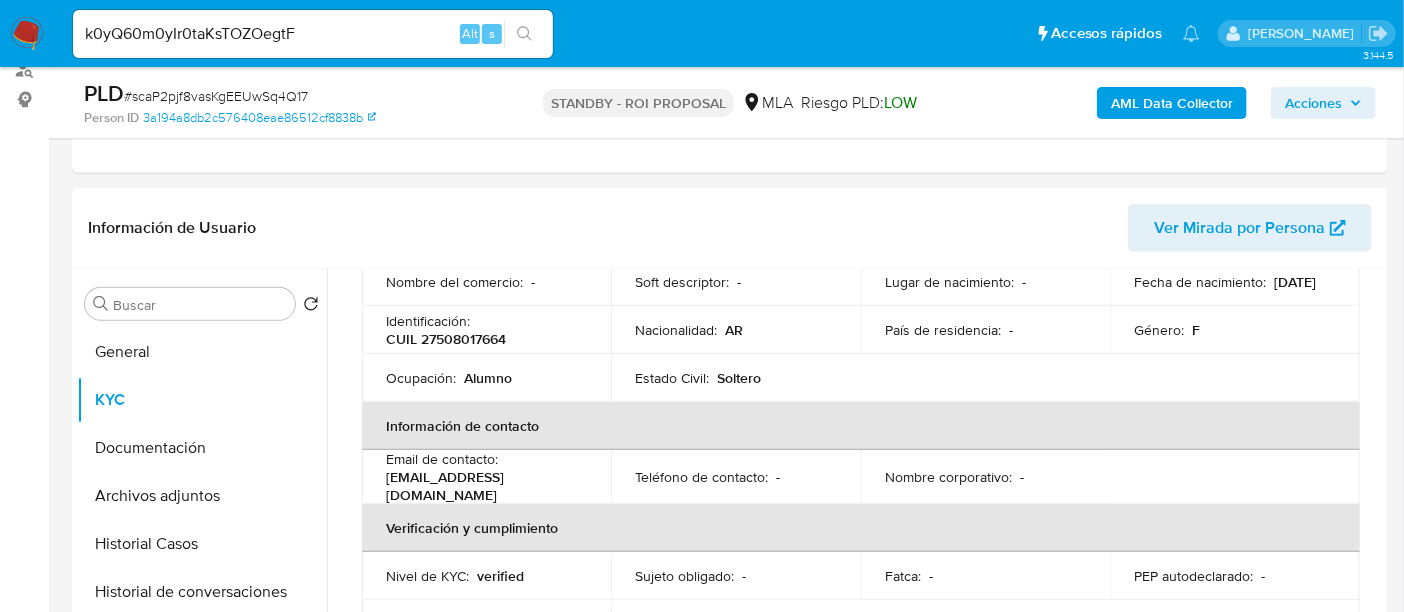 click at bounding box center [524, 34] 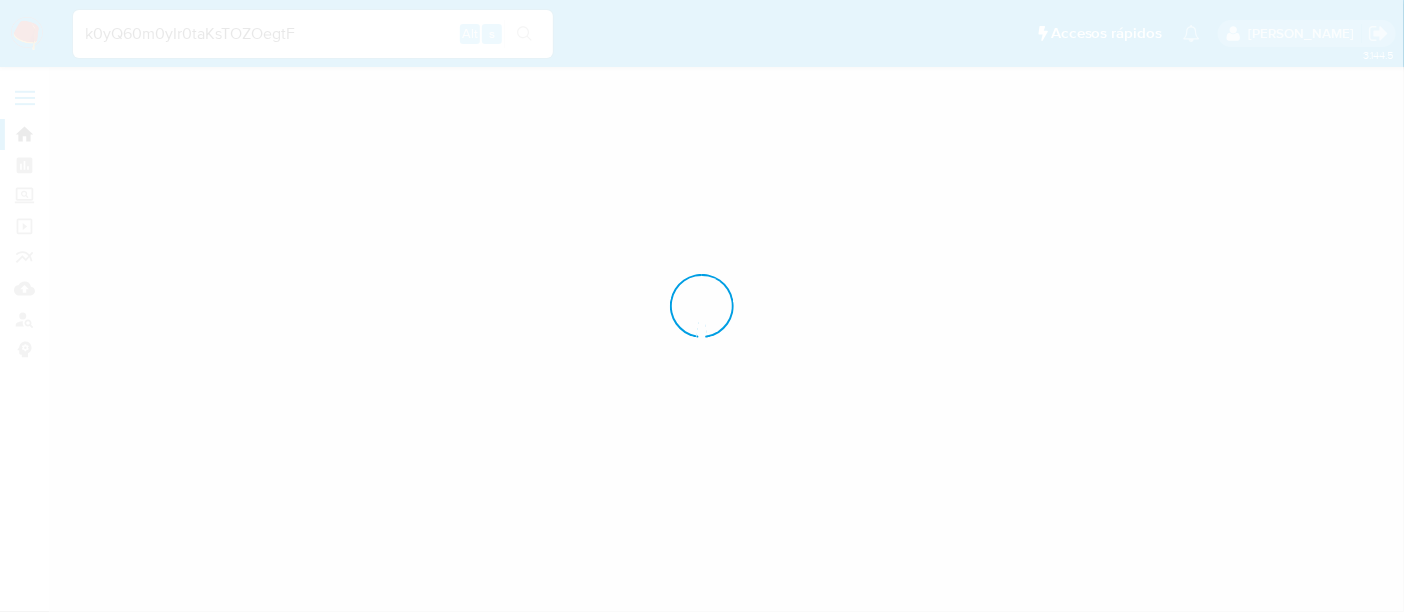 scroll, scrollTop: 0, scrollLeft: 0, axis: both 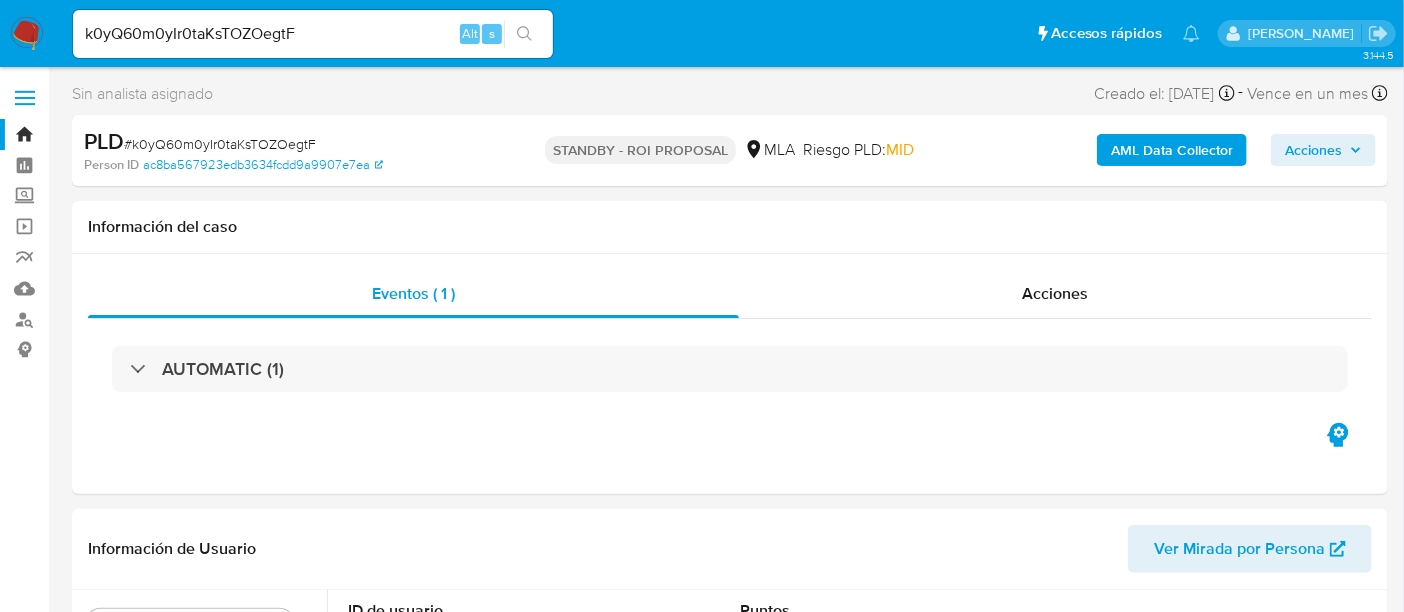 select on "10" 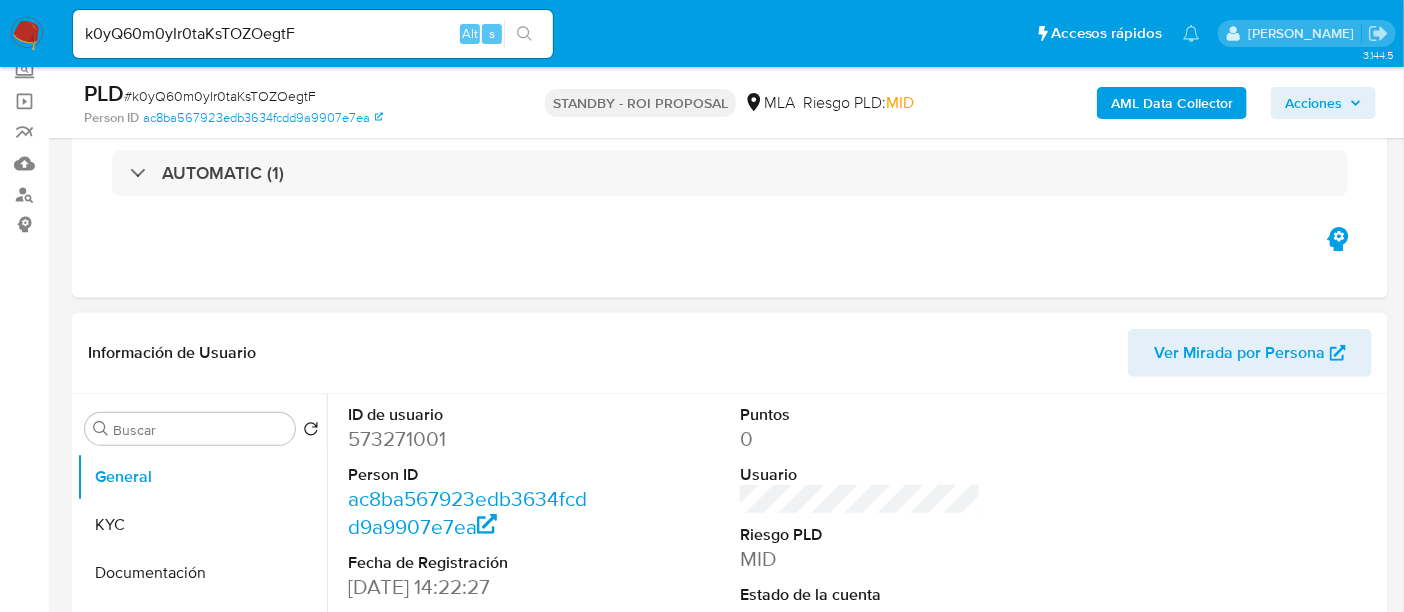 scroll, scrollTop: 250, scrollLeft: 0, axis: vertical 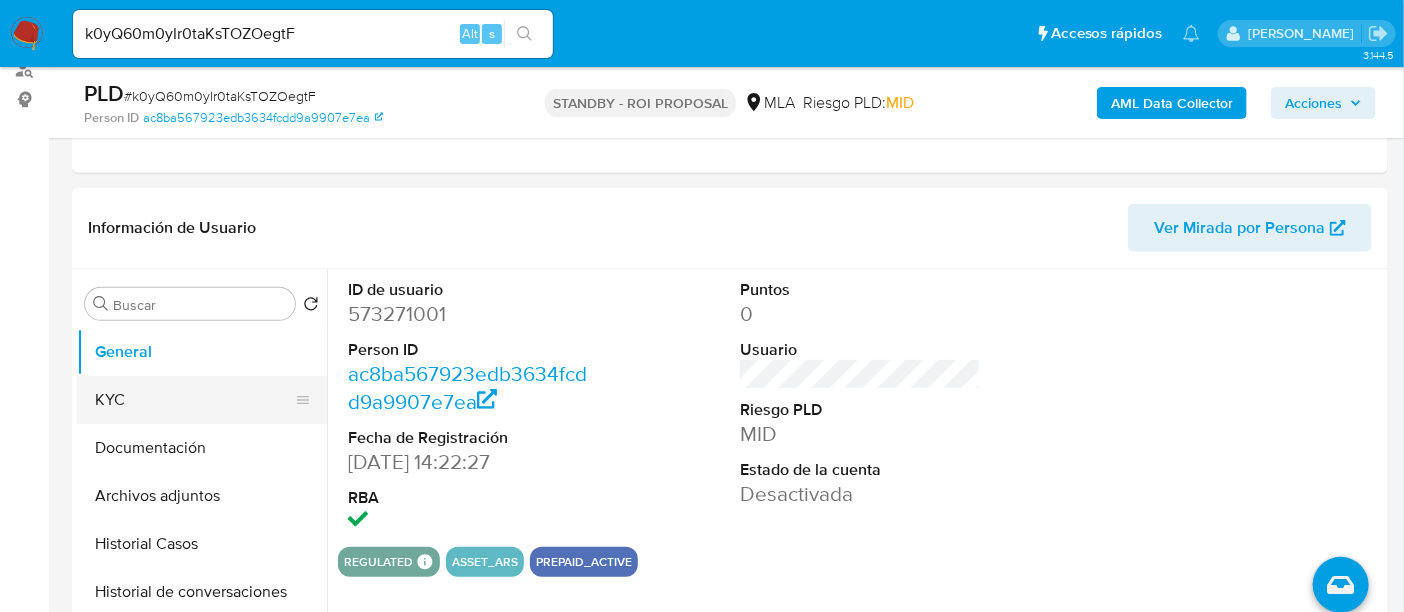 click on "KYC" at bounding box center (194, 400) 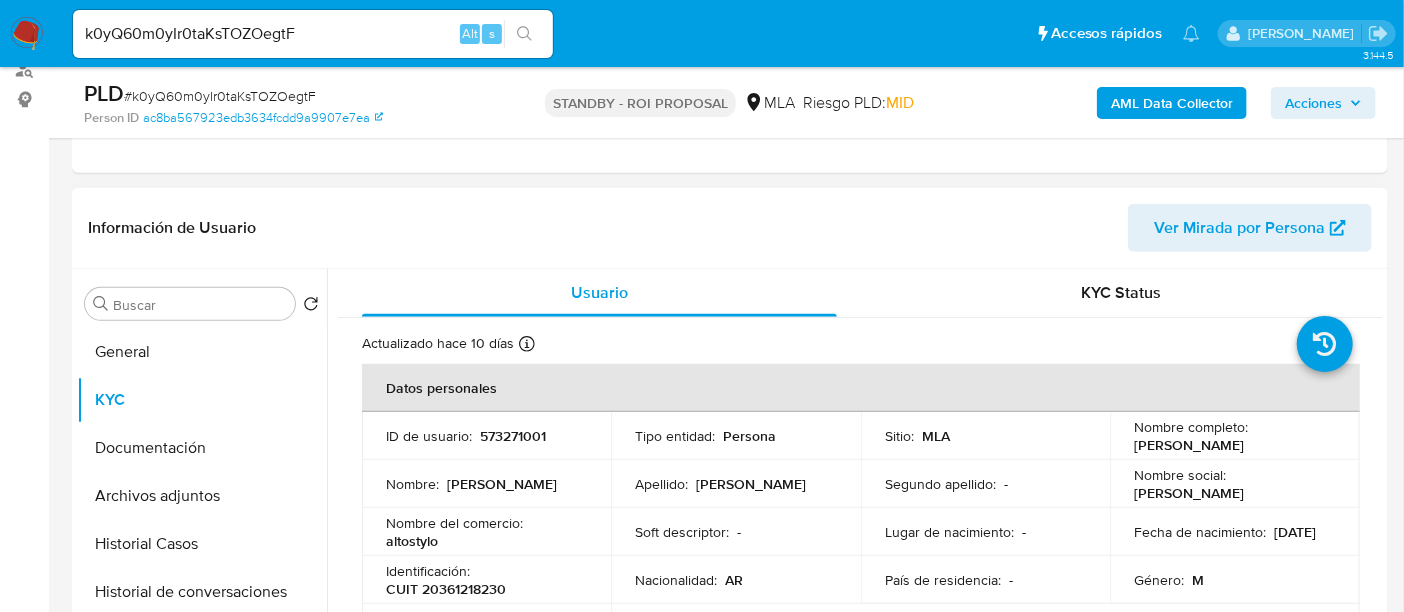 drag, startPoint x: 1131, startPoint y: 452, endPoint x: 1271, endPoint y: 453, distance: 140.00357 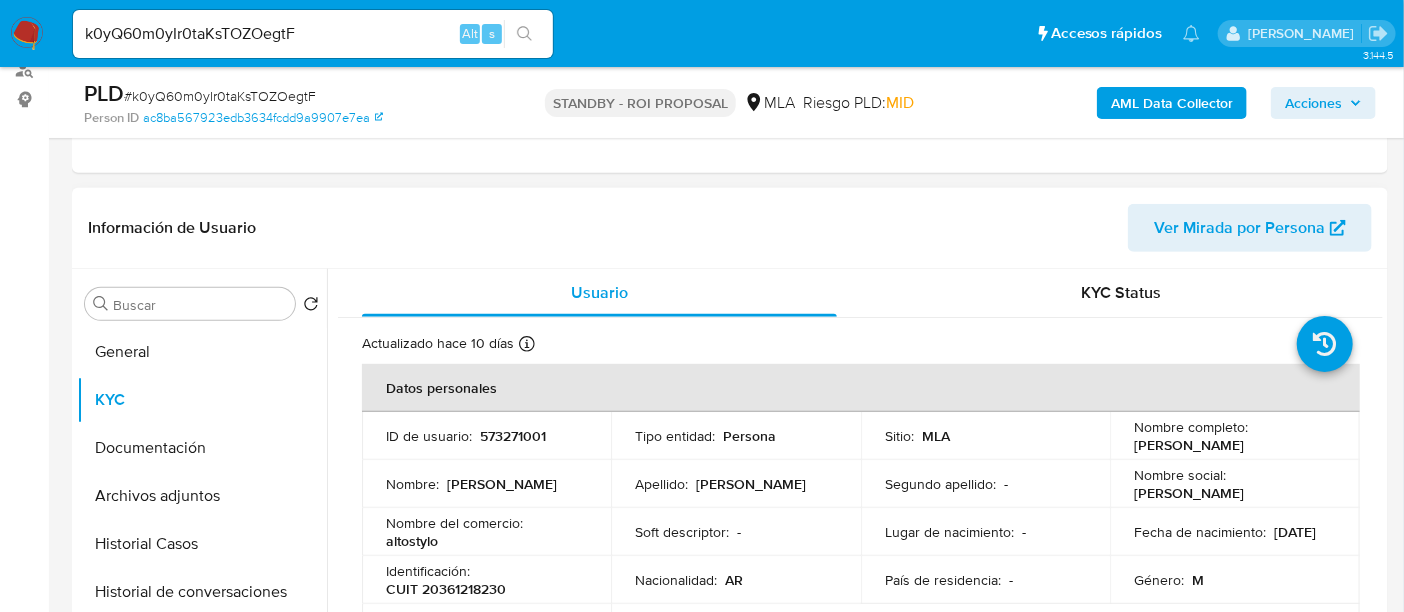 click on "CUIT 20361218230" at bounding box center (446, 589) 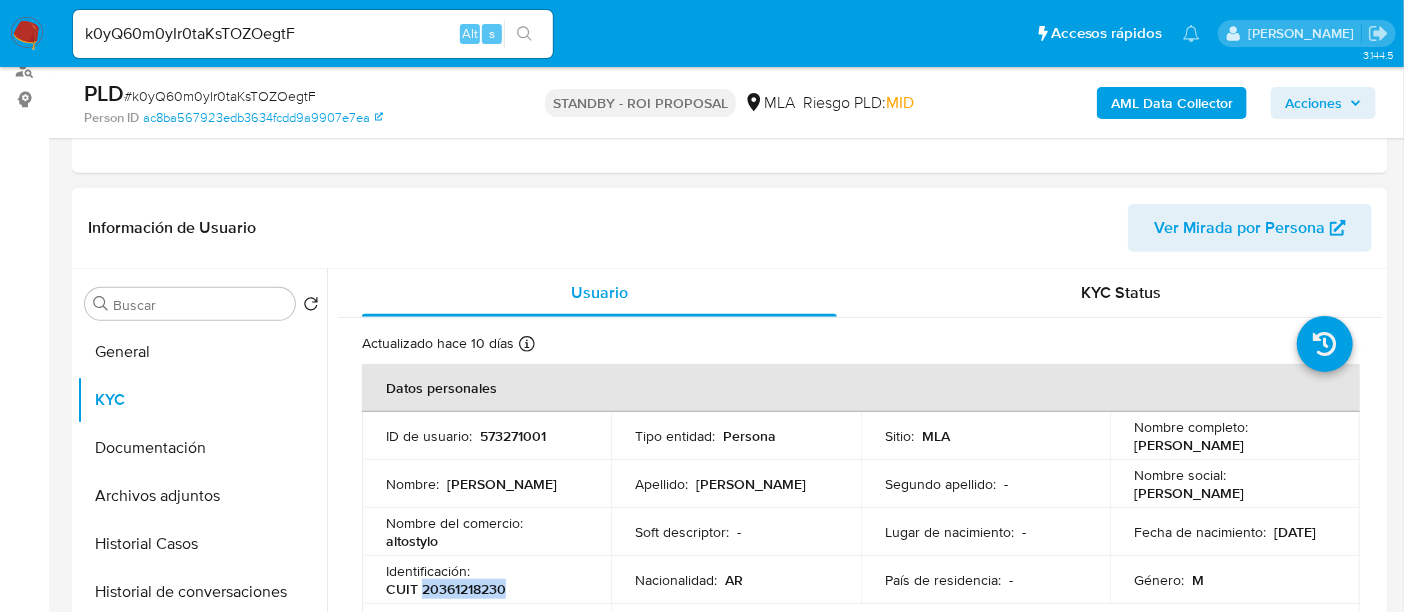 click on "CUIT 20361218230" at bounding box center [446, 589] 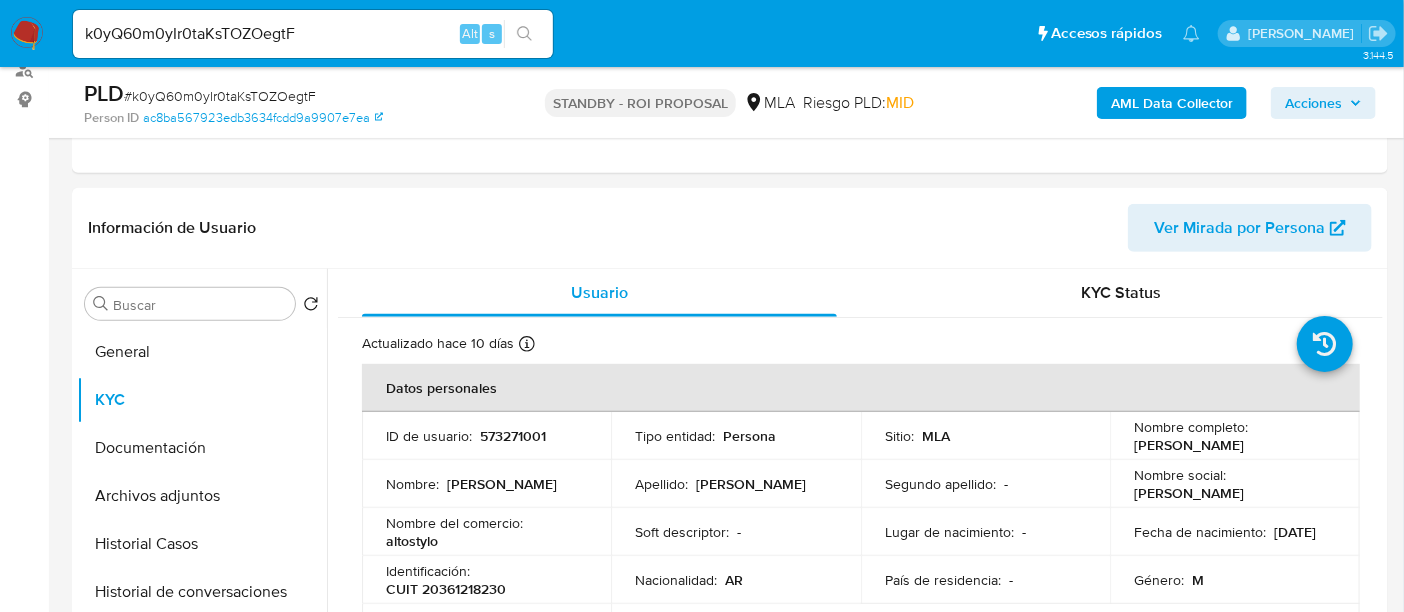 click on "# k0yQ60m0yIr0taKsTOZOegtF" at bounding box center [220, 96] 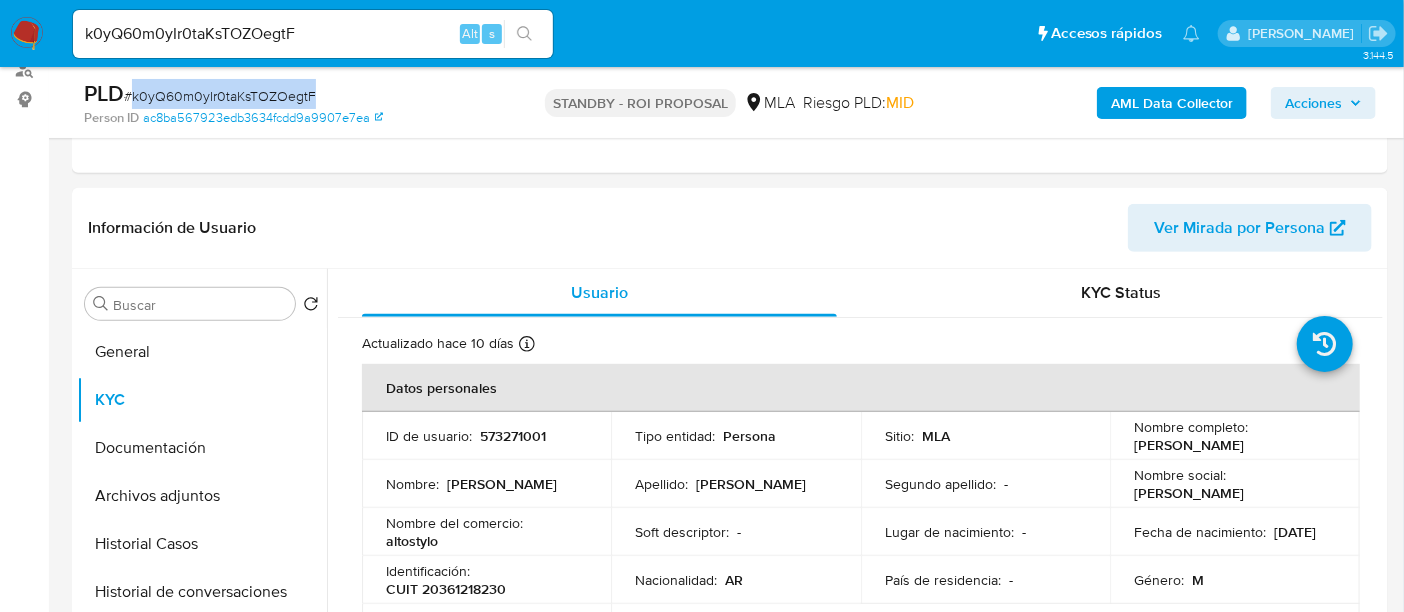 click on "# k0yQ60m0yIr0taKsTOZOegtF" at bounding box center [220, 96] 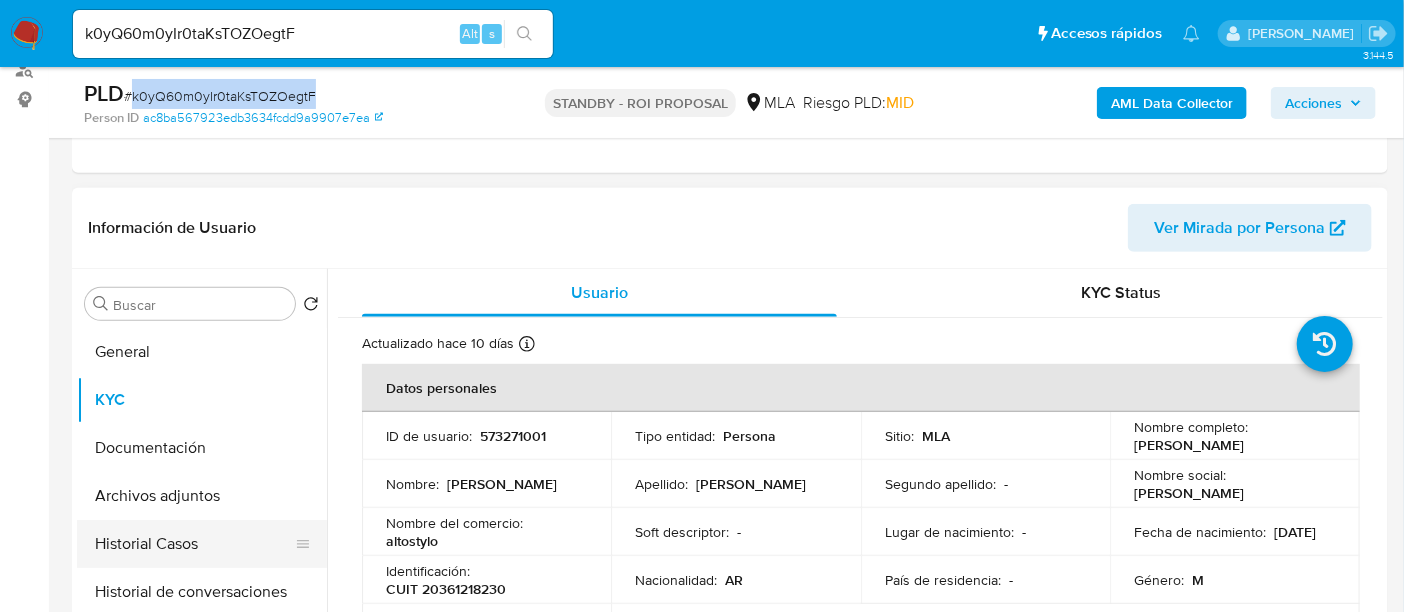 click on "Historial Casos" at bounding box center (194, 544) 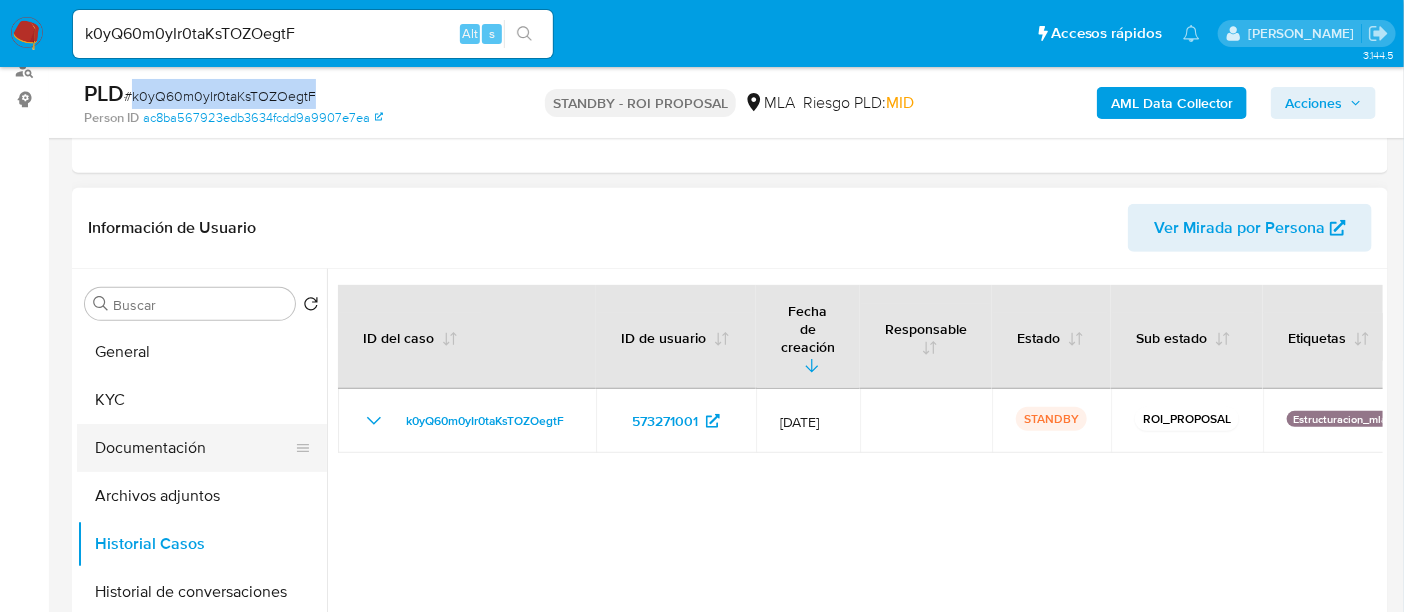scroll, scrollTop: 374, scrollLeft: 0, axis: vertical 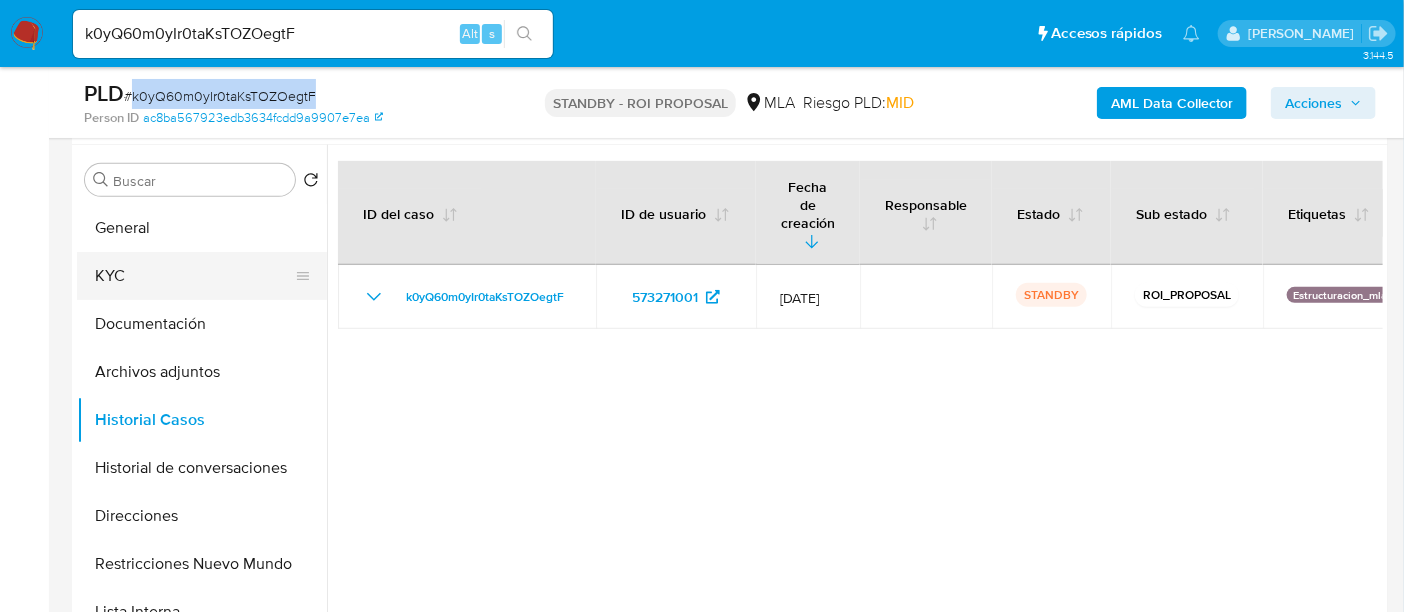 click on "KYC" at bounding box center [194, 276] 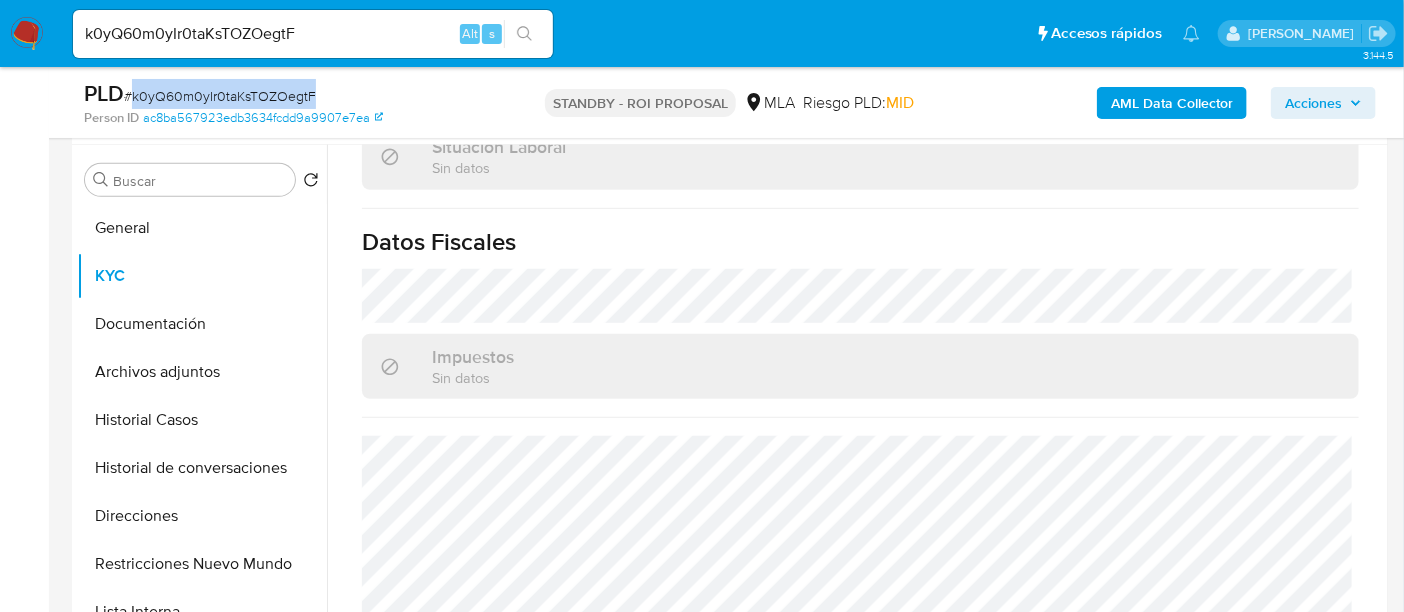 scroll, scrollTop: 1122, scrollLeft: 0, axis: vertical 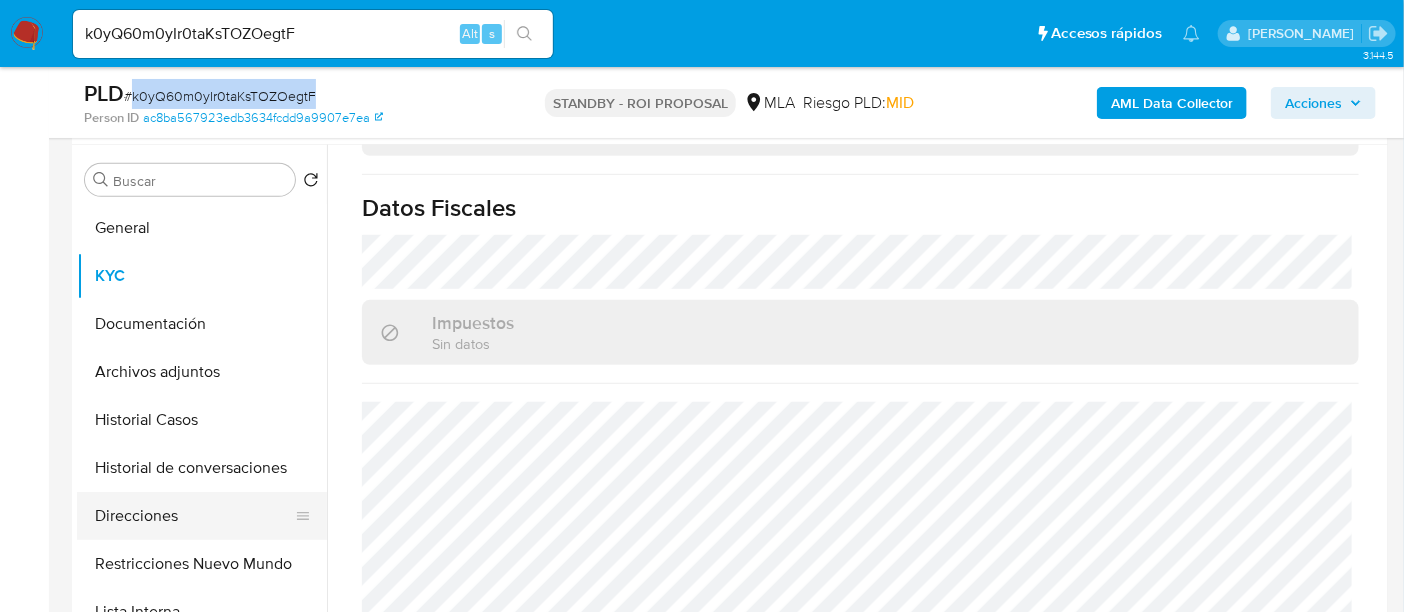 click on "Direcciones" at bounding box center [194, 516] 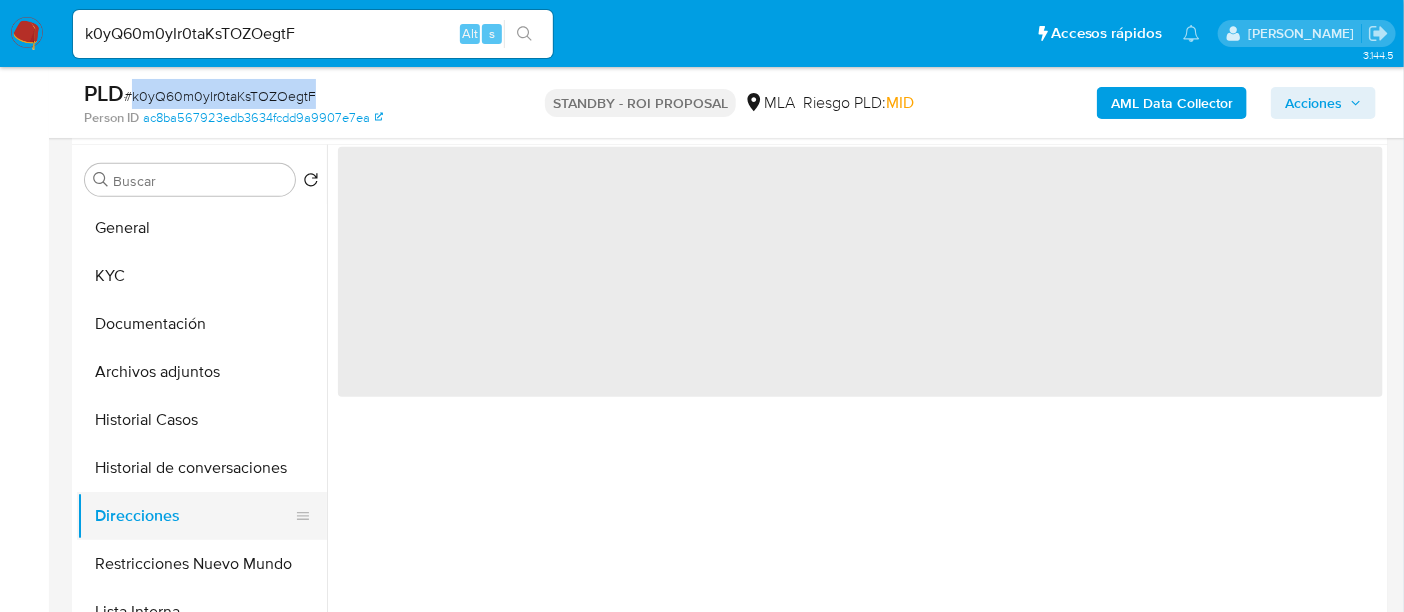 scroll, scrollTop: 0, scrollLeft: 0, axis: both 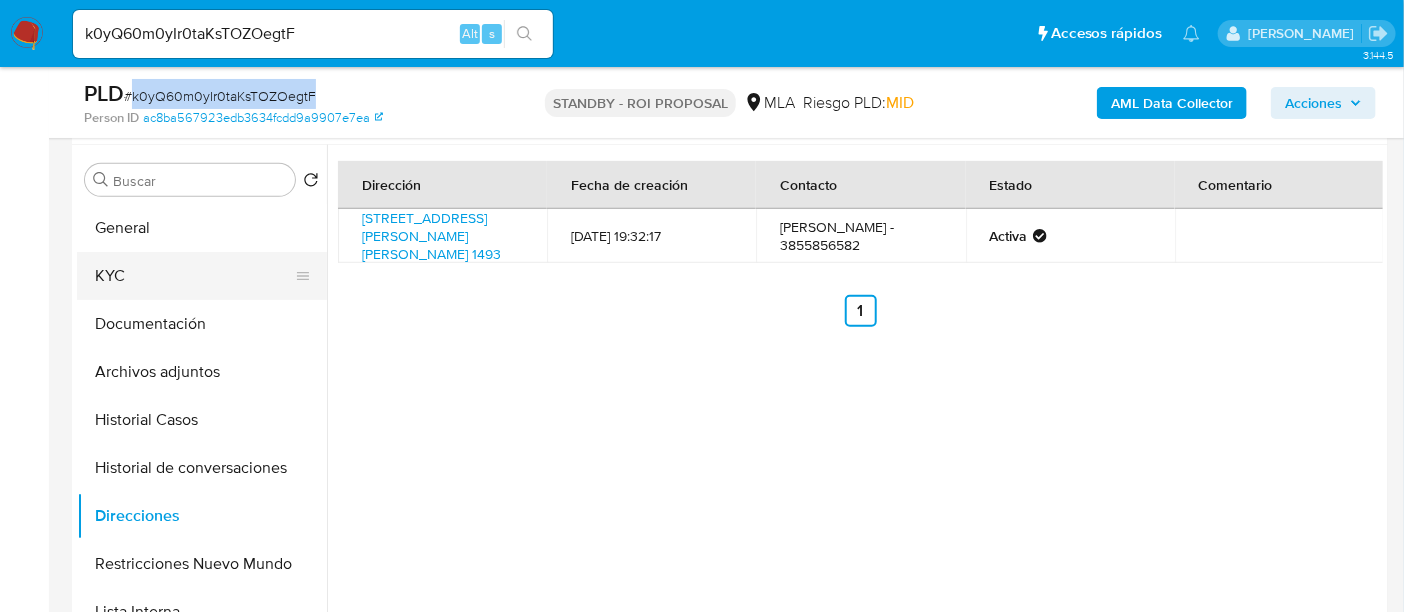 click on "KYC" at bounding box center (194, 276) 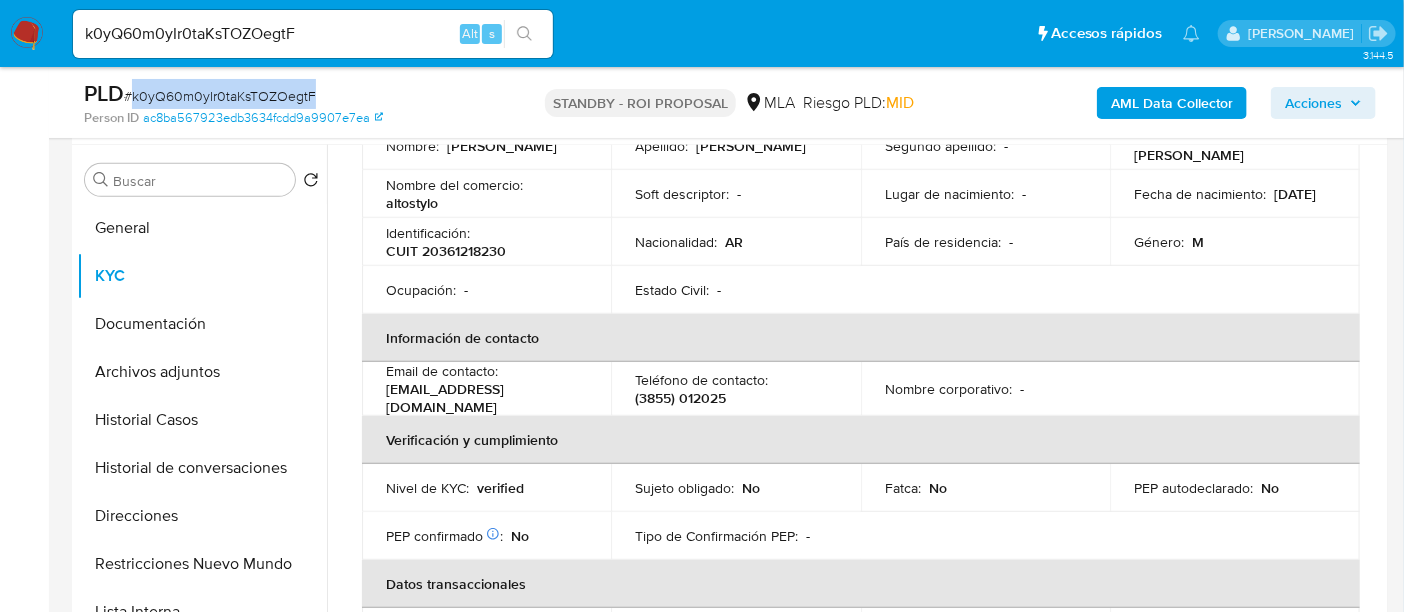 scroll, scrollTop: 250, scrollLeft: 0, axis: vertical 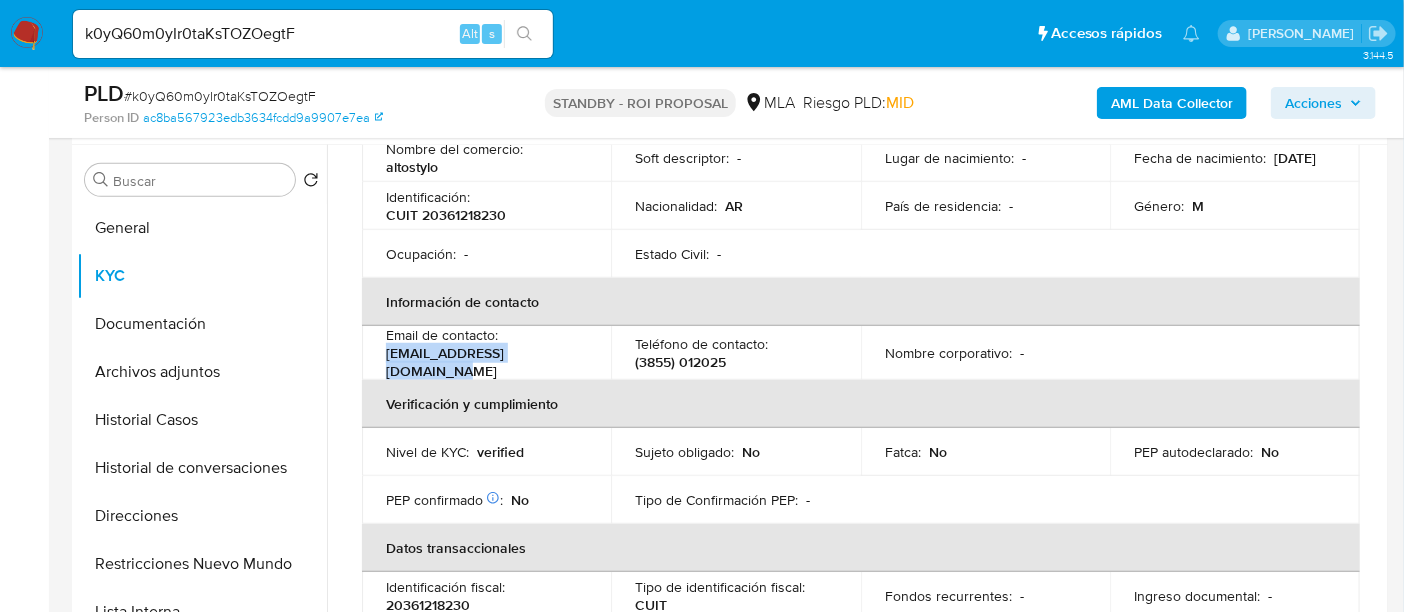 drag, startPoint x: 387, startPoint y: 357, endPoint x: 586, endPoint y: 351, distance: 199.09044 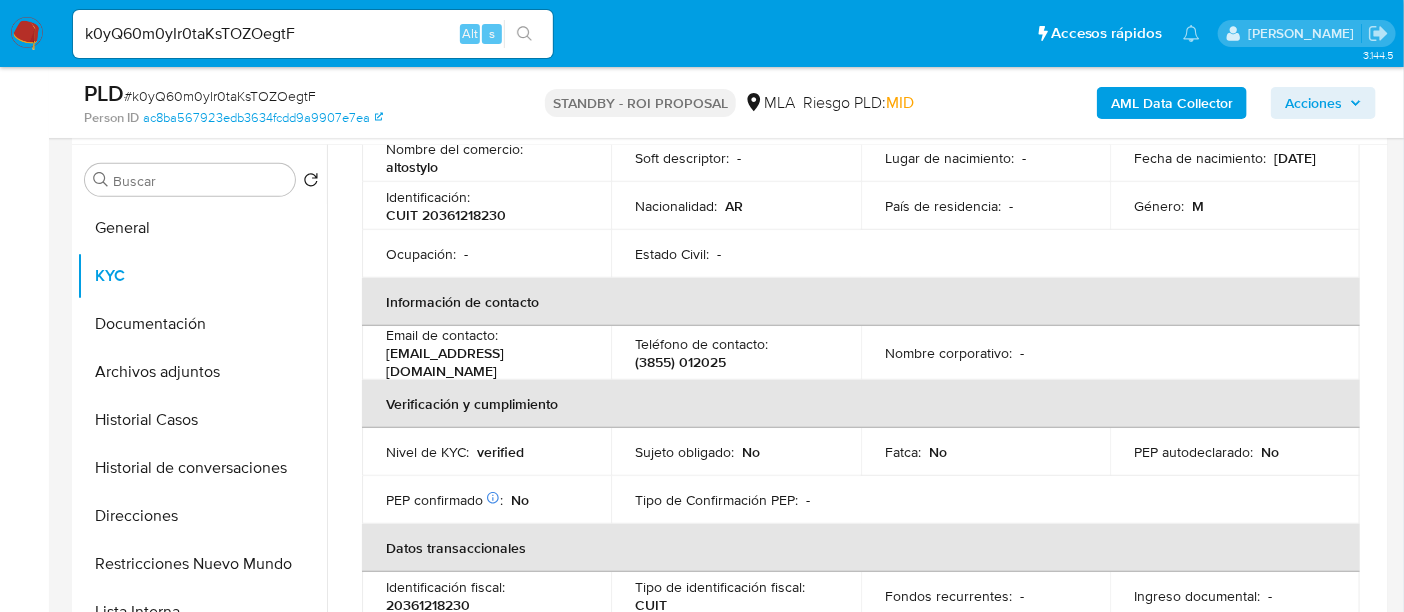 click on "(3855) 012025" at bounding box center [680, 362] 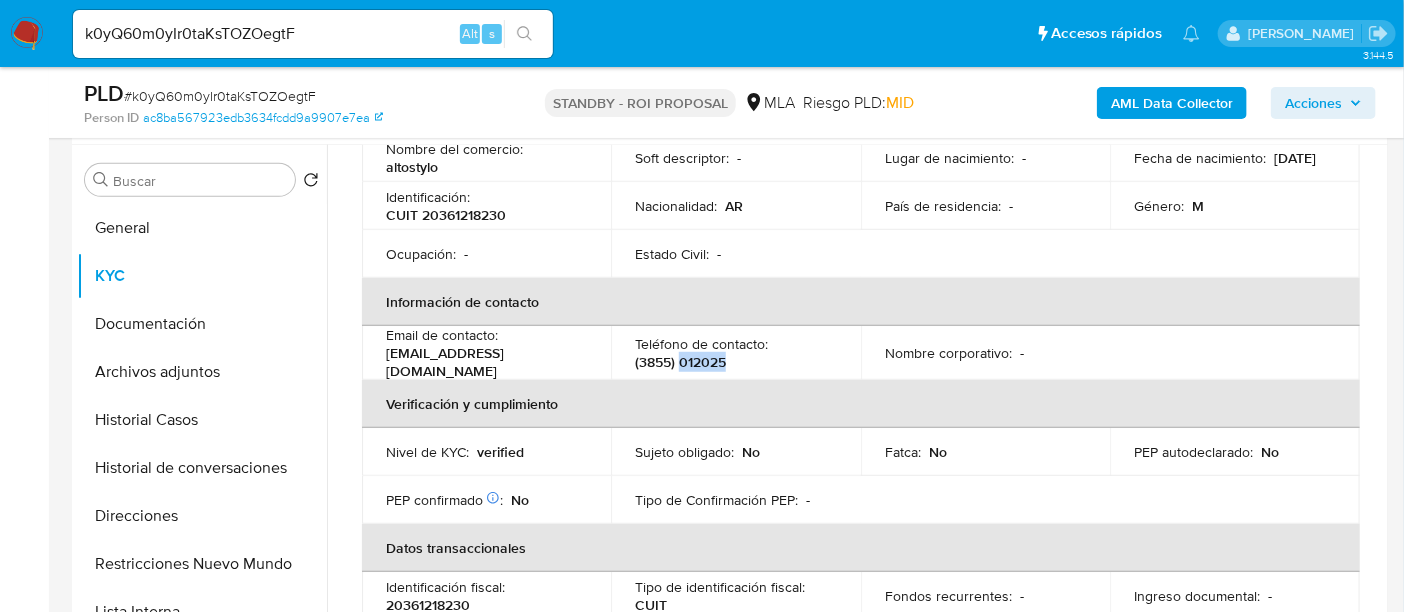 click on "(3855) 012025" at bounding box center [680, 362] 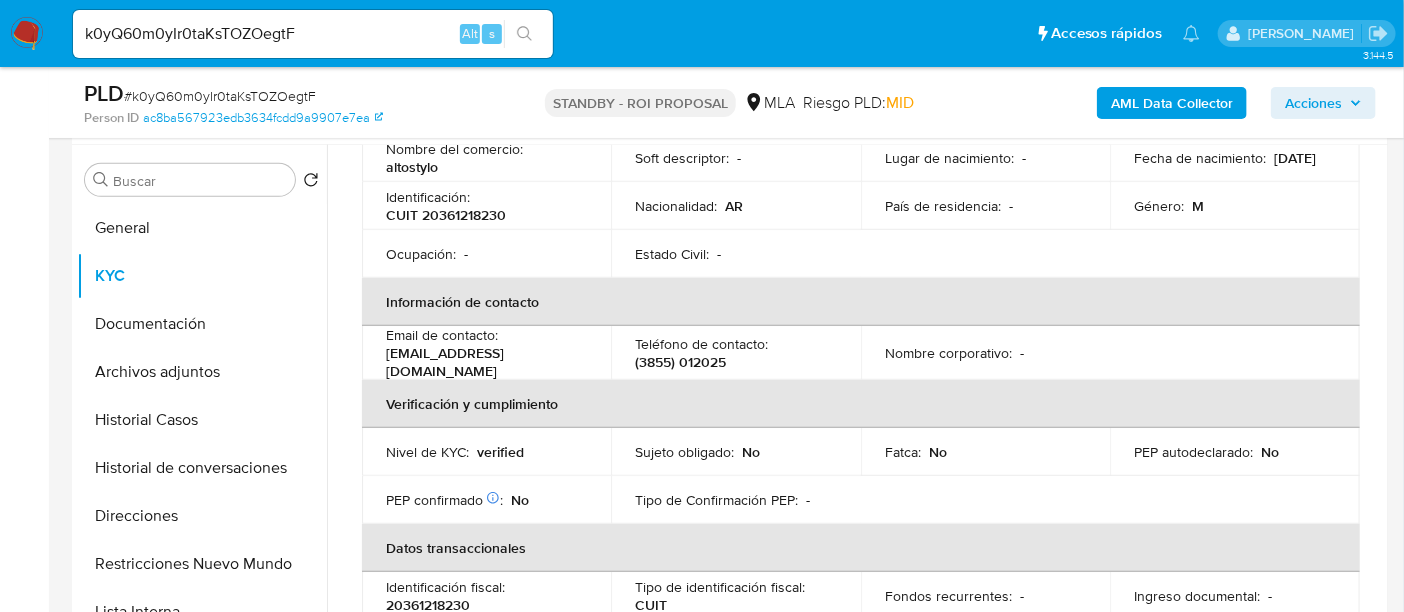 click on "(3855) 012025" at bounding box center [680, 362] 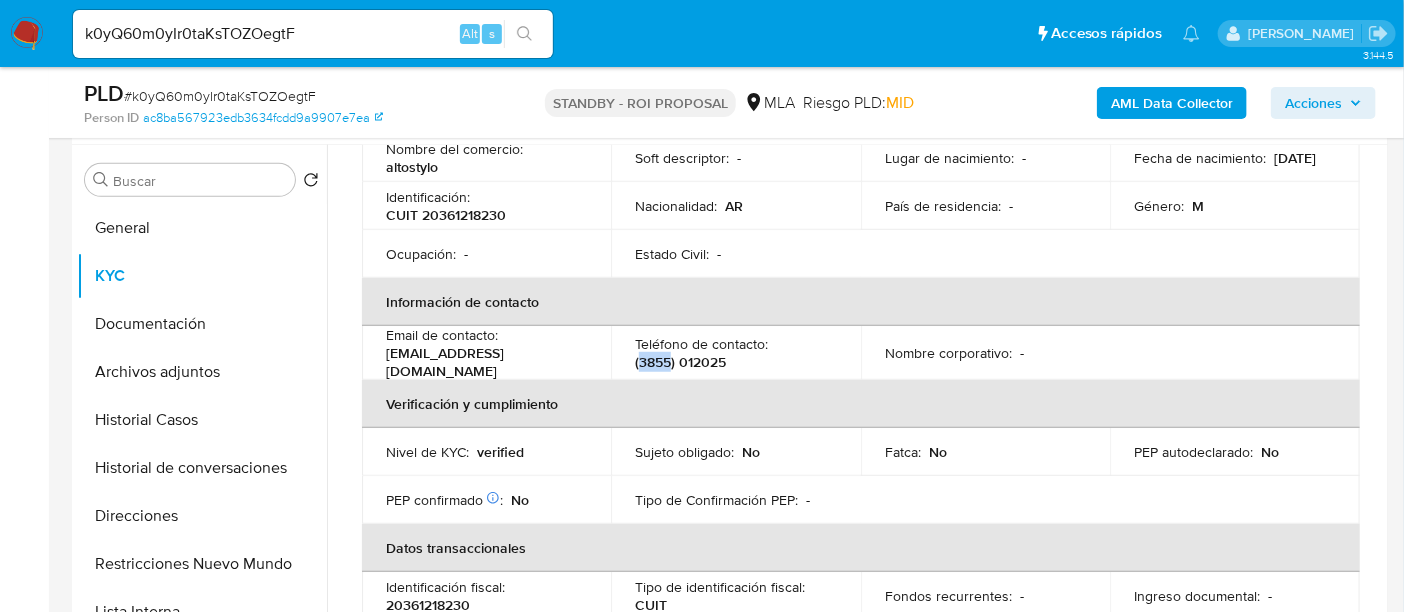 click on "(3855) 012025" at bounding box center [680, 362] 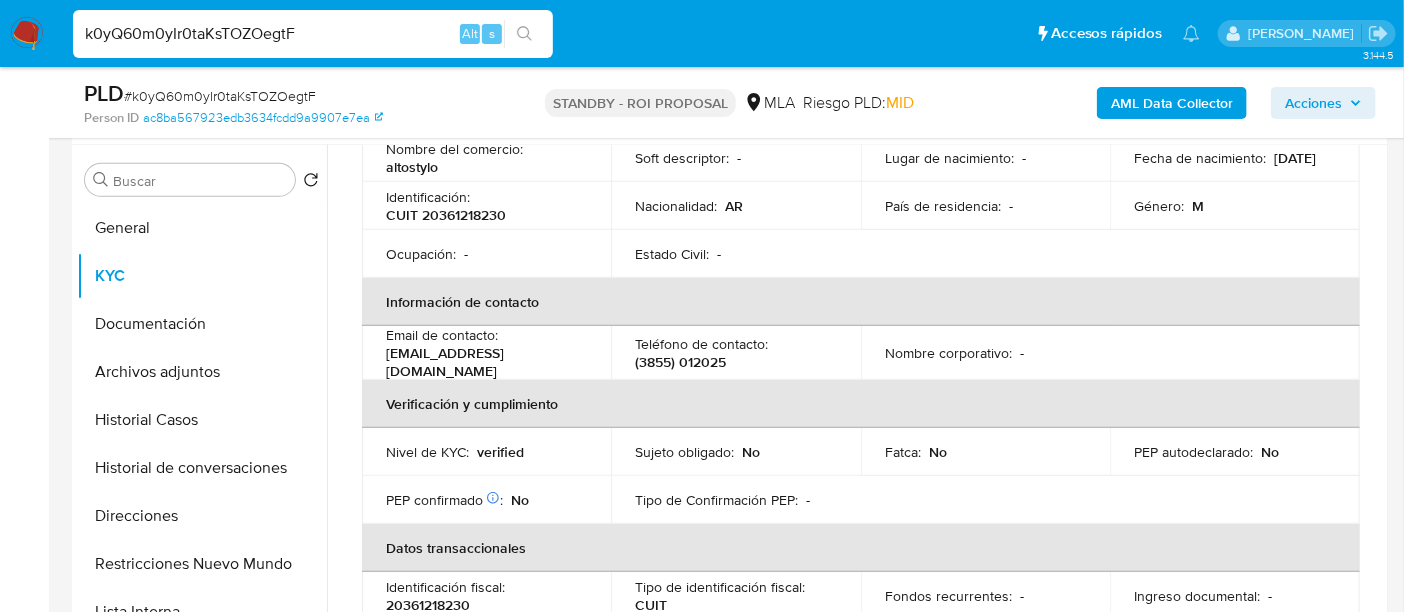 click on "k0yQ60m0yIr0taKsTOZOegtF" at bounding box center [313, 34] 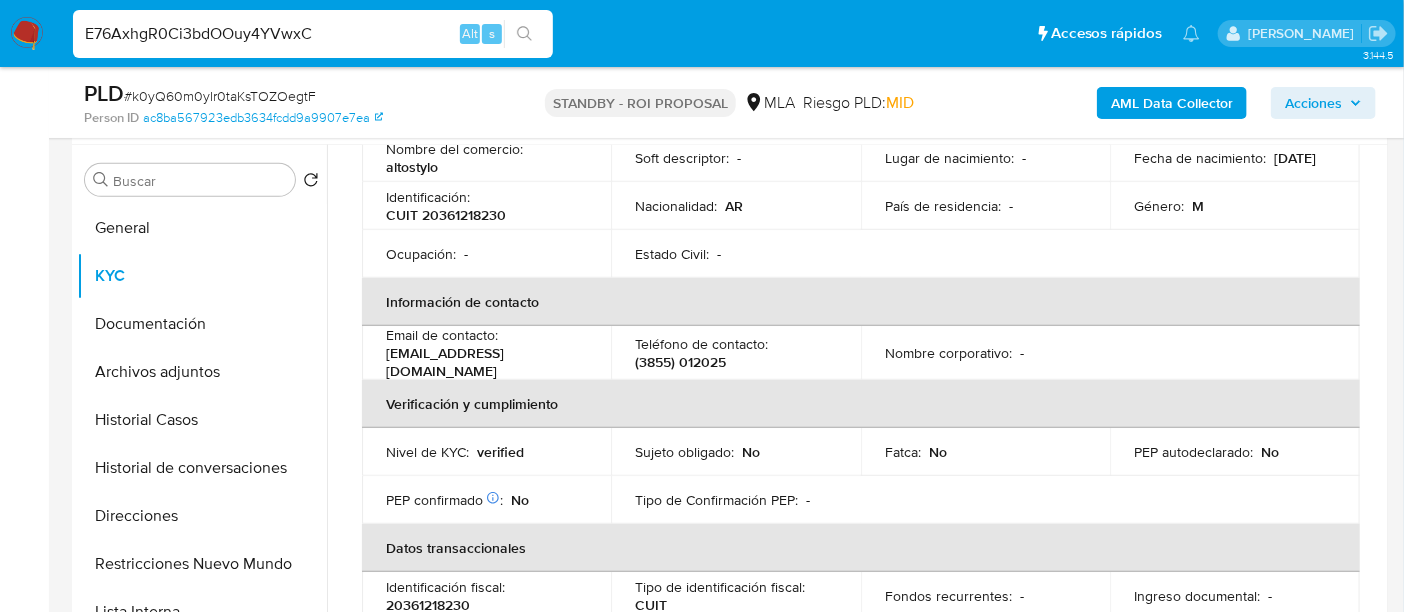 type on "E76AxhgR0Ci3bdOOuy4YVwxC" 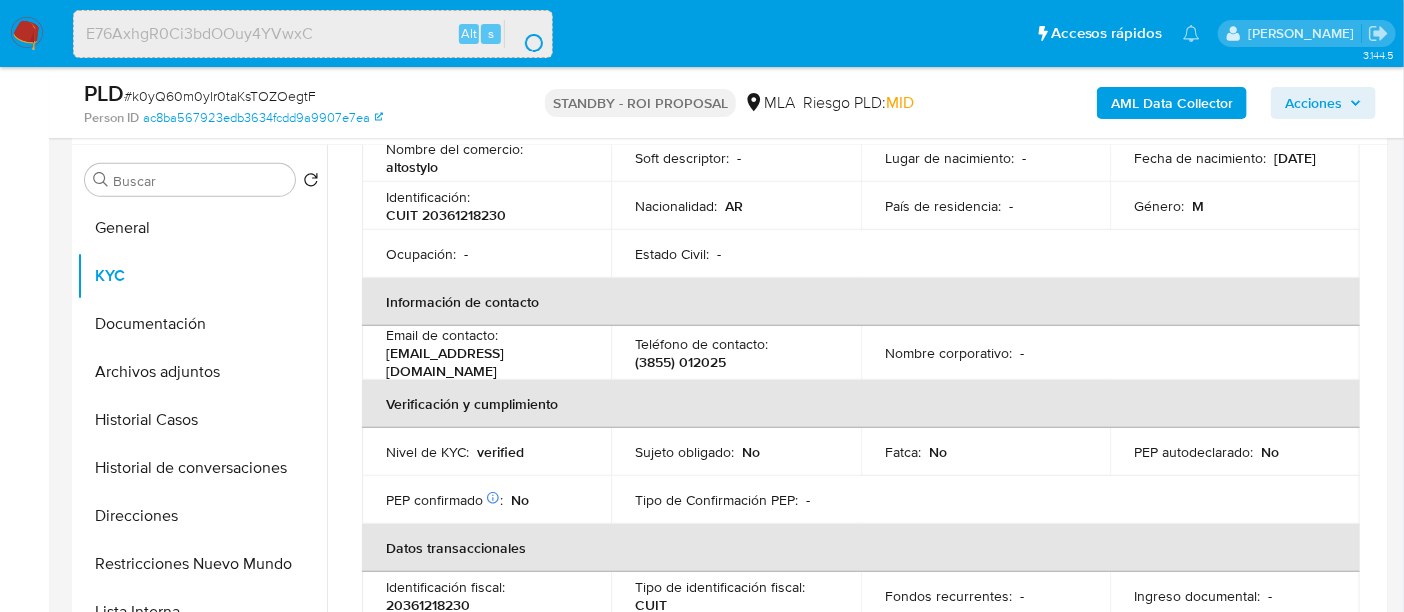 scroll, scrollTop: 0, scrollLeft: 0, axis: both 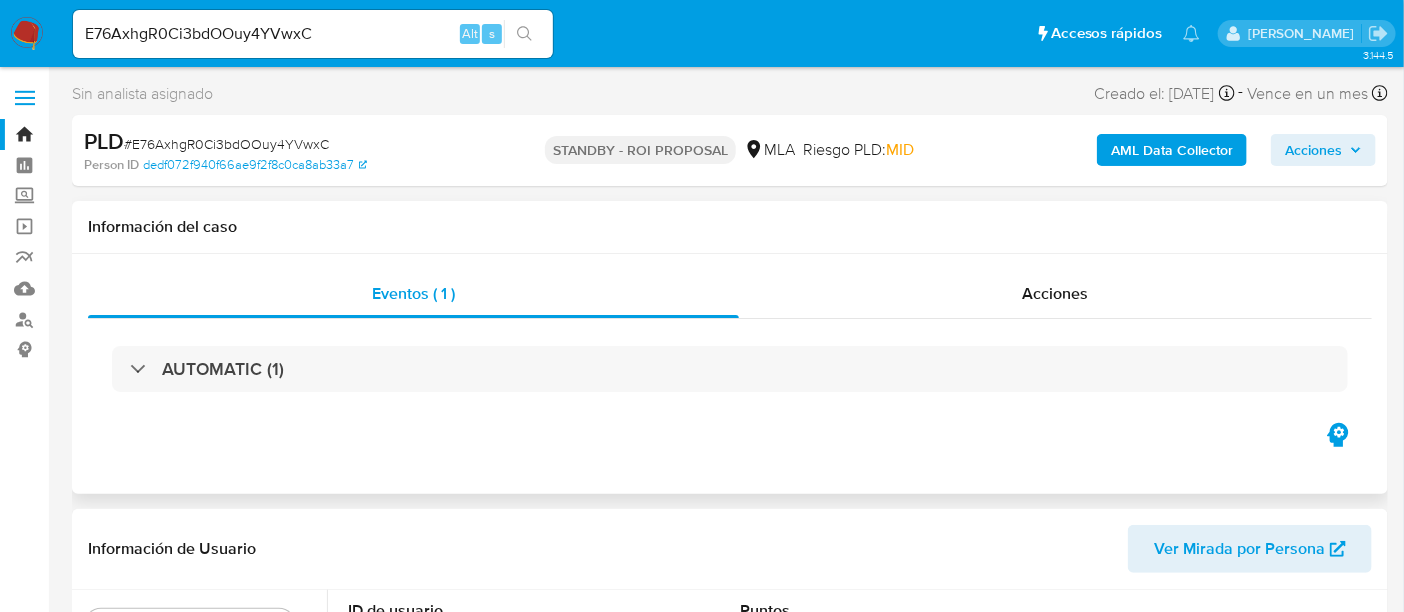 select on "10" 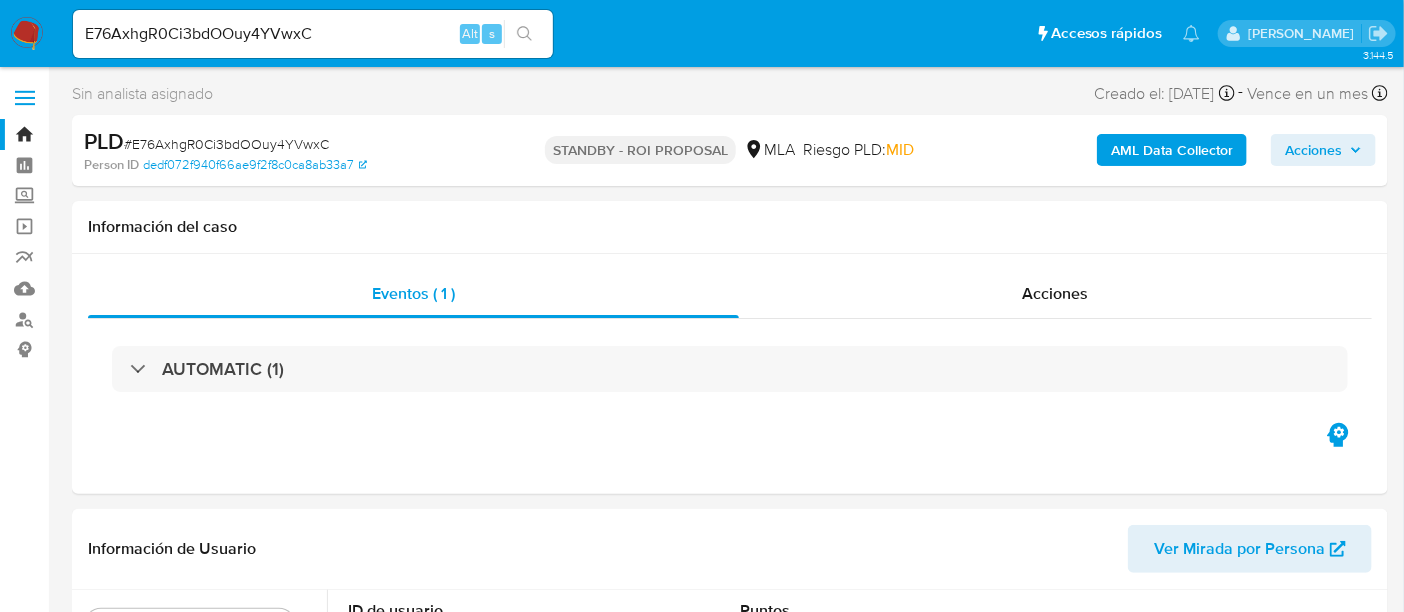 click on "# E76AxhgR0Ci3bdOOuy4YVwxC" at bounding box center (226, 144) 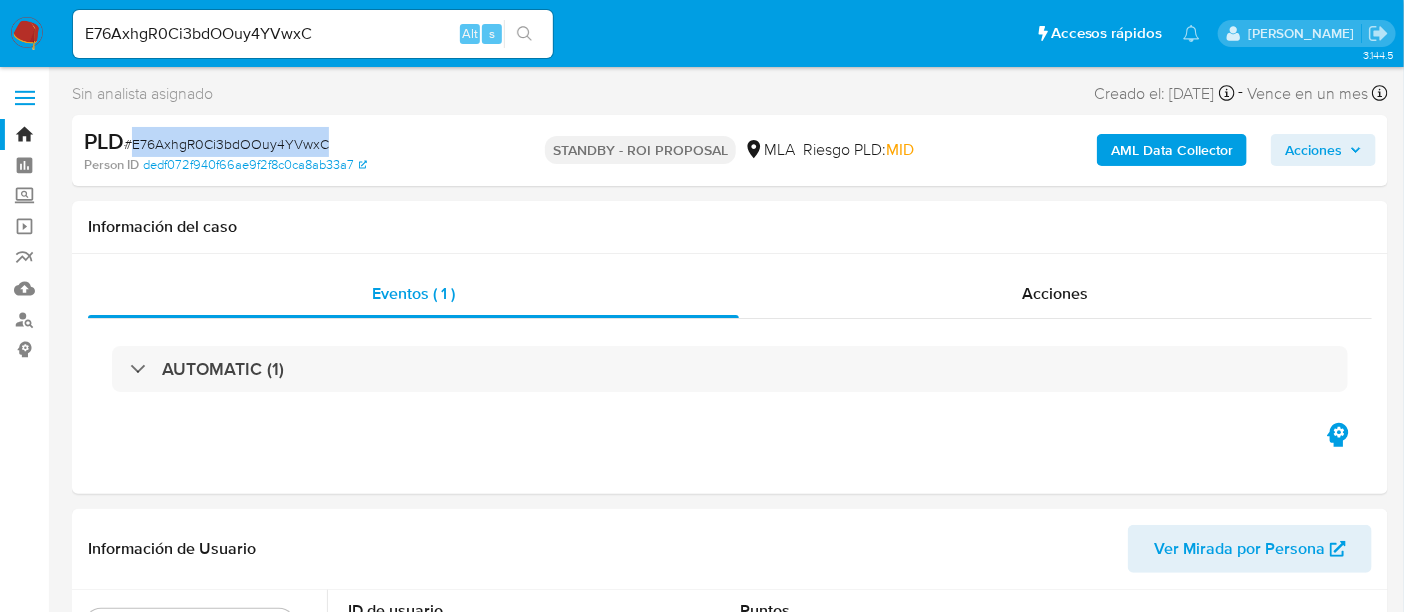 click on "# E76AxhgR0Ci3bdOOuy4YVwxC" at bounding box center [226, 144] 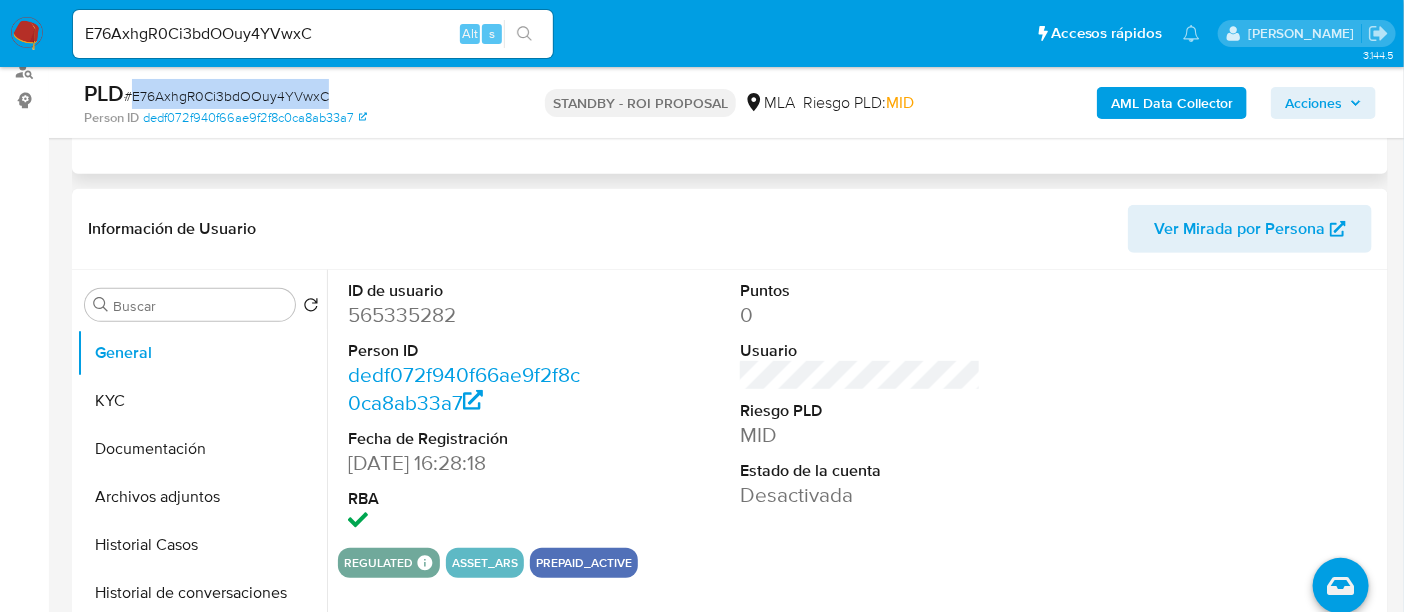 scroll, scrollTop: 374, scrollLeft: 0, axis: vertical 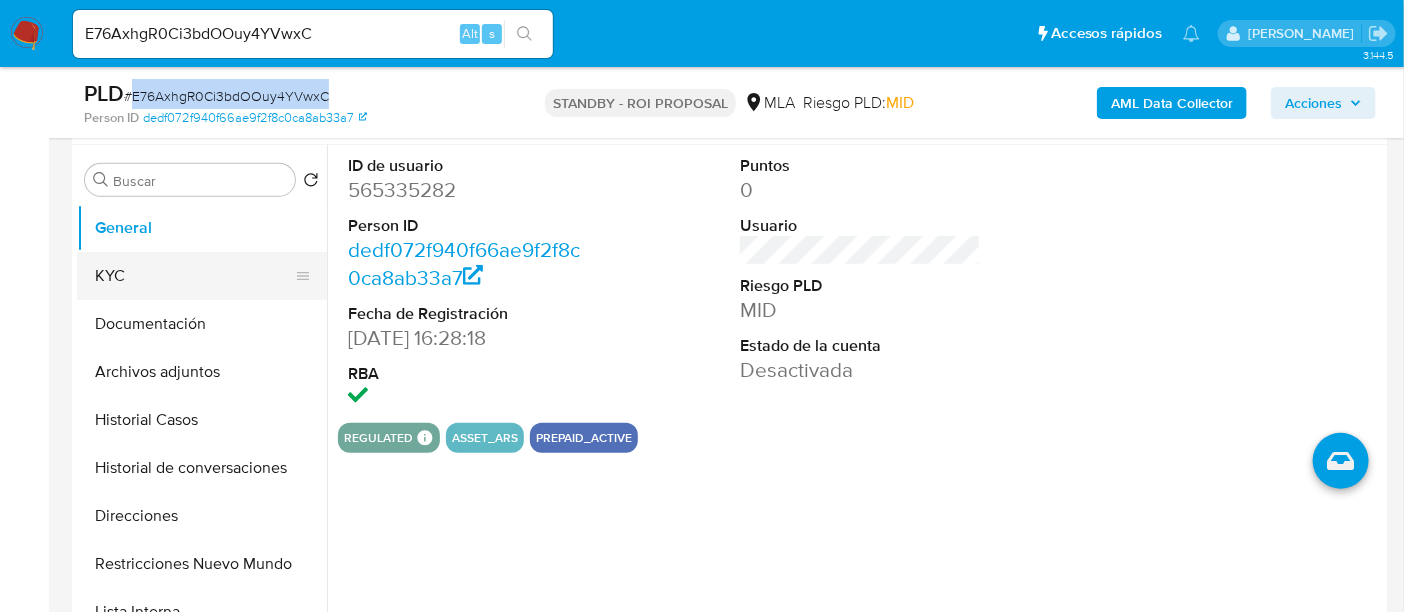 click on "KYC" at bounding box center [194, 276] 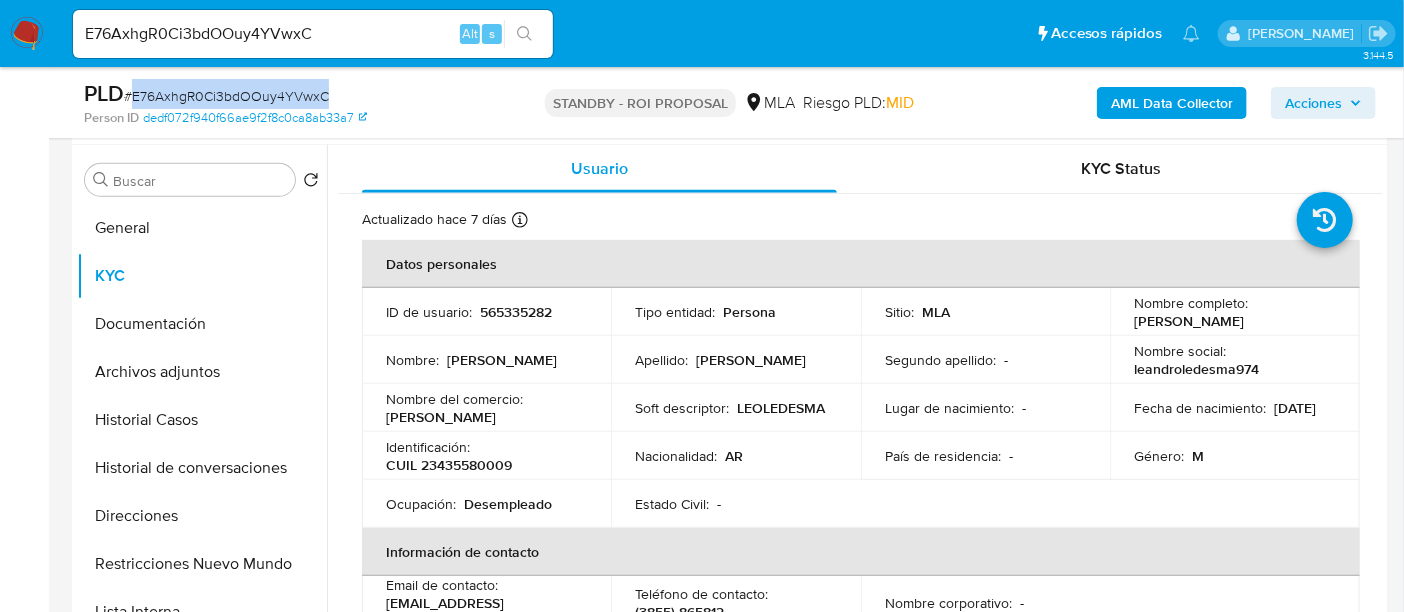 drag, startPoint x: 1130, startPoint y: 325, endPoint x: 1313, endPoint y: 314, distance: 183.3303 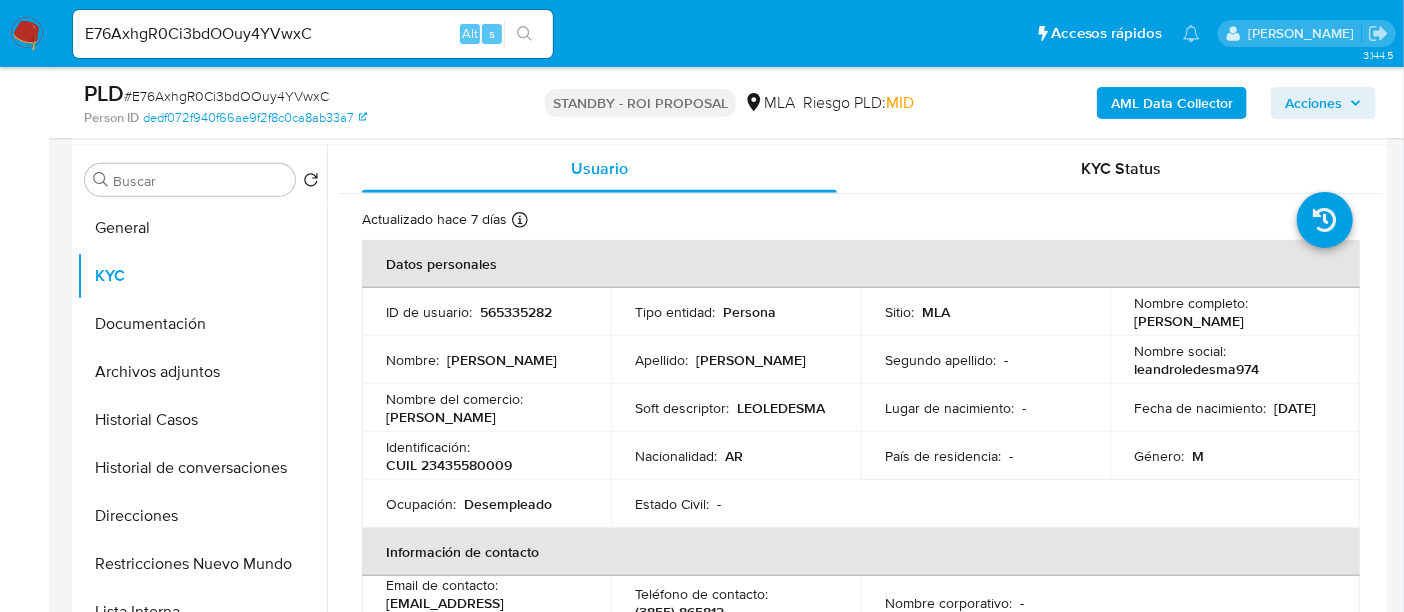 click on "CUIL 23435580009" at bounding box center (449, 465) 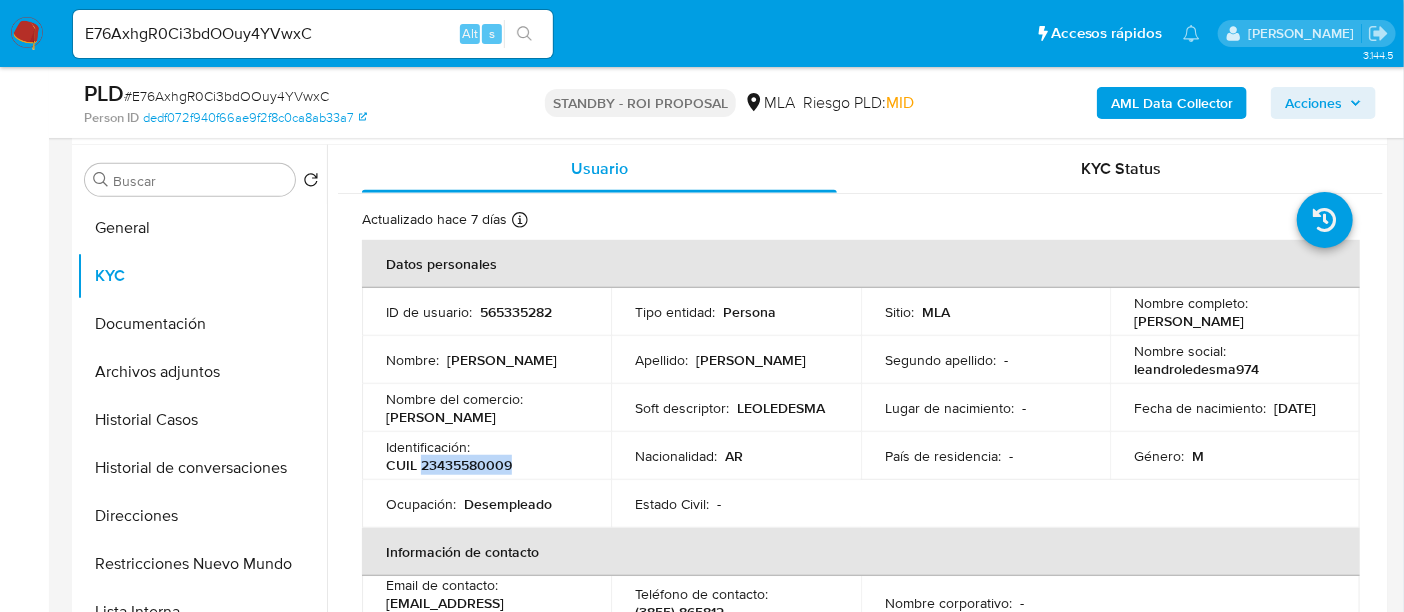 click on "CUIL 23435580009" at bounding box center (449, 465) 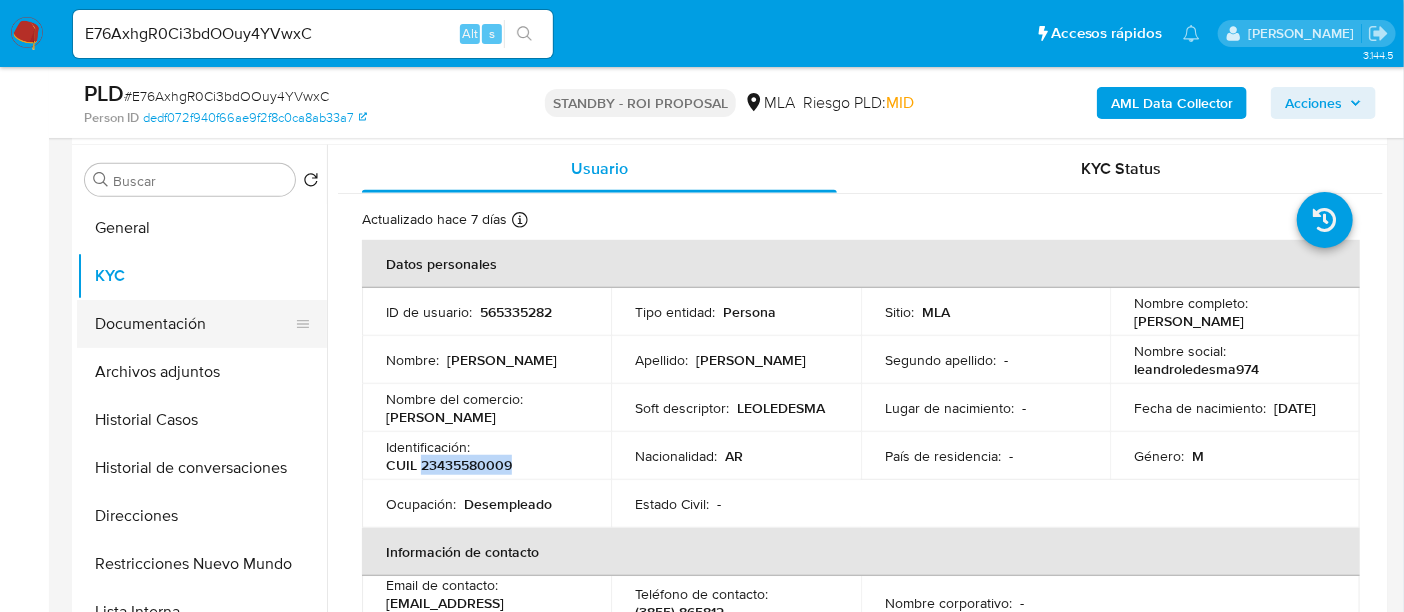 click on "Documentación" at bounding box center (194, 324) 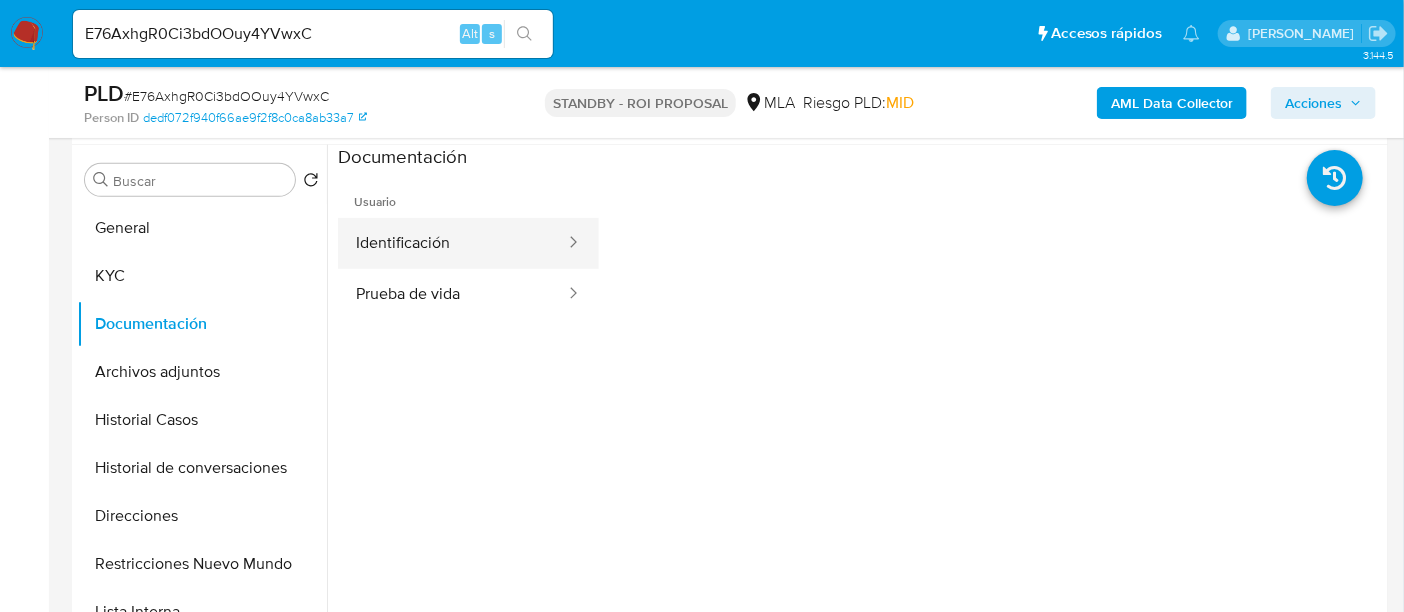 click on "Identificación" at bounding box center [452, 243] 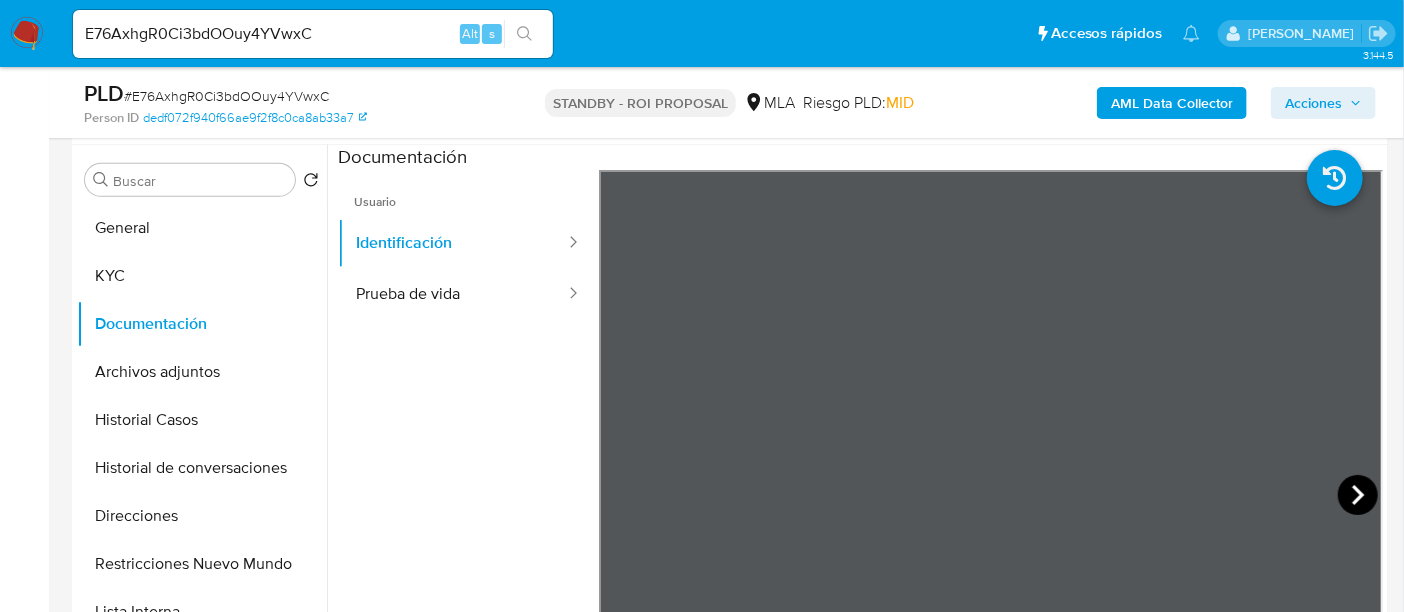 click 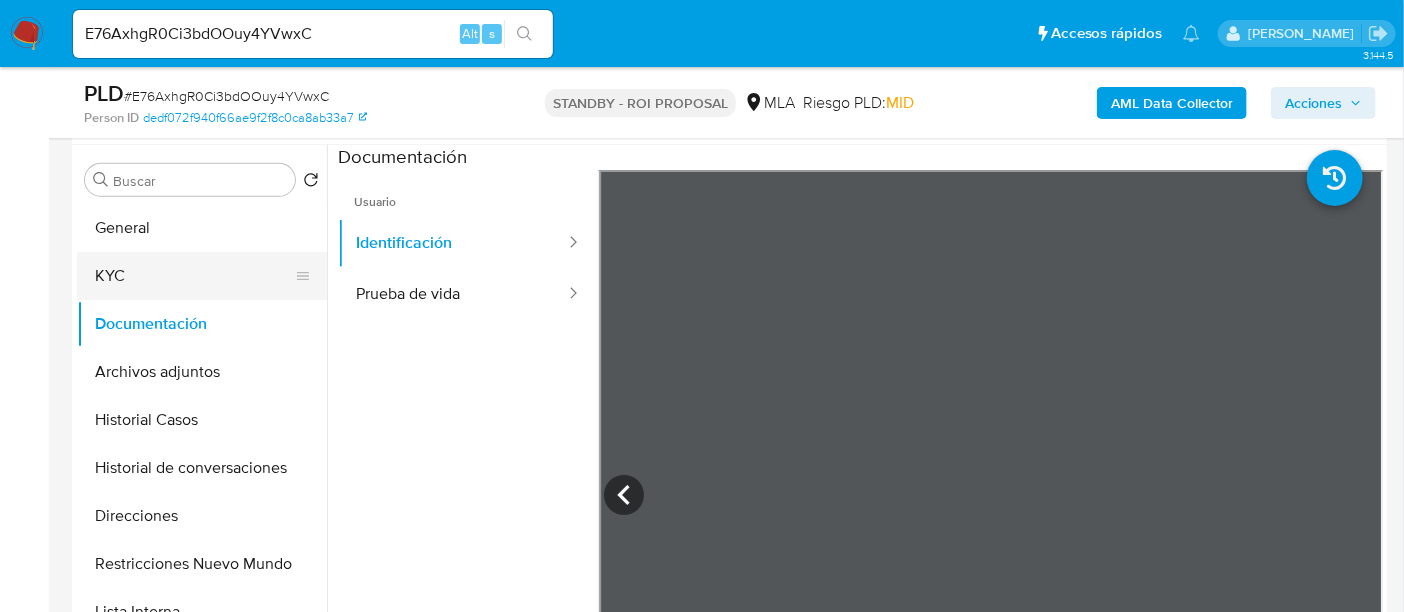 click on "KYC" at bounding box center (194, 276) 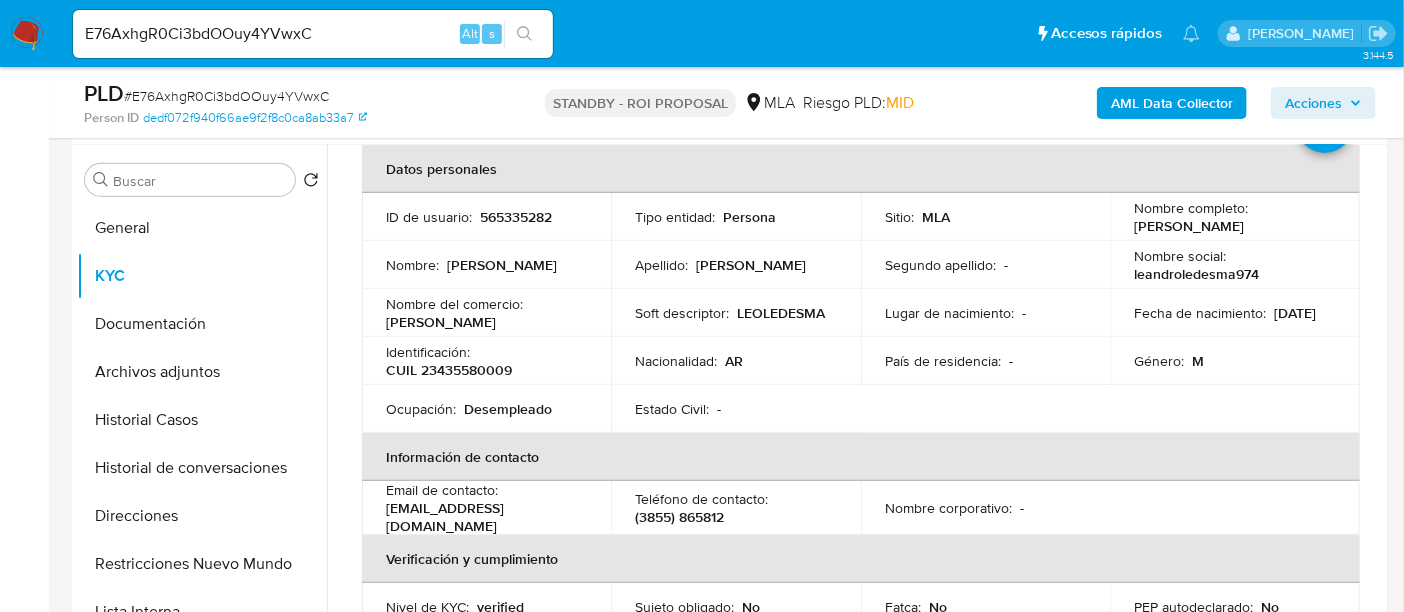 scroll, scrollTop: 125, scrollLeft: 0, axis: vertical 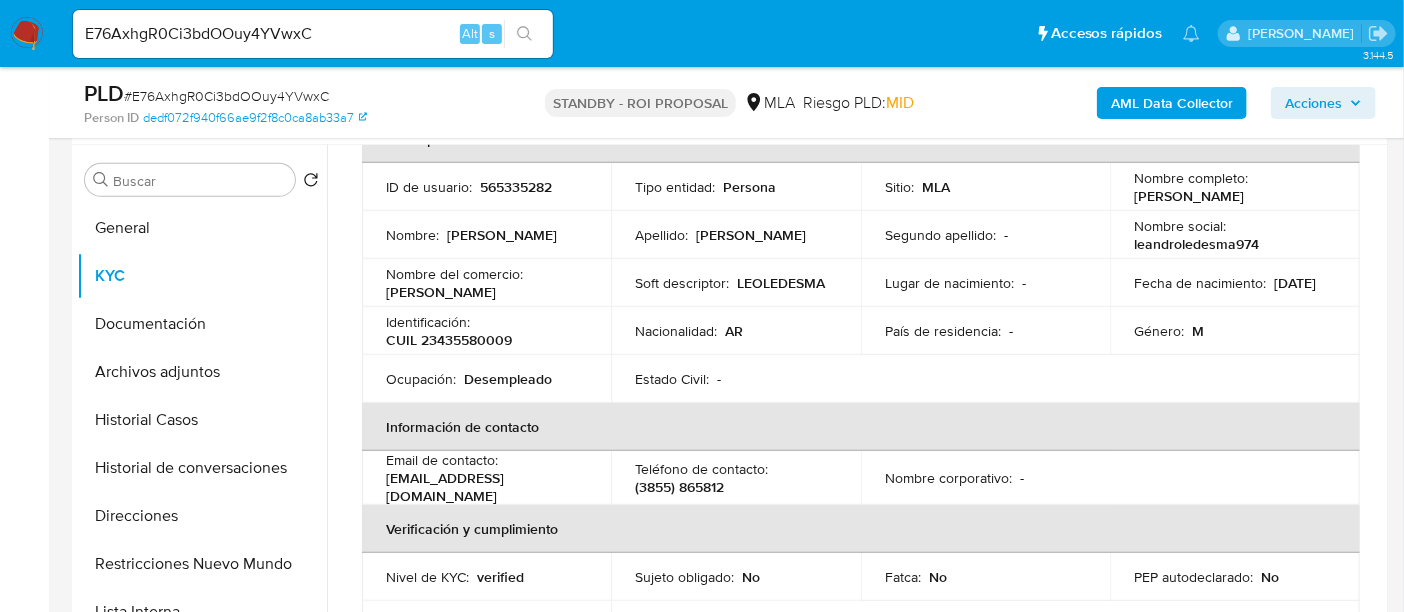 click on "leandroledesma974@gmail.com" at bounding box center (482, 487) 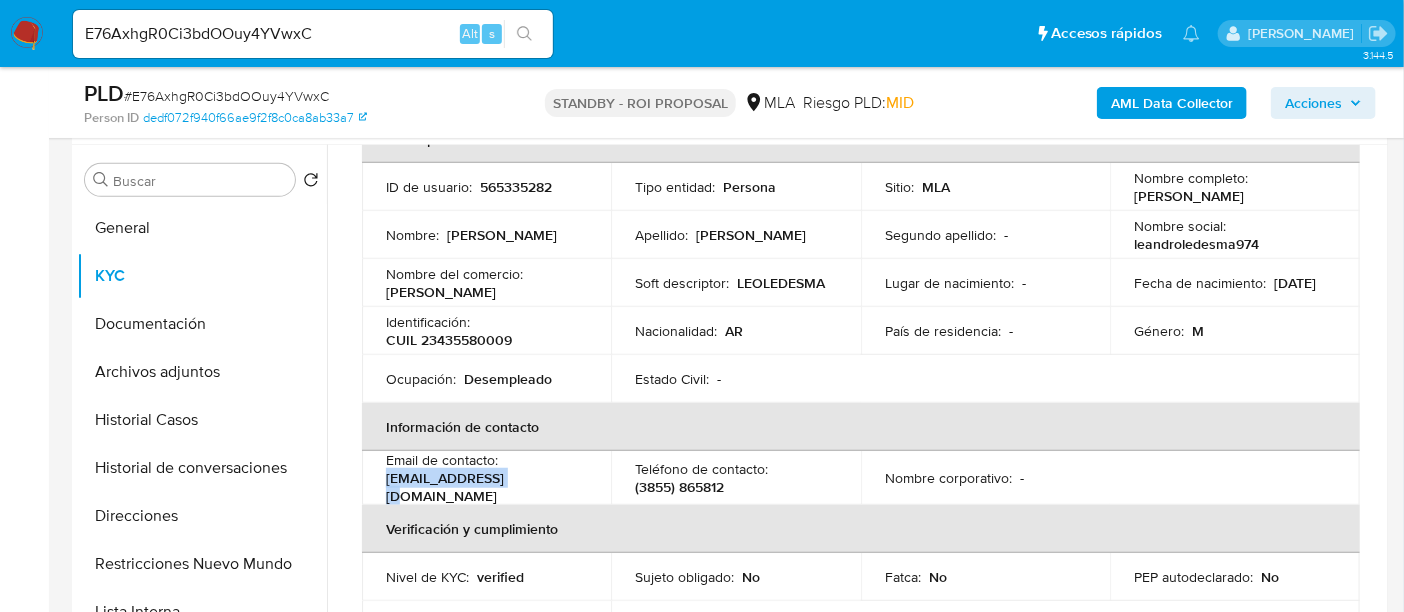click on "leandroledesma974@gmail.com" at bounding box center [482, 487] 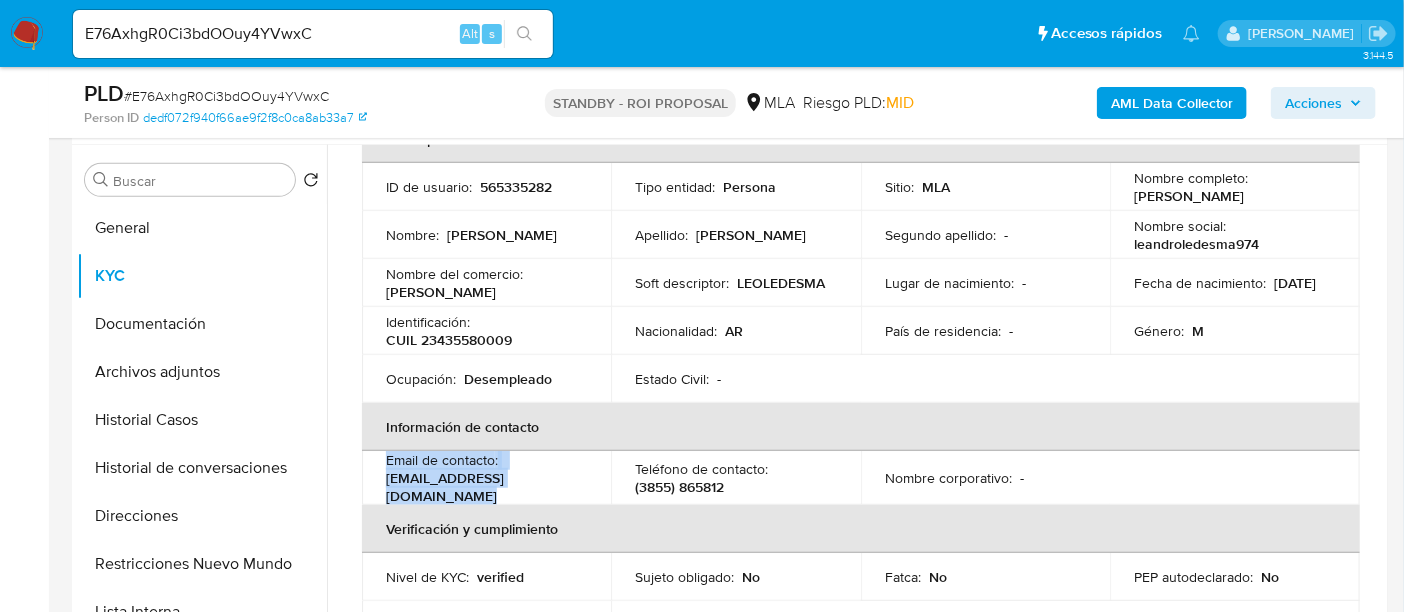 click on "leandroledesma974@gmail.com" at bounding box center (482, 487) 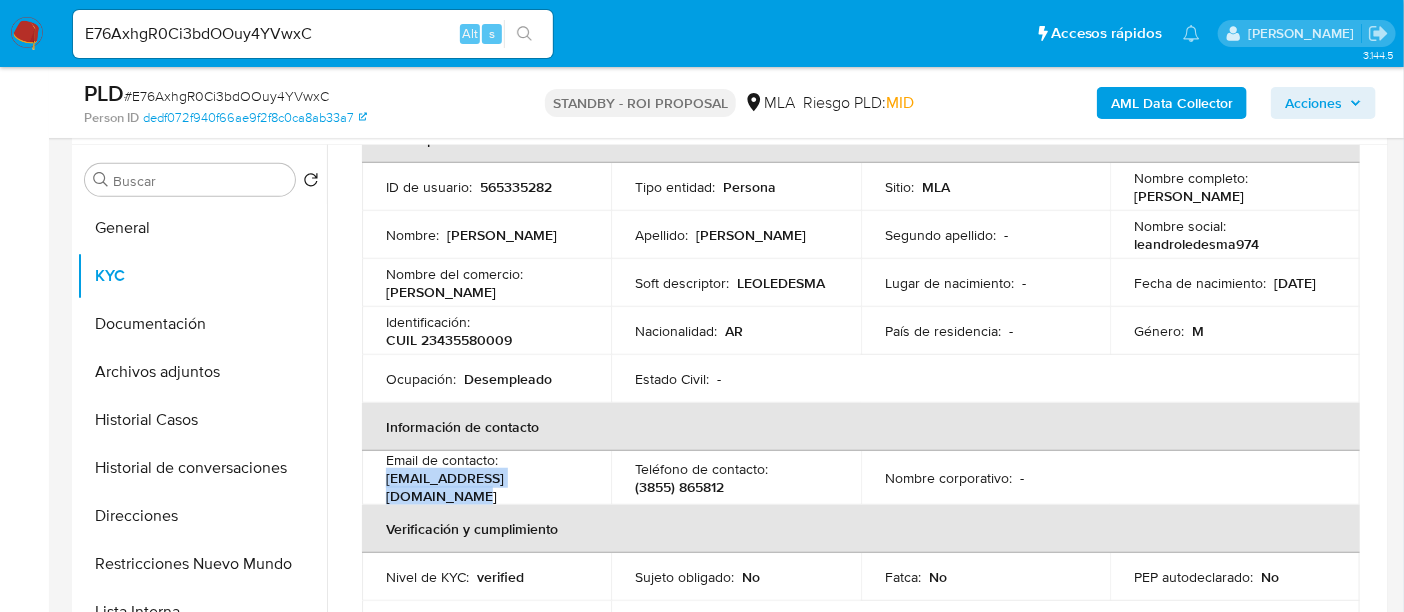 drag, startPoint x: 385, startPoint y: 487, endPoint x: 586, endPoint y: 485, distance: 201.00995 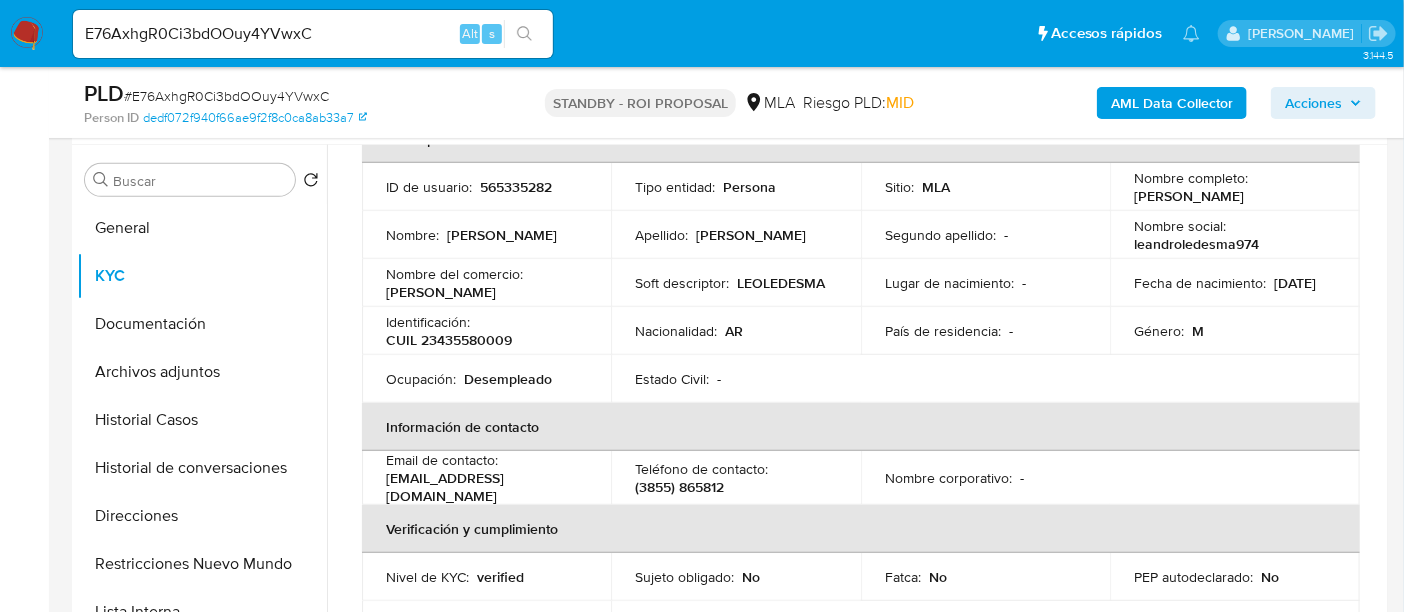 click on "(3855) 865812" at bounding box center (679, 487) 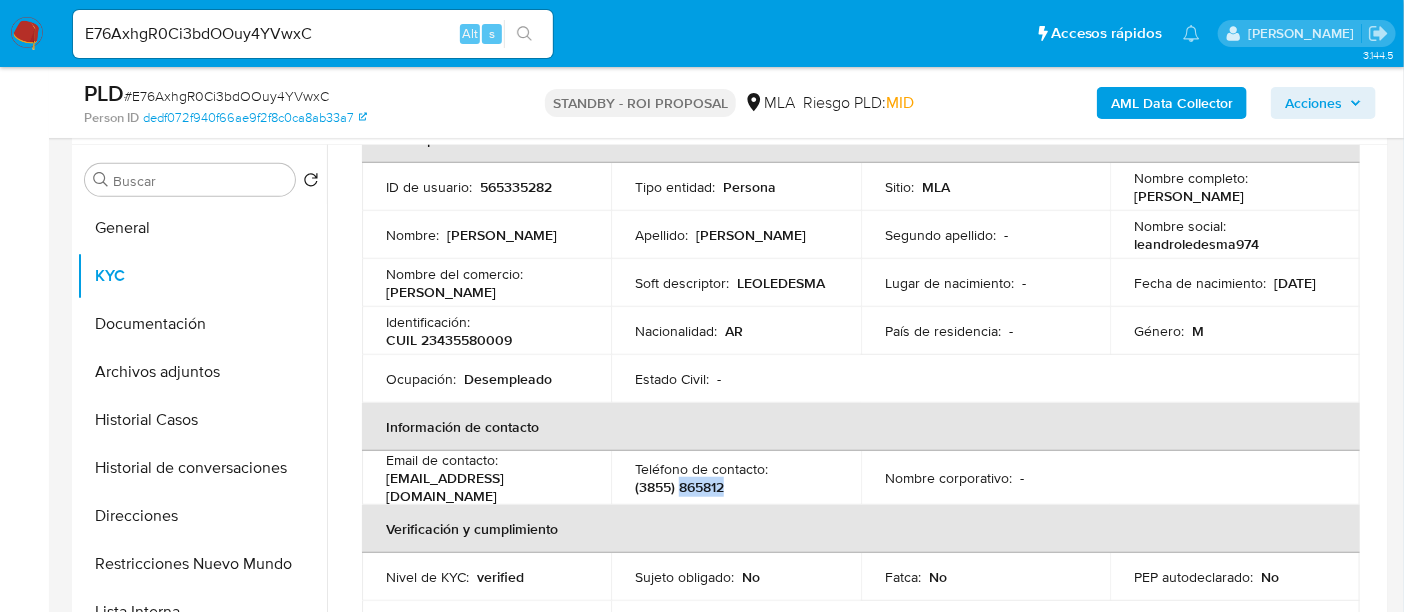 click on "(3855) 865812" at bounding box center (679, 487) 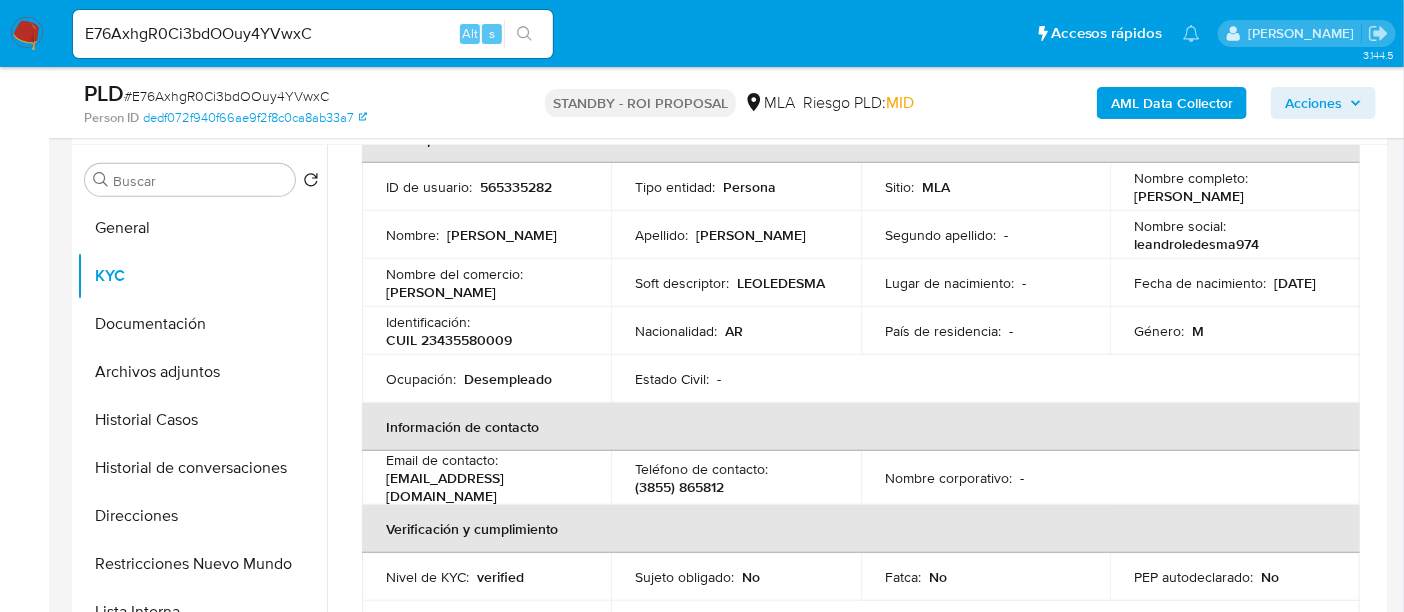 click on "(3855) 865812" at bounding box center [679, 487] 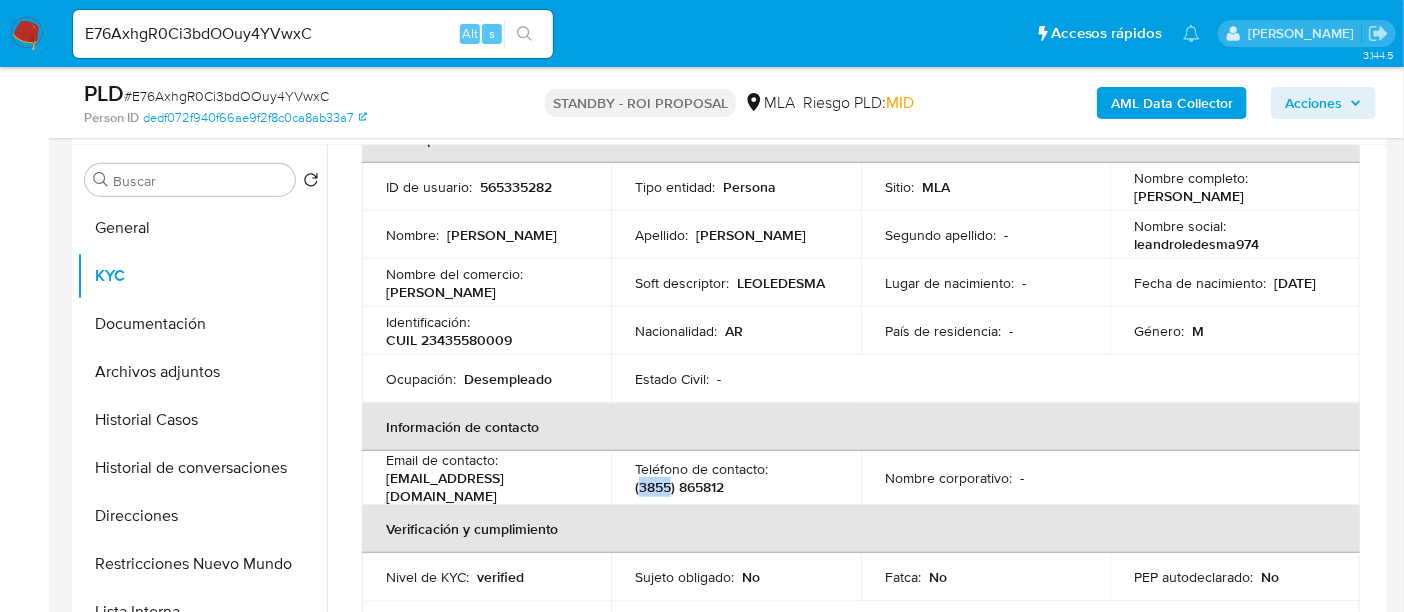 click on "(3855) 865812" at bounding box center [679, 487] 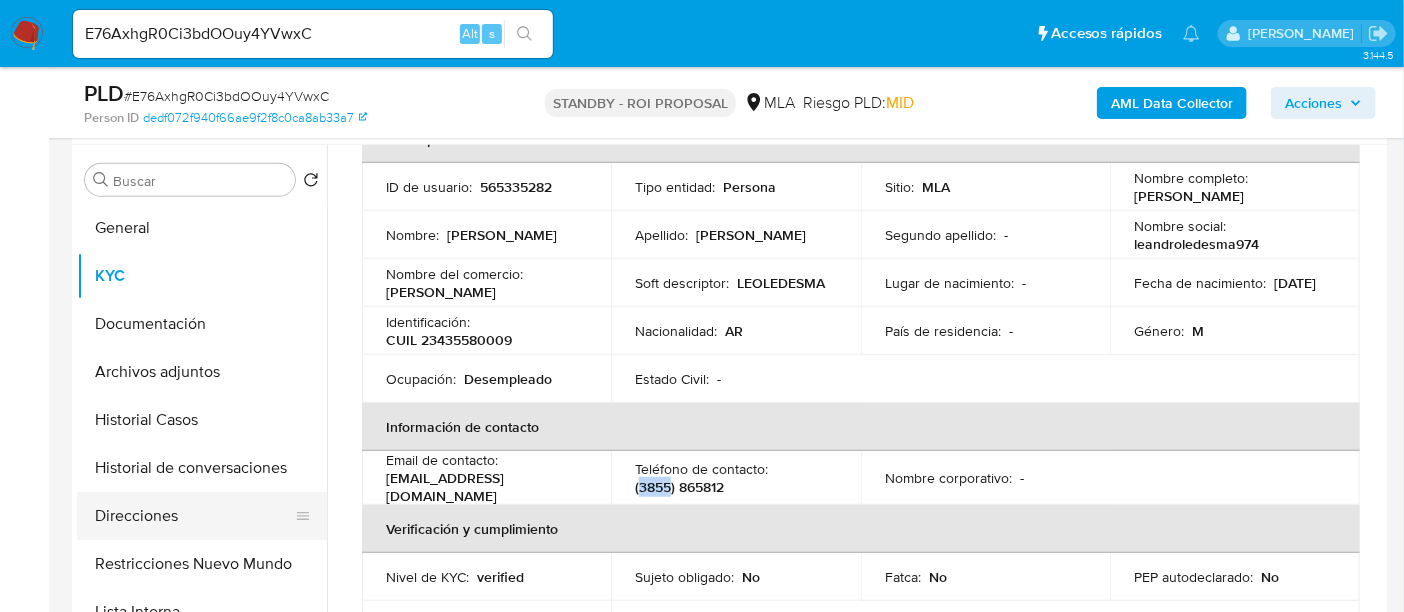 click on "Direcciones" at bounding box center (194, 516) 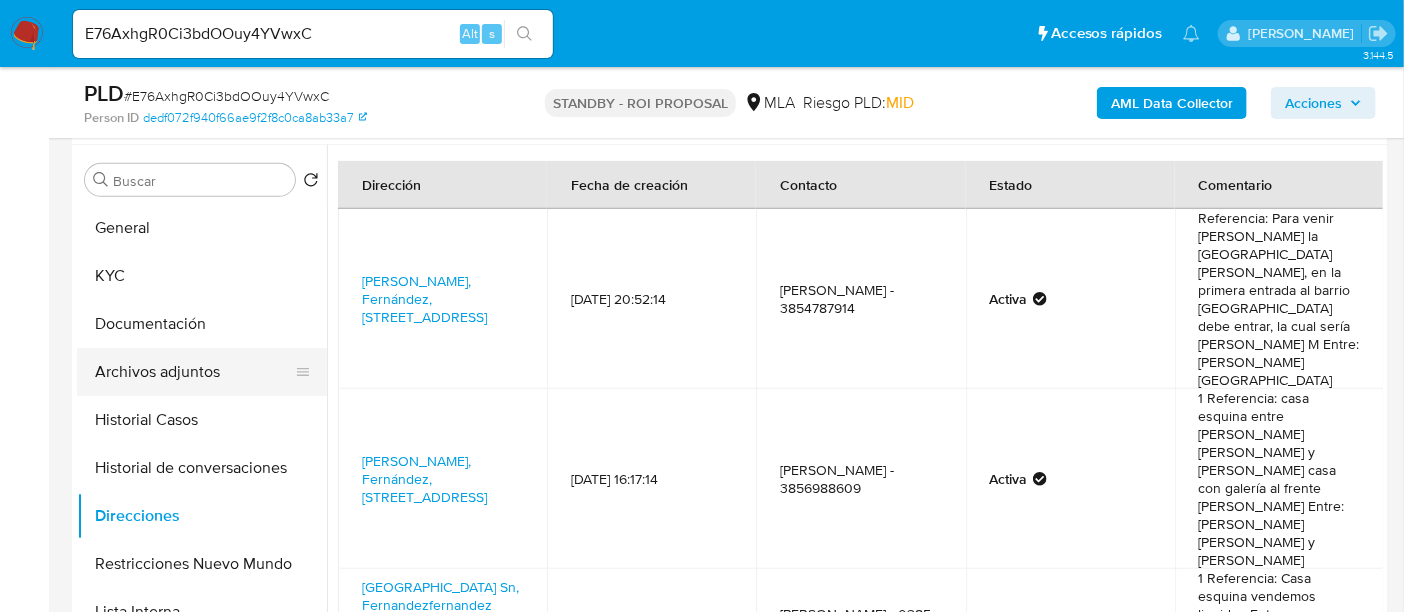 click on "Archivos adjuntos" at bounding box center [194, 372] 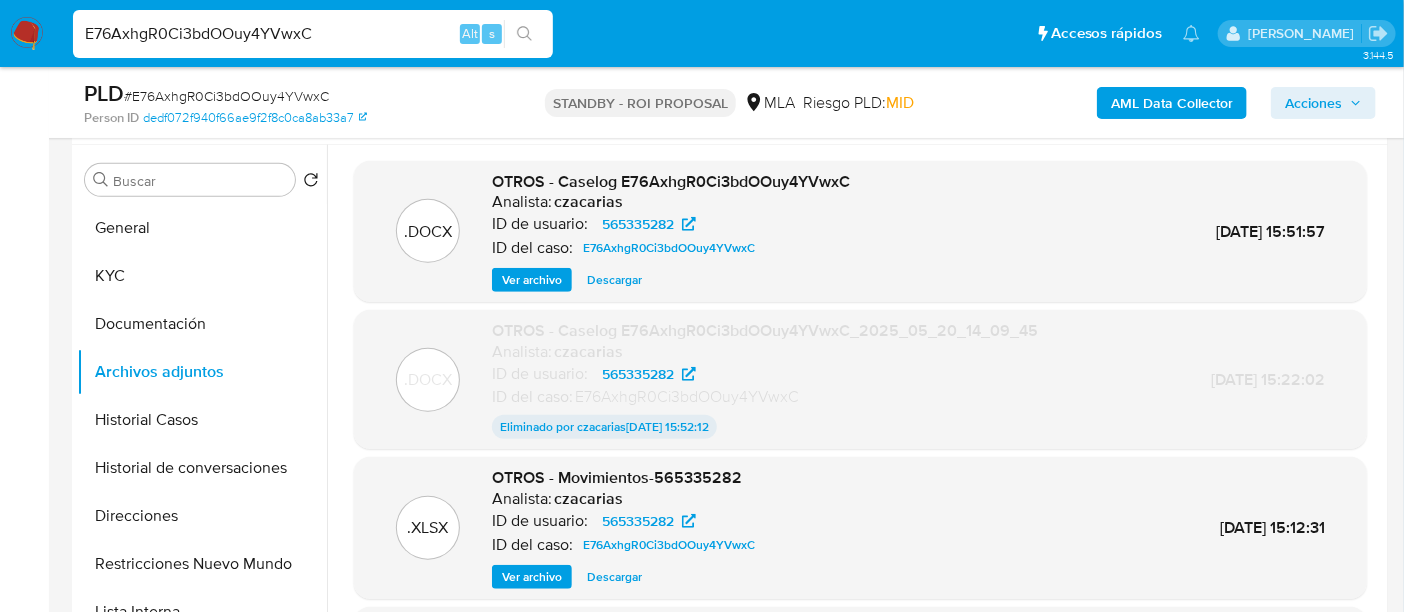 click on "E76AxhgR0Ci3bdOOuy4YVwxC" at bounding box center (313, 34) 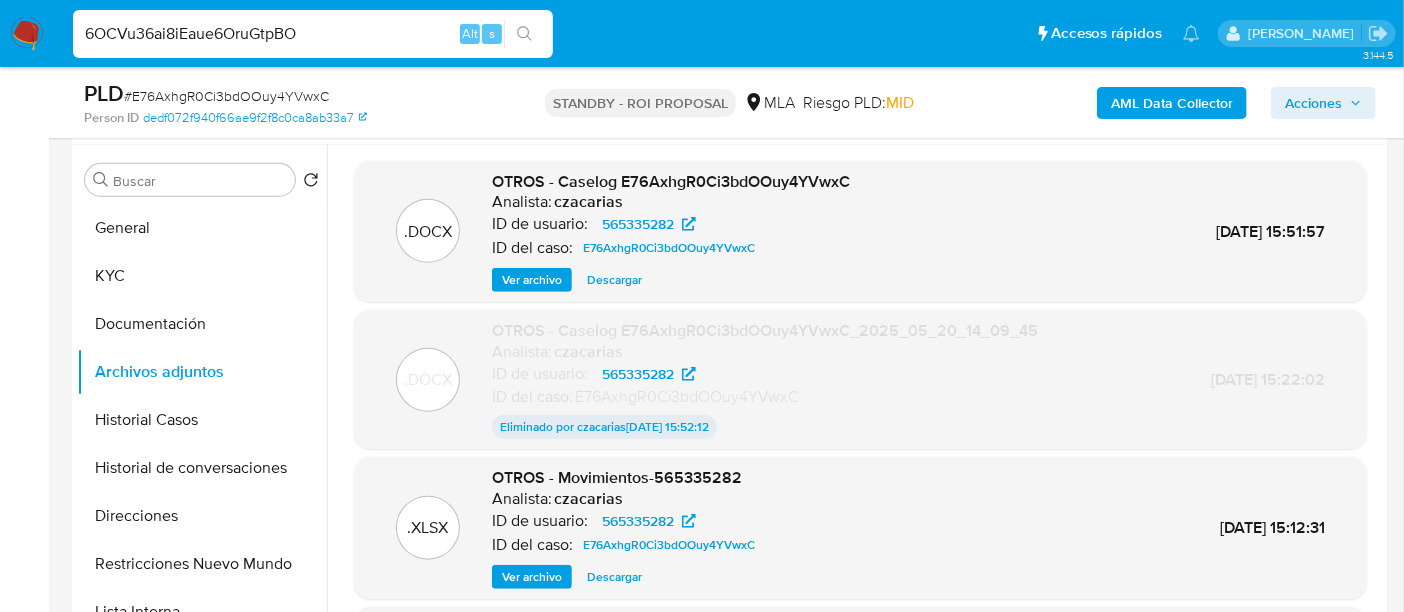 type on "6OCVu36ai8iEaue6OruGtpBO" 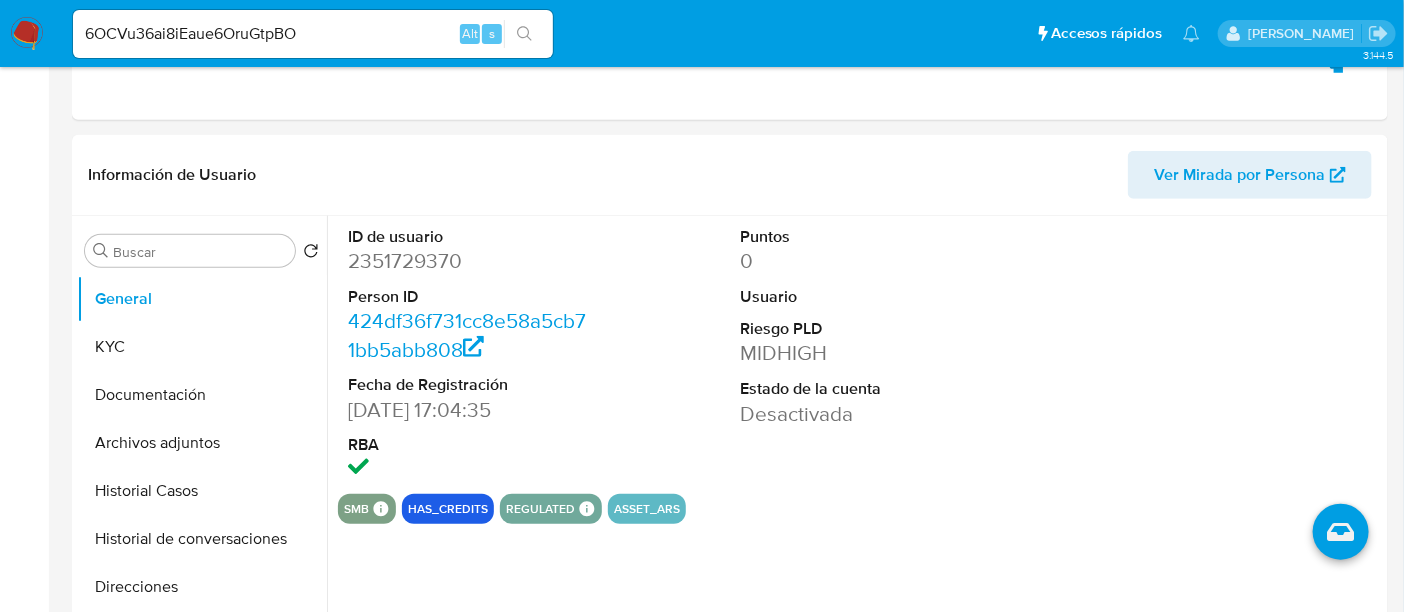 scroll, scrollTop: 0, scrollLeft: 0, axis: both 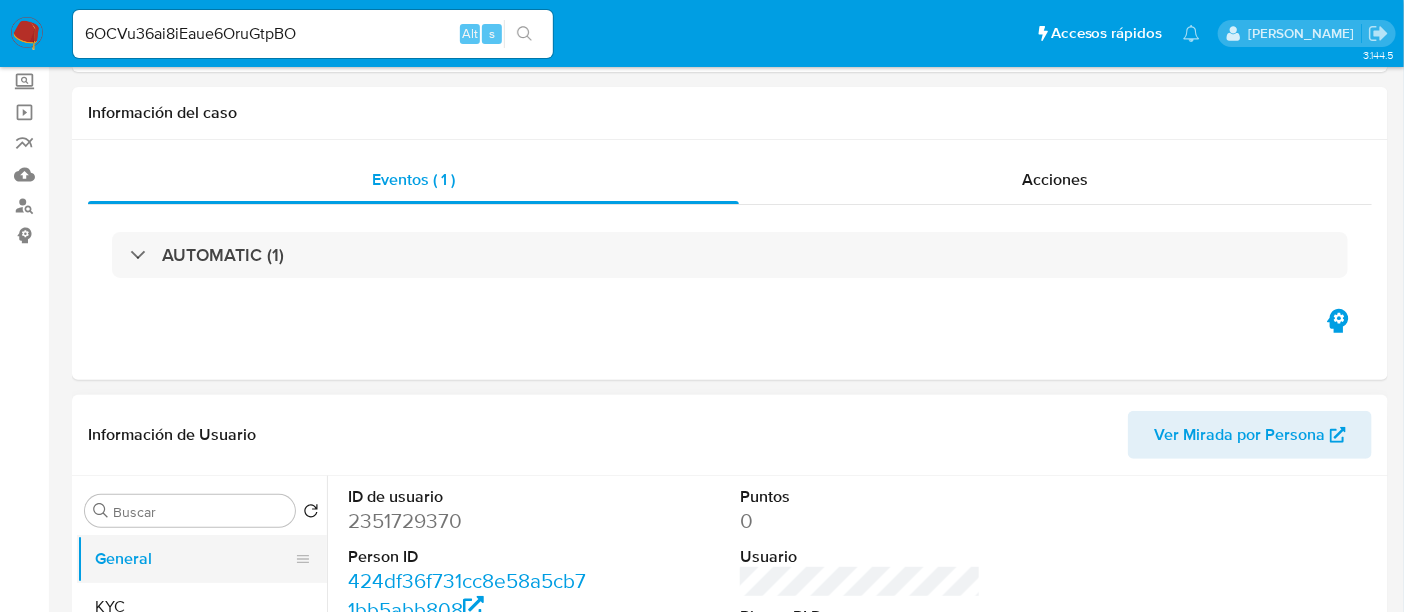 select on "10" 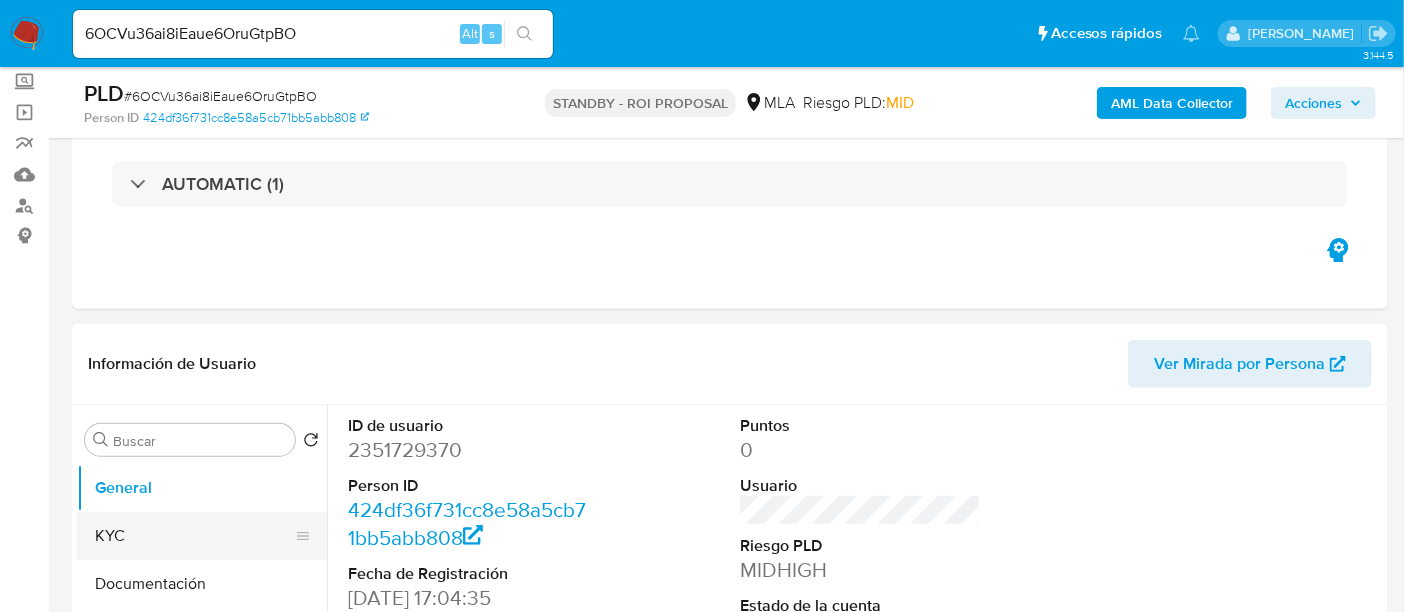 scroll, scrollTop: 250, scrollLeft: 0, axis: vertical 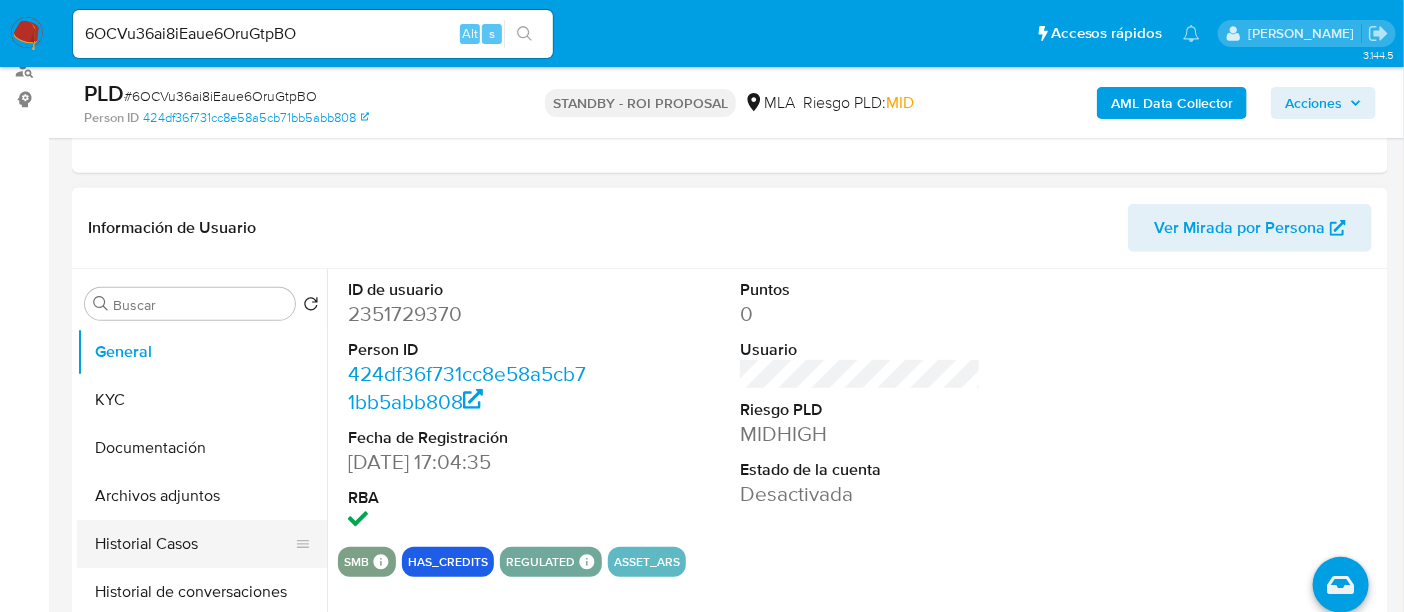 click on "Historial Casos" at bounding box center (194, 544) 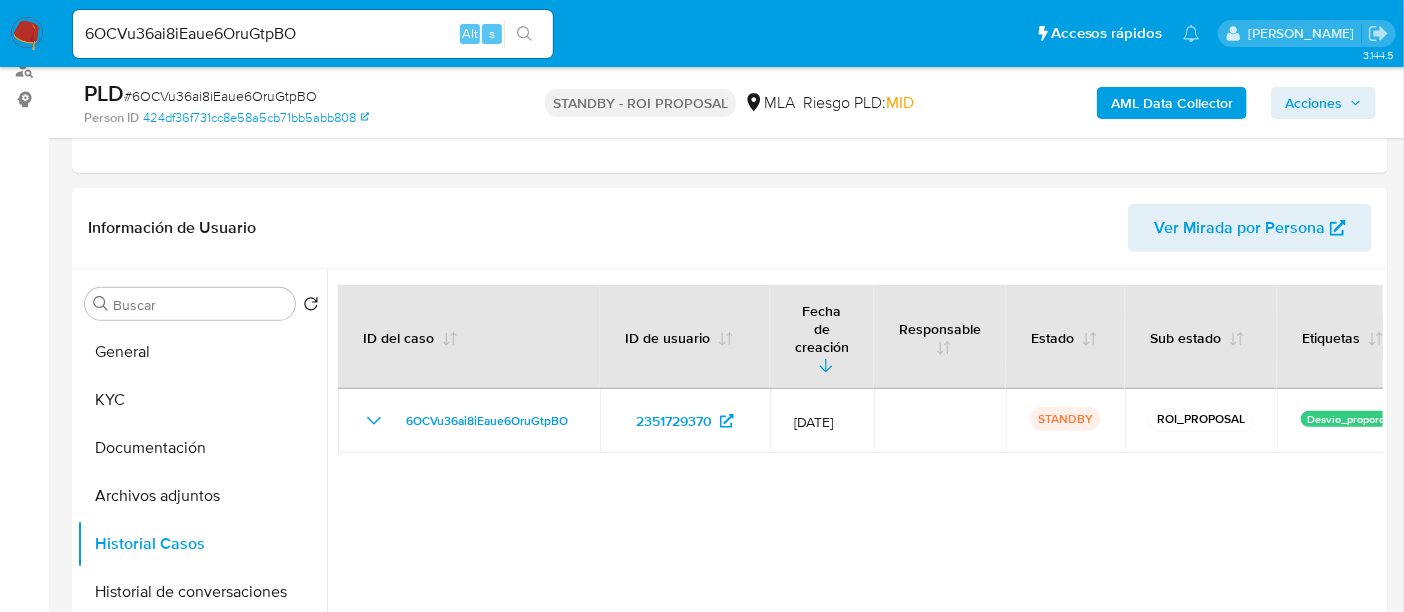 click on "# 6OCVu36ai8iEaue6OruGtpBO" at bounding box center (220, 96) 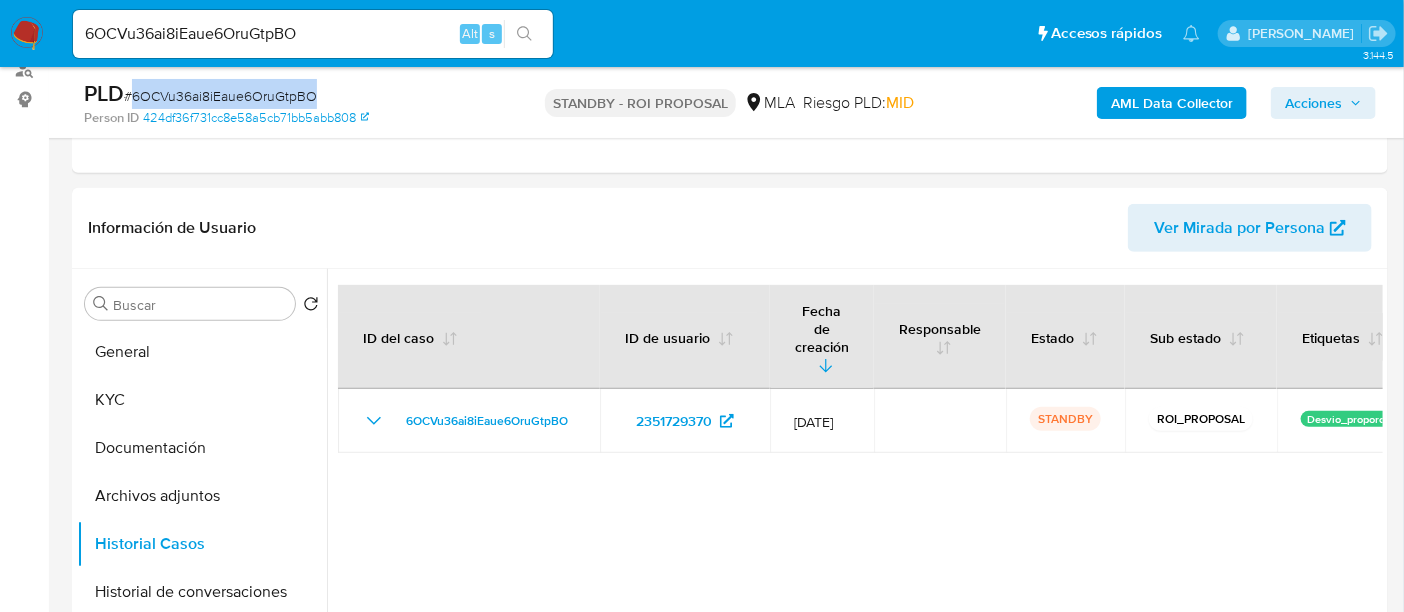 click on "# 6OCVu36ai8iEaue6OruGtpBO" at bounding box center (220, 96) 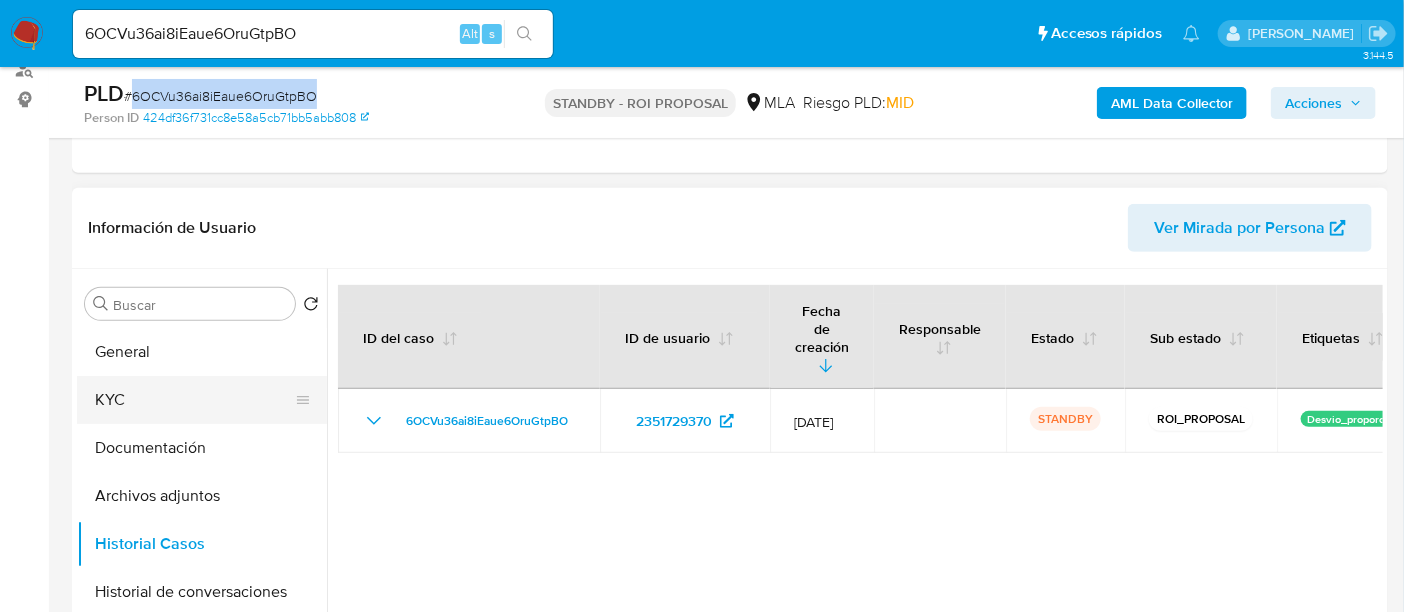 click on "KYC" at bounding box center (194, 400) 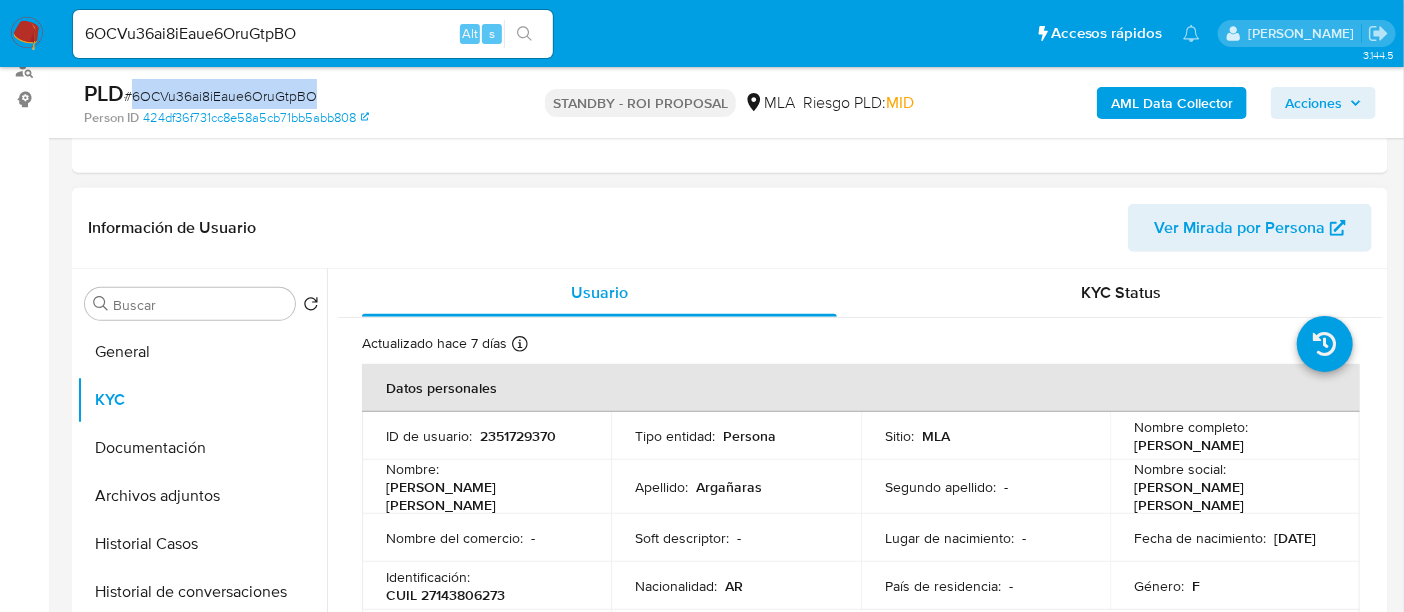 drag, startPoint x: 1131, startPoint y: 444, endPoint x: 1294, endPoint y: 445, distance: 163.00307 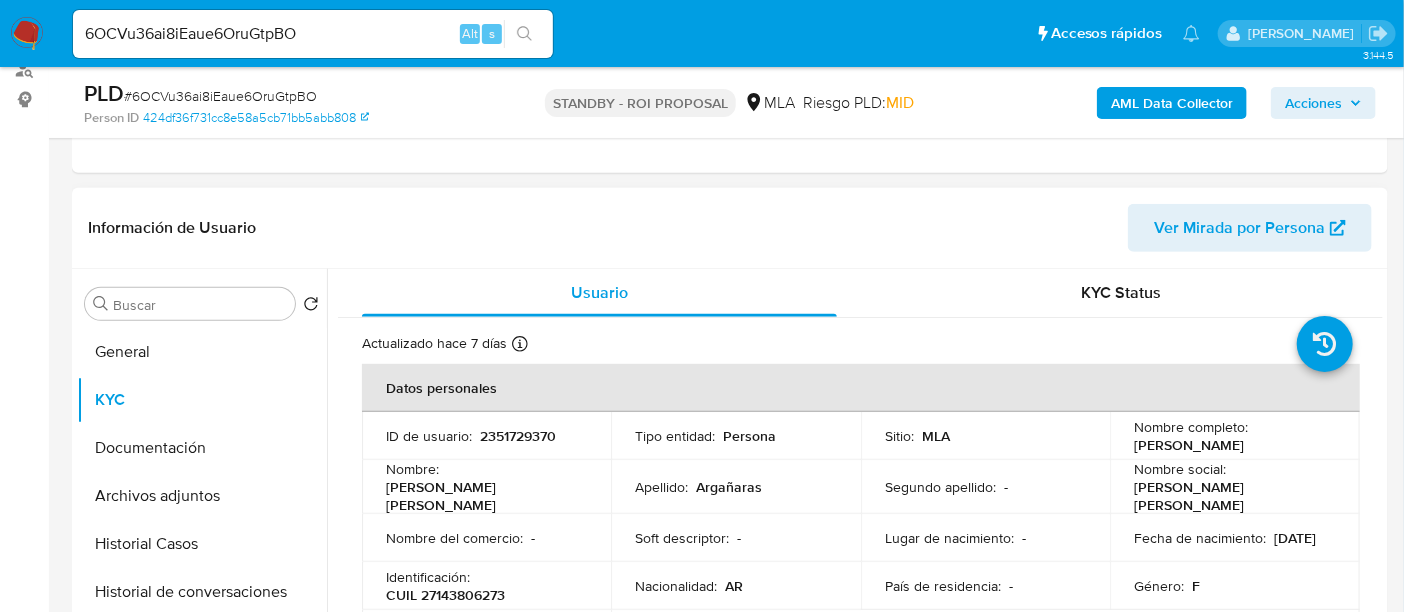 click on "CUIL 27143806273" at bounding box center [445, 595] 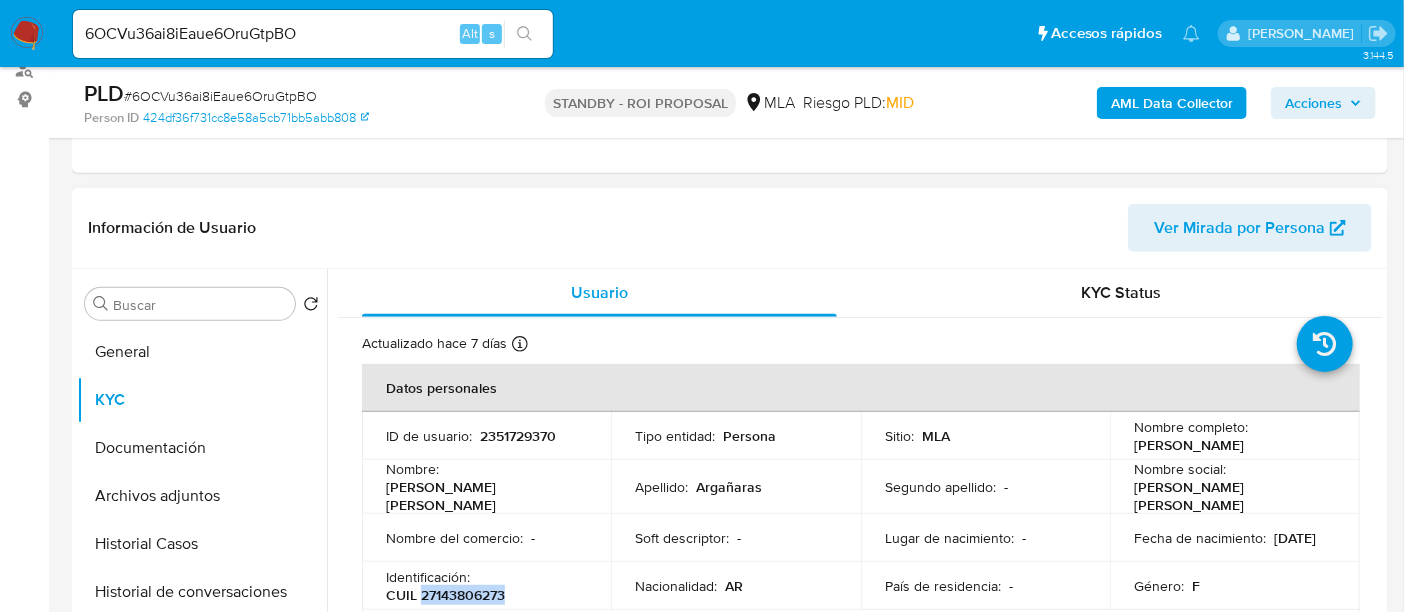 click on "CUIL 27143806273" at bounding box center (445, 595) 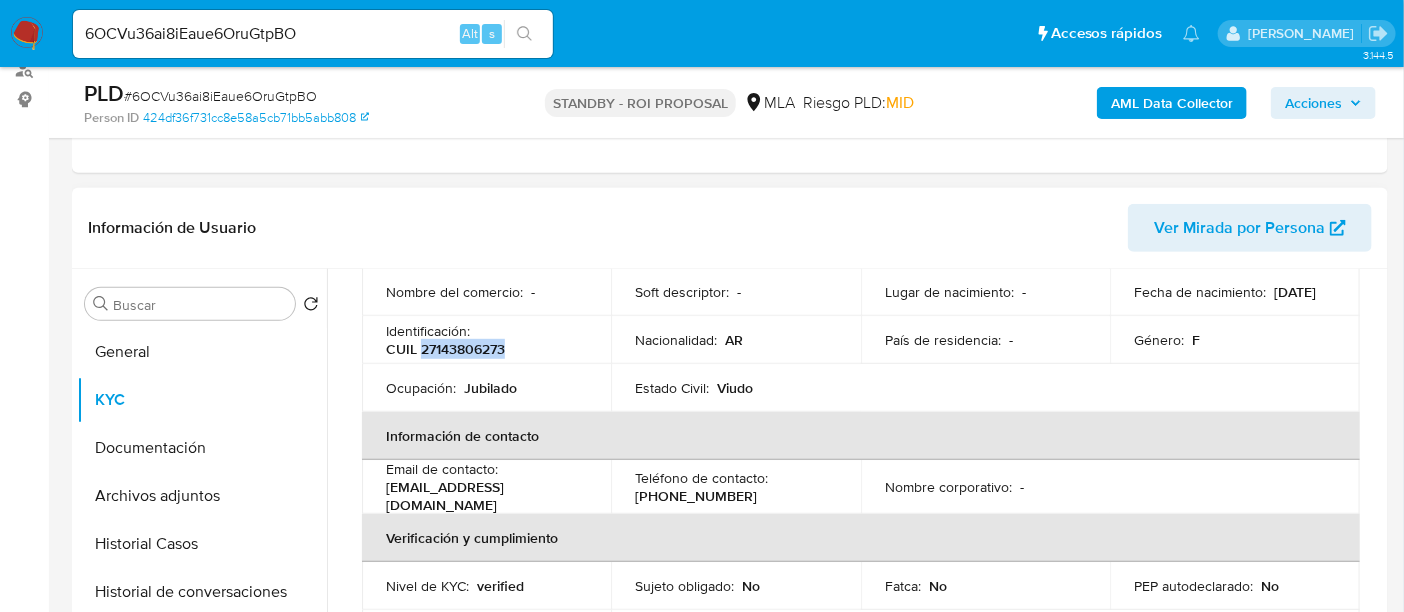 scroll, scrollTop: 250, scrollLeft: 0, axis: vertical 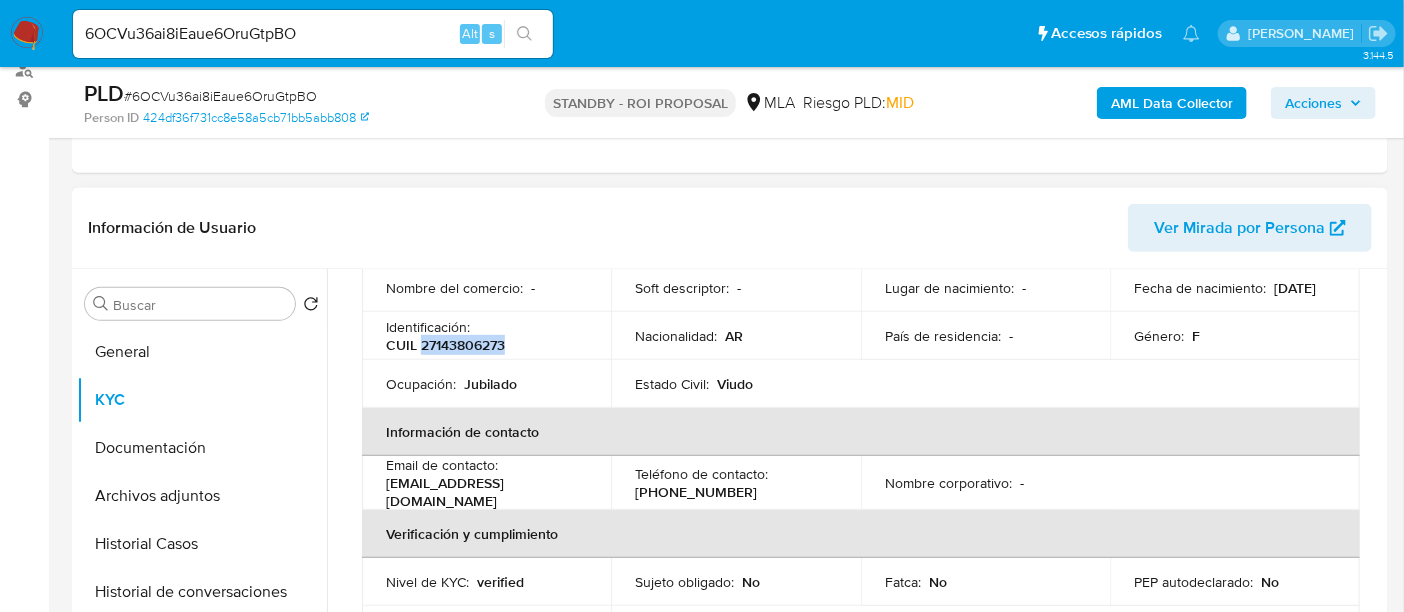 drag, startPoint x: 388, startPoint y: 484, endPoint x: 594, endPoint y: 483, distance: 206.00243 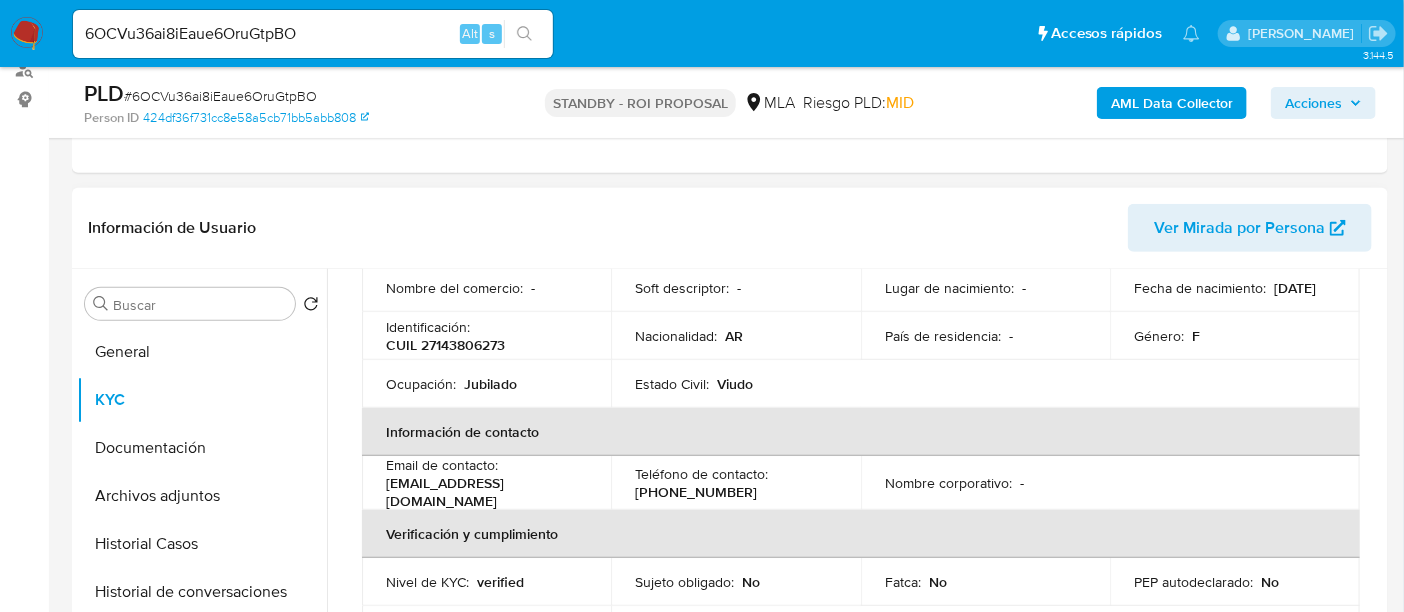 click on "(11) 73682224" at bounding box center [696, 492] 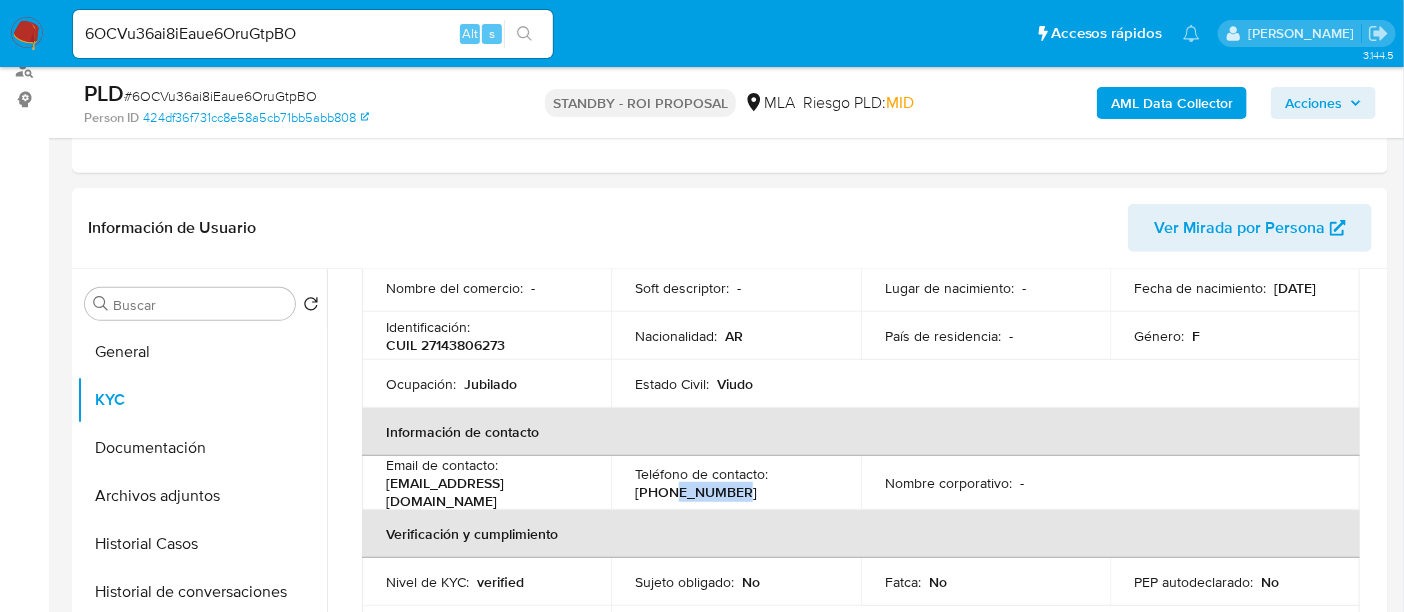 drag, startPoint x: 700, startPoint y: 486, endPoint x: 556, endPoint y: 22, distance: 485.83124 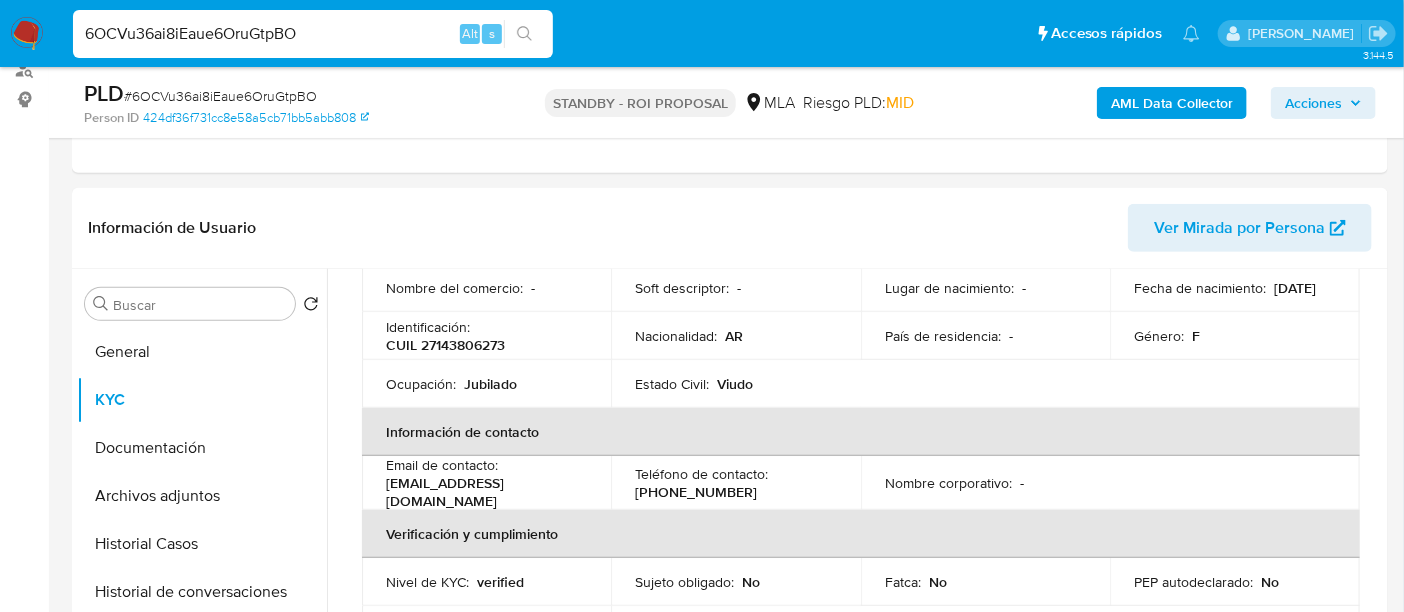click on "6OCVu36ai8iEaue6OruGtpBO" at bounding box center [313, 34] 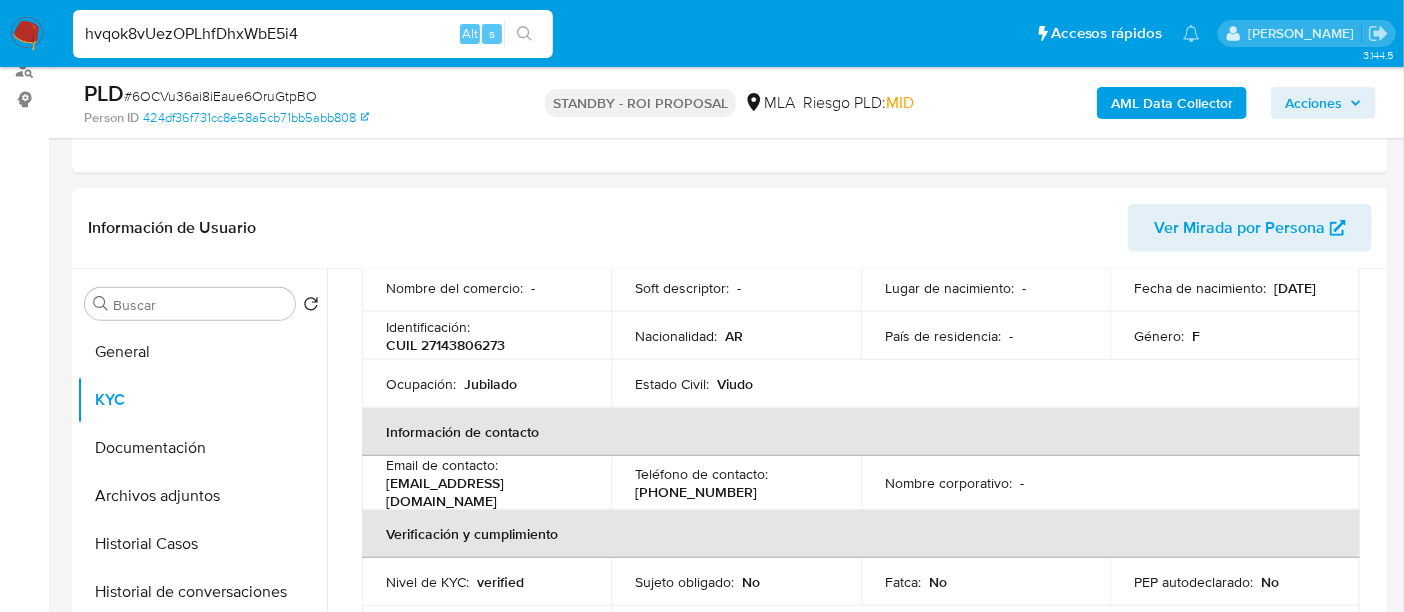 type on "hvqok8vUezOPLhfDhxWbE5i4" 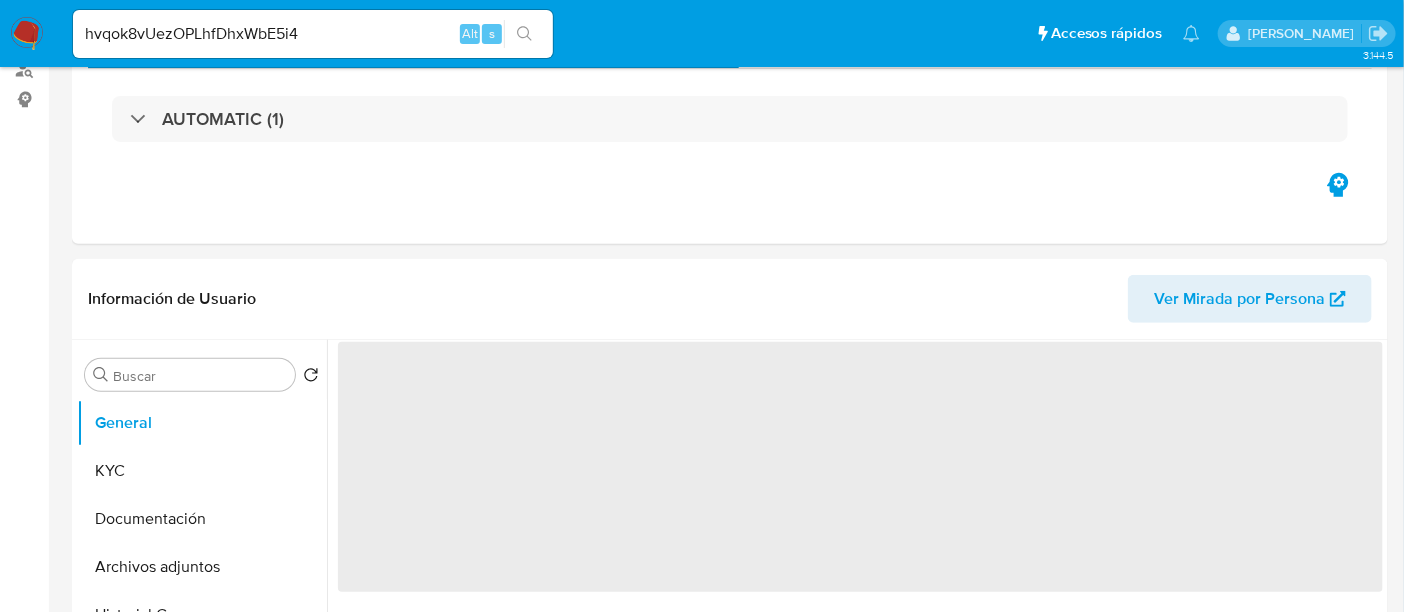 select on "10" 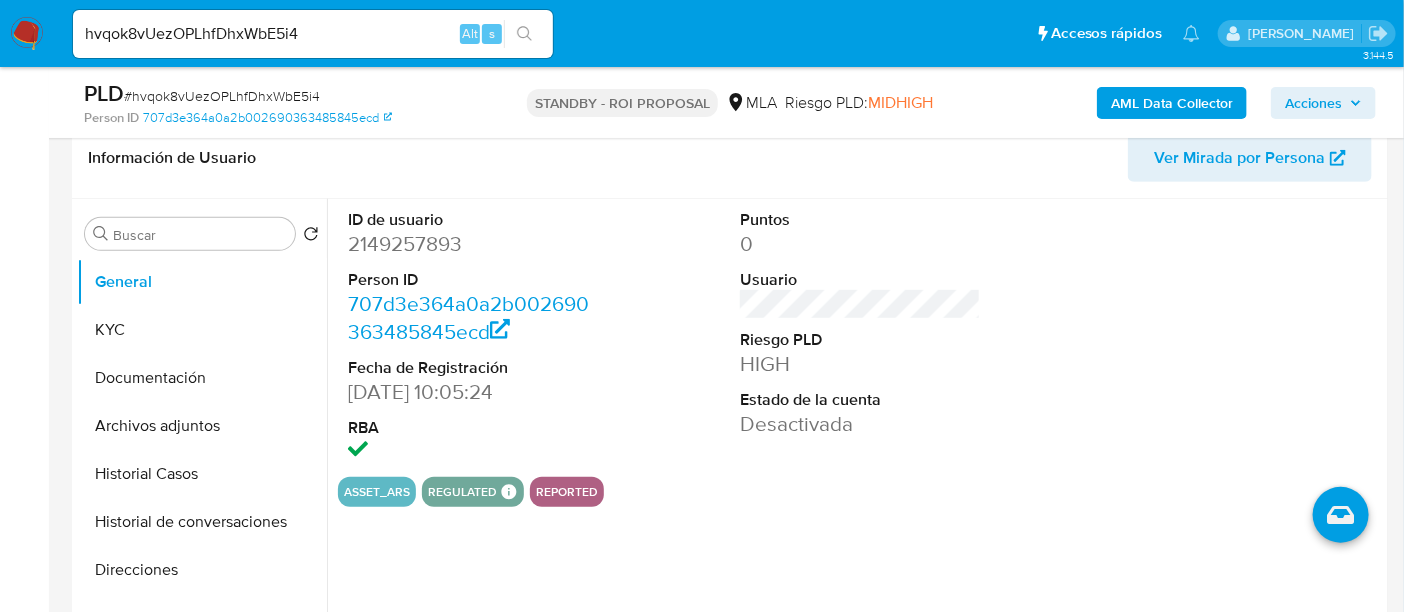 scroll, scrollTop: 374, scrollLeft: 0, axis: vertical 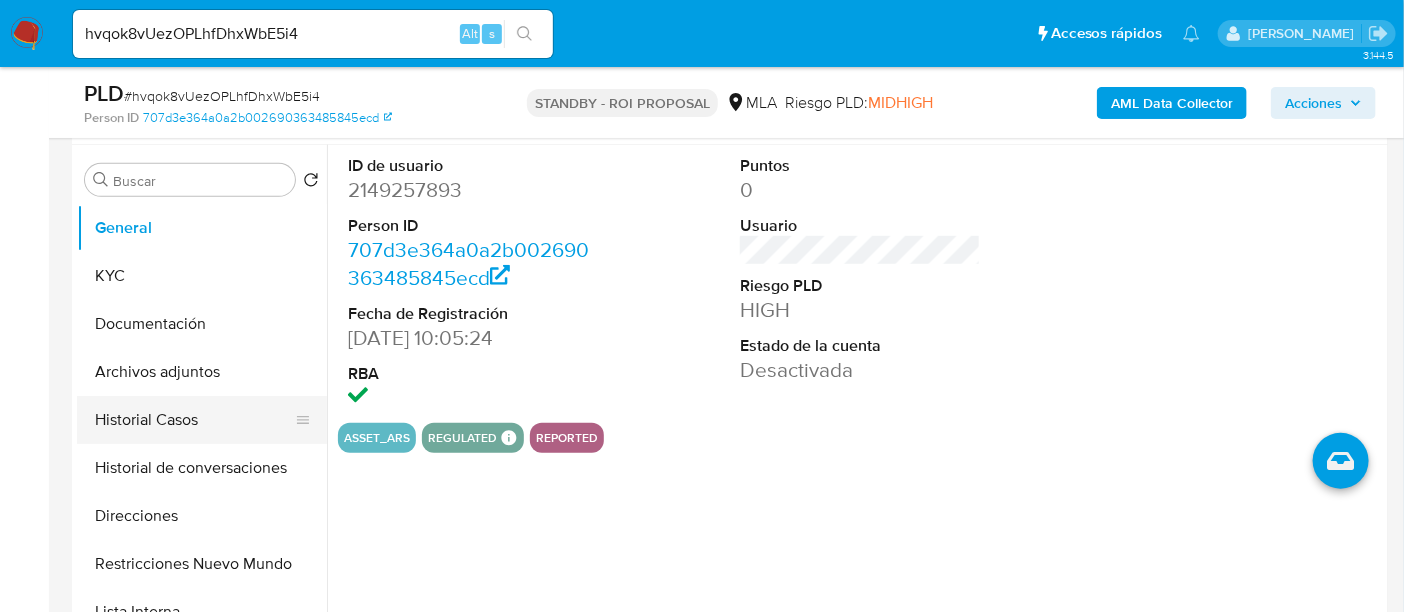 click on "Historial Casos" at bounding box center [194, 420] 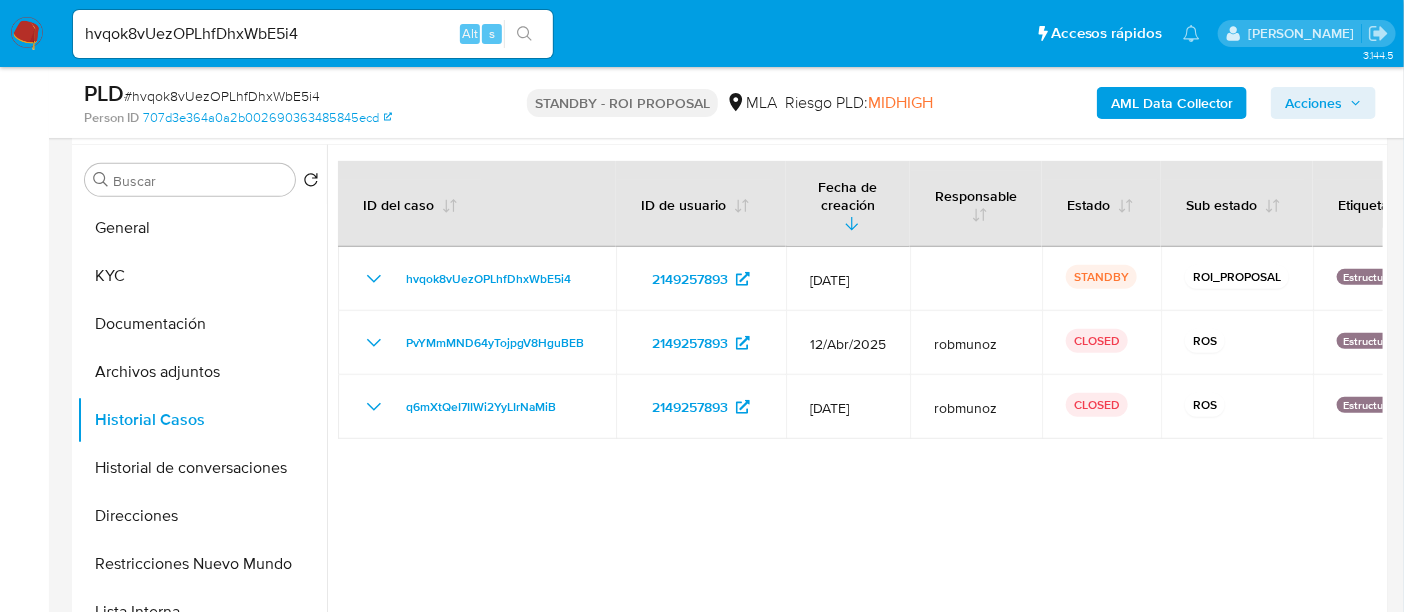 click on "# hvqok8vUezOPLhfDhxWbE5i4" at bounding box center [222, 96] 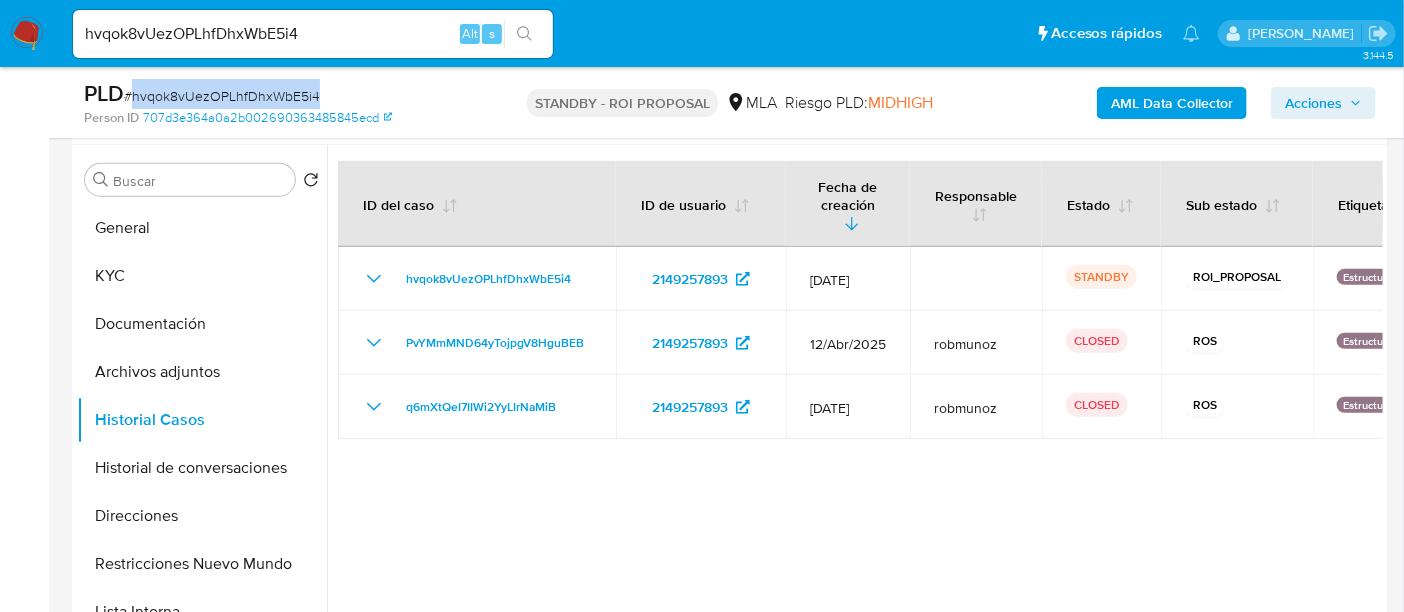 click on "# hvqok8vUezOPLhfDhxWbE5i4" at bounding box center [222, 96] 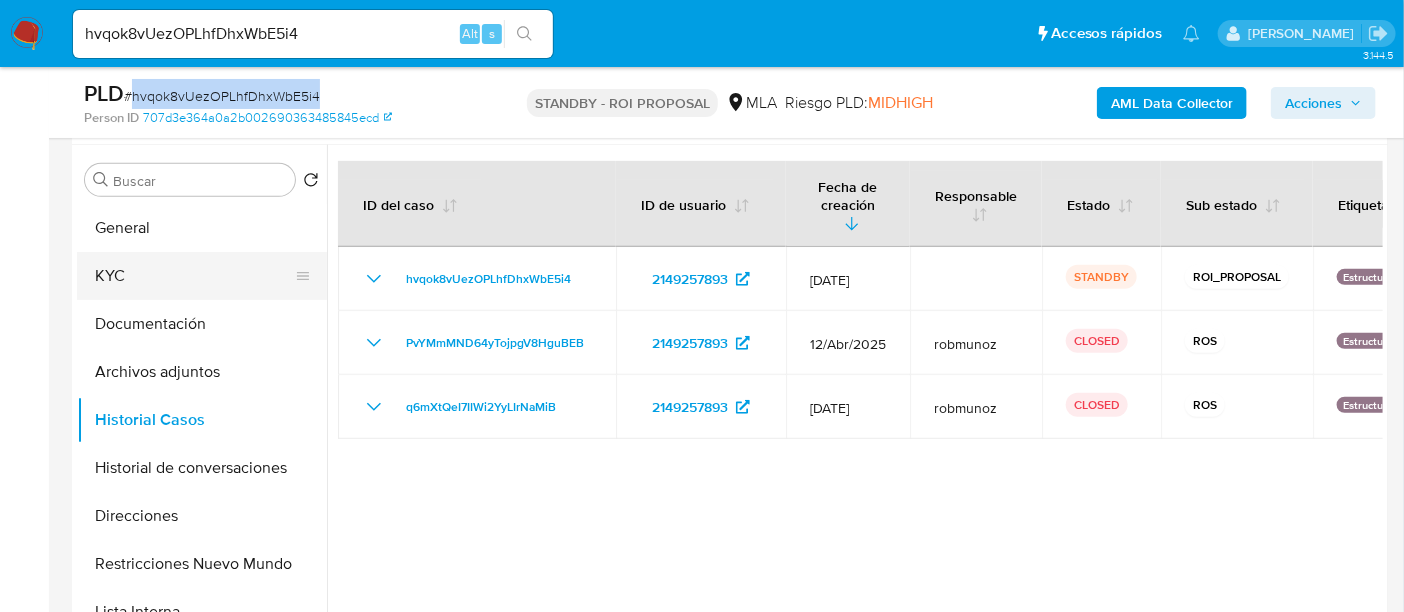 click on "KYC" at bounding box center (194, 276) 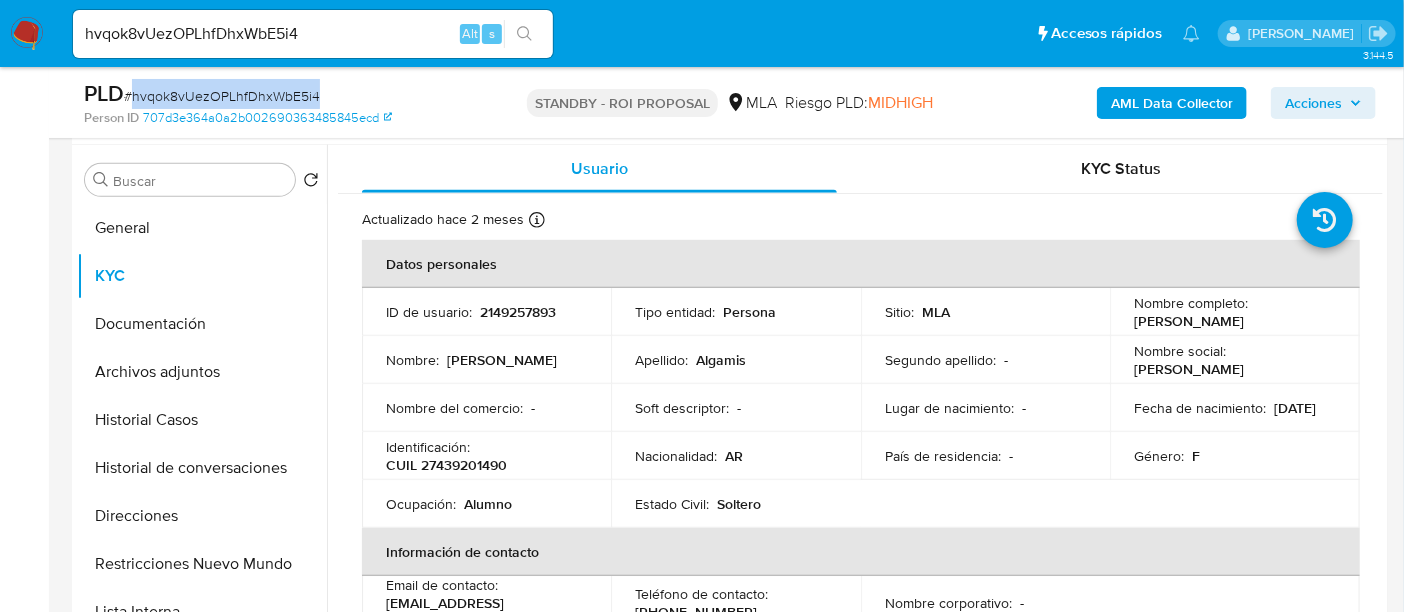 drag, startPoint x: 1128, startPoint y: 322, endPoint x: 1232, endPoint y: 321, distance: 104.00481 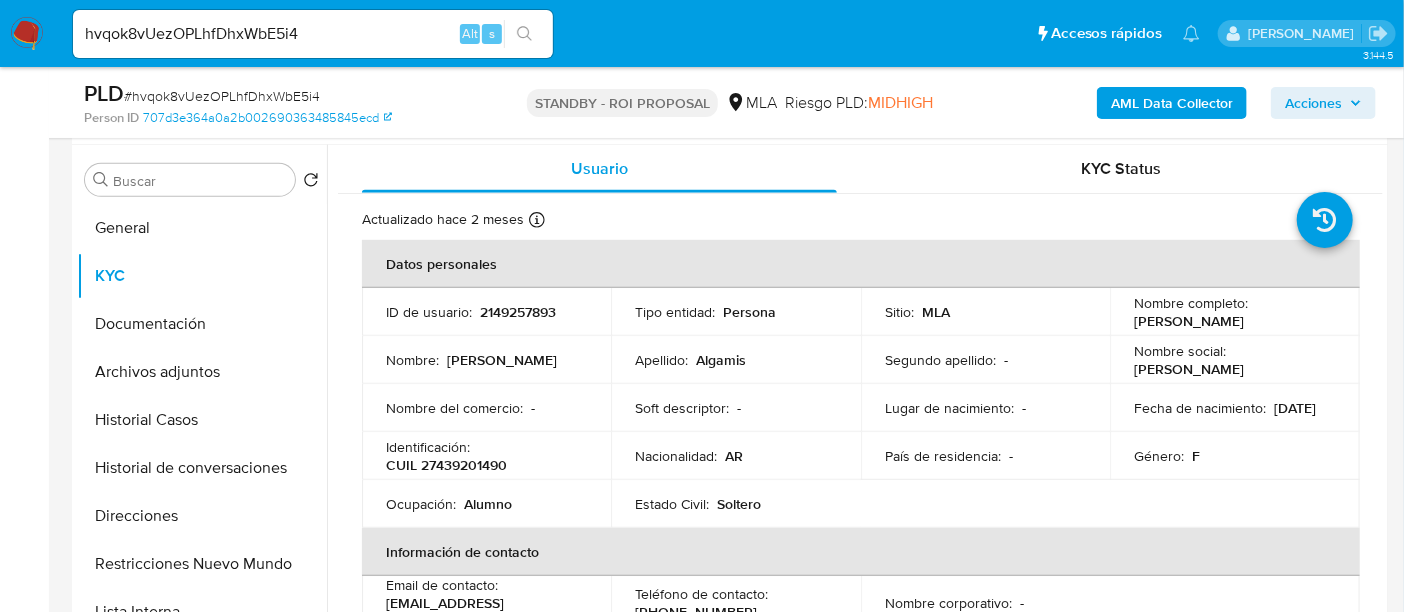 click on "CUIL 27439201490" at bounding box center (446, 465) 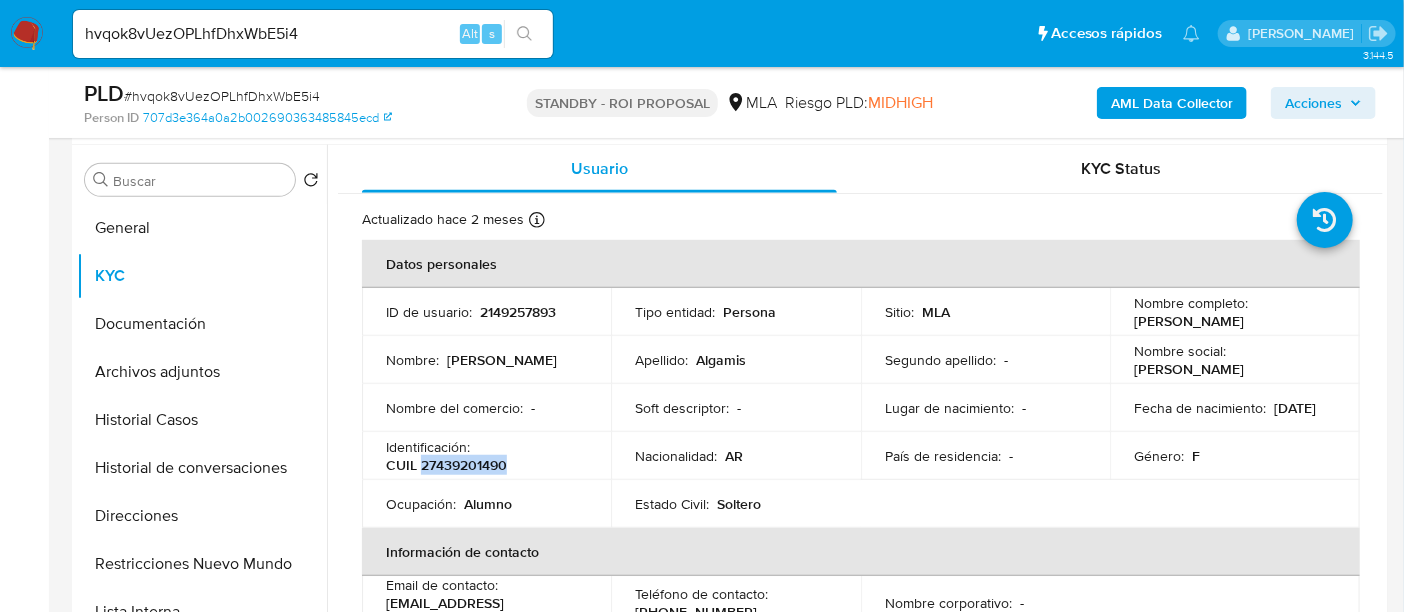 click on "CUIL 27439201490" at bounding box center [446, 465] 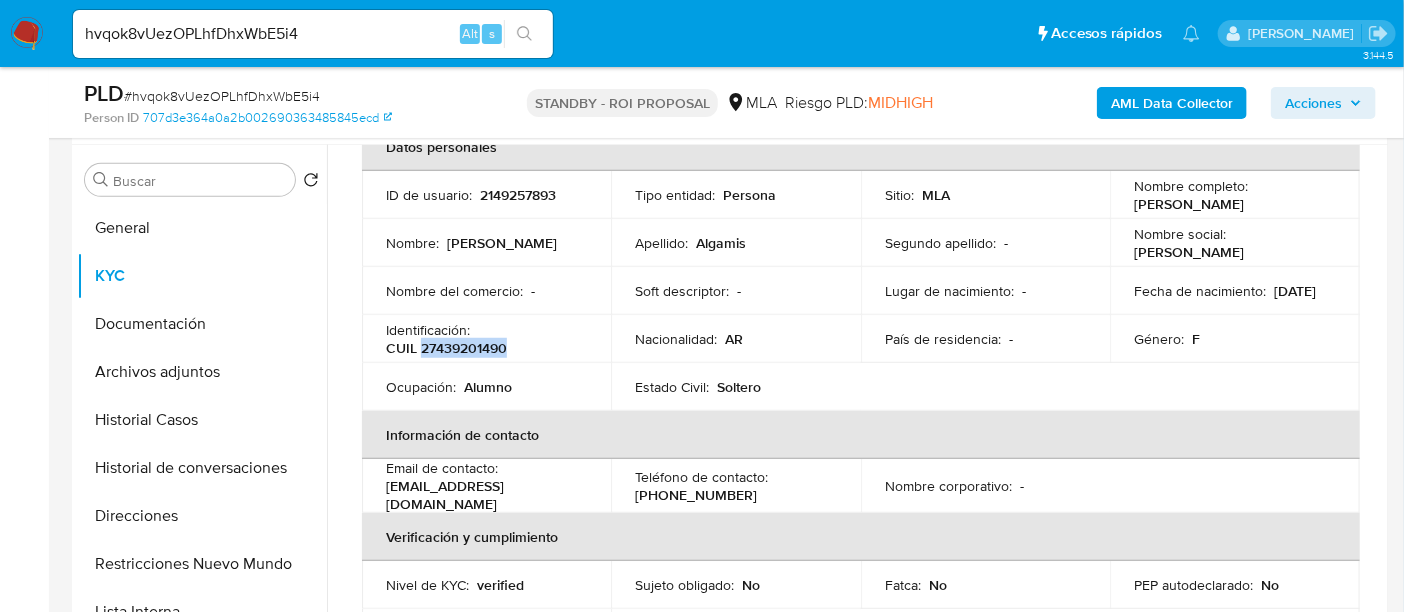 scroll, scrollTop: 250, scrollLeft: 0, axis: vertical 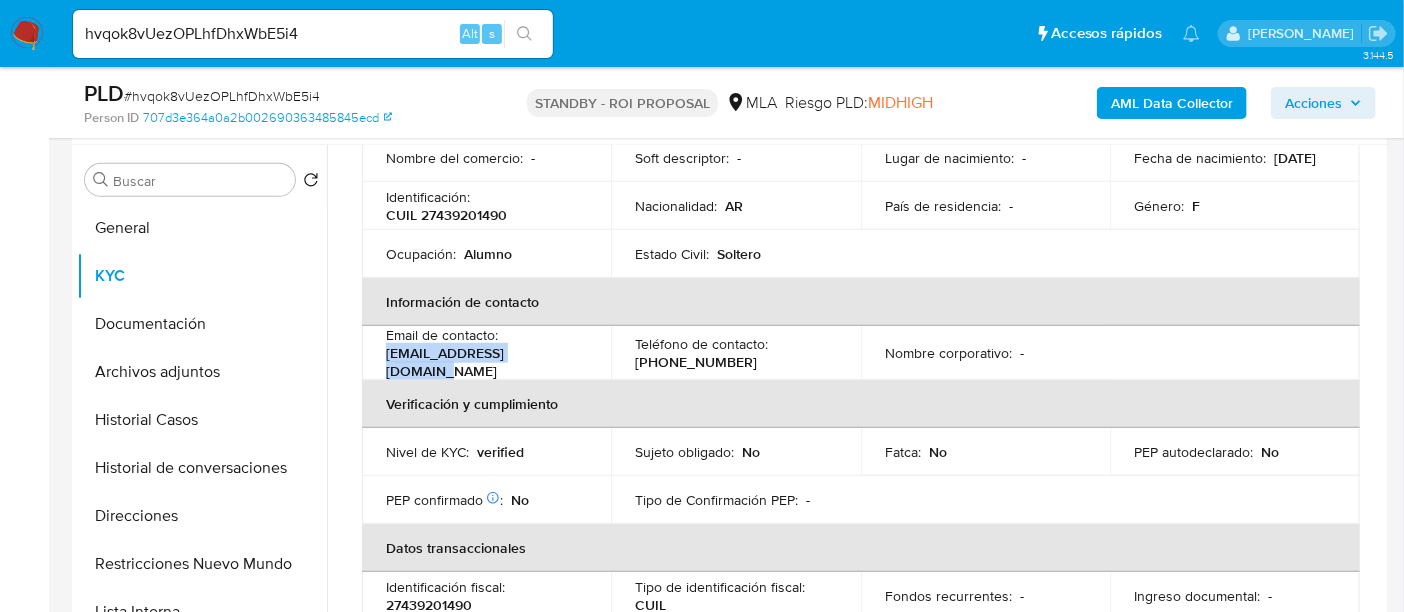 drag, startPoint x: 387, startPoint y: 359, endPoint x: 534, endPoint y: 33, distance: 357.61014 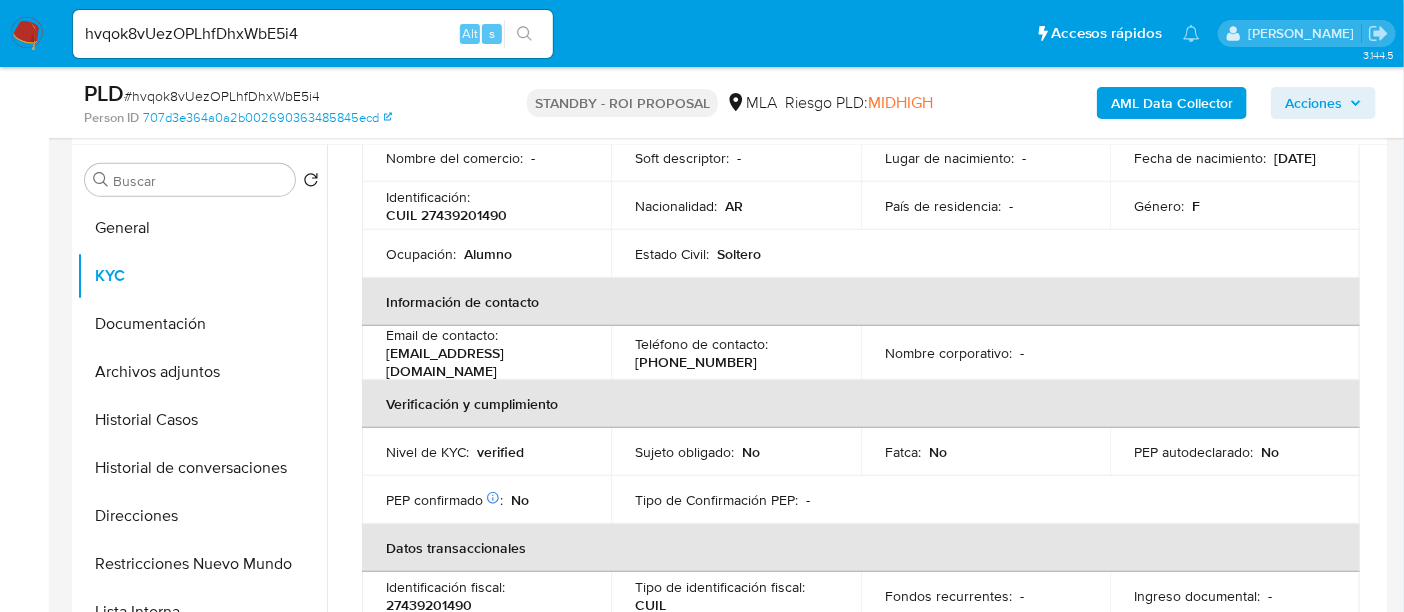 click on "(11) 36560511" at bounding box center (696, 362) 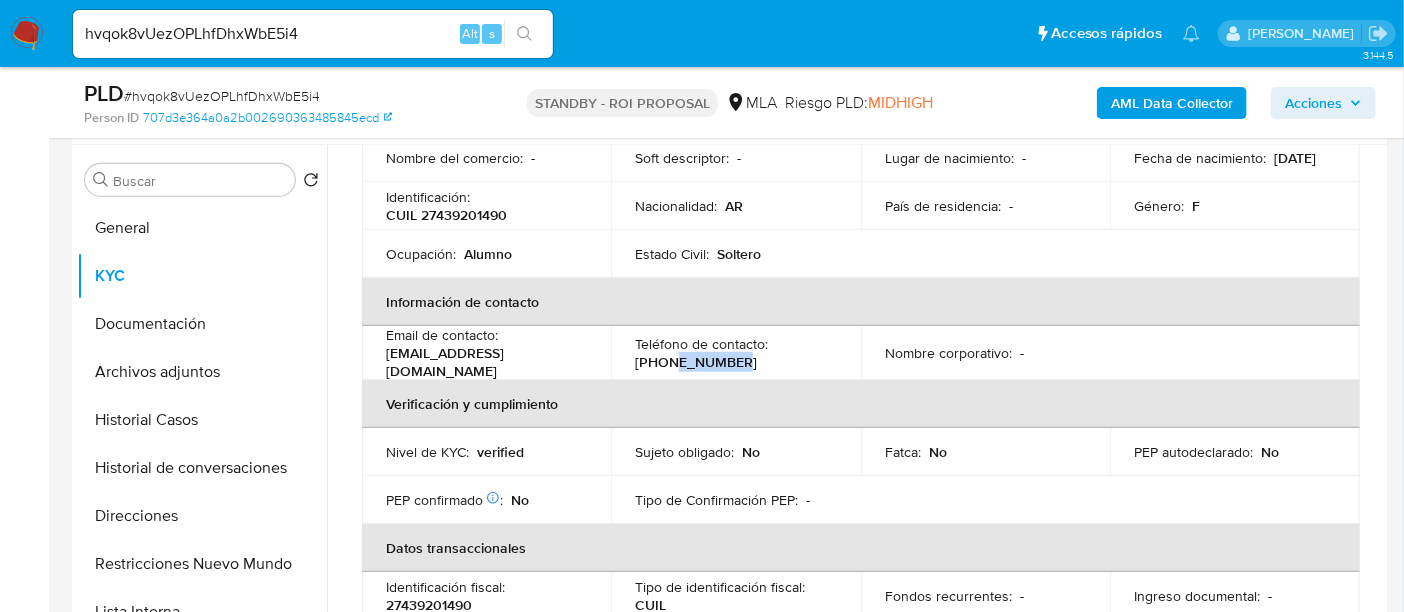 click on "(11) 36560511" at bounding box center [696, 362] 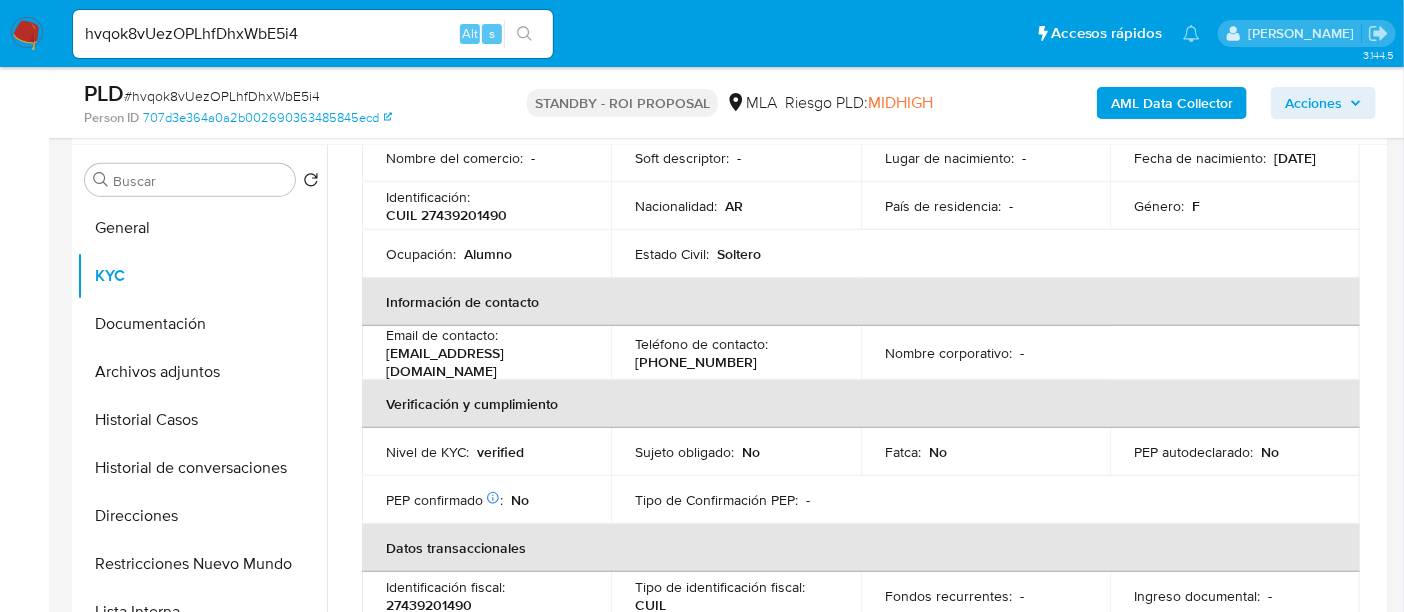 click on "hvqok8vUezOPLhfDhxWbE5i4" at bounding box center (313, 34) 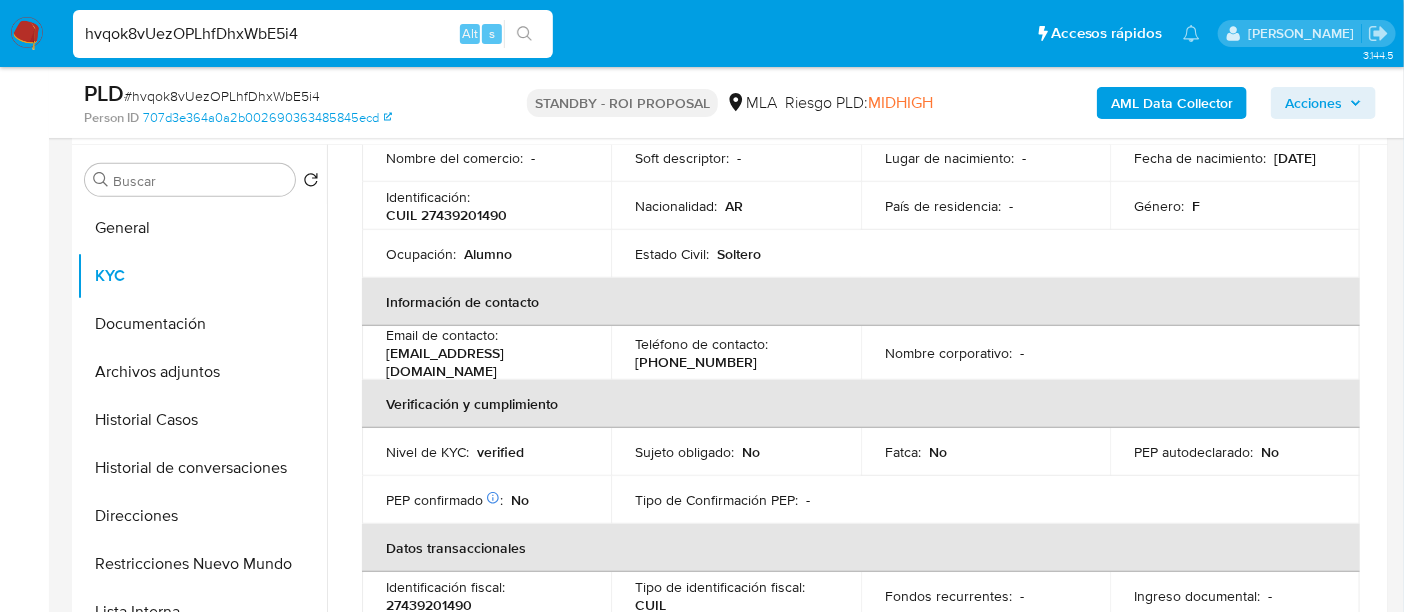 click on "hvqok8vUezOPLhfDhxWbE5i4" at bounding box center (313, 34) 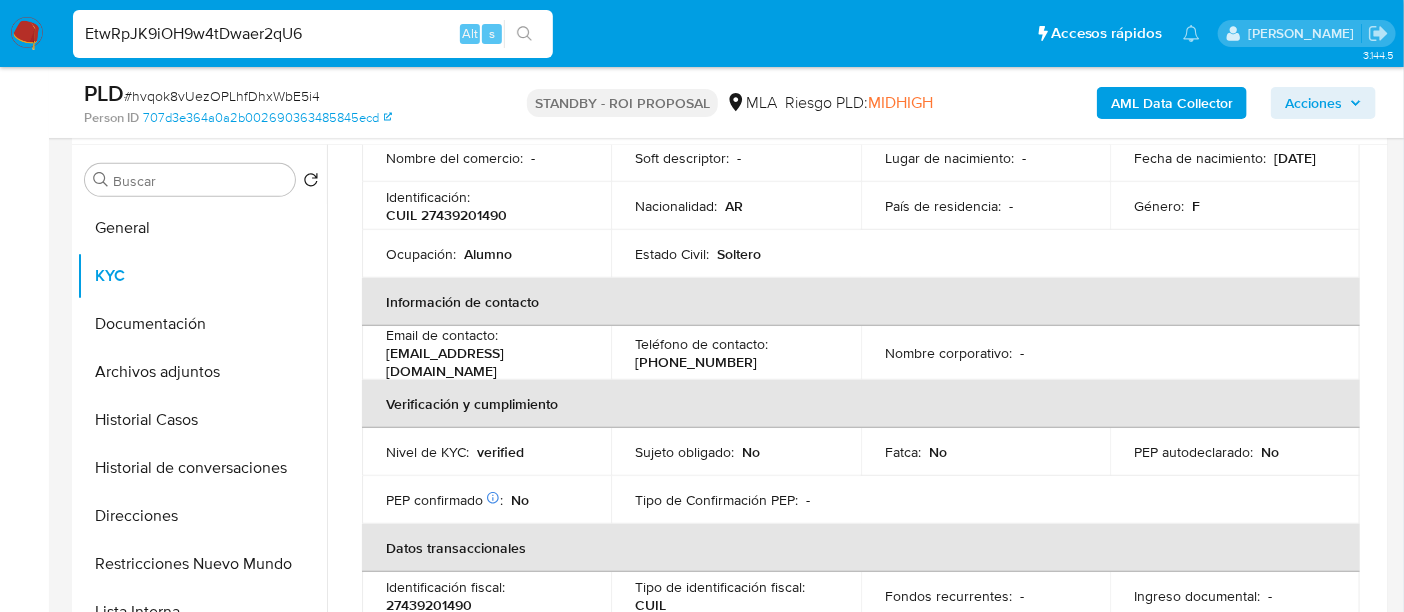 type on "EtwRpJK9iOH9w4tDwaer2qU6" 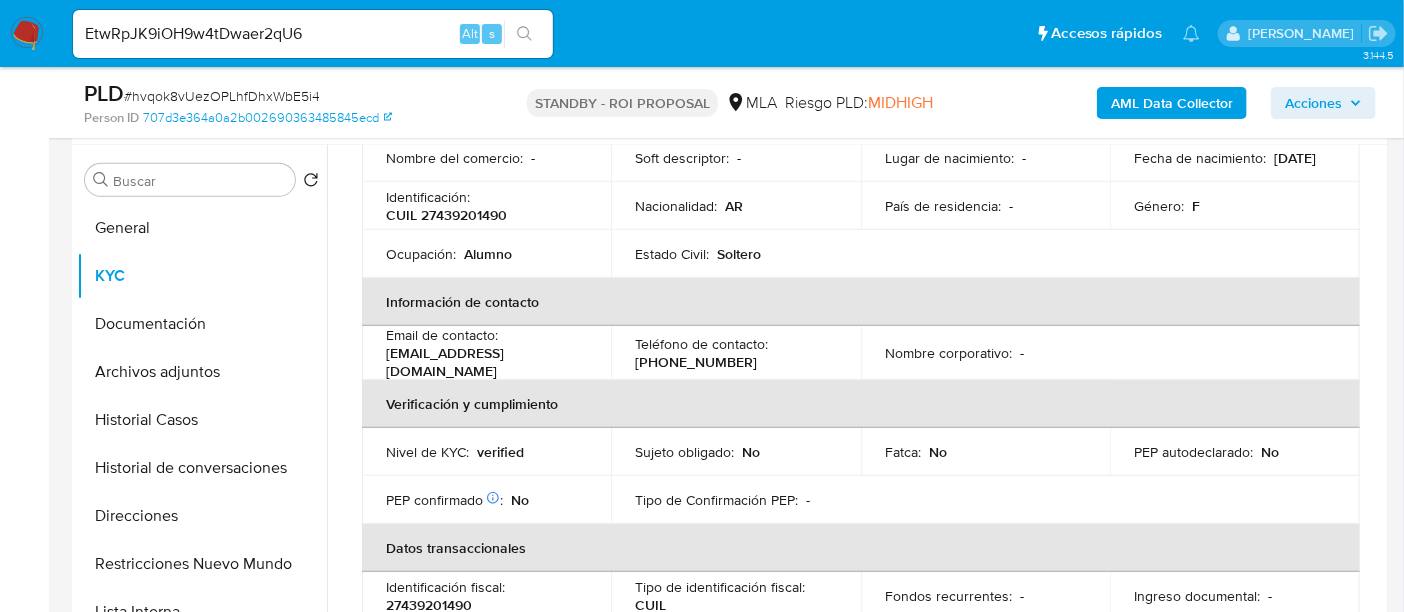 click at bounding box center (524, 34) 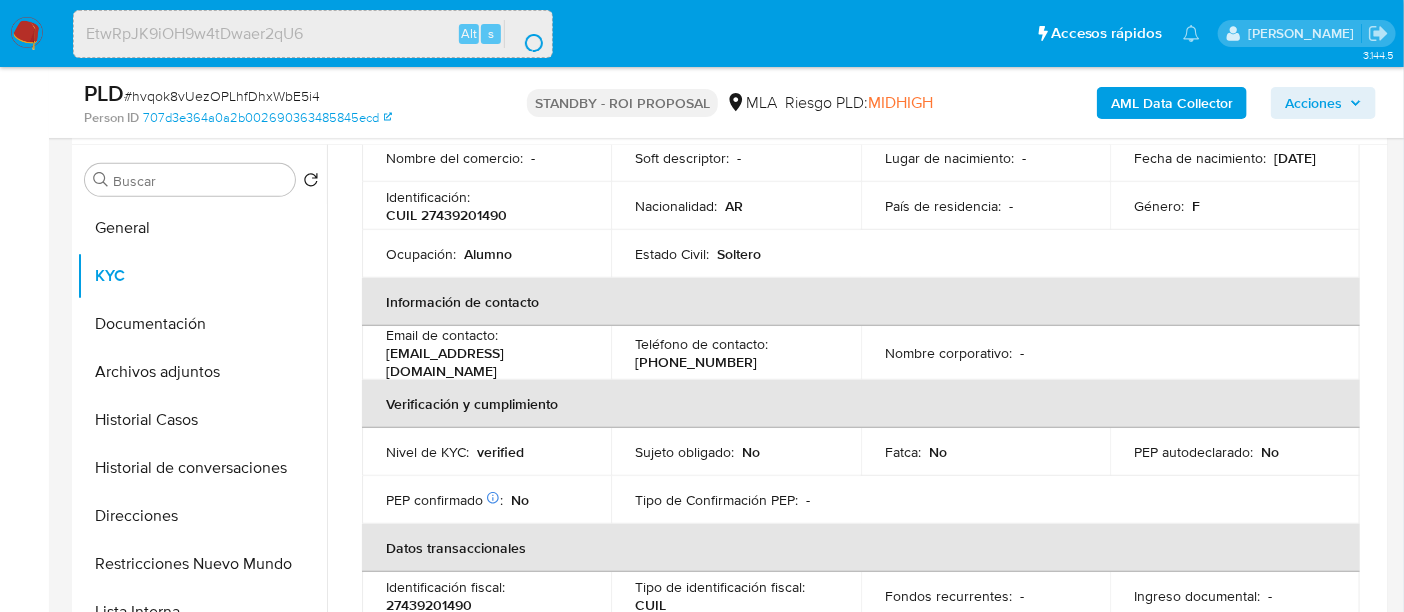 scroll, scrollTop: 0, scrollLeft: 0, axis: both 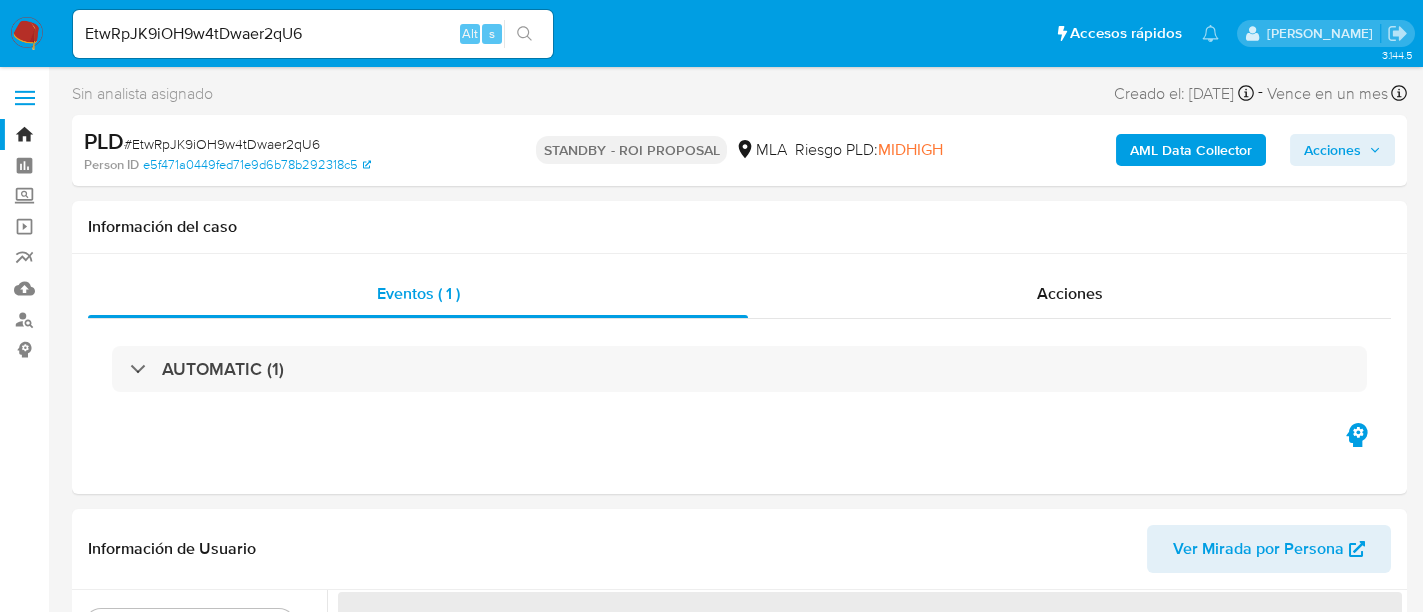 select on "10" 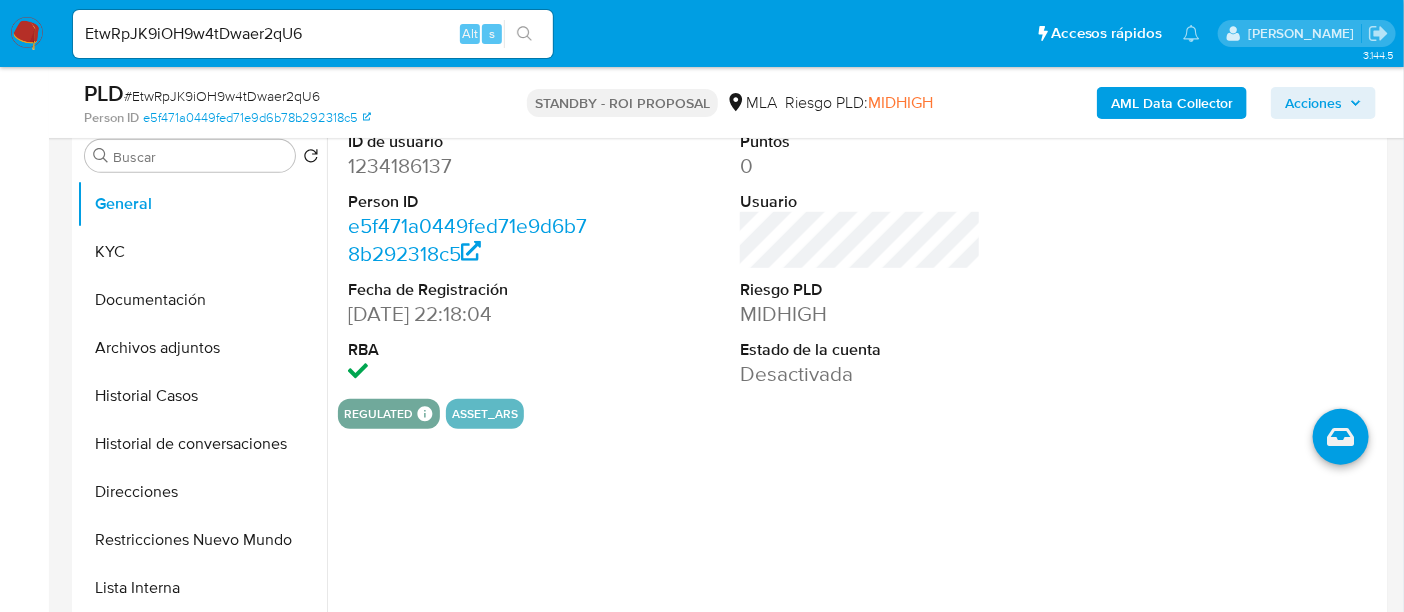 scroll, scrollTop: 500, scrollLeft: 0, axis: vertical 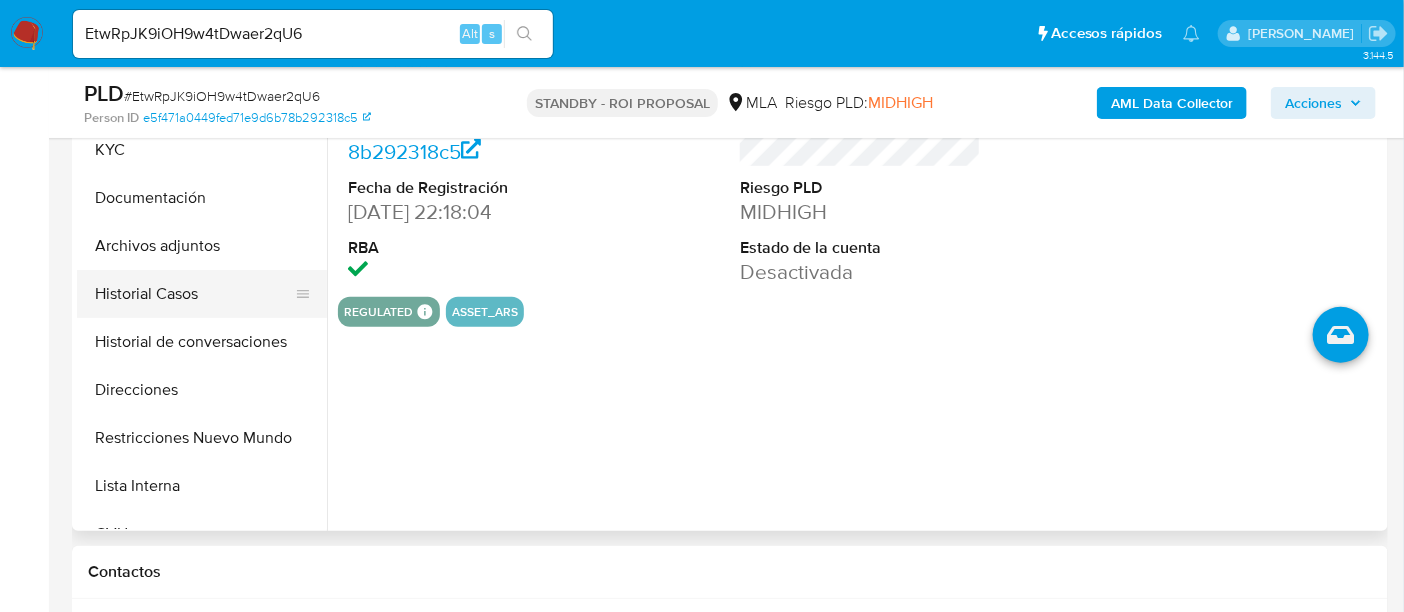 drag, startPoint x: 180, startPoint y: 279, endPoint x: 200, endPoint y: 258, distance: 29 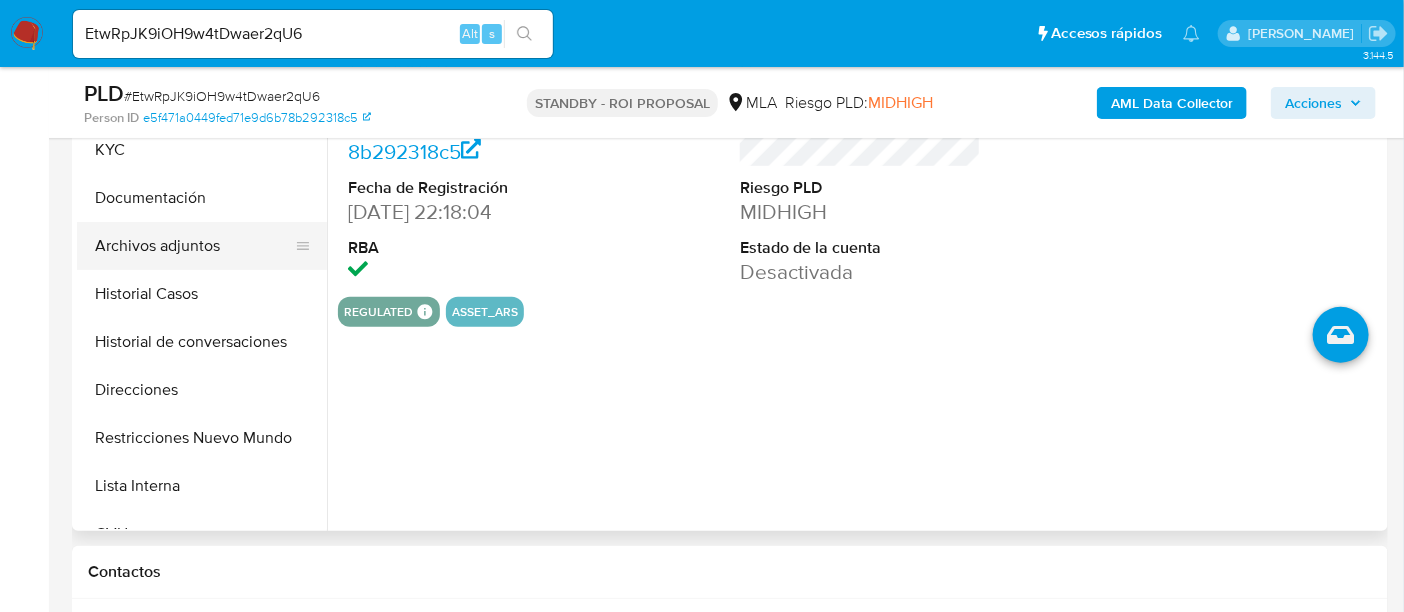 click on "Historial Casos" at bounding box center (202, 294) 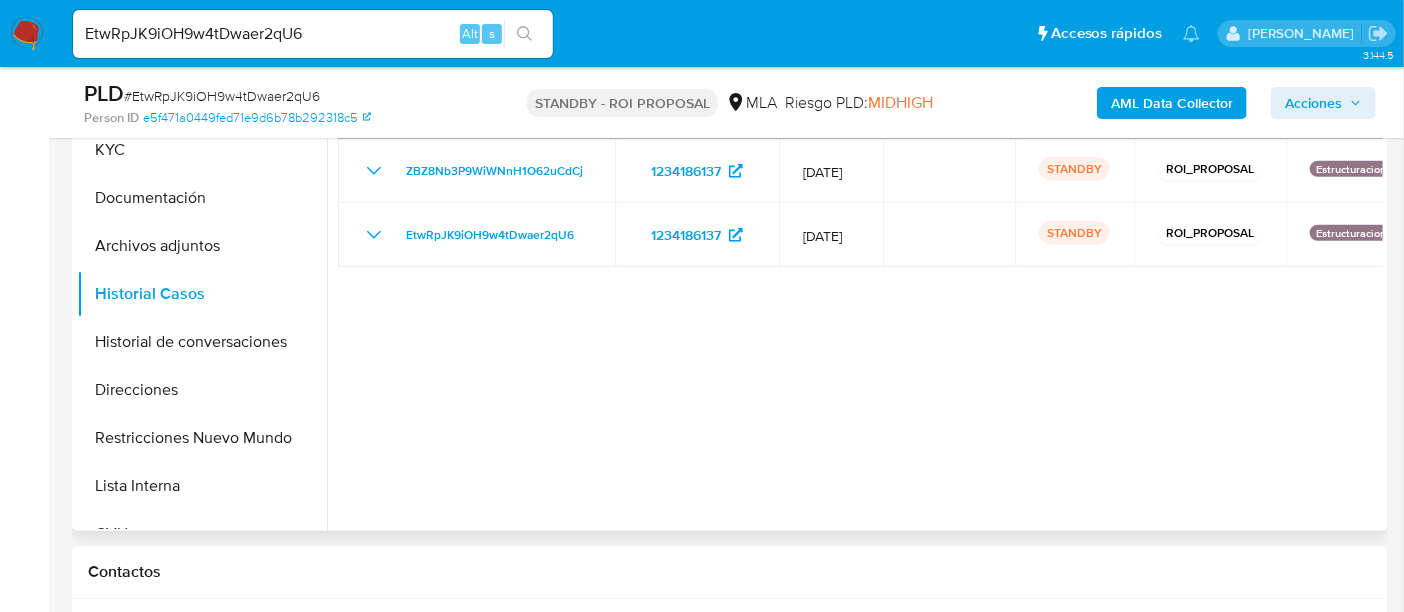 scroll, scrollTop: 374, scrollLeft: 0, axis: vertical 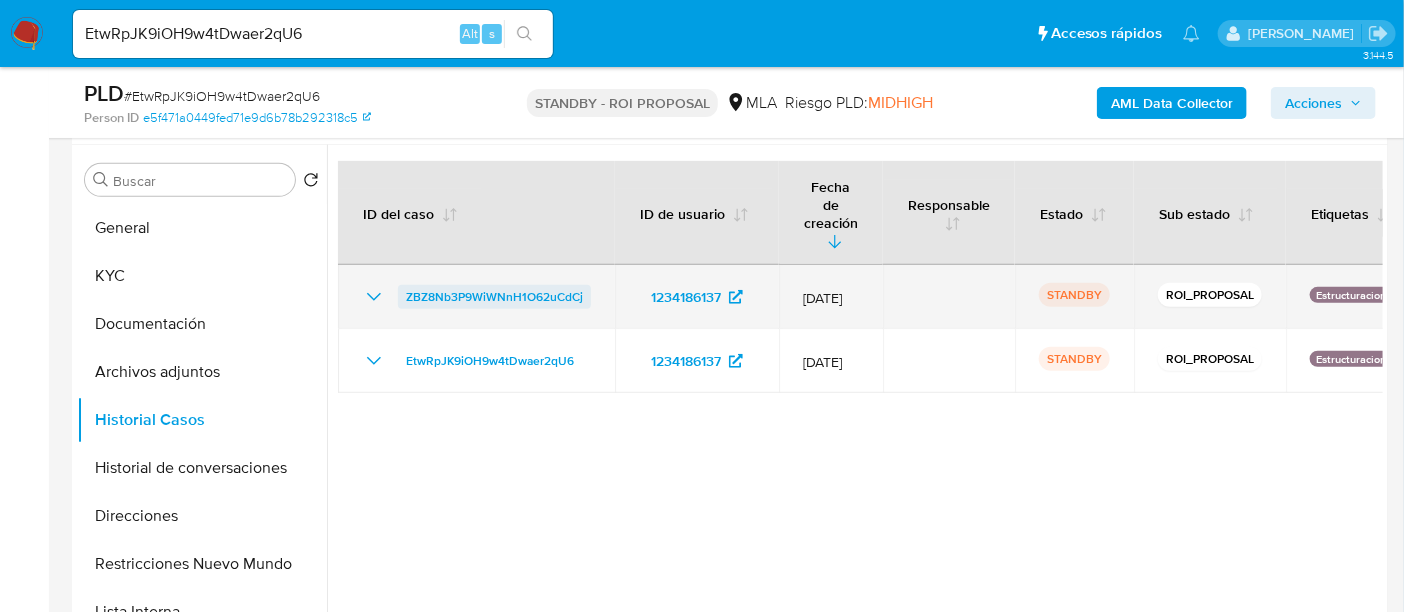 drag, startPoint x: 585, startPoint y: 277, endPoint x: 400, endPoint y: 265, distance: 185.38878 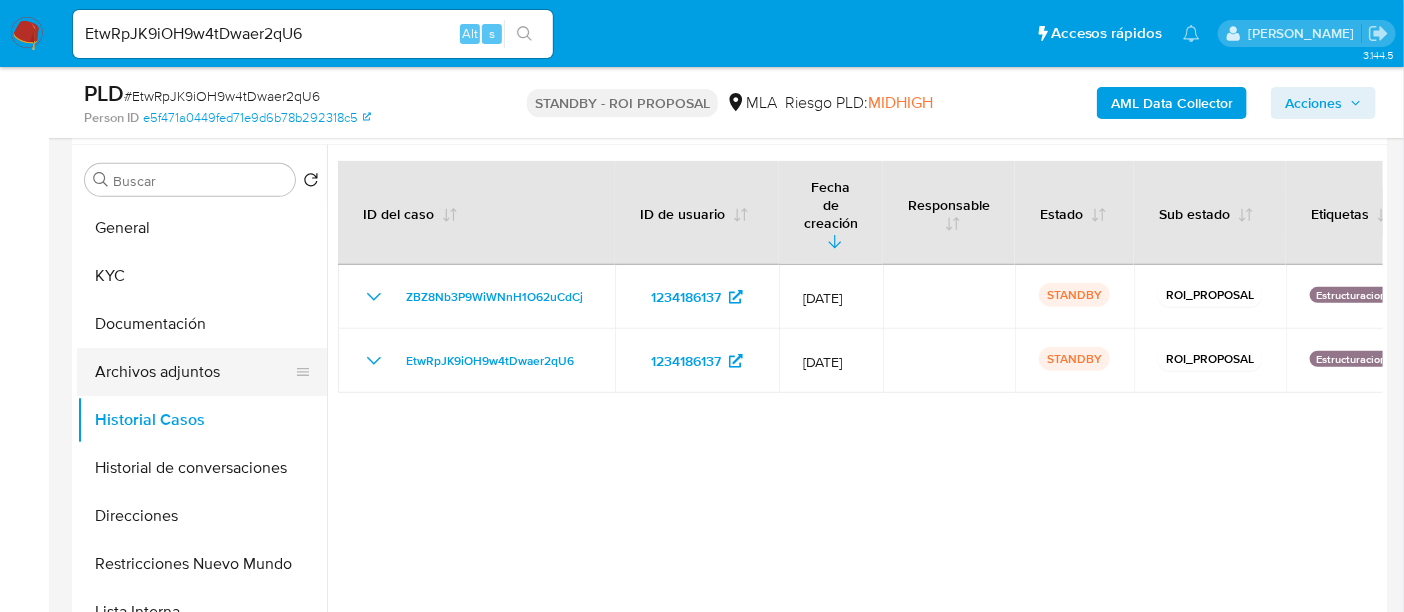 click on "Archivos adjuntos" at bounding box center [194, 372] 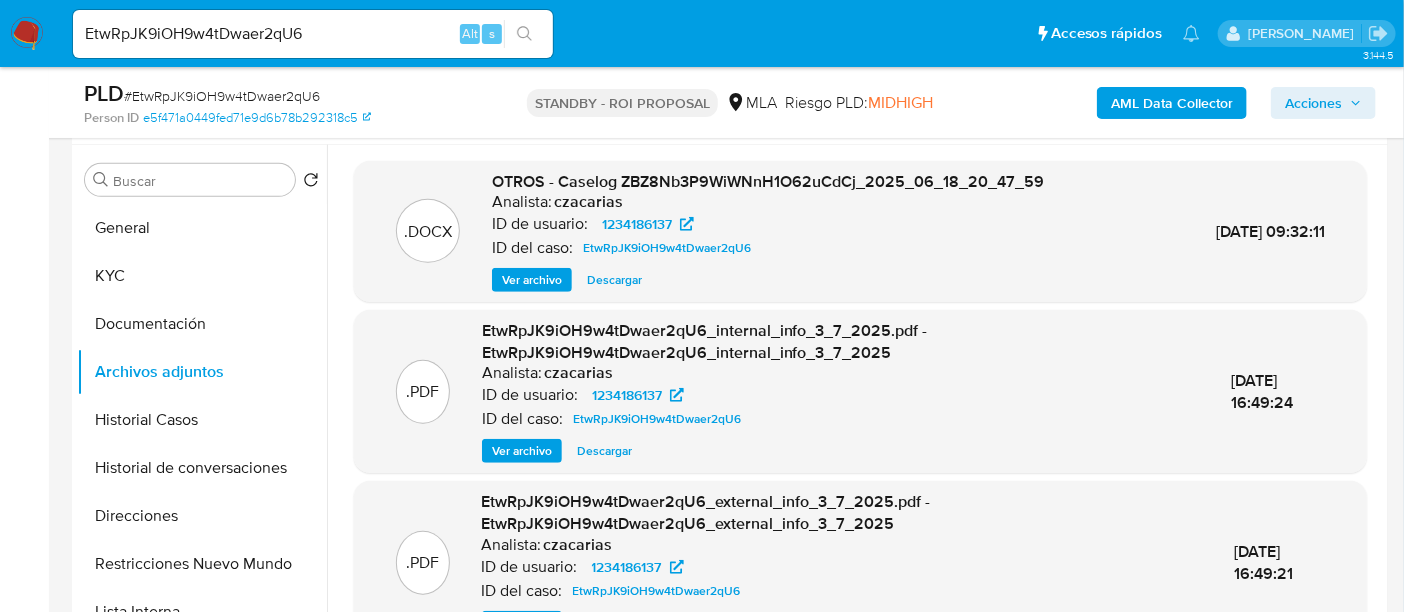 click on ".DOCX OTROS - Caselog ZBZ8Nb3P9WiWNnH1O62uCdCj_2025_06_18_20_47_59 Analista: czacarias ID de usuario: 1234186137 ID del caso: EtwRpJK9iOH9w4tDwaer2qU6 Ver archivo Descargar 07/Jul/2025 09:32:11 .PDF EtwRpJK9iOH9w4tDwaer2qU6_internal_info_3_7_2025.pdf - EtwRpJK9iOH9w4tDwaer2qU6_internal_info_3_7_2025 Analista: czacarias ID de usuario: 1234186137 ID del caso: EtwRpJK9iOH9w4tDwaer2qU6 Ver archivo Descargar 03/Jul/2025 16:49:24 .PDF EtwRpJK9iOH9w4tDwaer2qU6_external_info_3_7_2025.pdf - EtwRpJK9iOH9w4tDwaer2qU6_external_info_3_7_2025 Analista: czacarias ID de usuario: 1234186137 ID del caso: EtwRpJK9iOH9w4tDwaer2qU6 Ver archivo Descargar 03/Jul/2025 16:49:21 .XLSX OTROS - Movimientos-1234186137 Analista: czacarias ID de usuario: 1234186137 ID del caso: EtwRpJK9iOH9w4tDwaer2qU6 Ver archivo Descargar 03/Jul/2025 16:48:51" at bounding box center (855, 401) 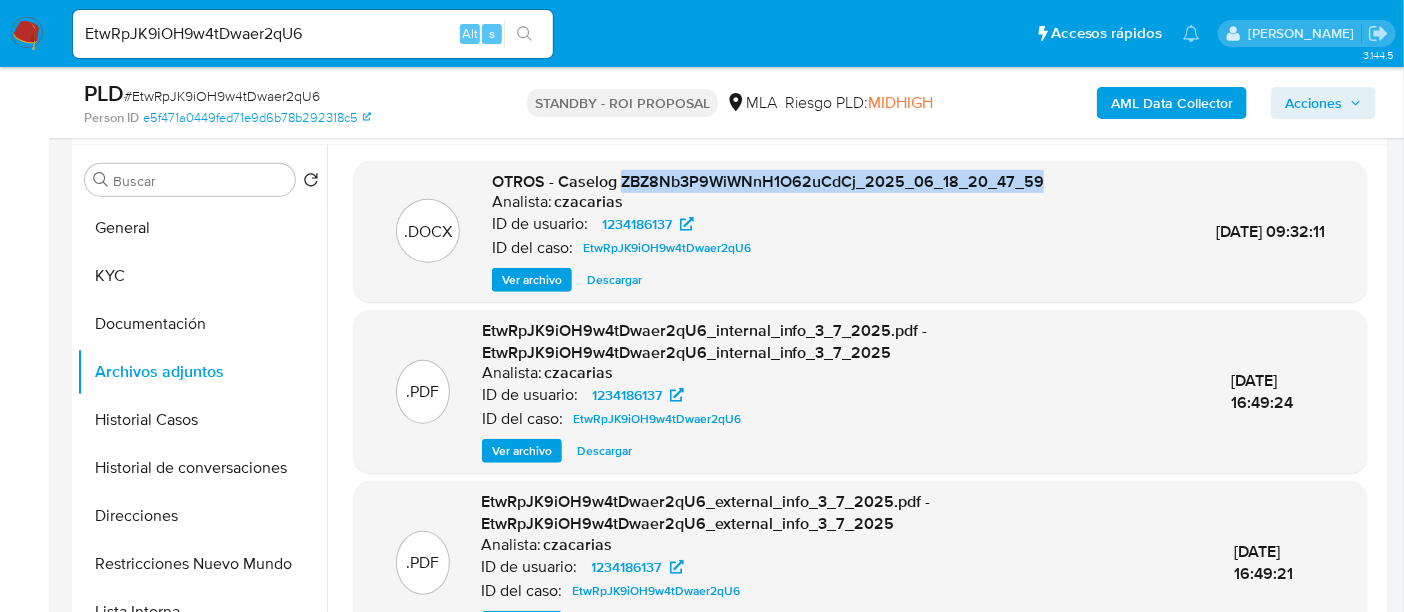 drag, startPoint x: 1055, startPoint y: 187, endPoint x: 618, endPoint y: 188, distance: 437.00113 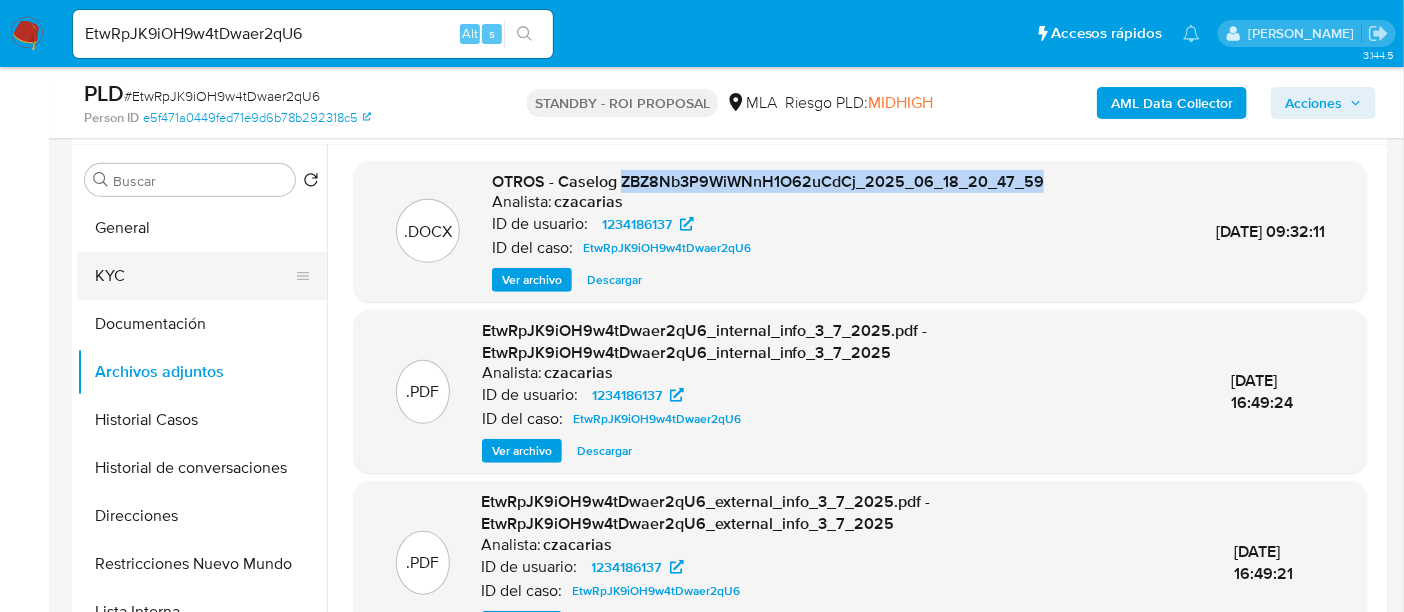 click on "KYC" at bounding box center [194, 276] 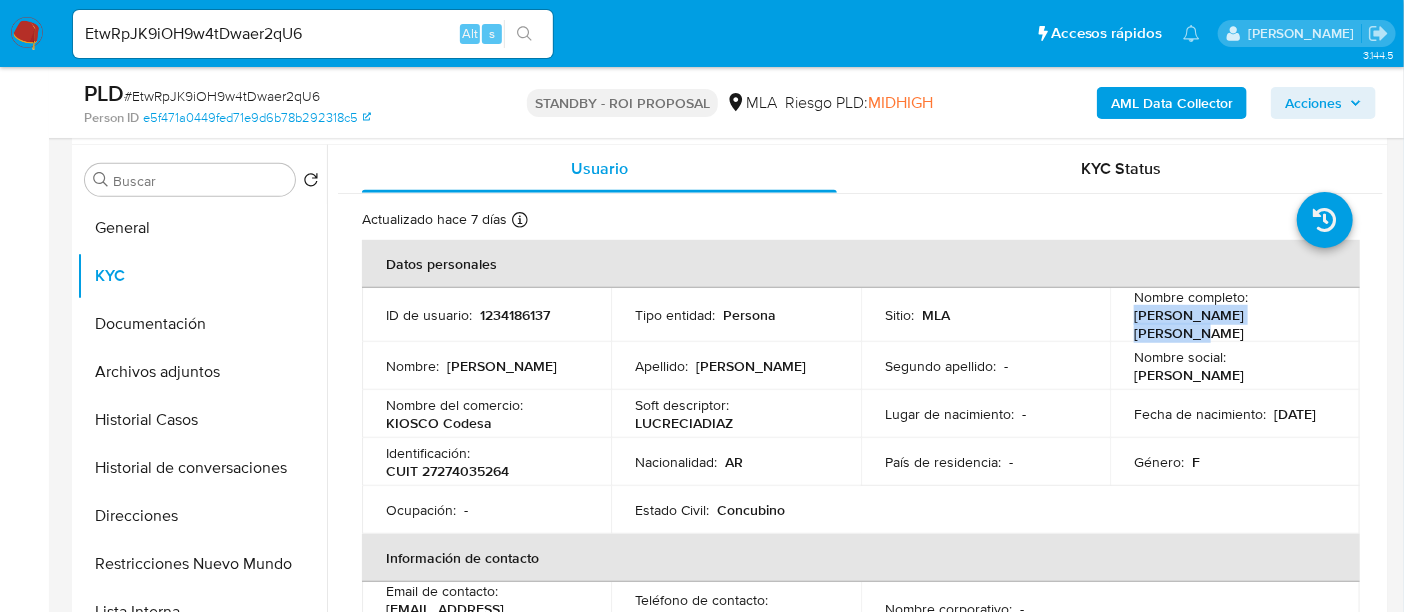 drag, startPoint x: 1127, startPoint y: 323, endPoint x: 1275, endPoint y: 312, distance: 148.40822 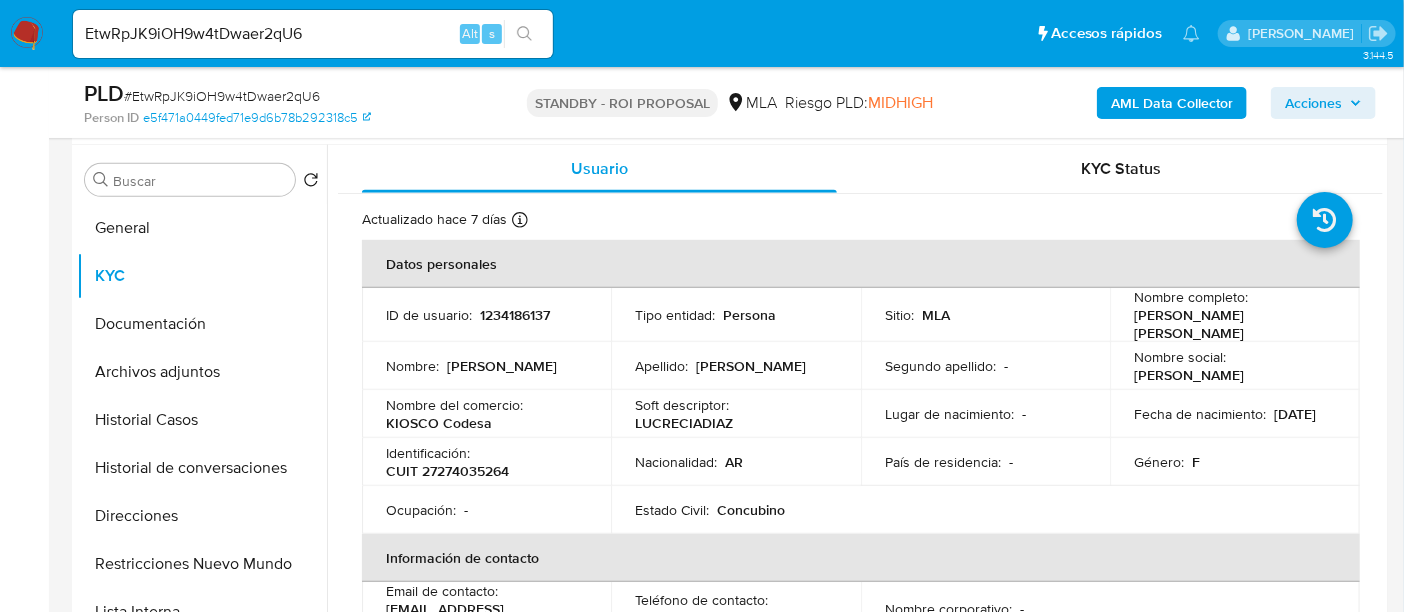 click on "CUIT 27274035264" at bounding box center (447, 471) 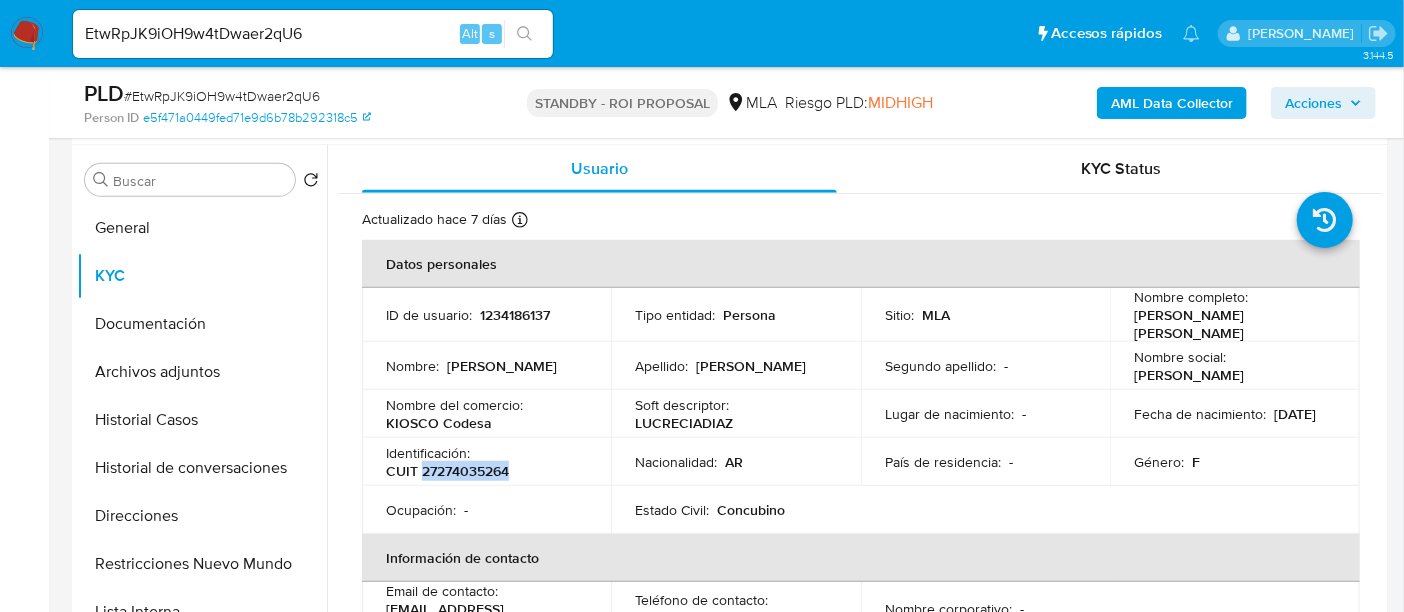 click on "CUIT 27274035264" at bounding box center (447, 471) 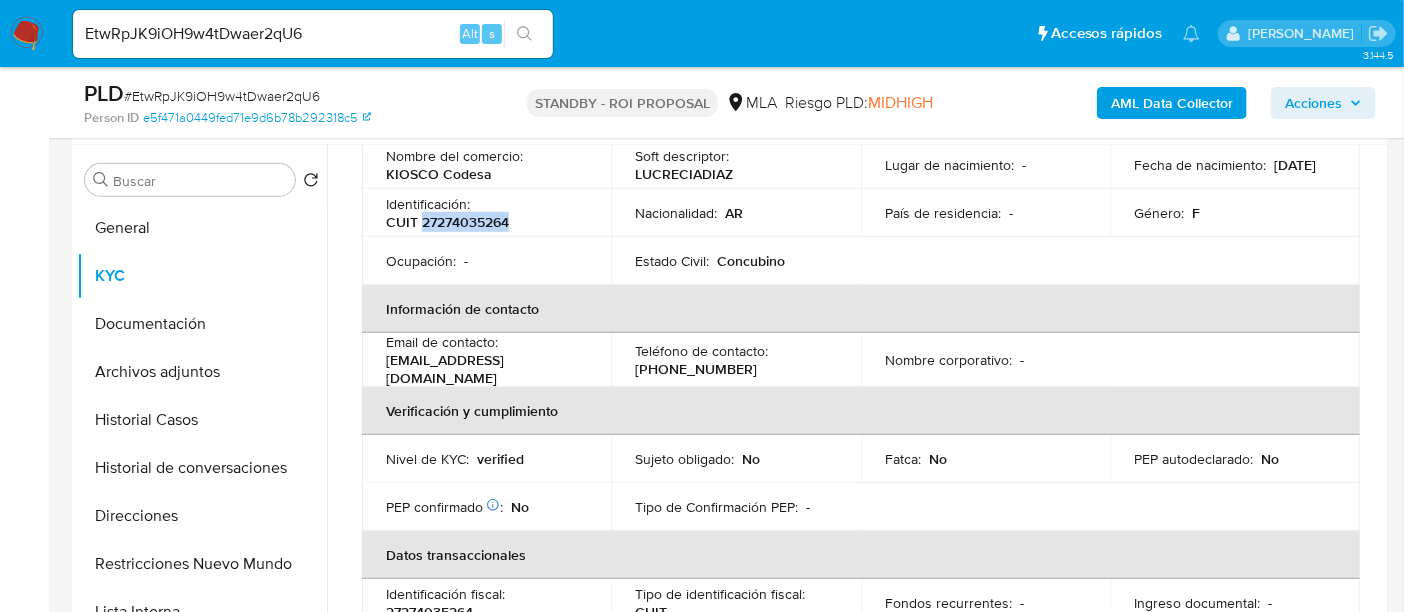 scroll, scrollTop: 250, scrollLeft: 0, axis: vertical 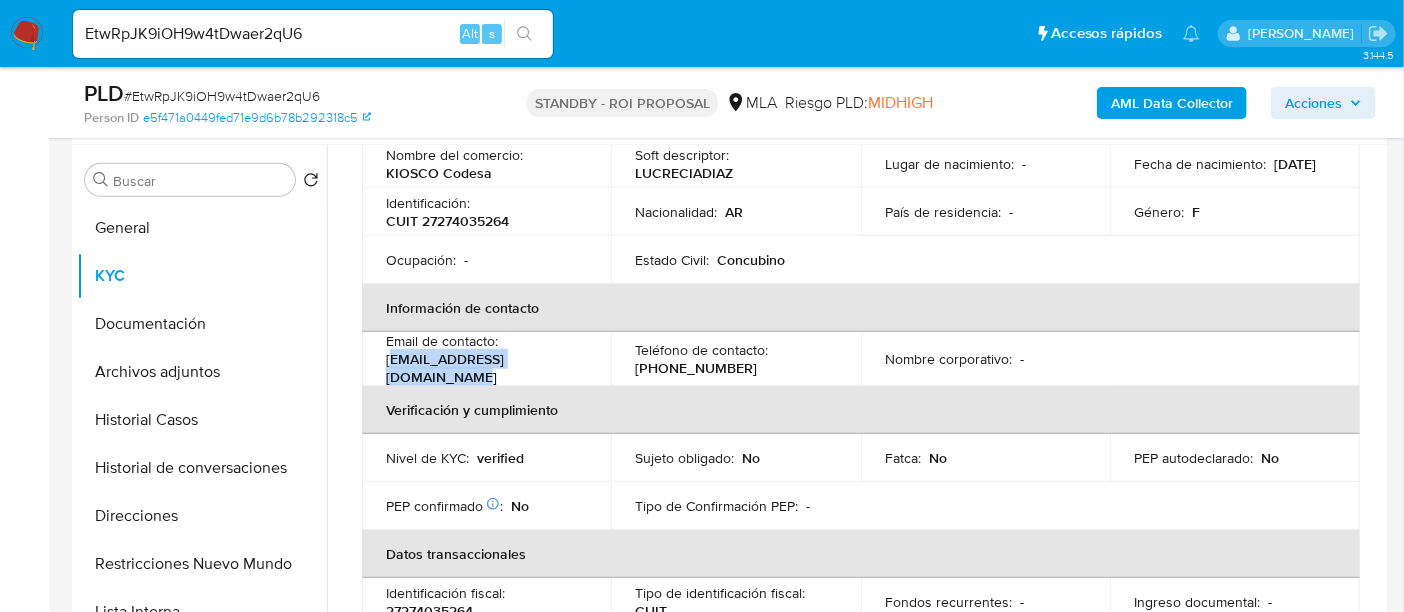 drag, startPoint x: 388, startPoint y: 356, endPoint x: 504, endPoint y: 358, distance: 116.01724 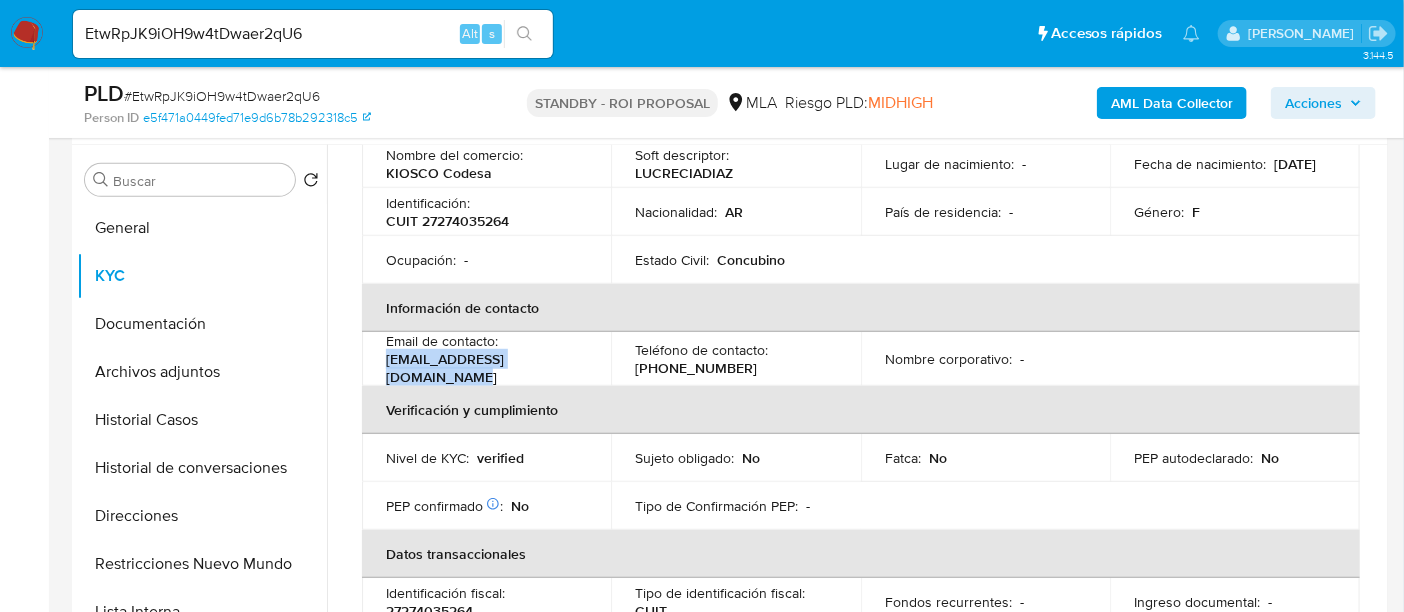 drag, startPoint x: 380, startPoint y: 357, endPoint x: 575, endPoint y: 284, distance: 208.21623 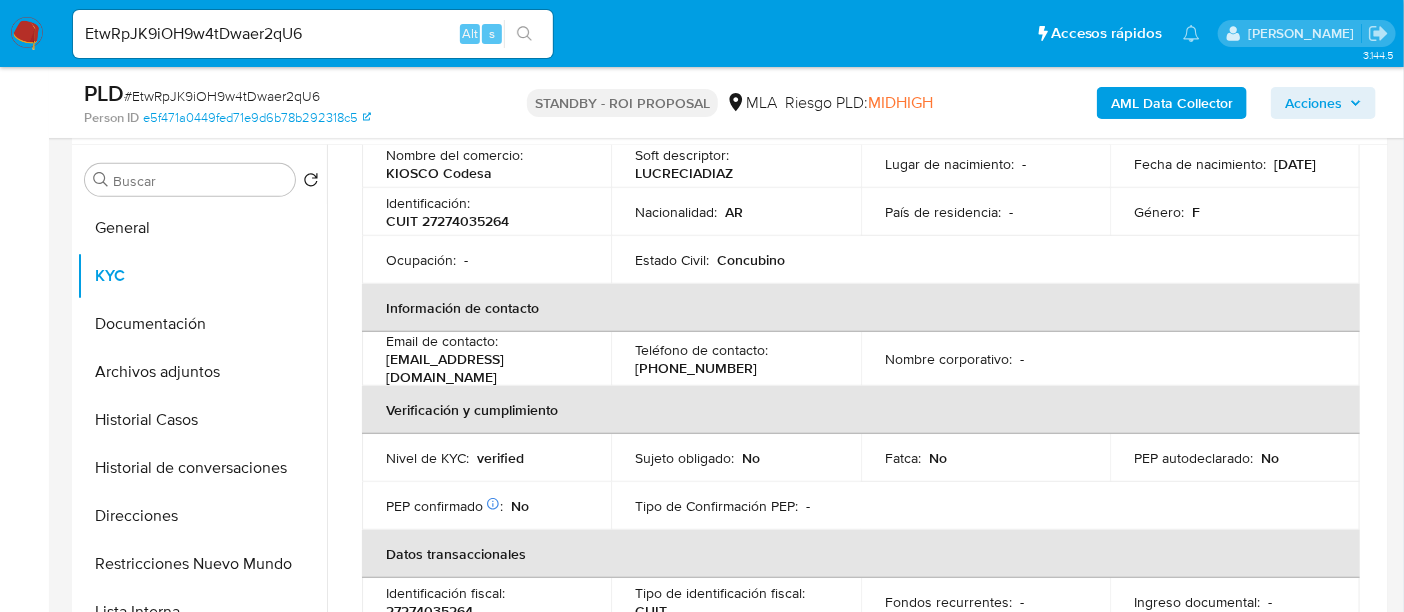 click on "(387) 2216001" at bounding box center [696, 368] 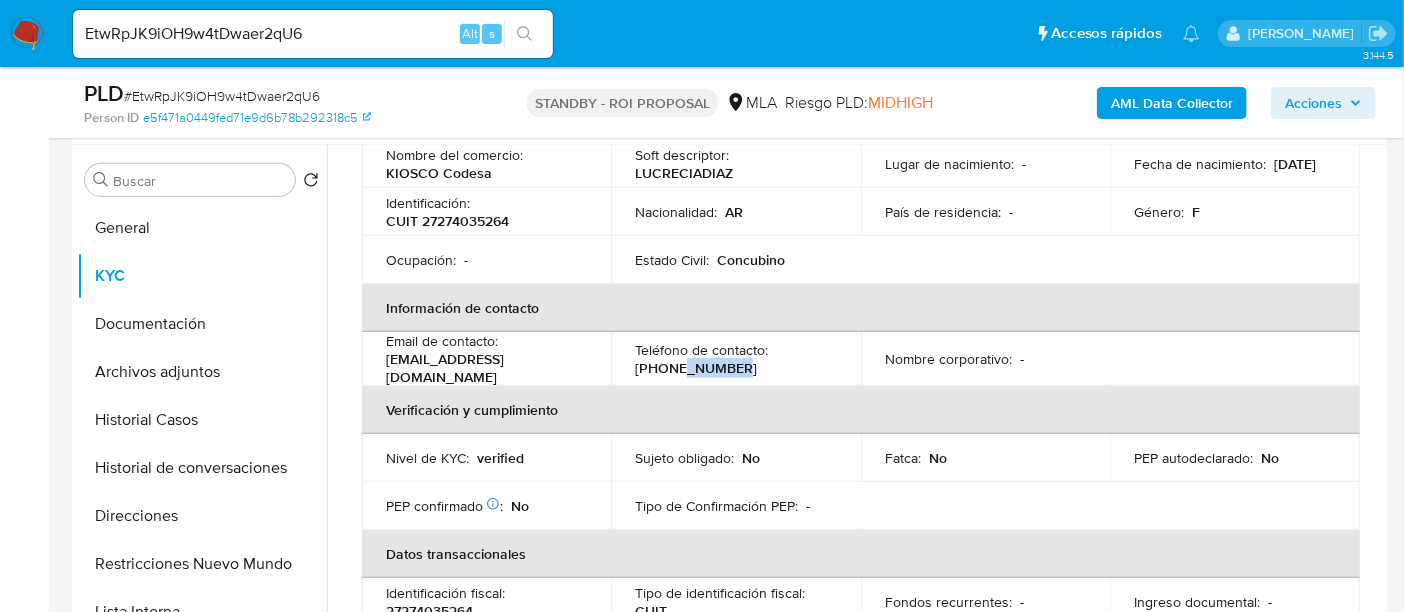 click on "(387) 2216001" at bounding box center (696, 368) 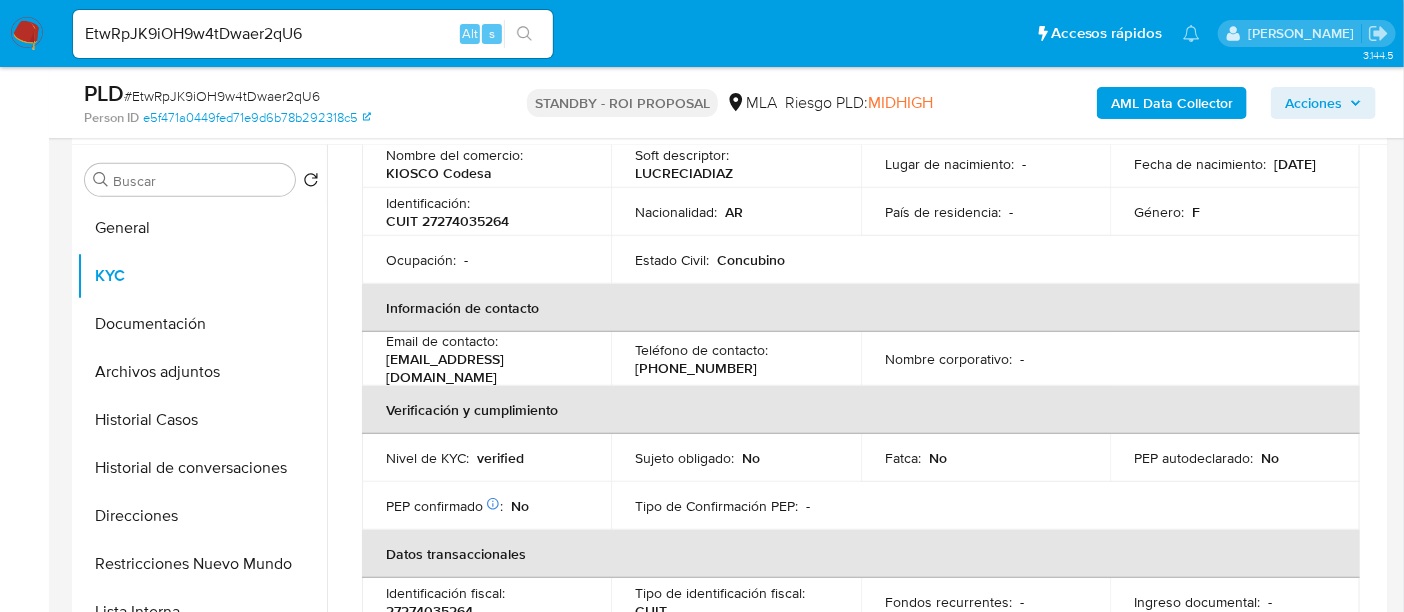 click on "(387) 2216001" at bounding box center (696, 368) 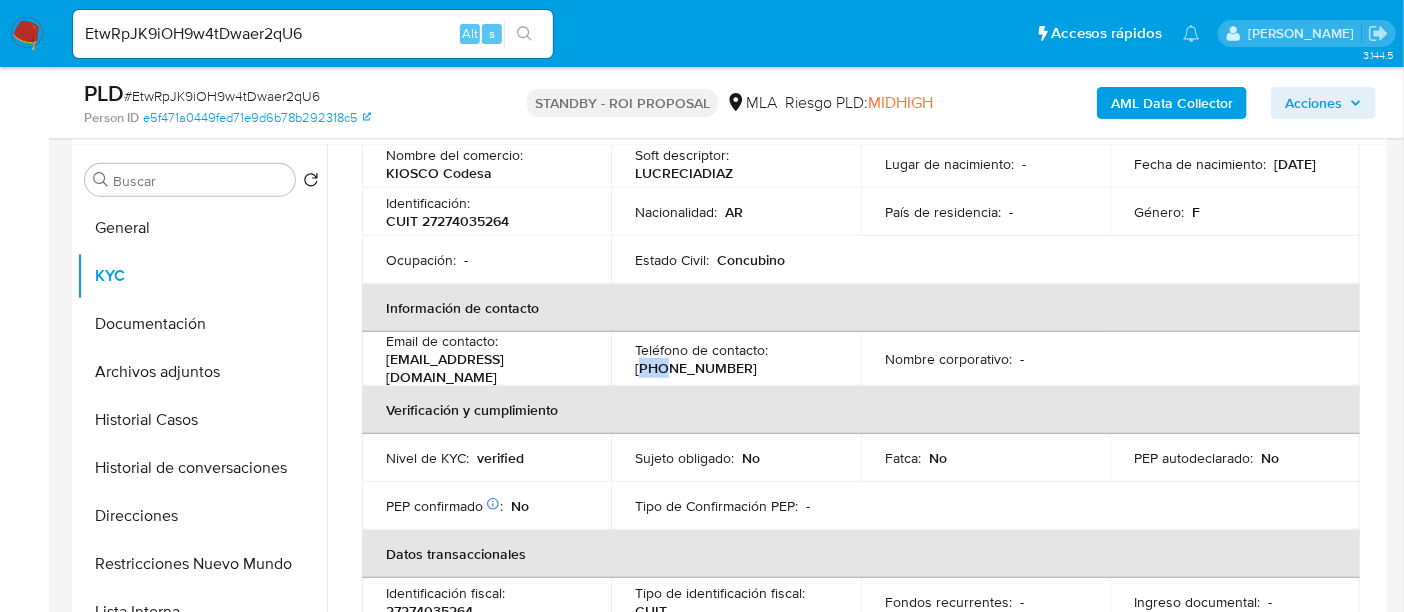 click on "(387) 2216001" at bounding box center [696, 368] 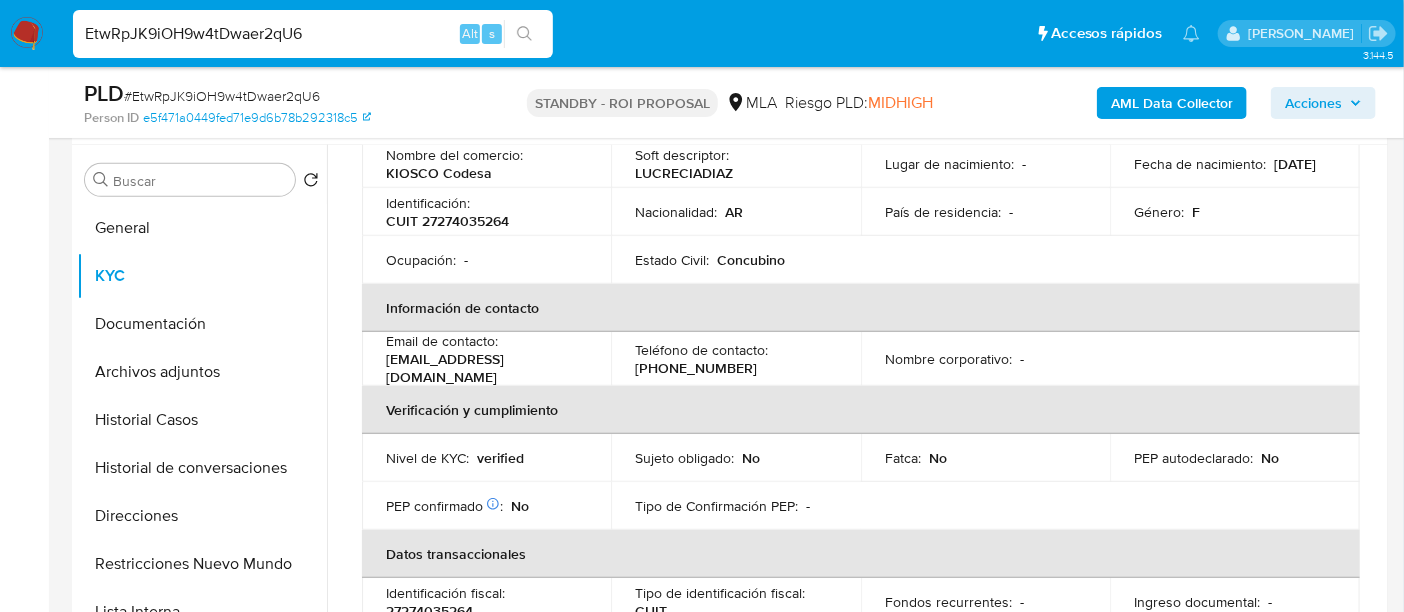 click on "EtwRpJK9iOH9w4tDwaer2qU6" at bounding box center (313, 34) 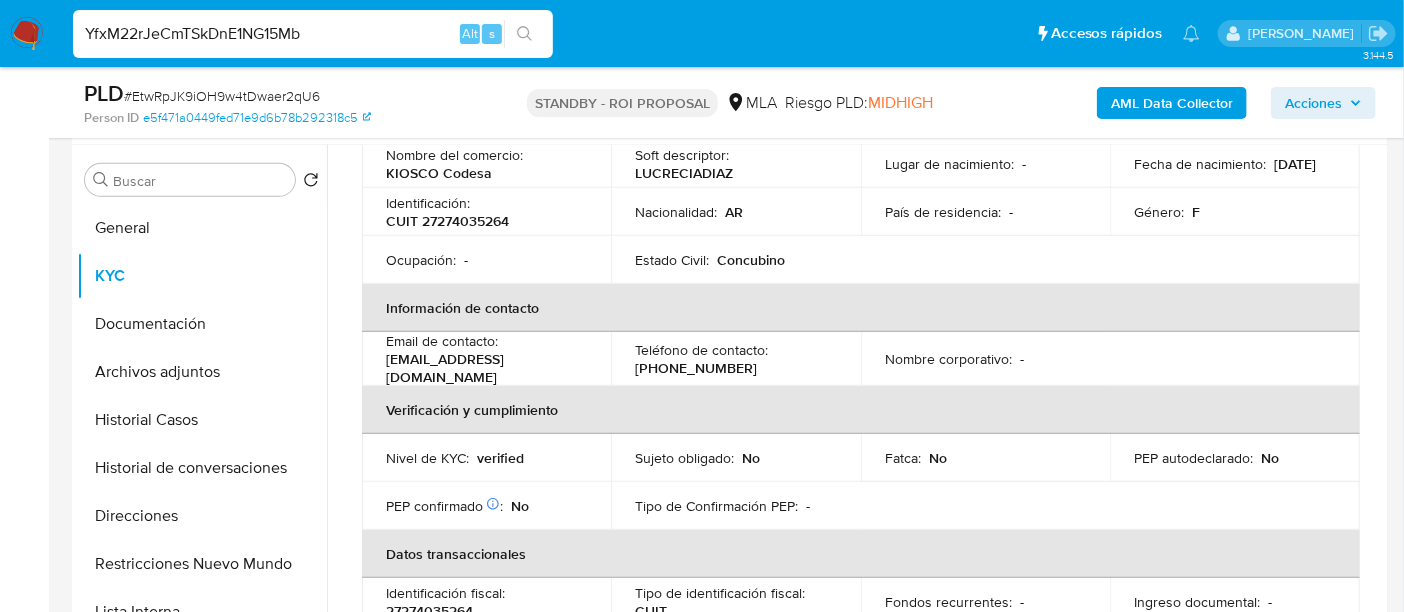 type on "YfxM22rJeCmTSkDnE1NG15Mb" 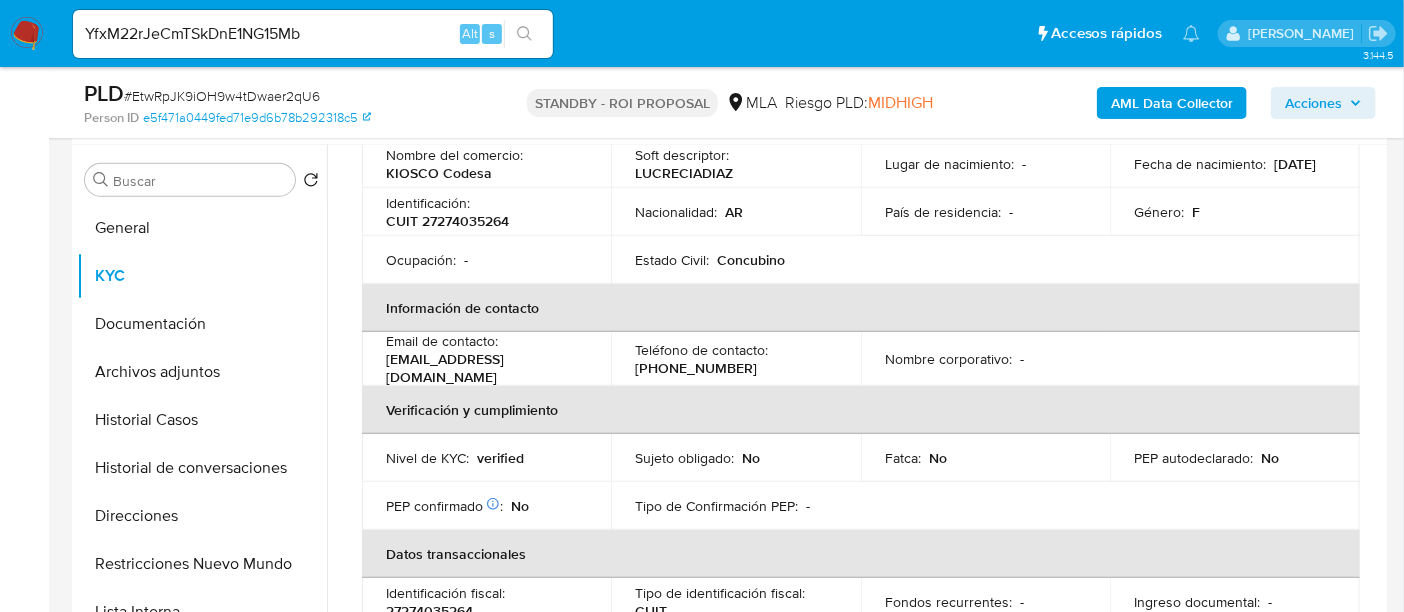click at bounding box center (524, 34) 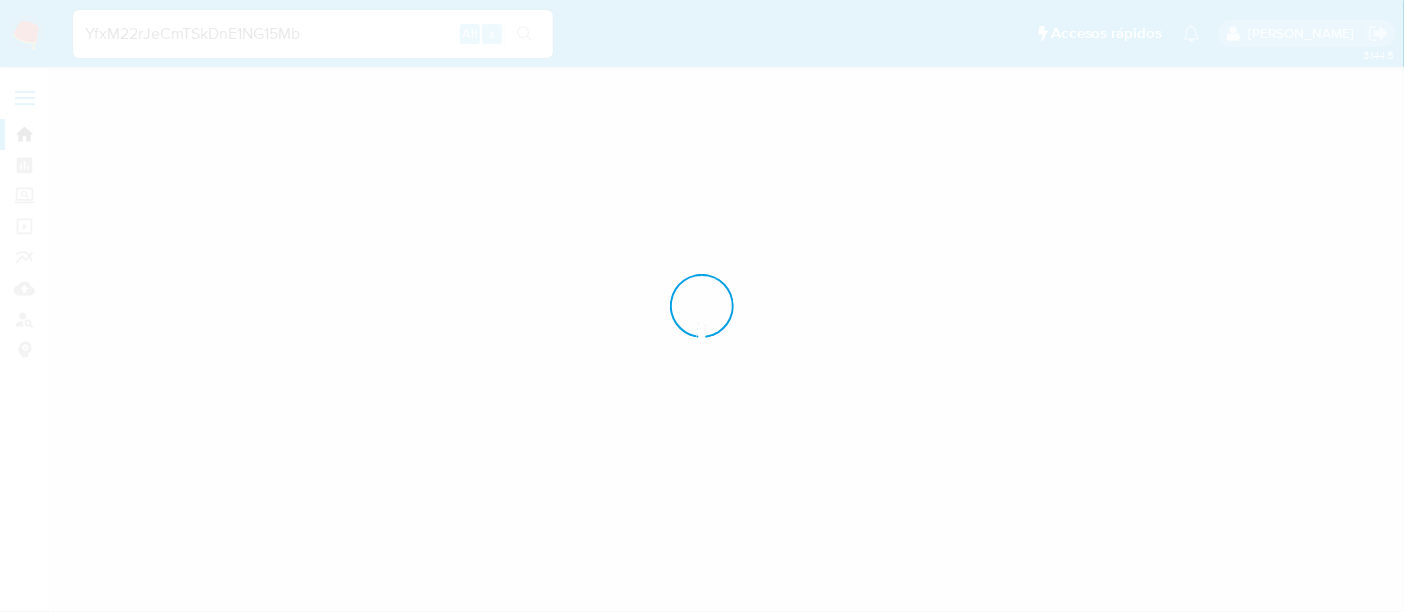 scroll, scrollTop: 0, scrollLeft: 0, axis: both 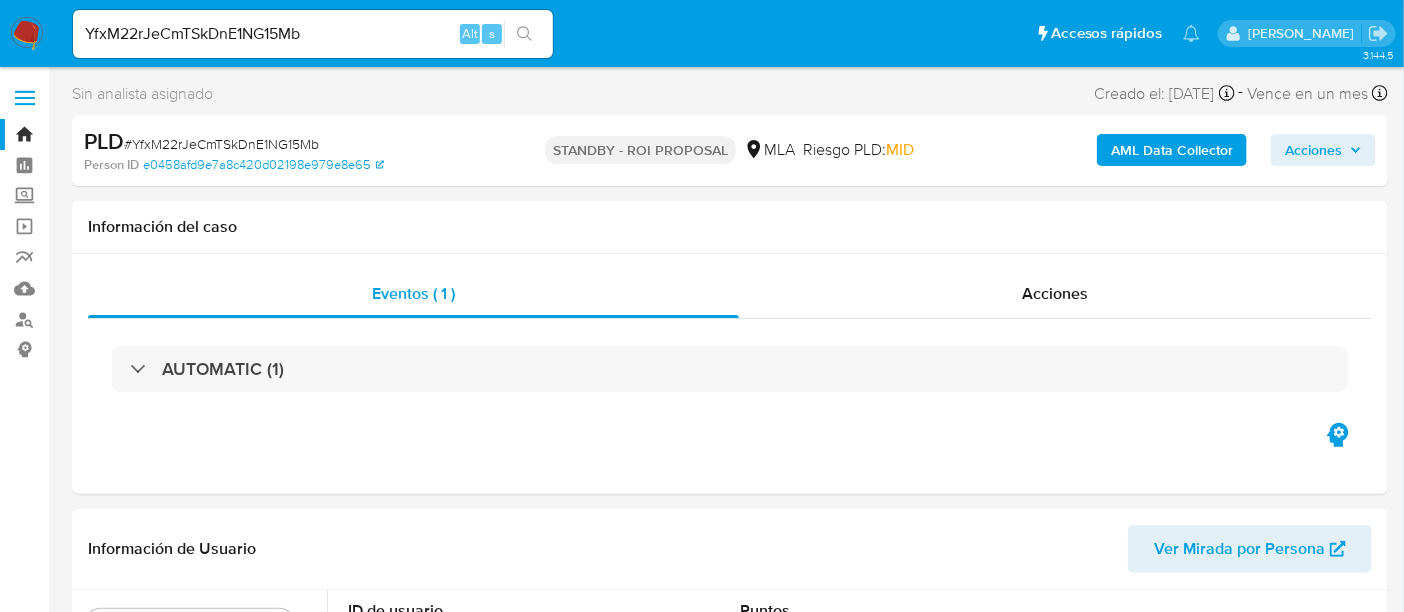 select on "10" 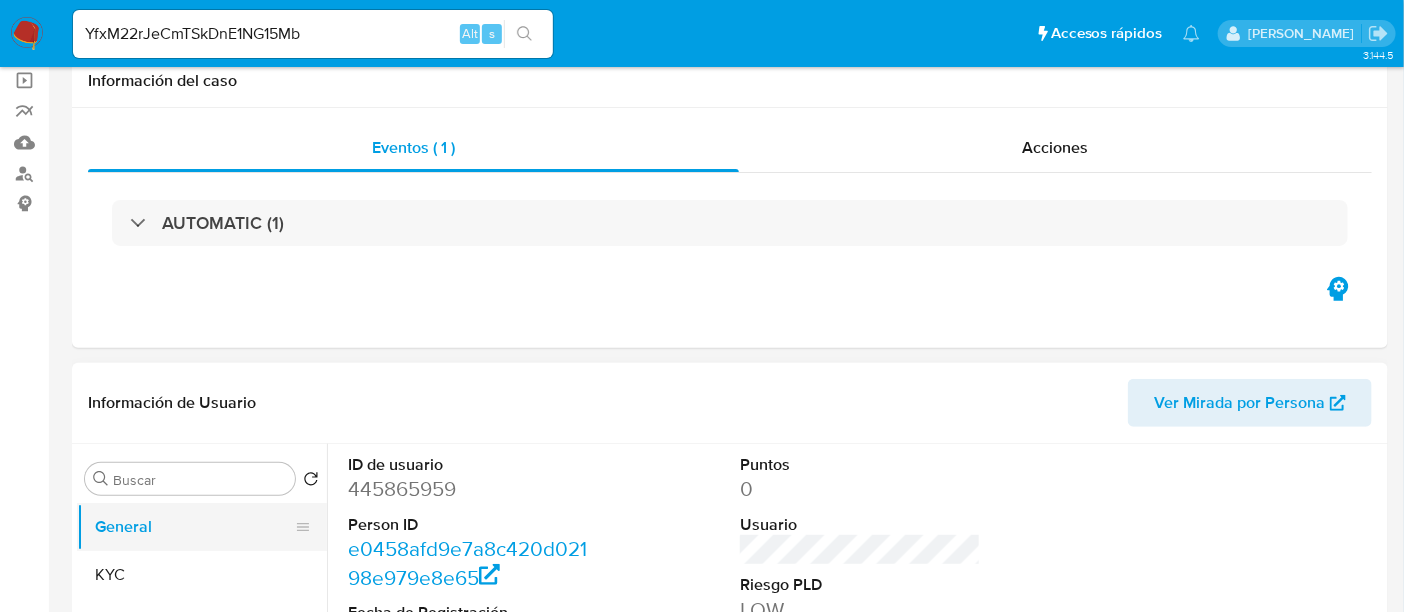 scroll, scrollTop: 250, scrollLeft: 0, axis: vertical 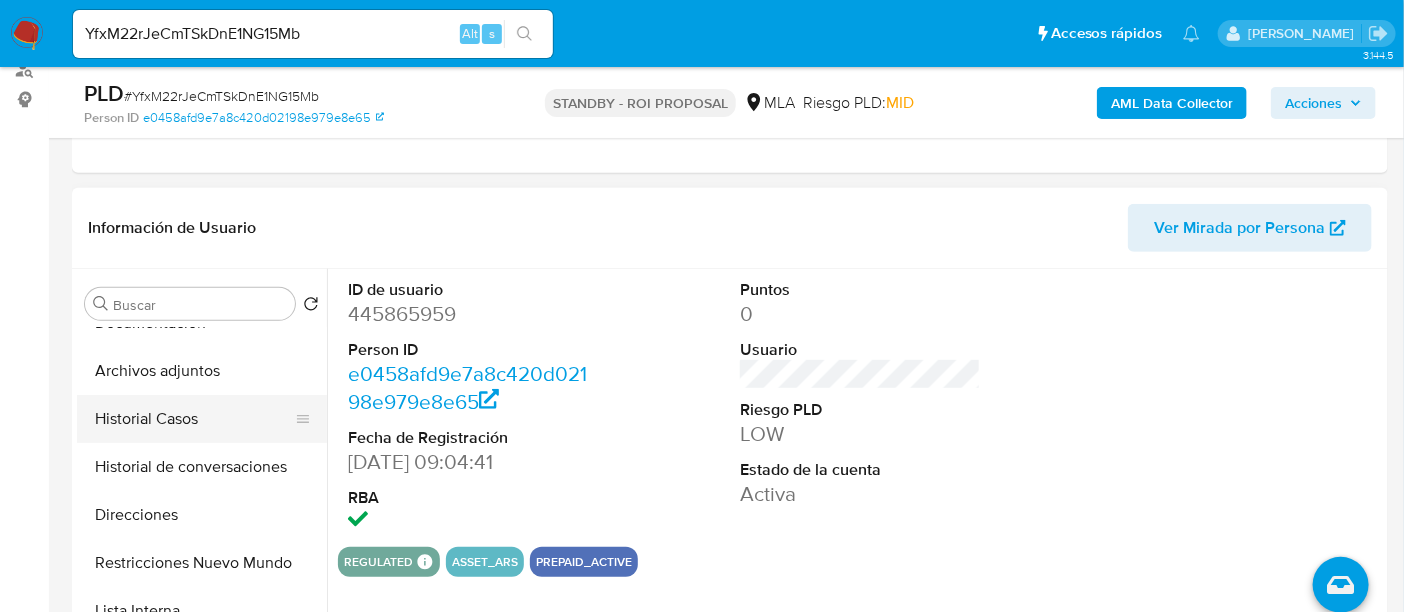 click on "Historial Casos" at bounding box center (194, 419) 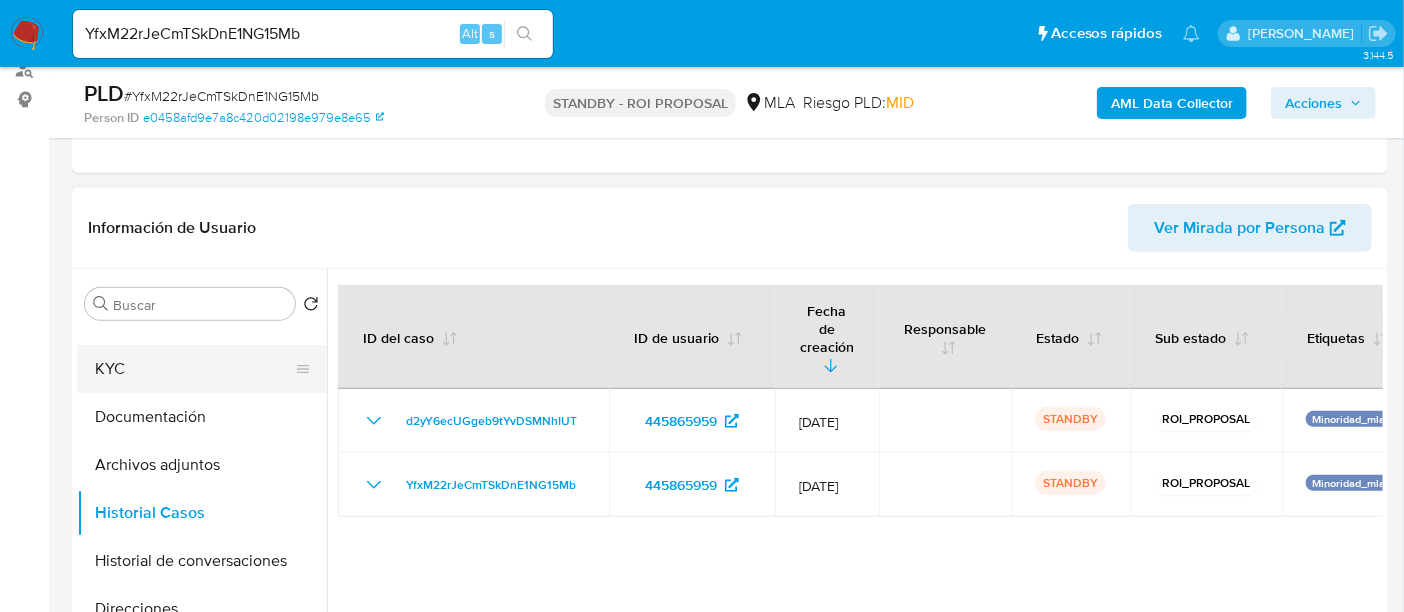 scroll, scrollTop: 0, scrollLeft: 0, axis: both 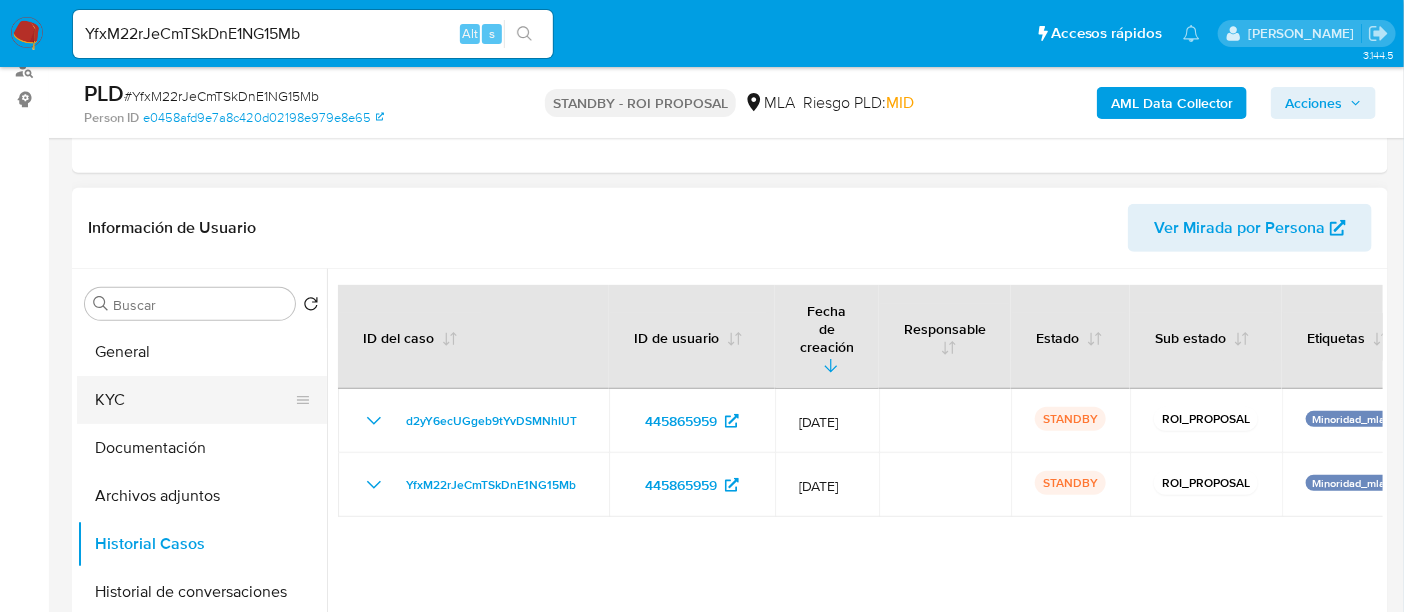 click on "KYC" at bounding box center (194, 400) 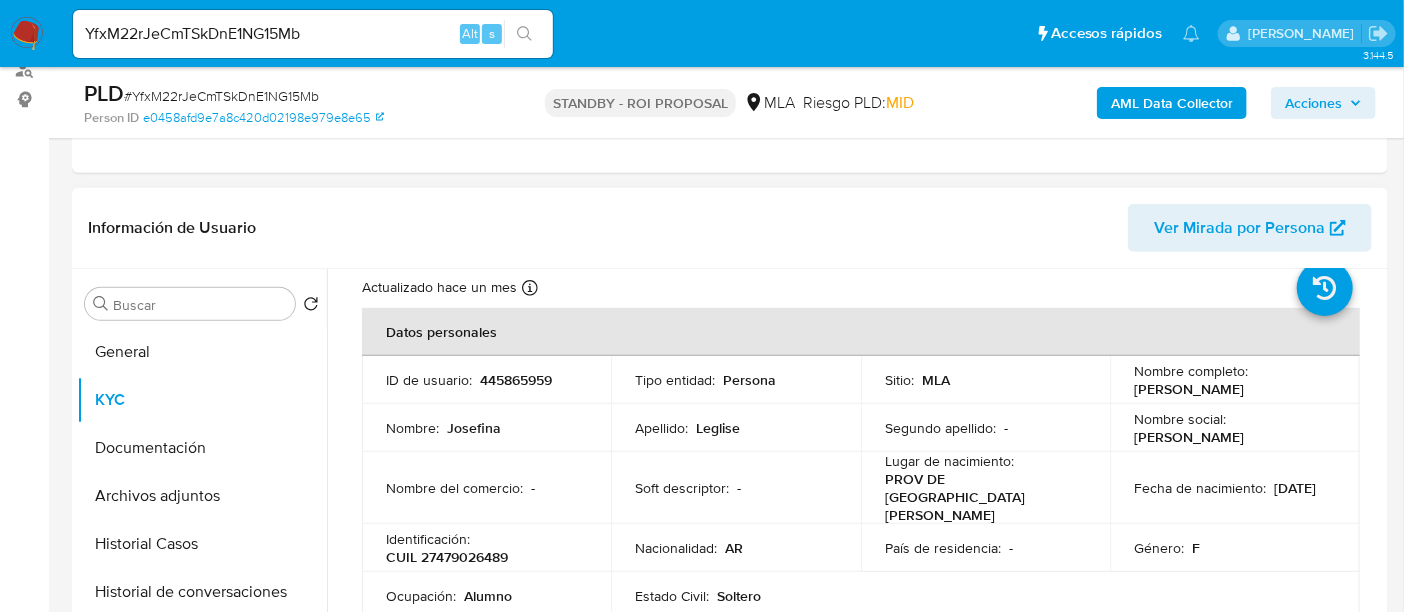 scroll, scrollTop: 0, scrollLeft: 0, axis: both 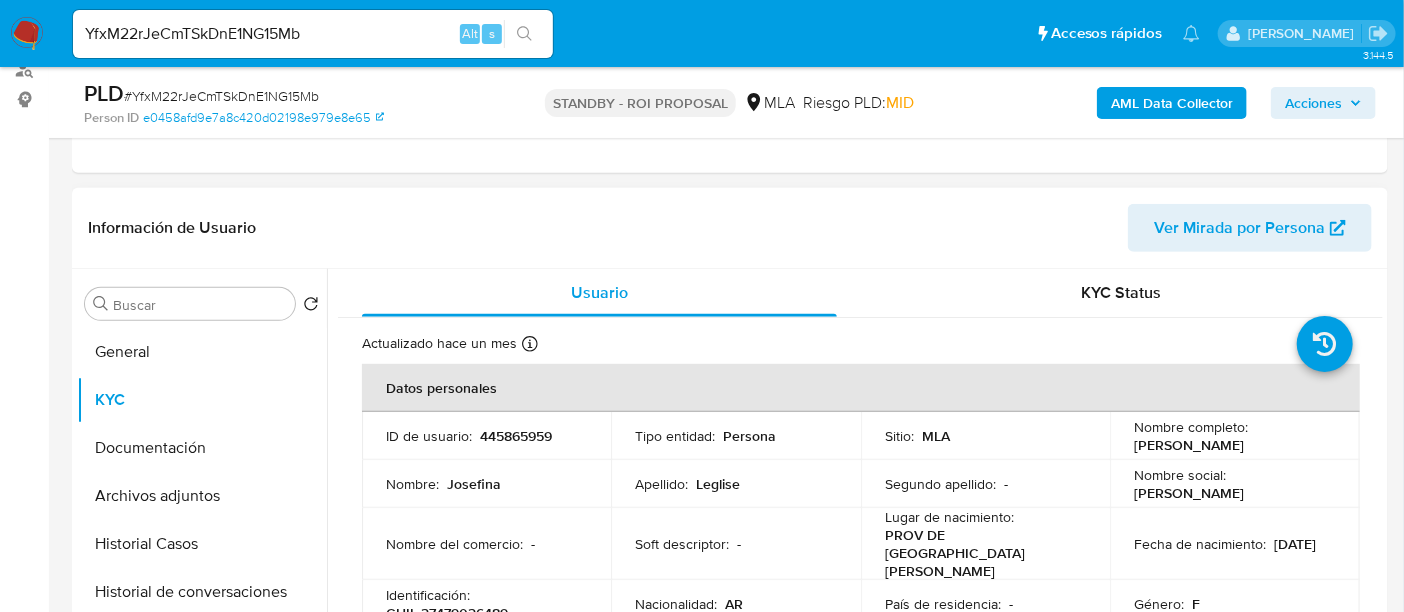 drag, startPoint x: 1130, startPoint y: 447, endPoint x: 1233, endPoint y: 454, distance: 103.23759 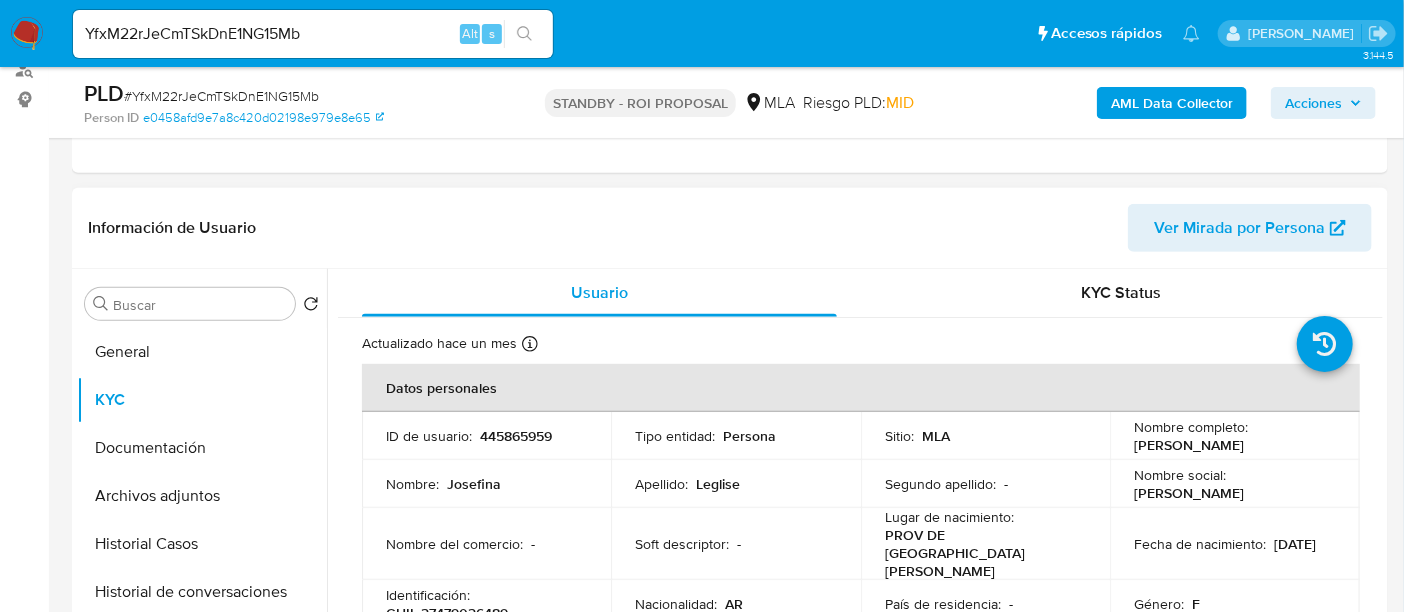 click on "CUIL 27479026489" at bounding box center [447, 613] 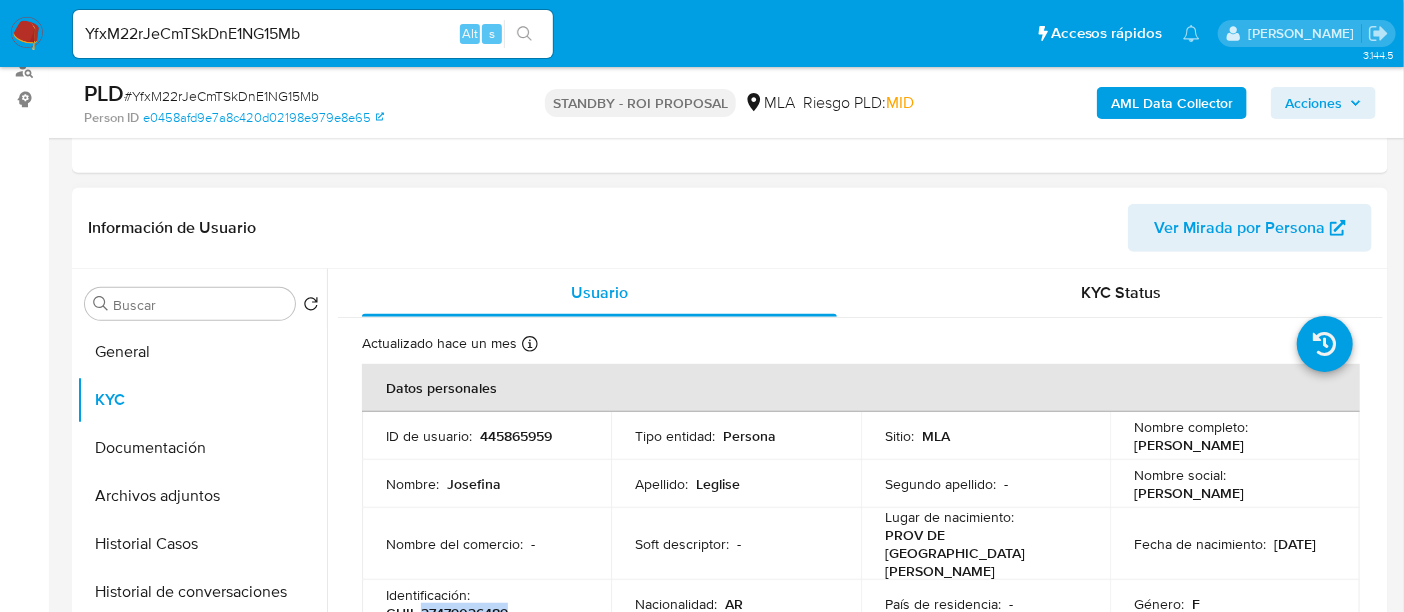 click on "CUIL 27479026489" at bounding box center (447, 613) 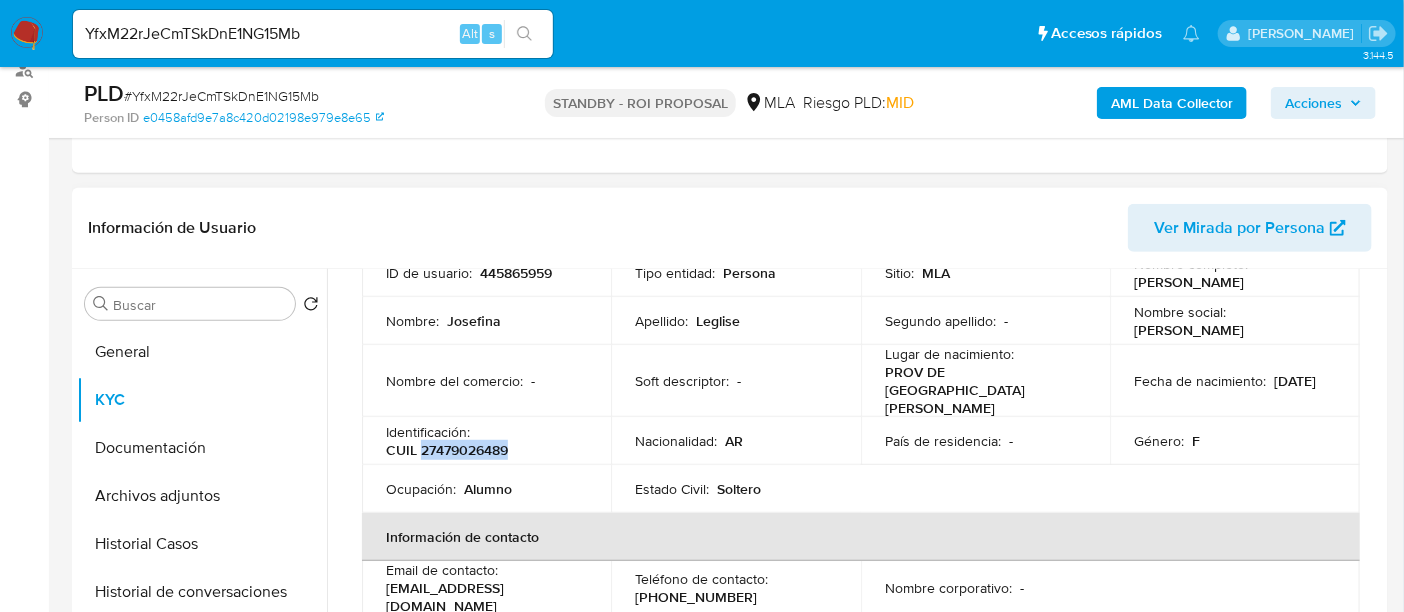 scroll, scrollTop: 250, scrollLeft: 0, axis: vertical 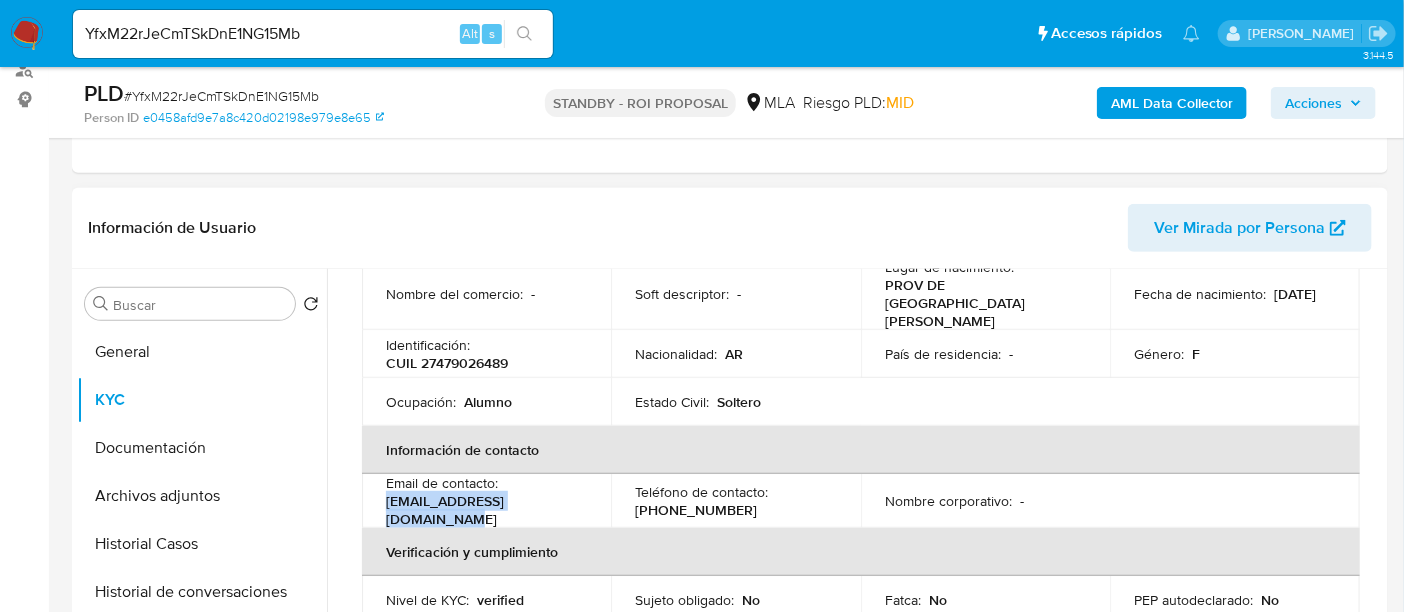 drag, startPoint x: 382, startPoint y: 490, endPoint x: 606, endPoint y: 481, distance: 224.18073 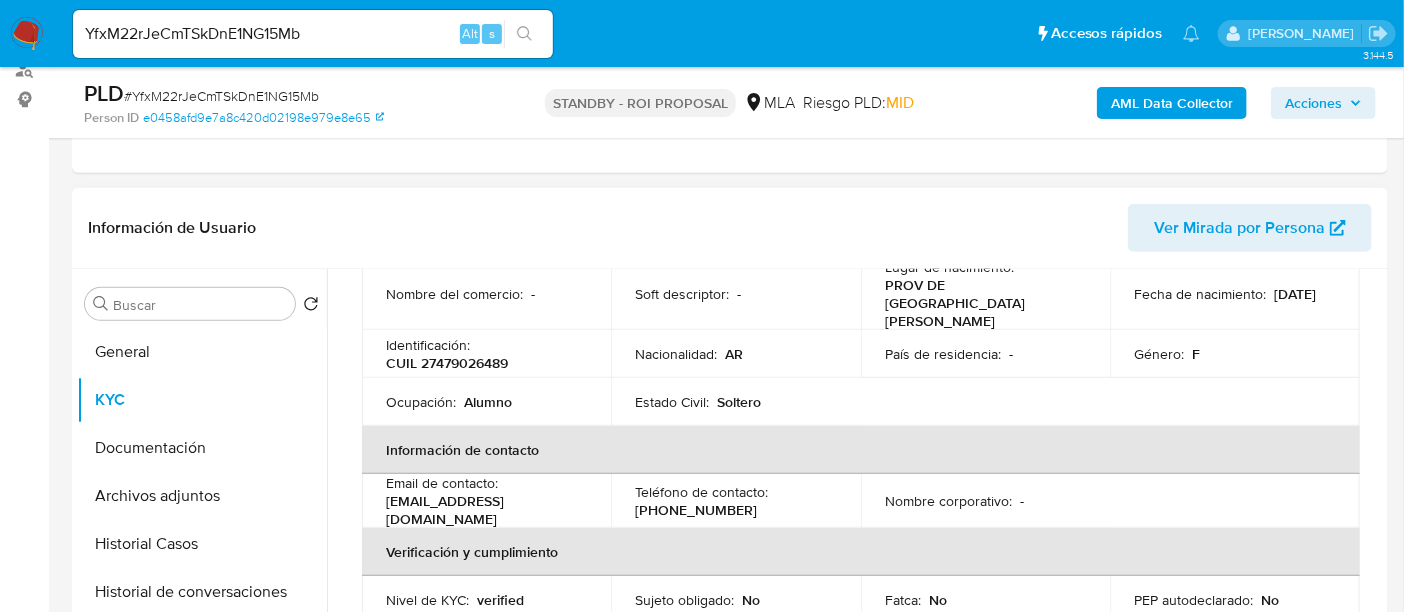 click on "(261) 3350908" at bounding box center (696, 510) 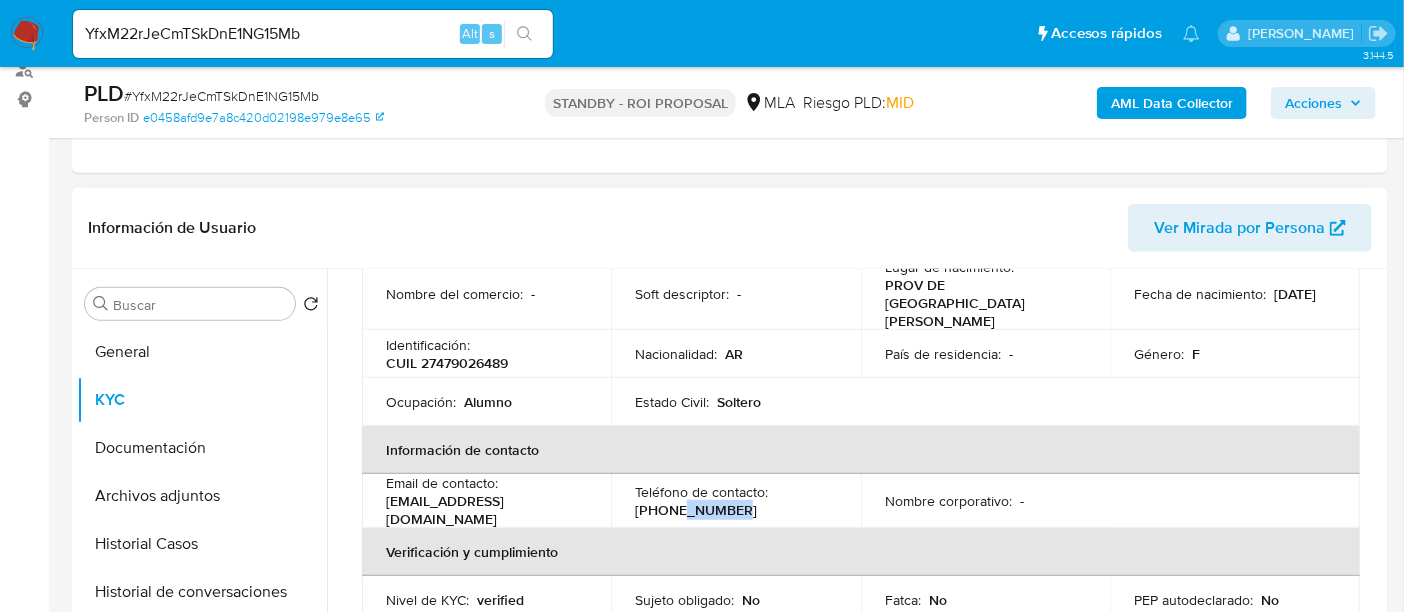 click on "(261) 3350908" at bounding box center [696, 510] 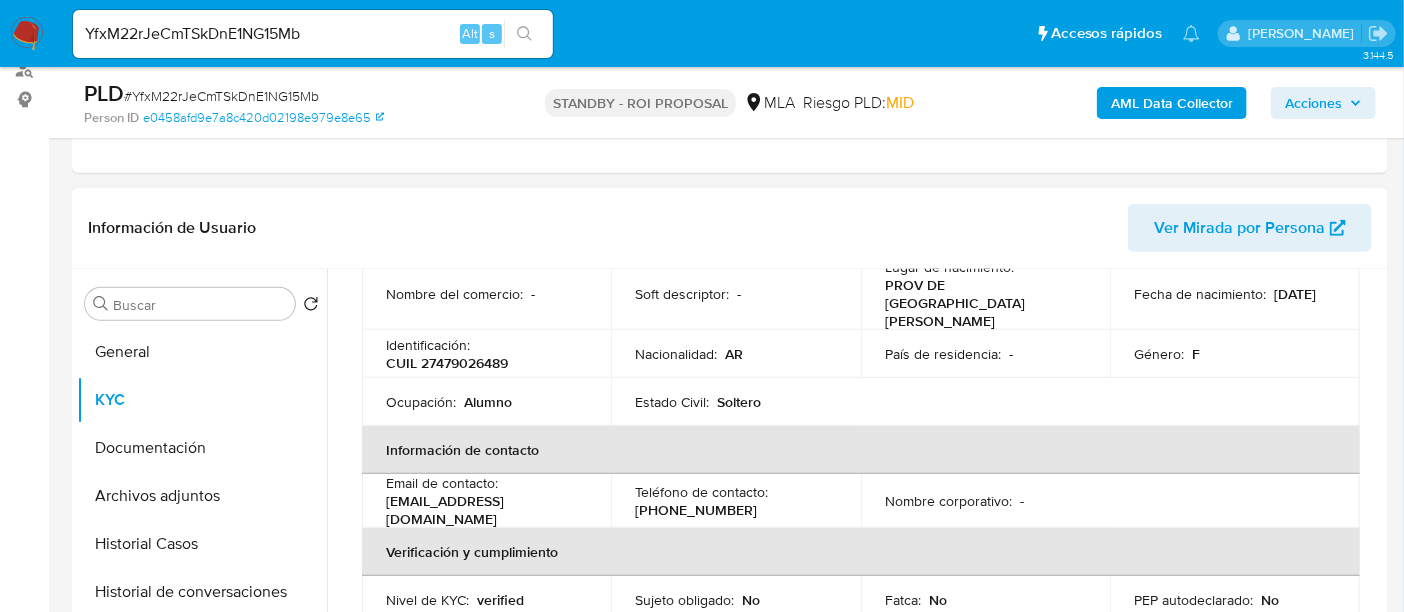 click on "(261) 3350908" at bounding box center [696, 510] 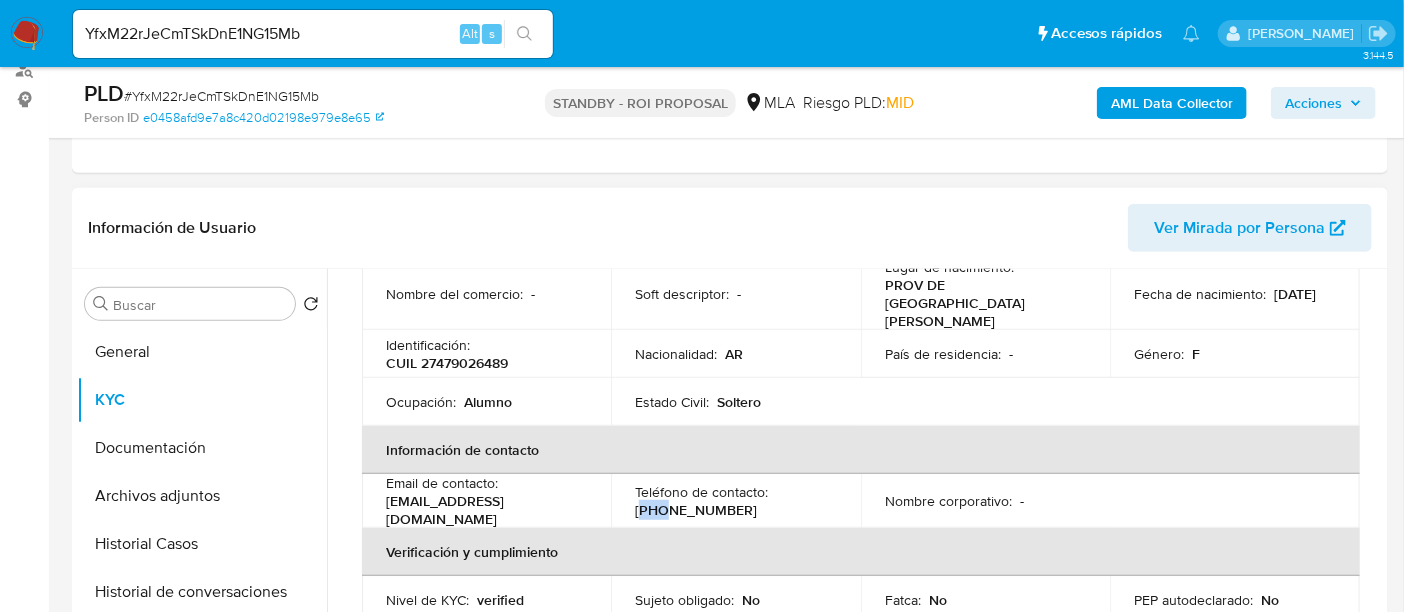 click on "(261) 3350908" at bounding box center [696, 510] 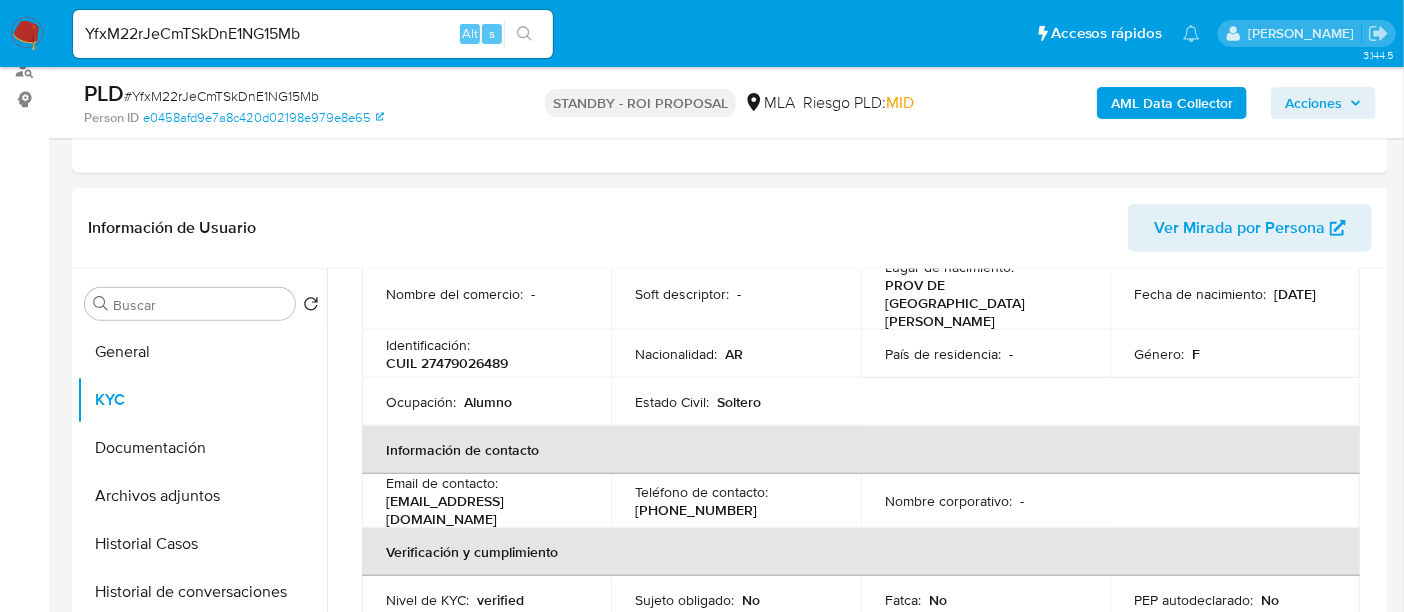 click on "YfxM22rJeCmTSkDnE1NG15Mb Alt s" at bounding box center [313, 34] 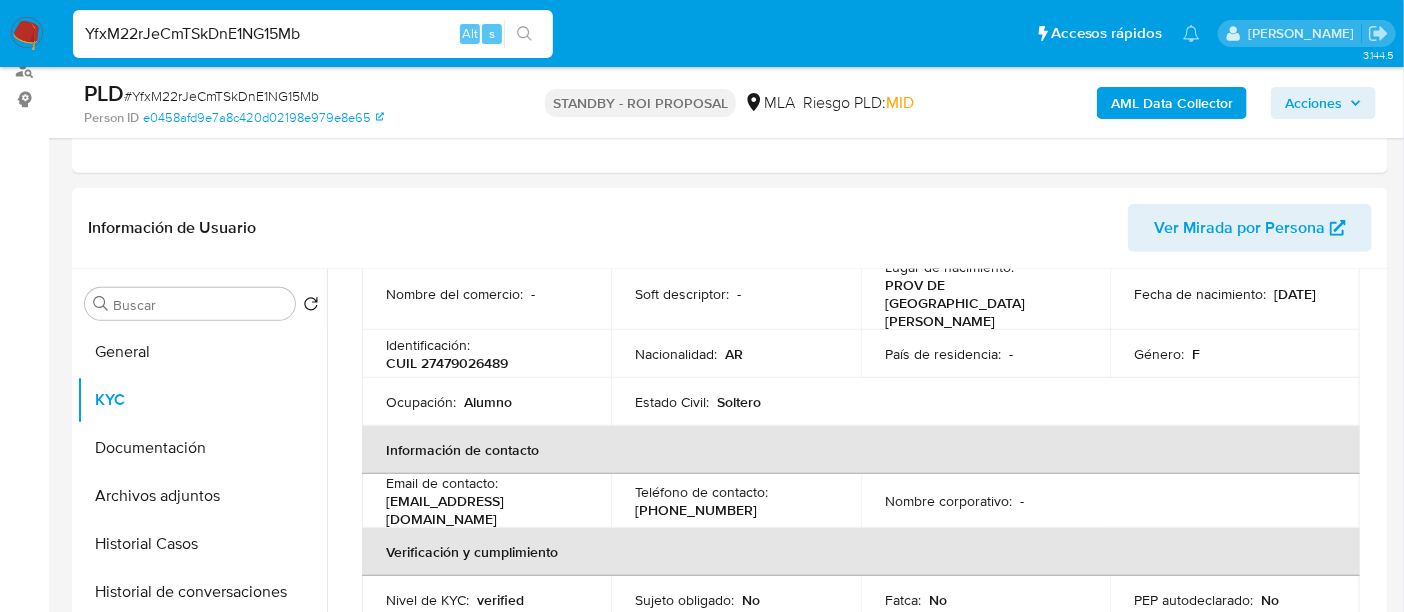 click on "YfxM22rJeCmTSkDnE1NG15Mb" at bounding box center [313, 34] 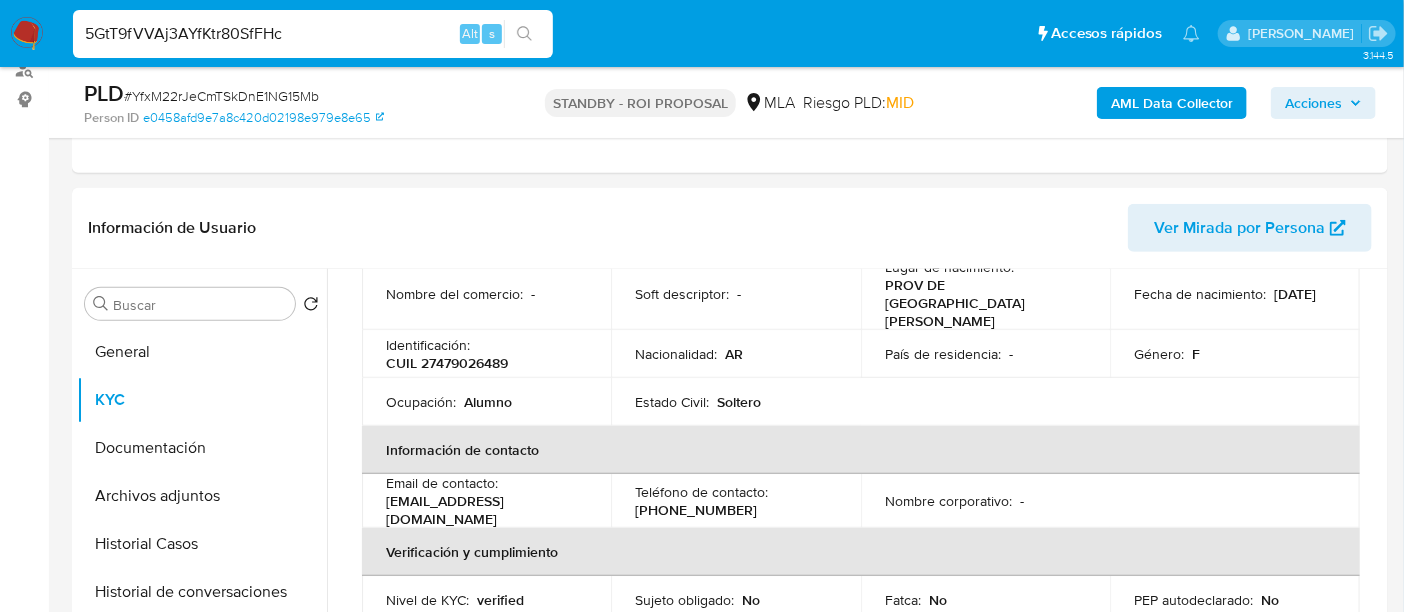 type on "5GtT9fVVAj3AYfKtr80SfFHc" 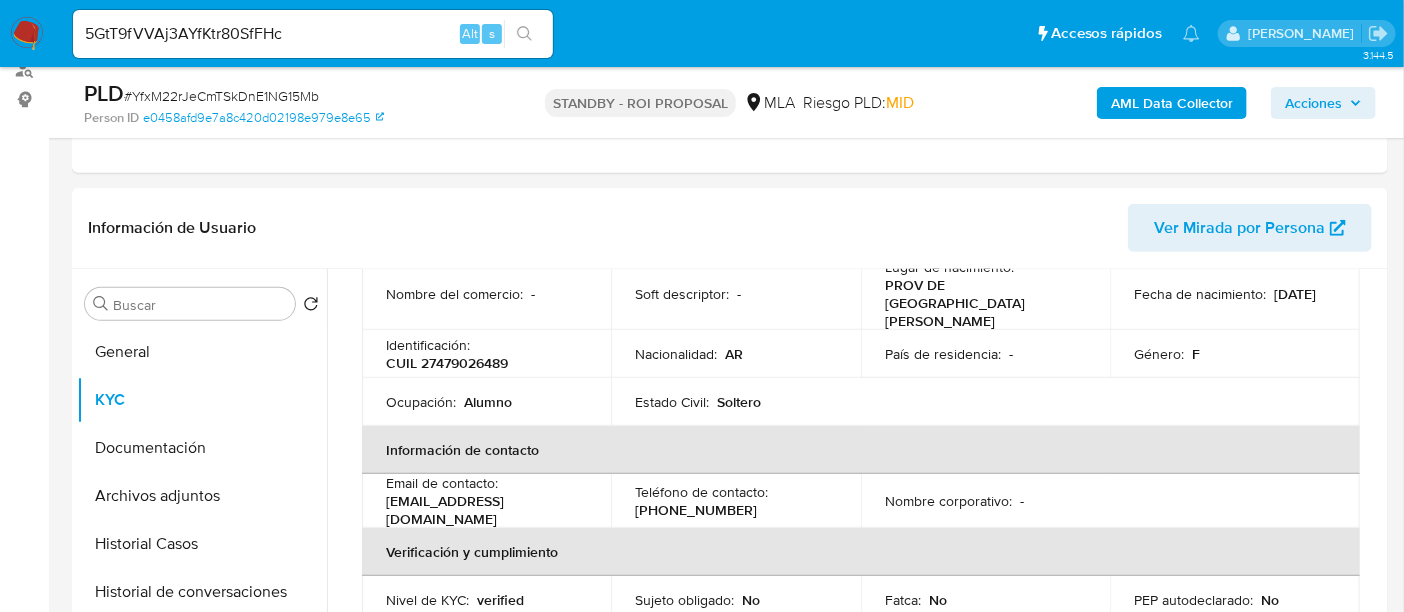 click 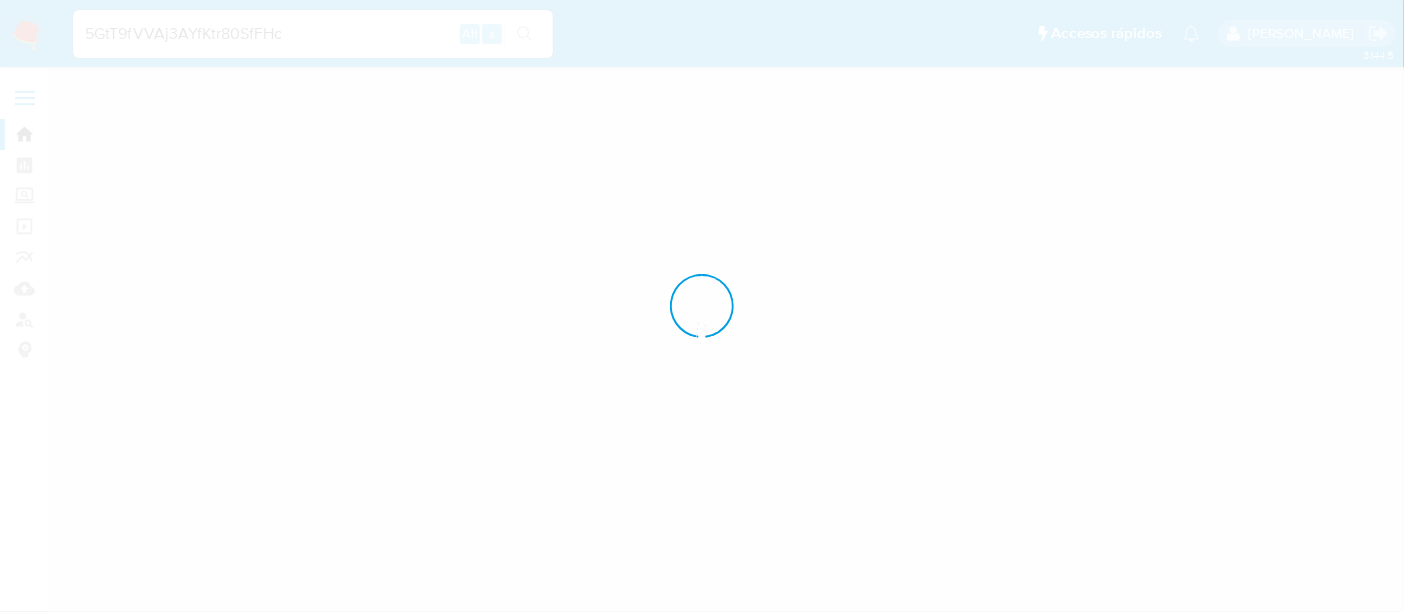 scroll, scrollTop: 0, scrollLeft: 0, axis: both 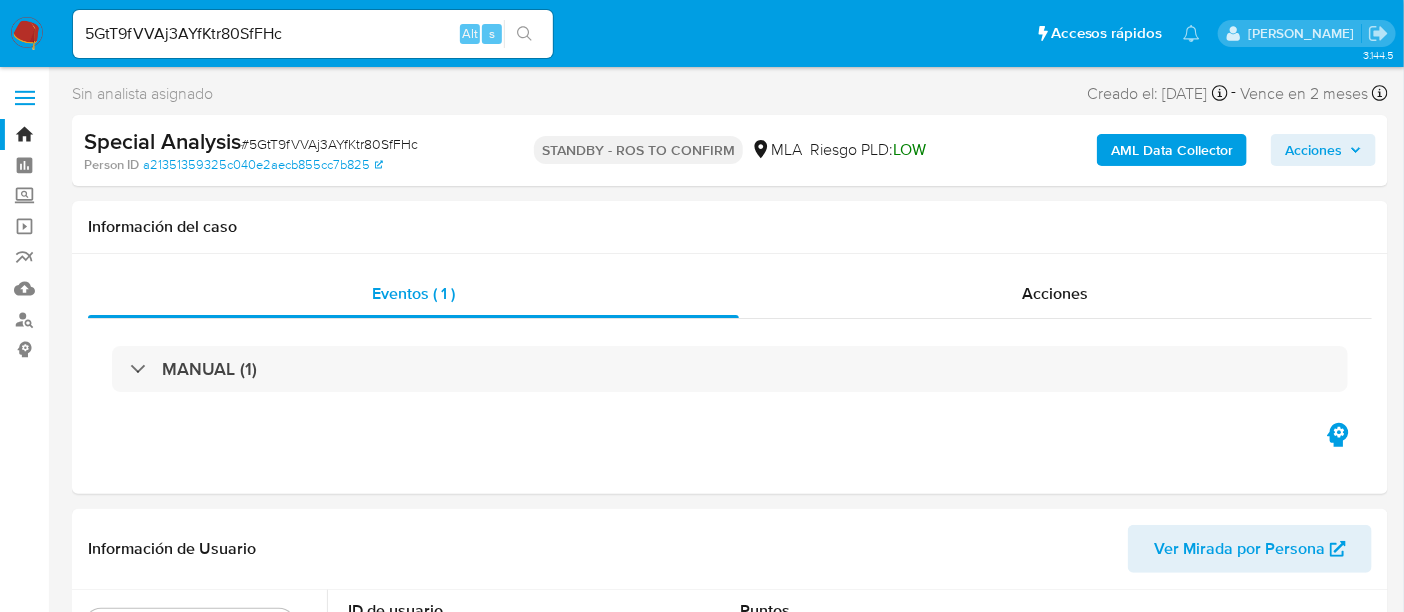 select on "10" 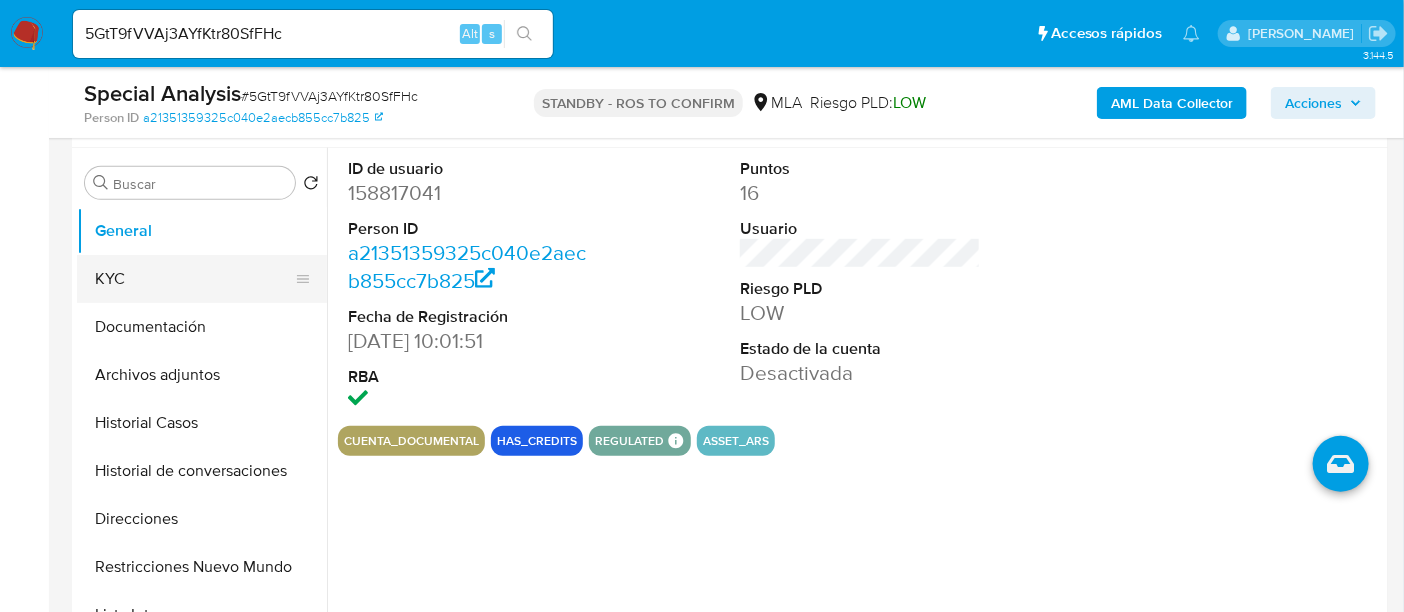 scroll, scrollTop: 374, scrollLeft: 0, axis: vertical 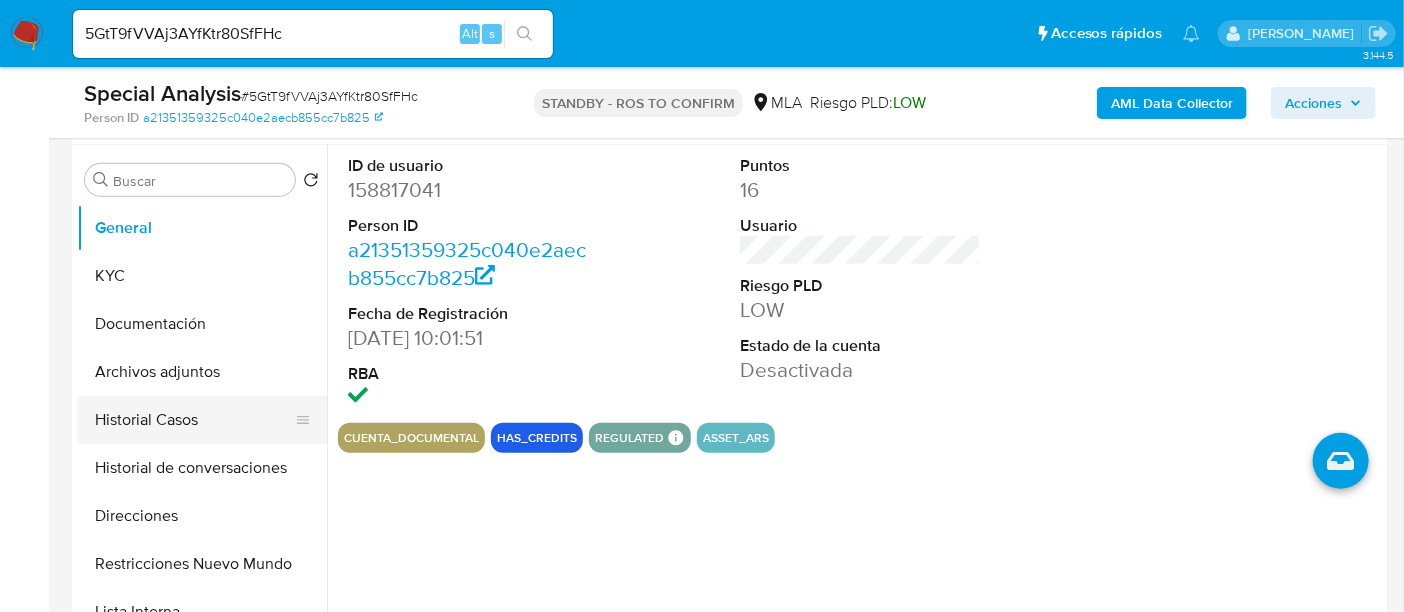 click on "Historial Casos" at bounding box center [194, 420] 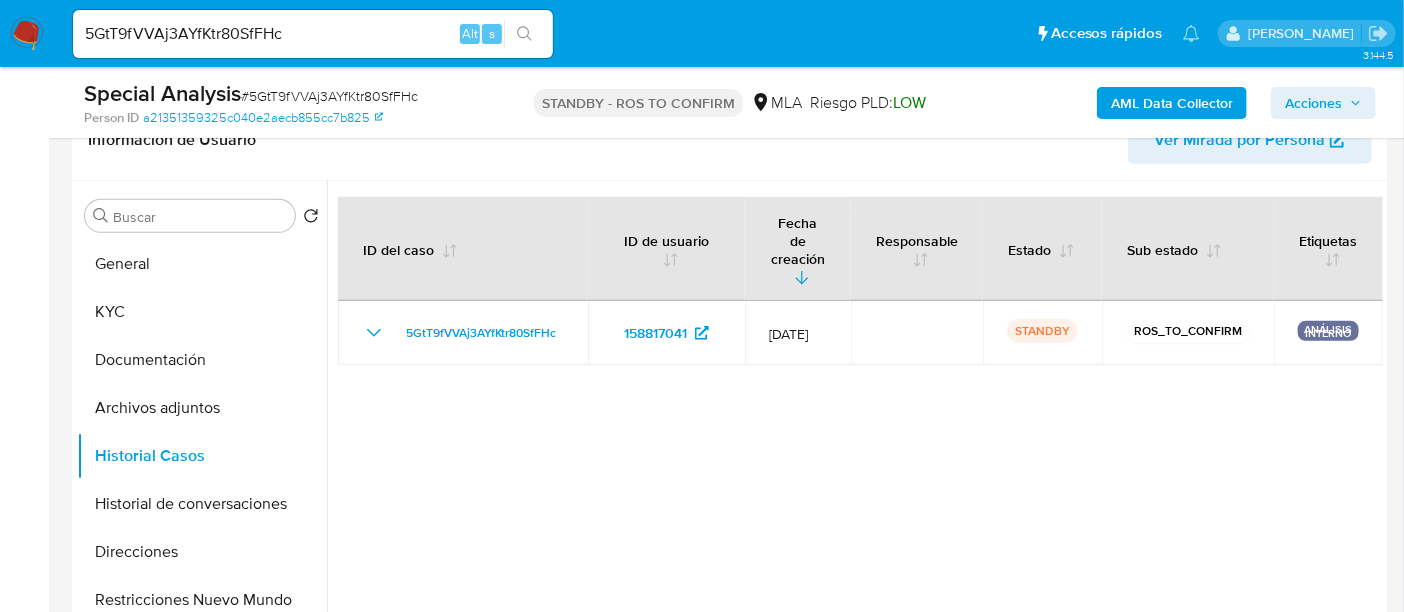 scroll, scrollTop: 374, scrollLeft: 0, axis: vertical 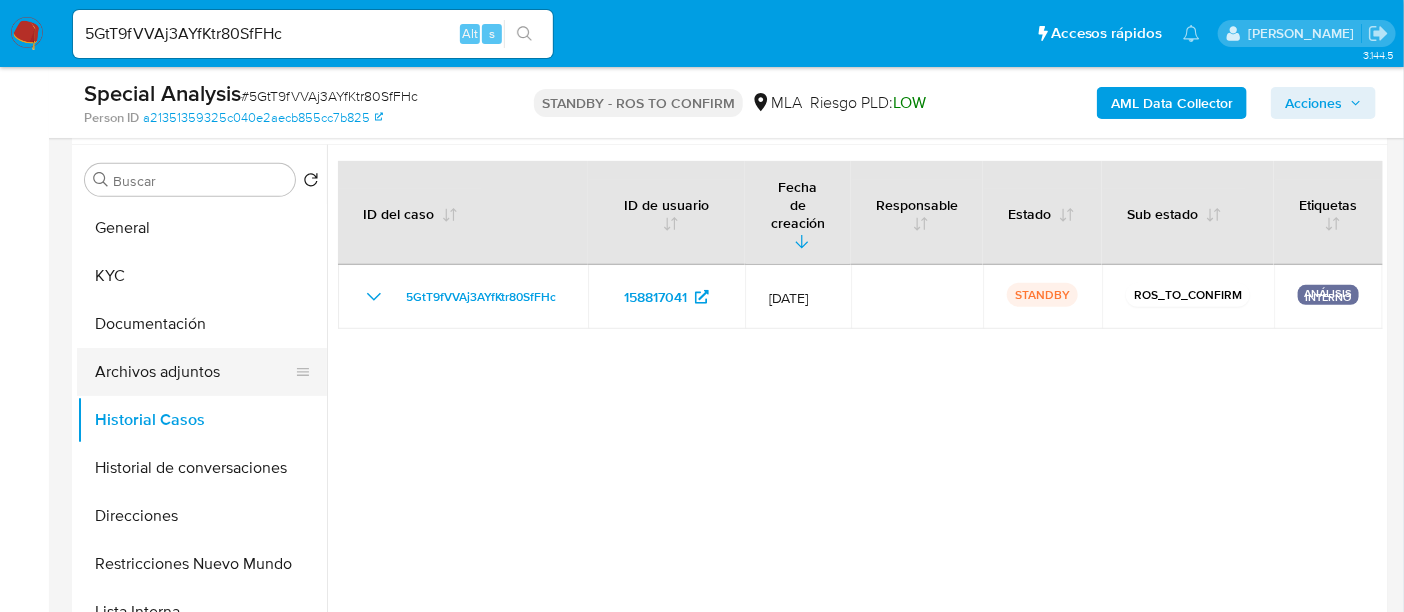 click on "Archivos adjuntos" at bounding box center (194, 372) 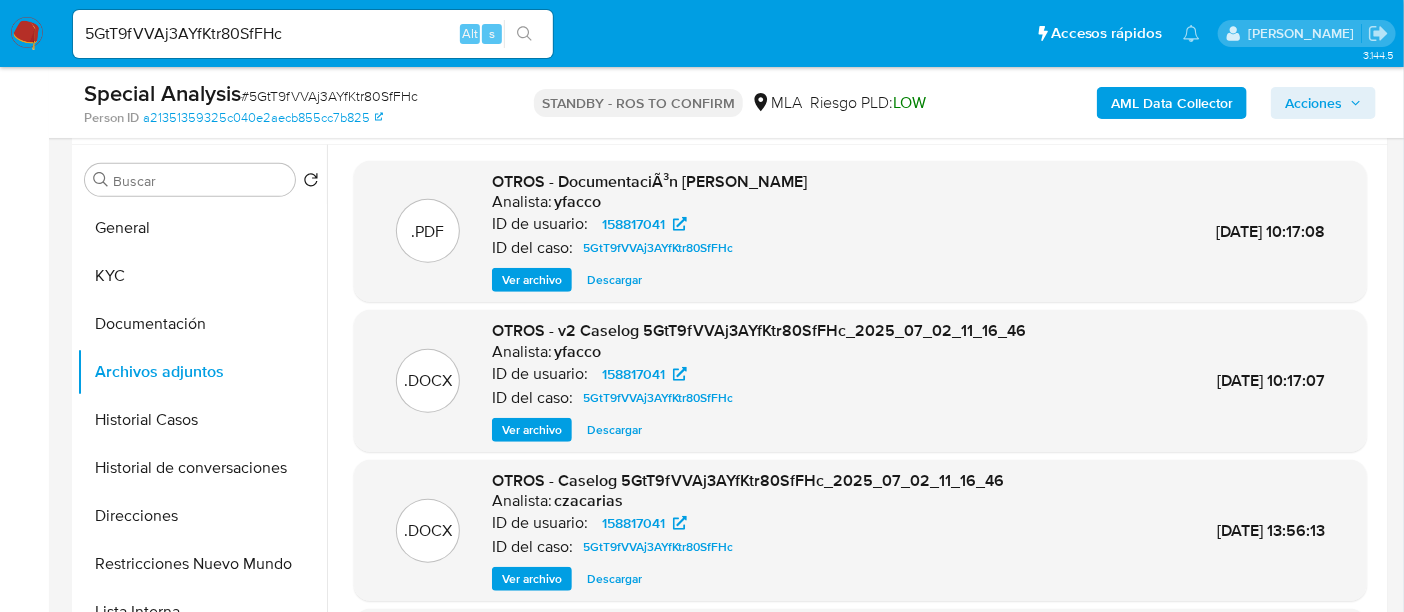 click on "# 5GtT9fVVAj3AYfKtr80SfFHc" at bounding box center (329, 96) 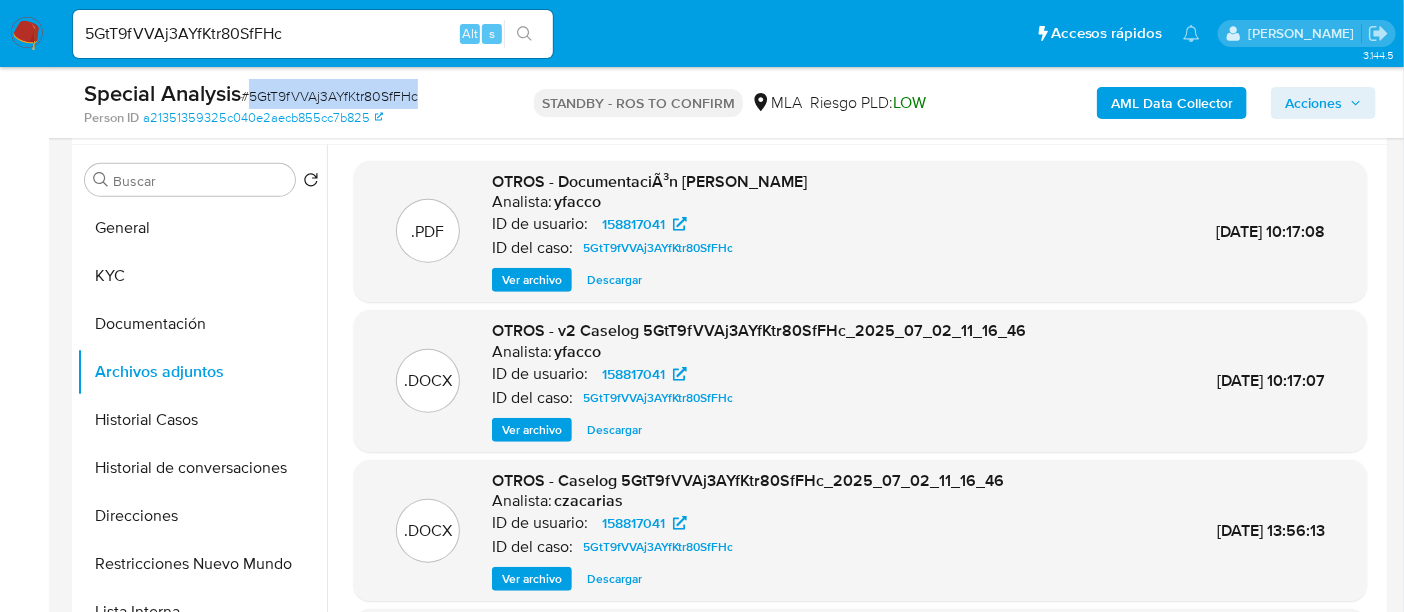 click on "# 5GtT9fVVAj3AYfKtr80SfFHc" at bounding box center (329, 96) 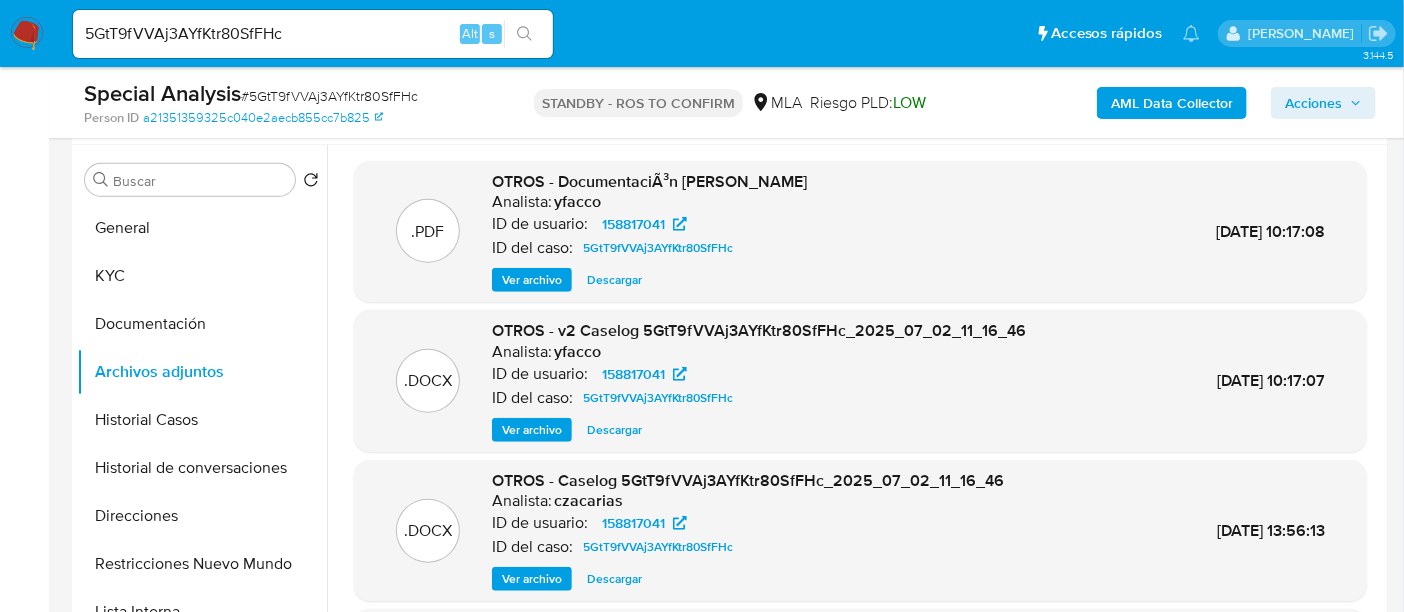 click on ".PDF OTROS - DocumentaciÃ³n Luis Antonio Londero Analista: yfacco ID de usuario: 158817041 ID del caso: 5GtT9fVVAj3AYfKtr80SfFHc Ver archivo Descargar 10/Jul/2025 10:17:08 .DOCX OTROS - v2 Caselog 5GtT9fVVAj3AYfKtr80SfFHc_2025_07_02_11_16_46 Analista: yfacco ID de usuario: 158817041 ID del caso: 5GtT9fVVAj3AYfKtr80SfFHc Ver archivo Descargar 10/Jul/2025 10:17:07 .DOCX OTROS - Caselog 5GtT9fVVAj3AYfKtr80SfFHc_2025_07_02_11_16_46 Analista: czacarias ID de usuario: 158817041 ID del caso: 5GtT9fVVAj3AYfKtr80SfFHc Ver archivo Descargar 02/Jul/2025 13:56:13 .XLSX OTROS - Movimientos 158817041 - requerimiento uif Analista: czacarias ID de usuario: 158817041 ID del caso: 5GtT9fVVAj3AYfKtr80SfFHc Ver archivo Descargar 02/Jul/2025 12:11:47 Anterior 1 2 Siguiente" at bounding box center (860, 488) 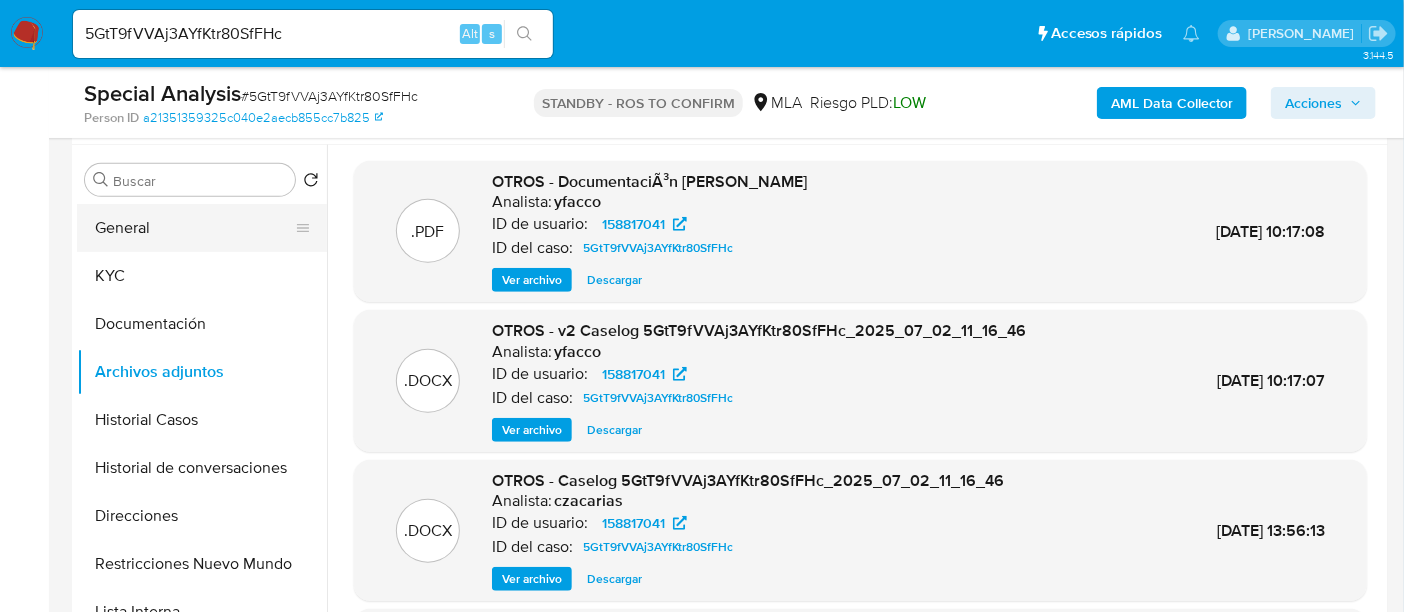 click on "General" at bounding box center (194, 228) 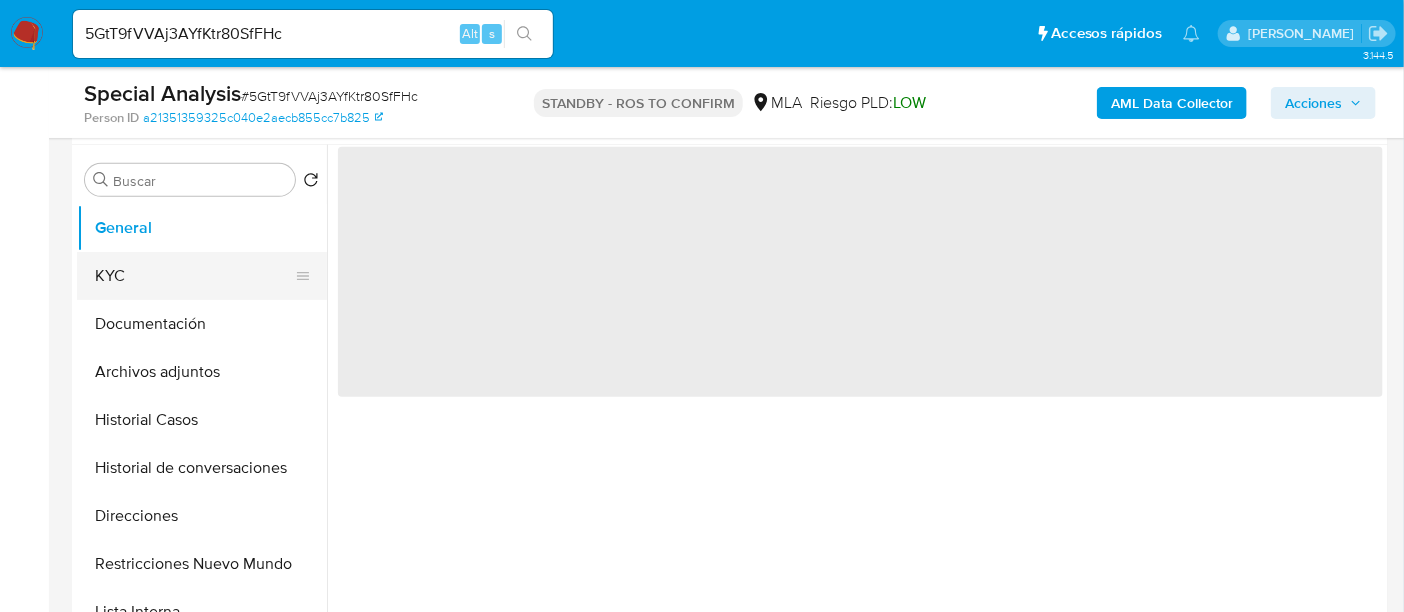 click on "KYC" at bounding box center (194, 276) 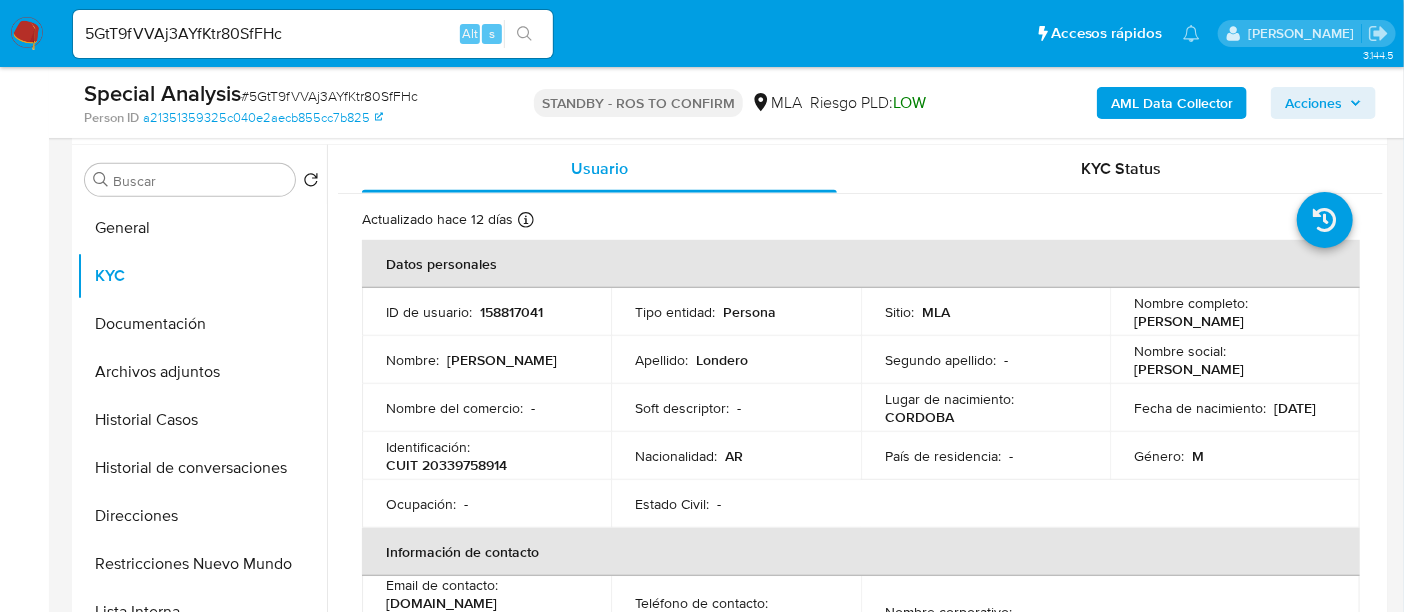 drag, startPoint x: 1131, startPoint y: 322, endPoint x: 1241, endPoint y: 328, distance: 110.16351 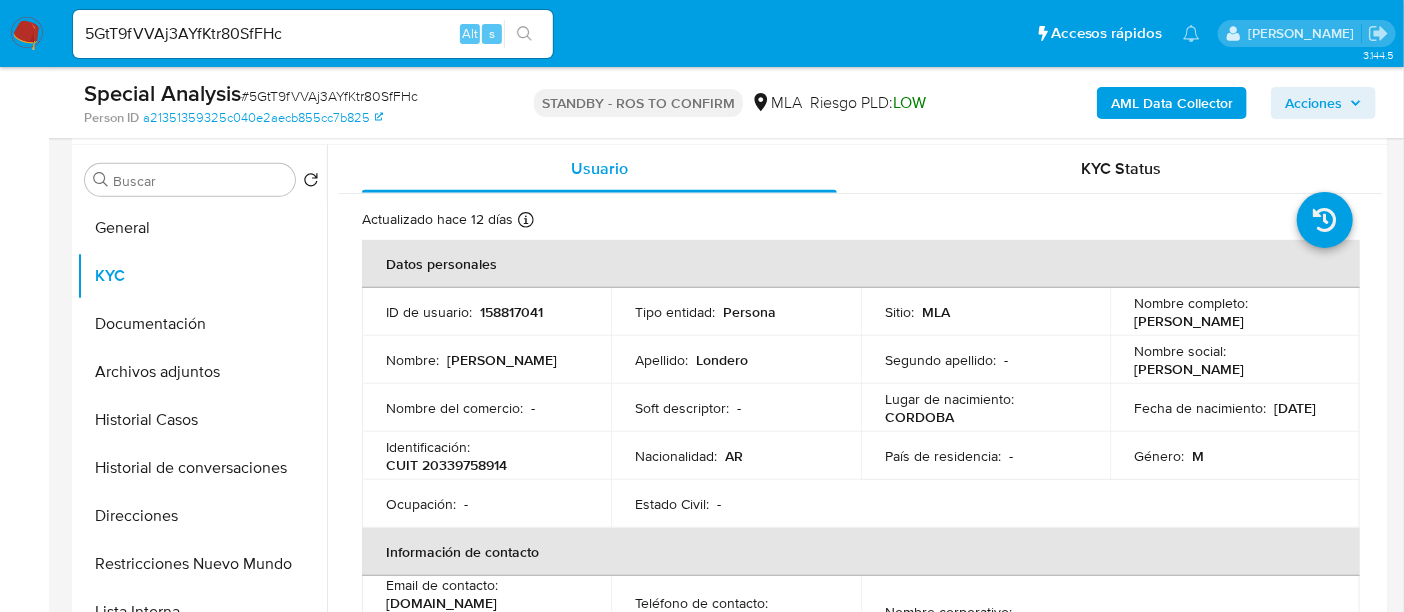 click on "CUIT 20339758914" at bounding box center [446, 465] 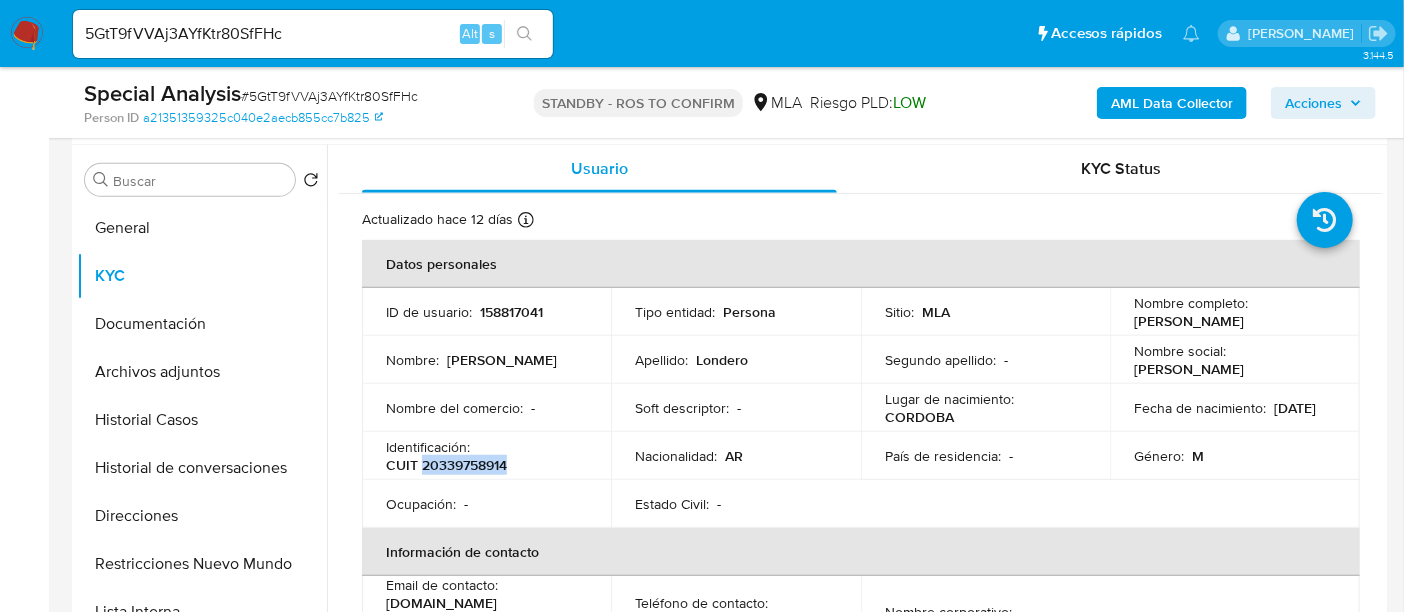 click on "CUIT 20339758914" at bounding box center [446, 465] 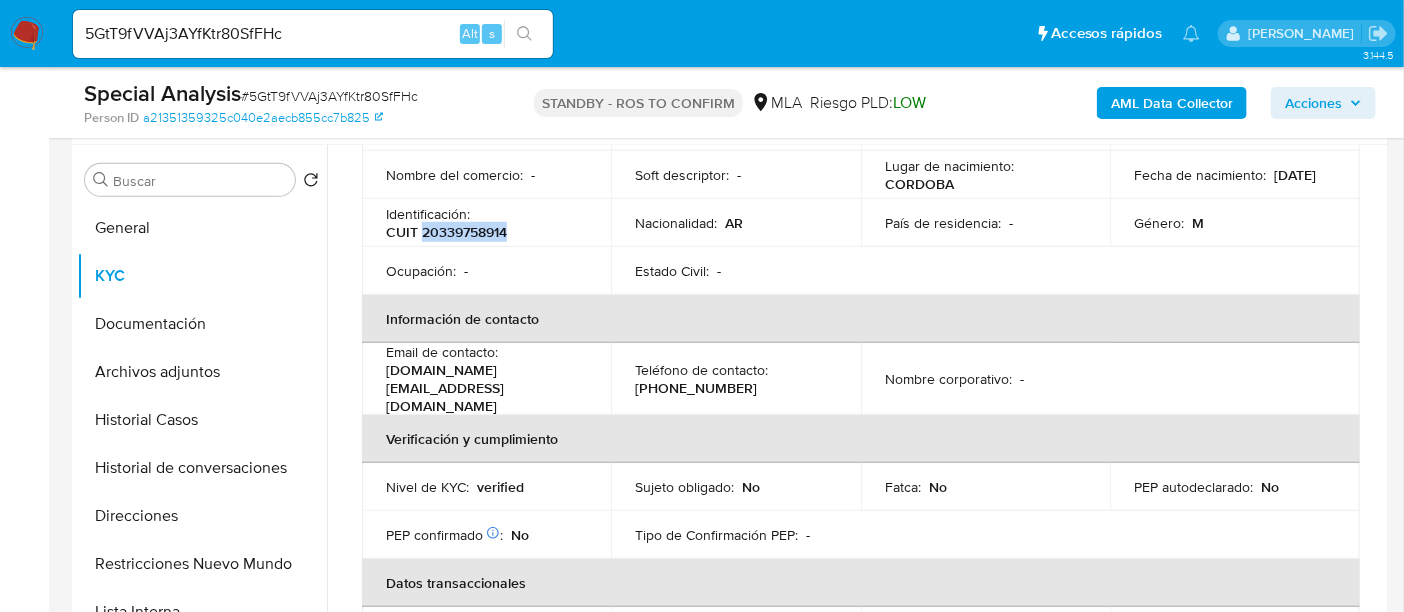 scroll, scrollTop: 250, scrollLeft: 0, axis: vertical 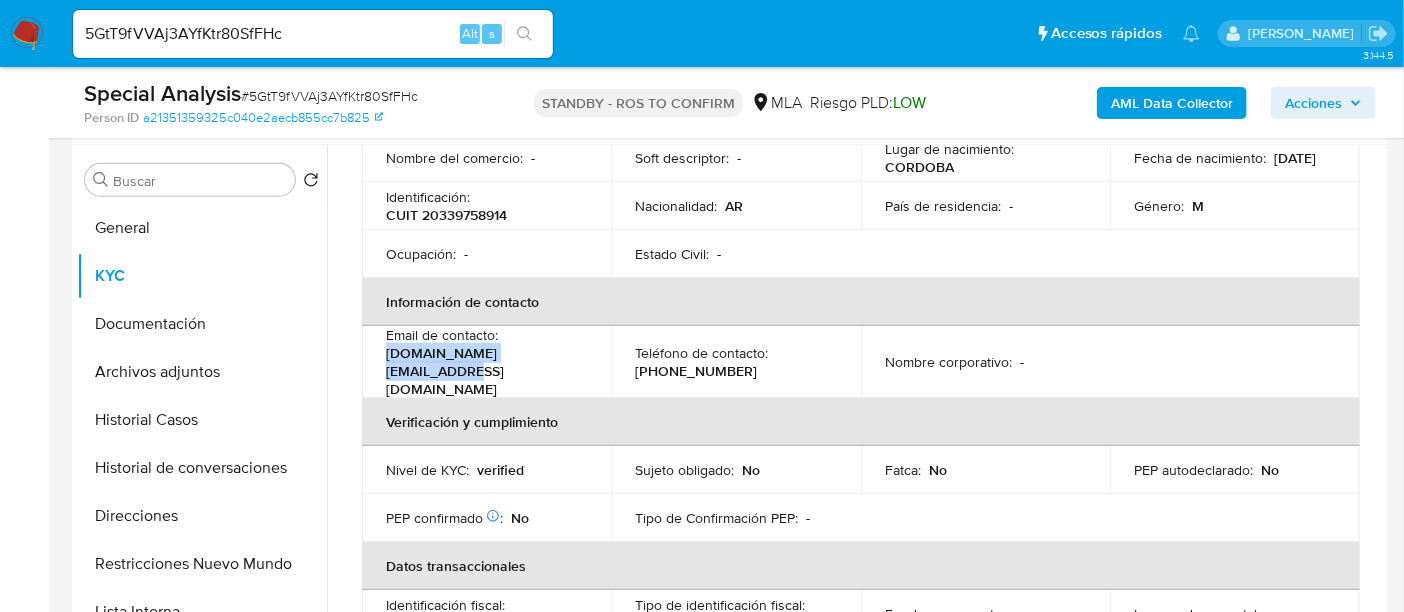 drag, startPoint x: 385, startPoint y: 365, endPoint x: 557, endPoint y: 360, distance: 172.07266 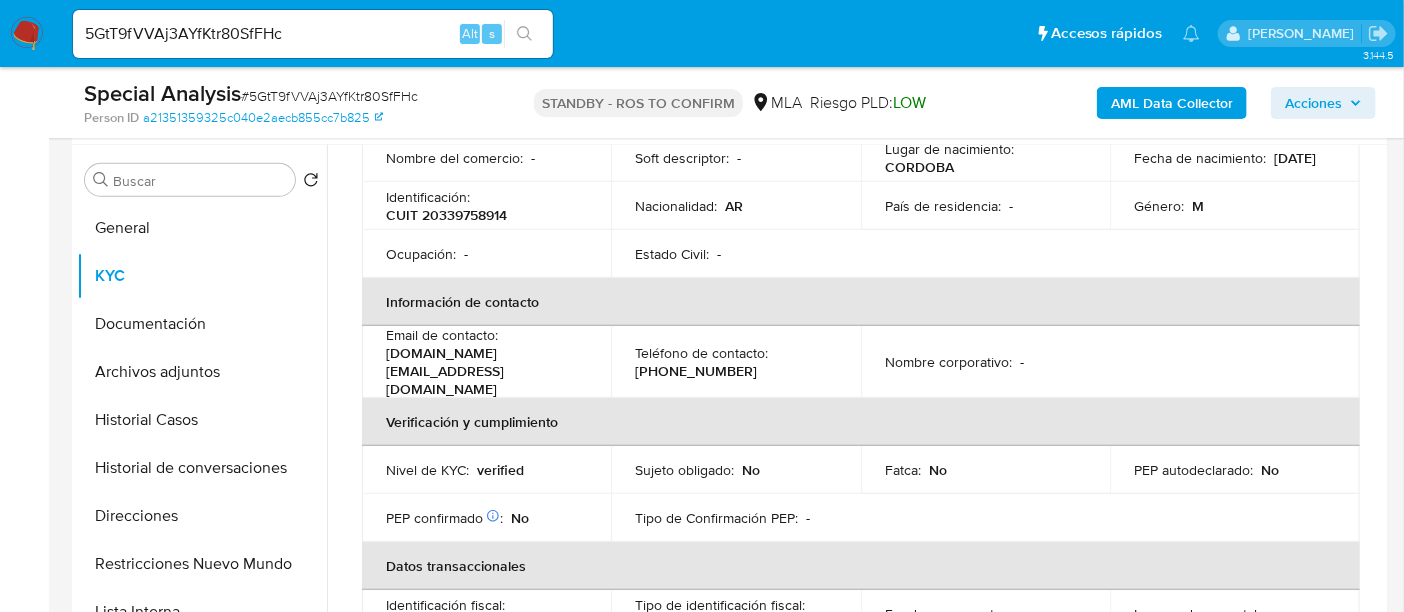 click on "(351) 6363698" at bounding box center (696, 371) 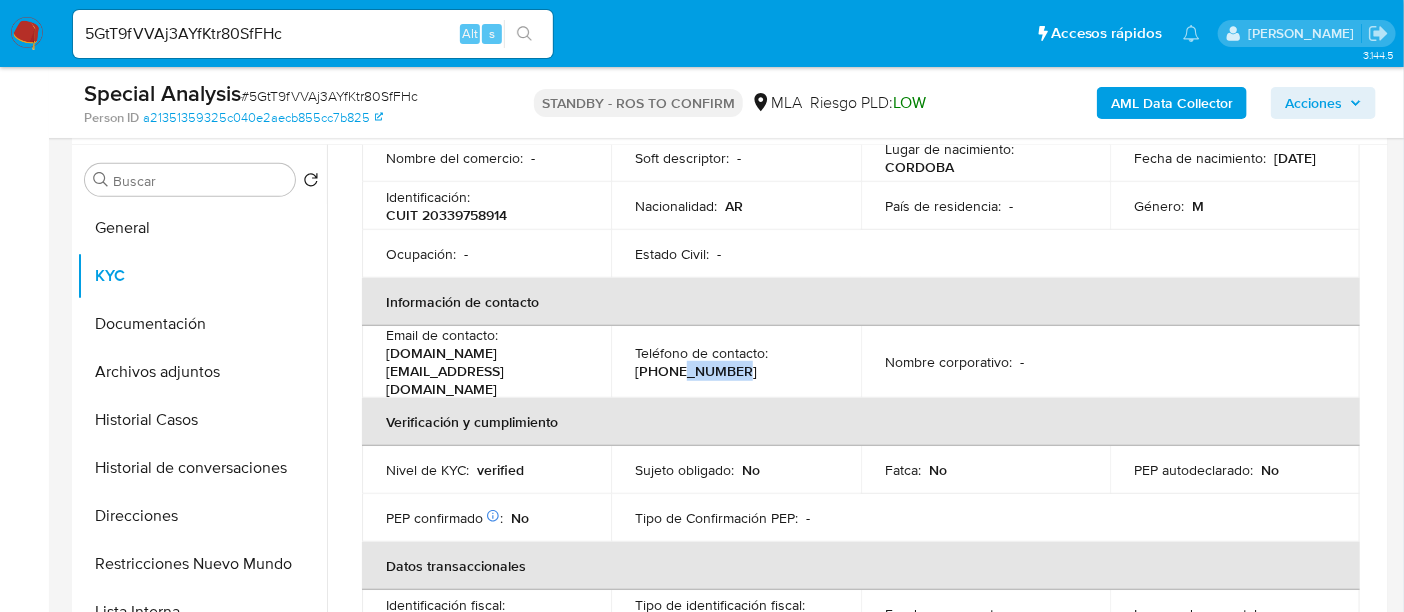 click on "(351) 6363698" at bounding box center (696, 371) 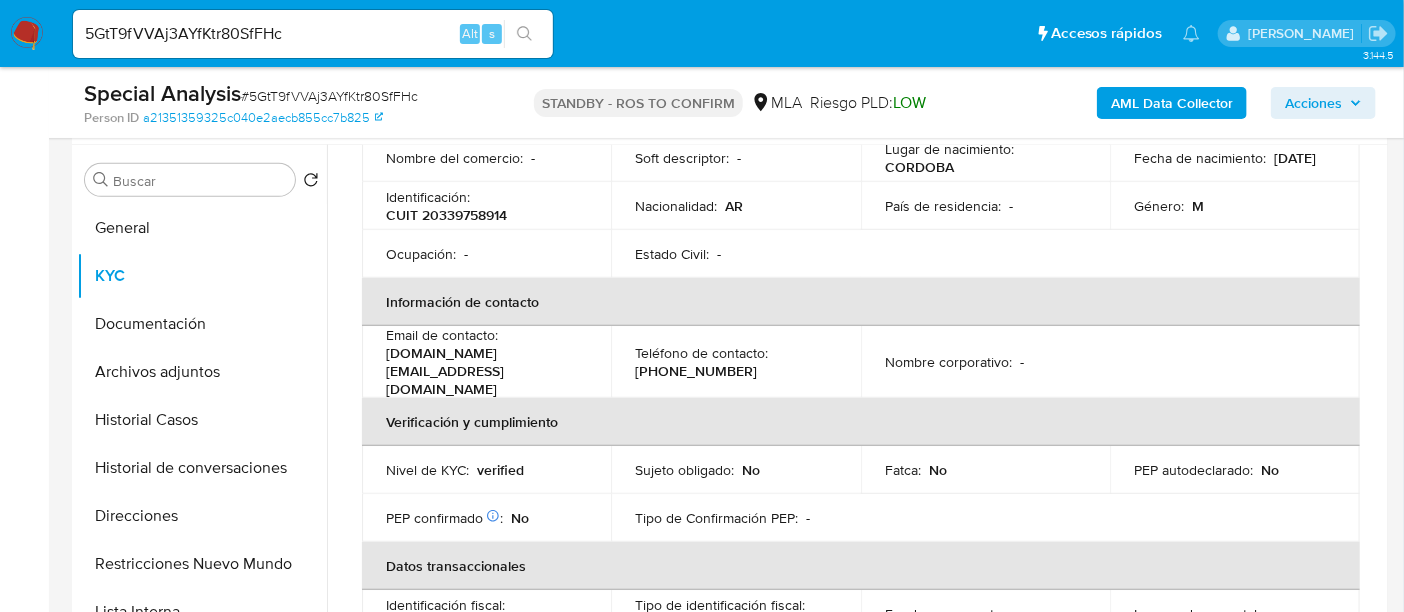 click on "(351) 6363698" at bounding box center (696, 371) 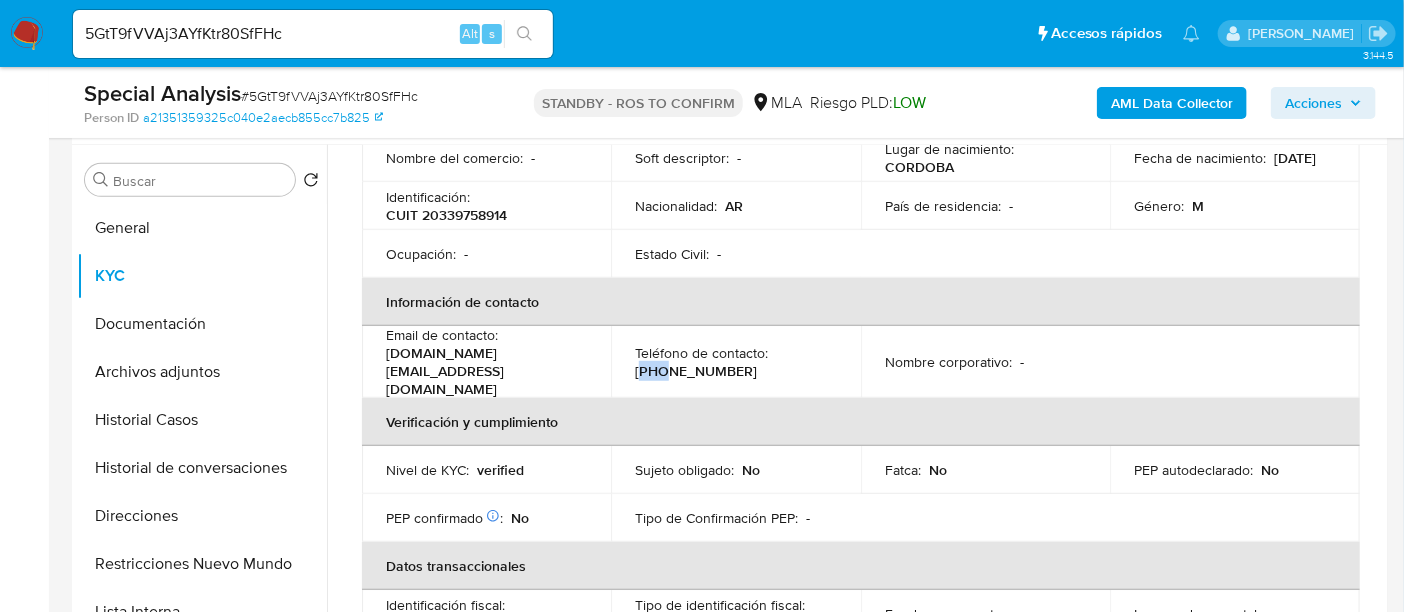 click on "(351) 6363698" at bounding box center [696, 371] 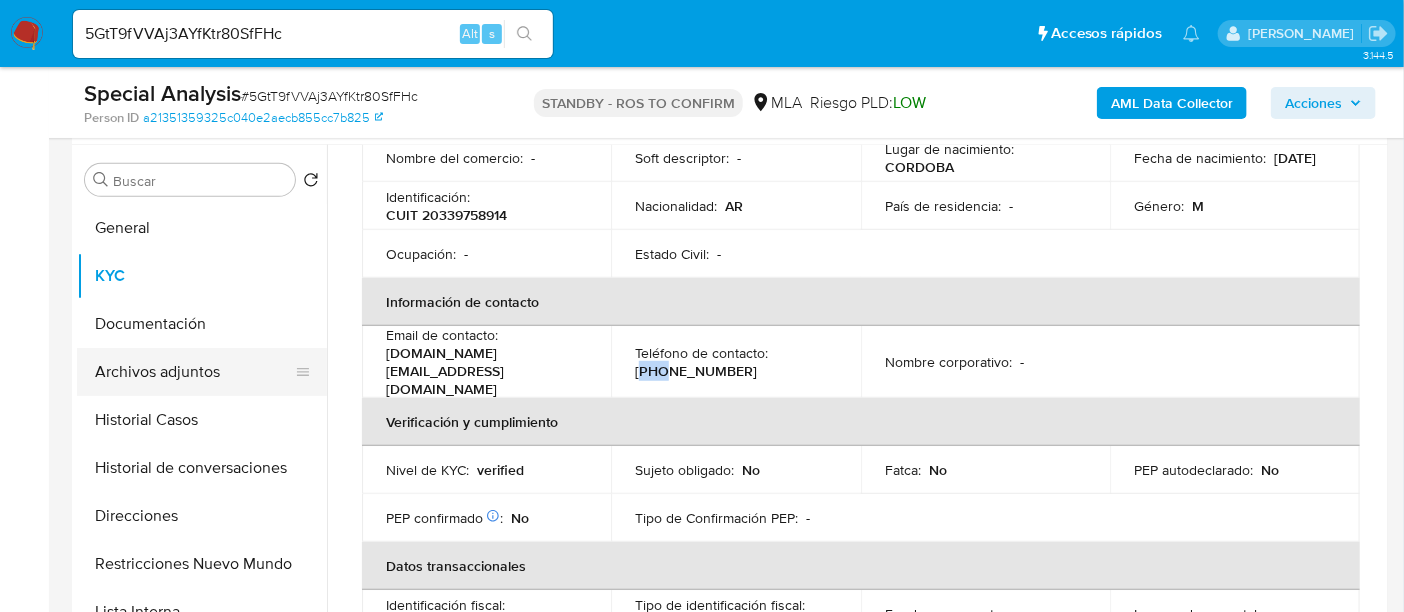 click on "Archivos adjuntos" at bounding box center [194, 372] 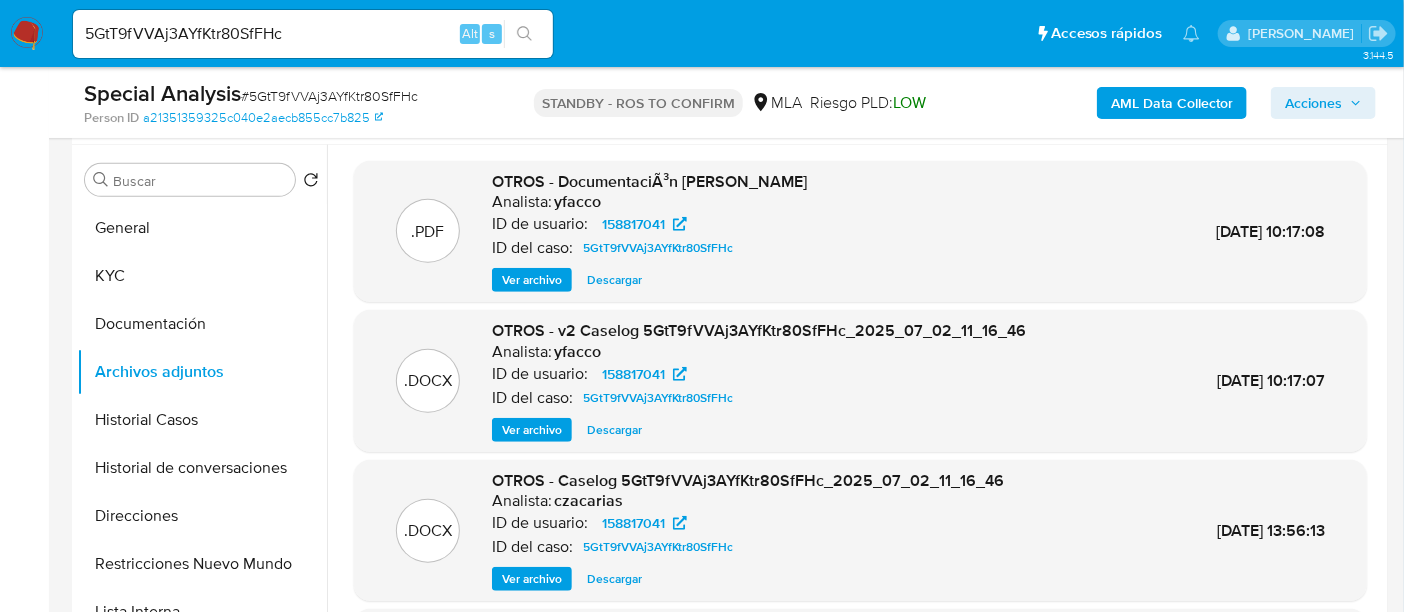 click on "5GtT9fVVAj3AYfKtr80SfFHc" at bounding box center (313, 34) 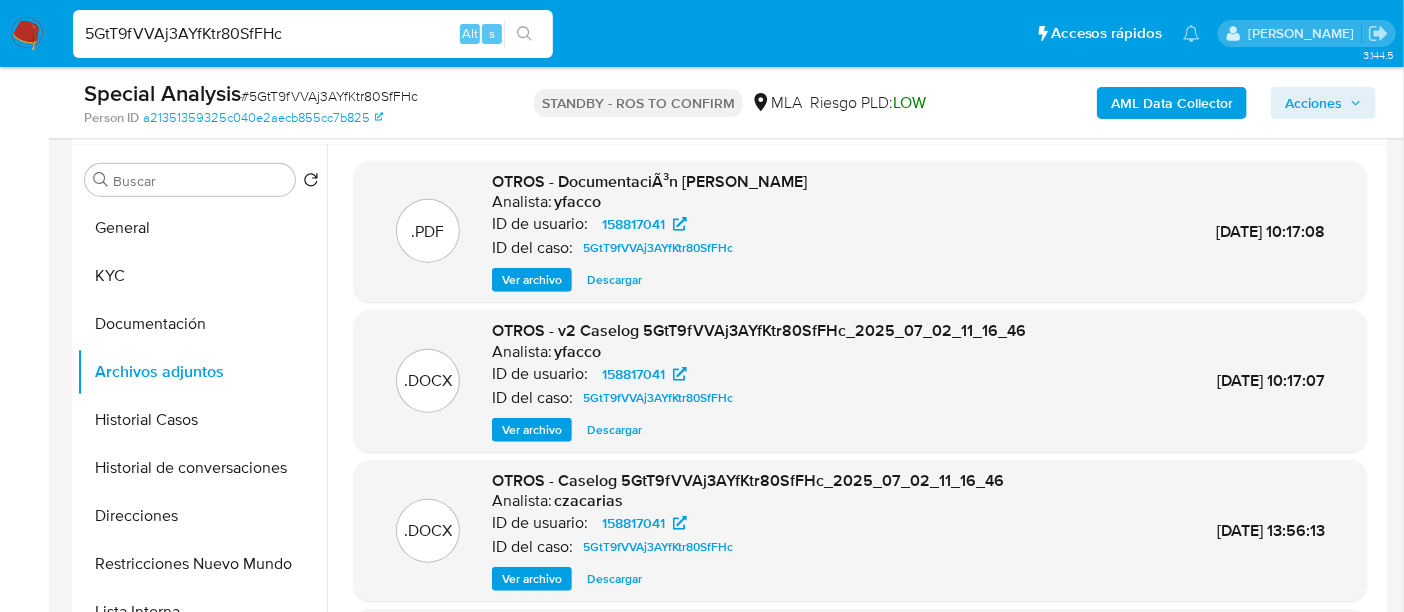 drag, startPoint x: 362, startPoint y: 42, endPoint x: 431, endPoint y: 50, distance: 69.46222 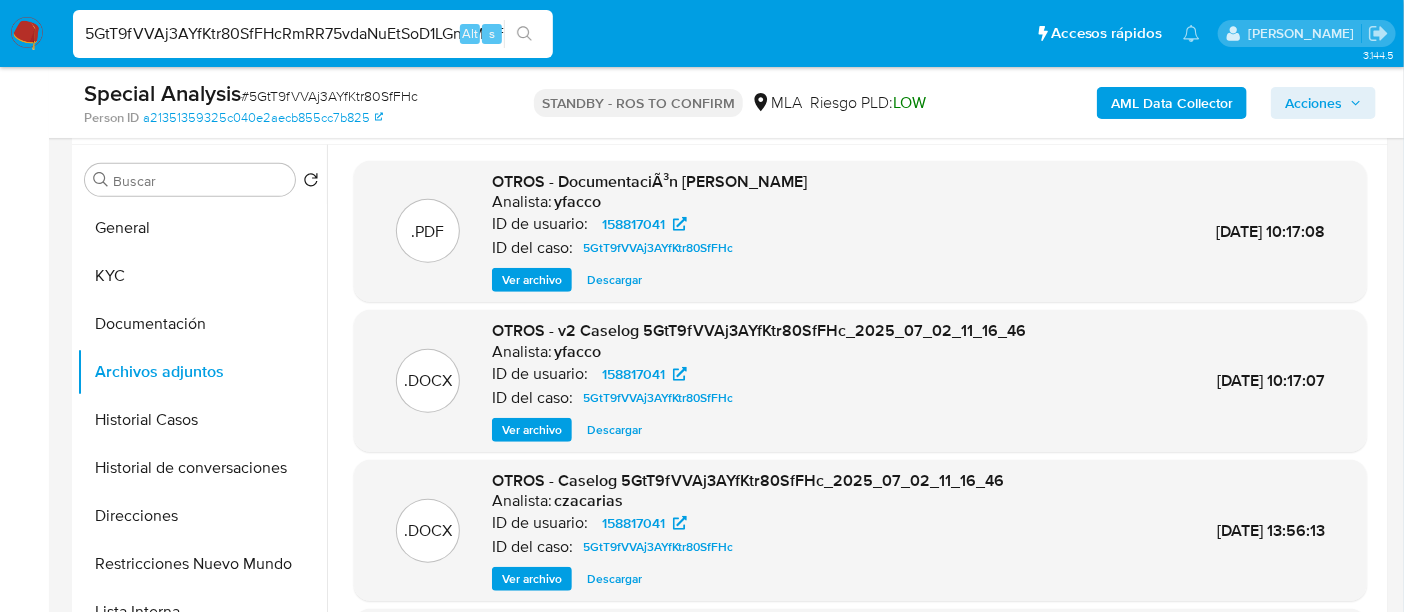 click on "5GtT9fVVAj3AYfKtr80SfFHcRmRR75vdaNuEtSoD1LGnEMHF" at bounding box center [313, 34] 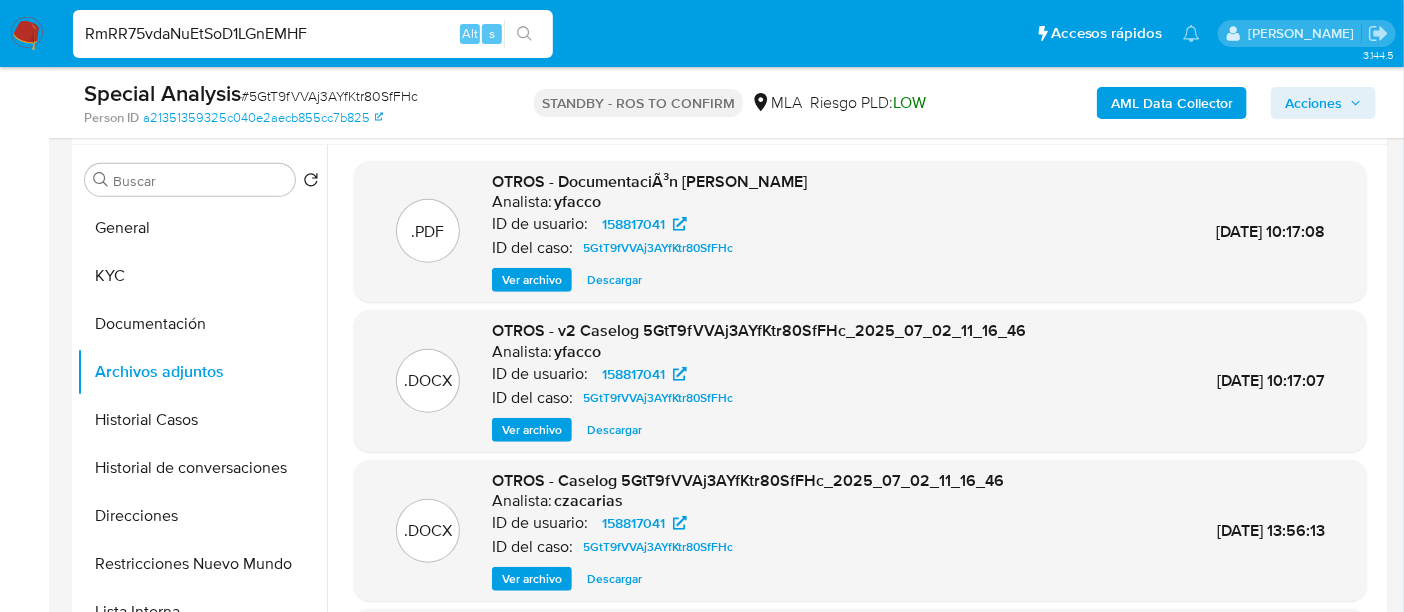 type on "RmRR75vdaNuEtSoD1LGnEMHF" 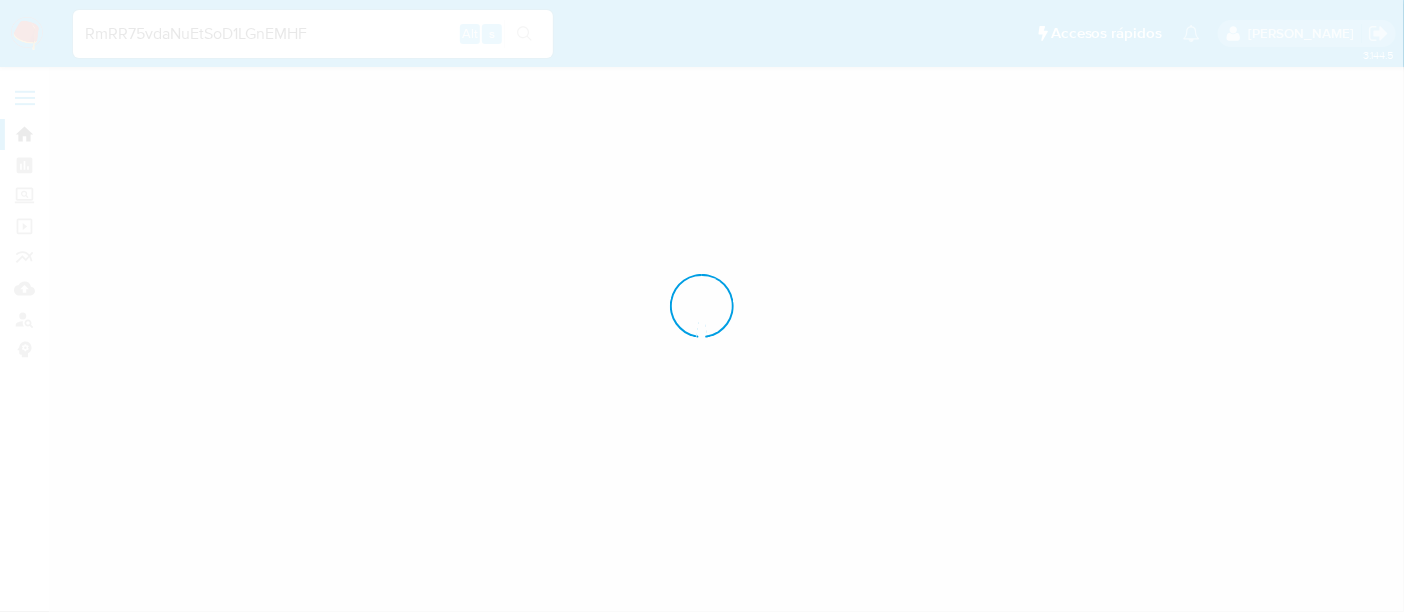 scroll, scrollTop: 0, scrollLeft: 0, axis: both 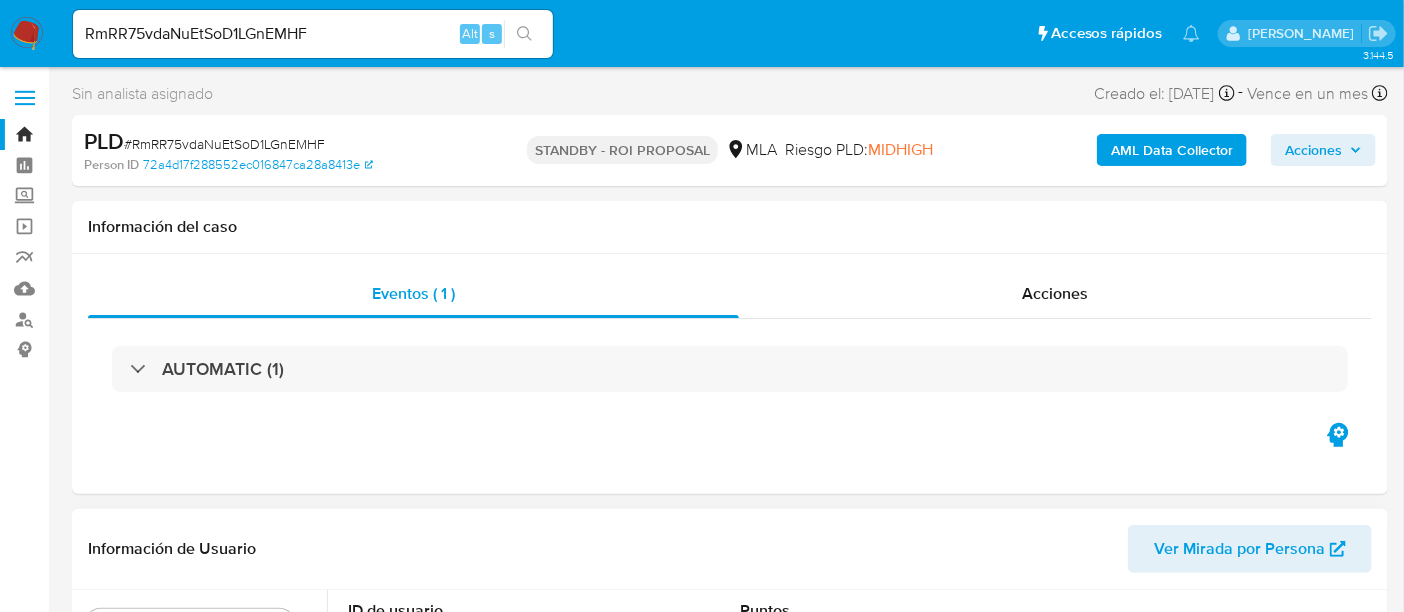 select on "10" 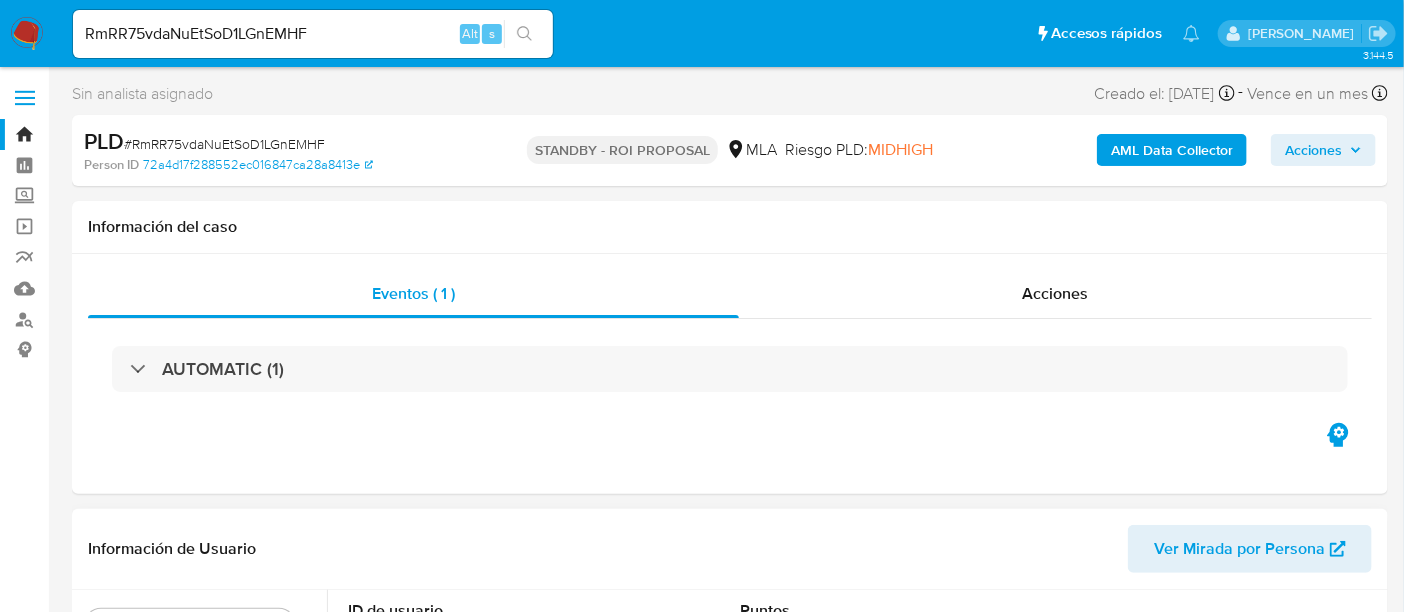 scroll, scrollTop: 88, scrollLeft: 0, axis: vertical 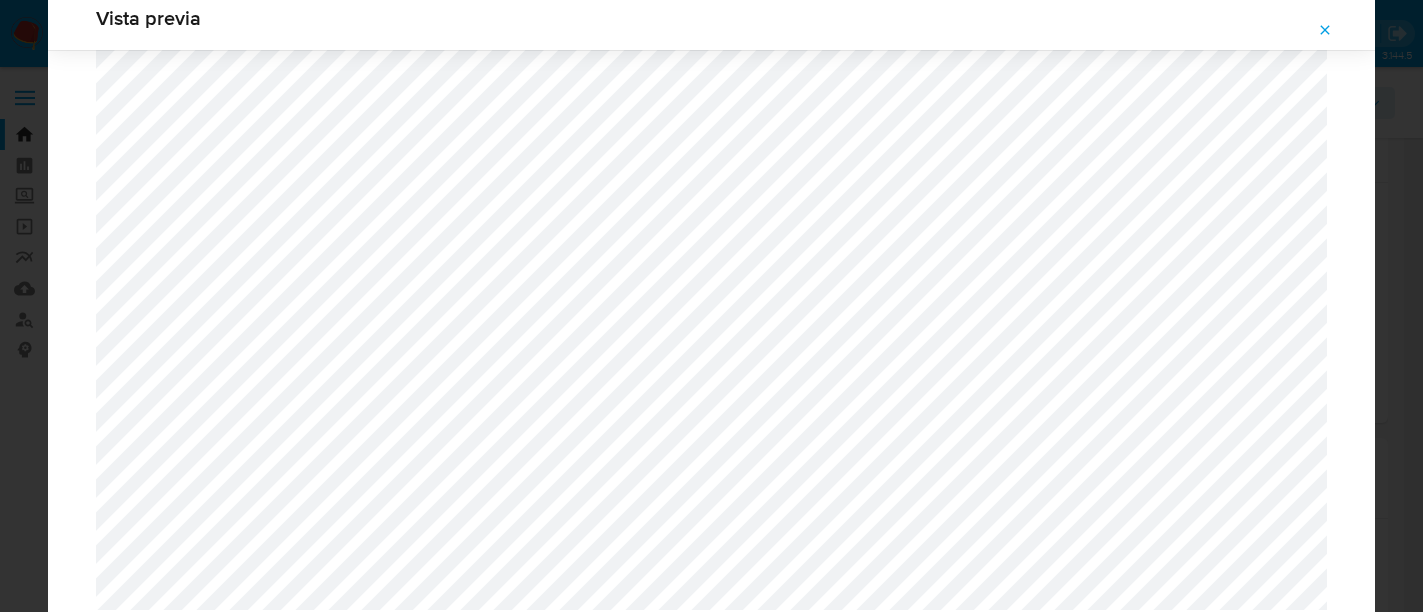 select on "10" 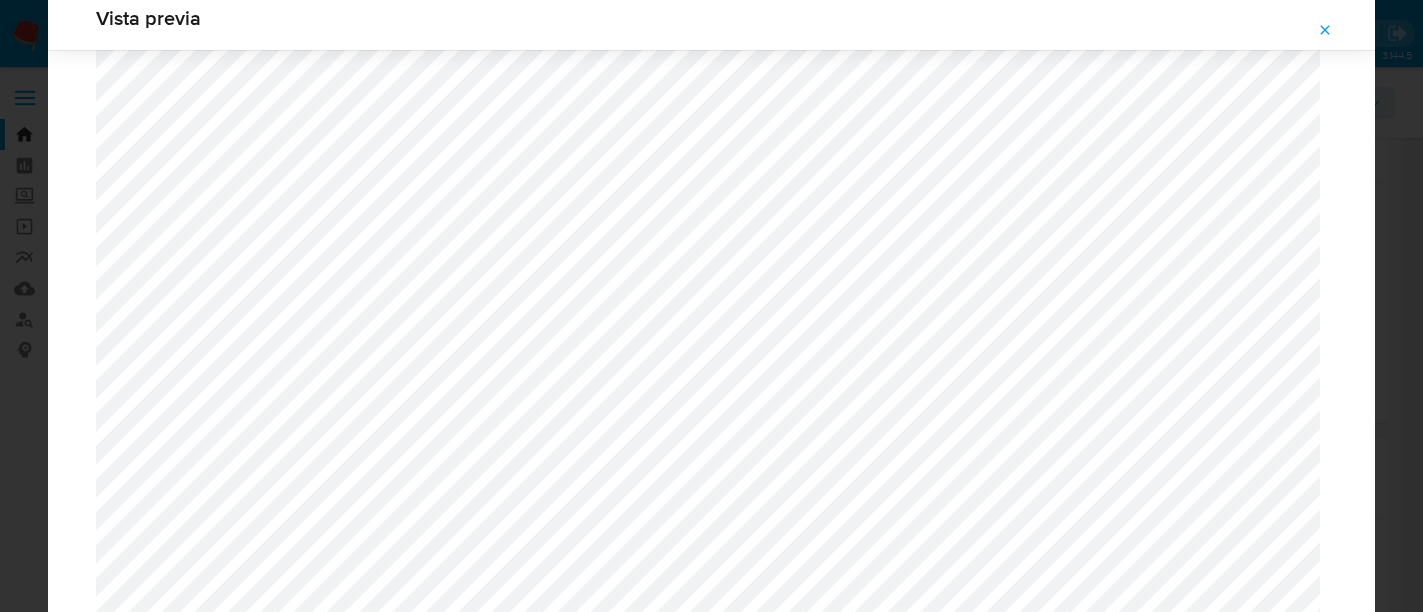 scroll, scrollTop: 374, scrollLeft: 0, axis: vertical 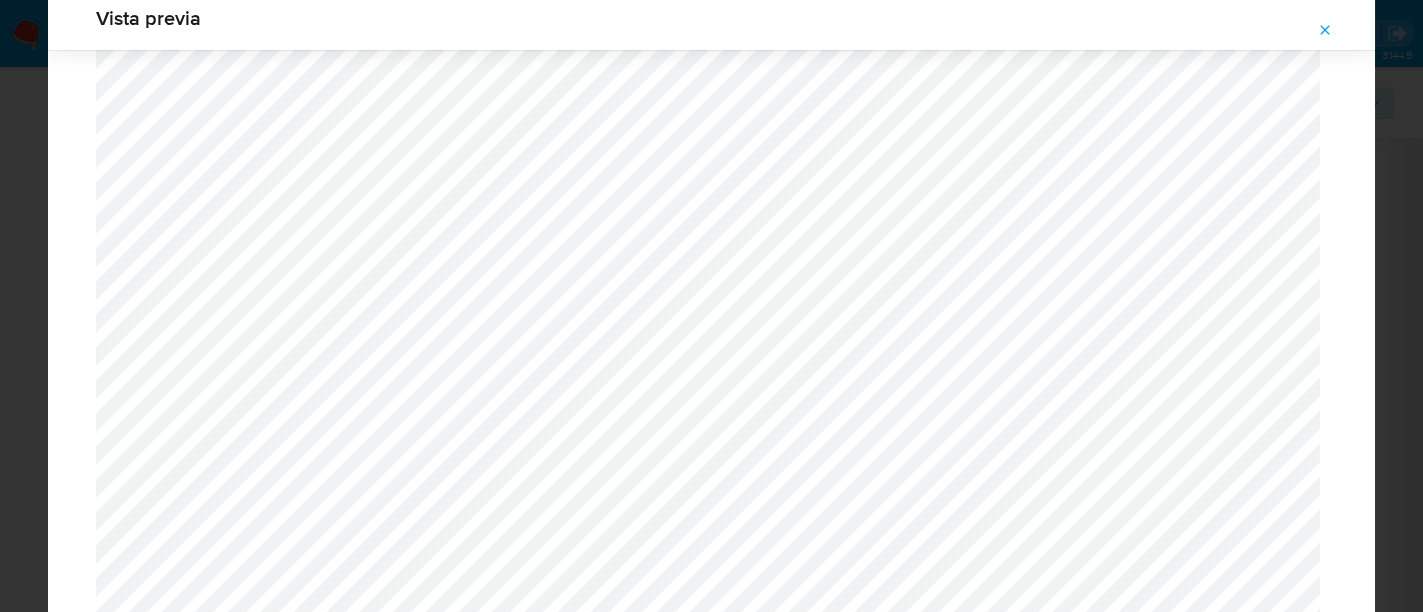 drag, startPoint x: 0, startPoint y: 0, endPoint x: 1315, endPoint y: 25, distance: 1315.2377 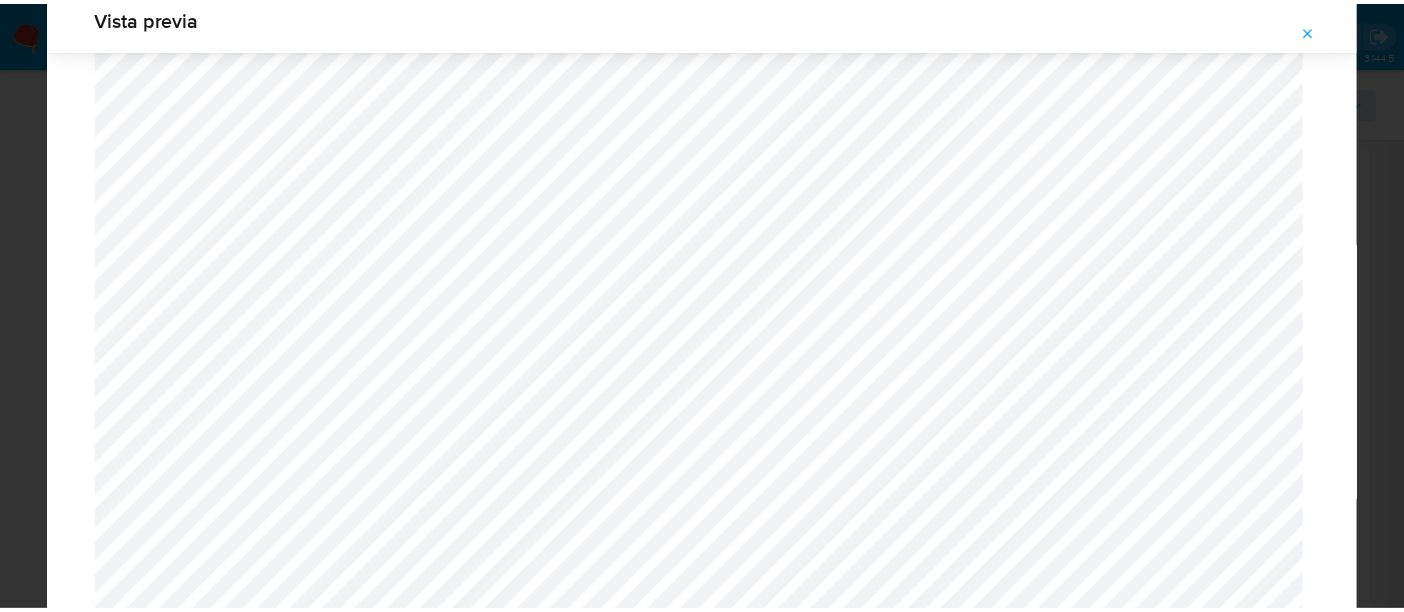 scroll, scrollTop: 103, scrollLeft: 0, axis: vertical 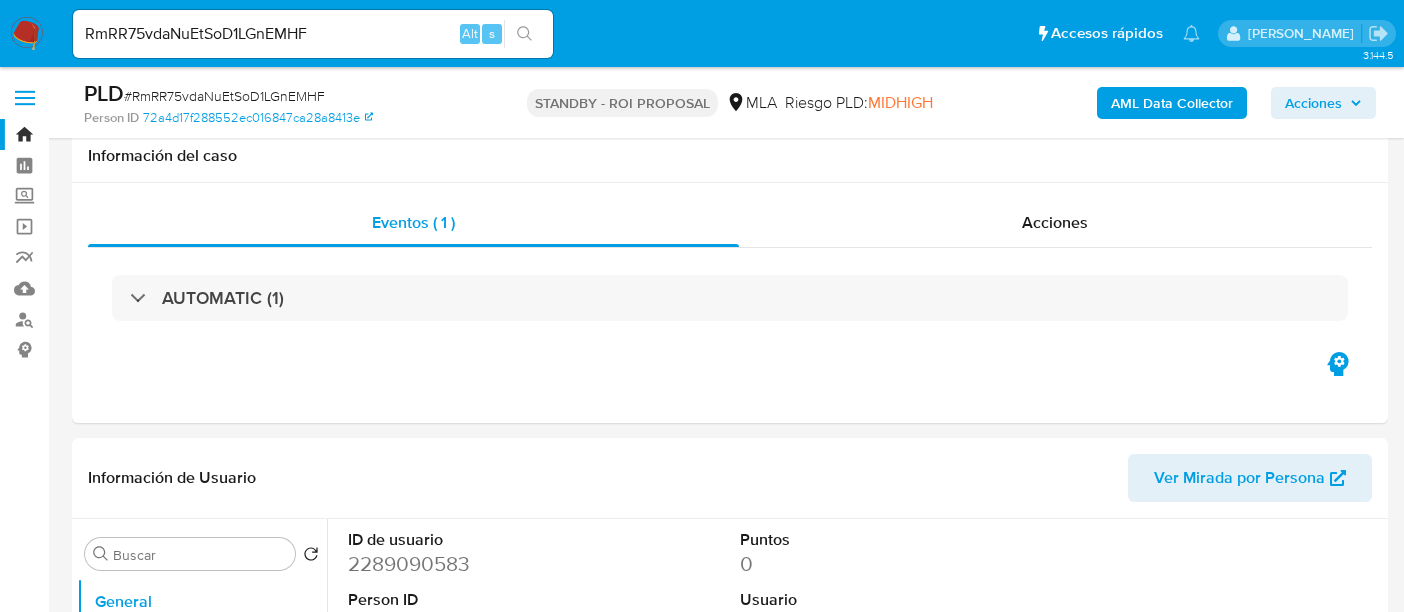select on "10" 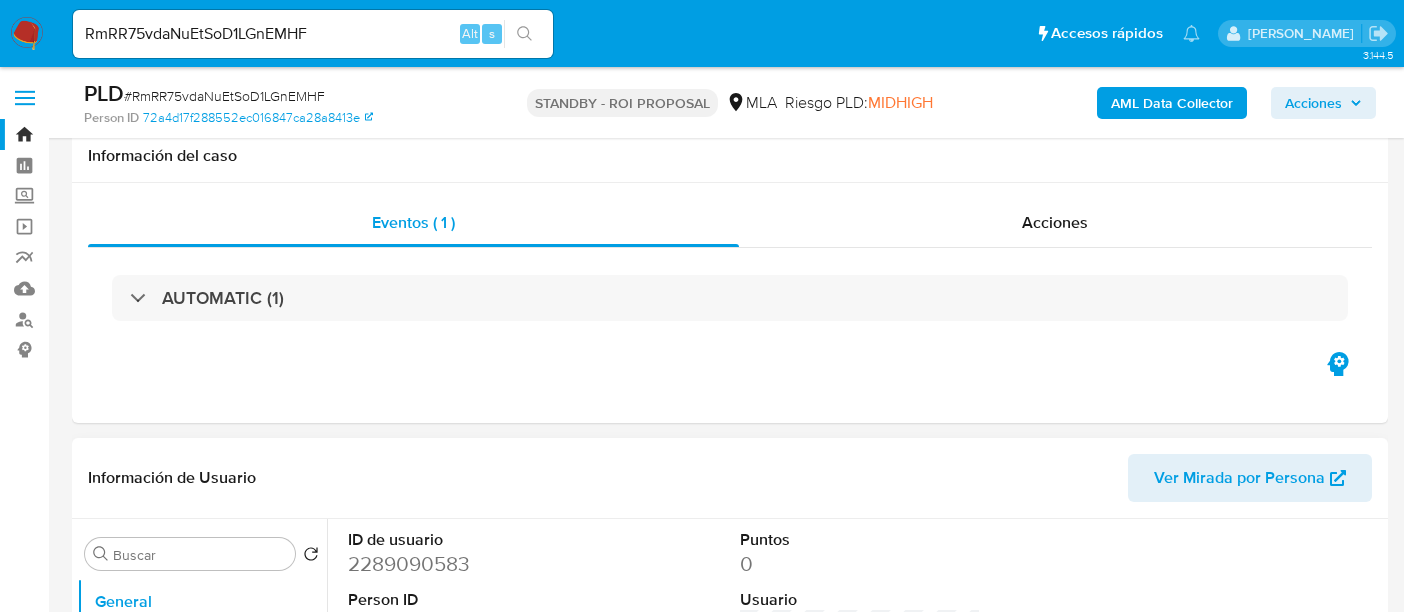 scroll, scrollTop: 250, scrollLeft: 0, axis: vertical 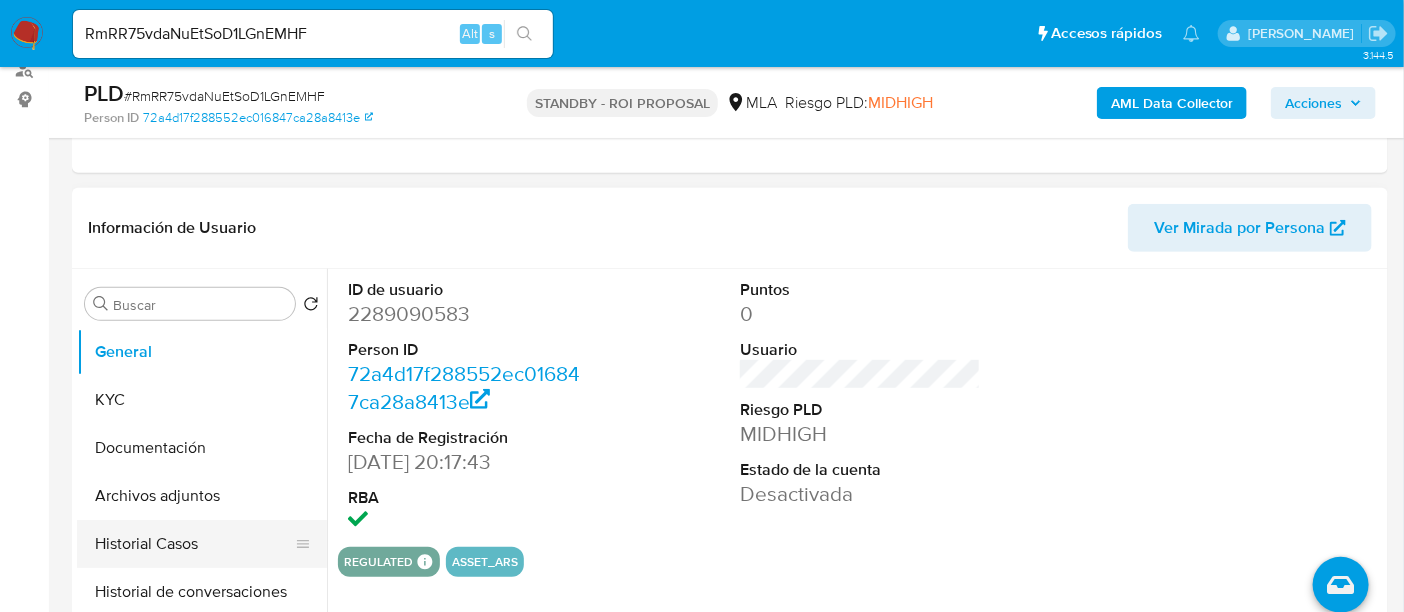 click on "Historial Casos" at bounding box center (194, 544) 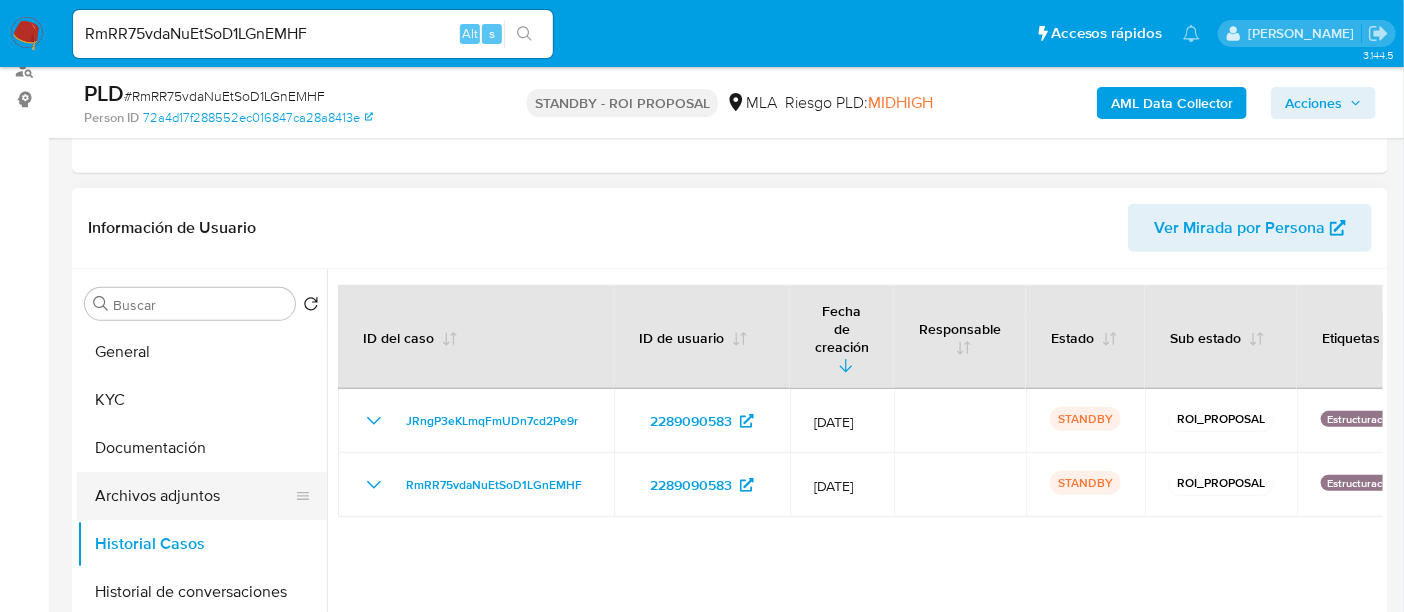 click on "Archivos adjuntos" at bounding box center (194, 496) 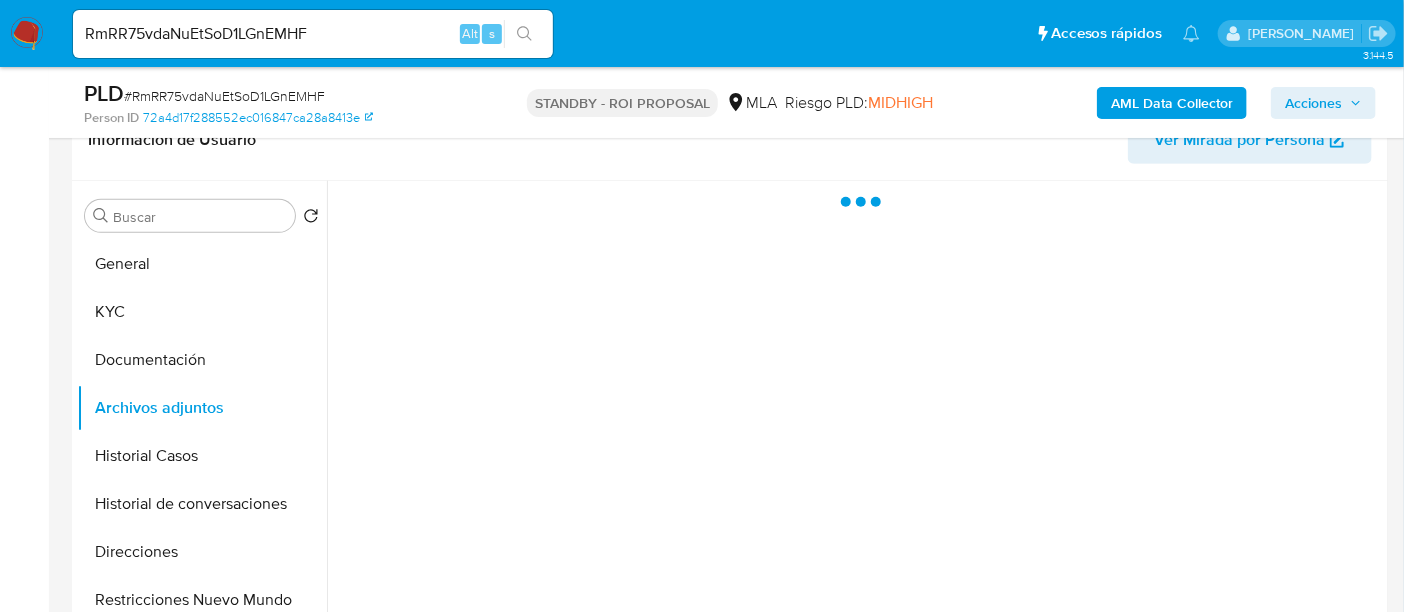 scroll, scrollTop: 374, scrollLeft: 0, axis: vertical 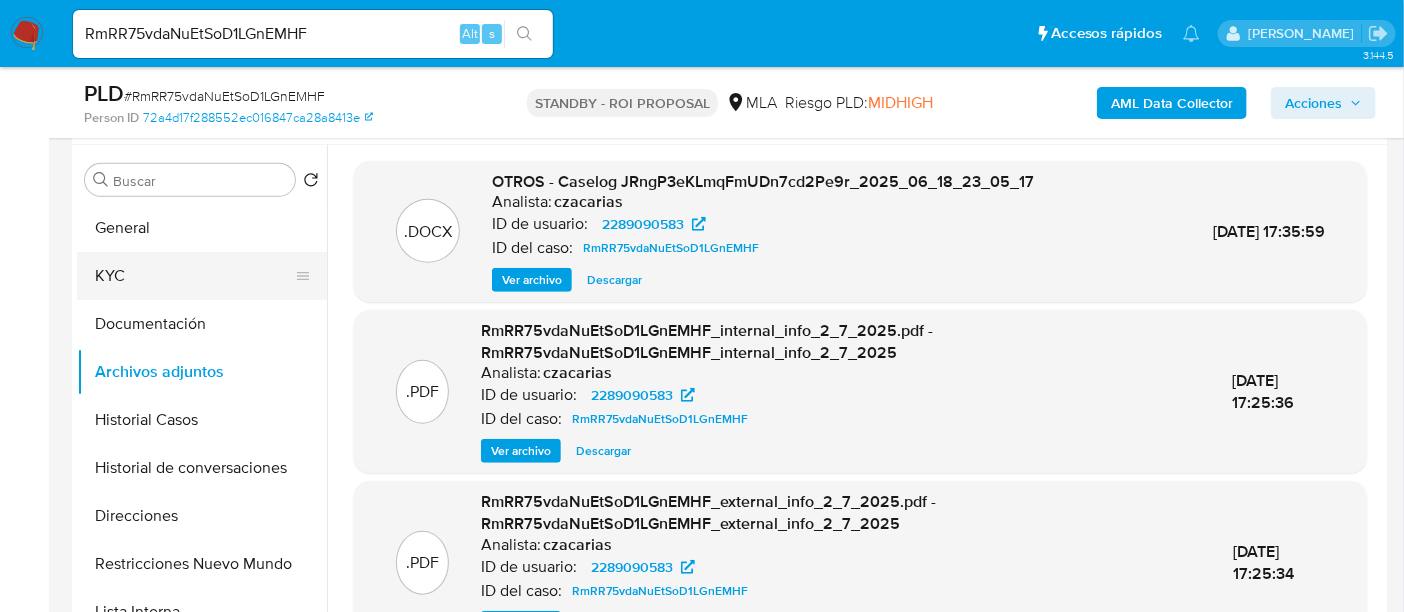click on "KYC" at bounding box center [194, 276] 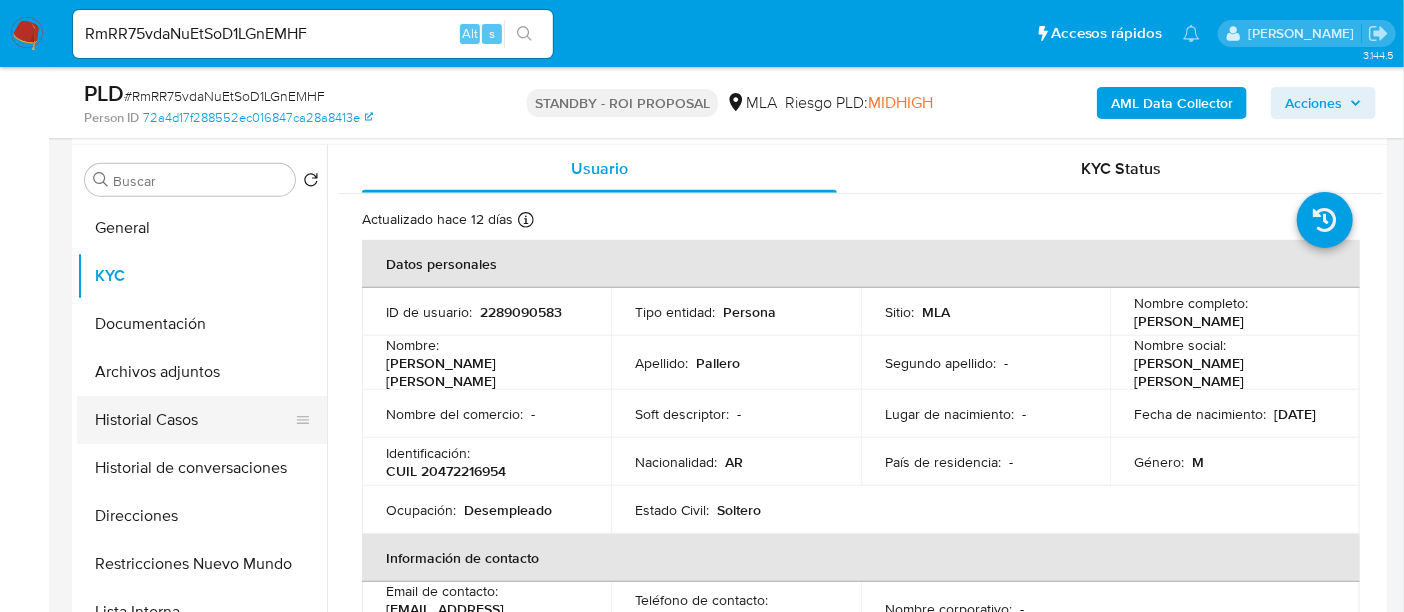 click on "Historial Casos" at bounding box center [194, 420] 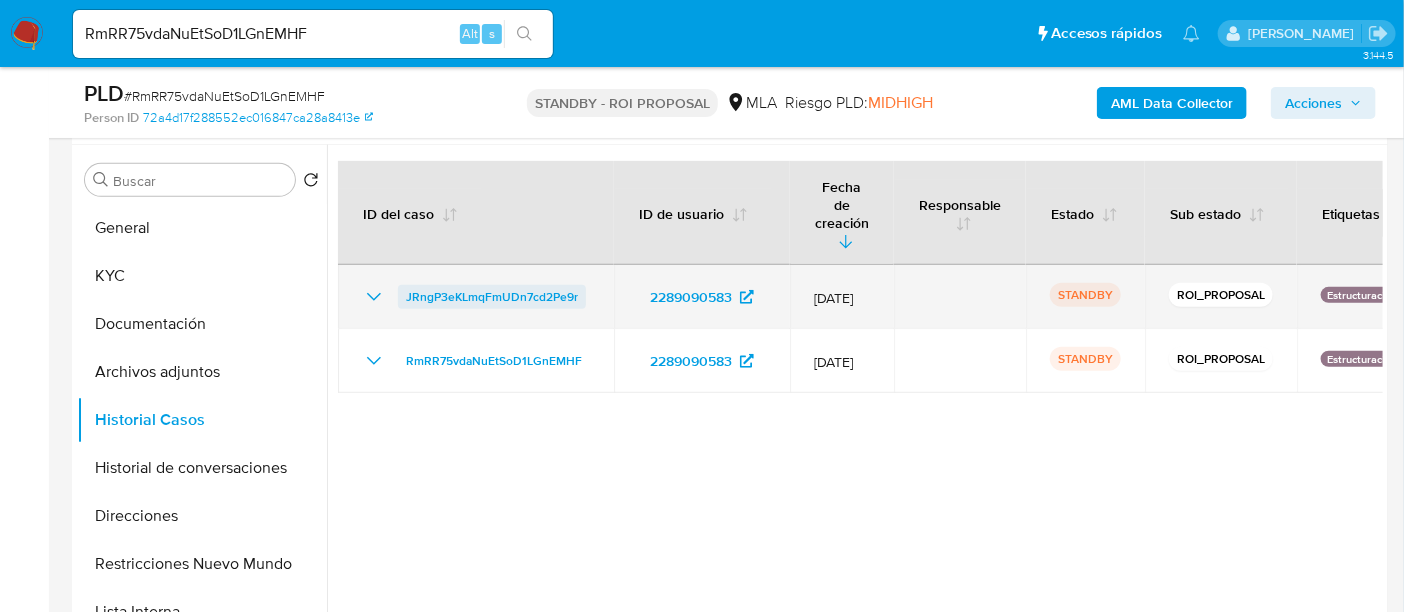 drag, startPoint x: 384, startPoint y: 255, endPoint x: 577, endPoint y: 253, distance: 193.01036 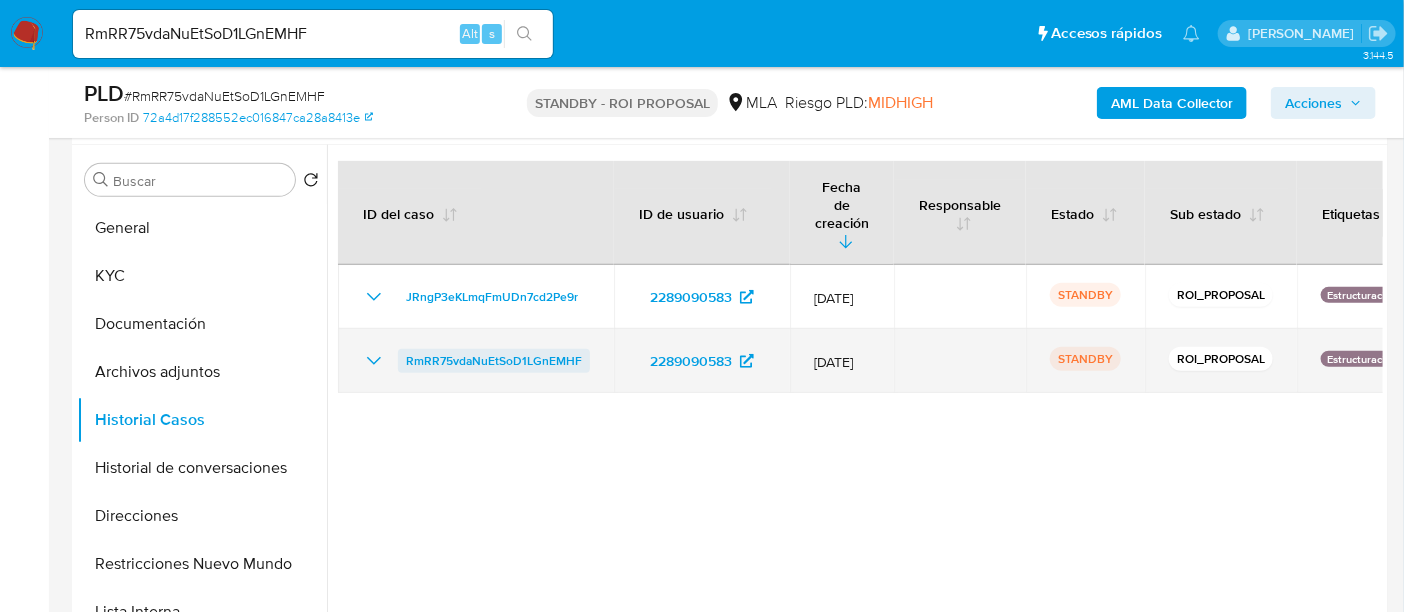 type 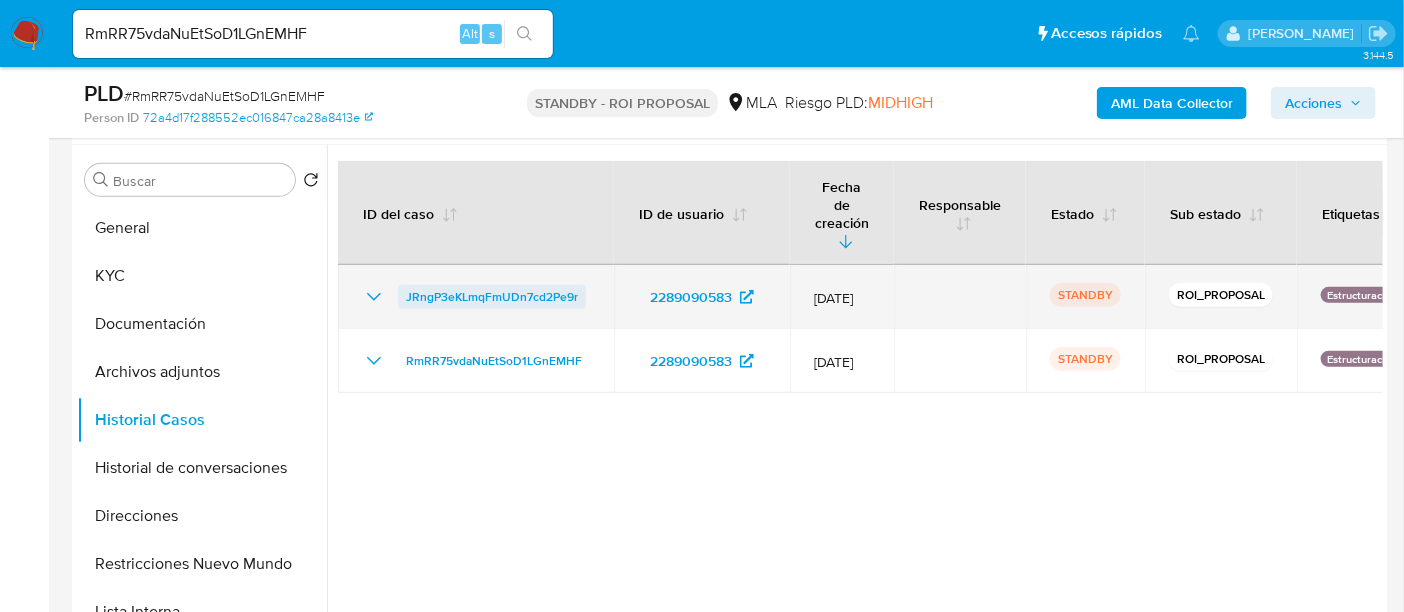 click on "JRngP3eKLmqFmUDn7cd2Pe9r" at bounding box center [492, 297] 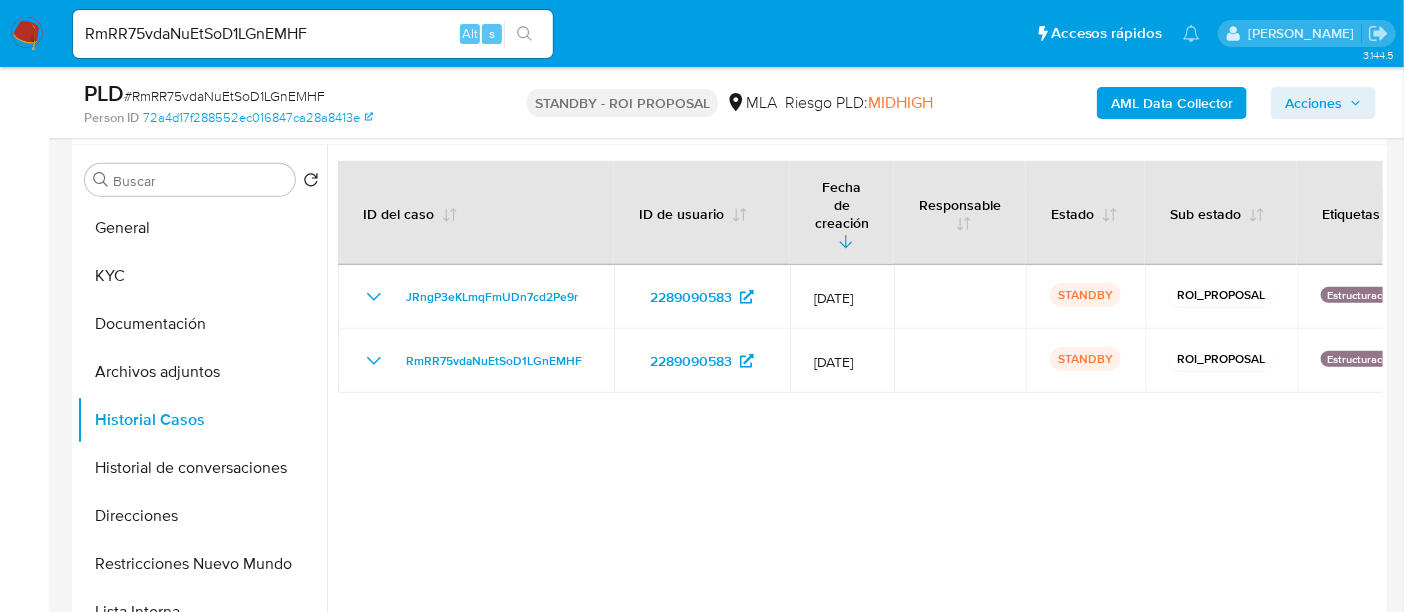 click at bounding box center [27, 34] 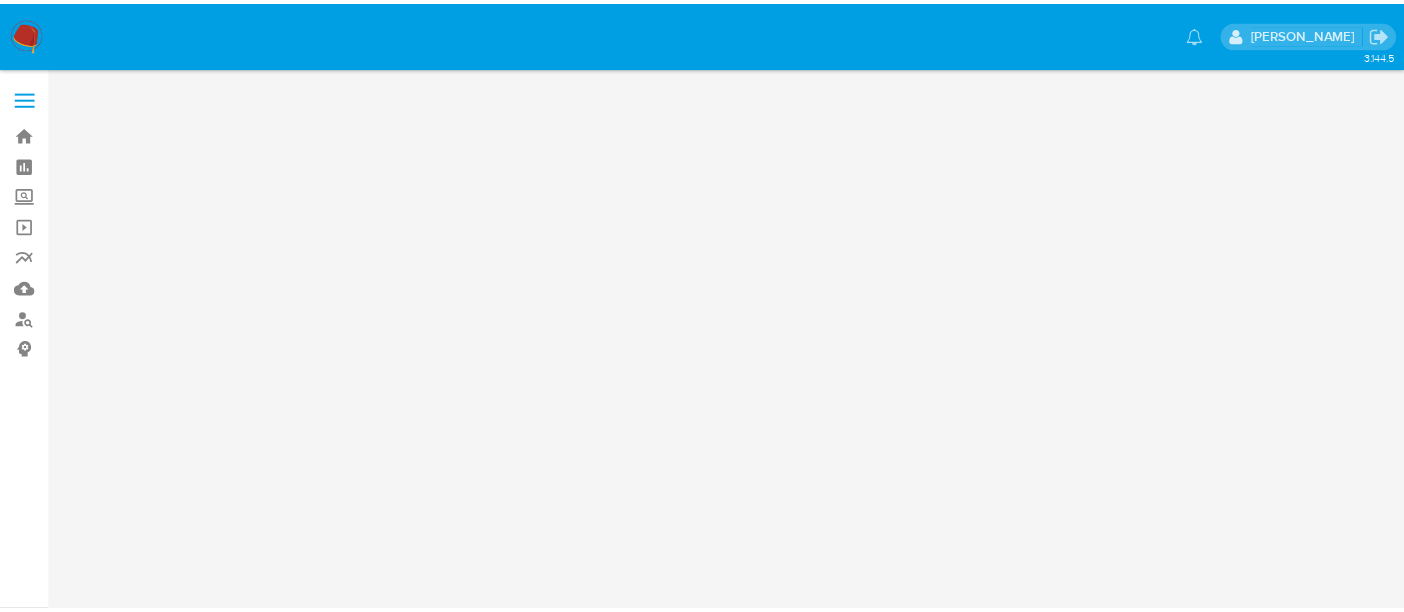 scroll, scrollTop: 0, scrollLeft: 0, axis: both 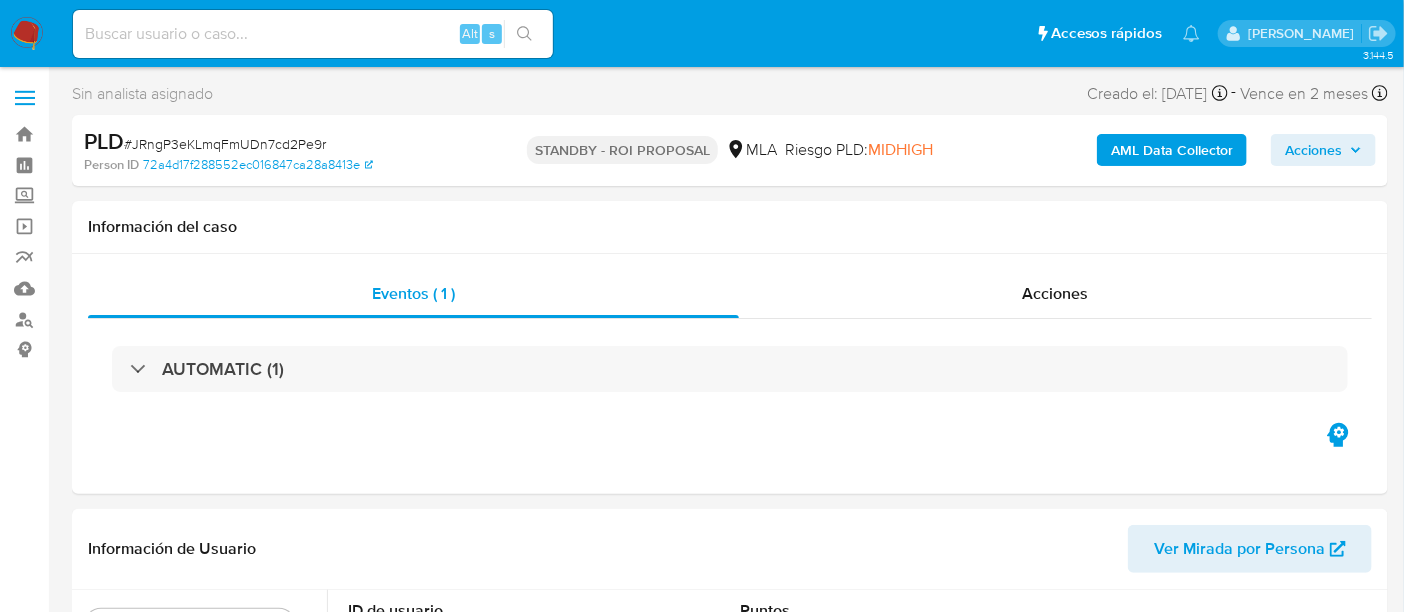 select on "10" 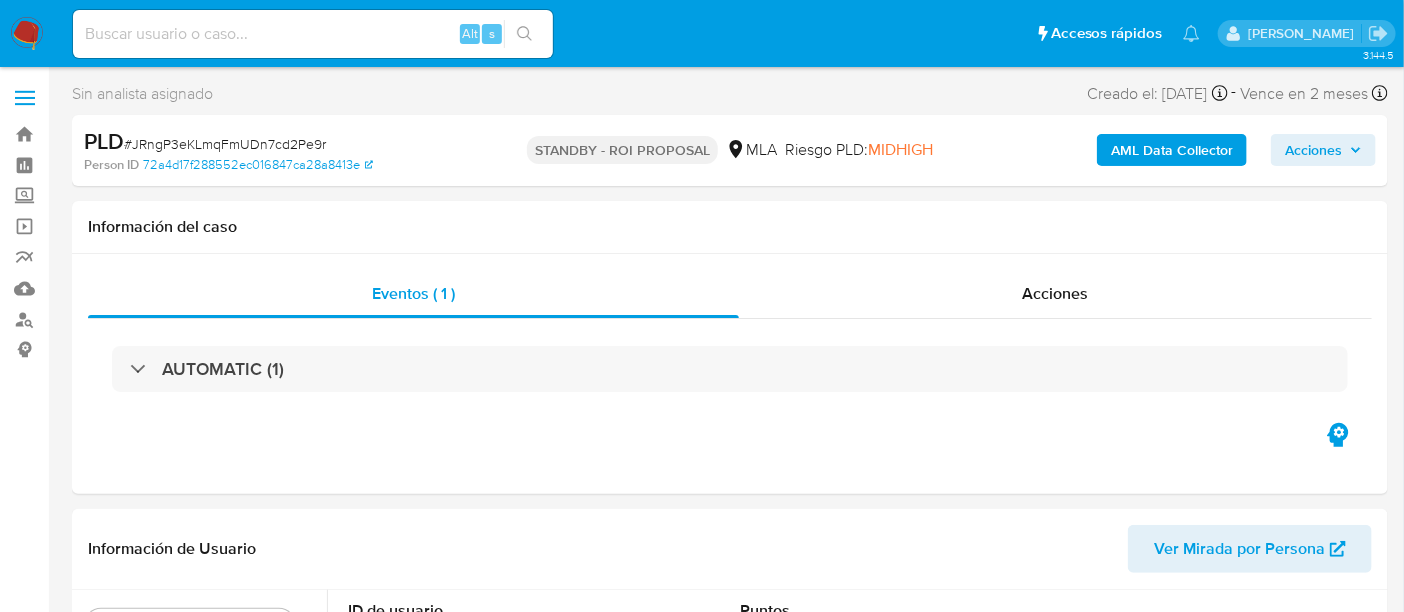 click on "# JRngP3eKLmqFmUDn7cd2Pe9r" at bounding box center (225, 144) 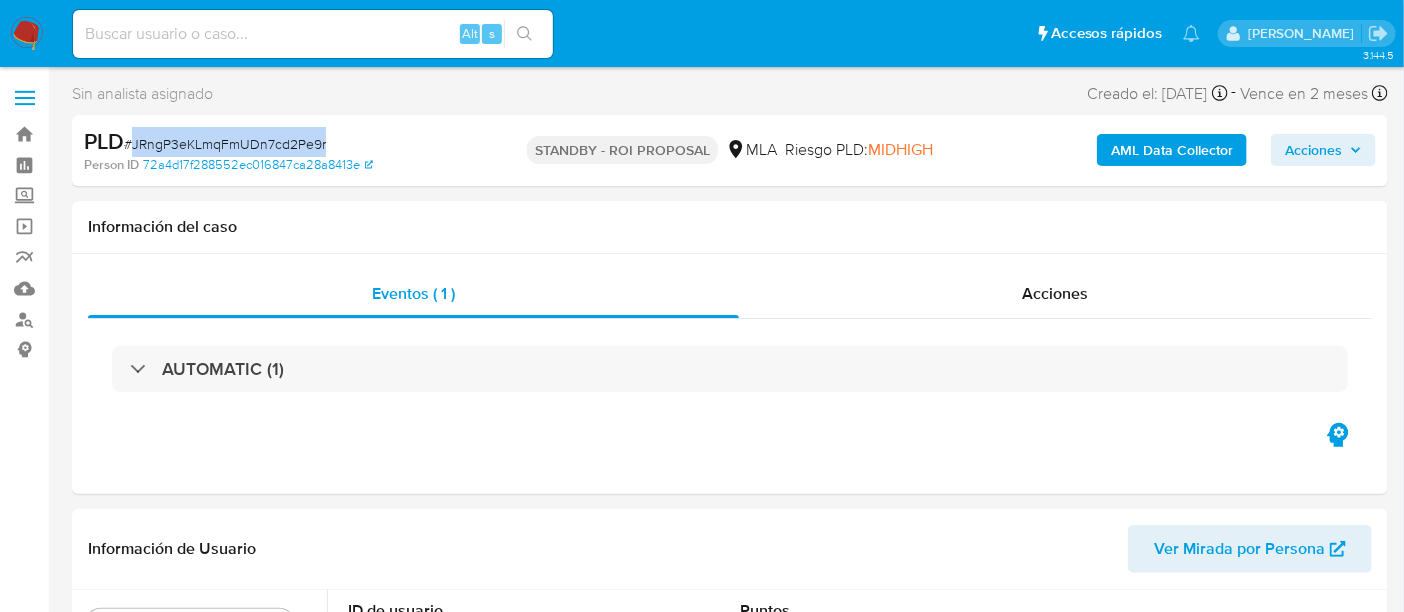 click on "# JRngP3eKLmqFmUDn7cd2Pe9r" at bounding box center [225, 144] 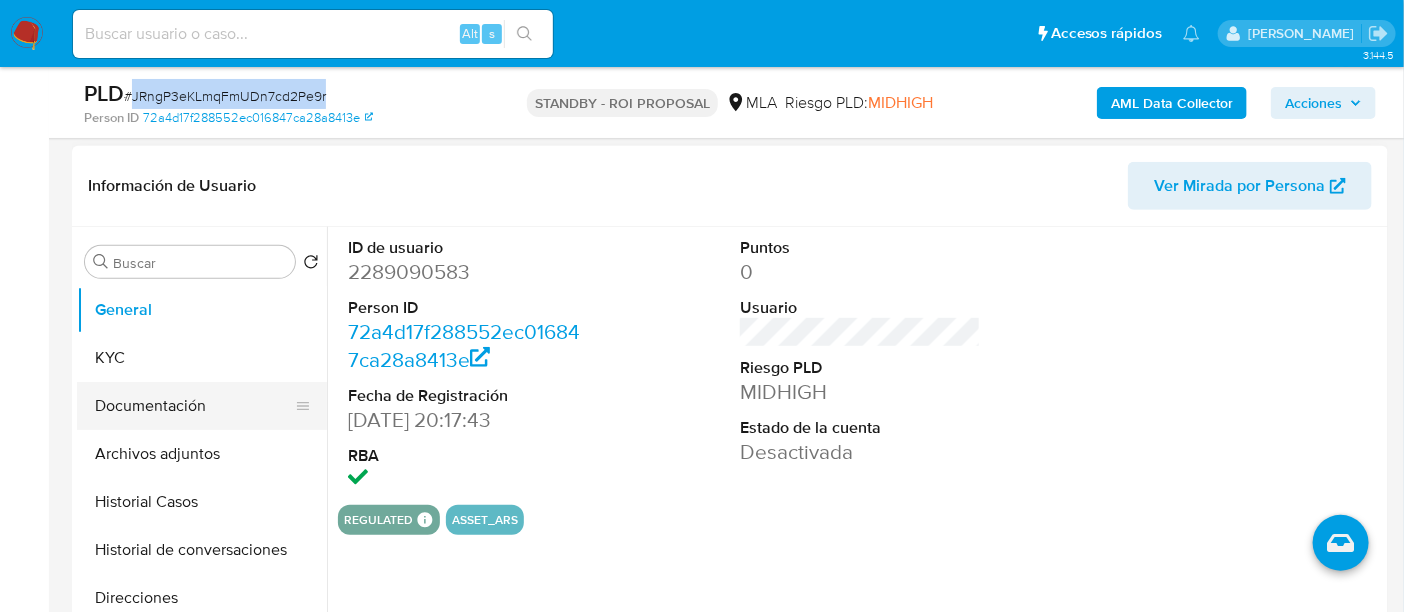 scroll, scrollTop: 374, scrollLeft: 0, axis: vertical 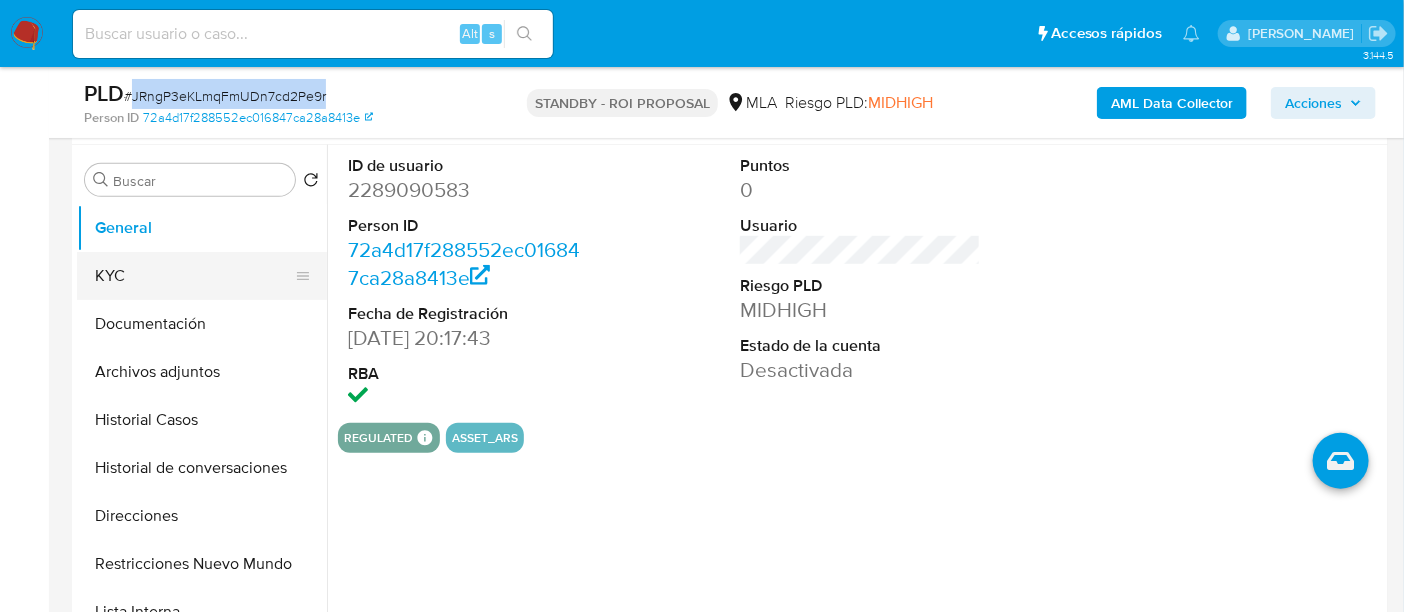 click on "KYC" at bounding box center (194, 276) 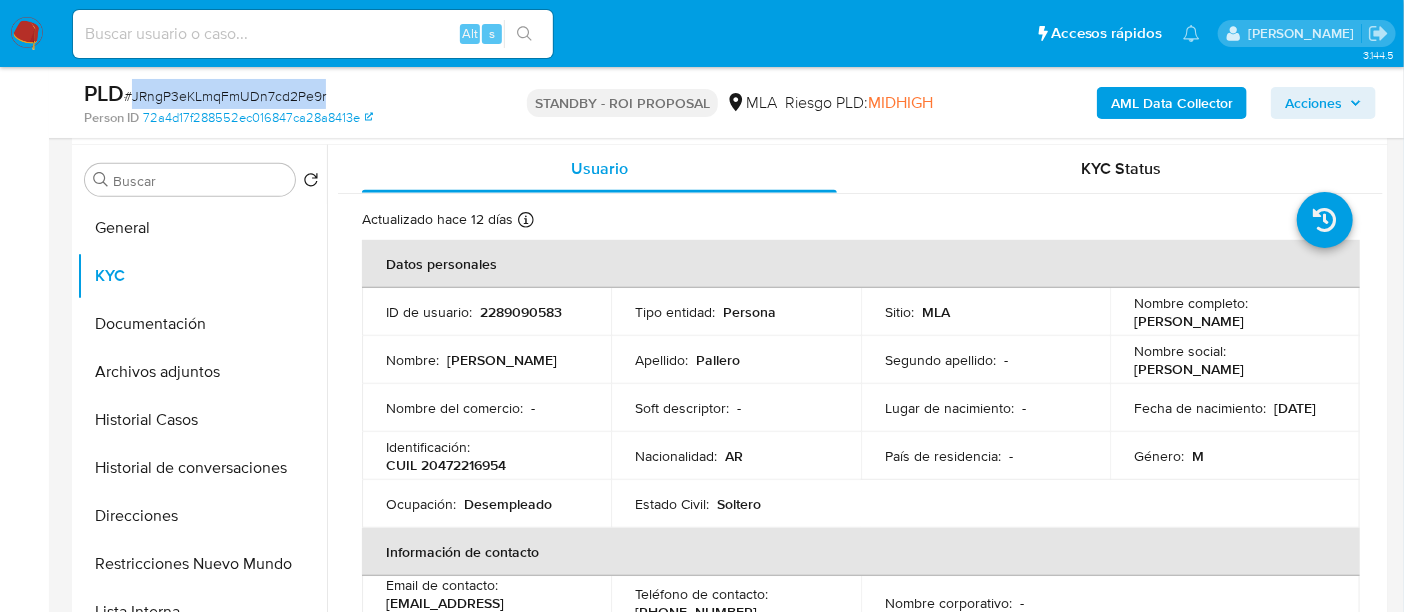 drag, startPoint x: 1131, startPoint y: 319, endPoint x: 1265, endPoint y: 313, distance: 134.13426 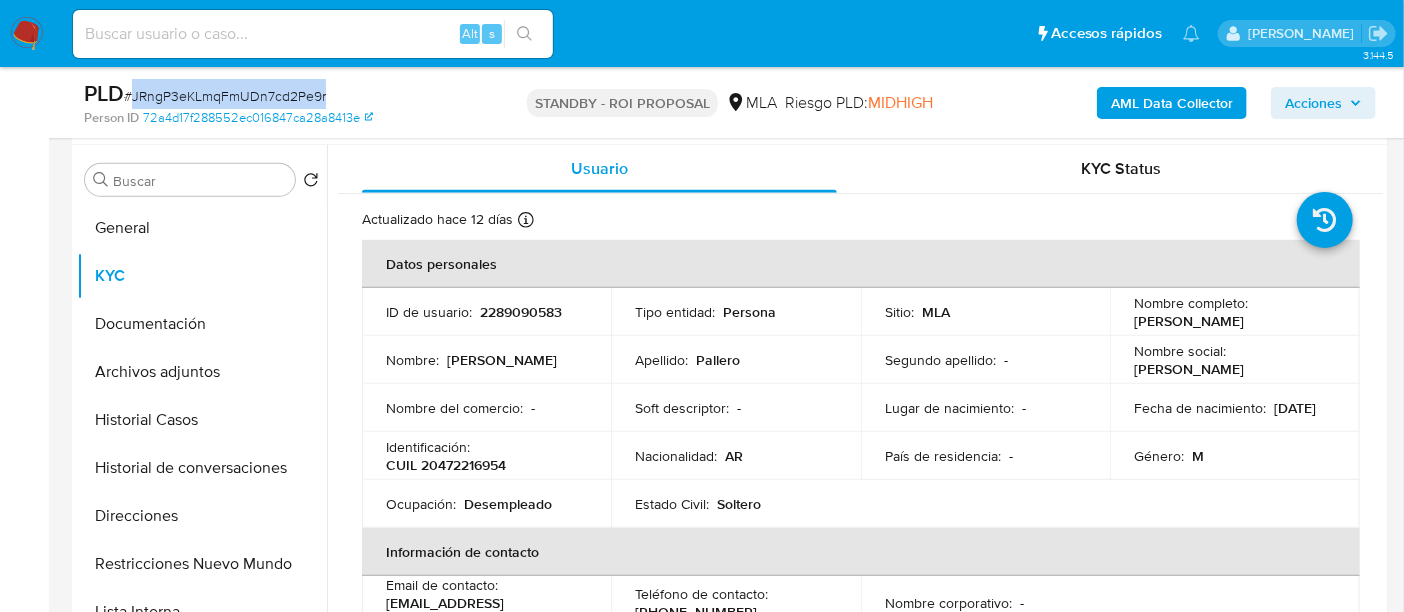 copy on "Ulises Lionel Pallero" 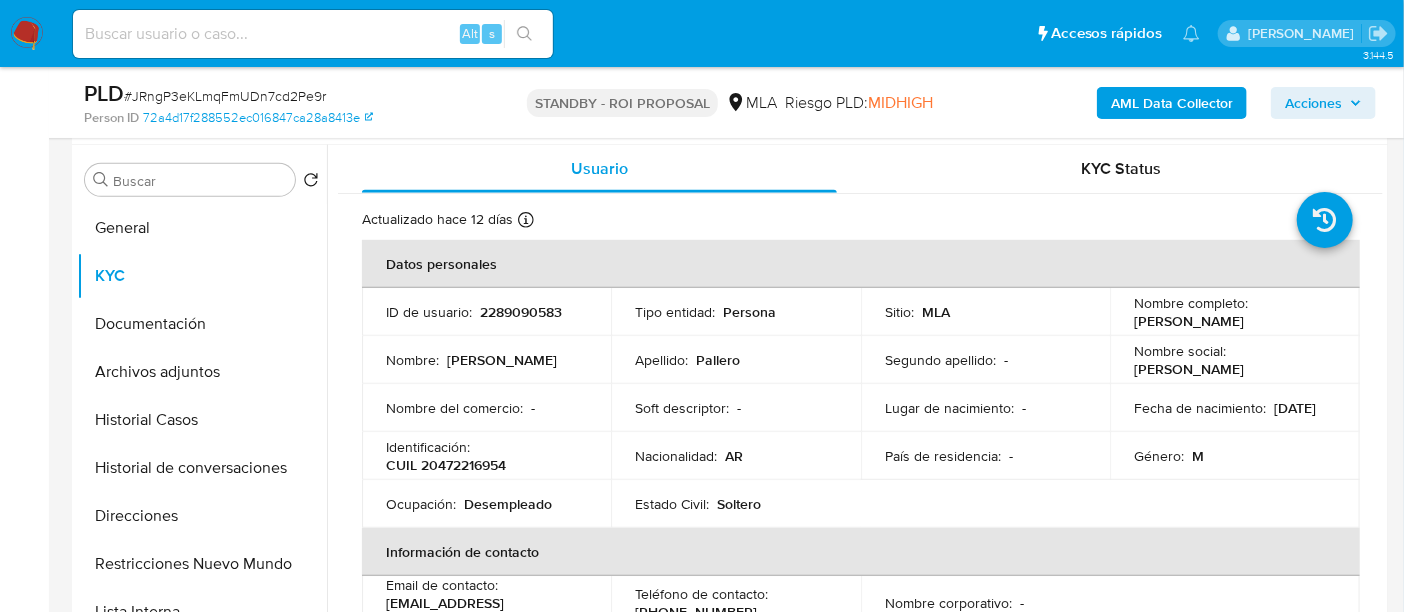 click on "Identificación :" at bounding box center (428, 447) 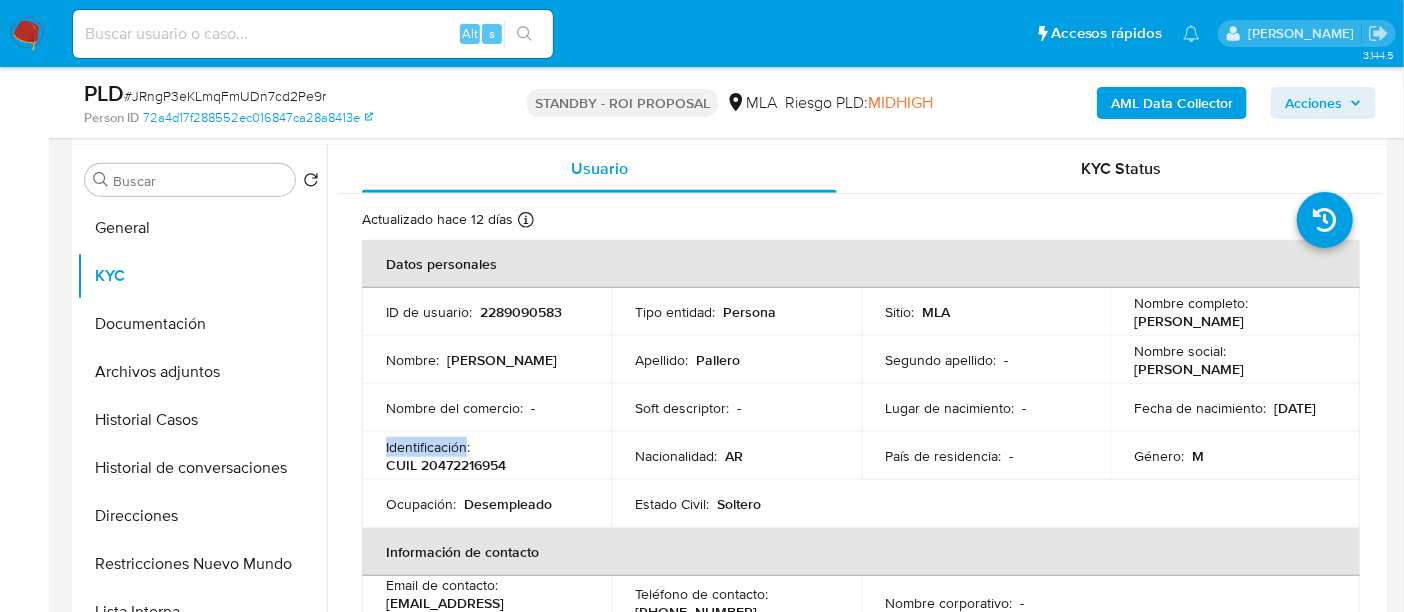 click on "Identificación :" at bounding box center (428, 447) 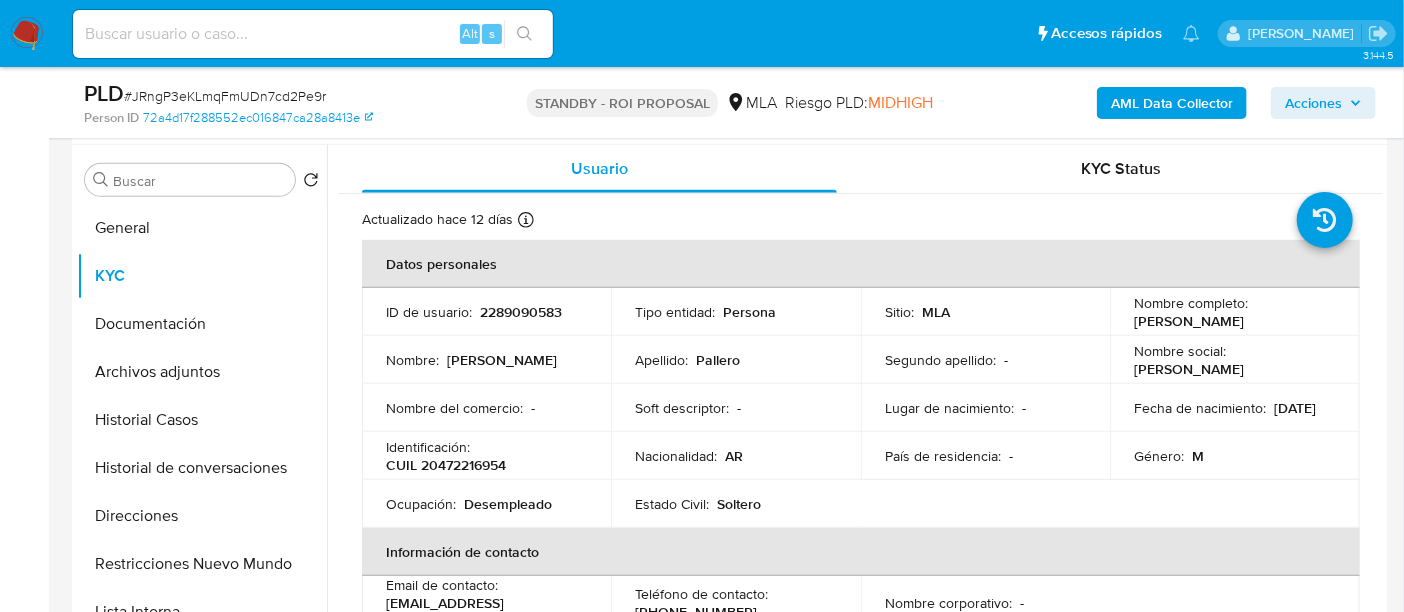 click on "CUIL 20472216954" at bounding box center [446, 465] 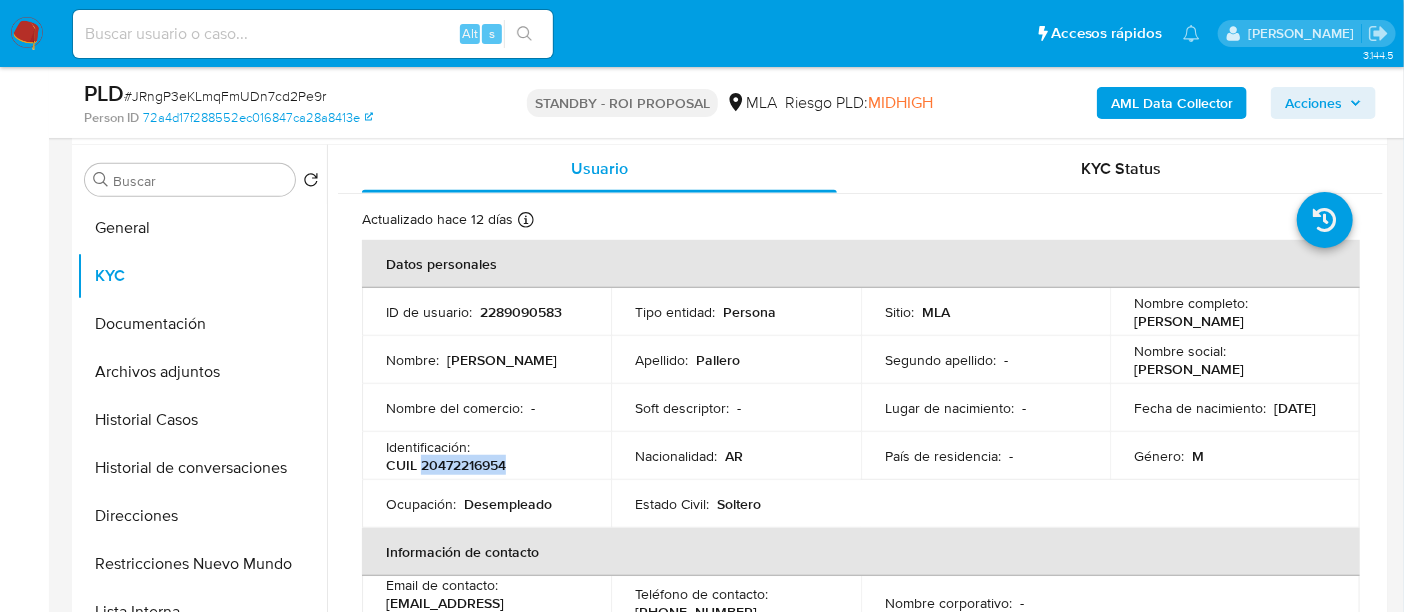 click on "CUIL 20472216954" at bounding box center (446, 465) 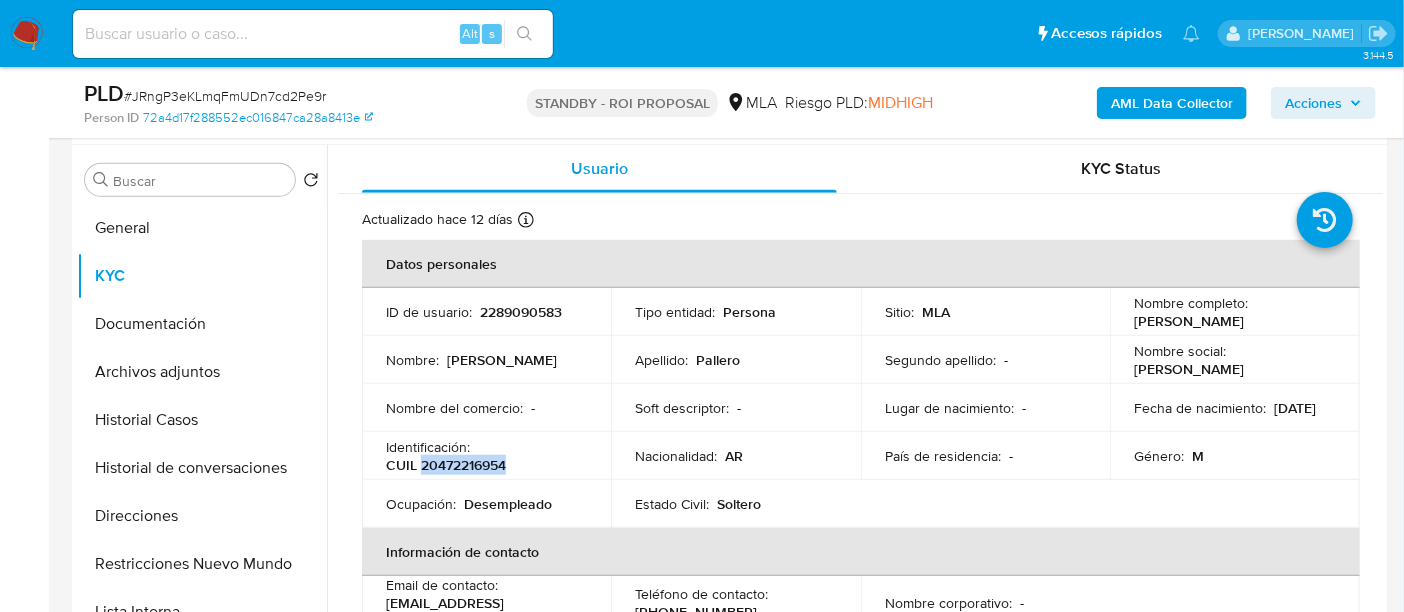 copy on "20472216954" 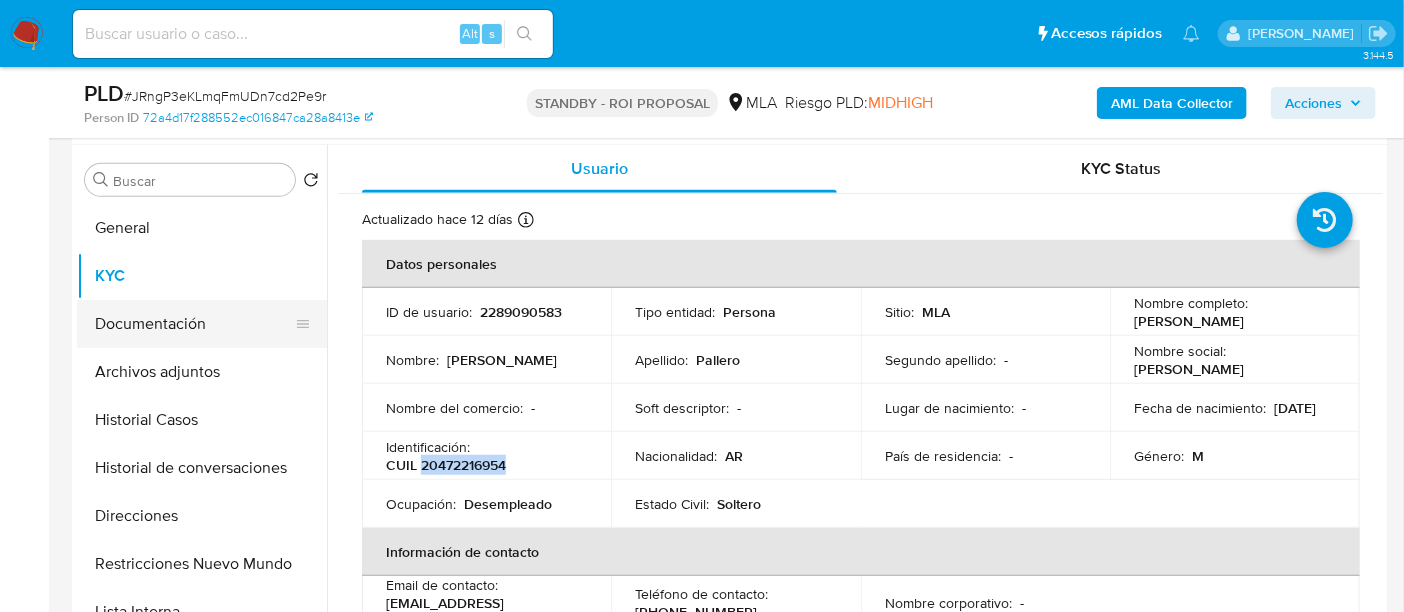 click on "Documentación" at bounding box center (194, 324) 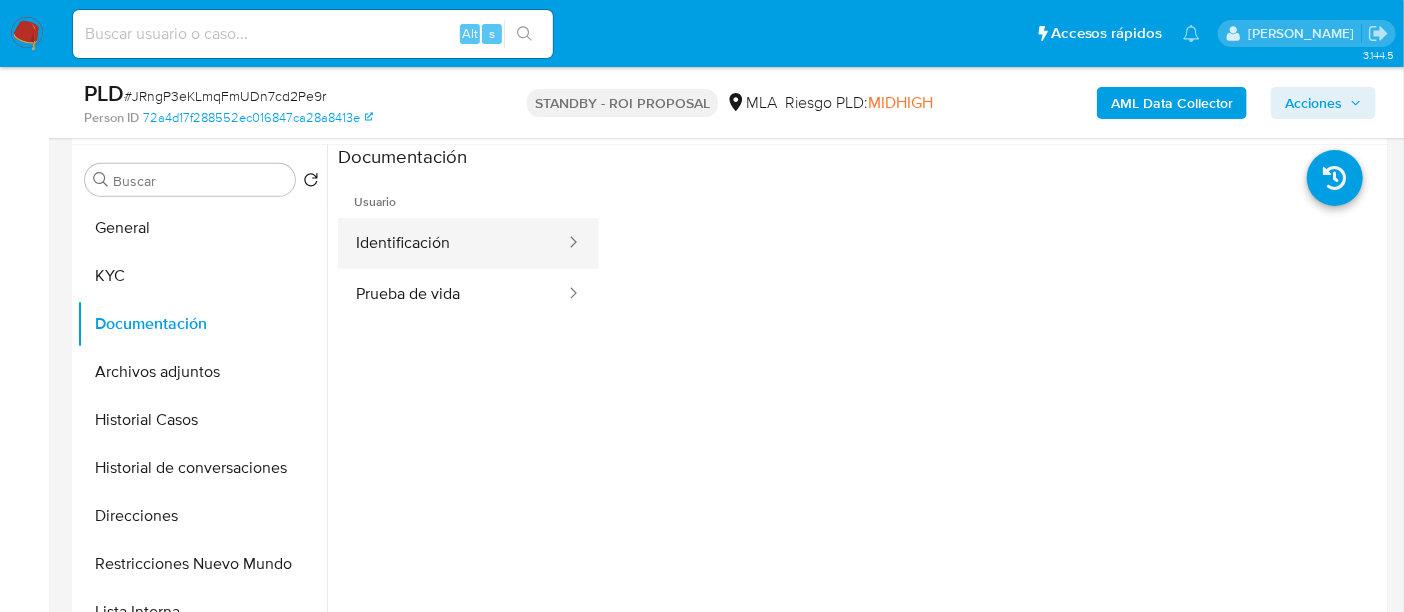 click on "Identificación" at bounding box center (452, 243) 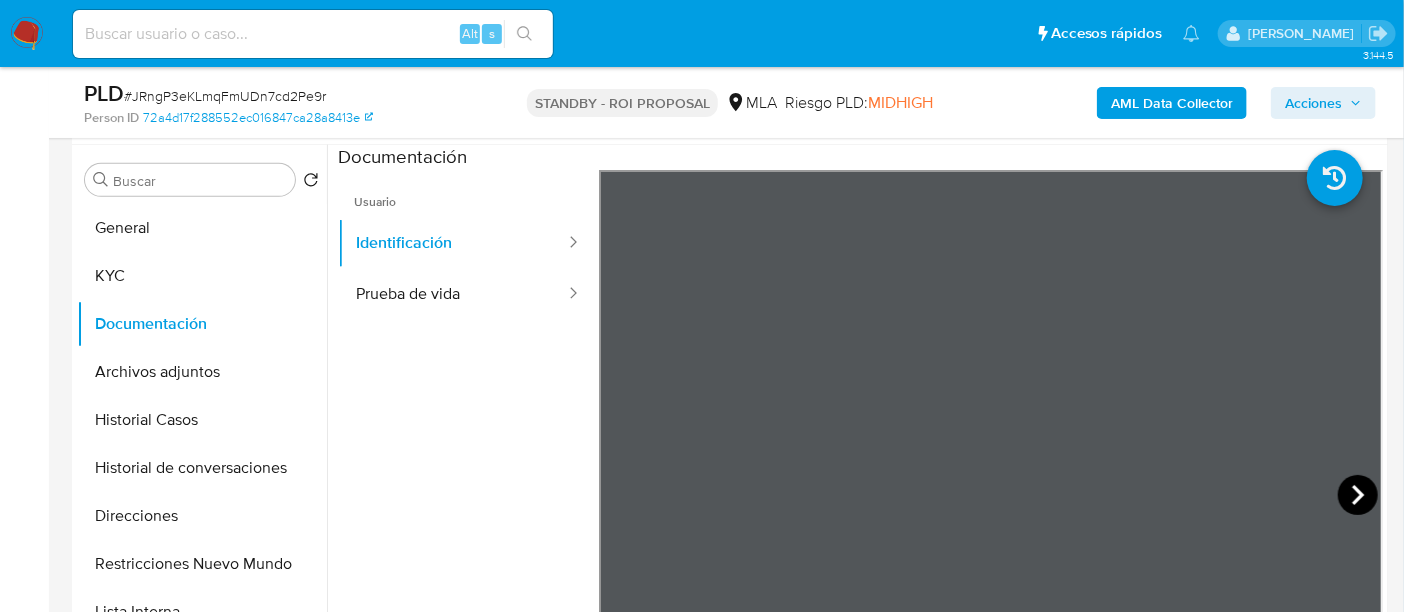 click 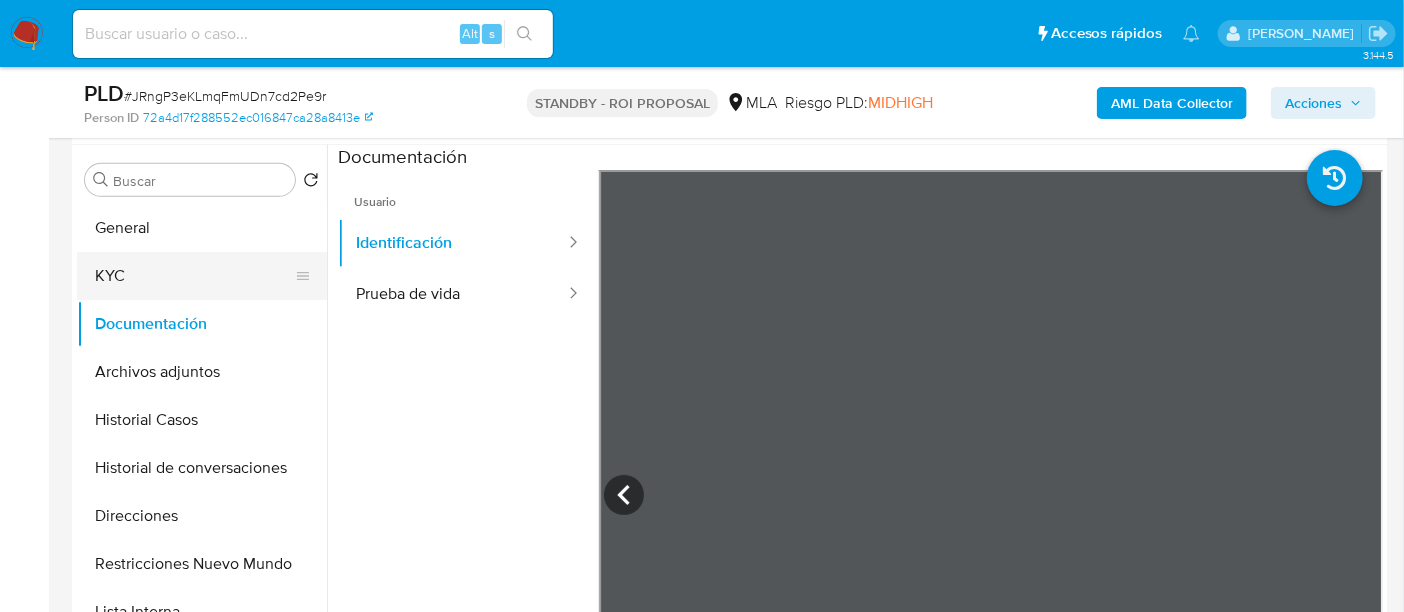 click on "KYC" at bounding box center (194, 276) 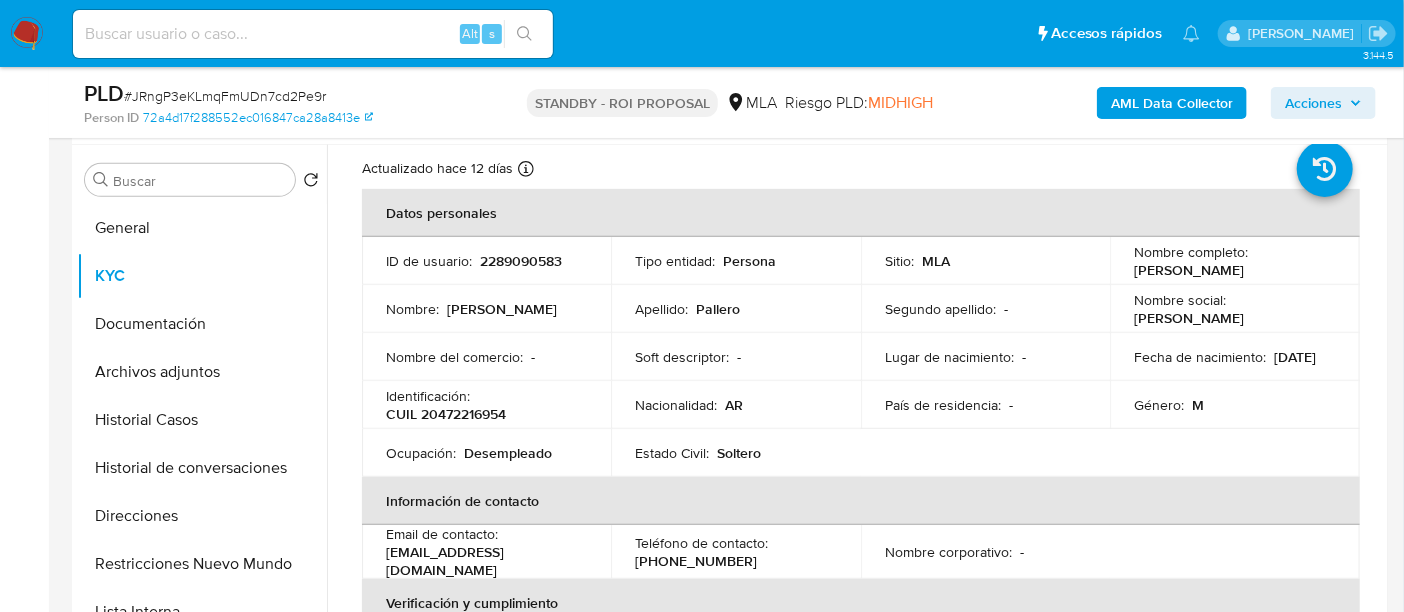 scroll, scrollTop: 125, scrollLeft: 0, axis: vertical 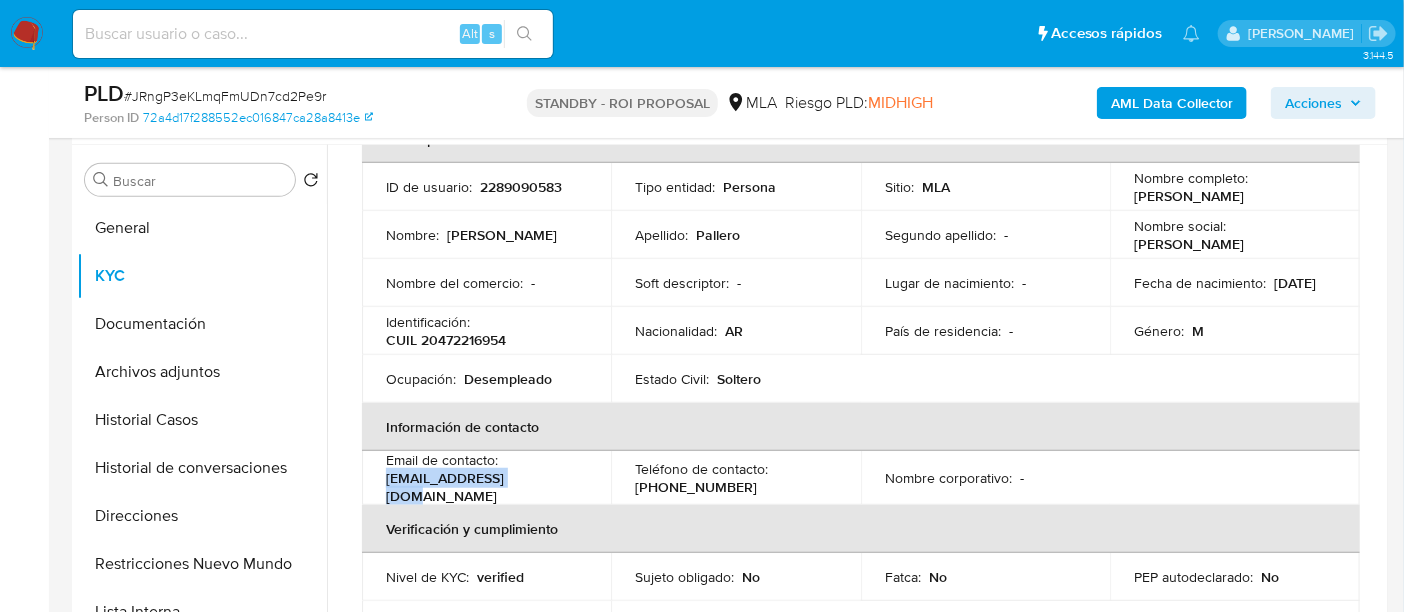drag, startPoint x: 385, startPoint y: 488, endPoint x: 548, endPoint y: 489, distance: 163.00307 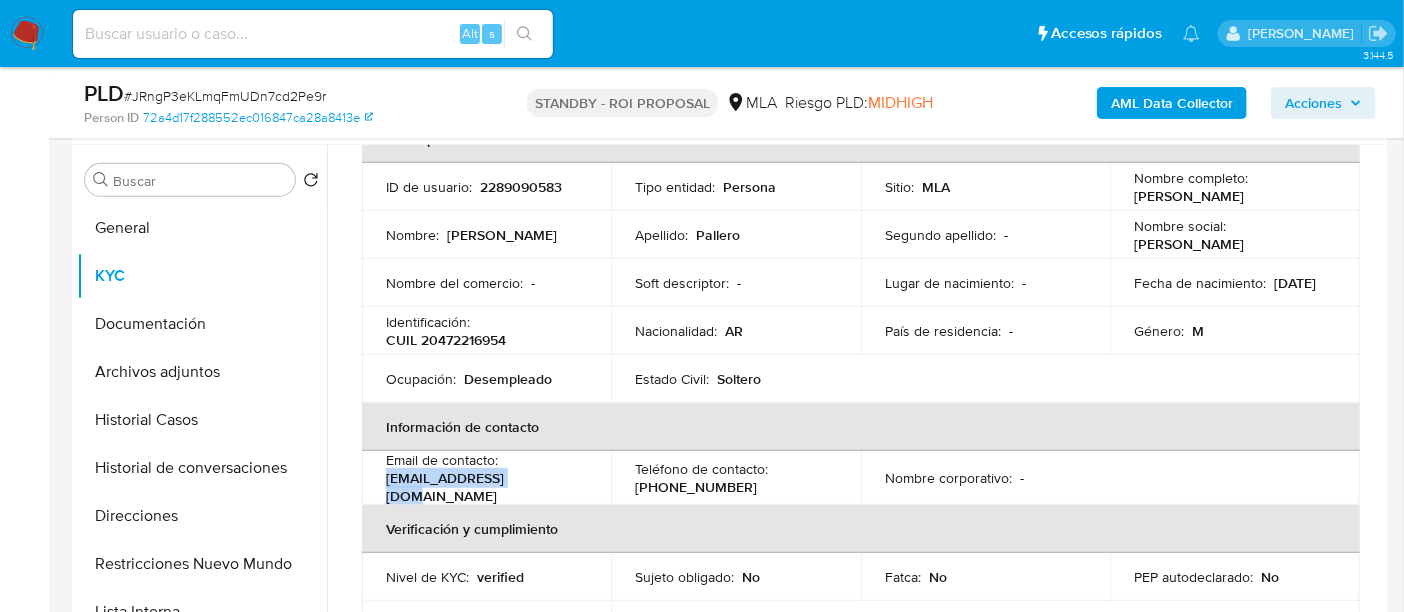 copy on "pepotupac@gmail.com" 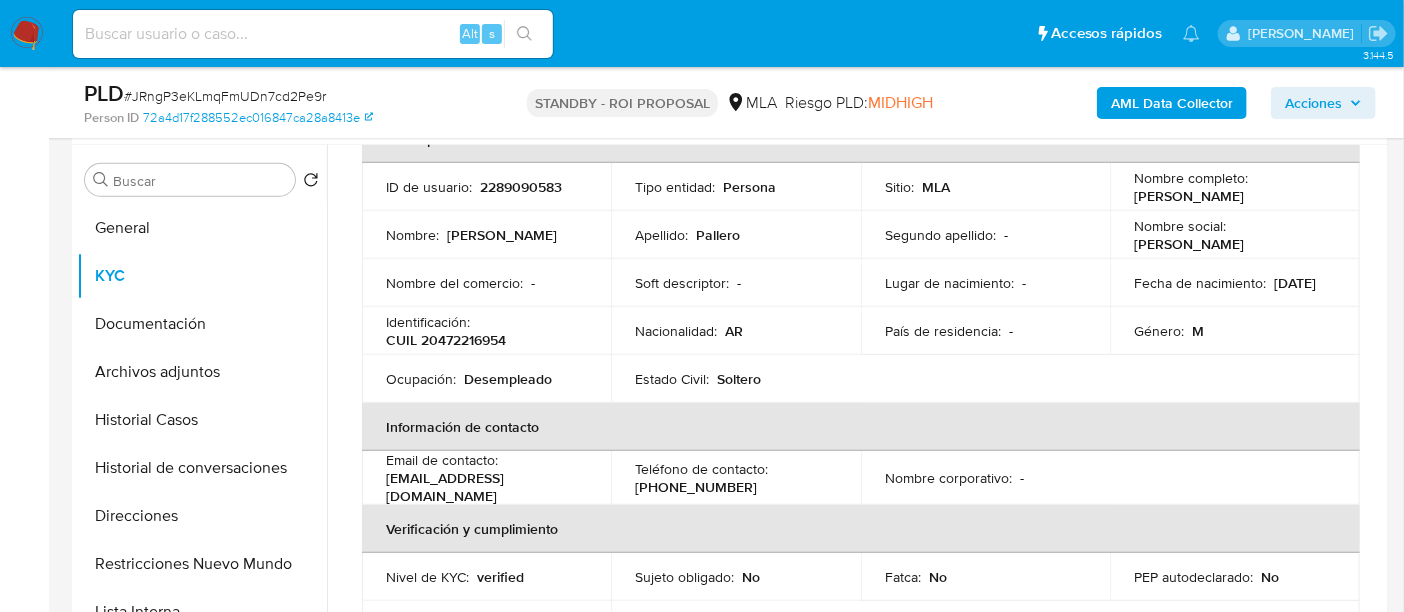 click on "(11) 49757065" at bounding box center [696, 487] 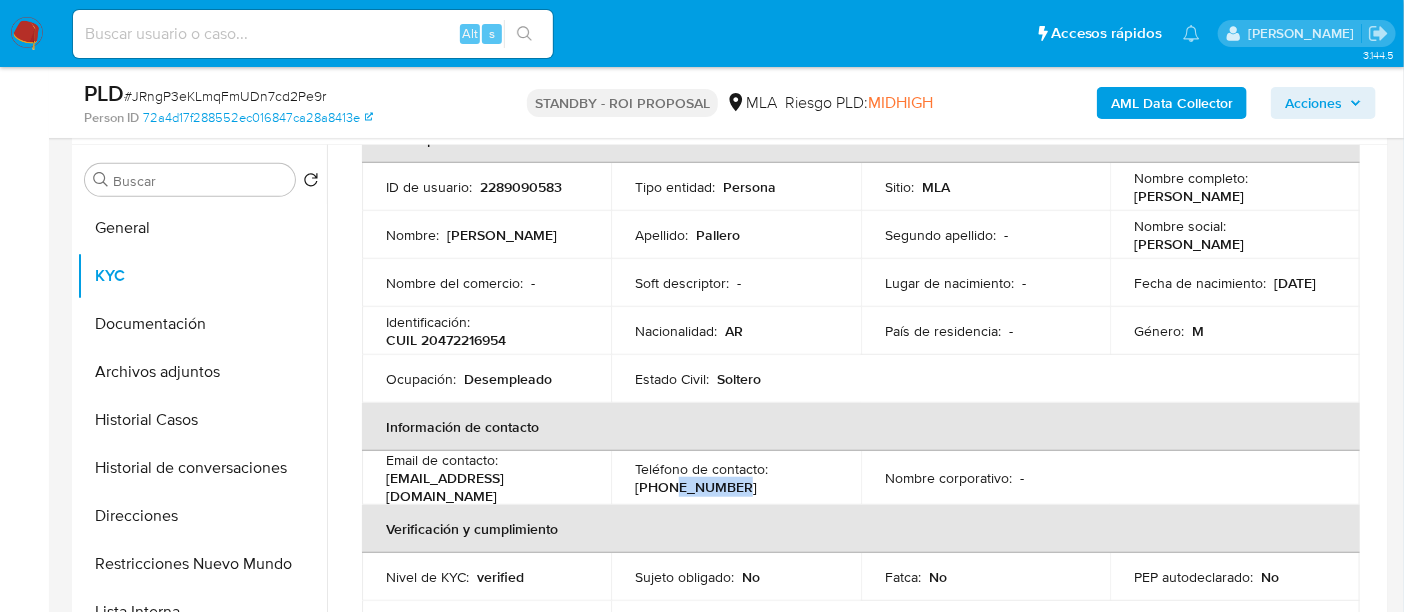 click on "(11) 49757065" at bounding box center (696, 487) 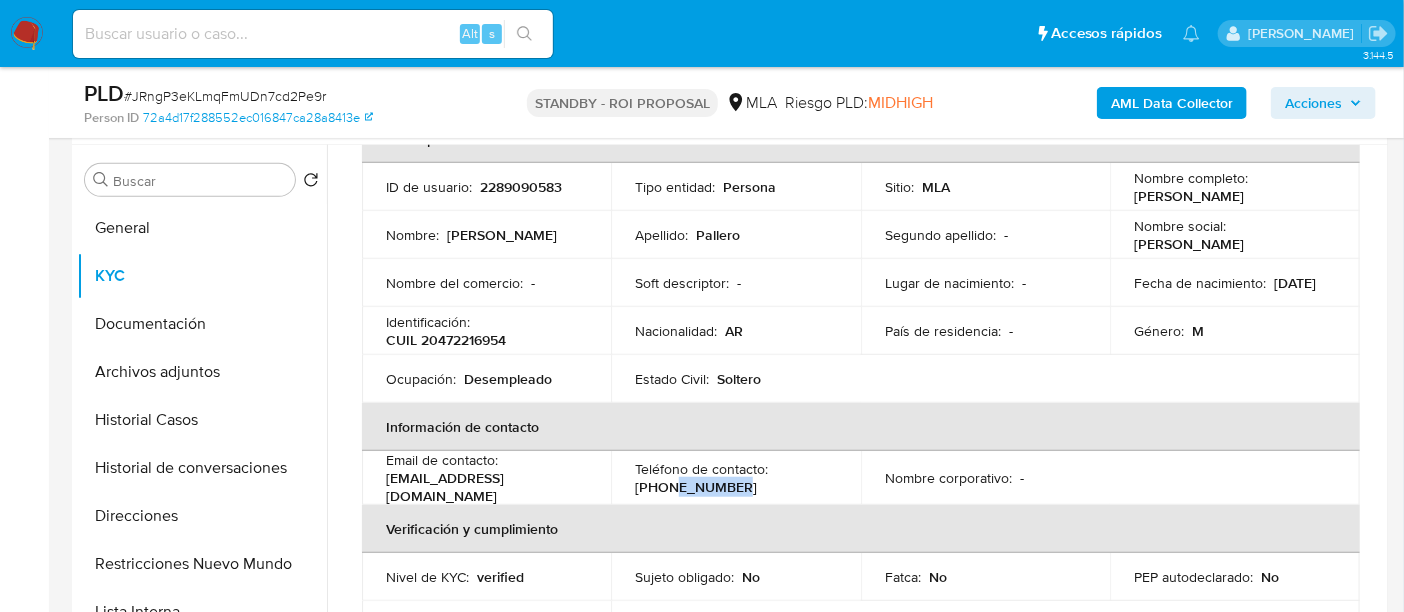 copy on "49757065" 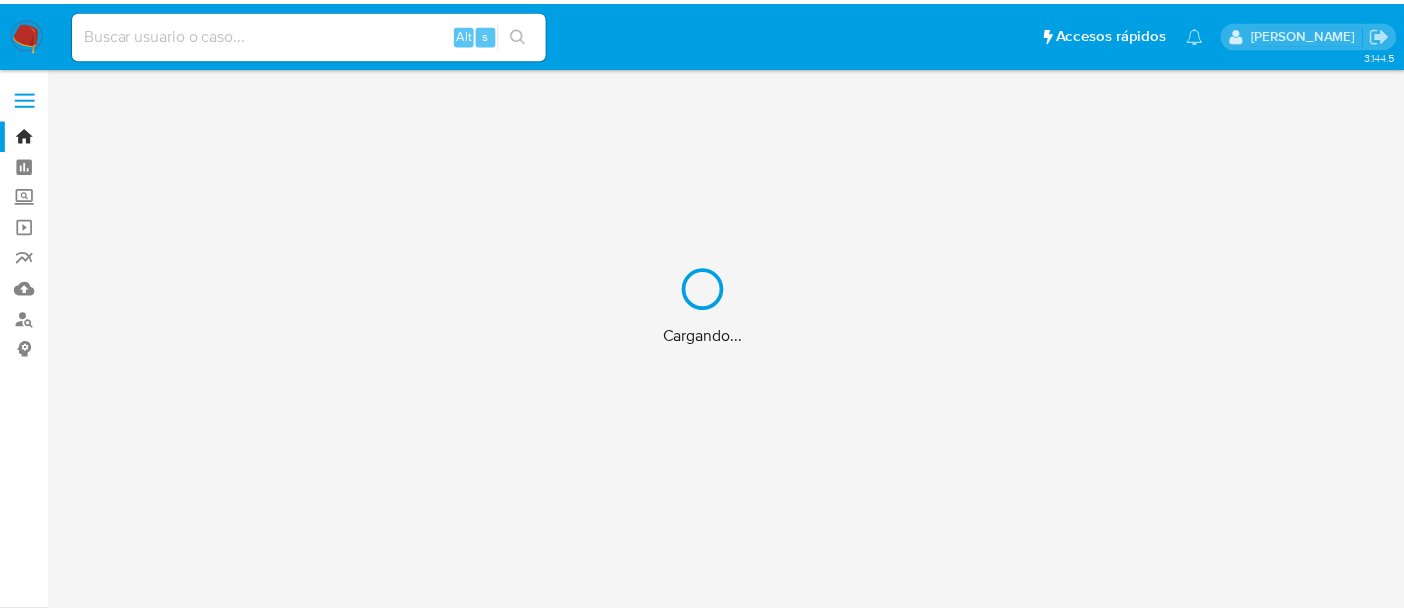 scroll, scrollTop: 0, scrollLeft: 0, axis: both 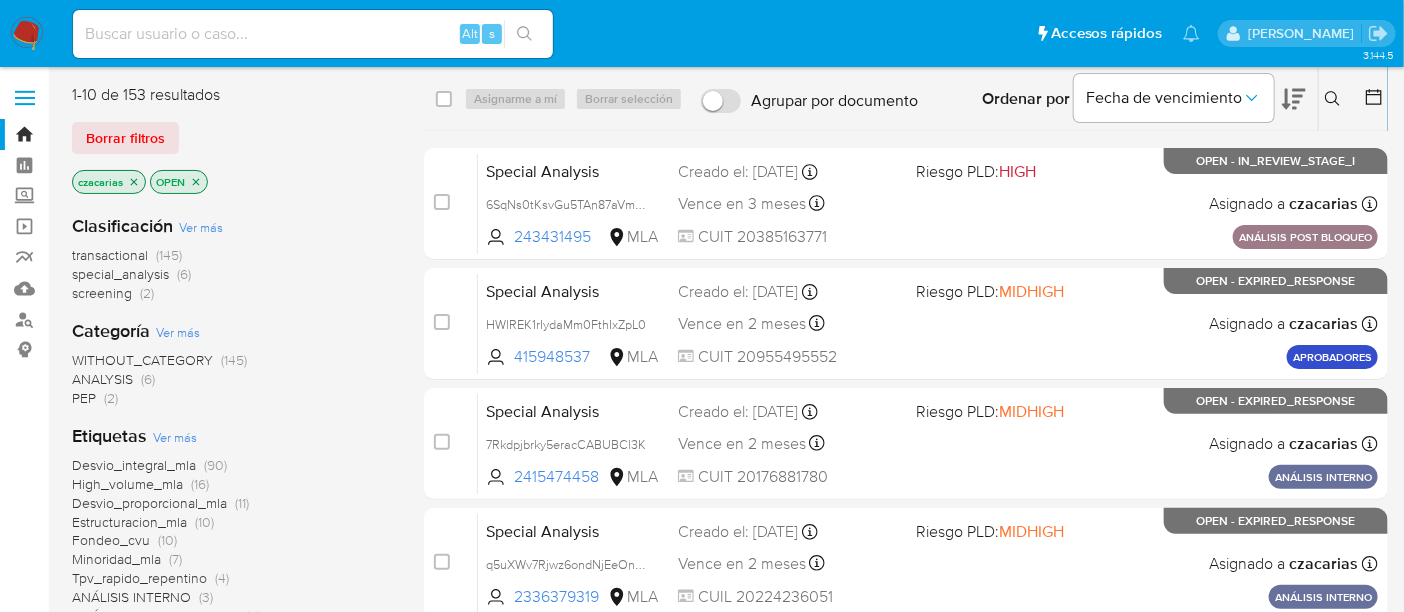 click on "Alt s" at bounding box center (313, 34) 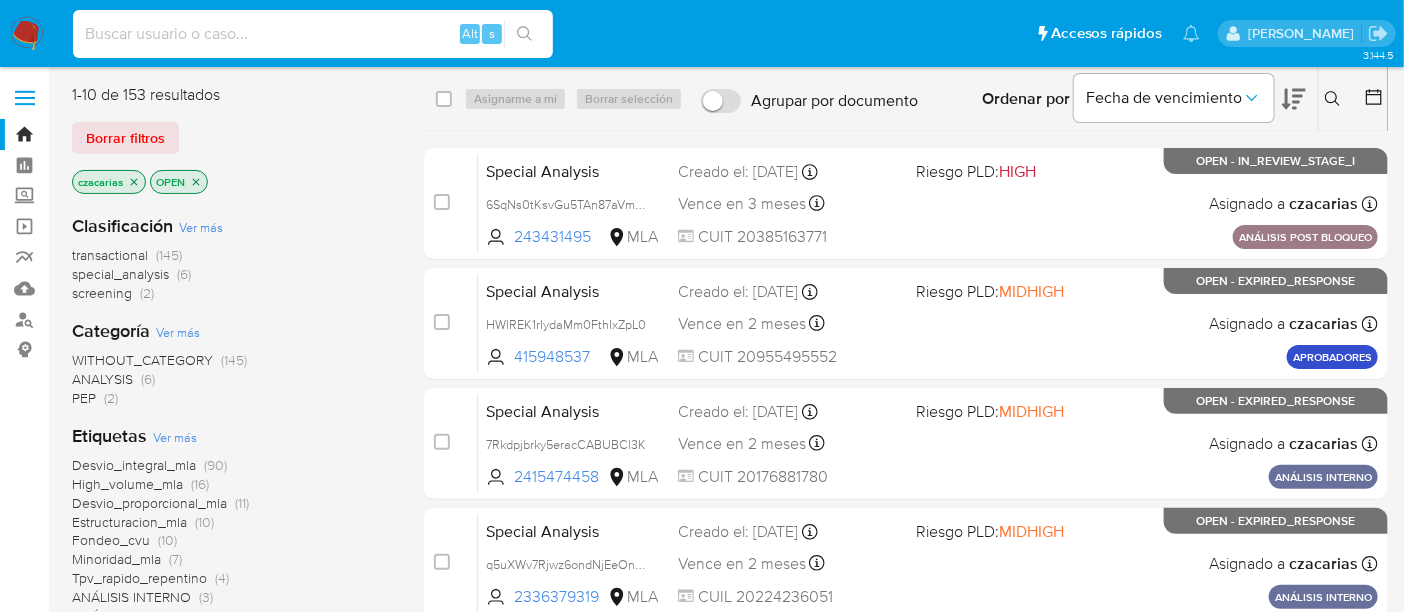 paste on "658cwNWO4TwVja5Hf0D8CIw4" 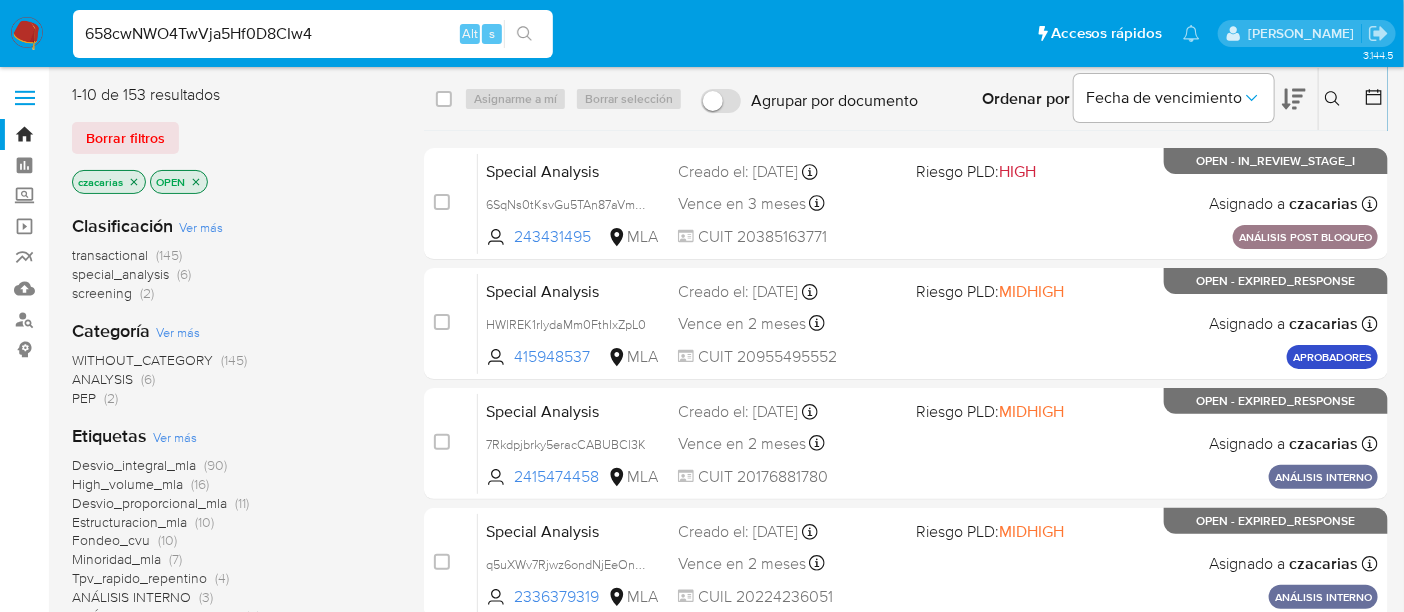 type on "658cwNWO4TwVja5Hf0D8CIw4" 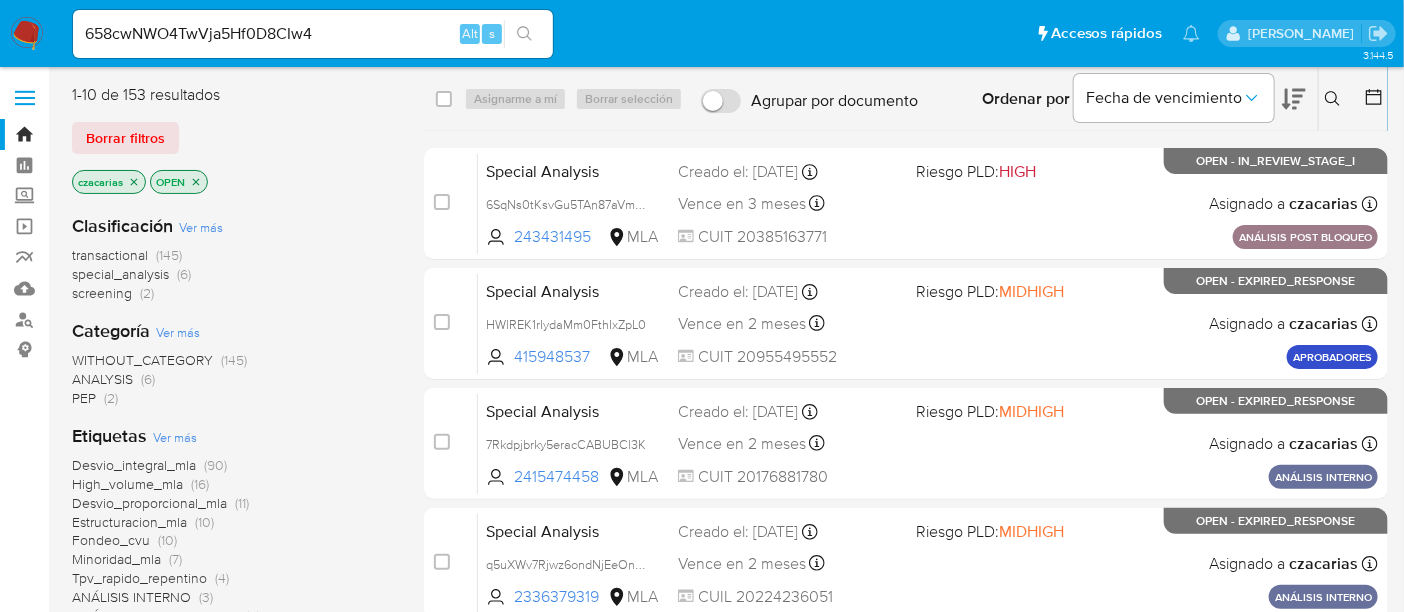 click 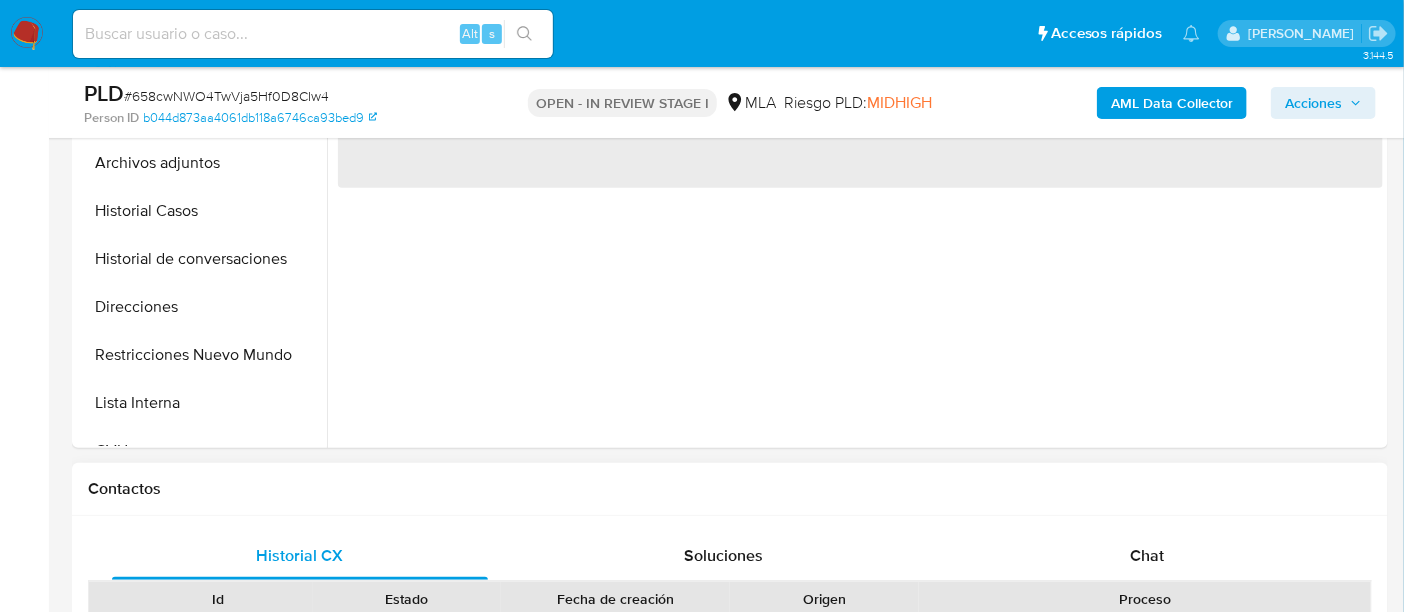 scroll, scrollTop: 625, scrollLeft: 0, axis: vertical 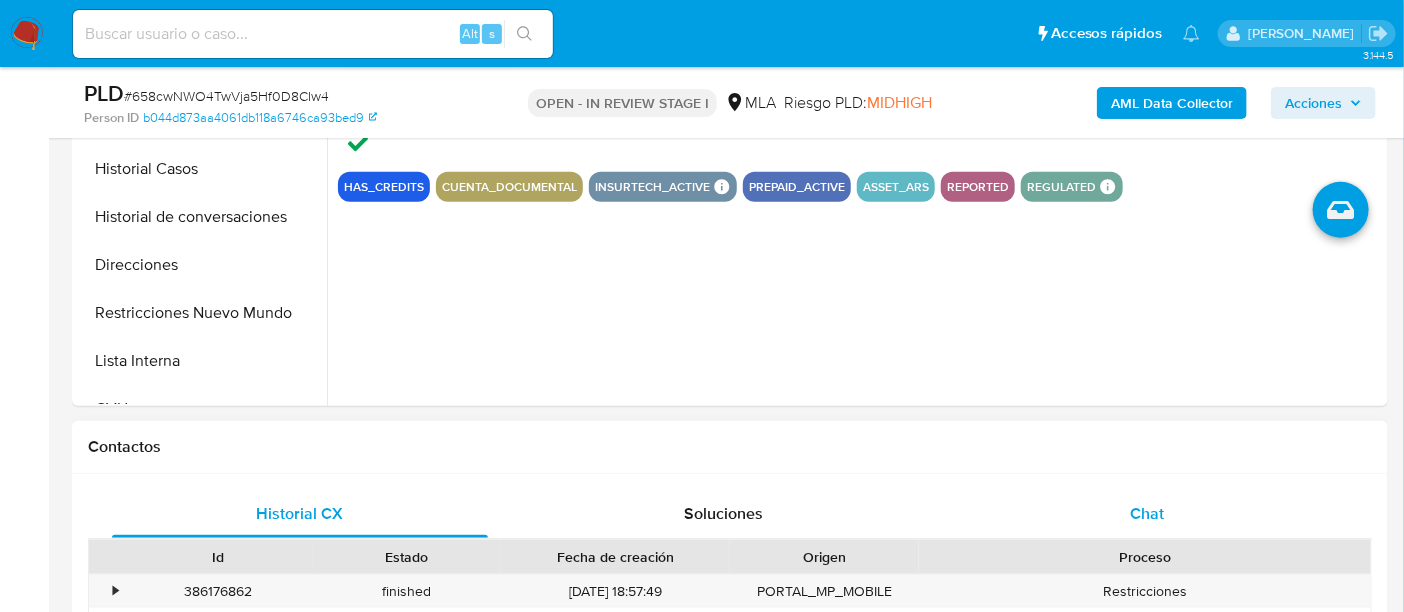 drag, startPoint x: 1262, startPoint y: 479, endPoint x: 1245, endPoint y: 504, distance: 30.232433 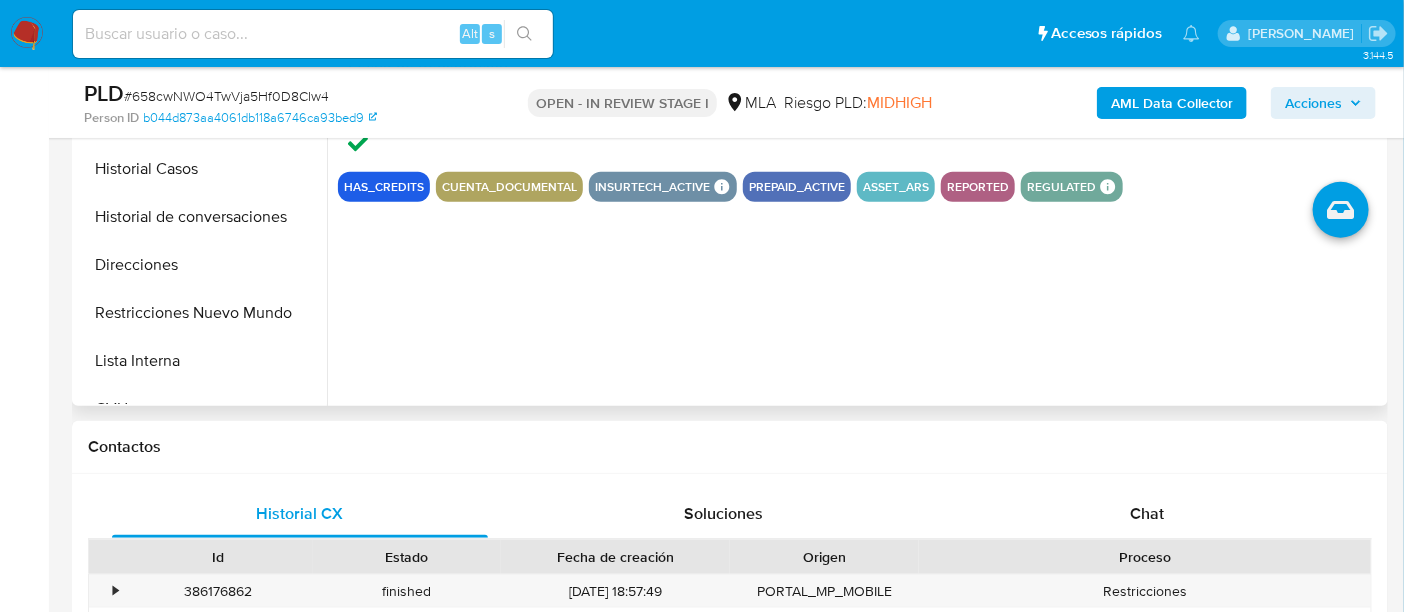 select on "10" 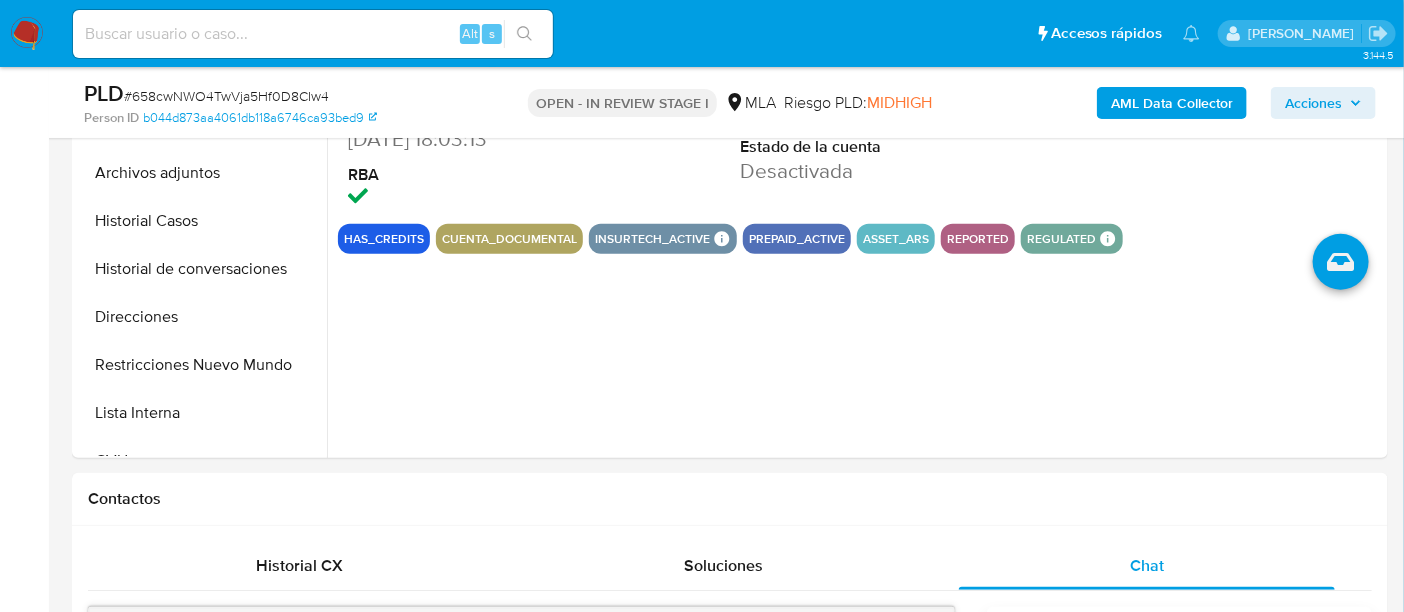 scroll, scrollTop: 500, scrollLeft: 0, axis: vertical 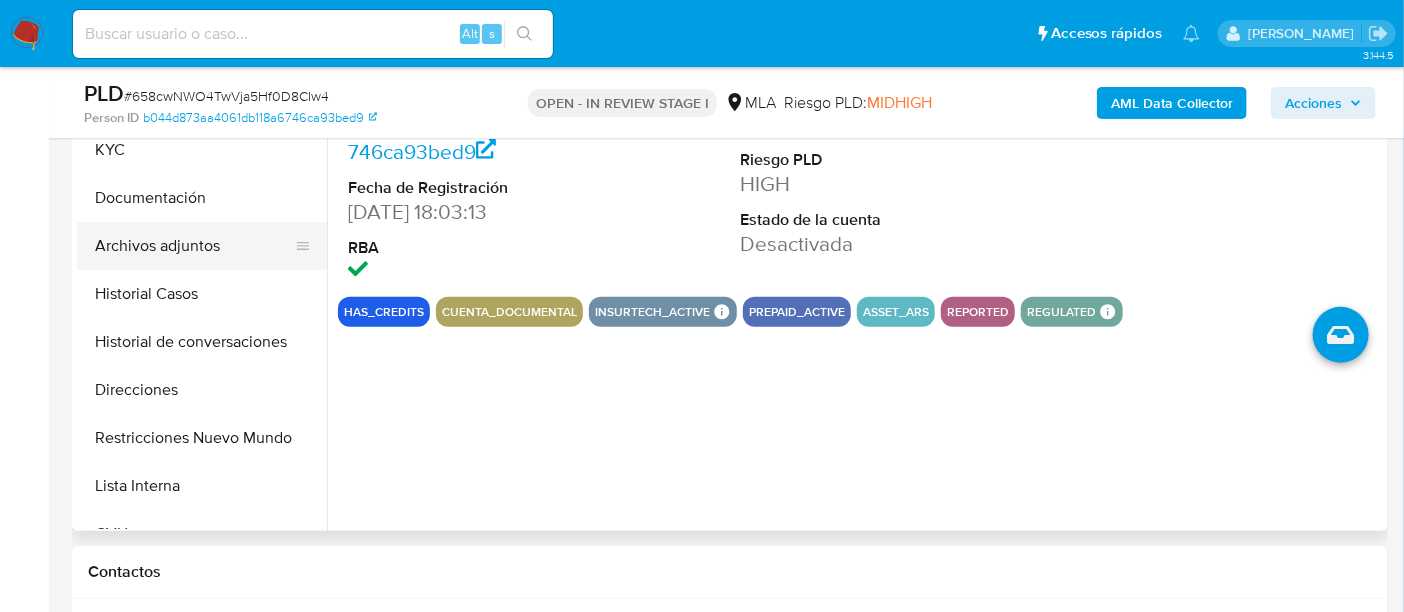 click on "Archivos adjuntos" at bounding box center [194, 246] 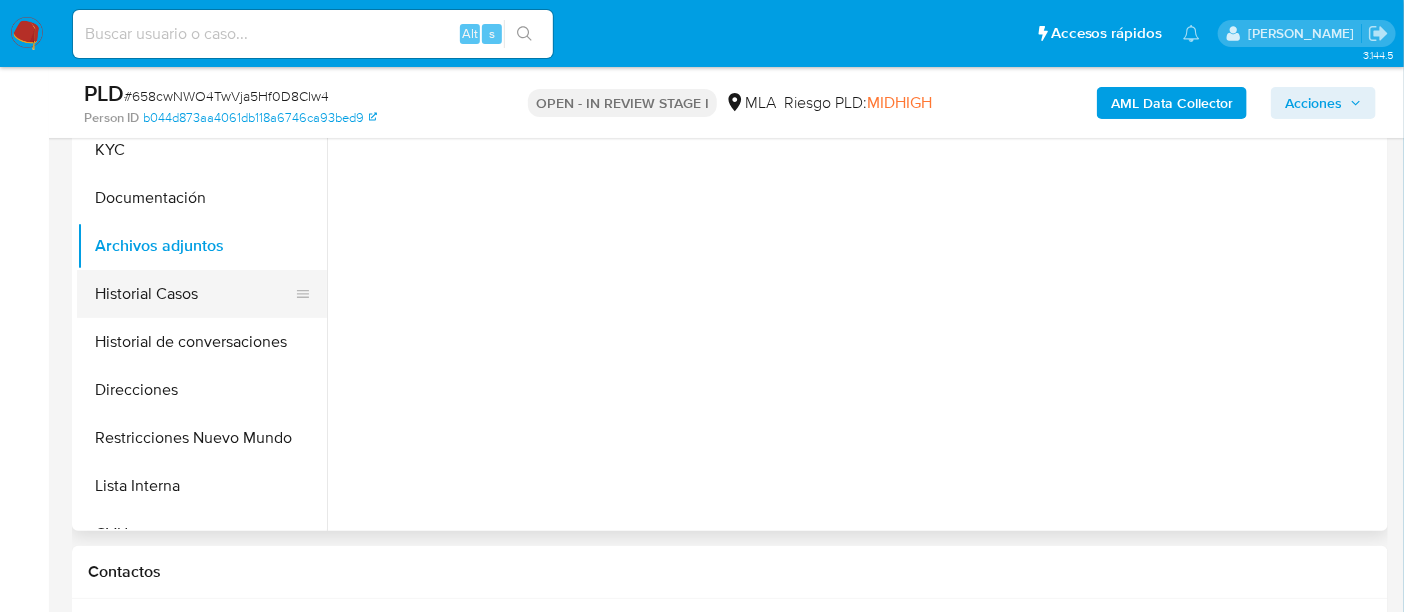 click on "Historial Casos" at bounding box center [194, 294] 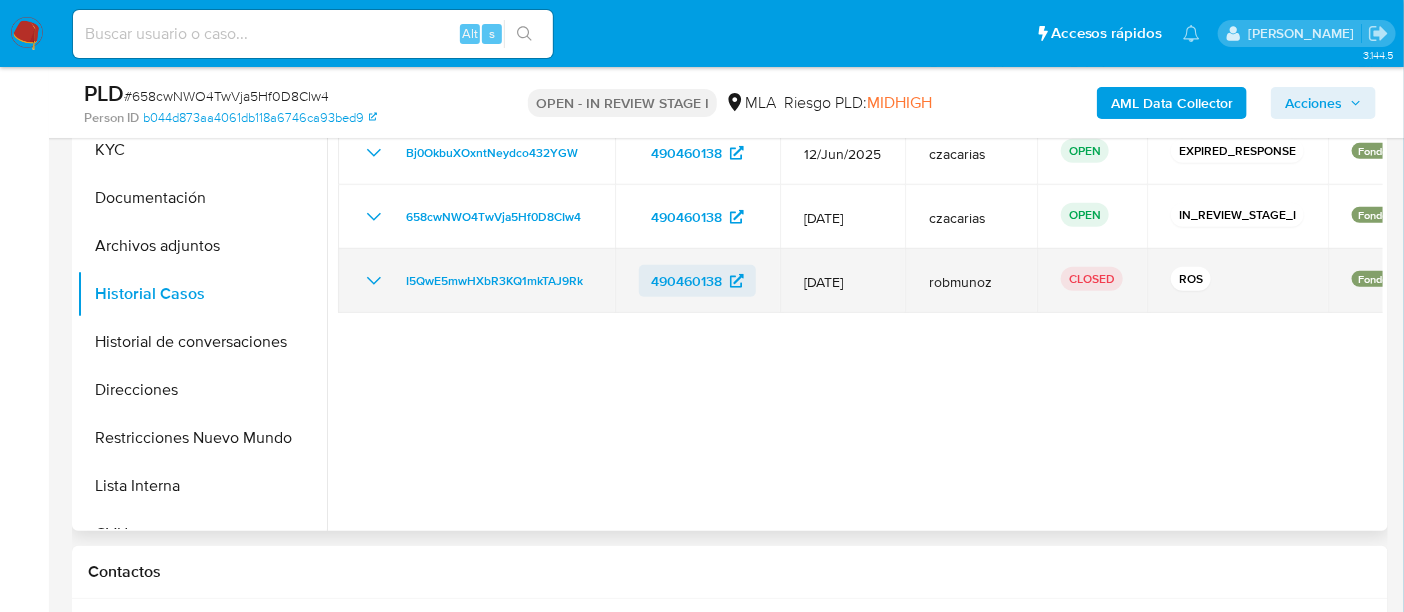 scroll, scrollTop: 374, scrollLeft: 0, axis: vertical 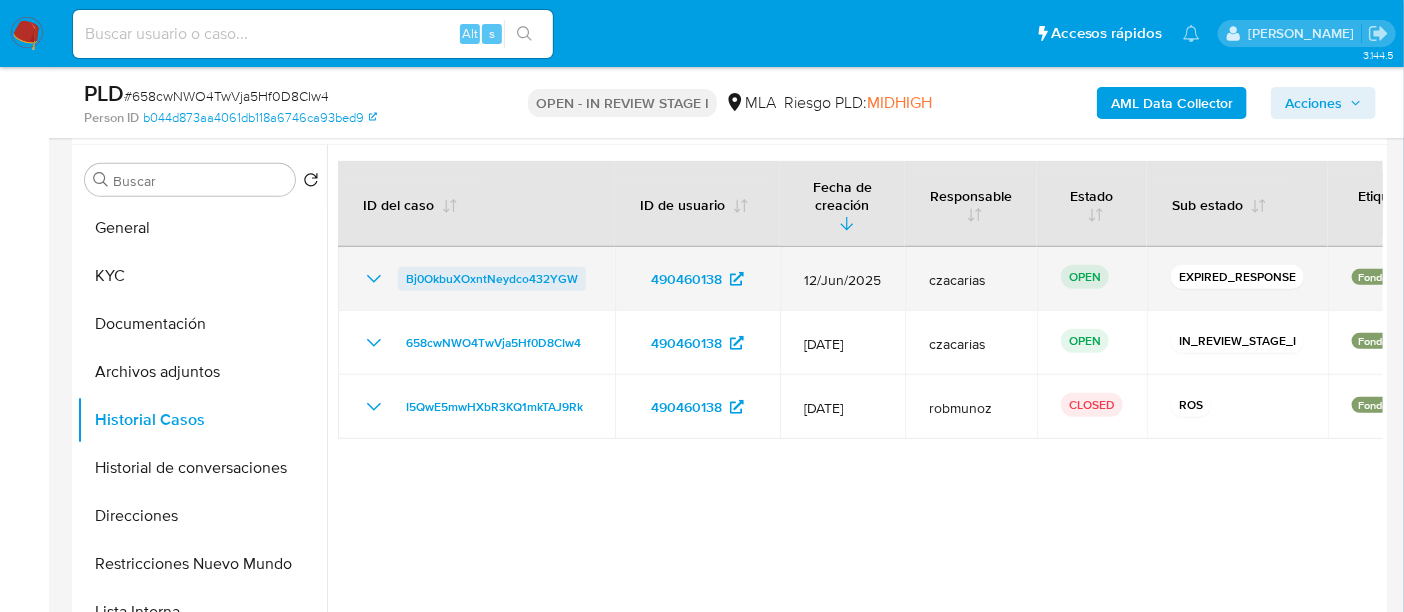 click on "Bj0OkbuXOxntNeydco432YGW" at bounding box center (492, 279) 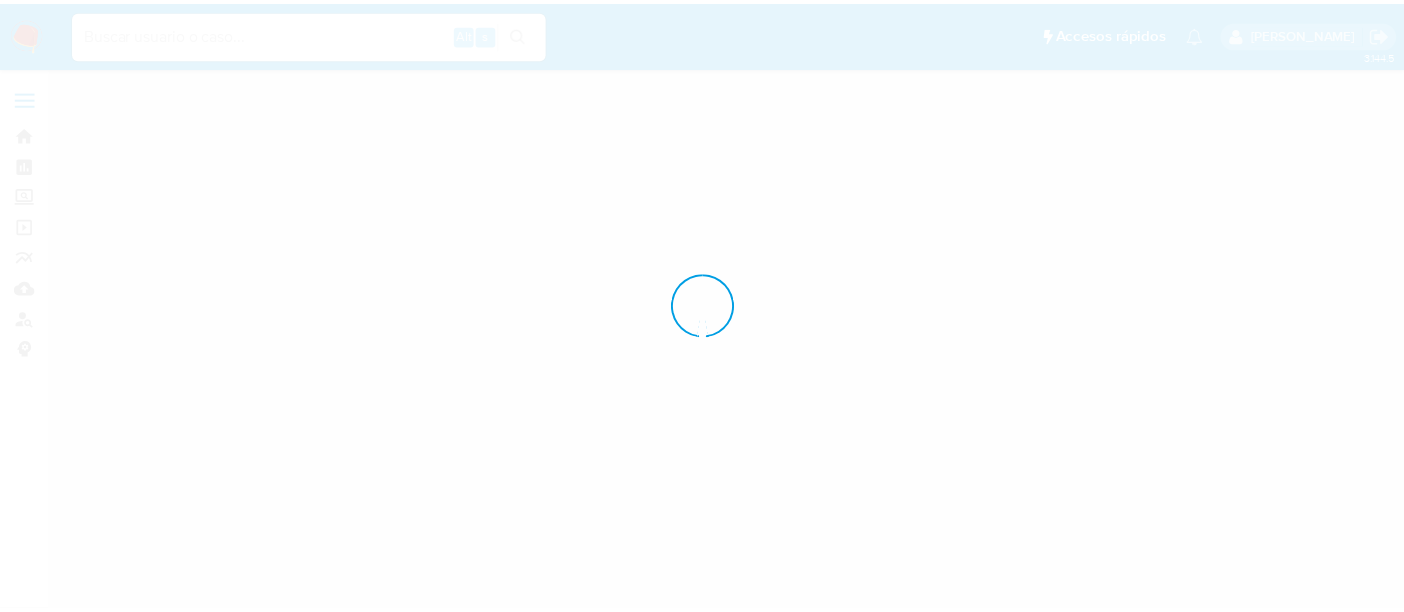scroll, scrollTop: 0, scrollLeft: 0, axis: both 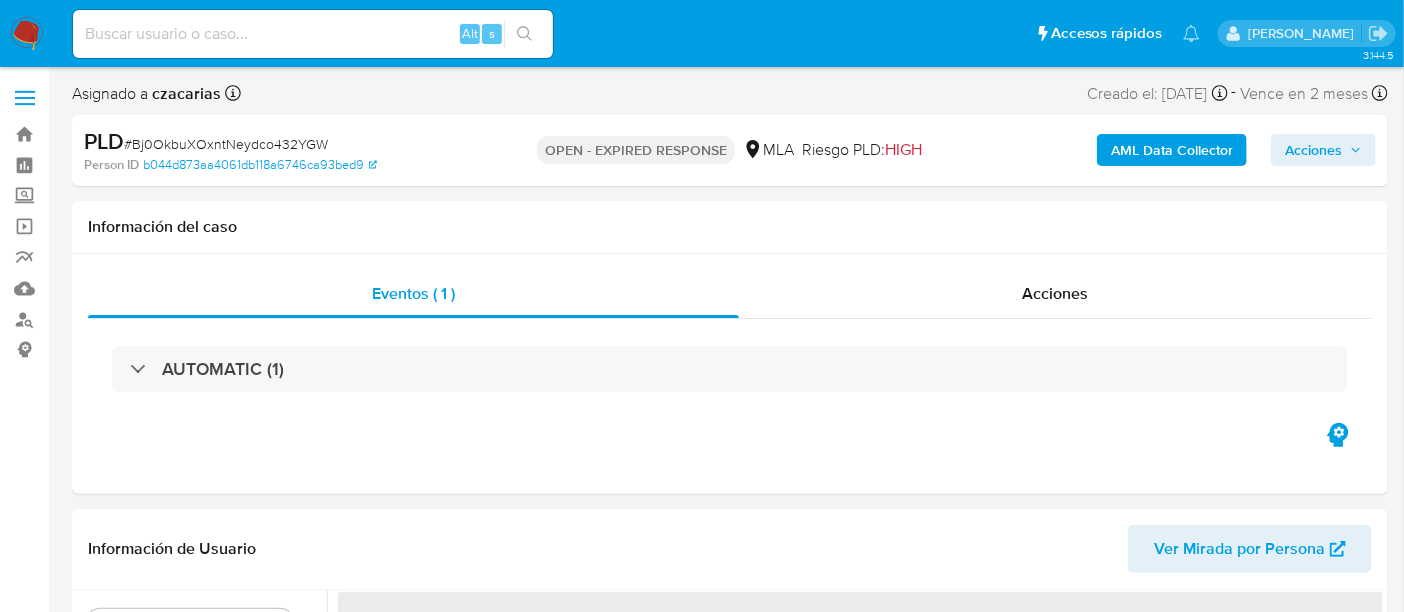 click on "# Bj0OkbuXOxntNeydco432YGW" at bounding box center [226, 144] 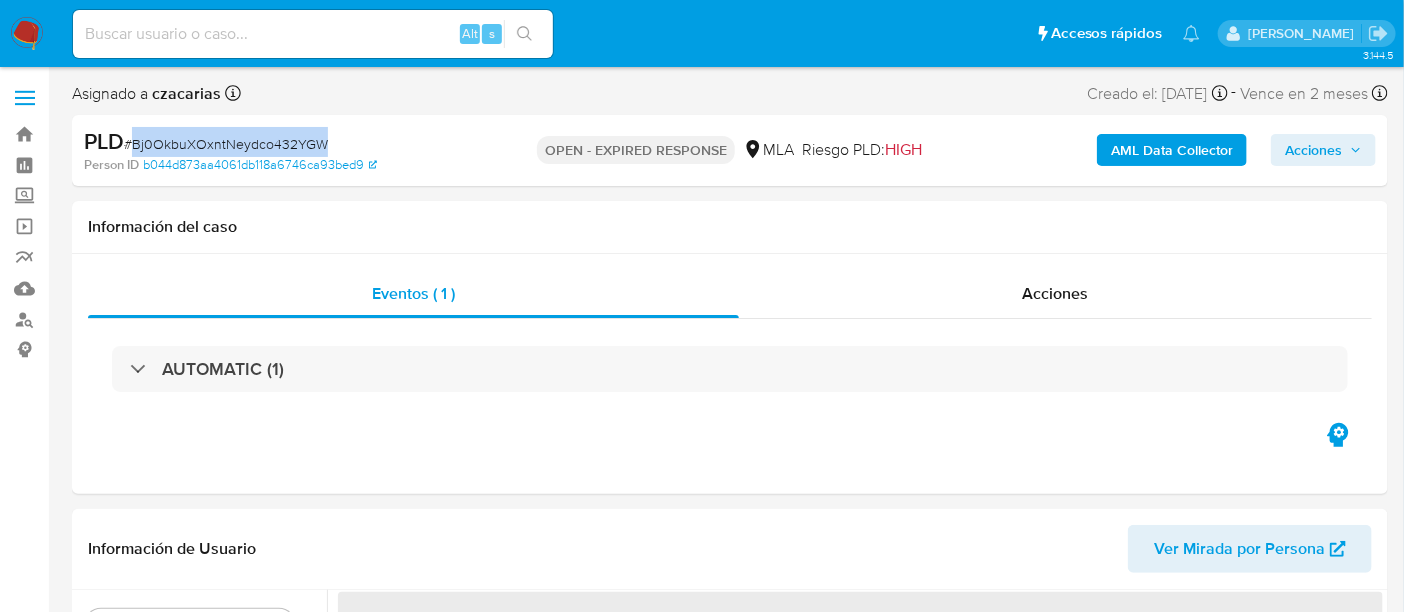 click on "# Bj0OkbuXOxntNeydco432YGW" at bounding box center (226, 144) 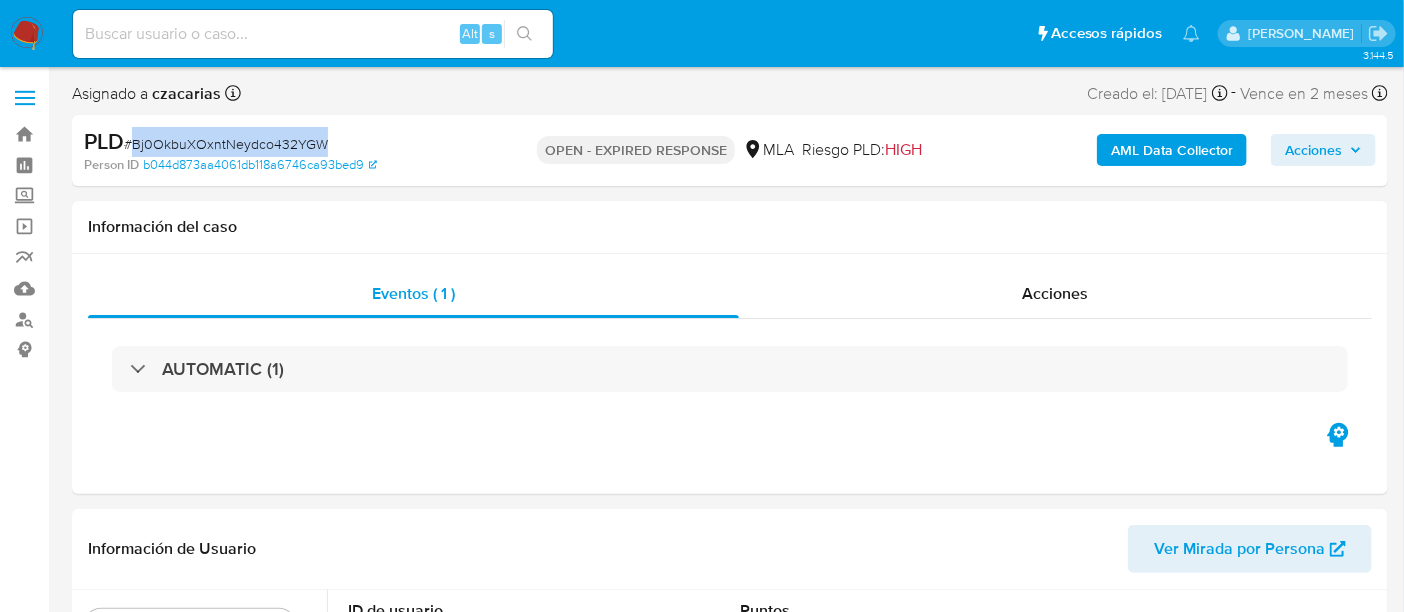 copy on "Bj0OkbuXOxntNeydco432YGW" 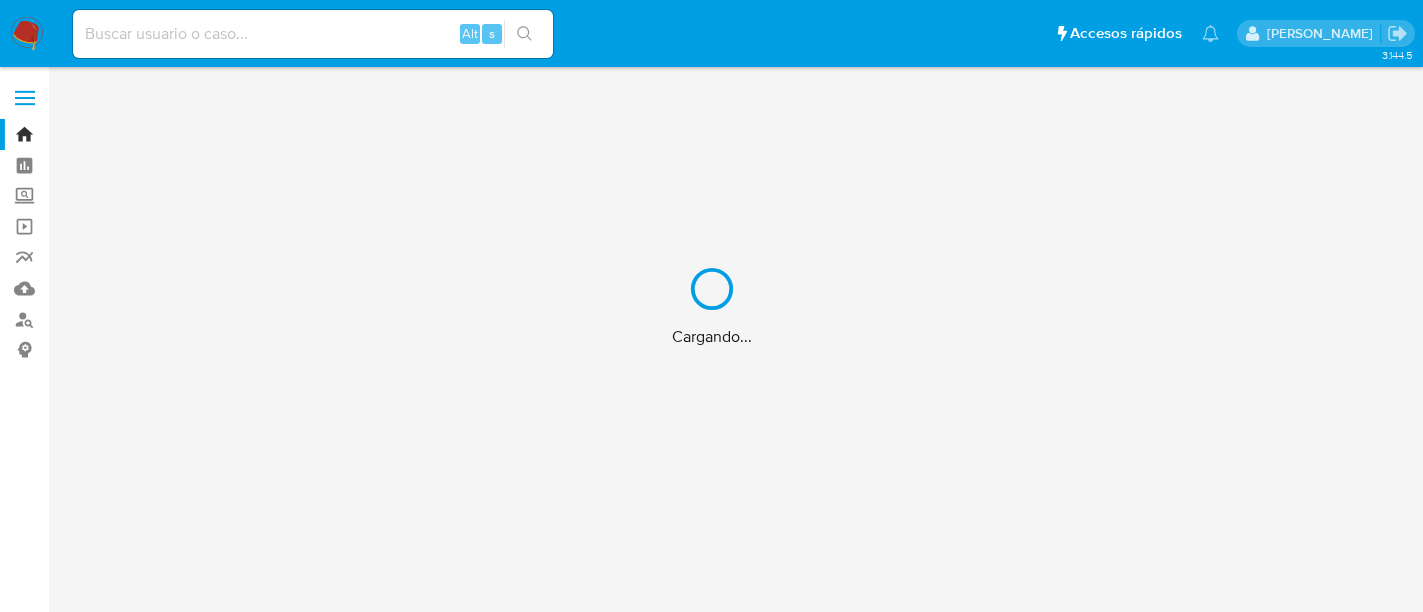 scroll, scrollTop: 0, scrollLeft: 0, axis: both 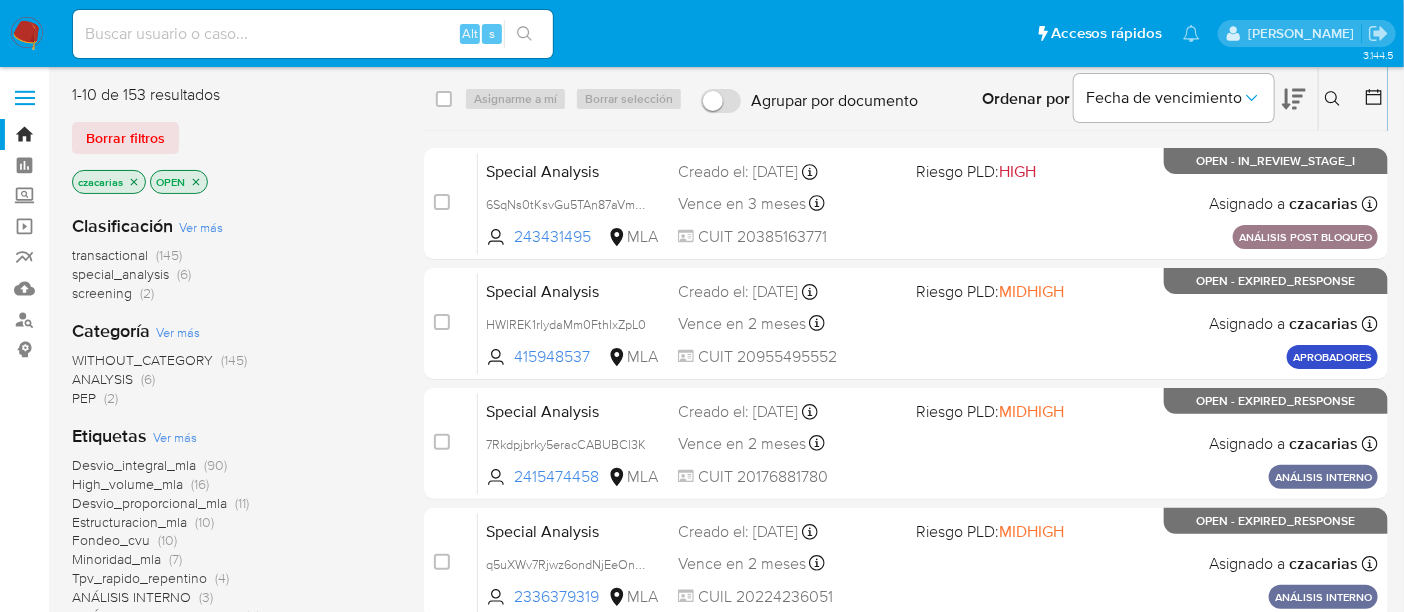 click 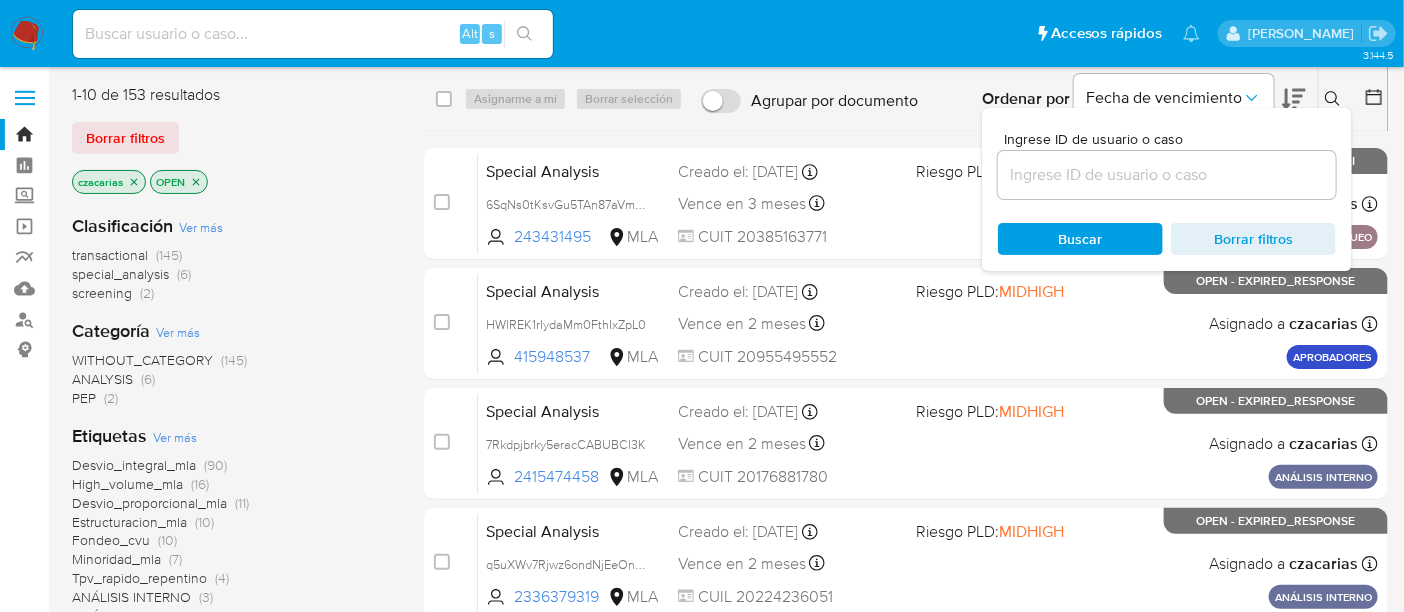 click at bounding box center (1167, 175) 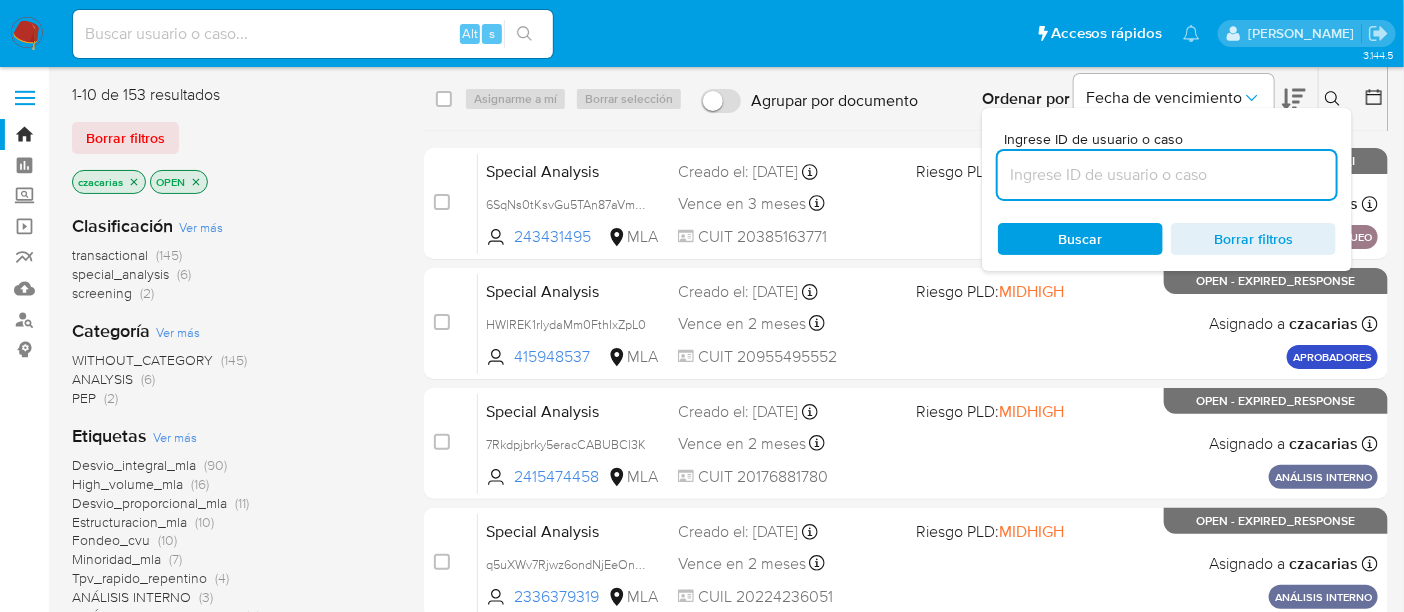 click at bounding box center (1167, 175) 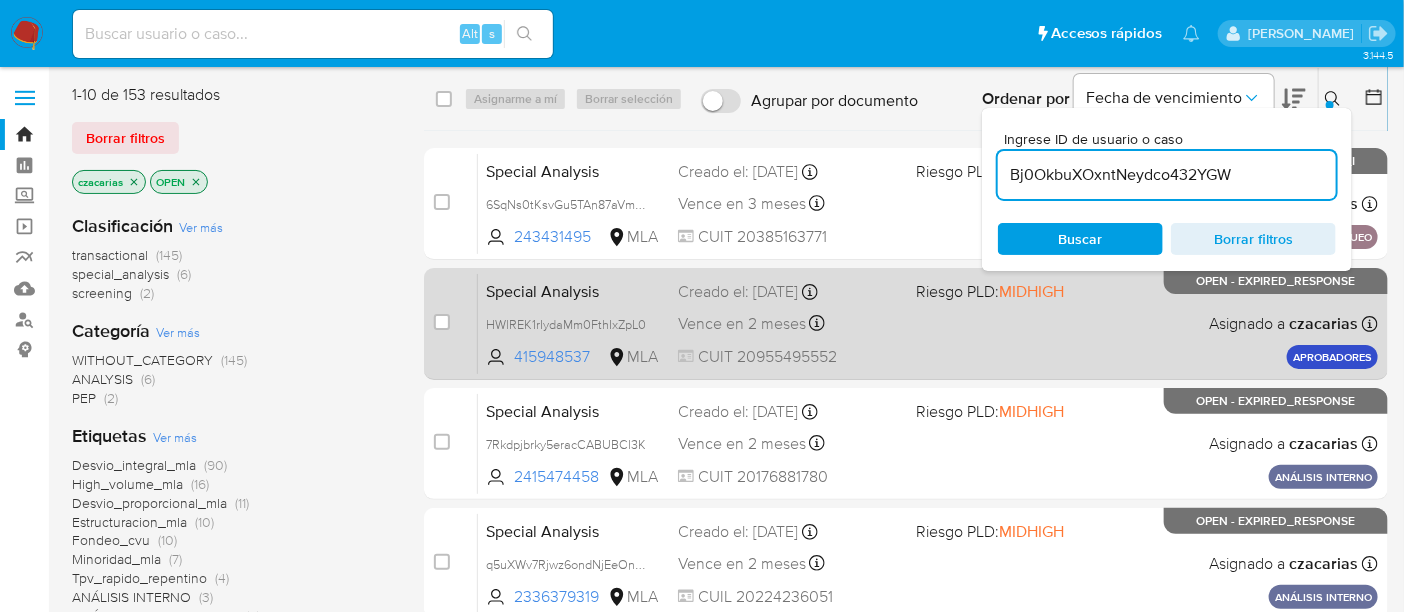 type on "Bj0OkbuXOxntNeydco432YGW" 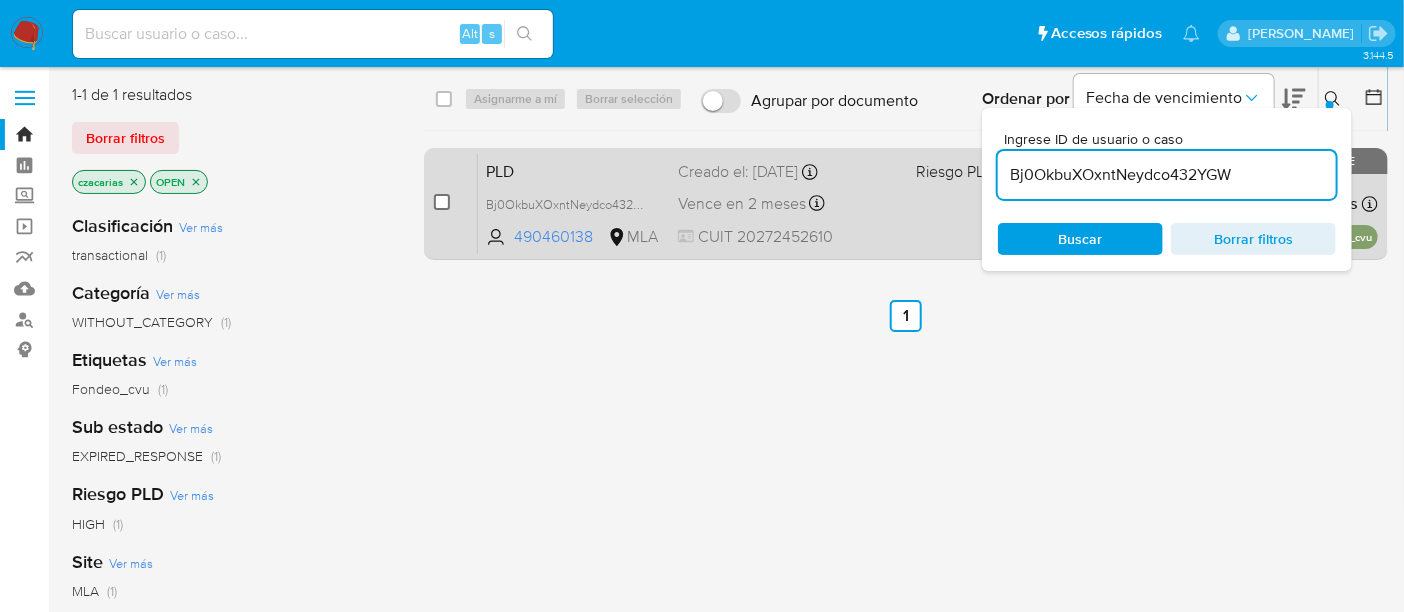 click at bounding box center (442, 202) 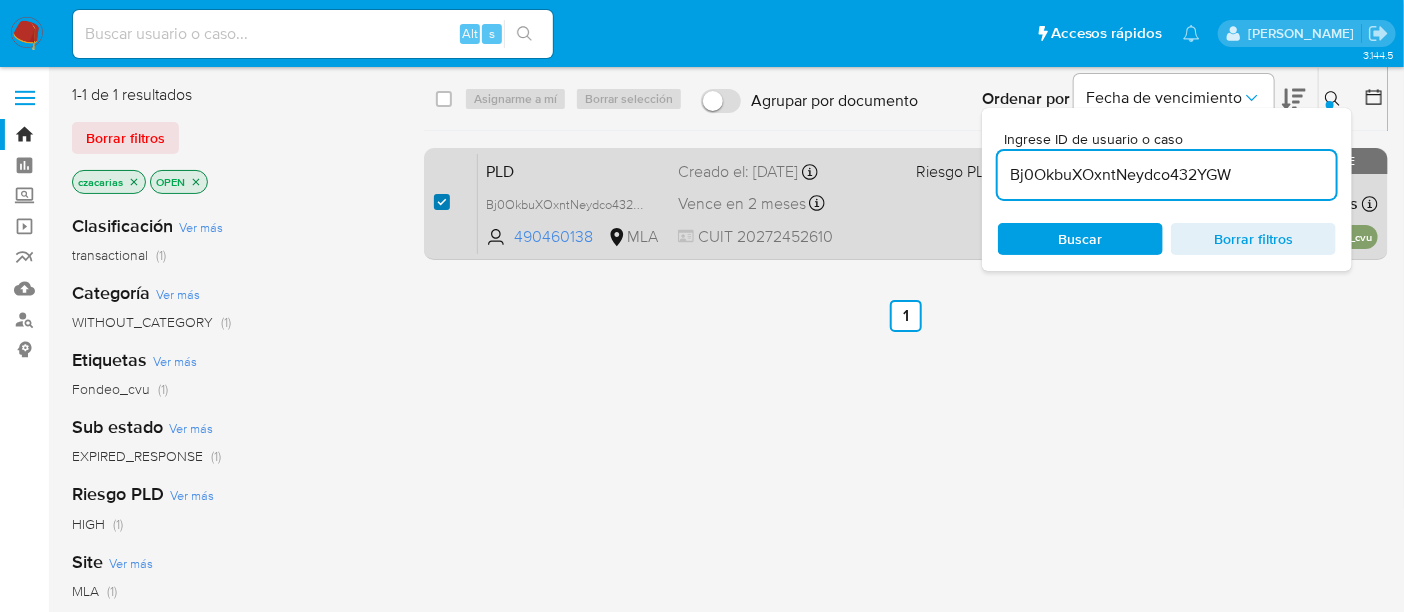checkbox on "true" 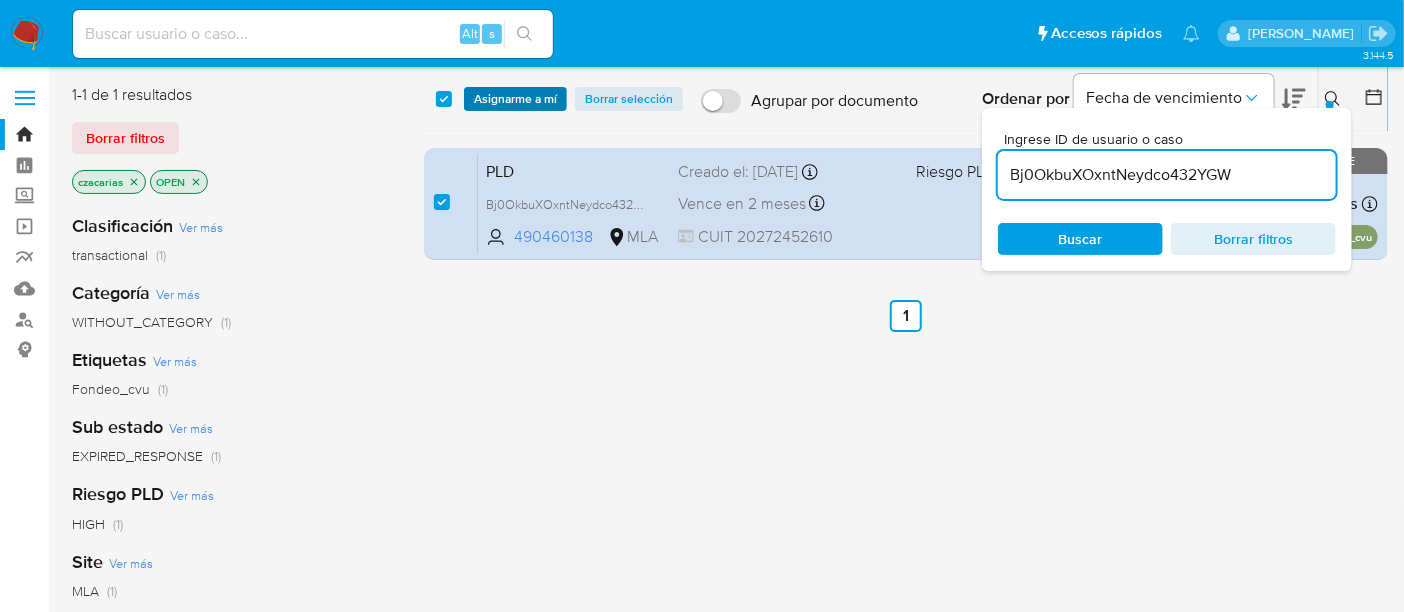 click on "Asignarme a mí" at bounding box center [515, 99] 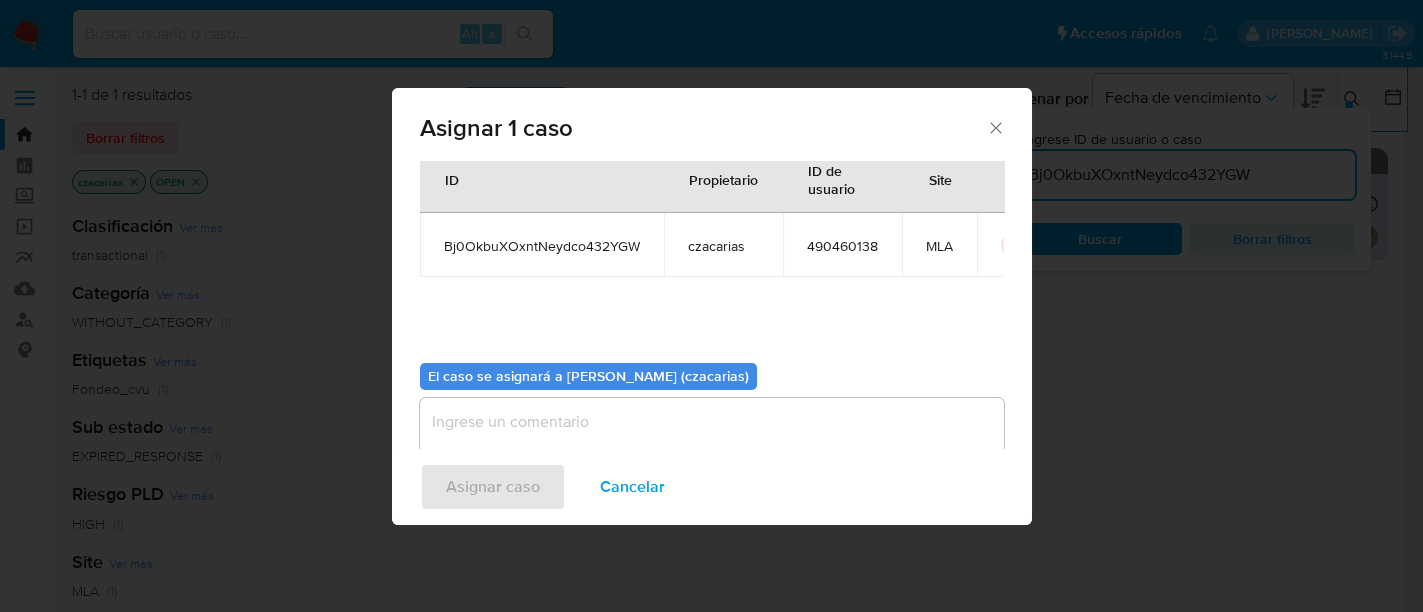 scroll, scrollTop: 102, scrollLeft: 0, axis: vertical 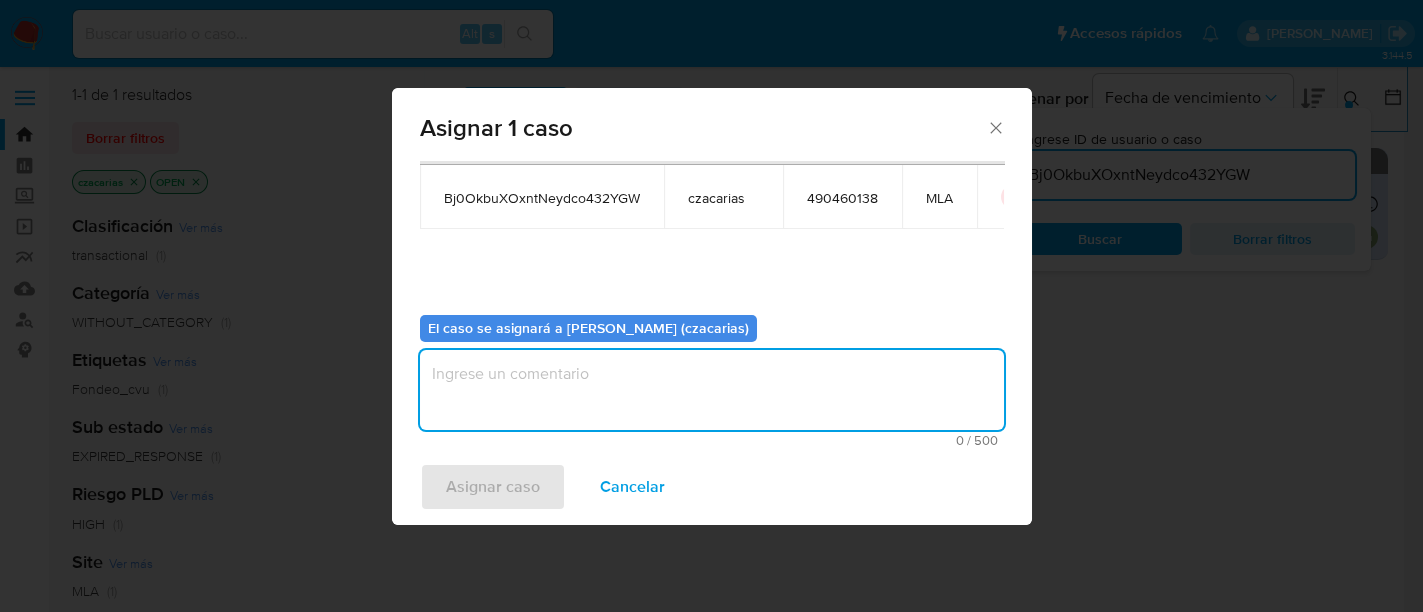click at bounding box center [712, 390] 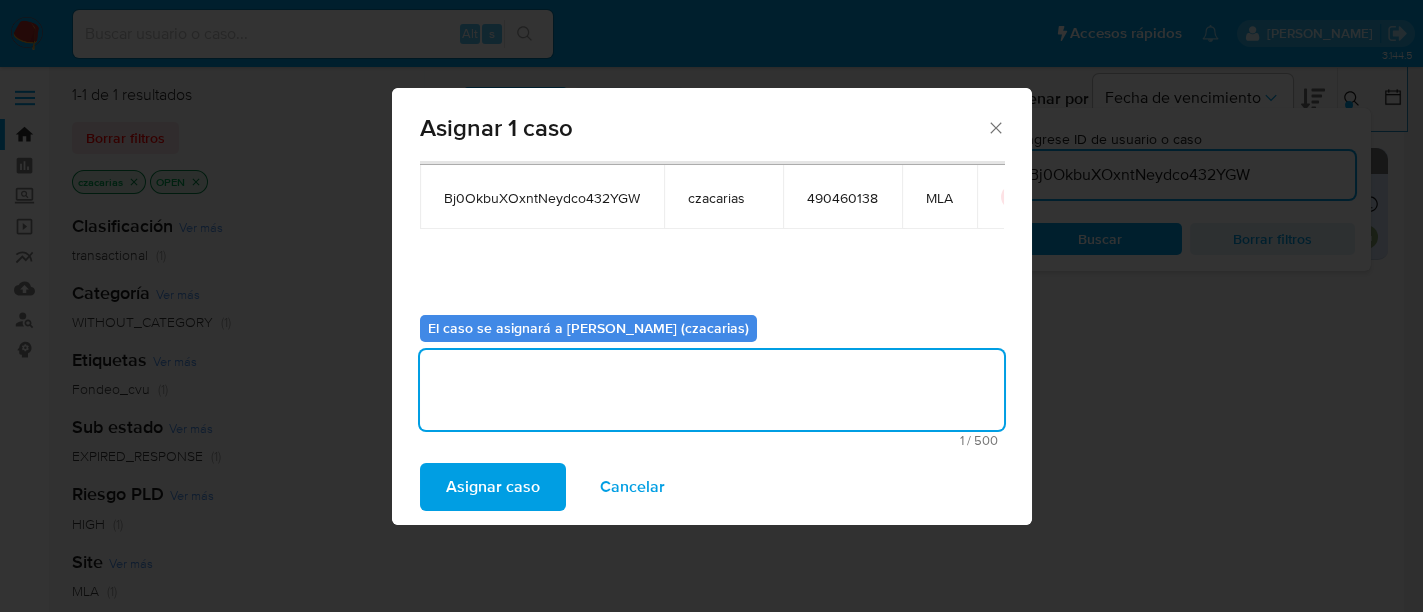 click on "Asignar 1 caso Casos a asignar: ID Propietario ID de usuario Site Bj0OkbuXOxntNeydco432YGW czacarias 490460138 MLA     El caso se asignará a
[PERSON_NAME] (czacarias)   1 / 500 499 caracteres restantes Asignar caso Cancelar" at bounding box center [711, 306] 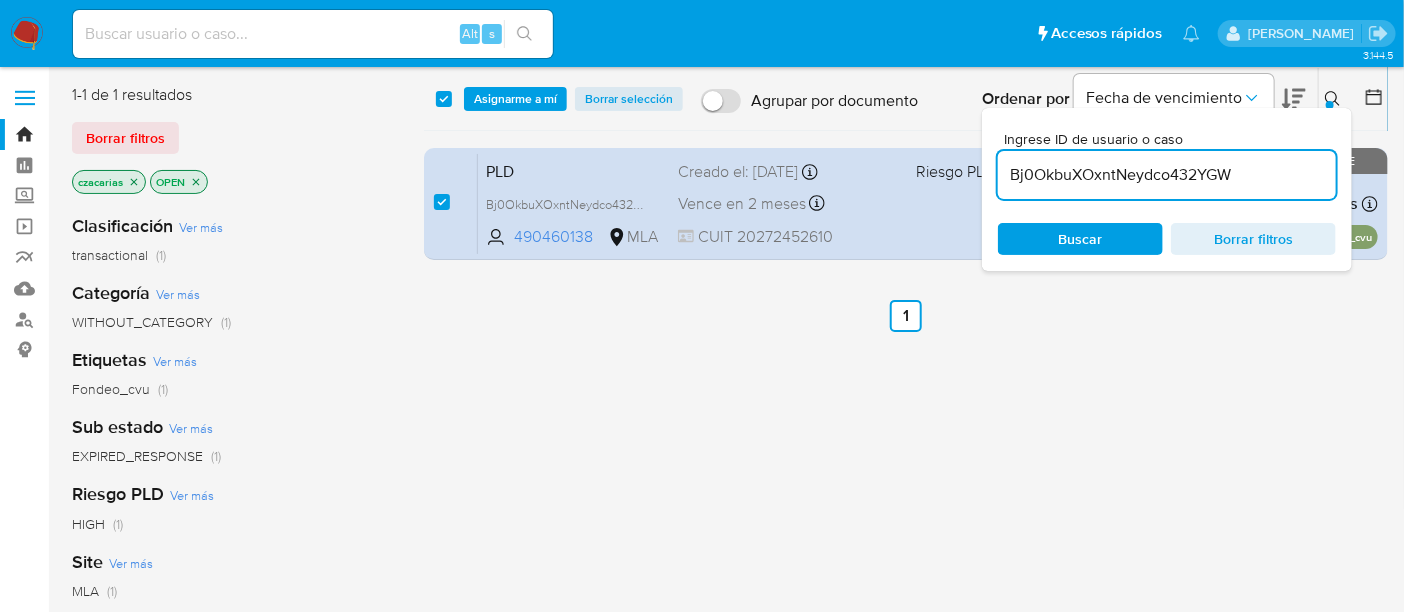 click on "select-all-cases-checkbox Asignarme a mí Borrar selección Agrupar por documento Ordenar por Fecha de vencimiento   No es posible ordenar los resultados mientras se encuentren agrupados. Ingrese ID de usuario o caso Bj0OkbuXOxntNeydco432YGW Buscar Borrar filtros" at bounding box center (906, 99) 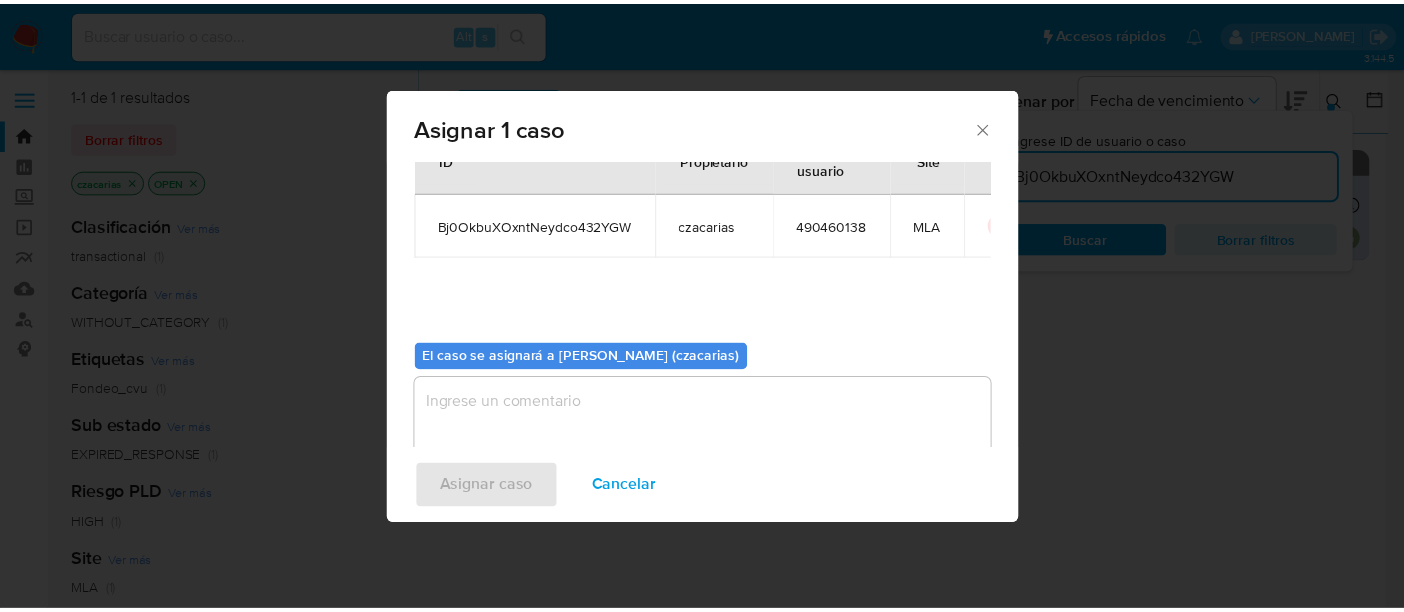 scroll, scrollTop: 102, scrollLeft: 0, axis: vertical 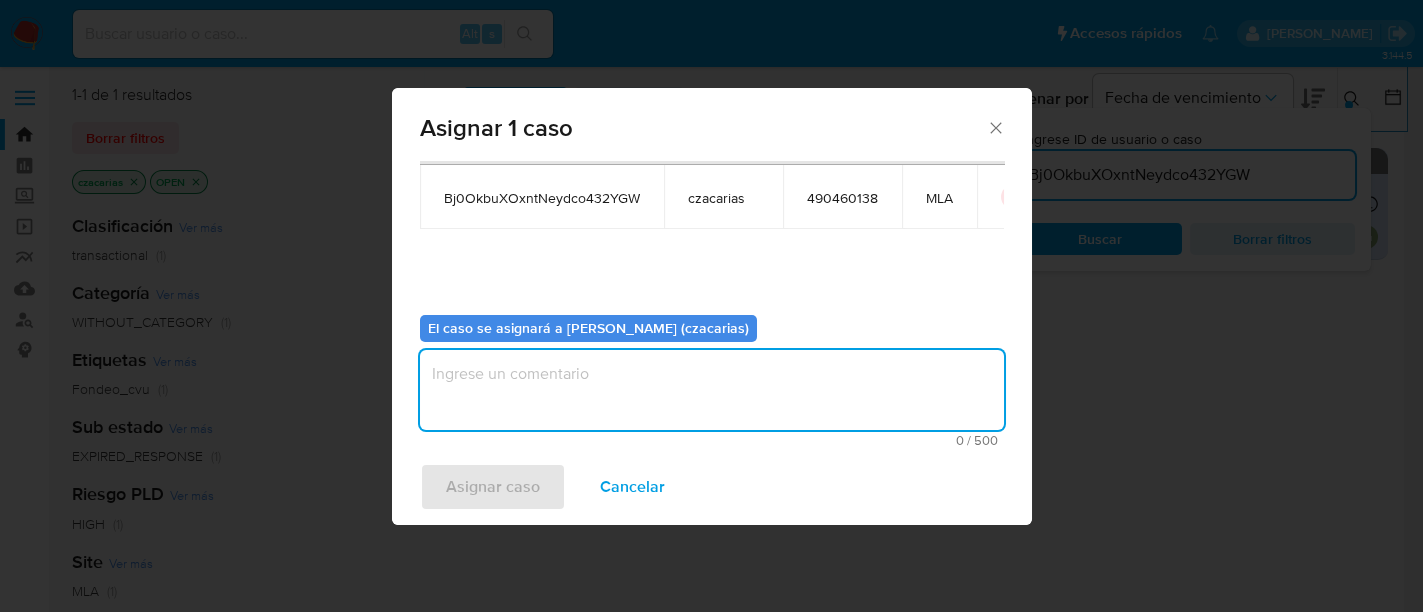 click at bounding box center [712, 390] 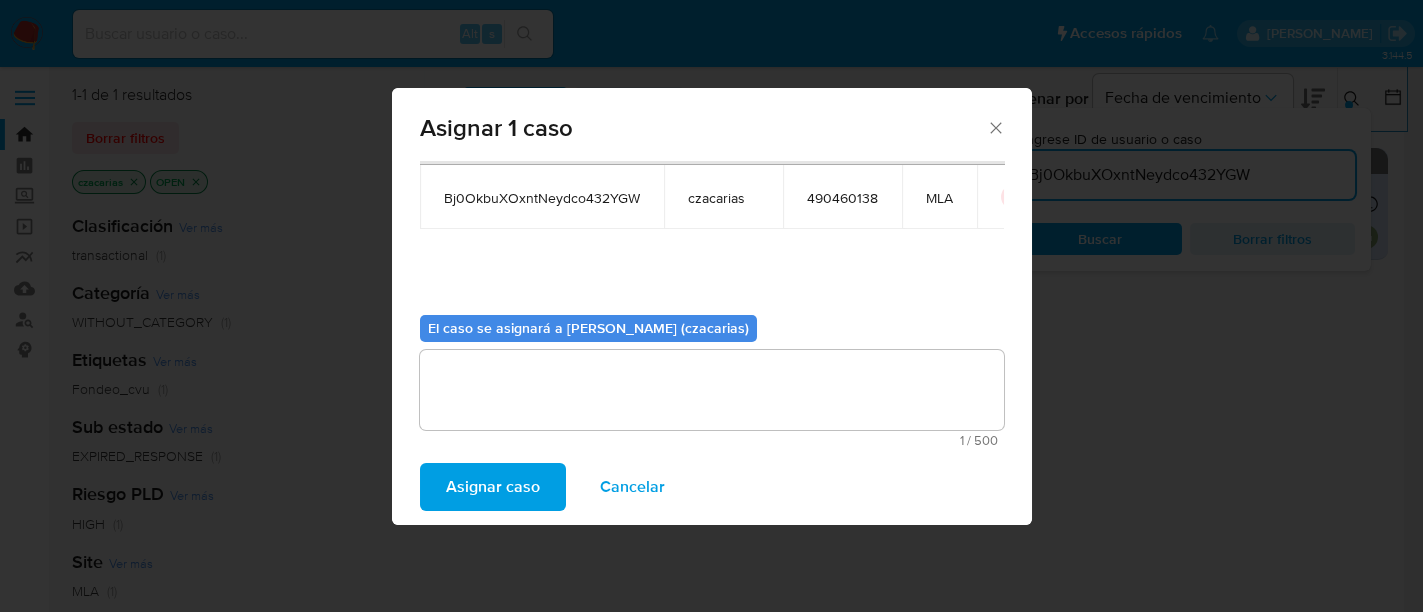 click on "Asignar caso" at bounding box center (493, 487) 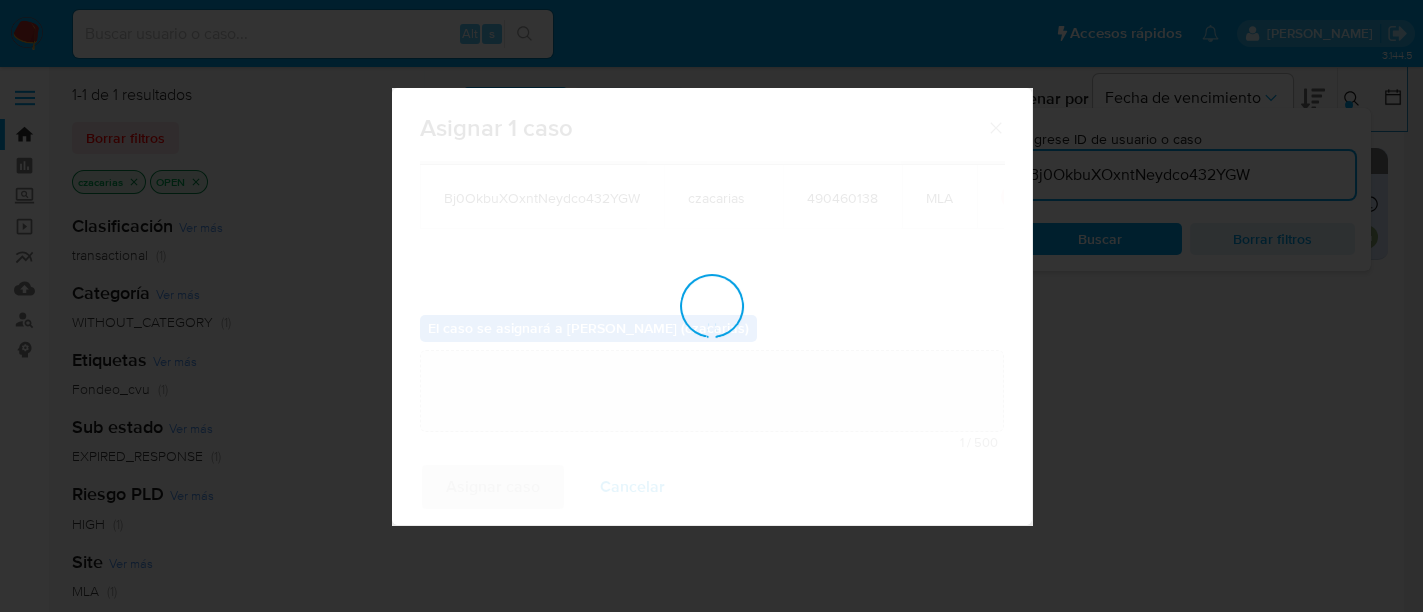 type 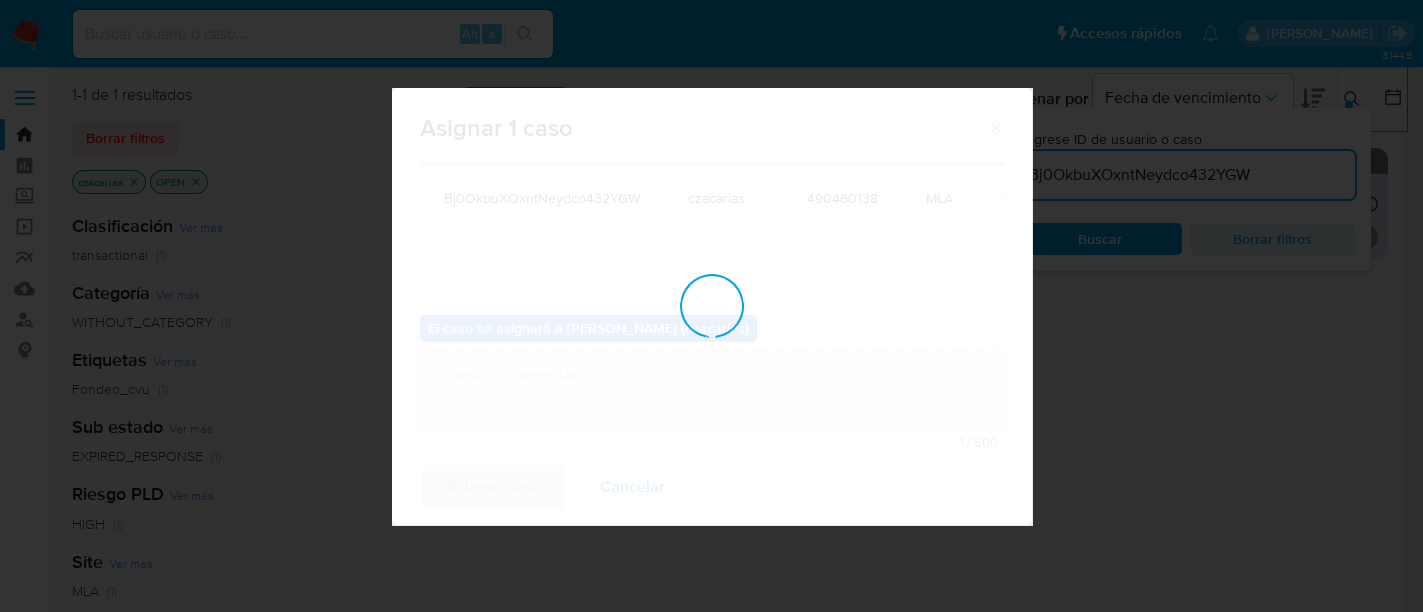 checkbox on "false" 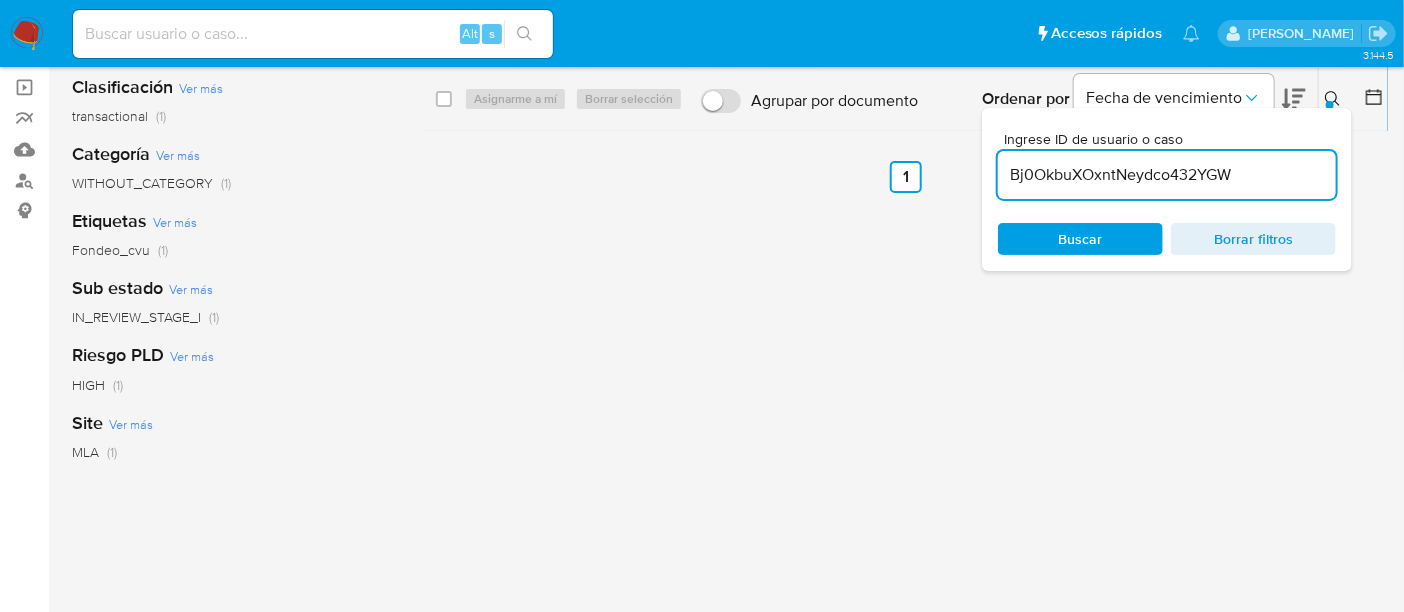 scroll, scrollTop: 374, scrollLeft: 0, axis: vertical 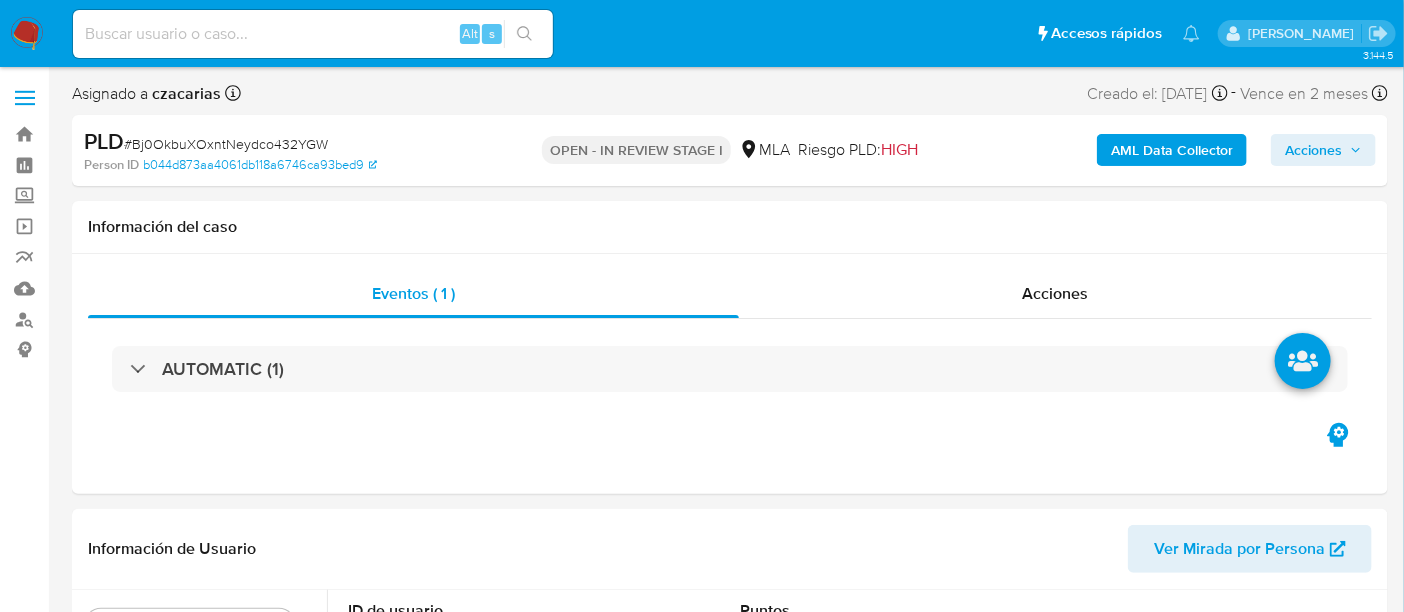 select on "10" 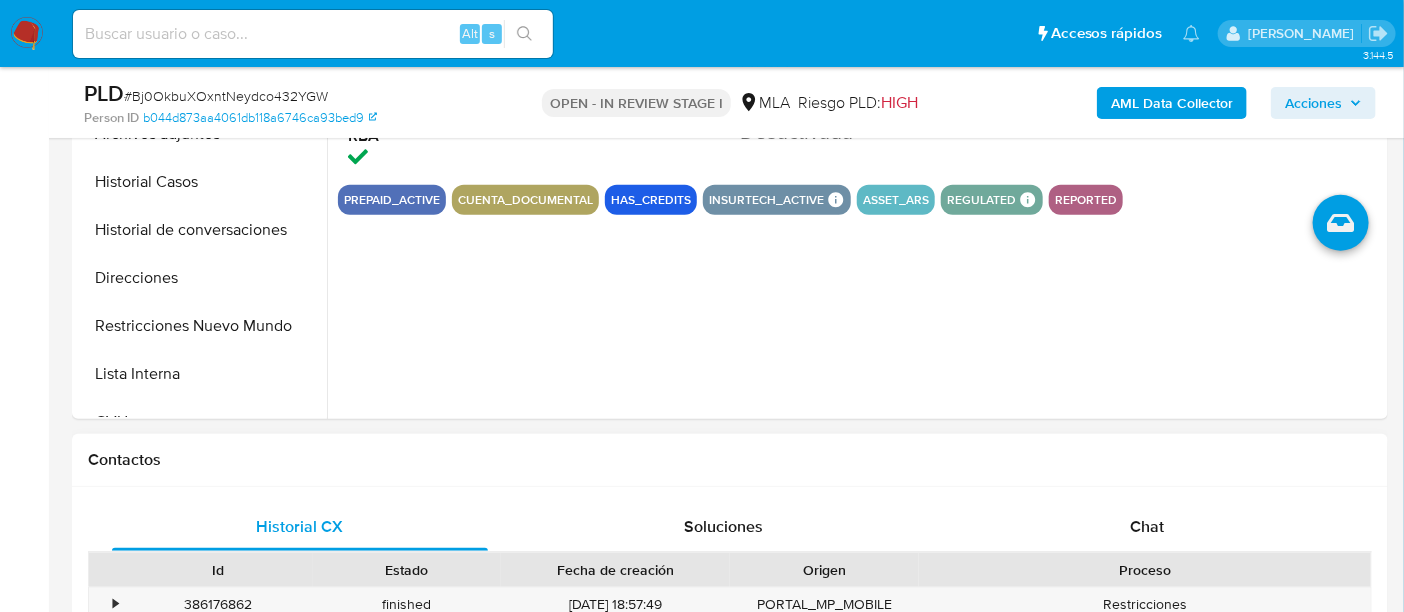 scroll, scrollTop: 750, scrollLeft: 0, axis: vertical 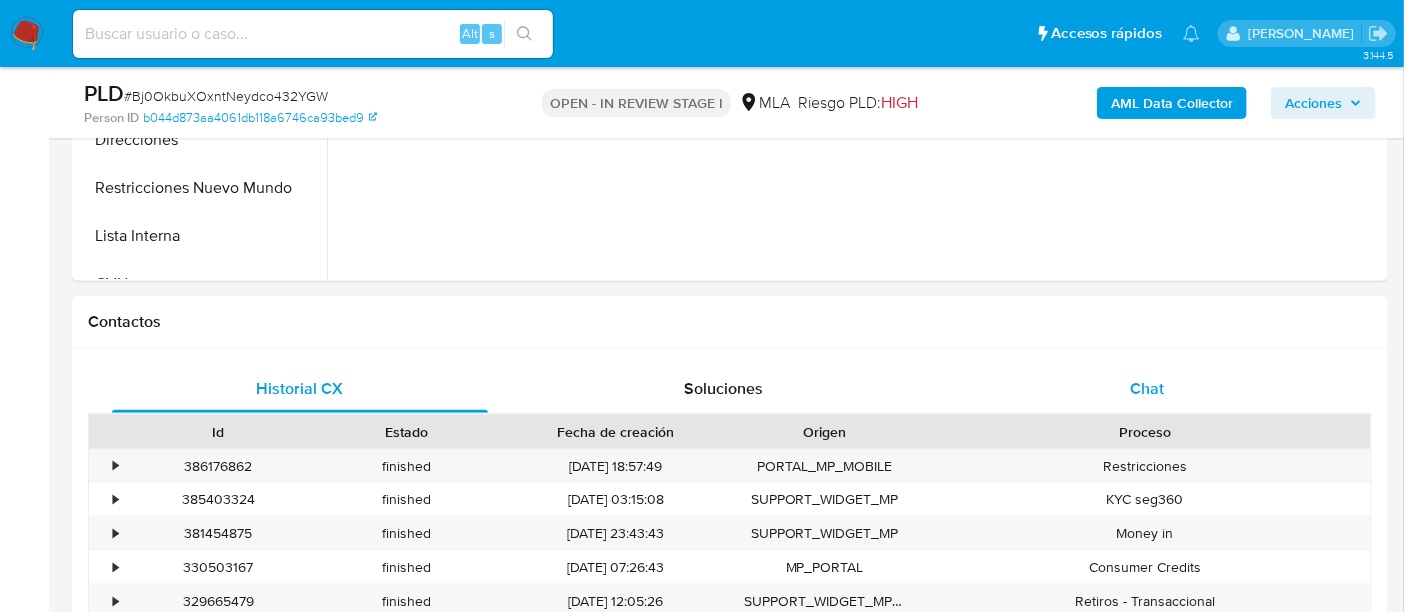 click on "Chat" at bounding box center (1147, 389) 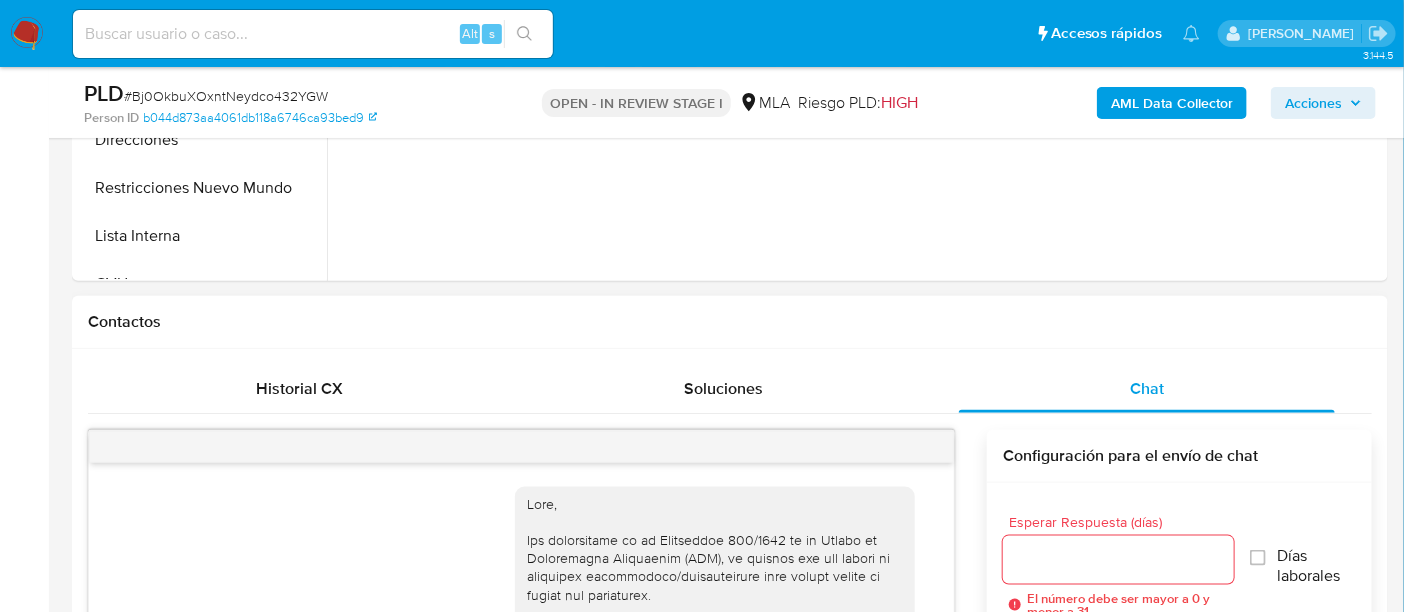 scroll, scrollTop: 2634, scrollLeft: 0, axis: vertical 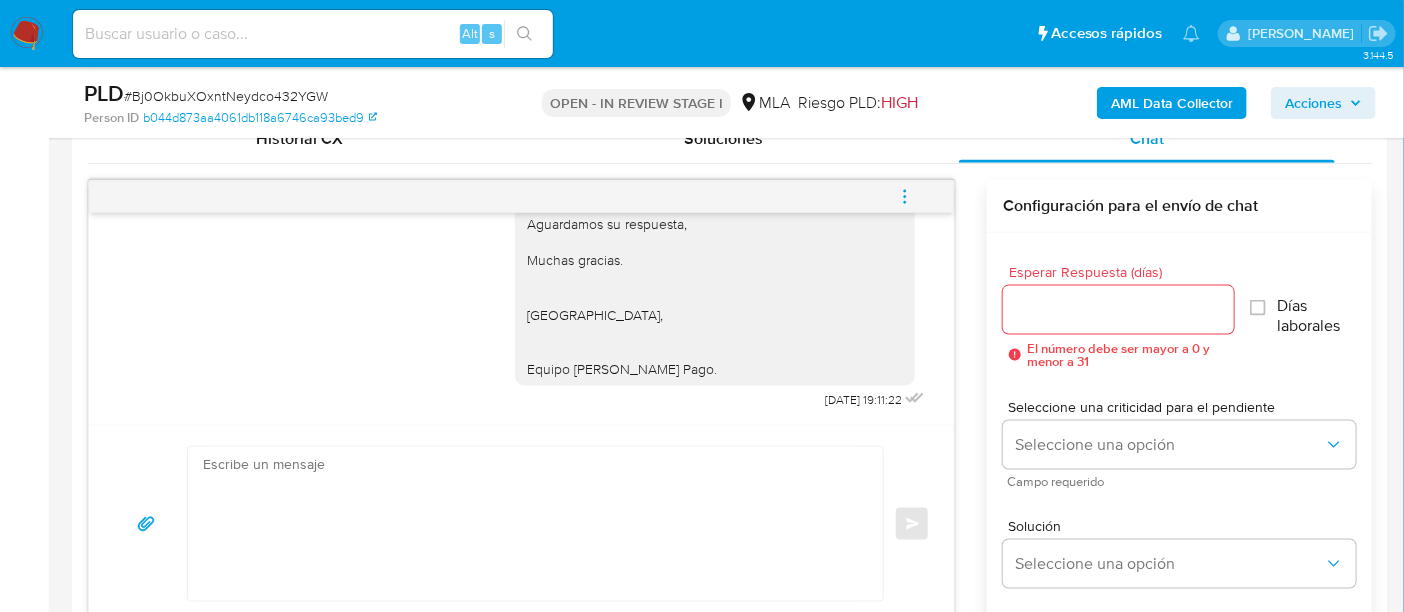 click at bounding box center [905, 197] 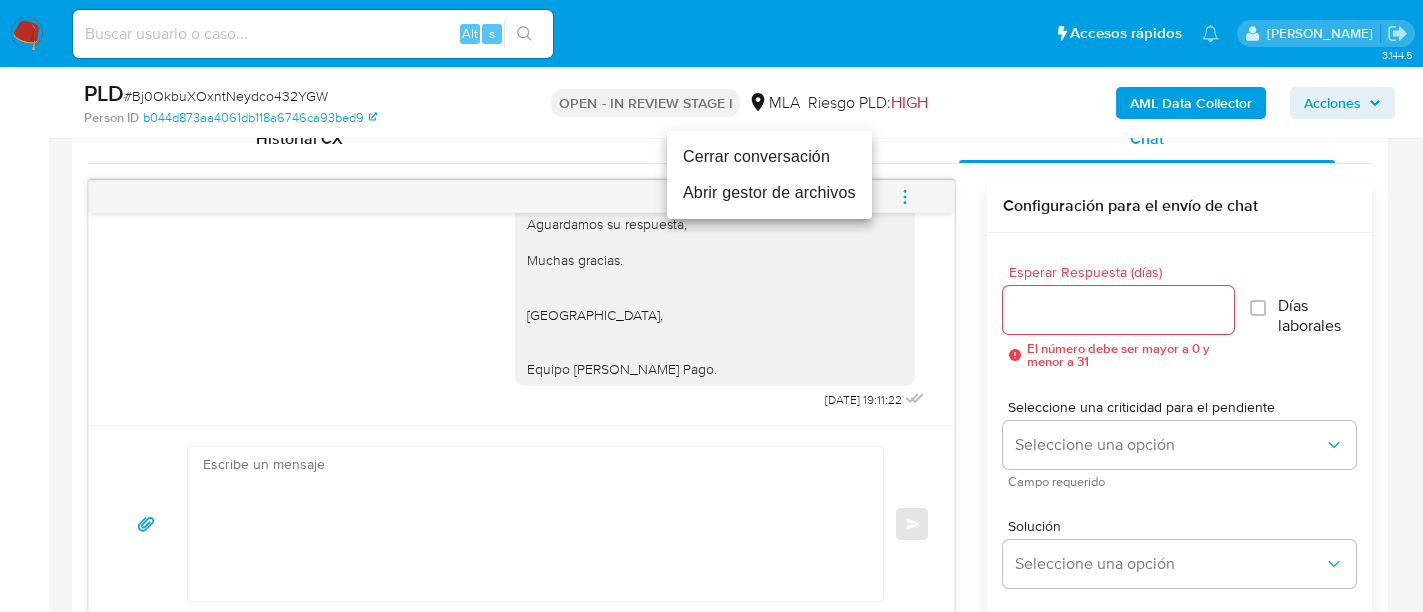 click on "Cerrar conversación" at bounding box center (769, 157) 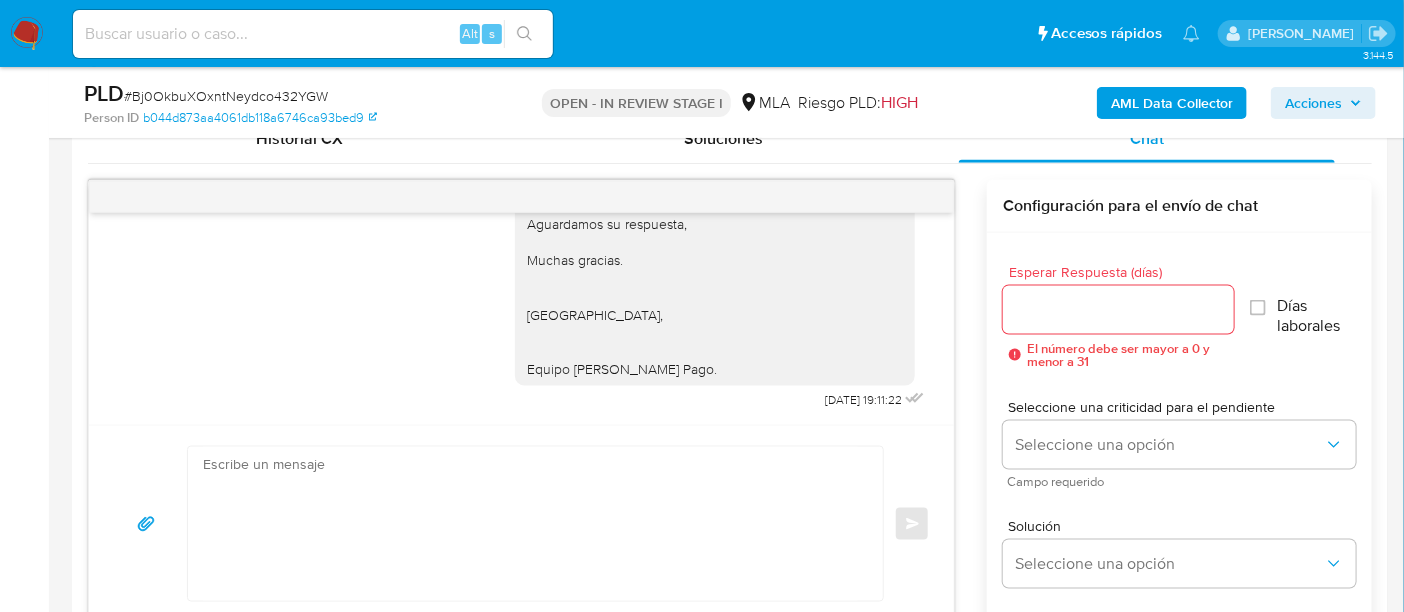 click on "# Bj0OkbuXOxntNeydco432YGW" at bounding box center [226, 96] 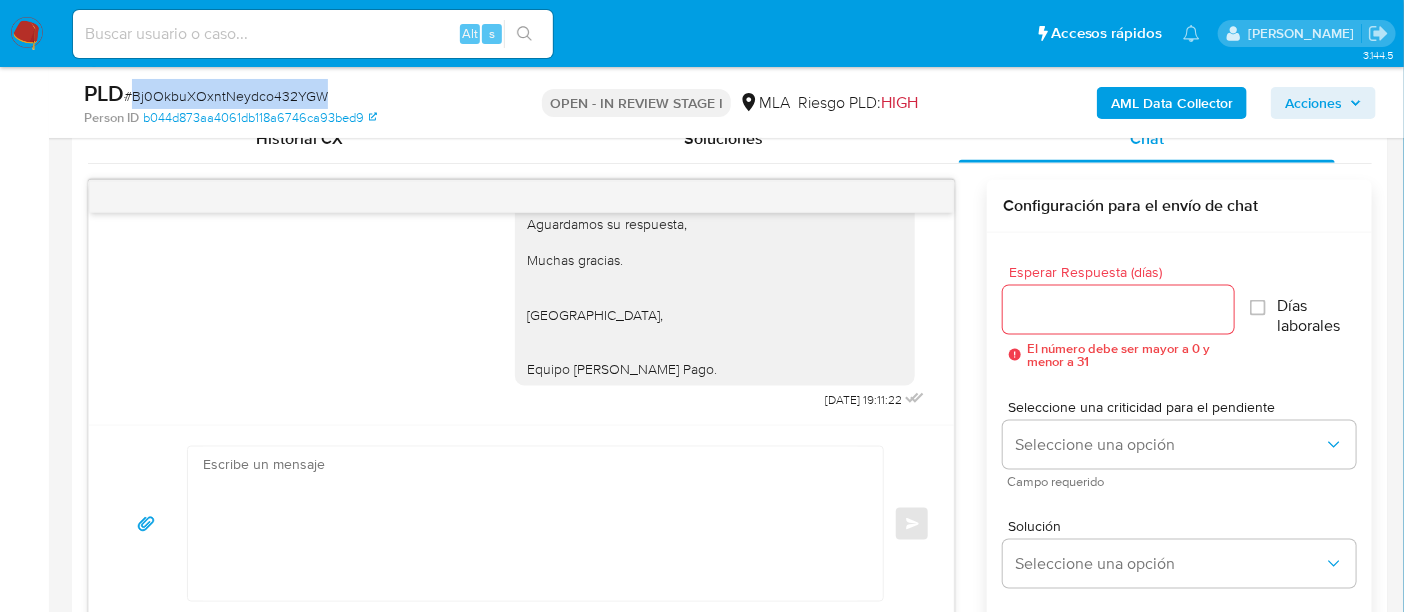 click on "# Bj0OkbuXOxntNeydco432YGW" at bounding box center (226, 96) 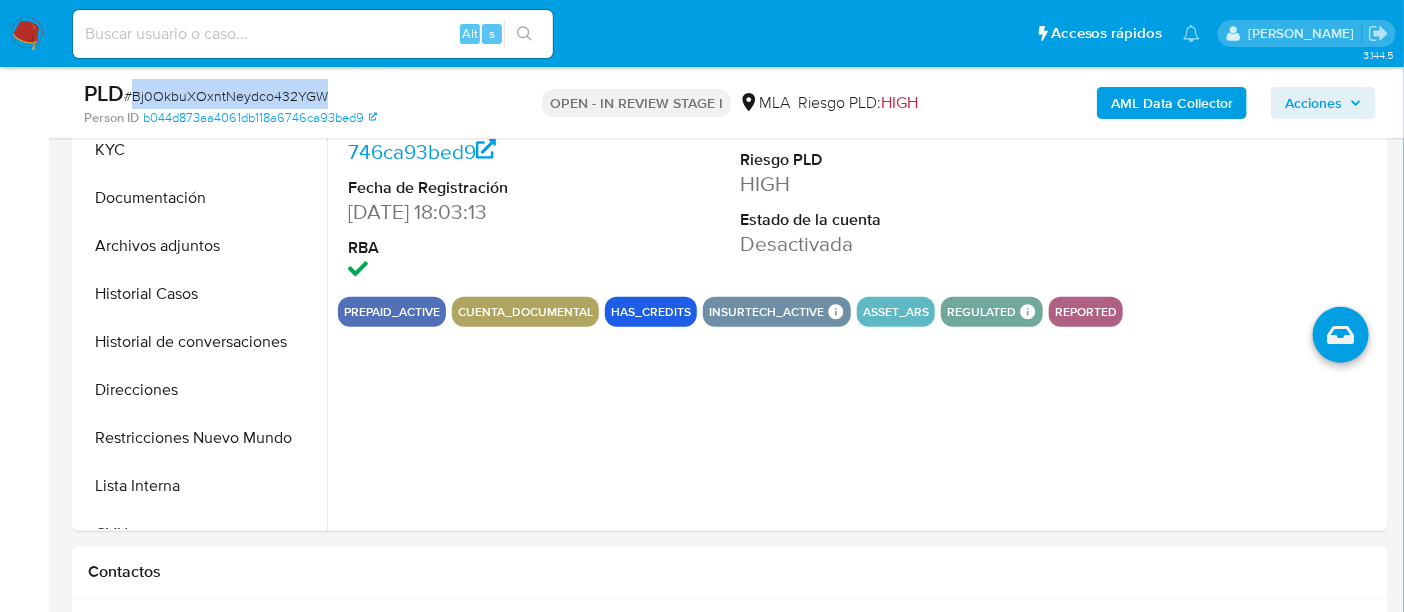 scroll, scrollTop: 374, scrollLeft: 0, axis: vertical 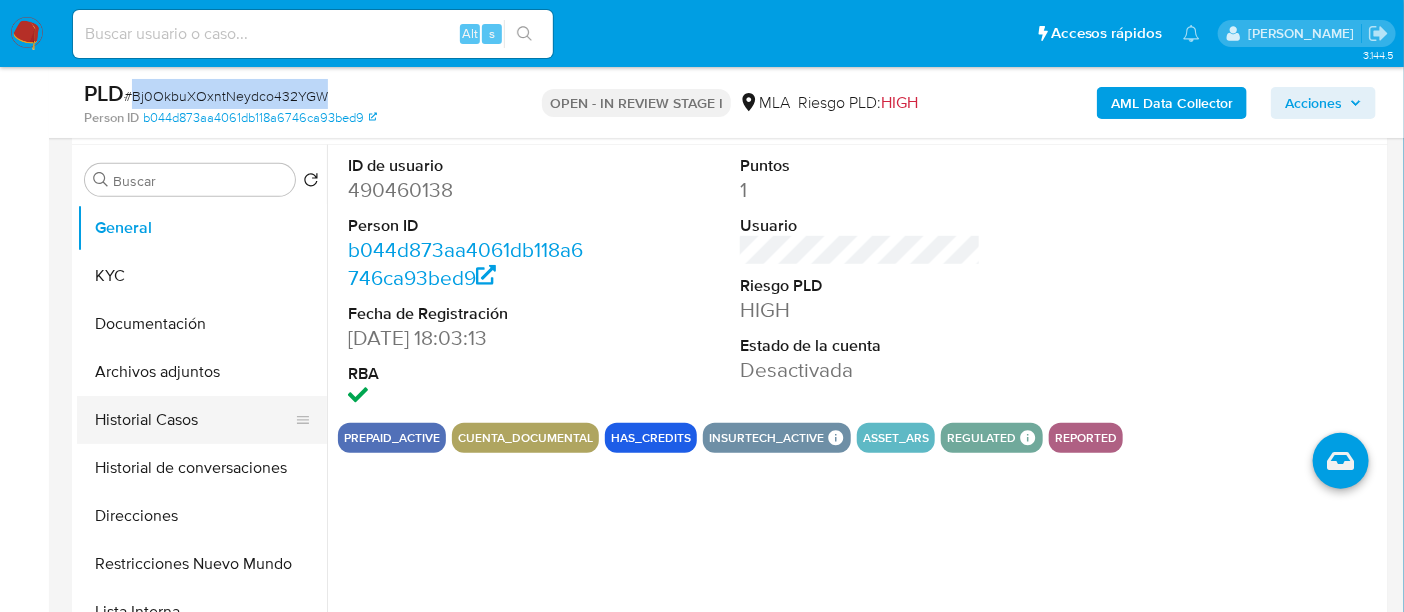 click on "Historial Casos" at bounding box center (194, 420) 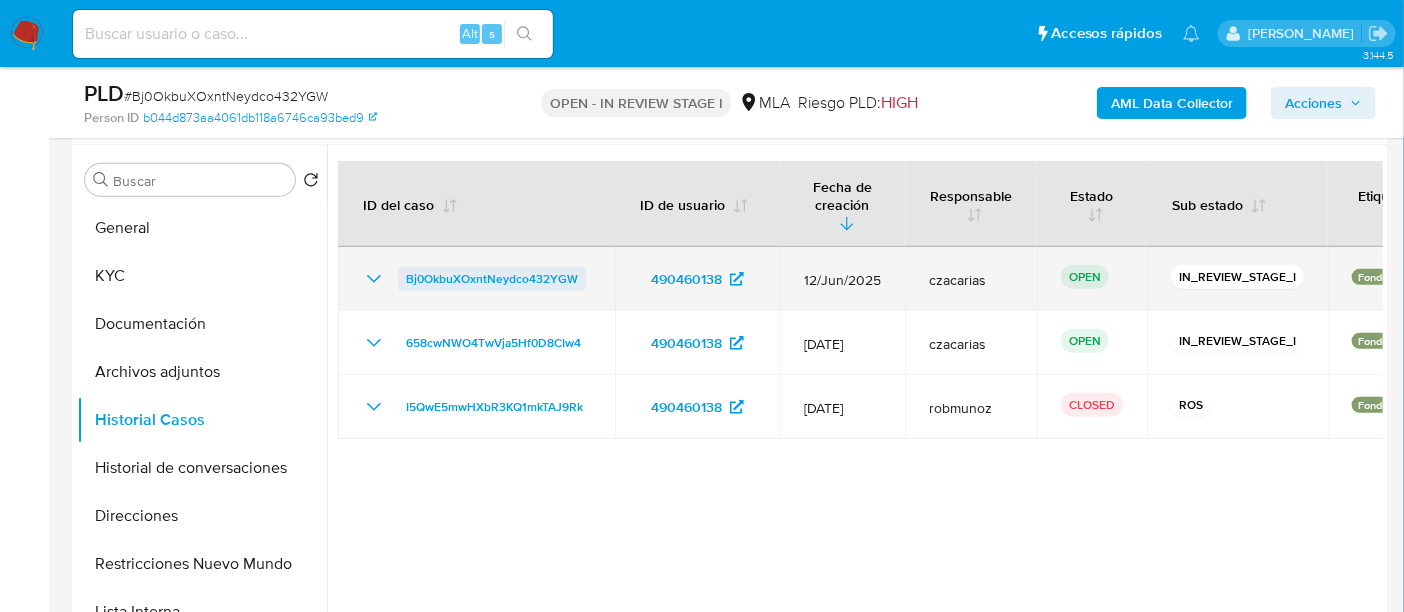 drag, startPoint x: 608, startPoint y: 265, endPoint x: 408, endPoint y: 255, distance: 200.24985 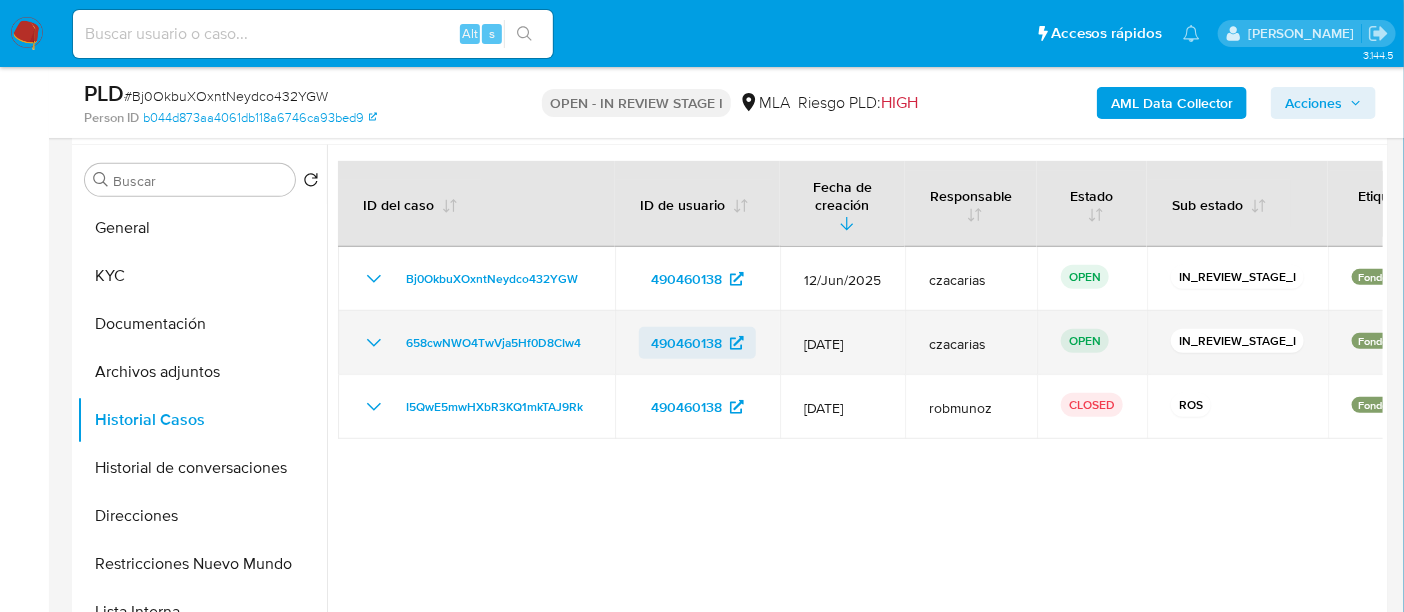 drag, startPoint x: 423, startPoint y: 242, endPoint x: 642, endPoint y: 337, distance: 238.7174 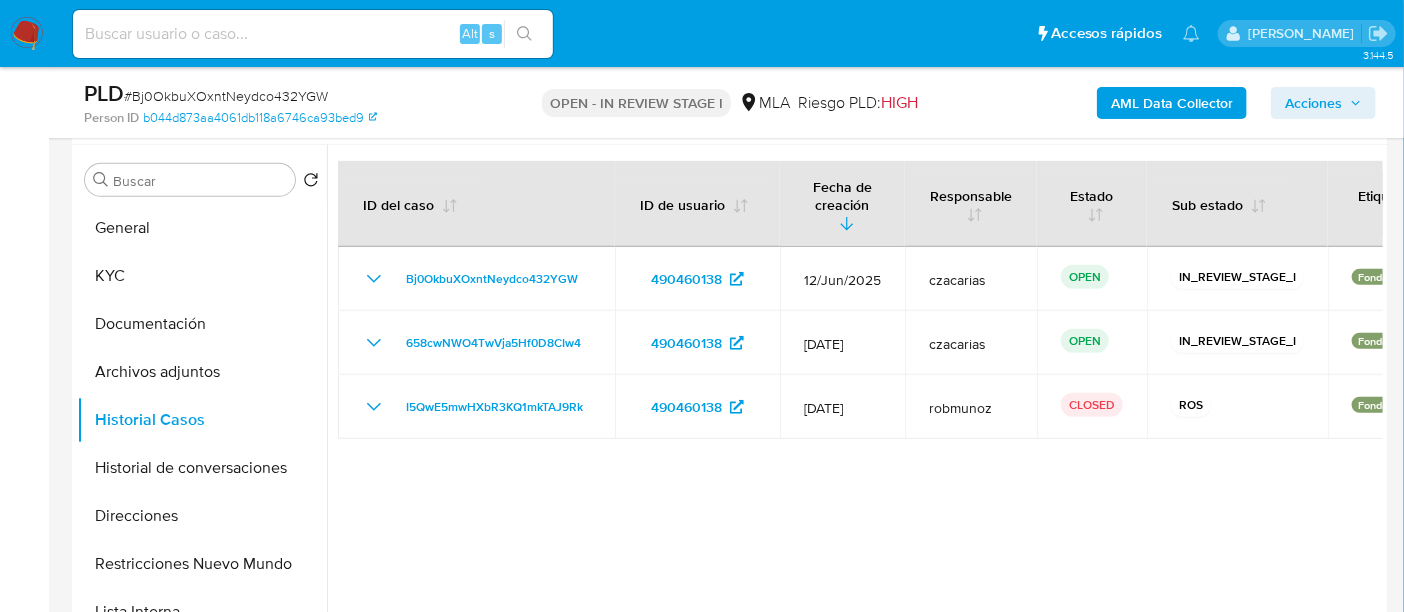 click at bounding box center (855, 401) 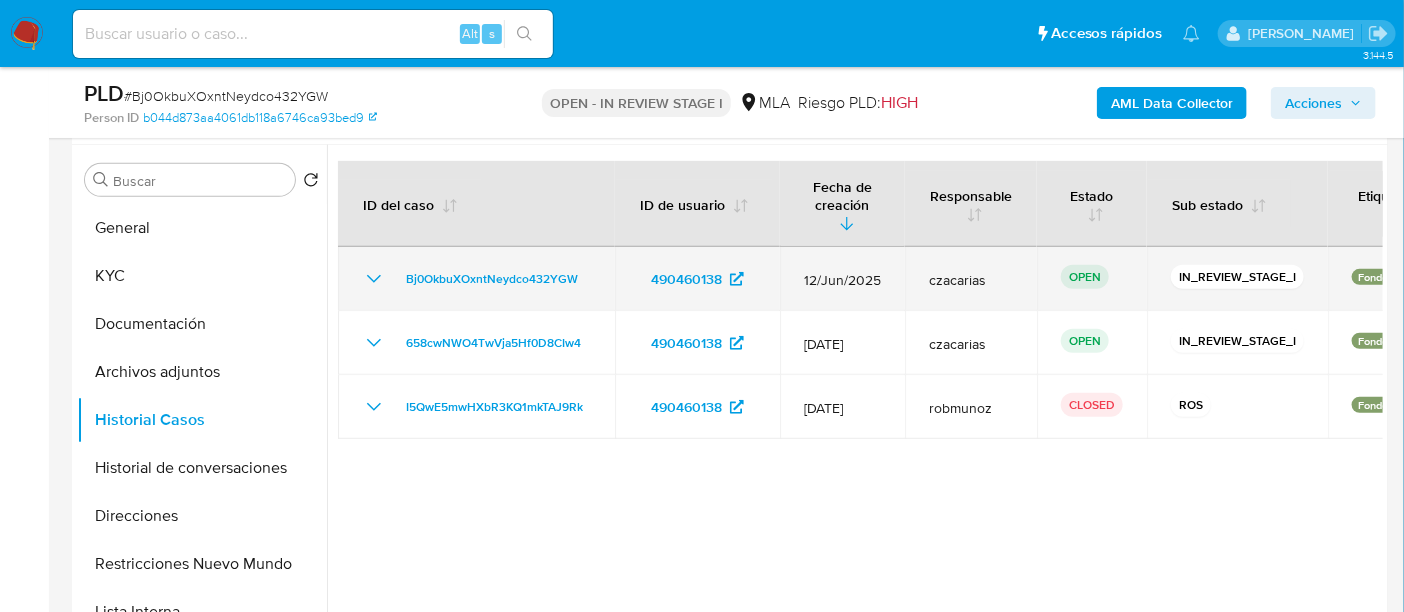 drag, startPoint x: 602, startPoint y: 265, endPoint x: 390, endPoint y: 280, distance: 212.53 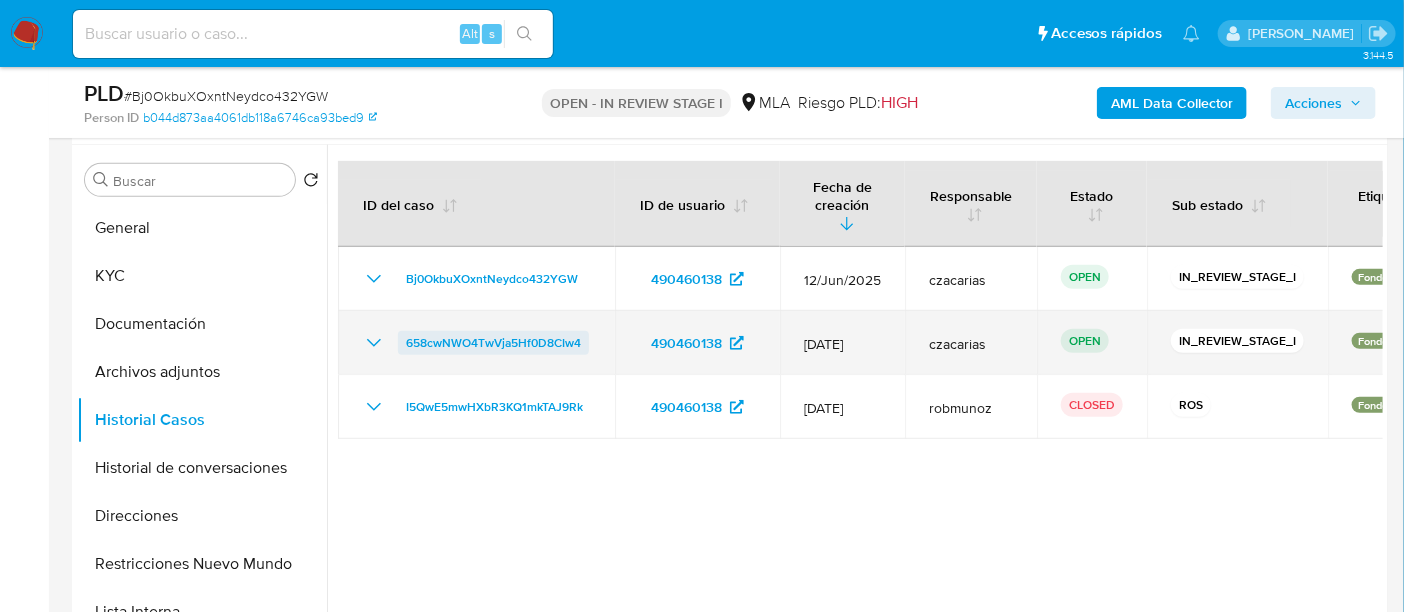drag, startPoint x: 380, startPoint y: 315, endPoint x: 560, endPoint y: 326, distance: 180.3358 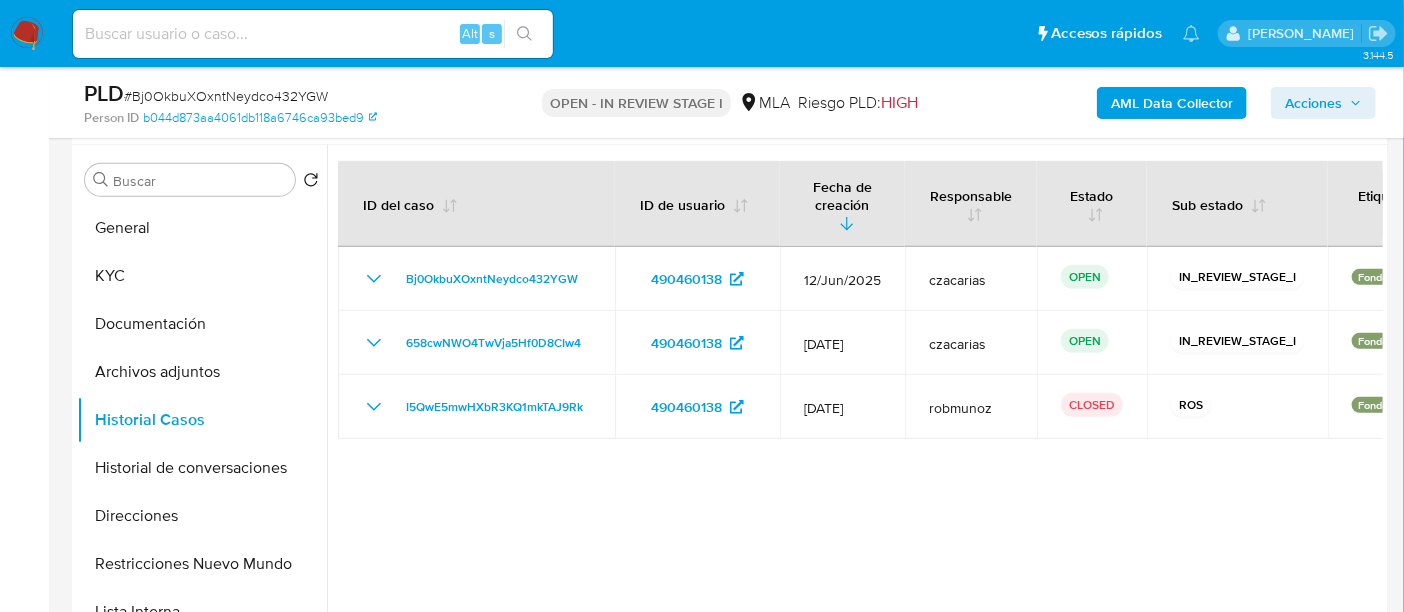 click at bounding box center [855, 401] 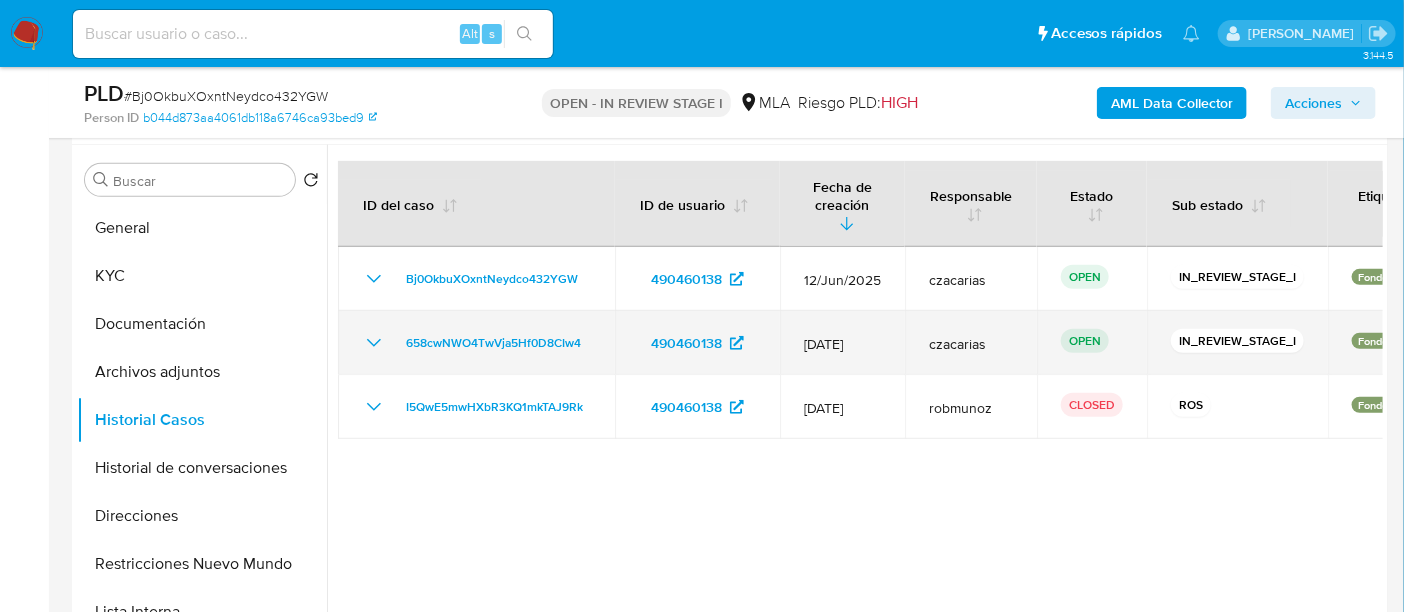 drag, startPoint x: 604, startPoint y: 335, endPoint x: 388, endPoint y: 329, distance: 216.08331 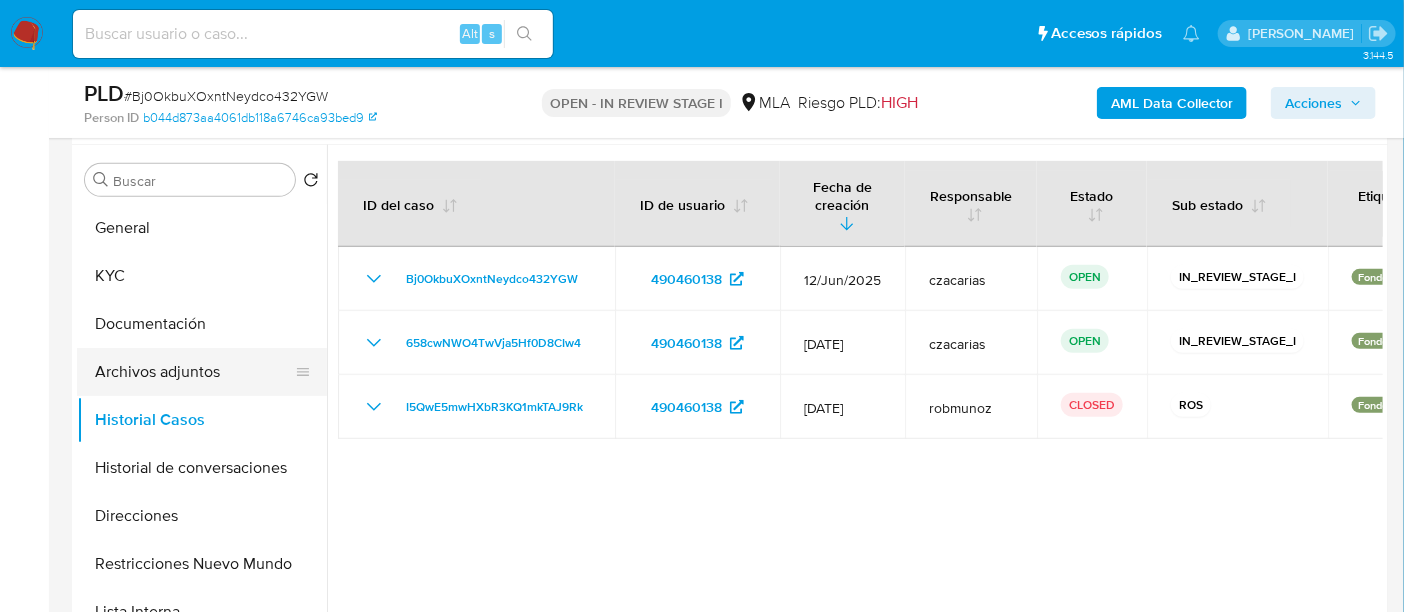 click on "Archivos adjuntos" at bounding box center (194, 372) 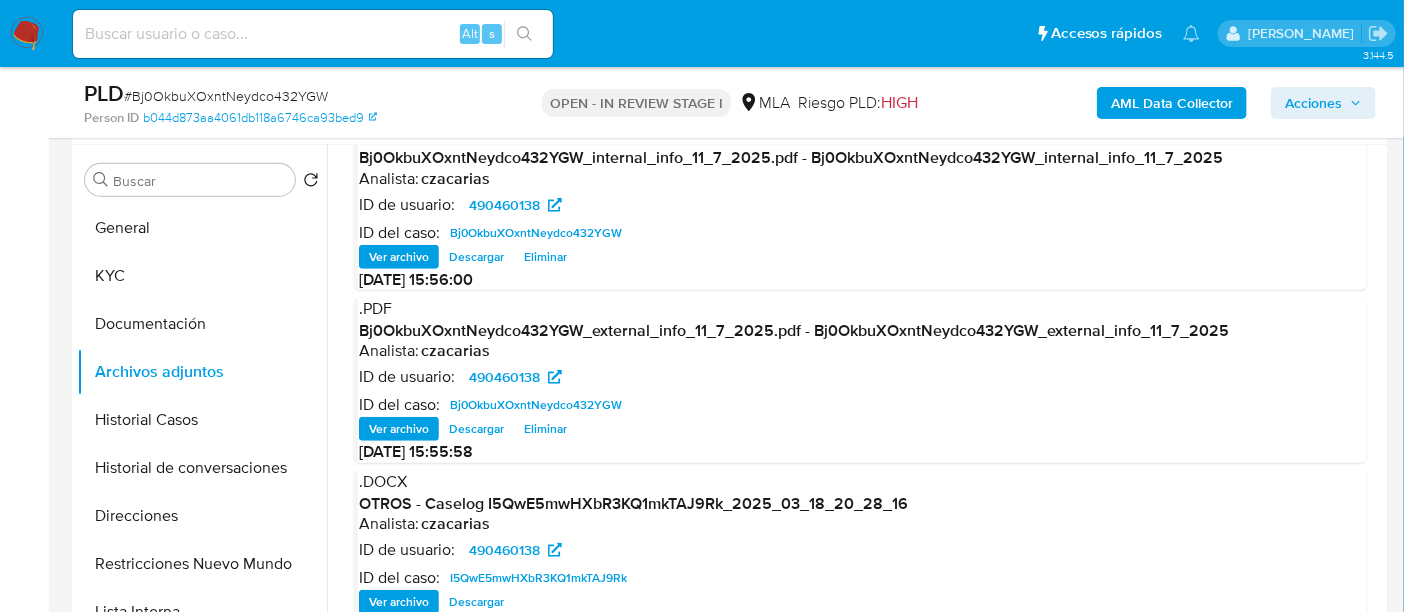 scroll, scrollTop: 211, scrollLeft: 0, axis: vertical 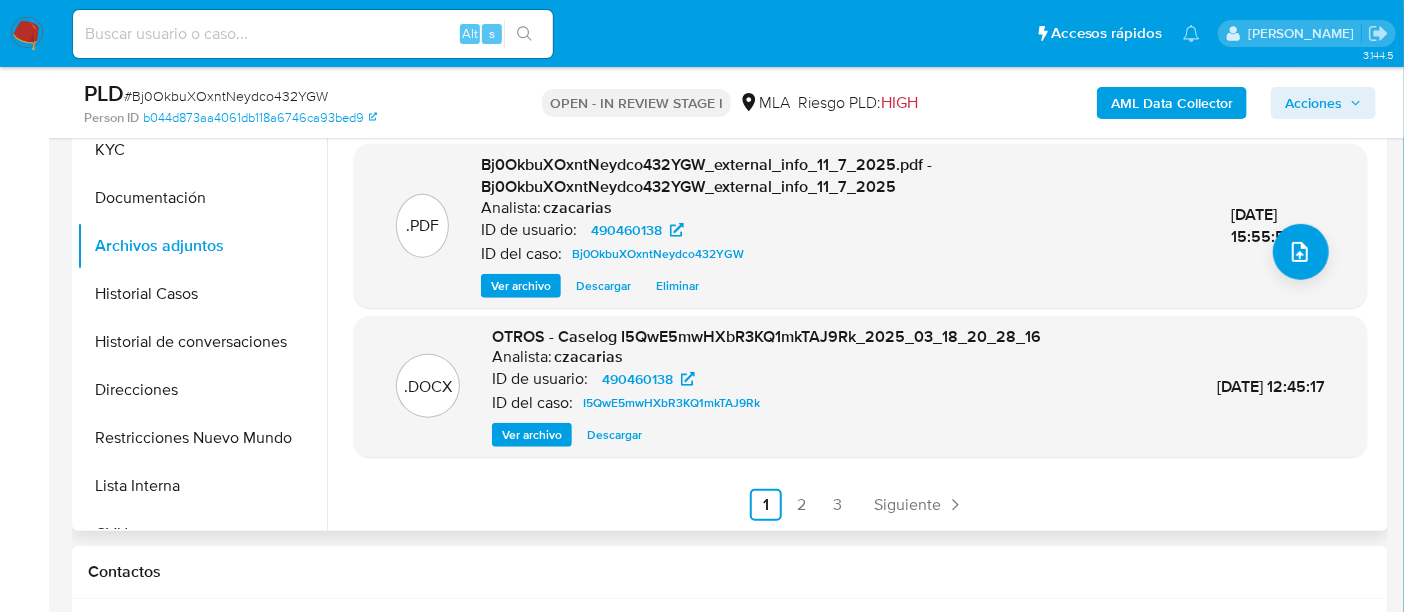 click on "Ver archivo" at bounding box center (532, 435) 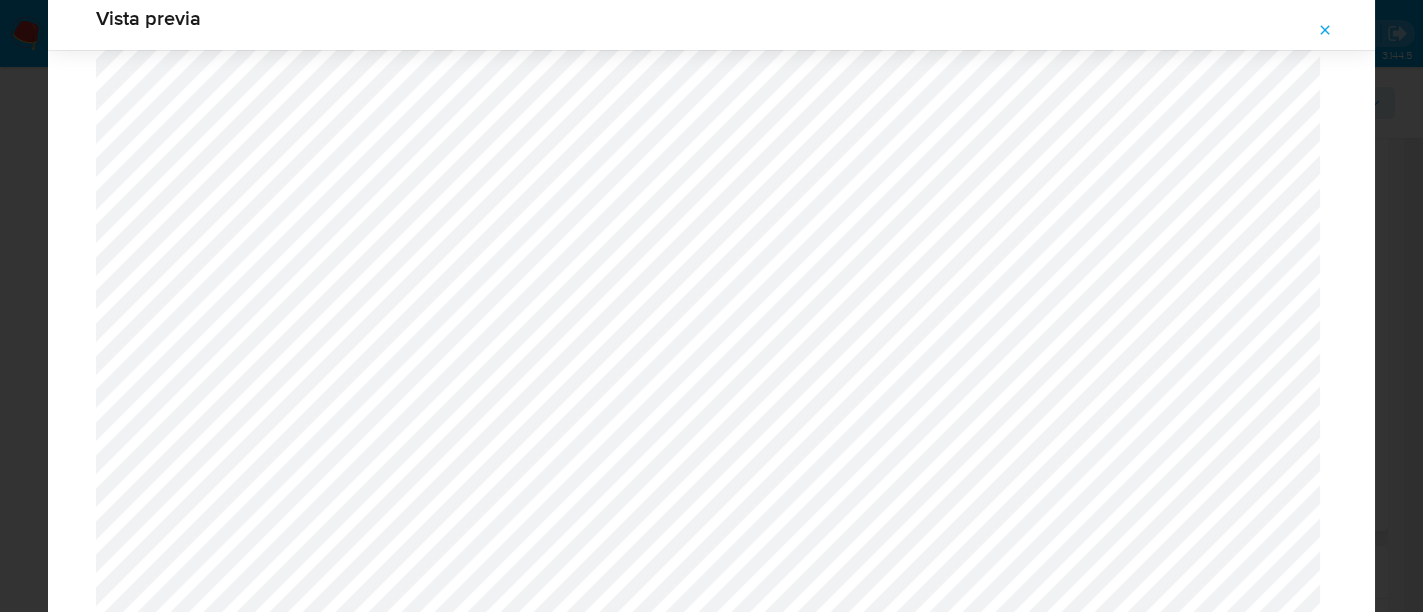 scroll, scrollTop: 834, scrollLeft: 0, axis: vertical 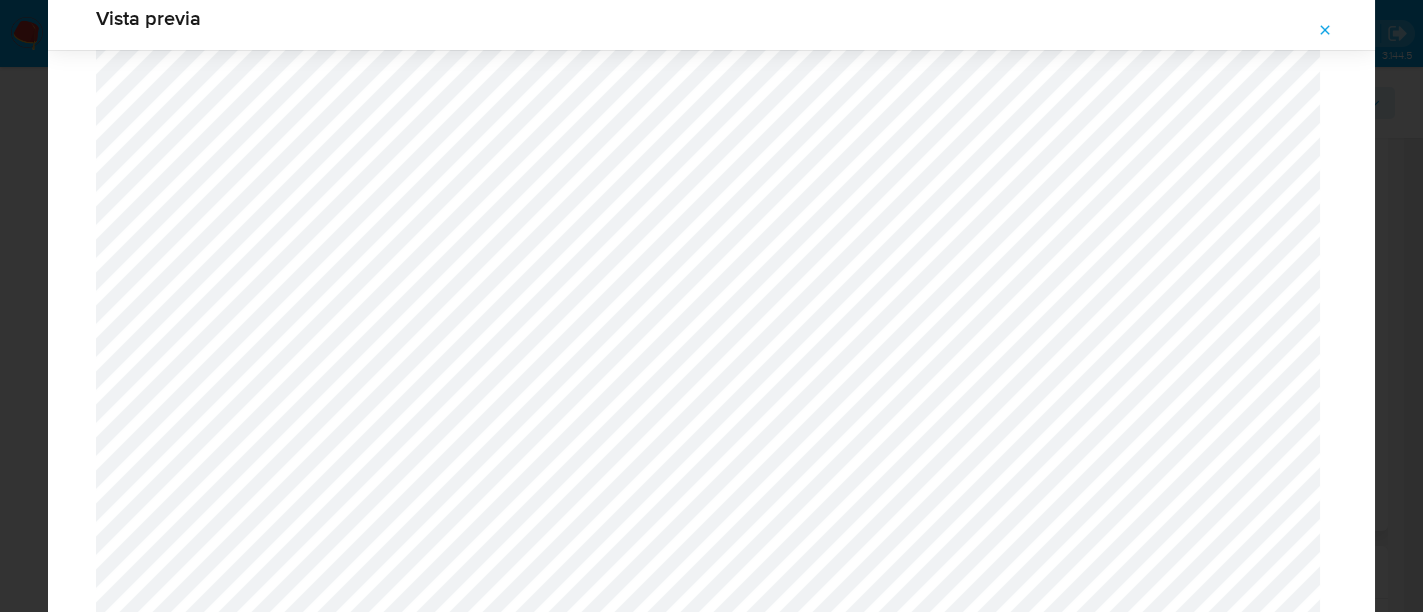 click at bounding box center [1325, 30] 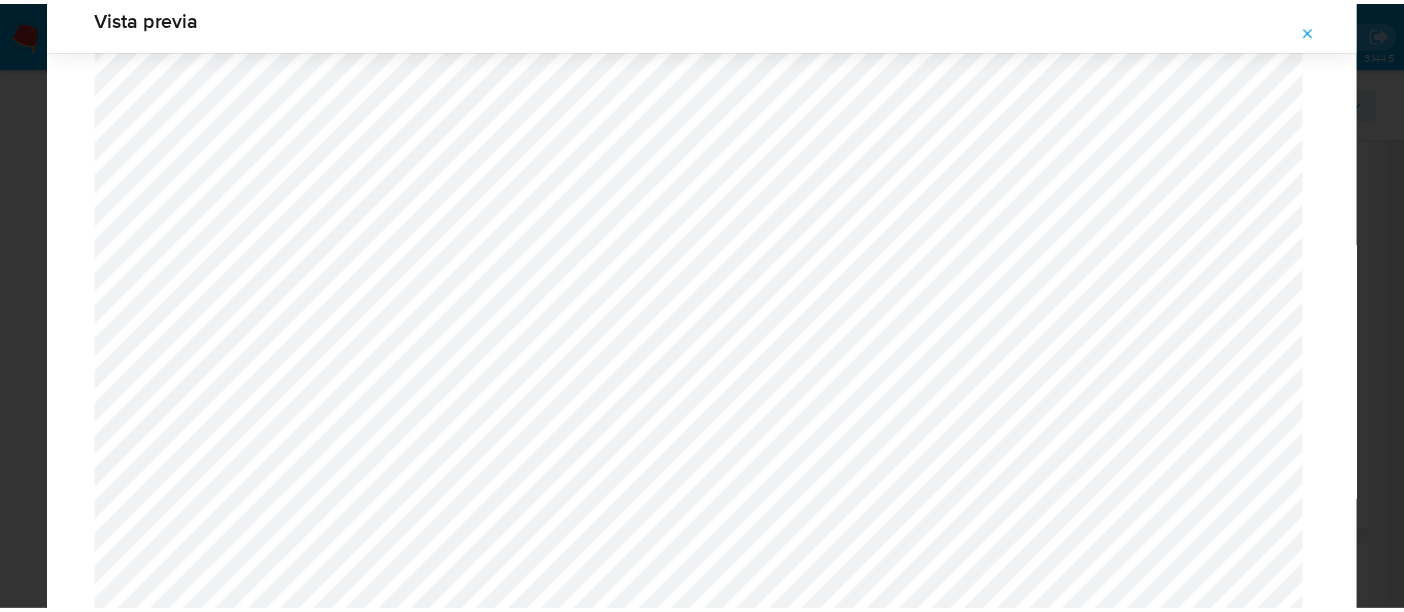 scroll, scrollTop: 103, scrollLeft: 0, axis: vertical 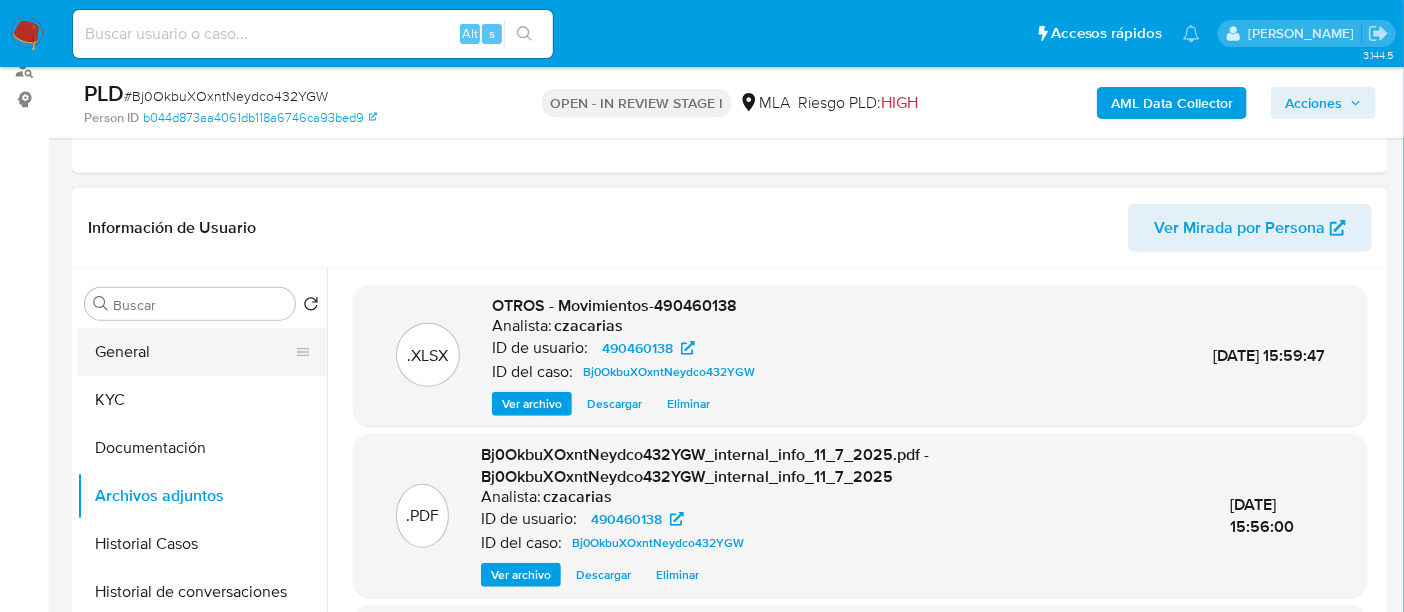 click on "General" at bounding box center (194, 352) 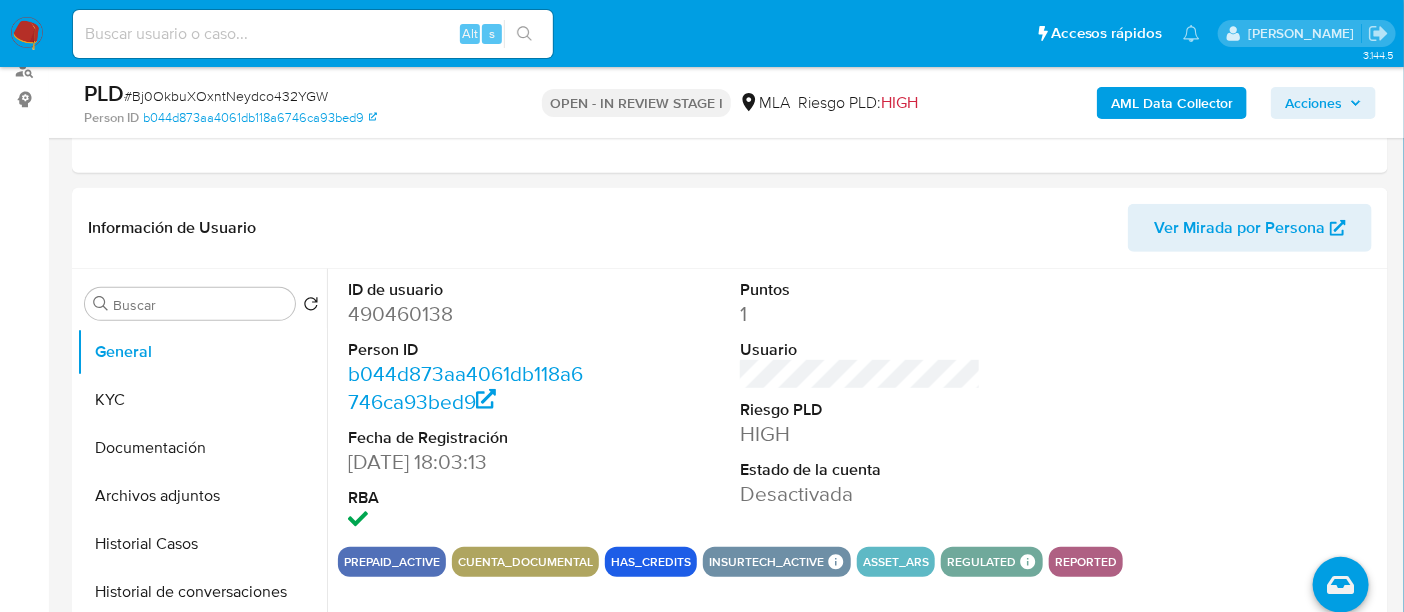 click on "490460138" at bounding box center [468, 314] 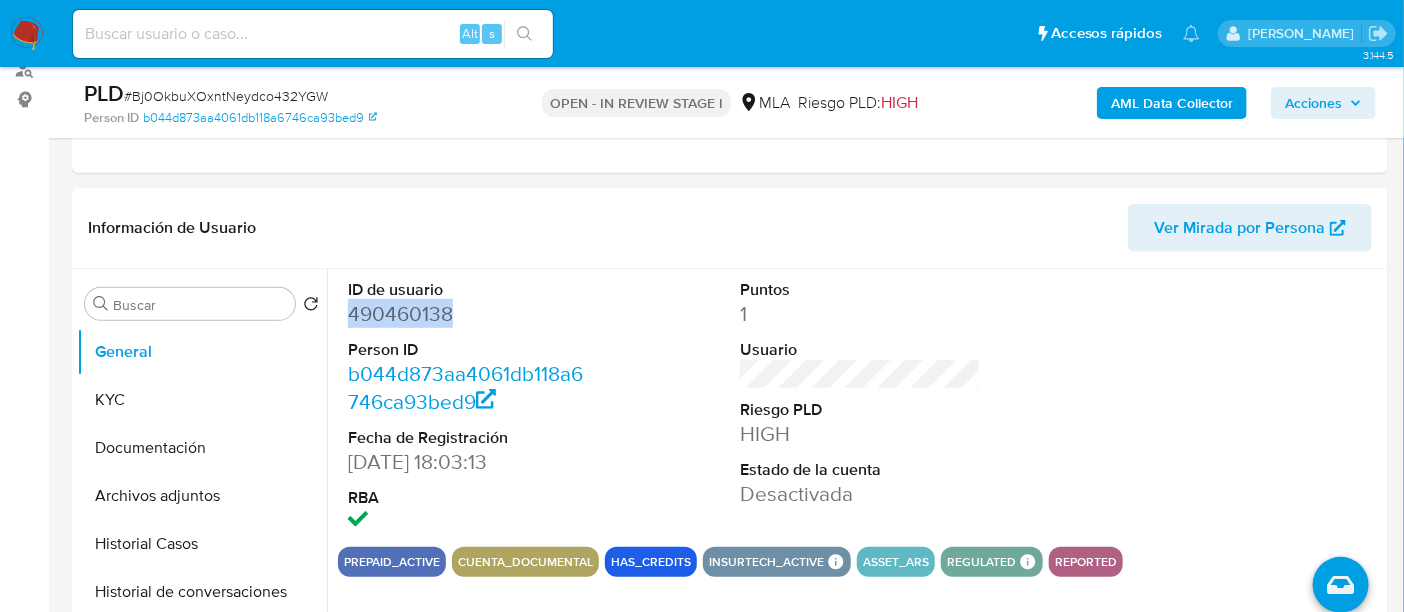 click on "490460138" at bounding box center (468, 314) 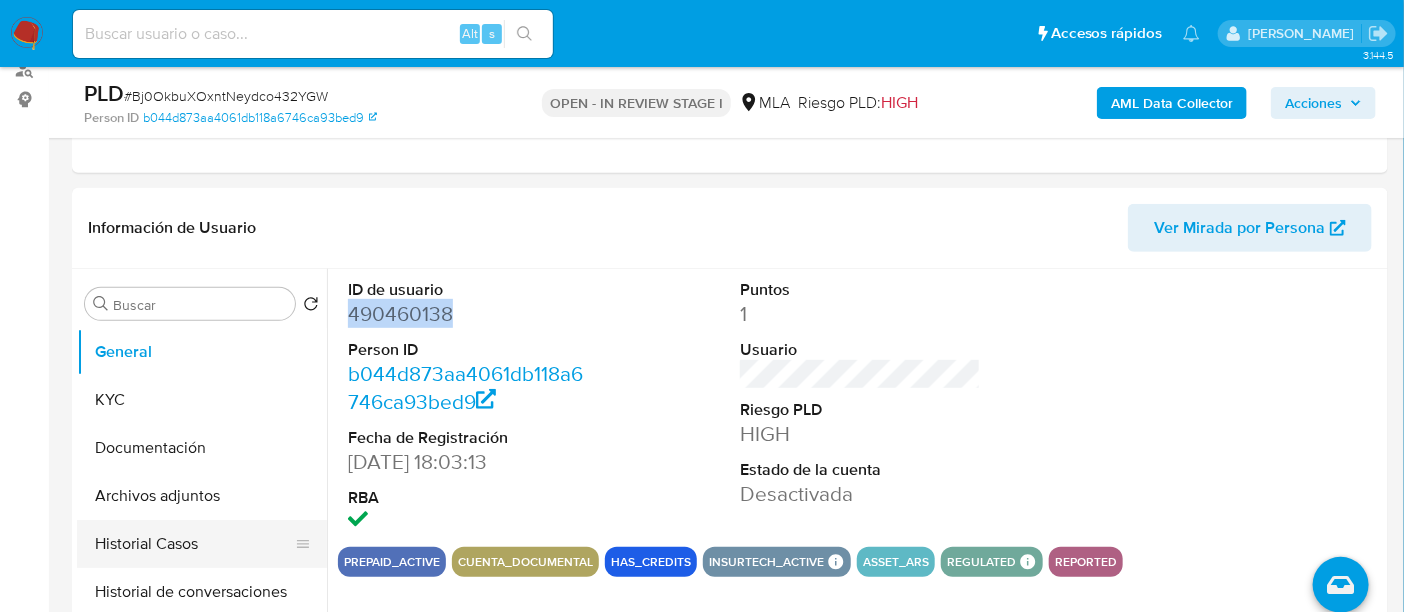 click on "Historial Casos" at bounding box center (194, 544) 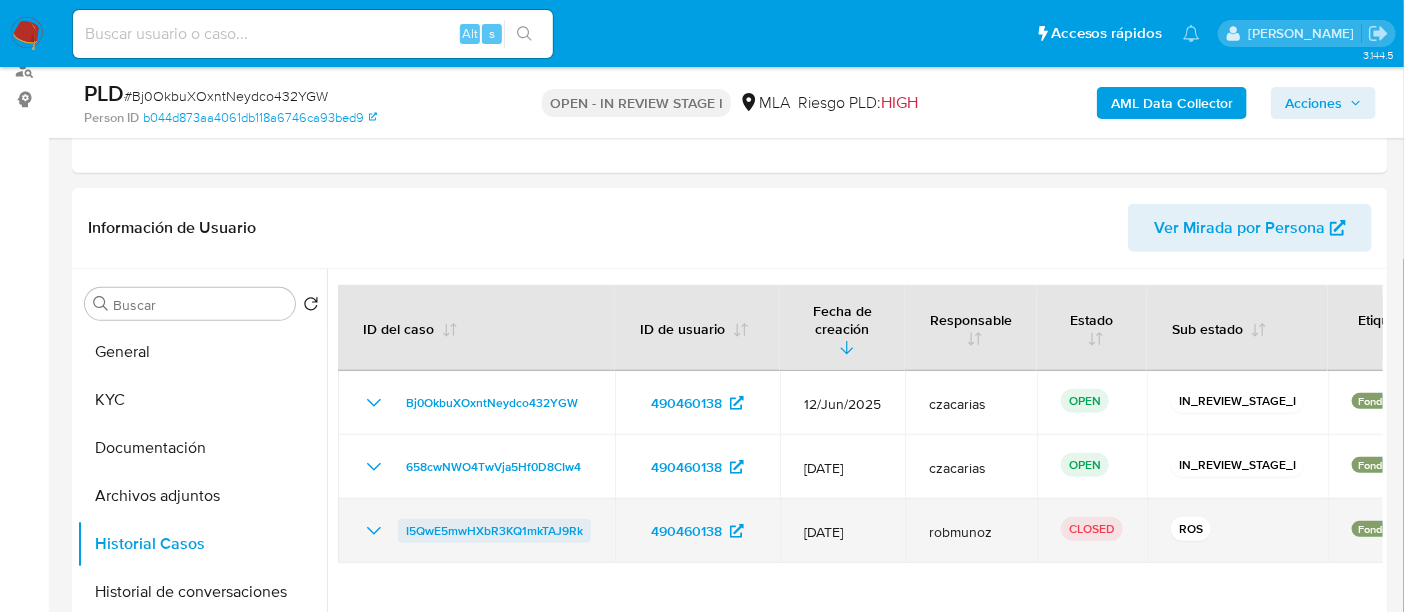 click on "I5QwE5mwHXbR3KQ1mkTAJ9Rk" at bounding box center [494, 531] 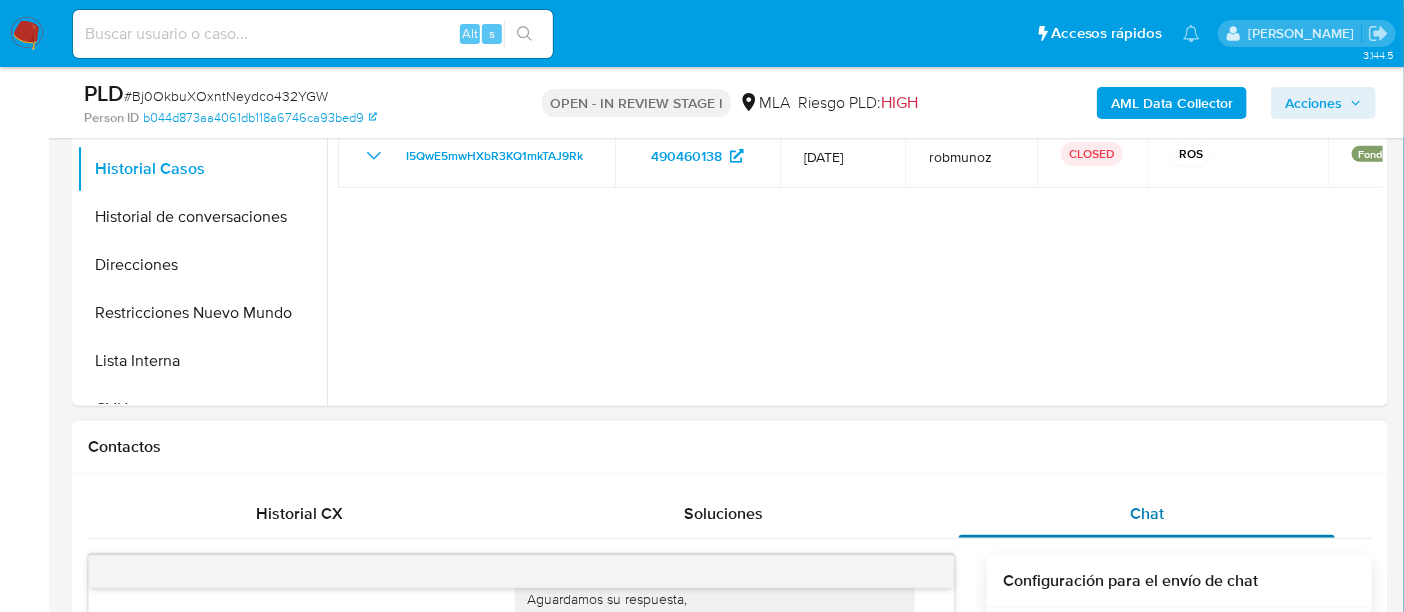 scroll, scrollTop: 750, scrollLeft: 0, axis: vertical 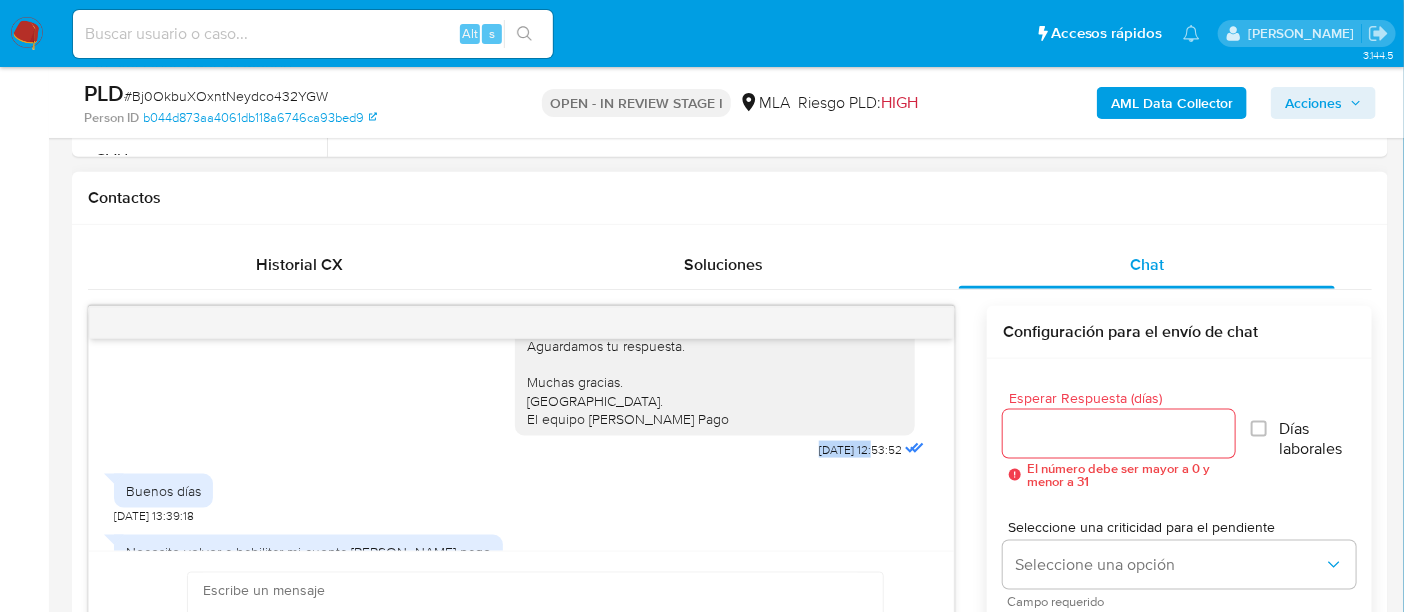 drag, startPoint x: 774, startPoint y: 503, endPoint x: 834, endPoint y: 499, distance: 60.133186 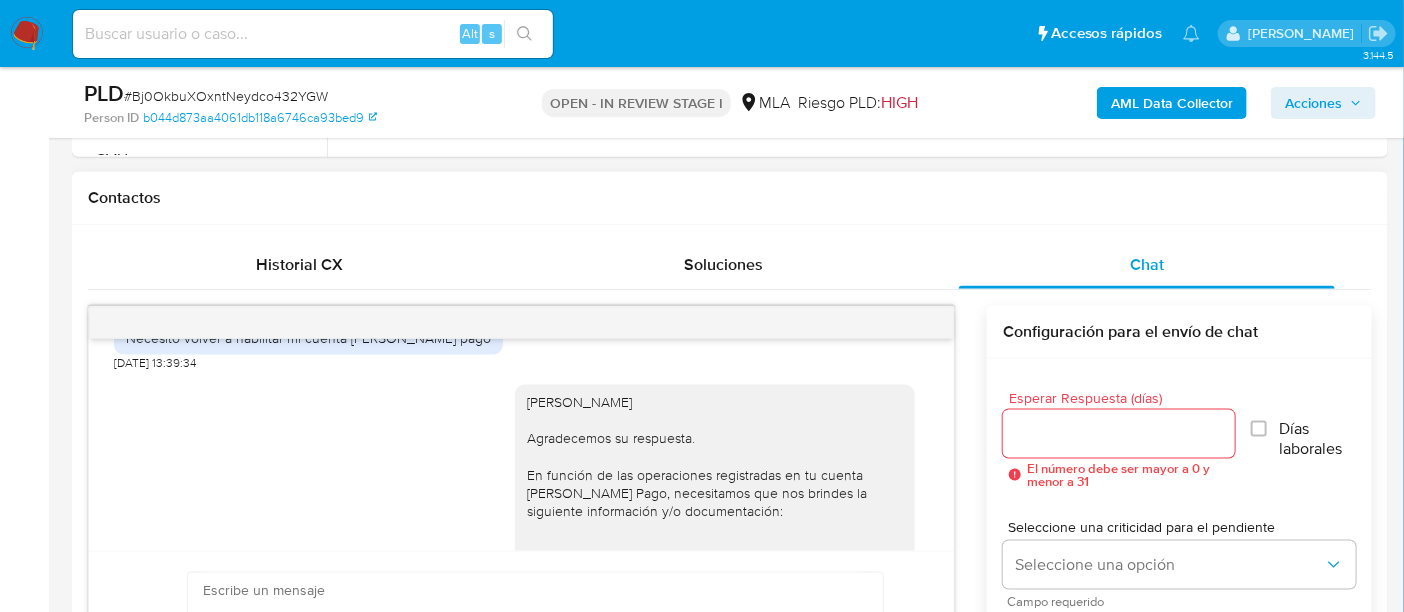 scroll, scrollTop: 1633, scrollLeft: 0, axis: vertical 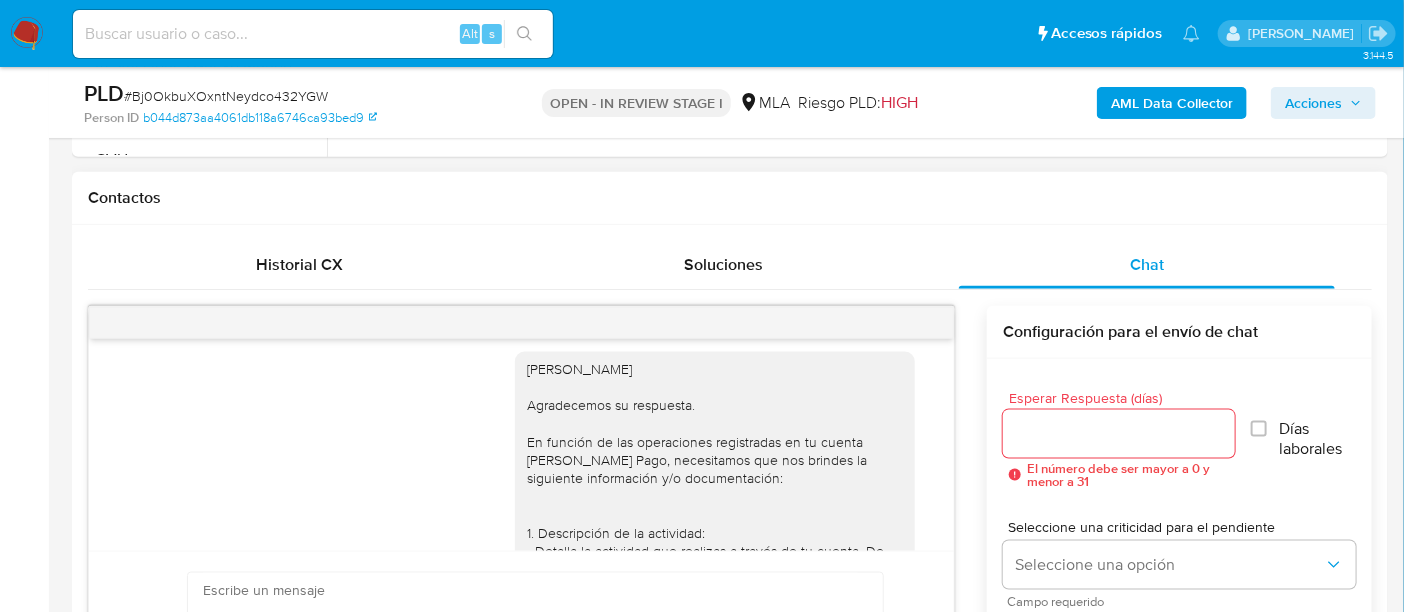 drag, startPoint x: 454, startPoint y: 350, endPoint x: 126, endPoint y: 358, distance: 328.09753 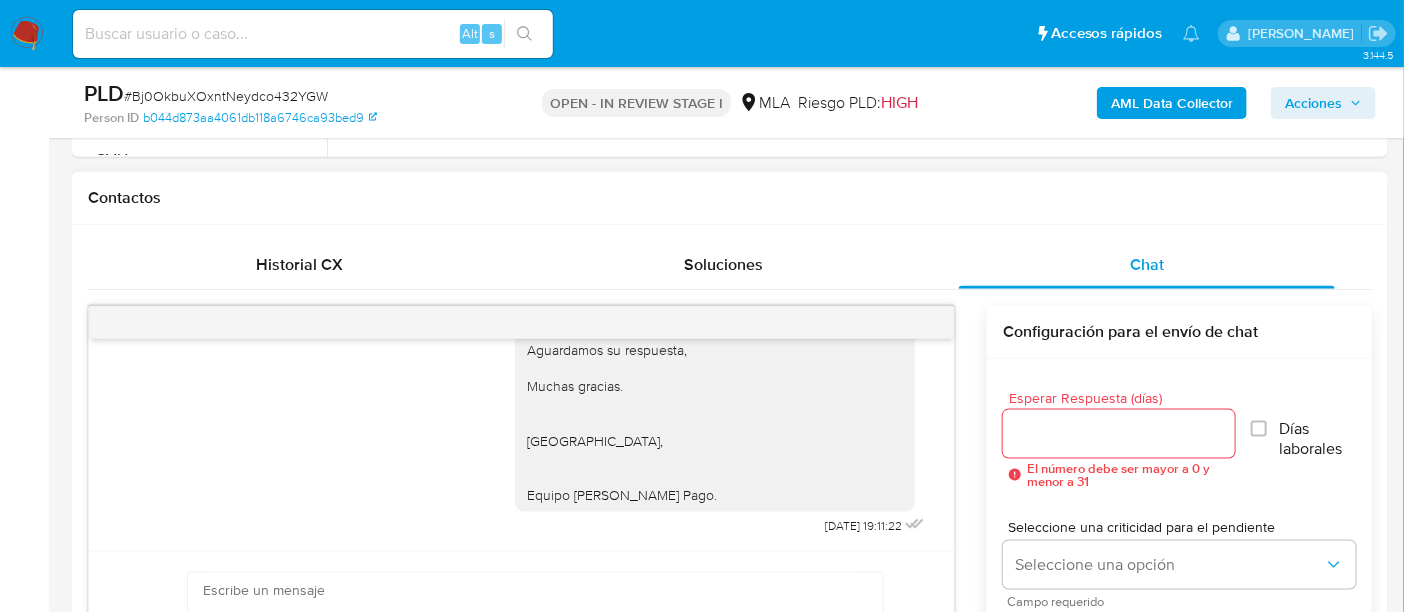 scroll, scrollTop: 2633, scrollLeft: 0, axis: vertical 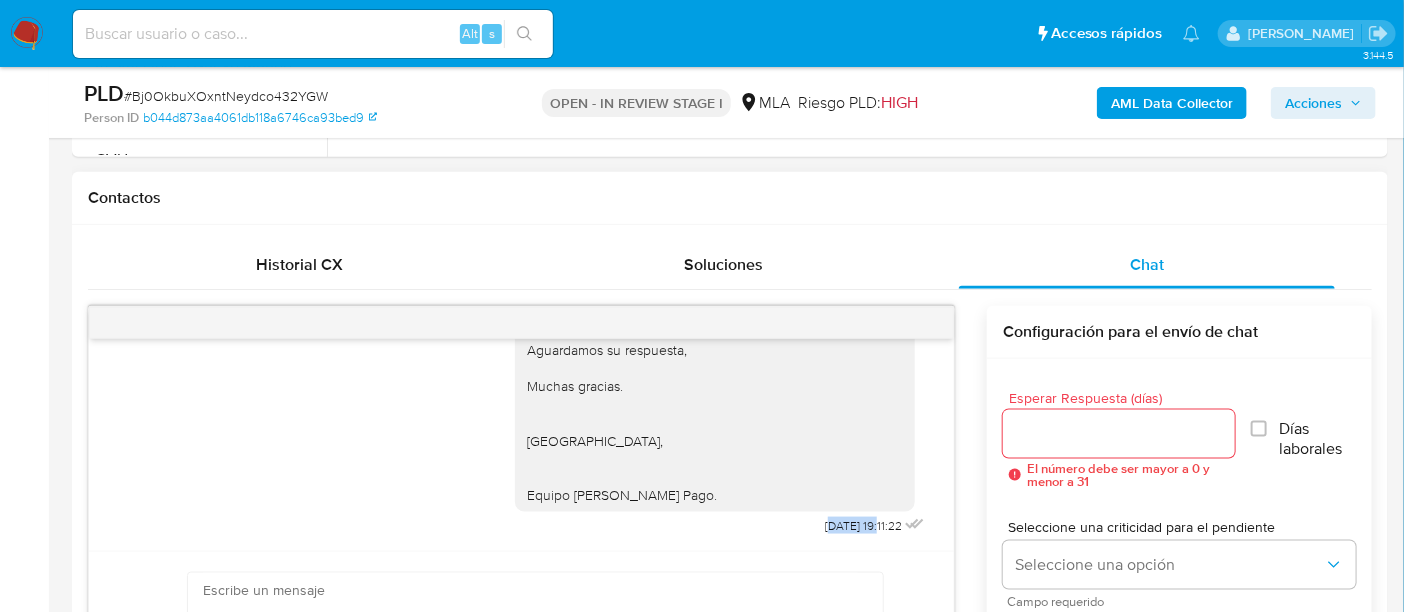 drag, startPoint x: 791, startPoint y: 525, endPoint x: 842, endPoint y: 522, distance: 51.088158 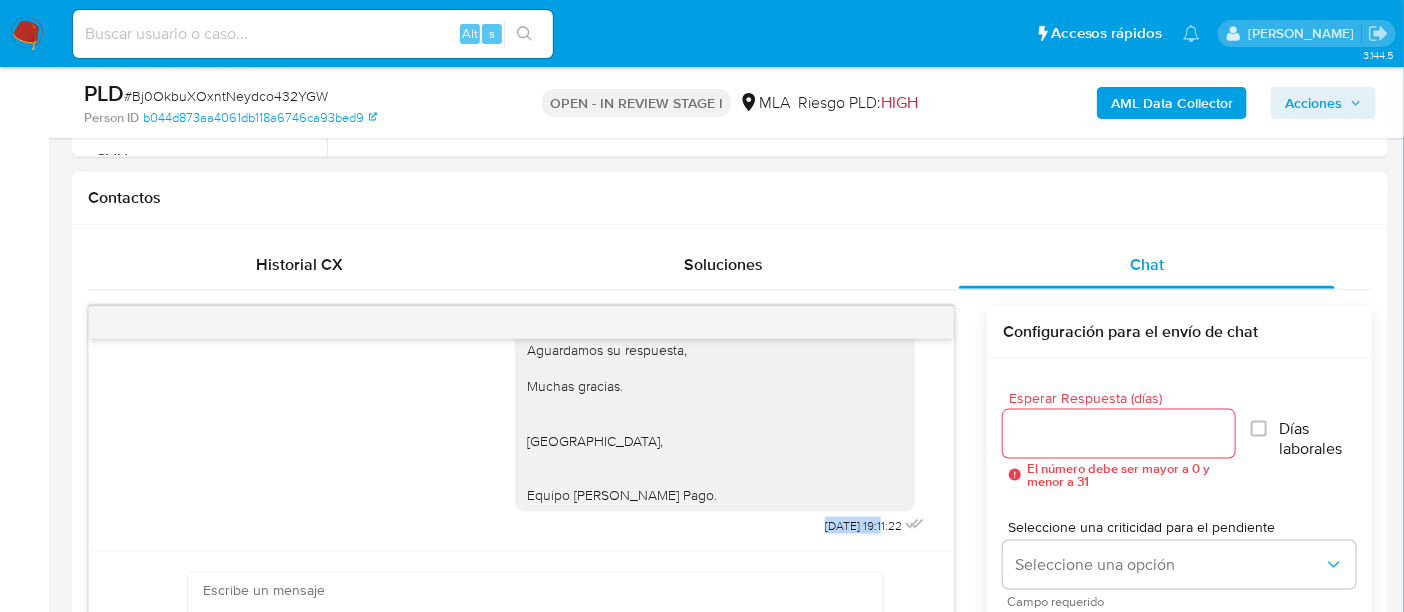drag, startPoint x: 778, startPoint y: 523, endPoint x: 845, endPoint y: 522, distance: 67.00746 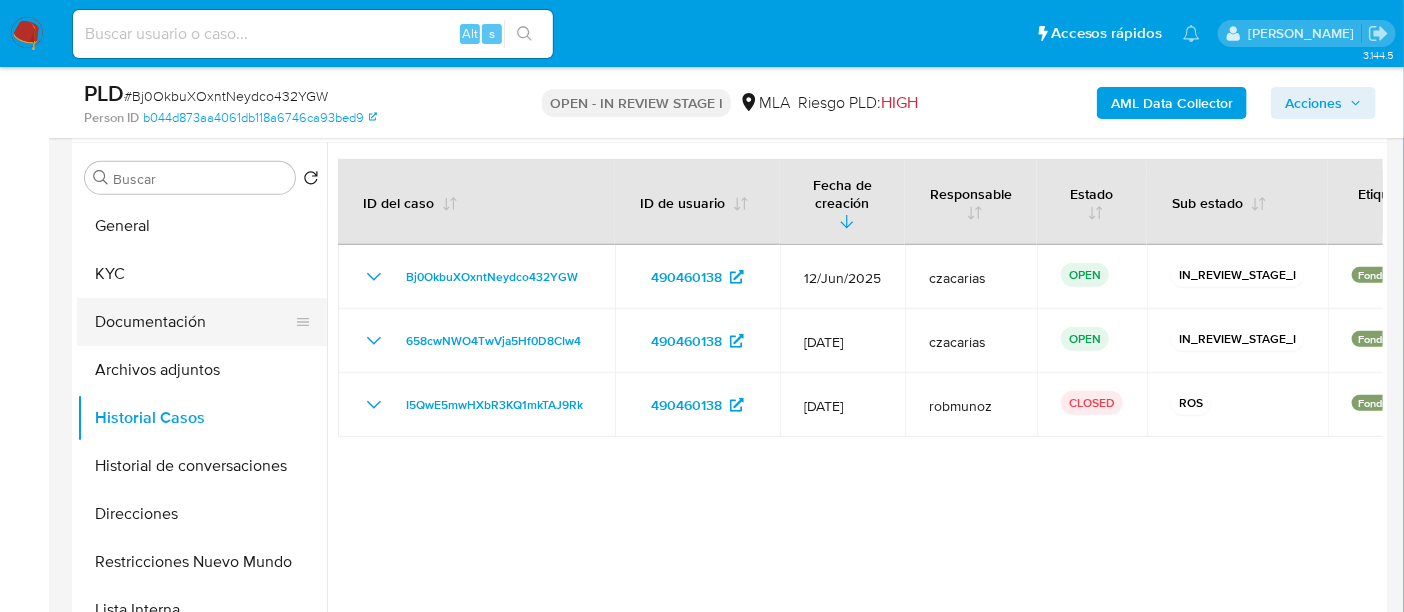 scroll, scrollTop: 374, scrollLeft: 0, axis: vertical 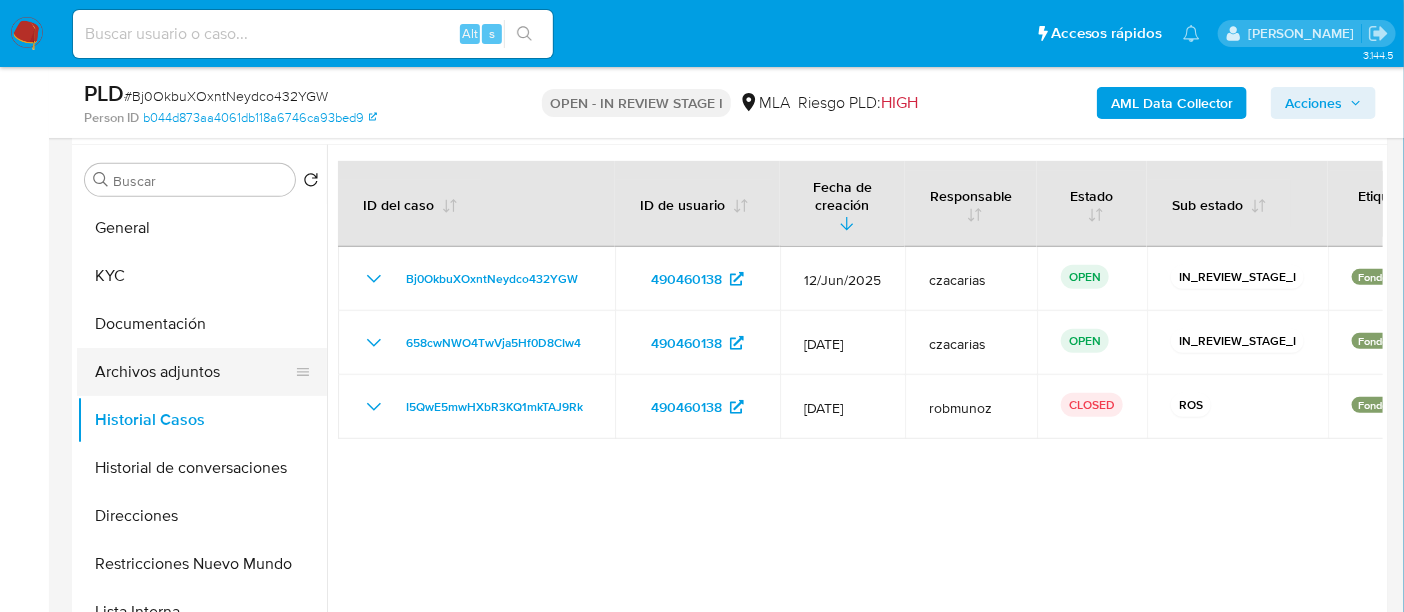 click on "Archivos adjuntos" at bounding box center (194, 372) 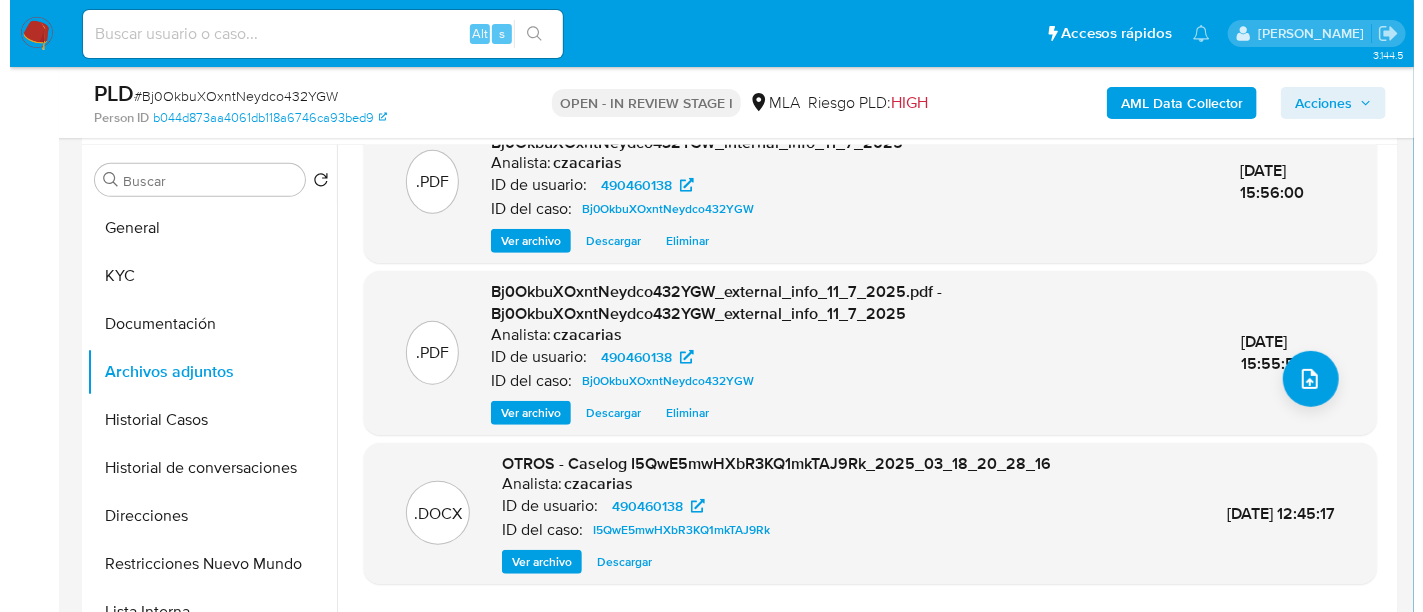 scroll, scrollTop: 211, scrollLeft: 0, axis: vertical 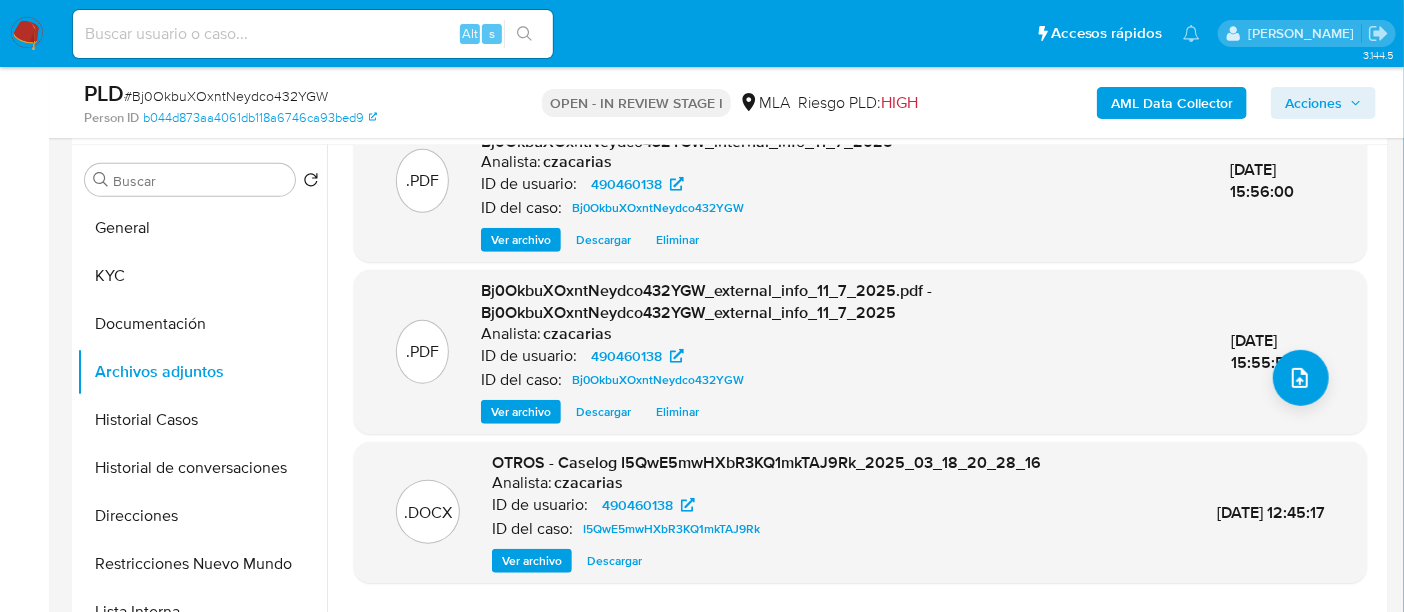 click on "Ver archivo" at bounding box center (532, 561) 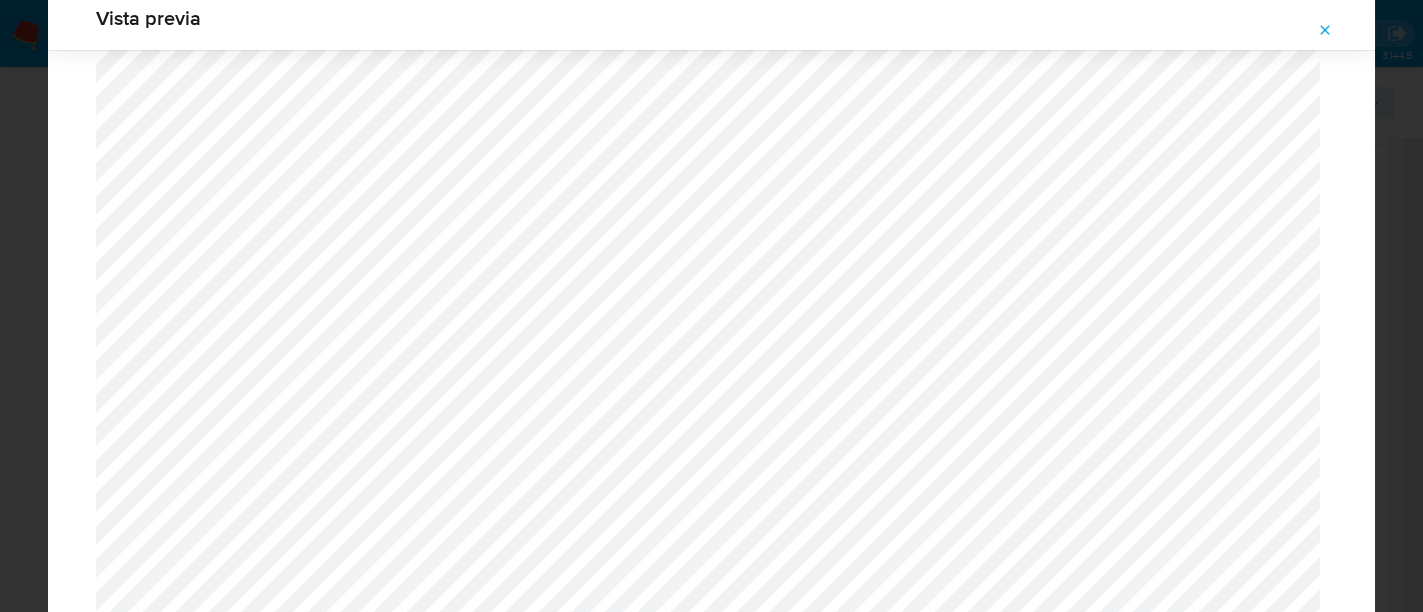 scroll, scrollTop: 2539, scrollLeft: 0, axis: vertical 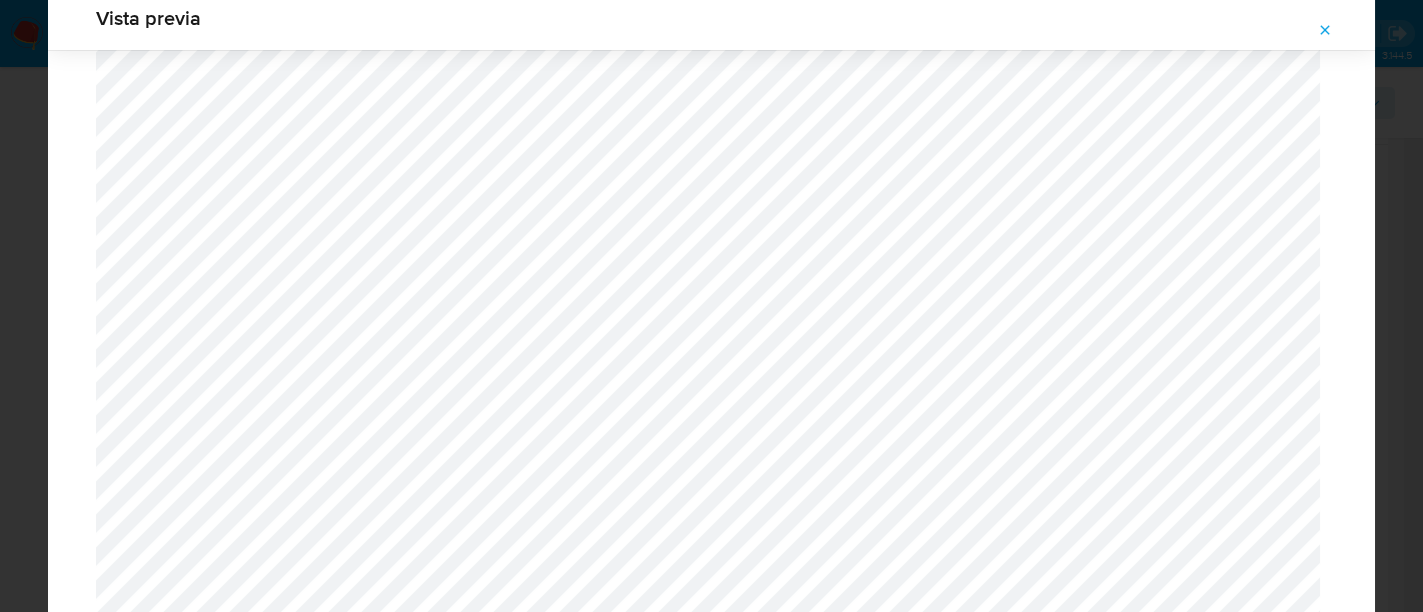 click 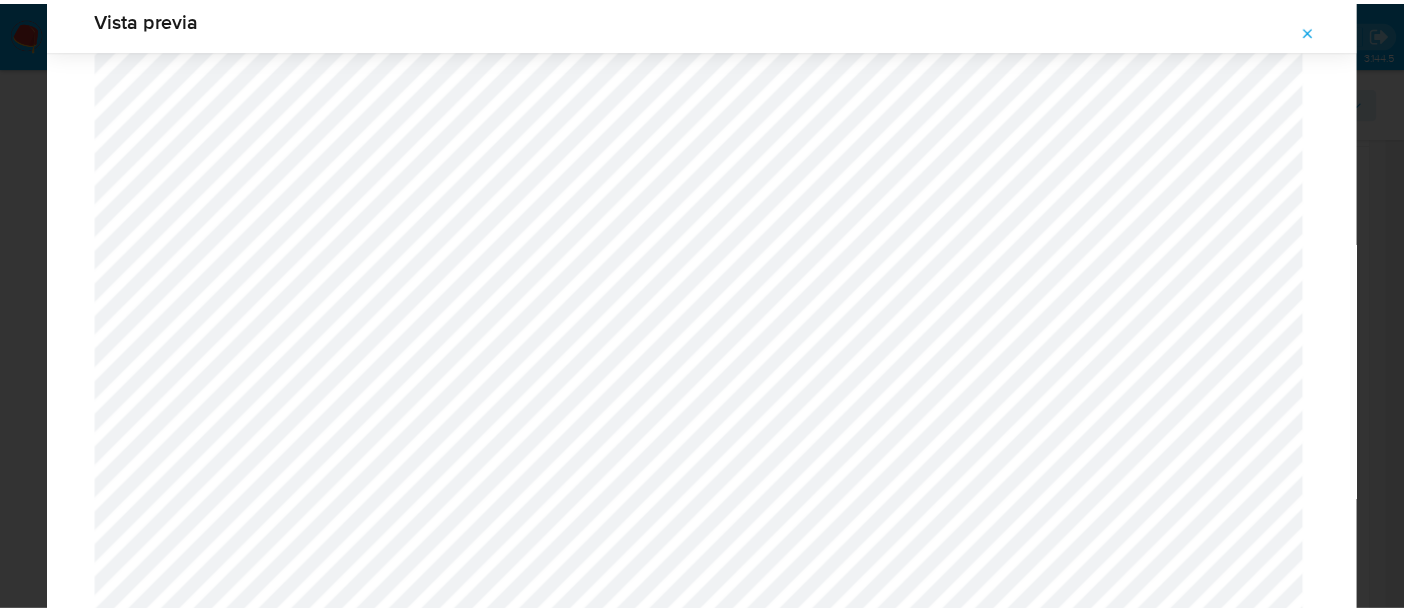 scroll, scrollTop: 103, scrollLeft: 0, axis: vertical 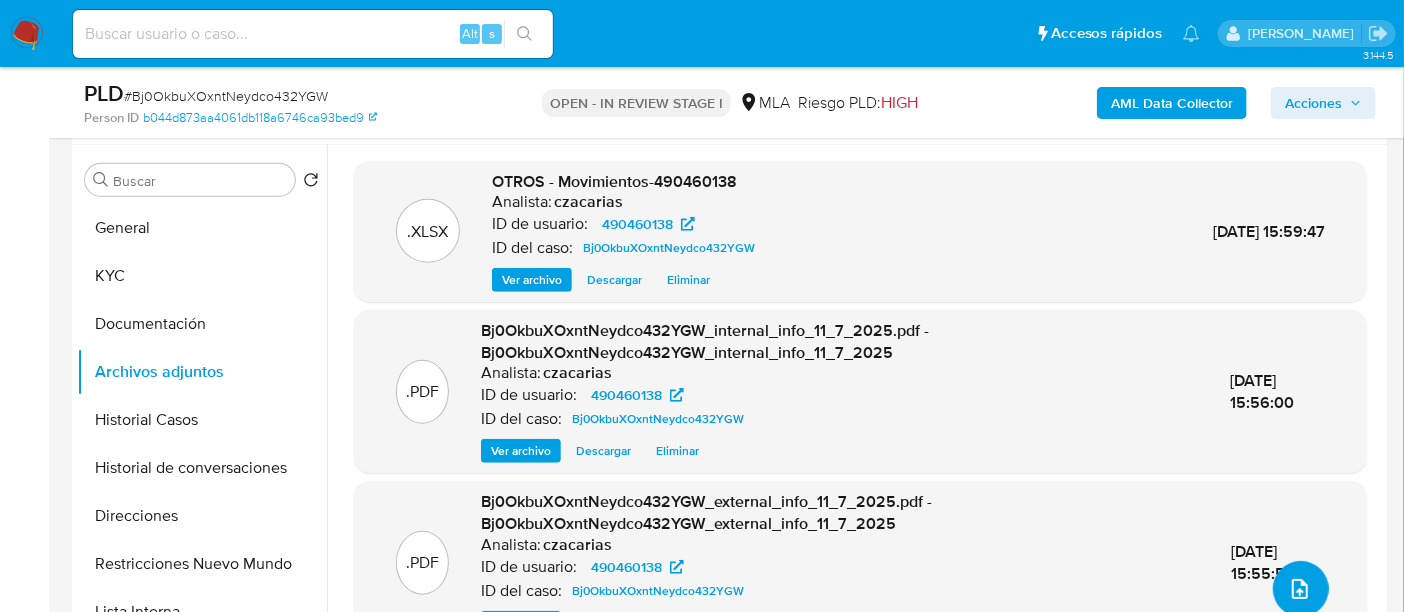 click 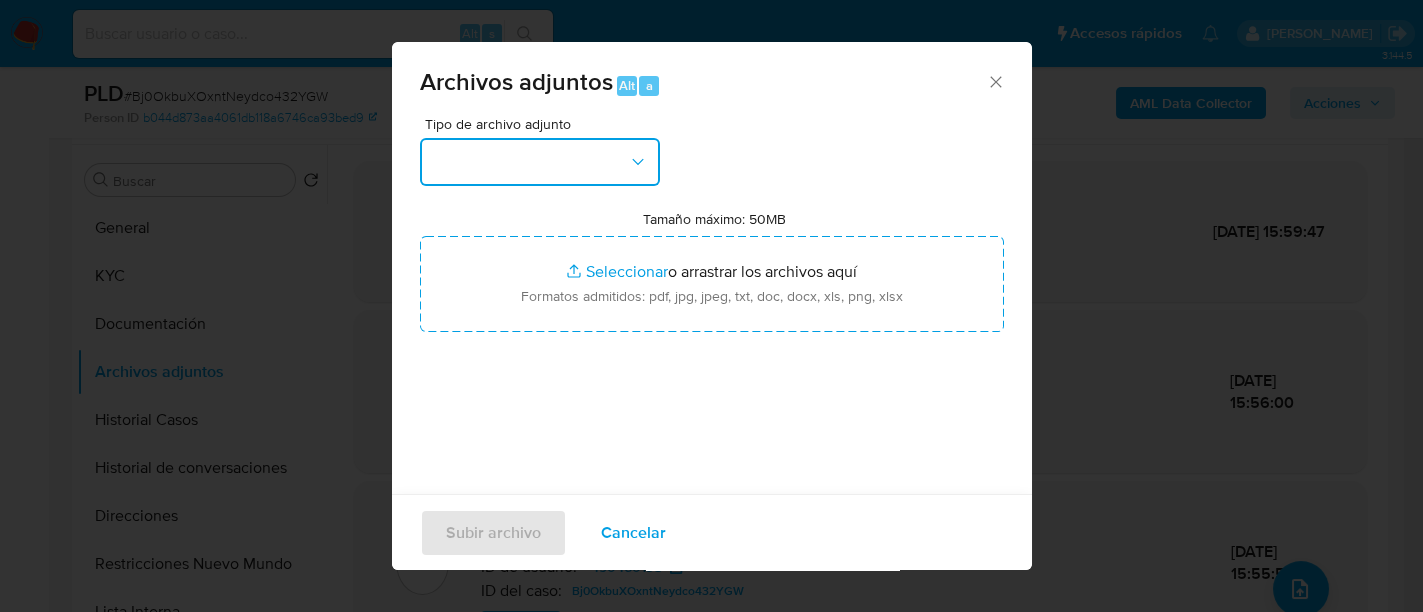 click at bounding box center [540, 162] 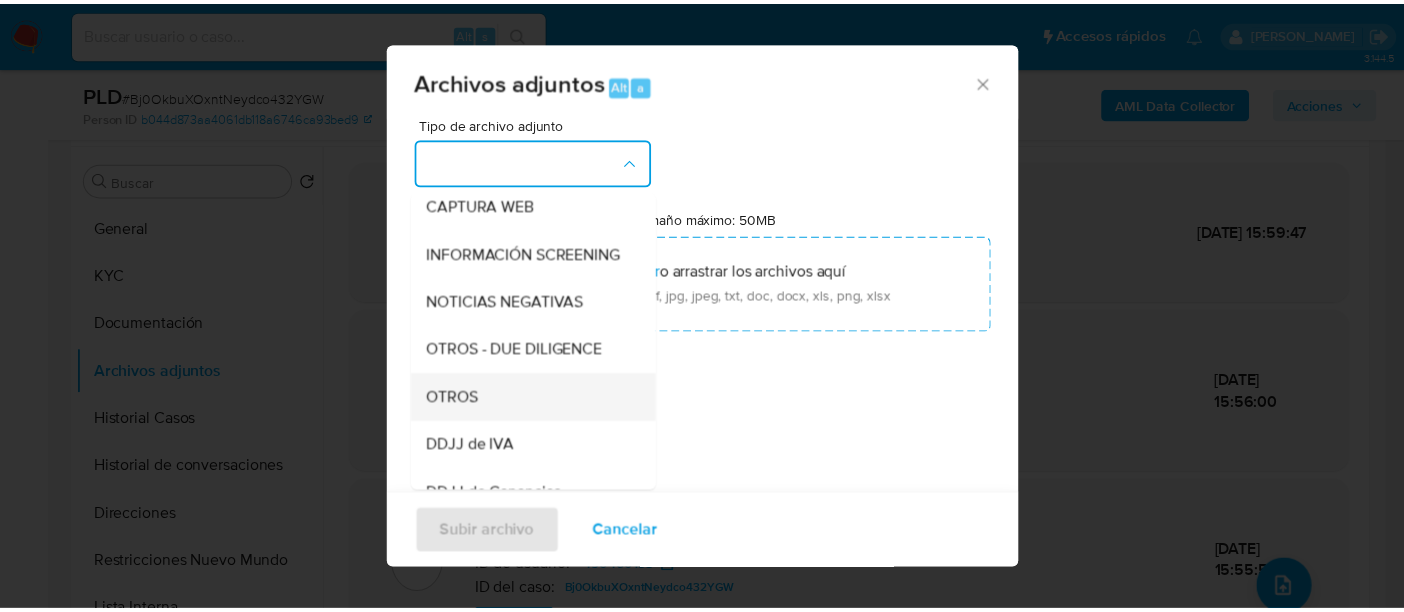 scroll, scrollTop: 250, scrollLeft: 0, axis: vertical 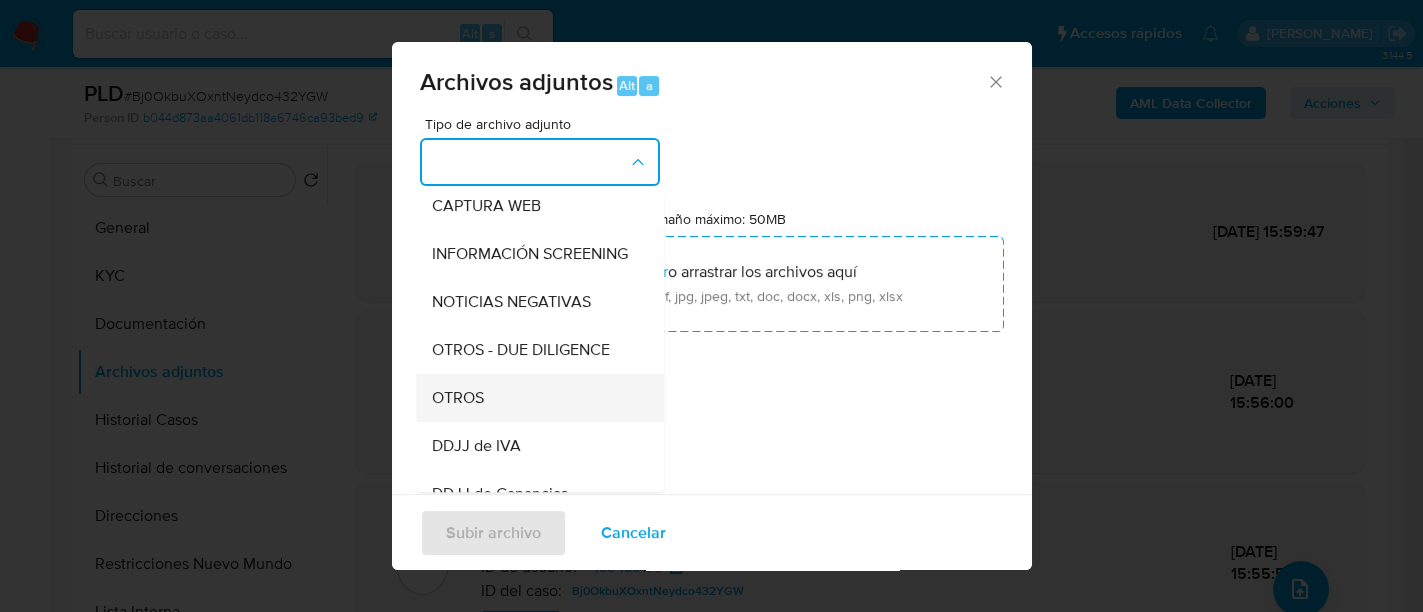 click on "OTROS" at bounding box center [534, 398] 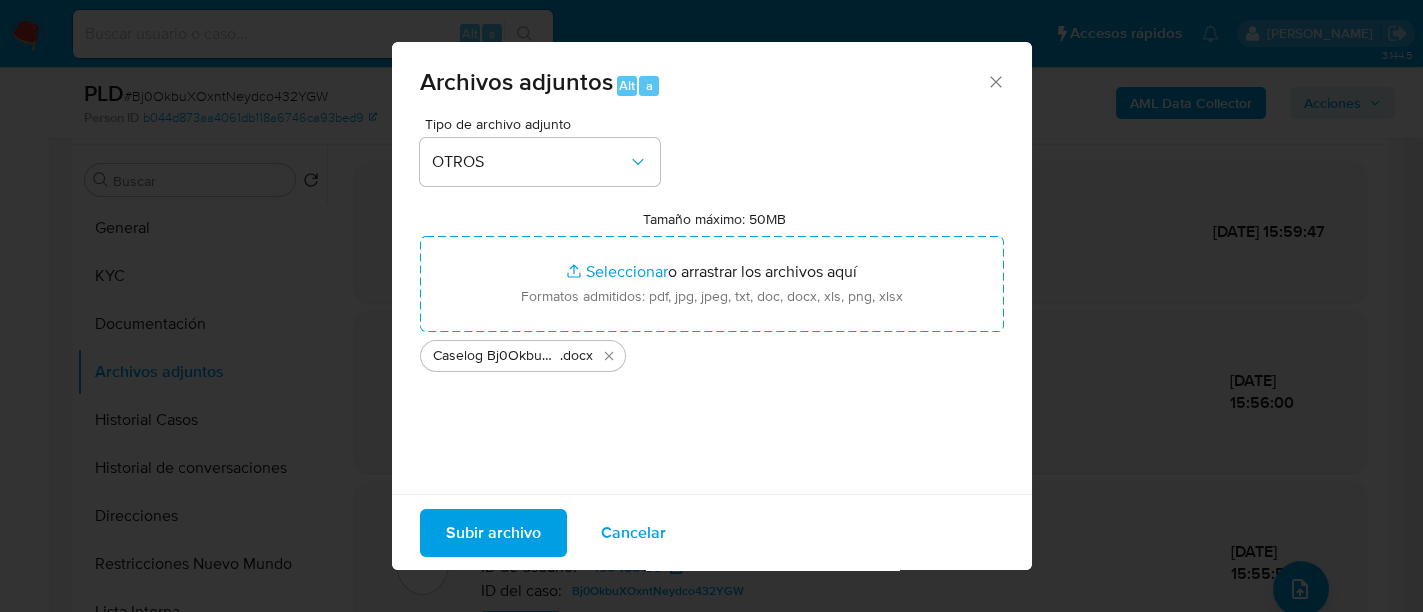 click on "Subir archivo" at bounding box center (493, 532) 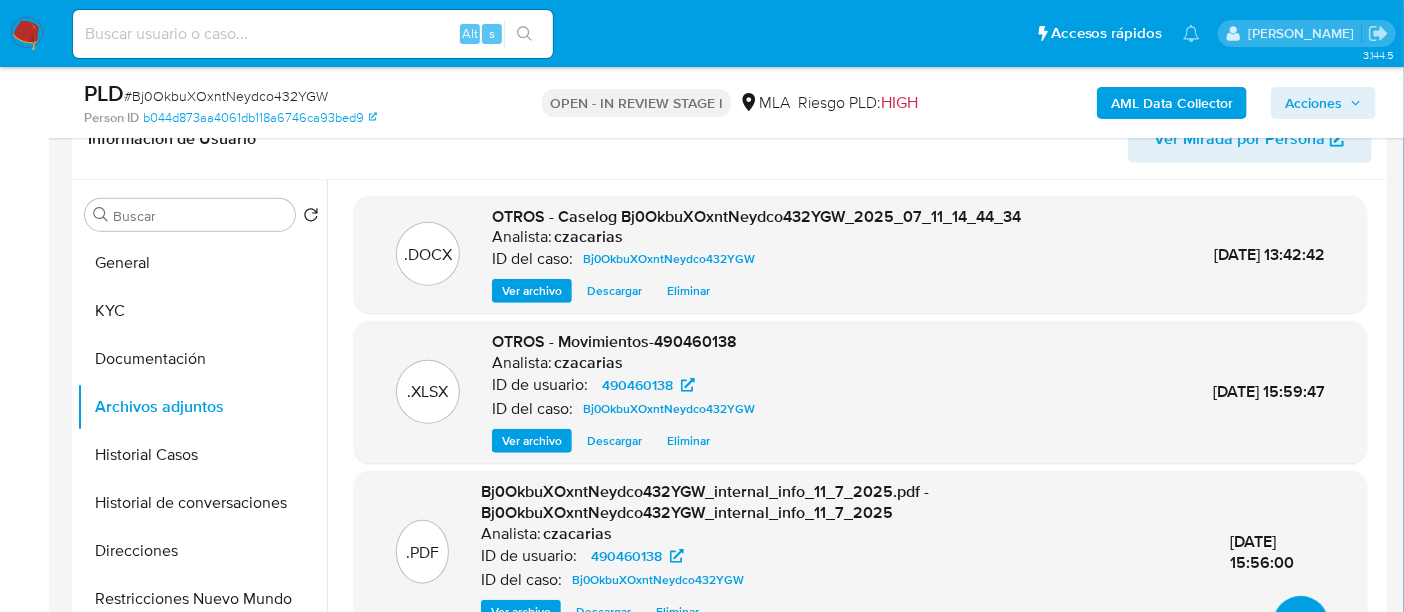 scroll, scrollTop: 374, scrollLeft: 0, axis: vertical 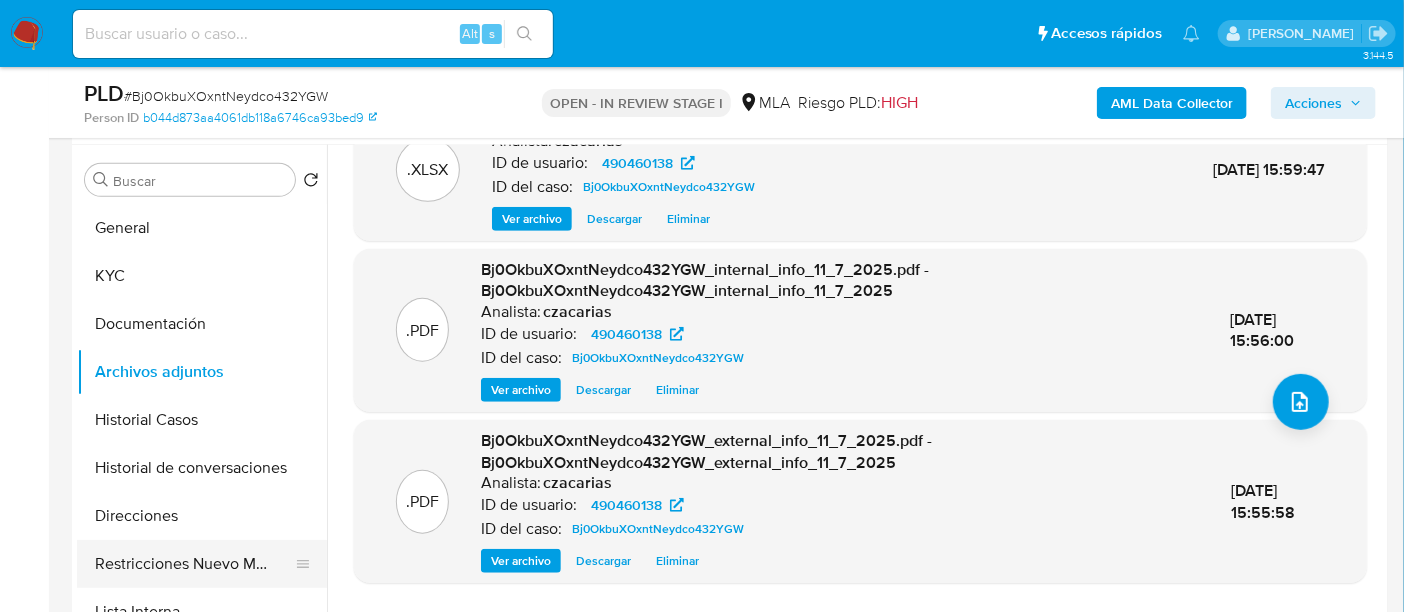 click on "Restricciones Nuevo Mundo" at bounding box center [194, 564] 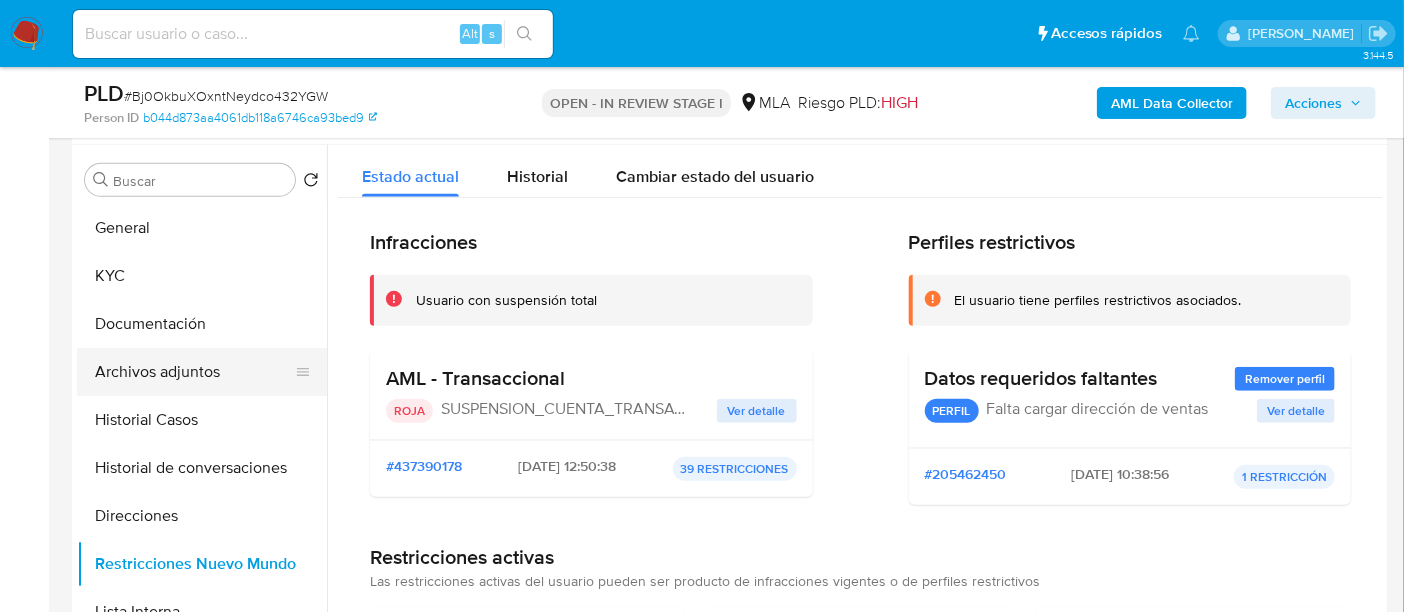 click on "Archivos adjuntos" at bounding box center [194, 372] 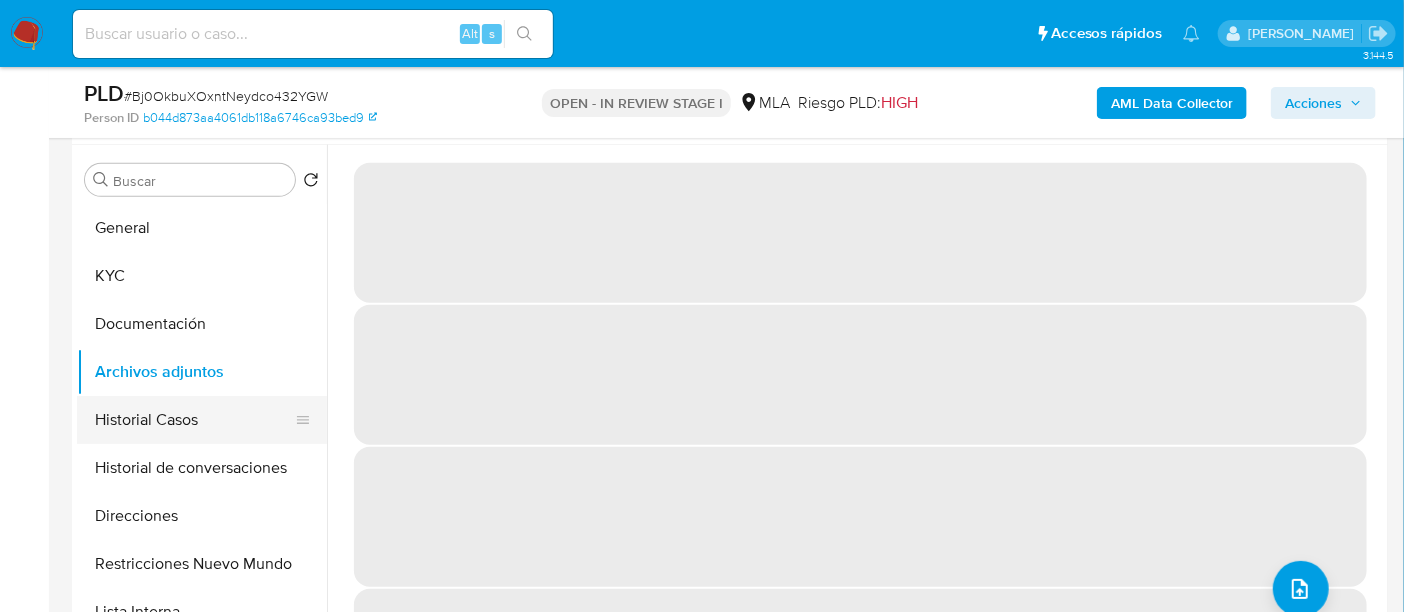 click on "Historial Casos" at bounding box center [194, 420] 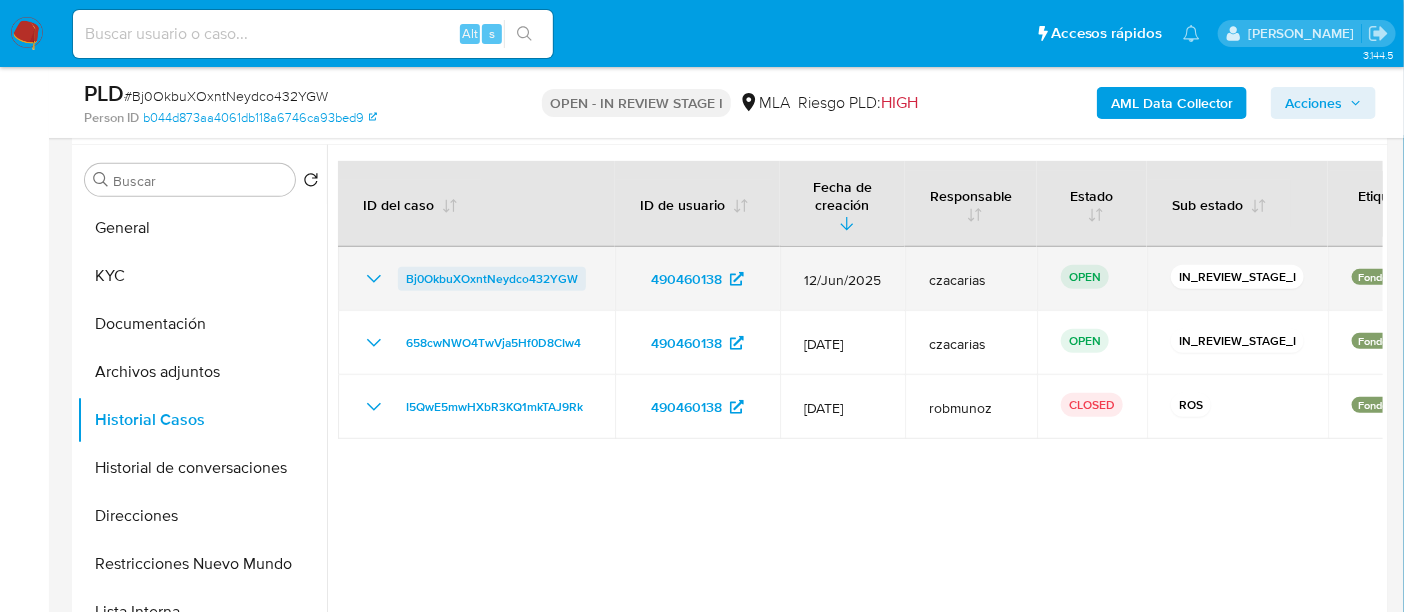 click on "Bj0OkbuXOxntNeydco432YGW" at bounding box center [492, 279] 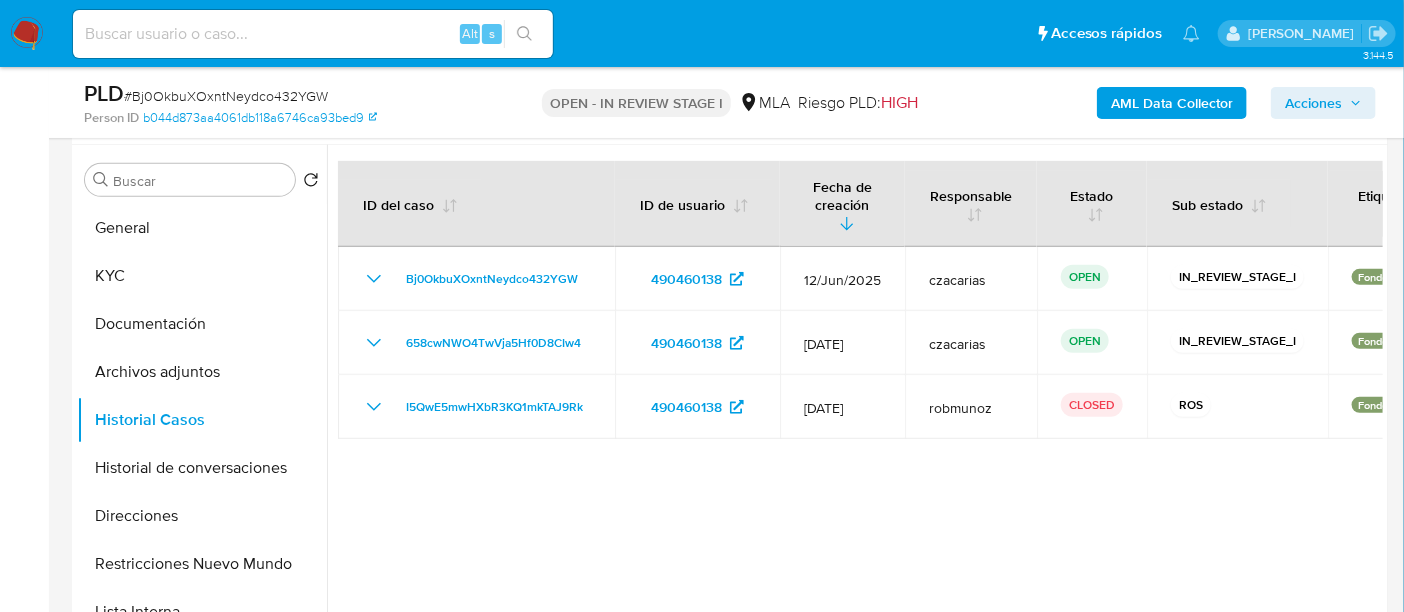 drag, startPoint x: 1327, startPoint y: 110, endPoint x: 1308, endPoint y: 116, distance: 19.924858 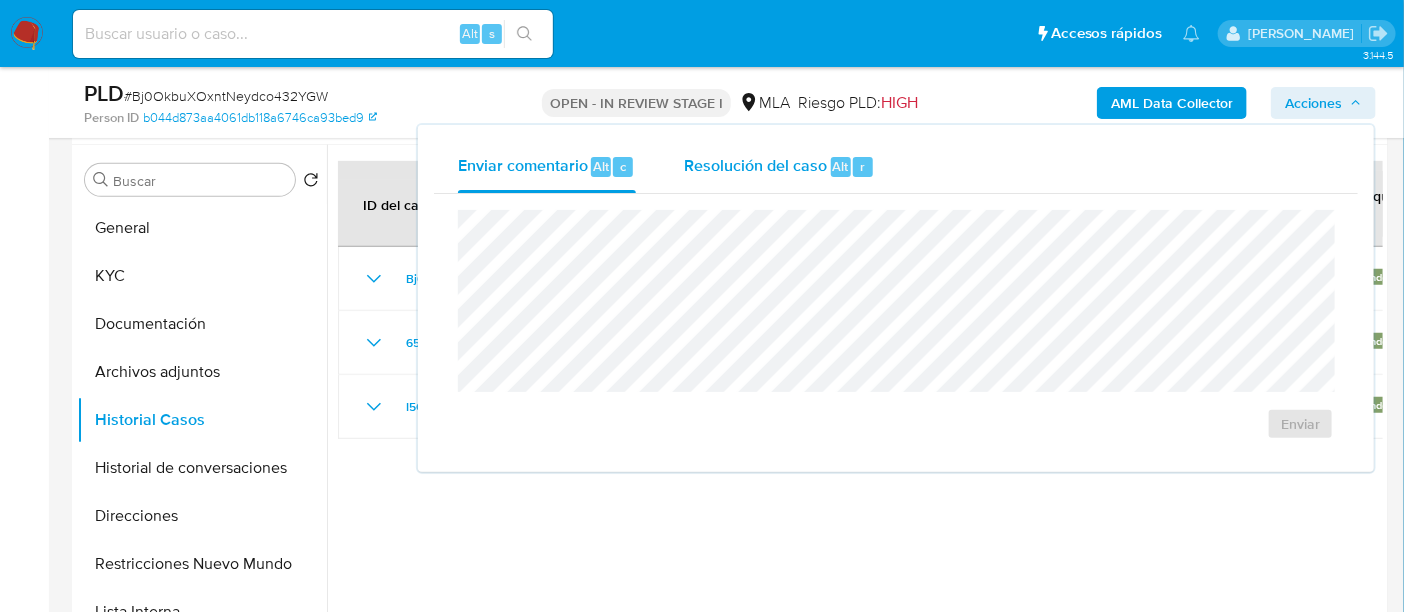 drag, startPoint x: 867, startPoint y: 165, endPoint x: 862, endPoint y: 177, distance: 13 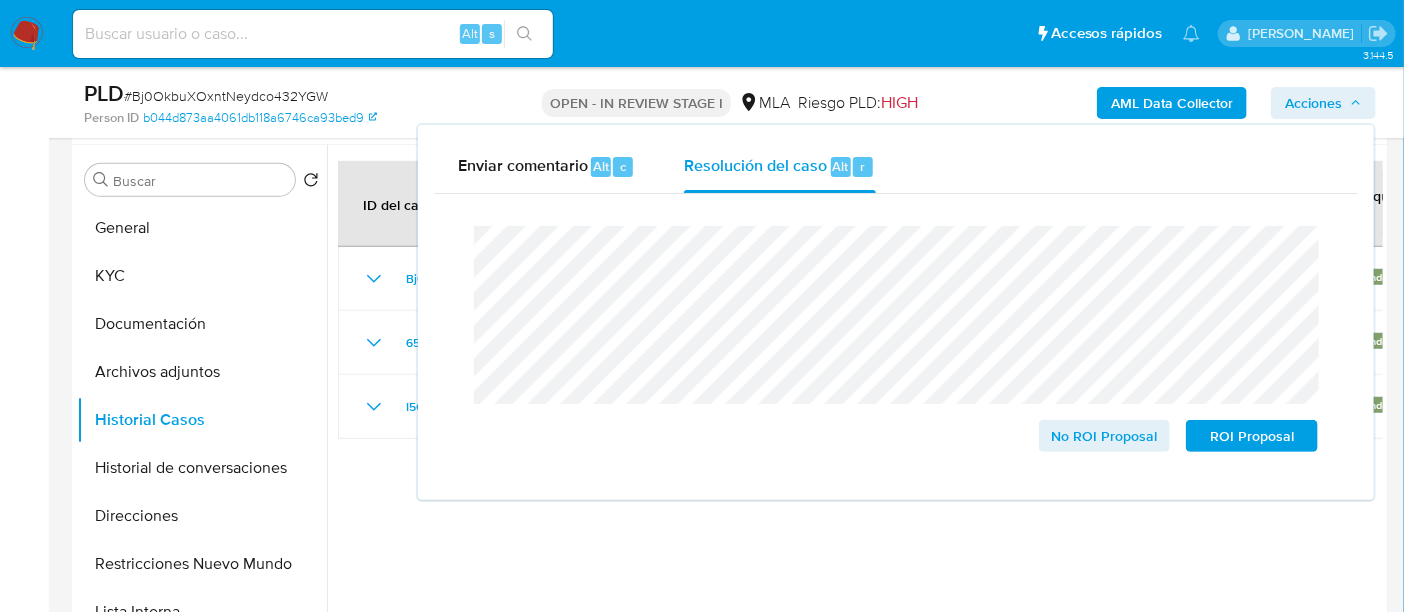 click on "# Bj0OkbuXOxntNeydco432YGW" at bounding box center (226, 96) 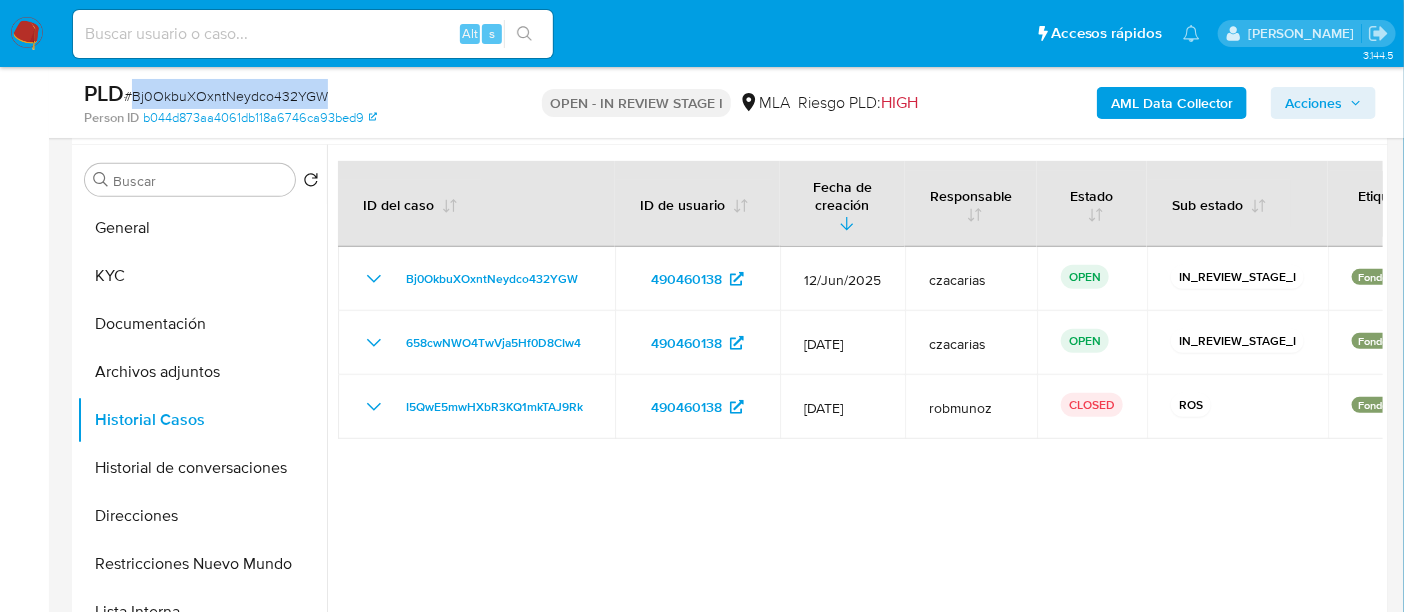 click on "# Bj0OkbuXOxntNeydco432YGW" at bounding box center [226, 96] 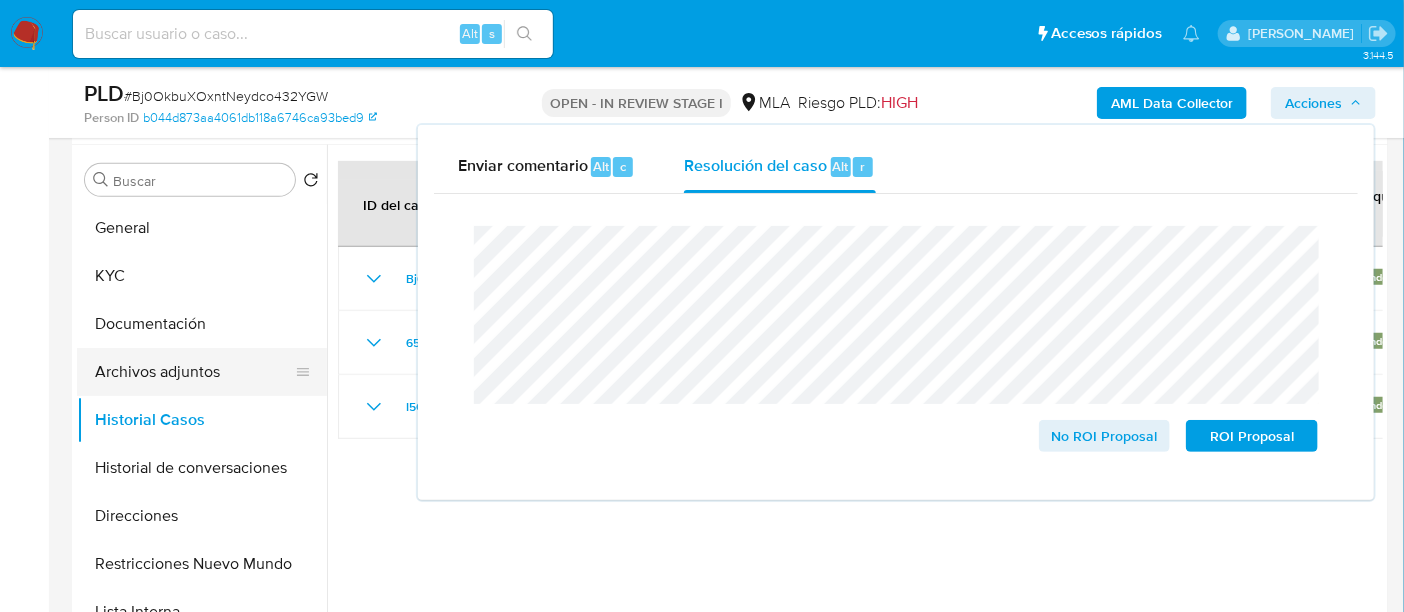 click on "Archivos adjuntos" at bounding box center (194, 372) 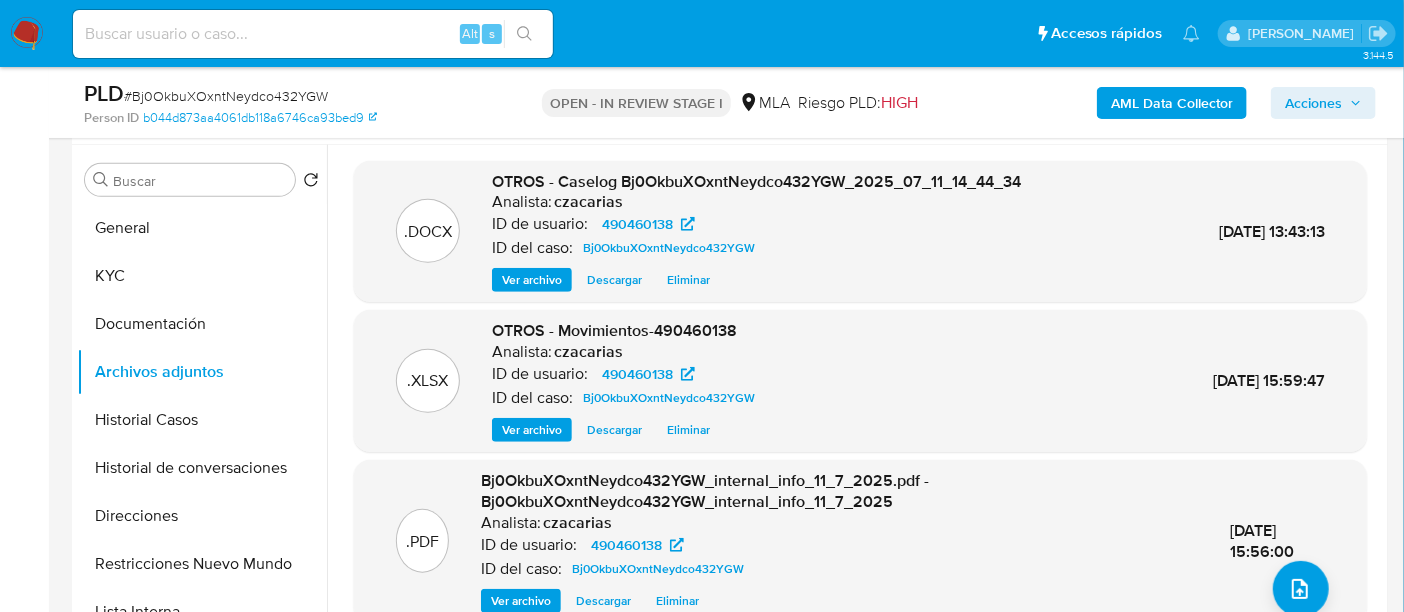 click on "Acciones" at bounding box center (1313, 103) 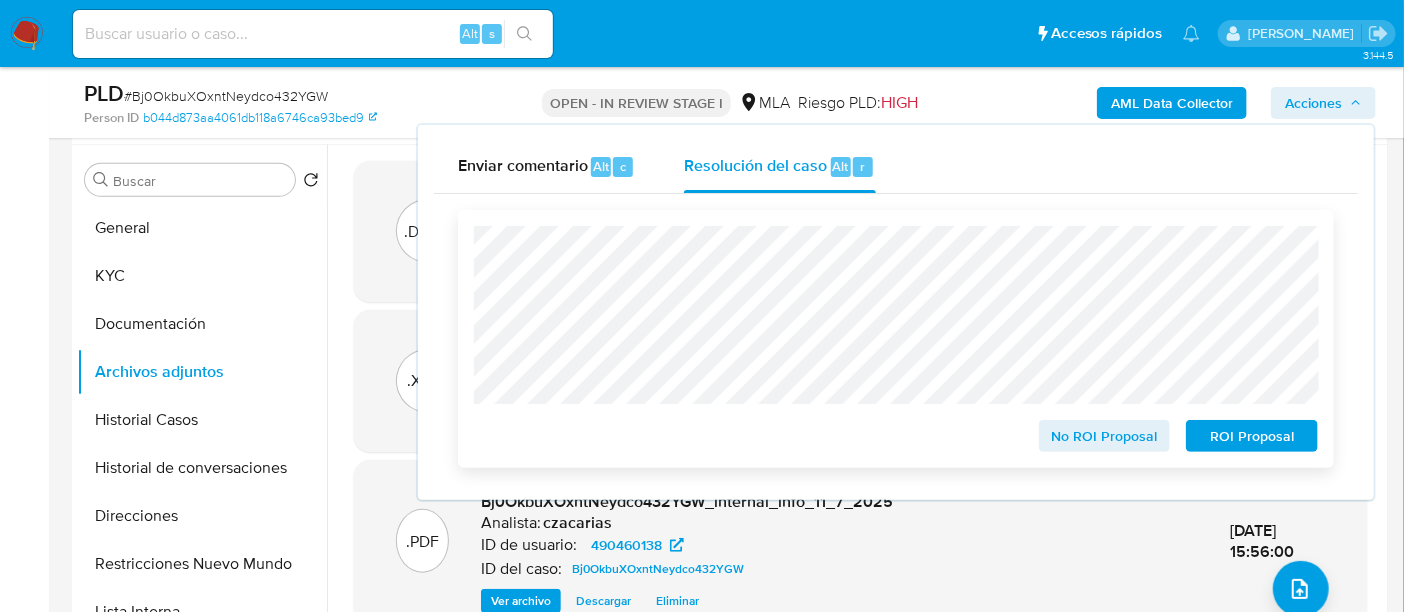 click on "ROI Proposal" at bounding box center (1252, 436) 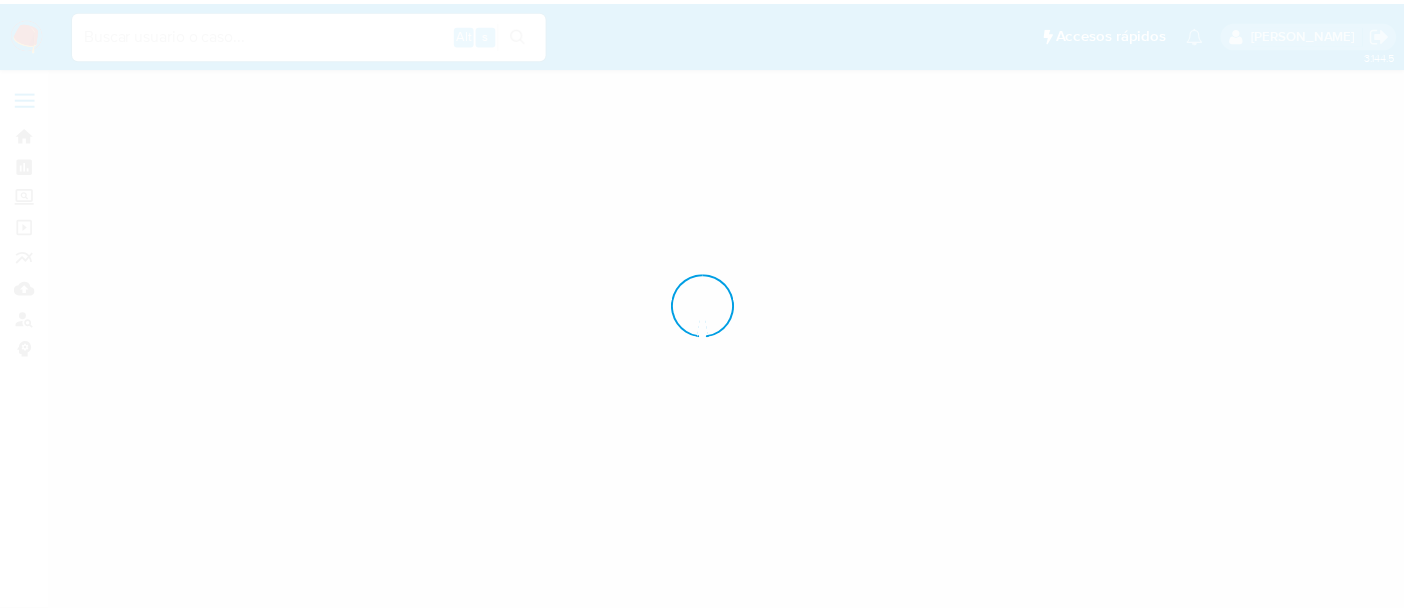 scroll, scrollTop: 0, scrollLeft: 0, axis: both 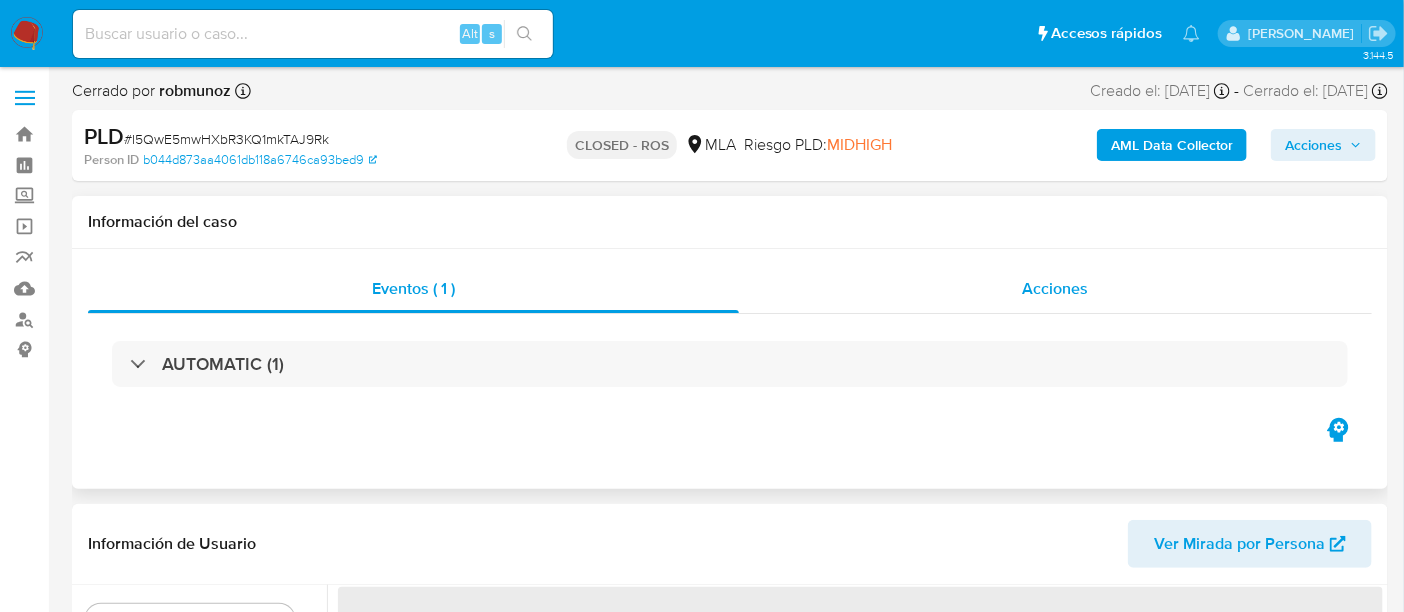 click on "Acciones" at bounding box center [1055, 288] 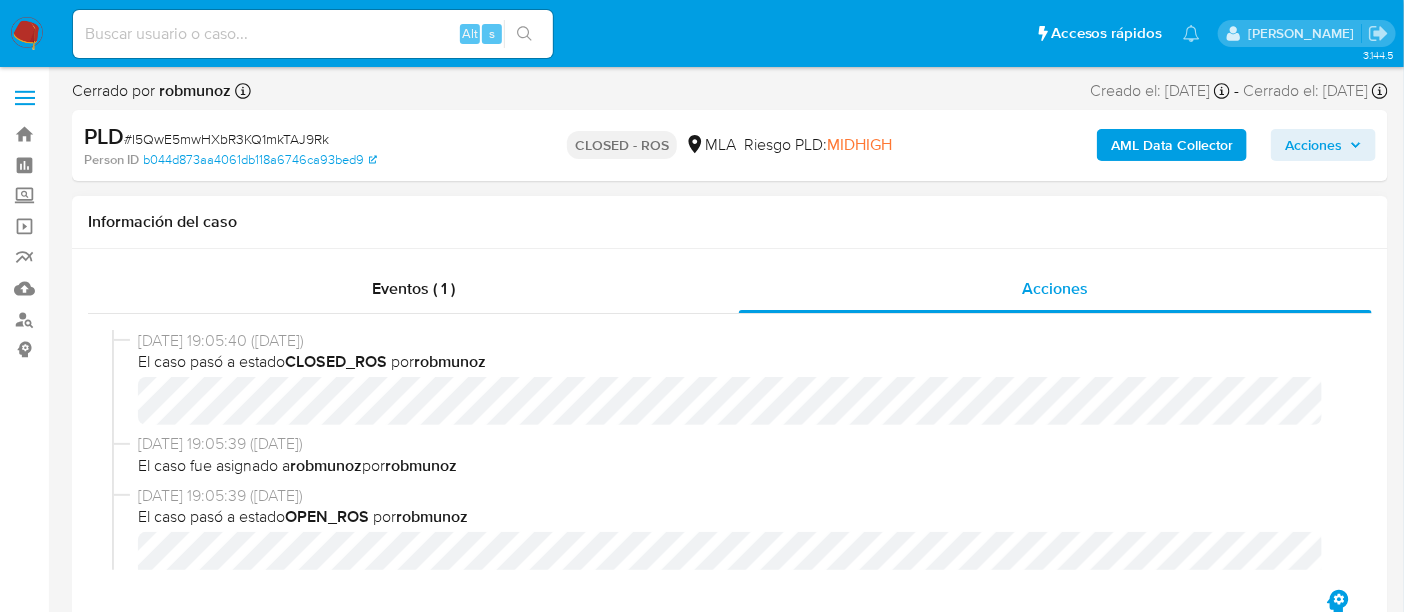 select on "10" 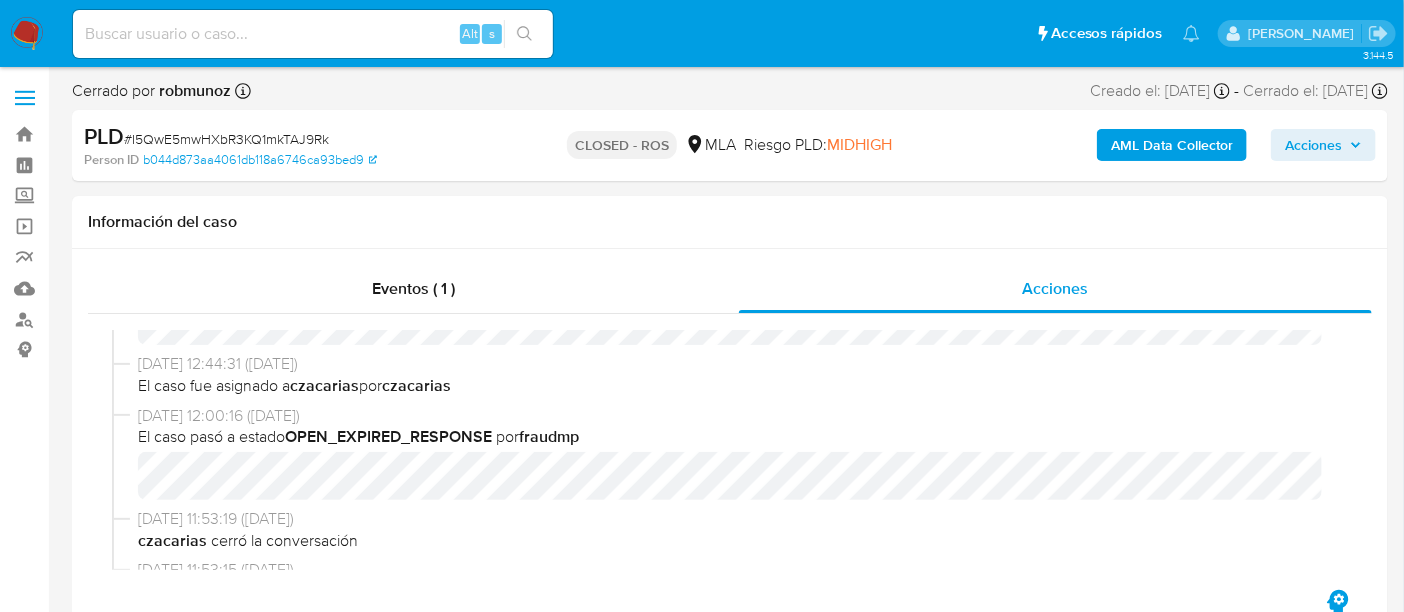 scroll, scrollTop: 1250, scrollLeft: 0, axis: vertical 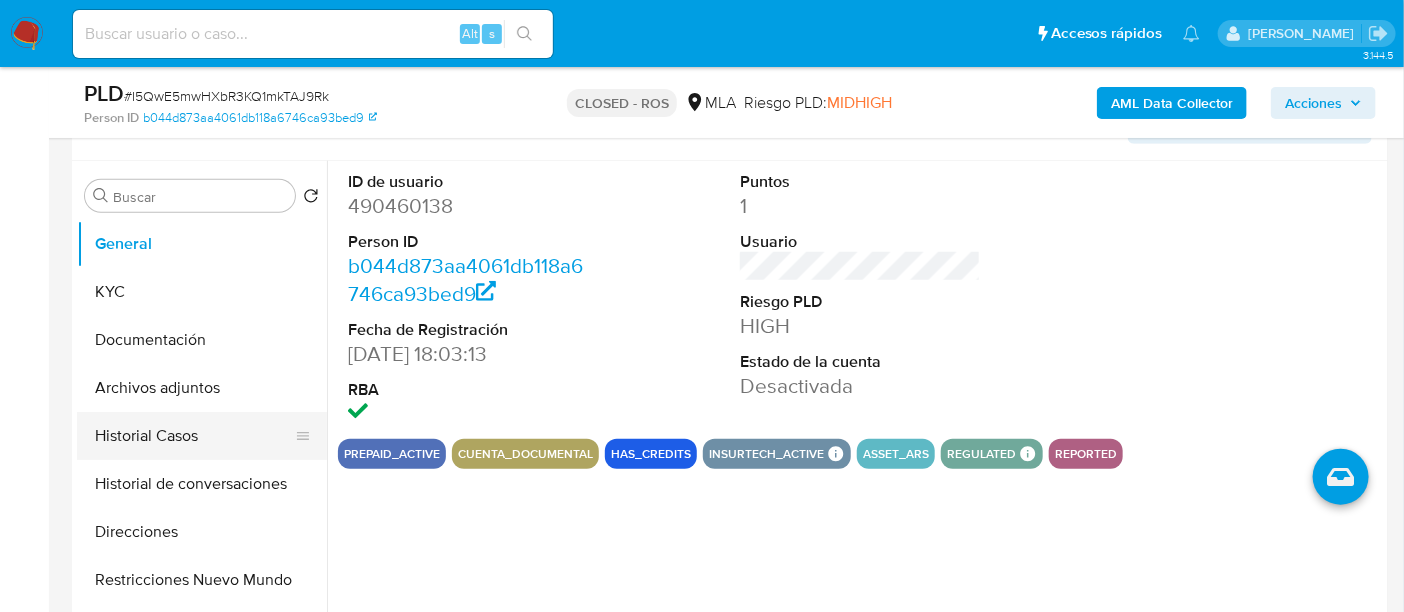 click on "Historial Casos" at bounding box center [194, 436] 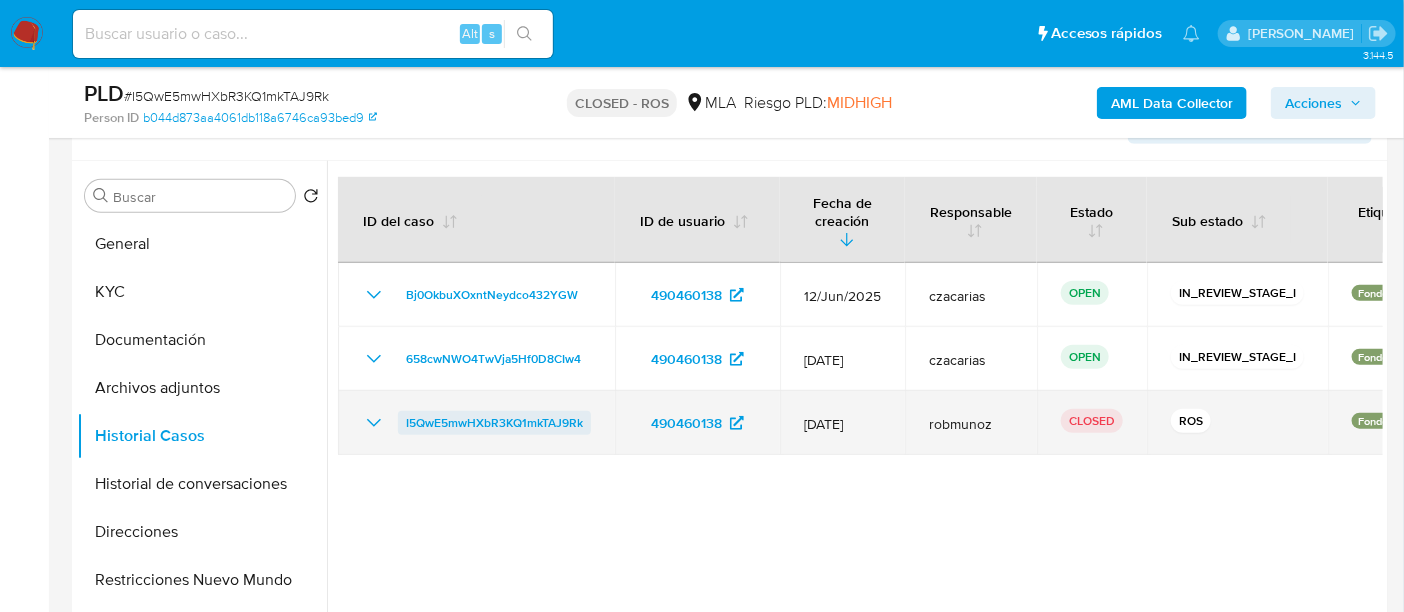 click on "I5QwE5mwHXbR3KQ1mkTAJ9Rk" at bounding box center [494, 423] 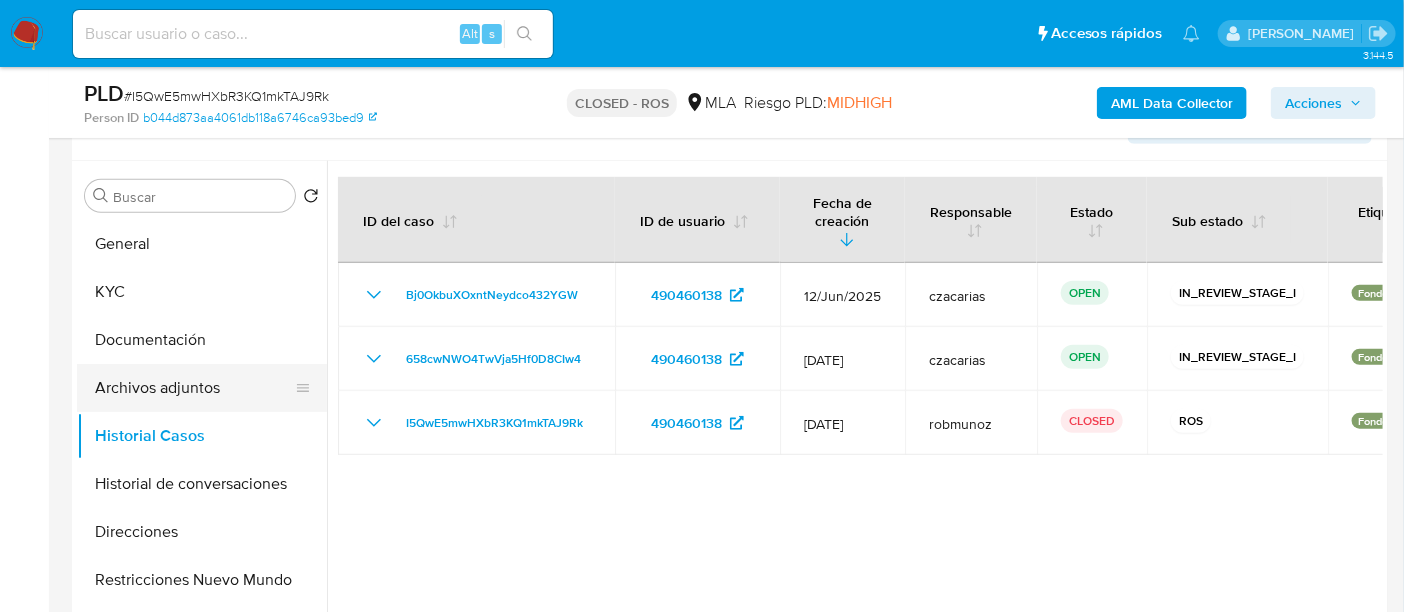 click on "Archivos adjuntos" at bounding box center [194, 388] 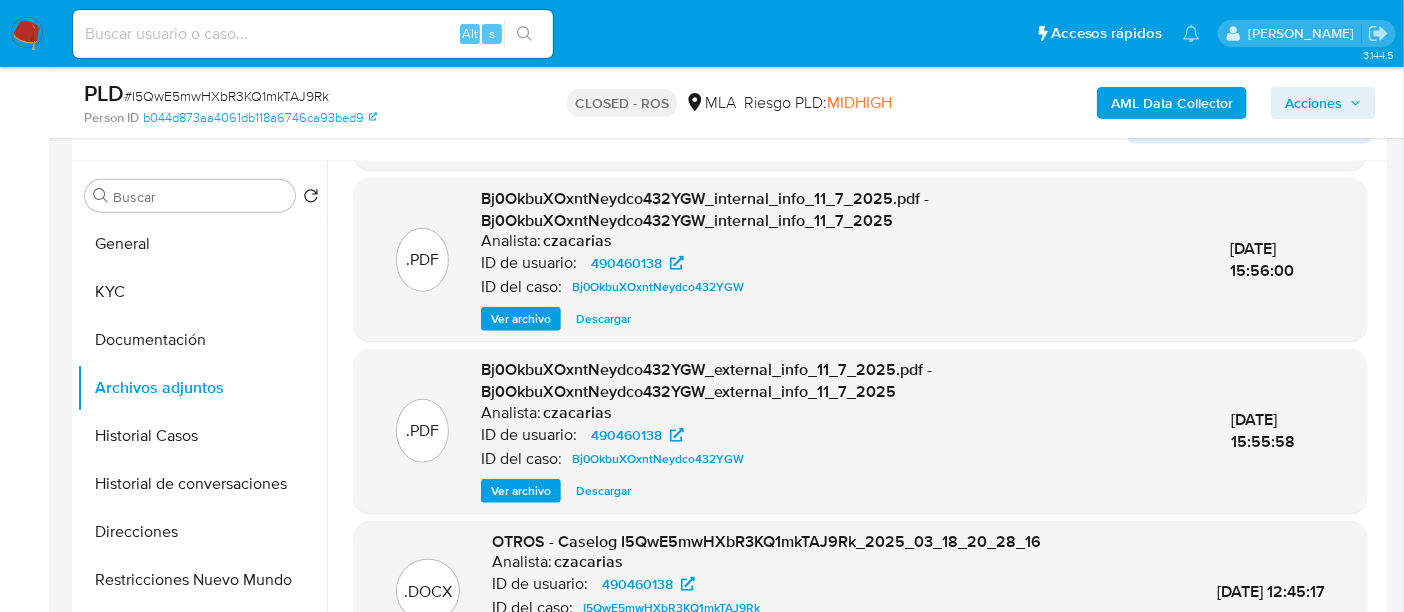 scroll, scrollTop: 211, scrollLeft: 0, axis: vertical 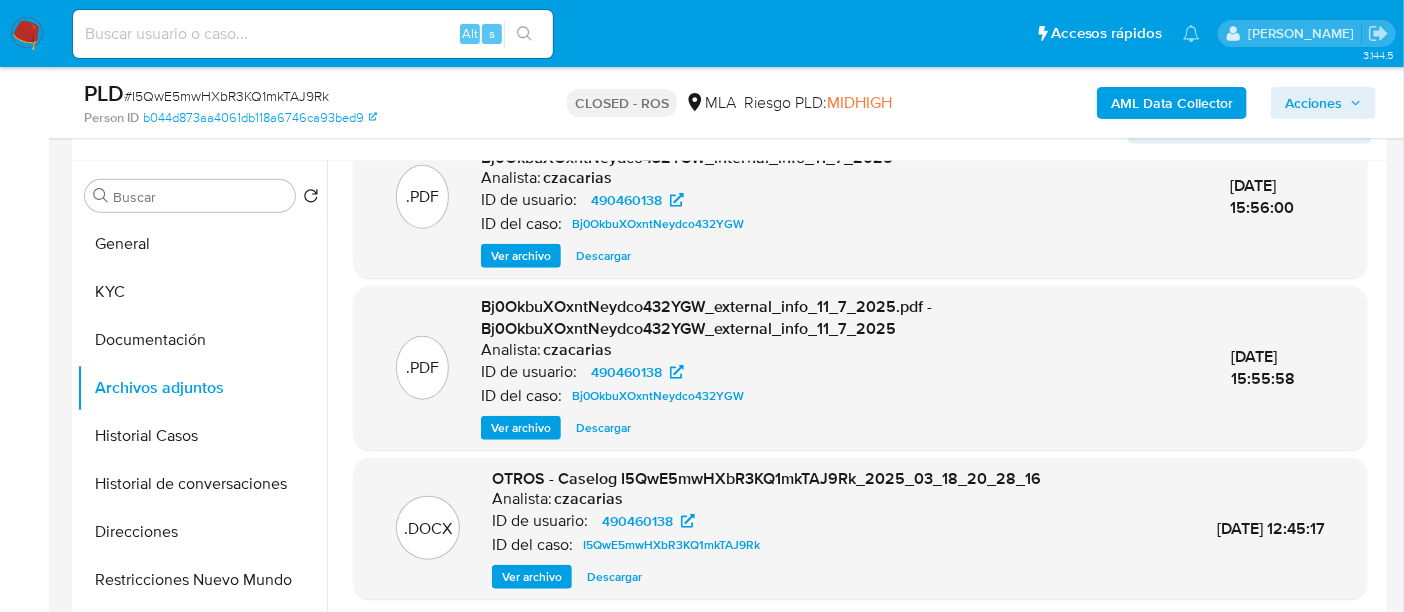 type 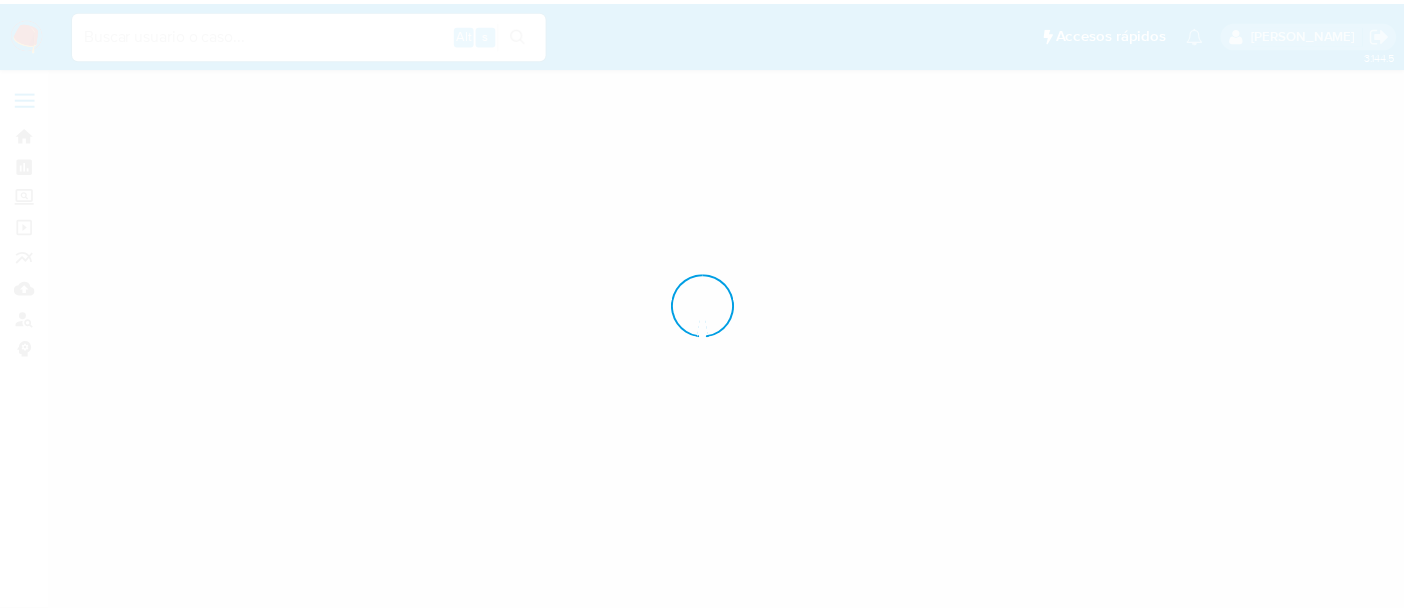 scroll, scrollTop: 0, scrollLeft: 0, axis: both 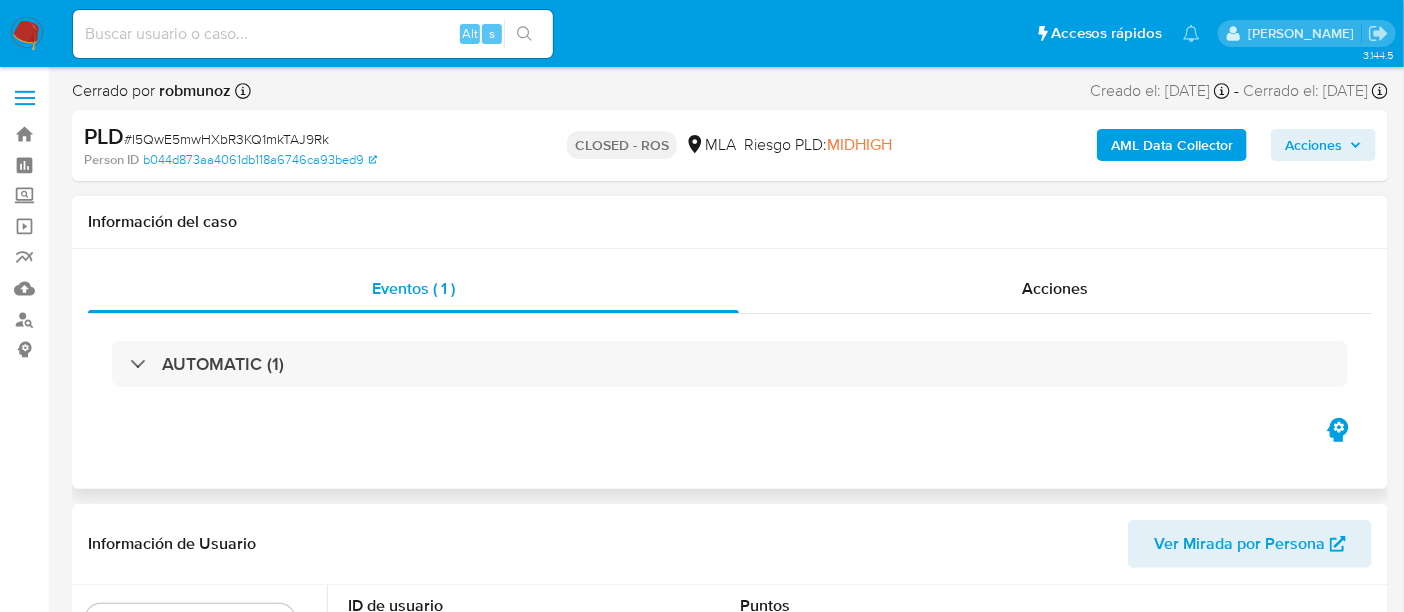 select on "10" 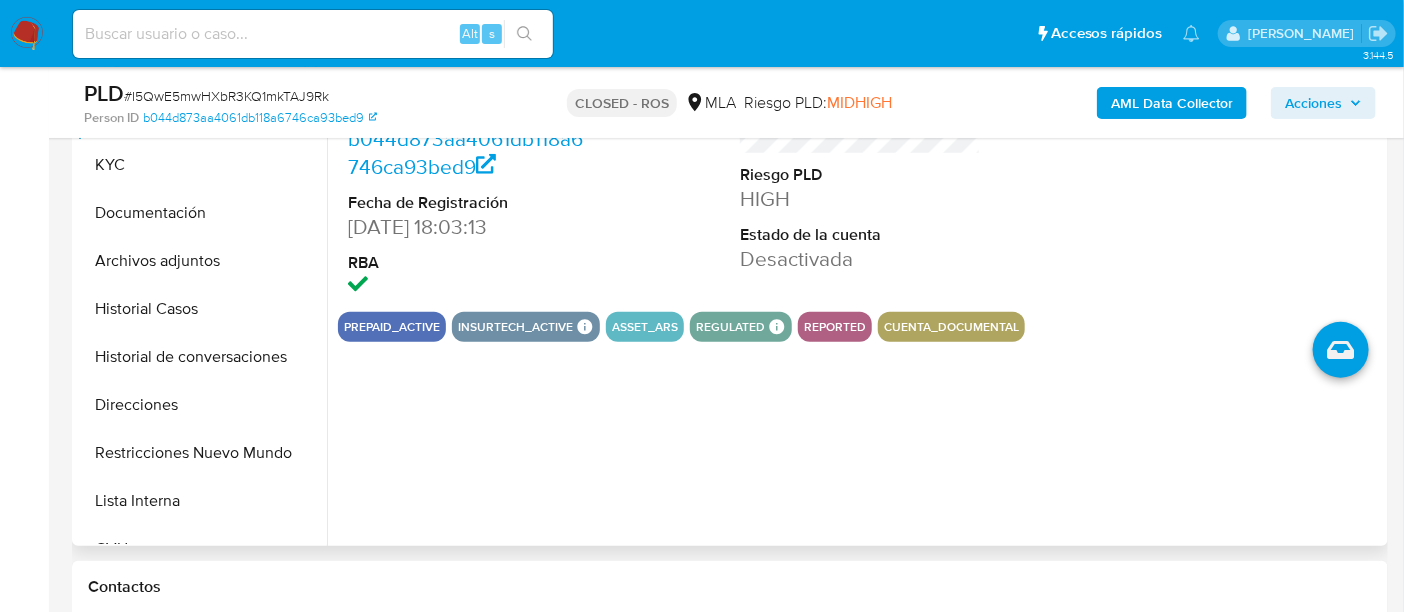 scroll, scrollTop: 500, scrollLeft: 0, axis: vertical 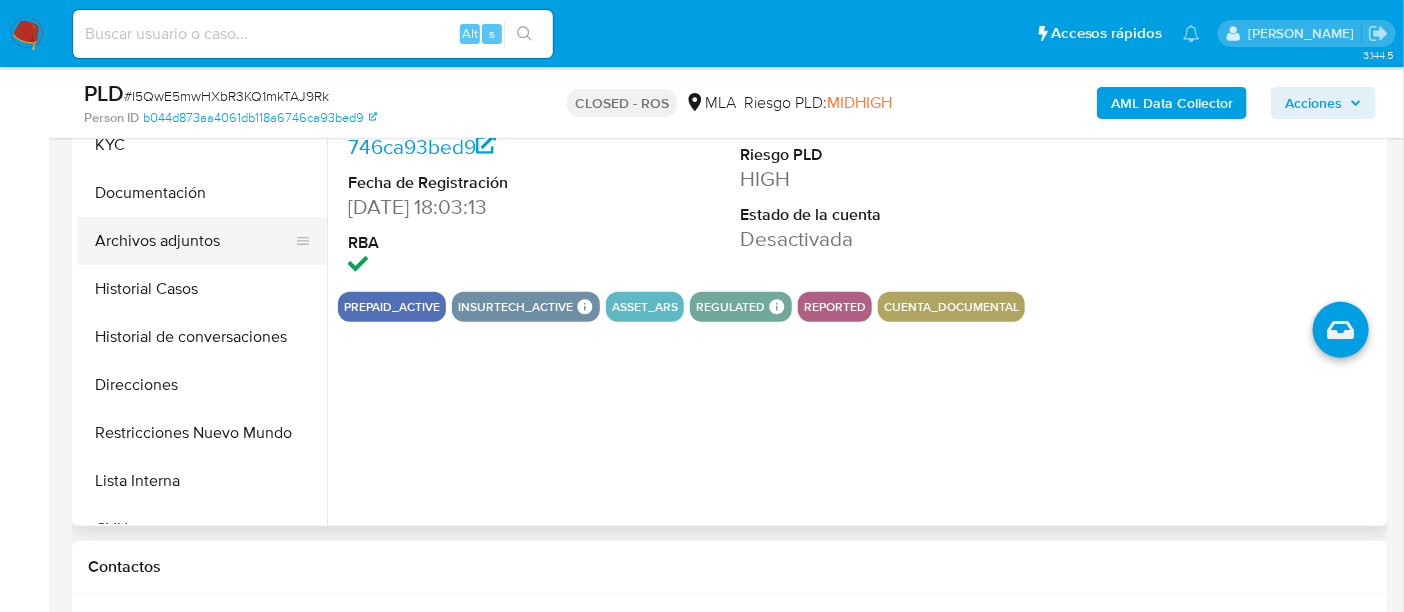 click on "Archivos adjuntos" at bounding box center [194, 241] 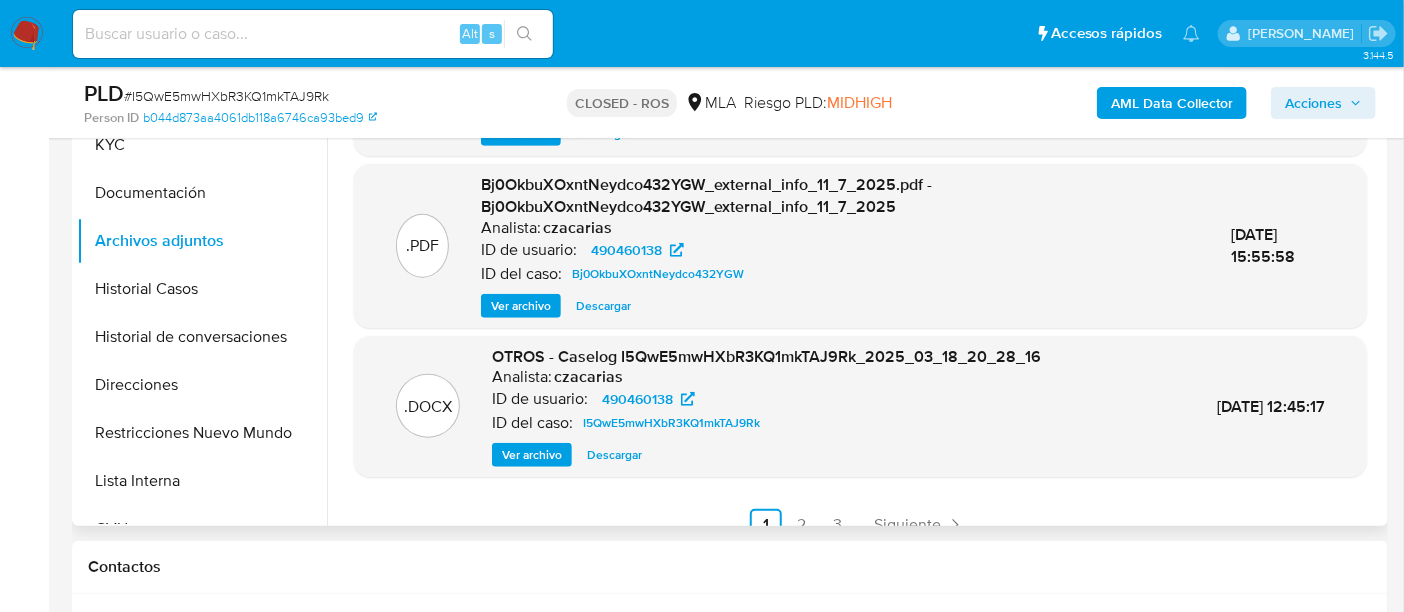 scroll, scrollTop: 211, scrollLeft: 0, axis: vertical 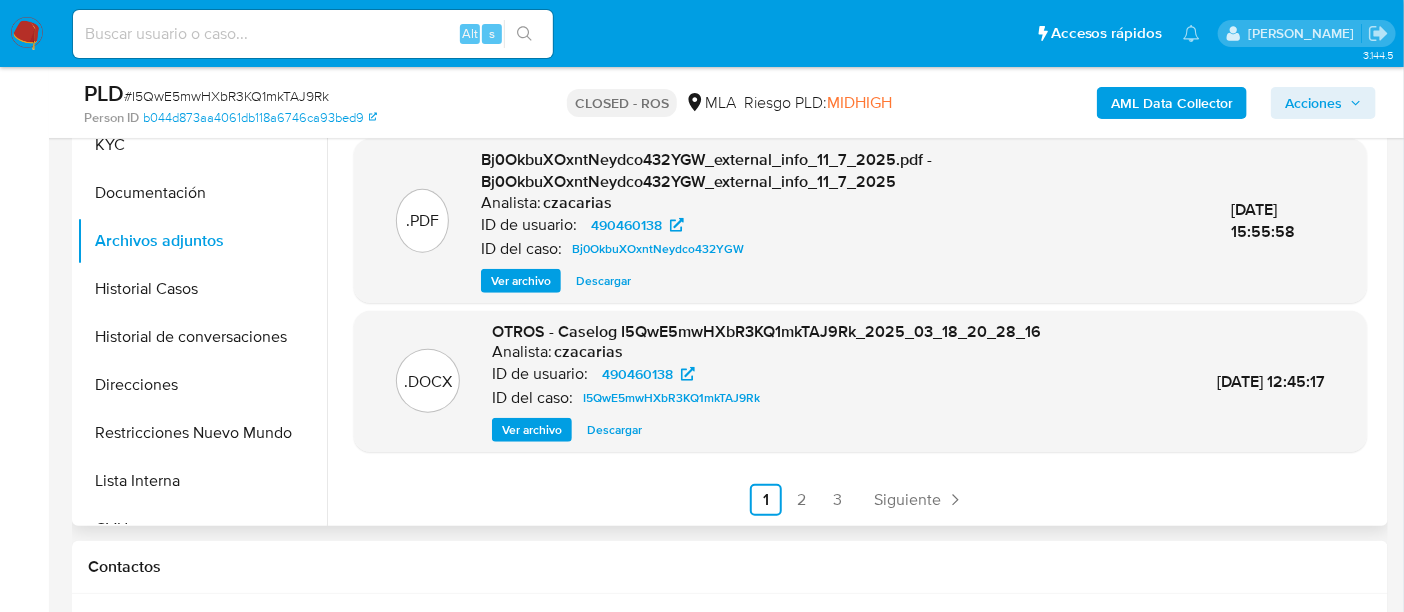 click on "Ver archivo" at bounding box center (532, 430) 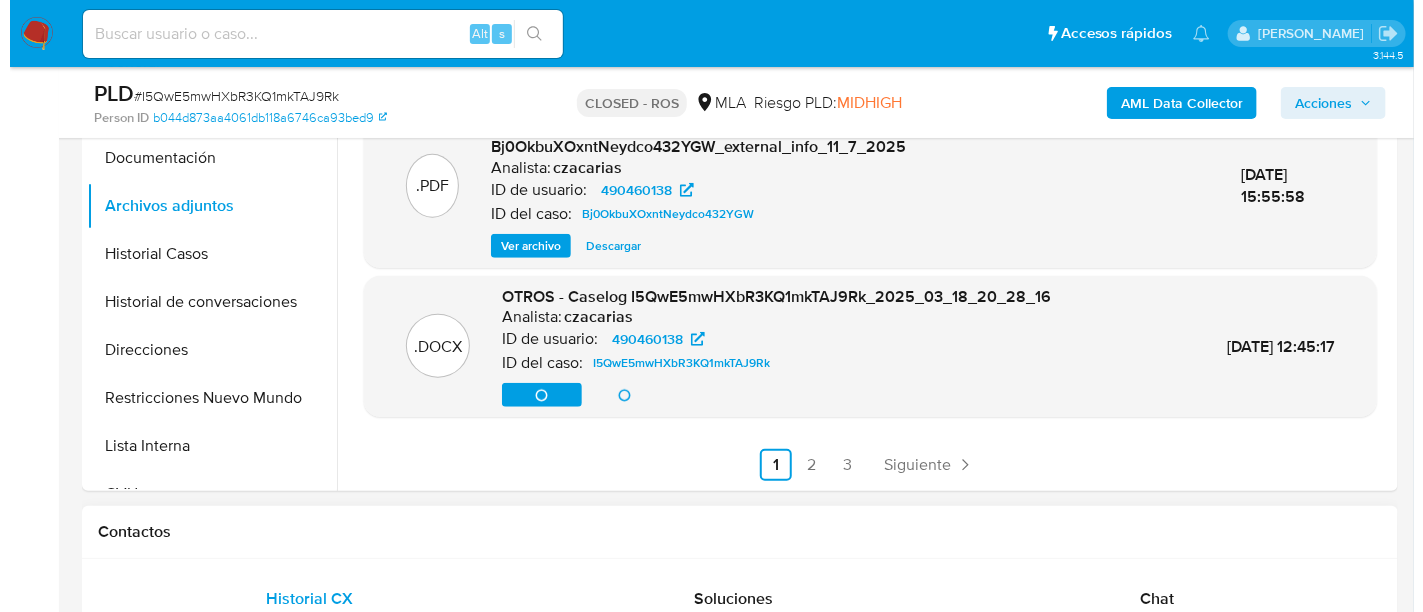scroll, scrollTop: 500, scrollLeft: 0, axis: vertical 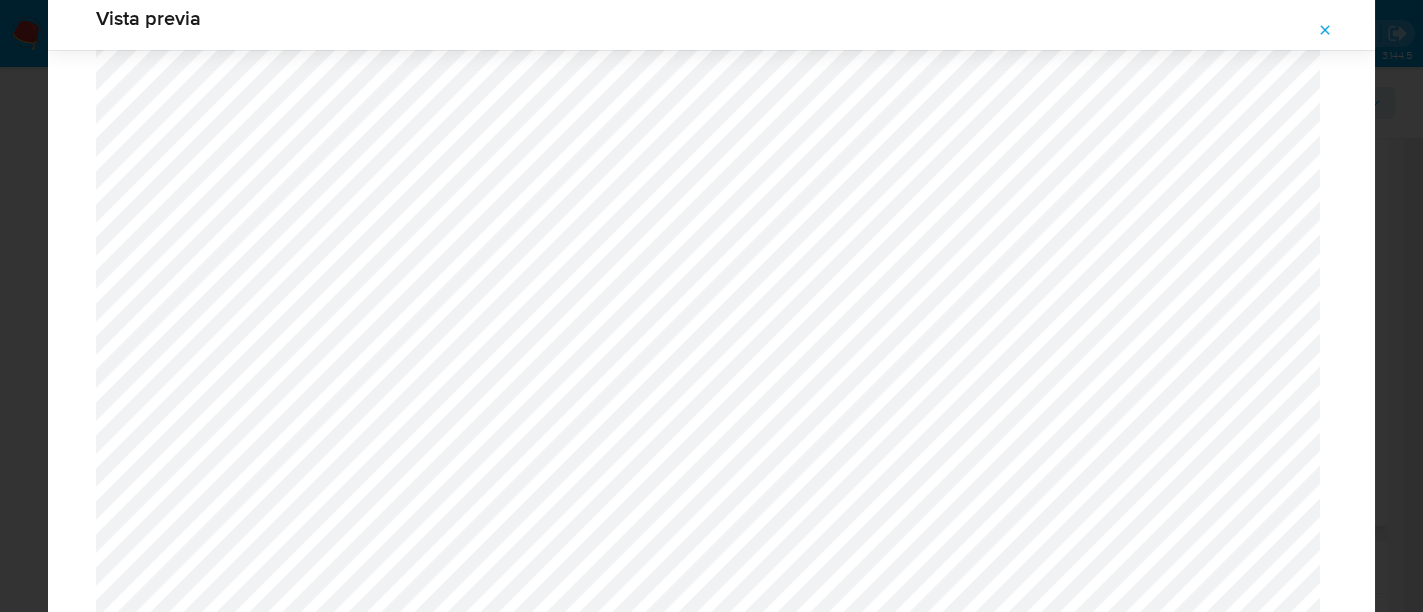 drag, startPoint x: 1325, startPoint y: 30, endPoint x: 826, endPoint y: 56, distance: 499.6769 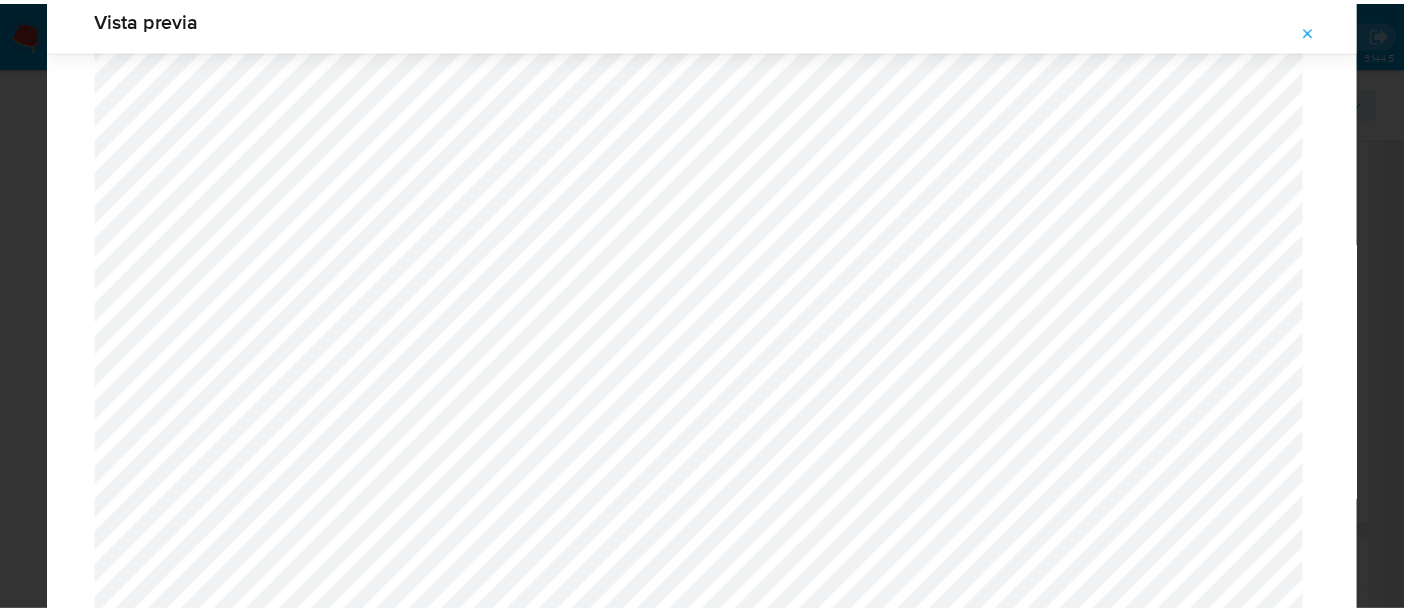 scroll, scrollTop: 103, scrollLeft: 0, axis: vertical 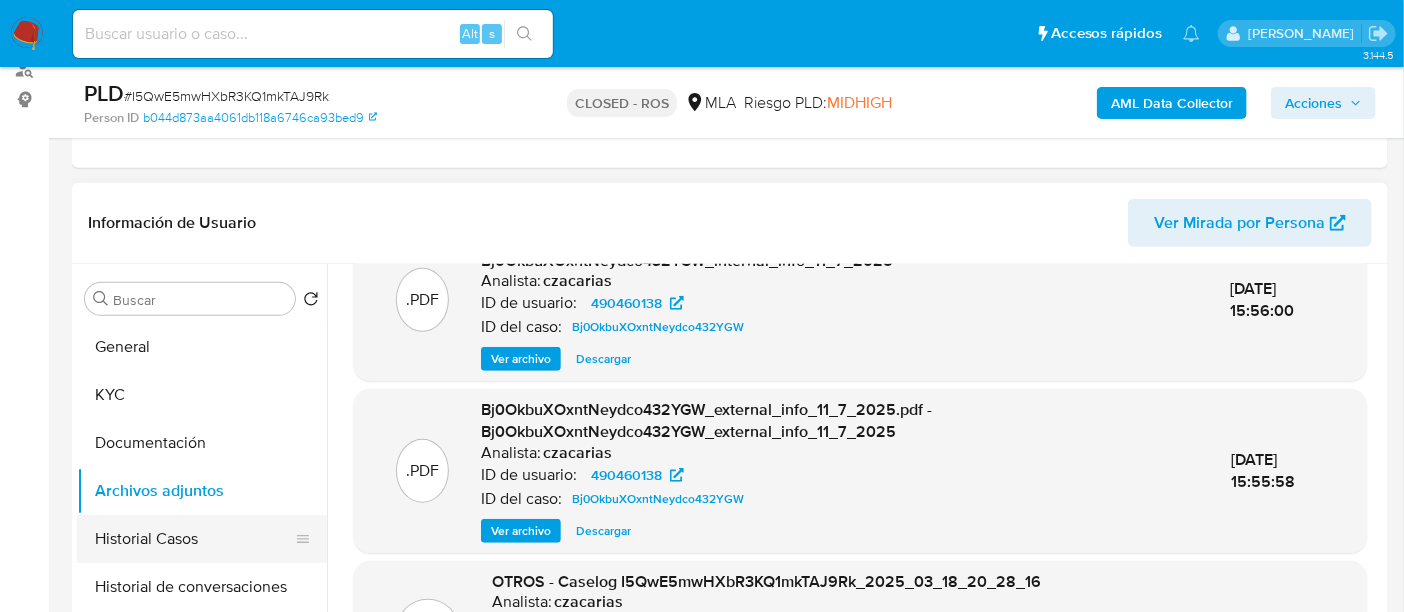 click on "Historial Casos" at bounding box center [194, 539] 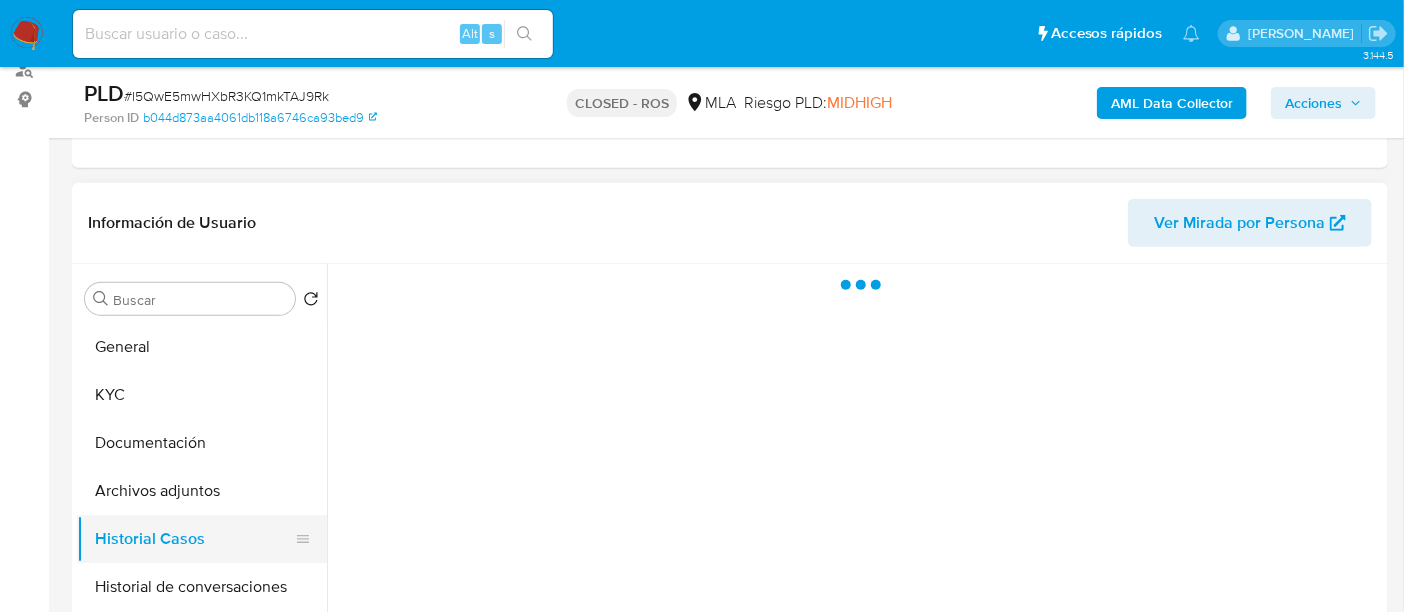 scroll, scrollTop: 0, scrollLeft: 0, axis: both 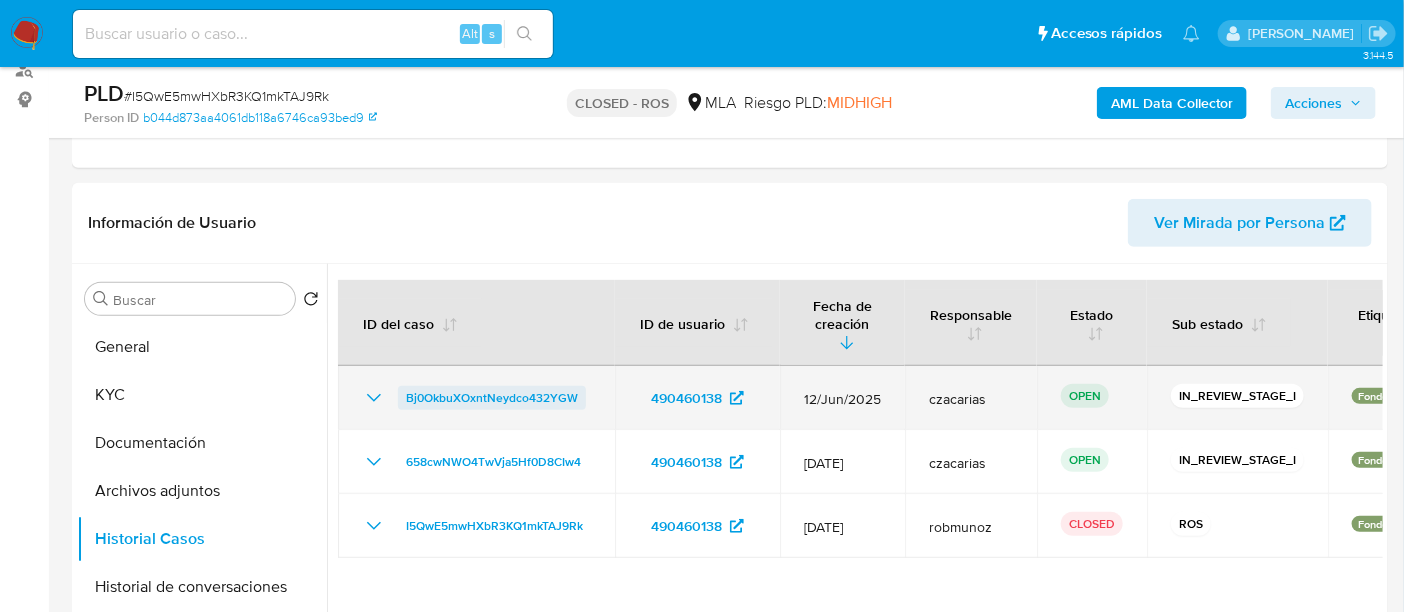 drag, startPoint x: 595, startPoint y: 379, endPoint x: 397, endPoint y: 383, distance: 198.0404 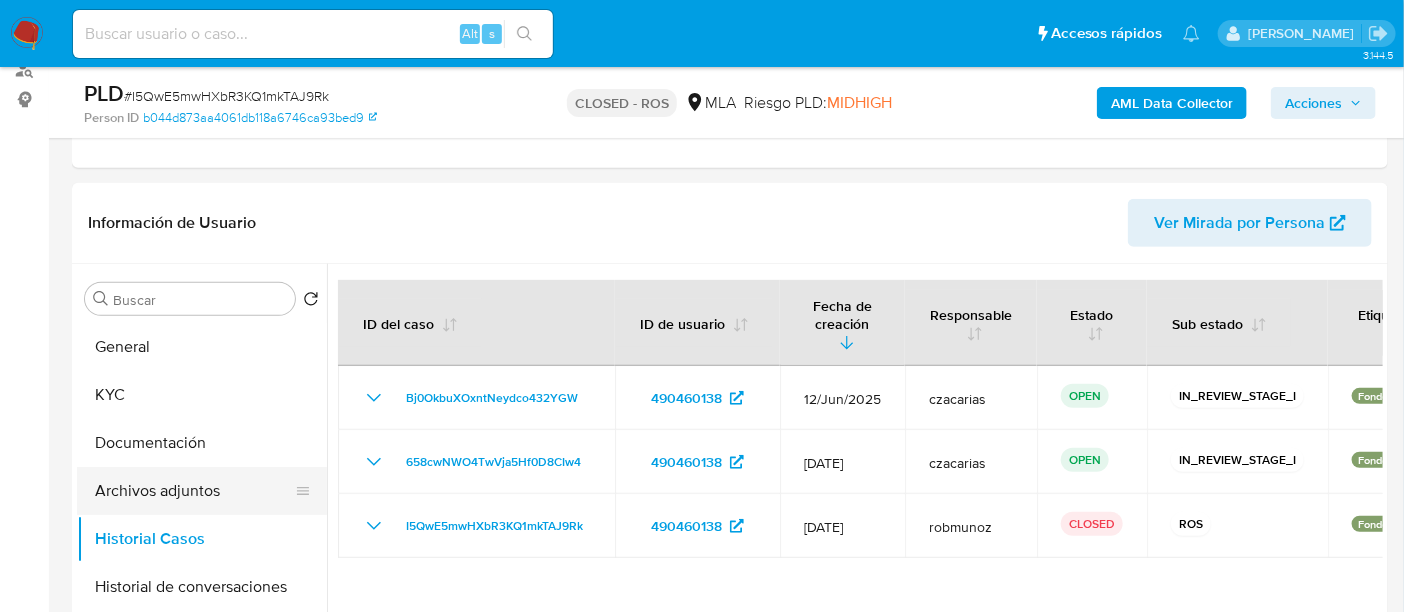 type 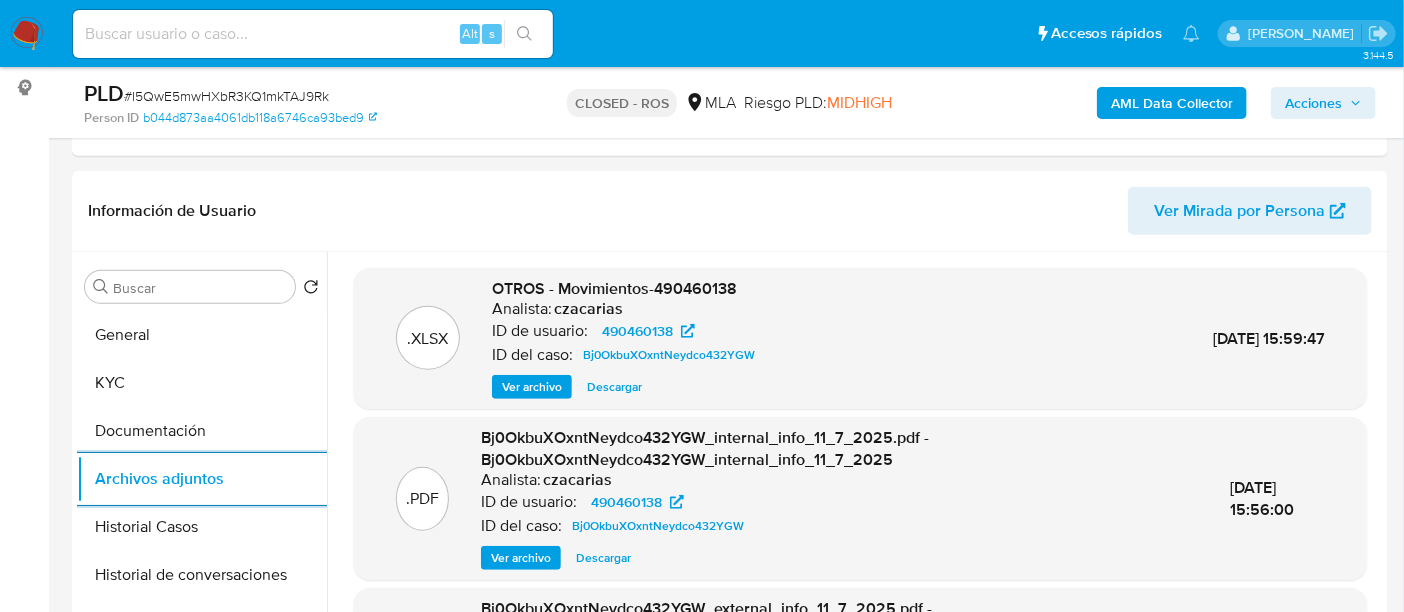 scroll, scrollTop: 250, scrollLeft: 0, axis: vertical 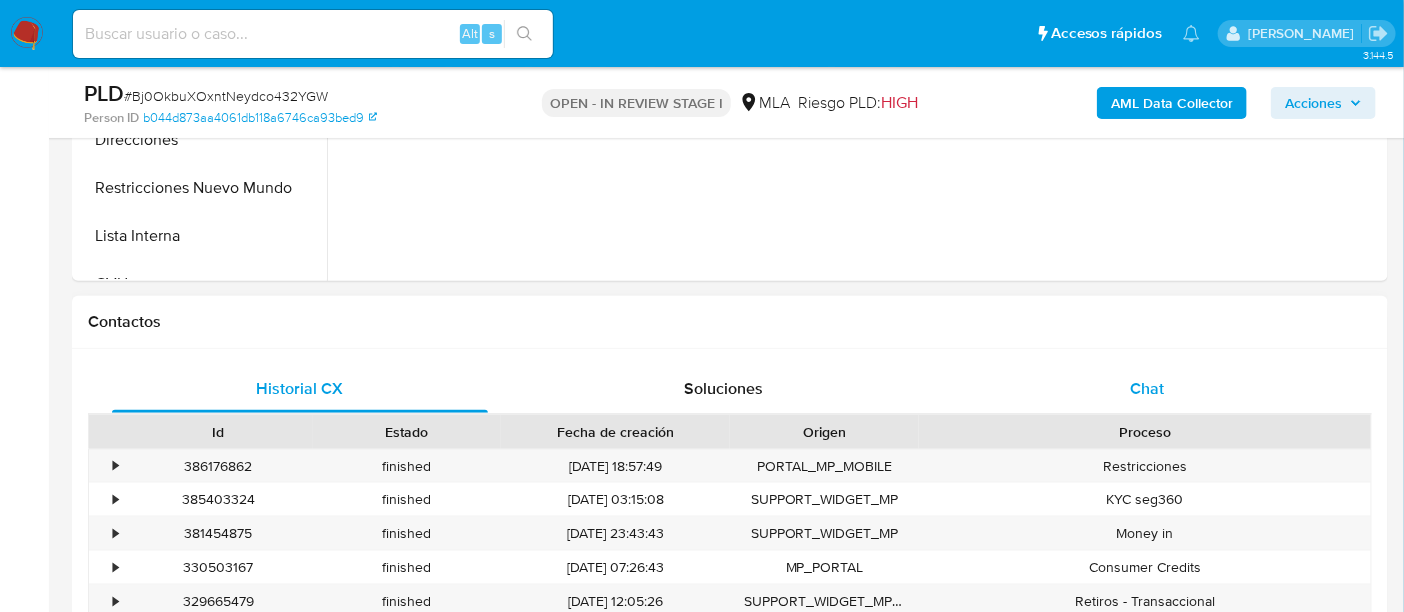 select on "10" 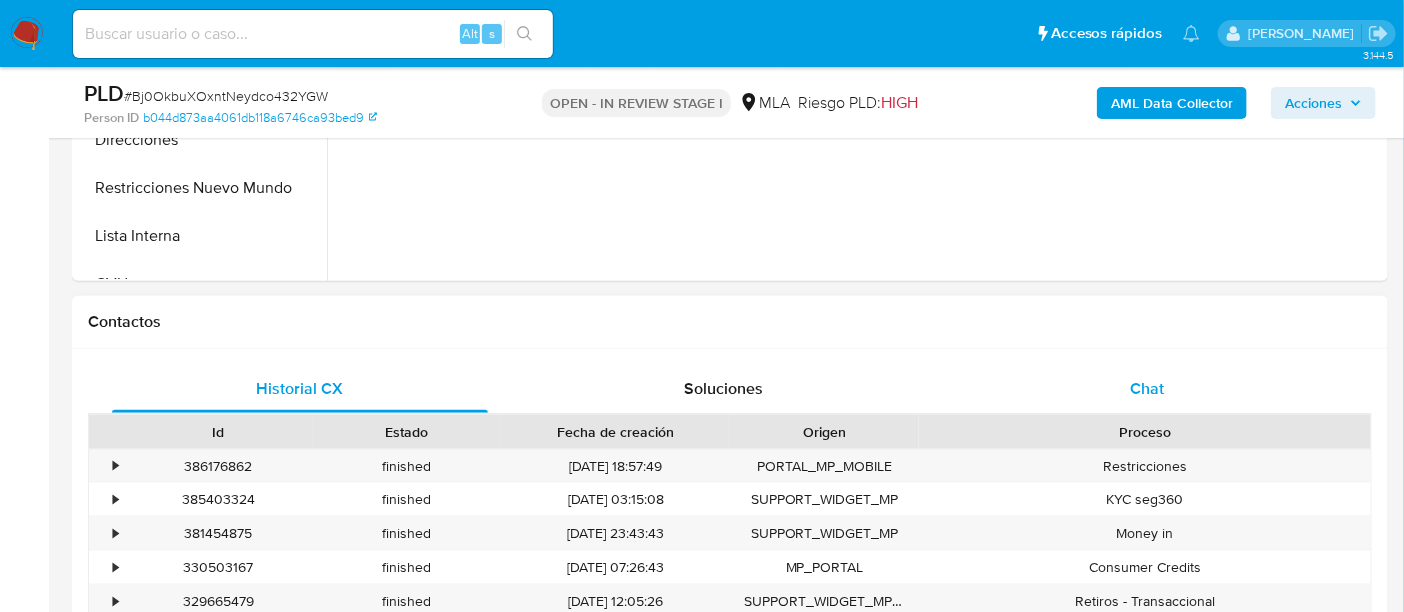 click on "Chat" at bounding box center (1147, 389) 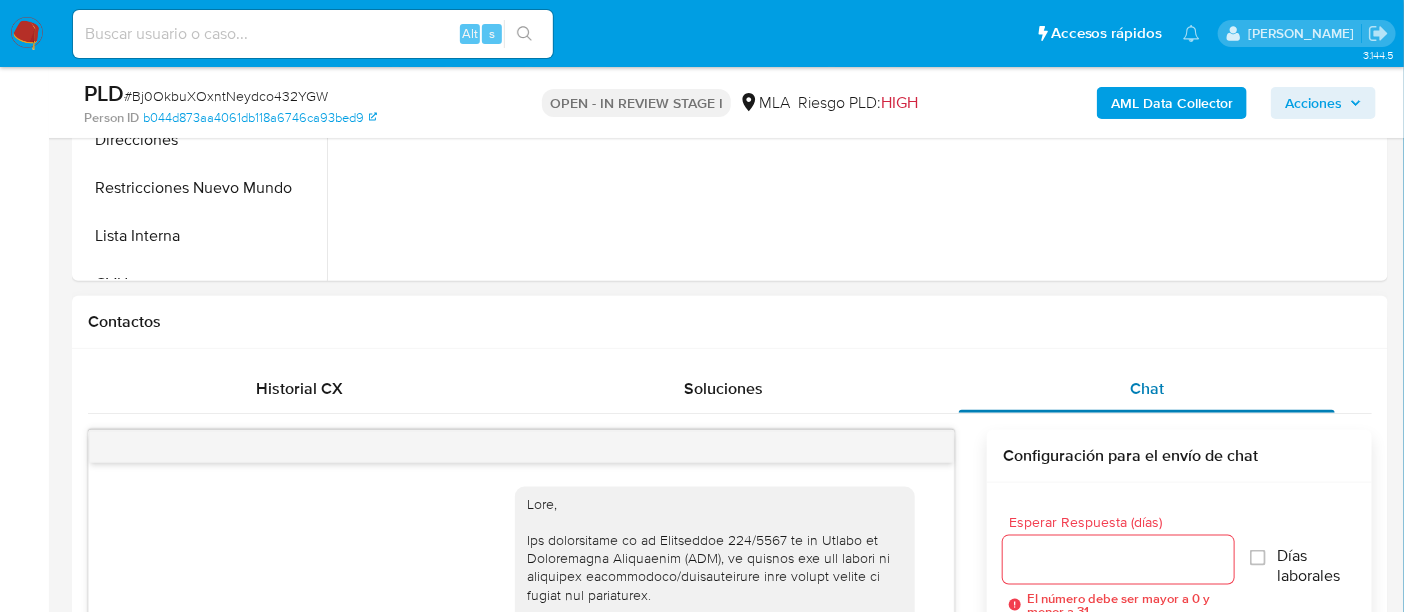 scroll, scrollTop: 2634, scrollLeft: 0, axis: vertical 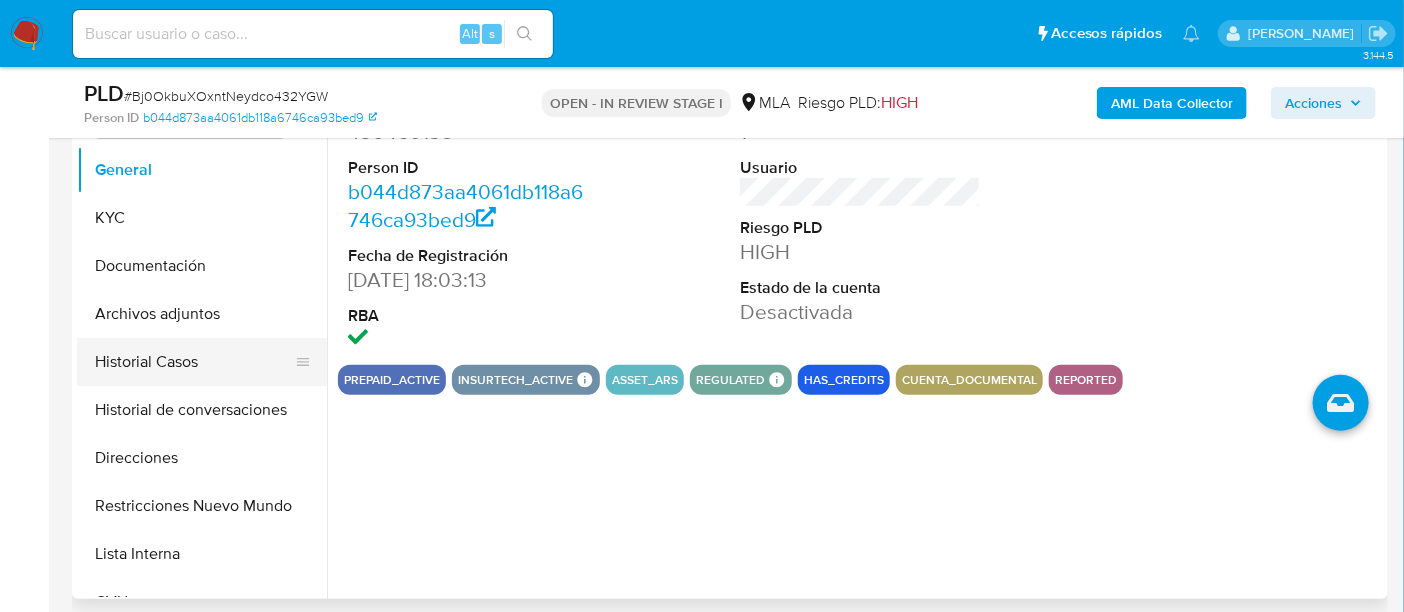 click on "Historial Casos" at bounding box center (194, 362) 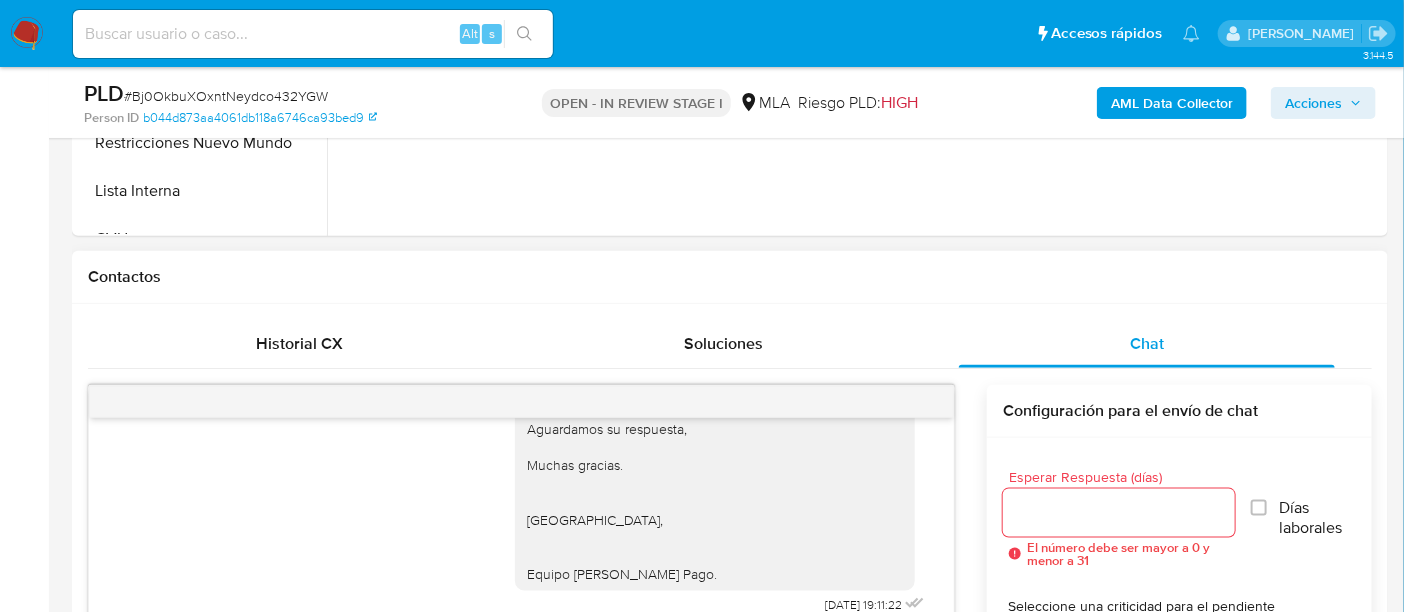 scroll, scrollTop: 1057, scrollLeft: 0, axis: vertical 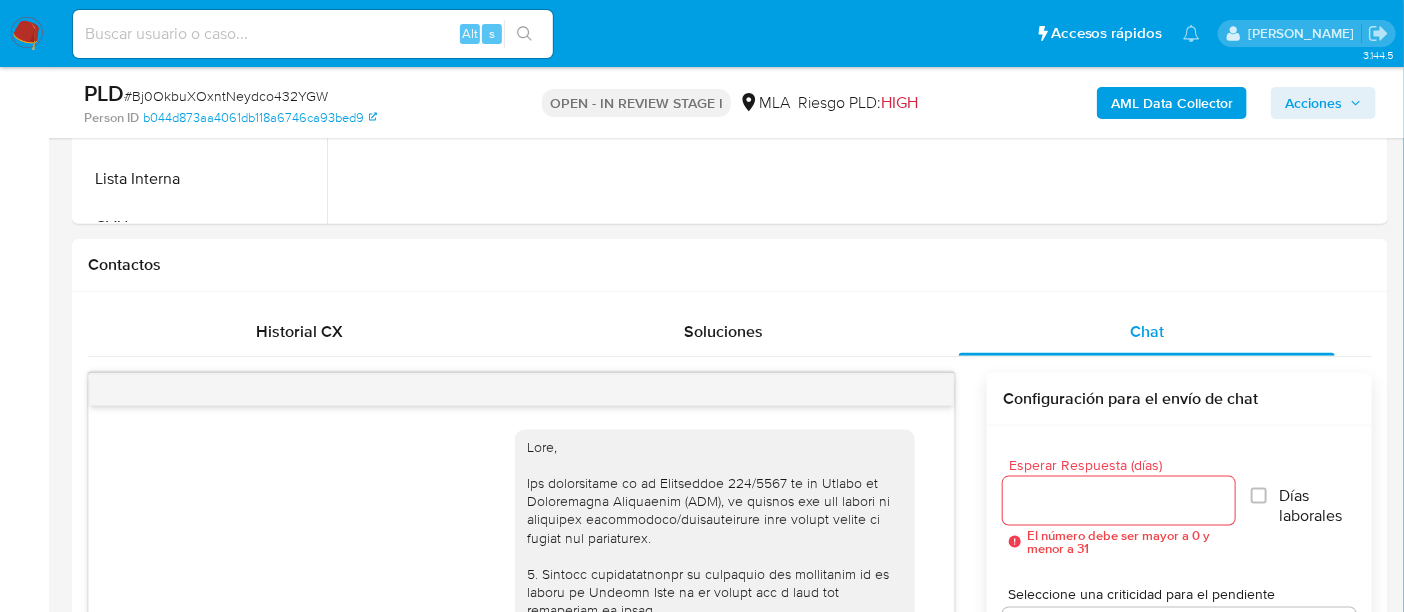 click on "Acciones" at bounding box center (1313, 103) 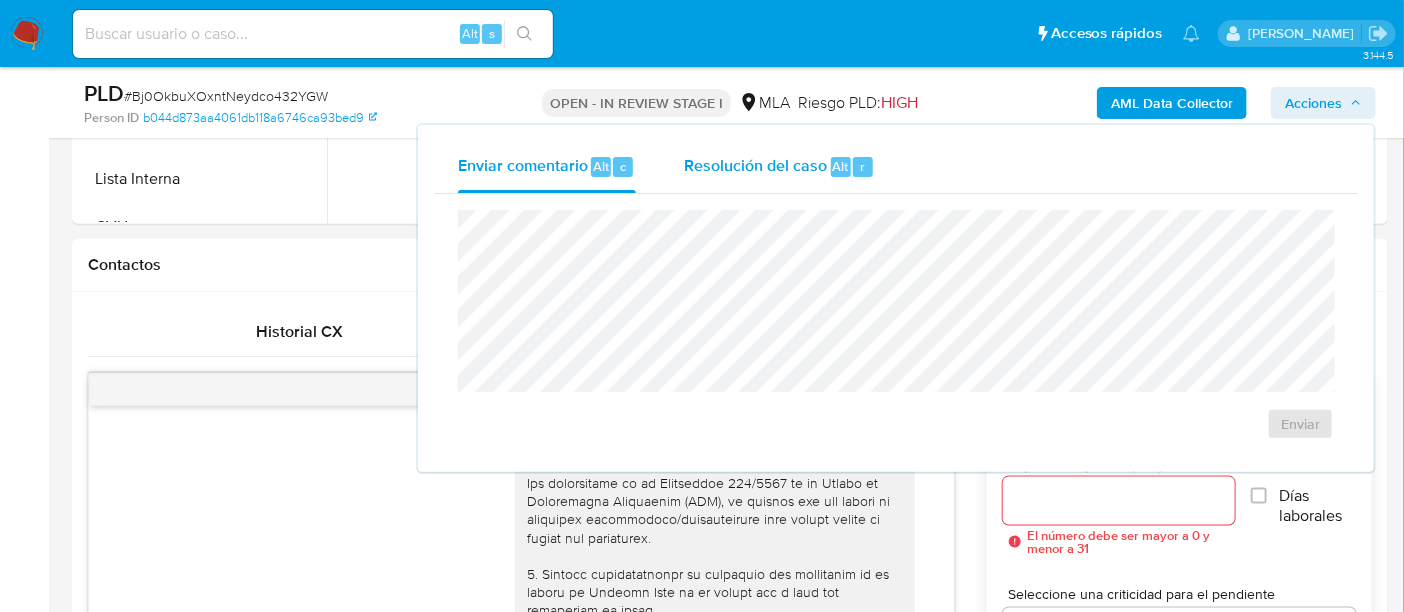 click on "Resolución del caso Alt r" at bounding box center (779, 167) 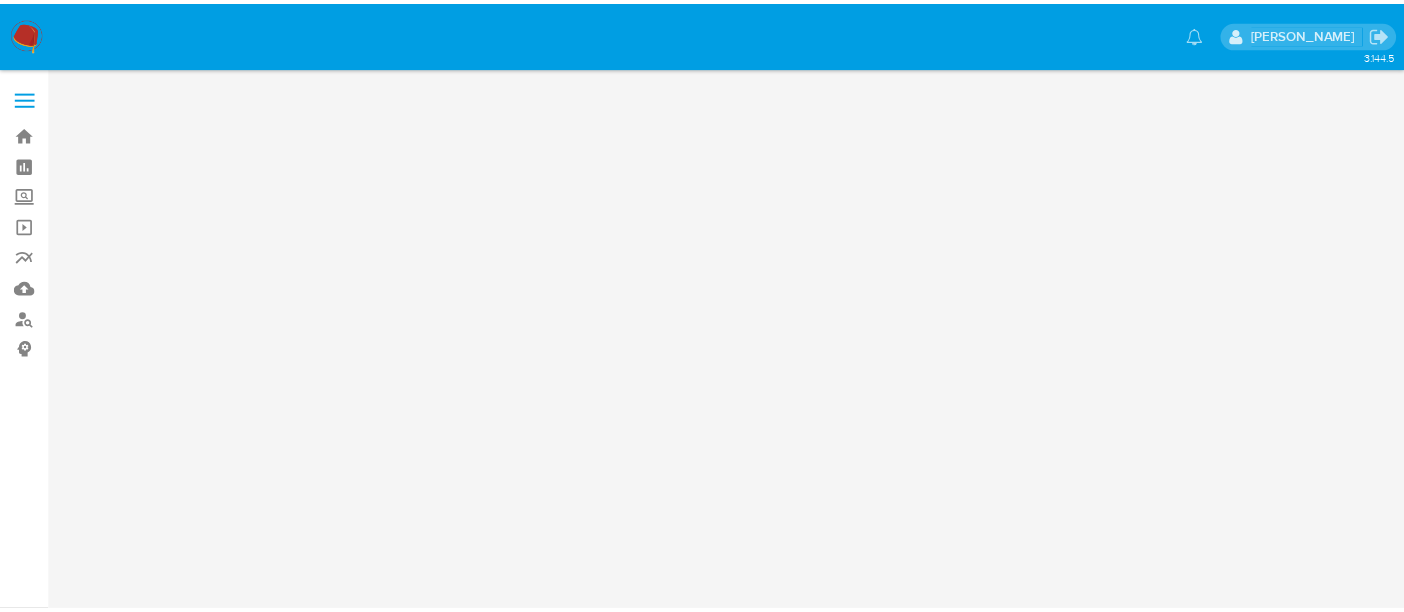 scroll, scrollTop: 0, scrollLeft: 0, axis: both 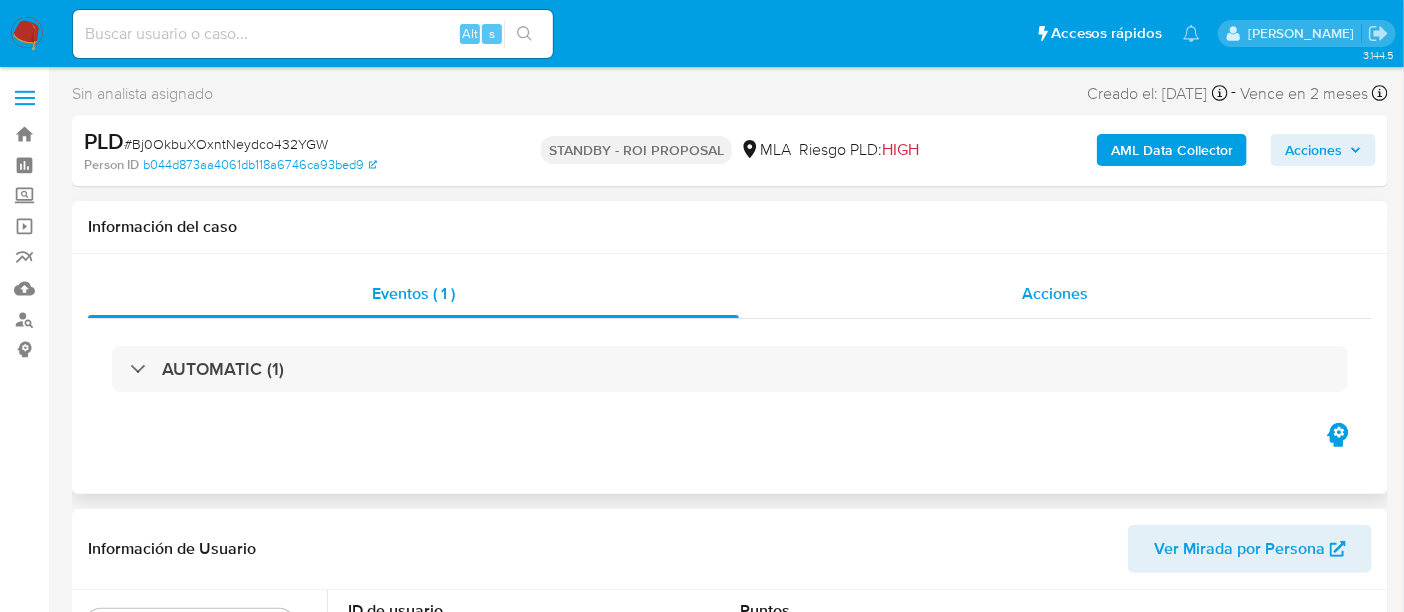 click on "Acciones" at bounding box center [1055, 293] 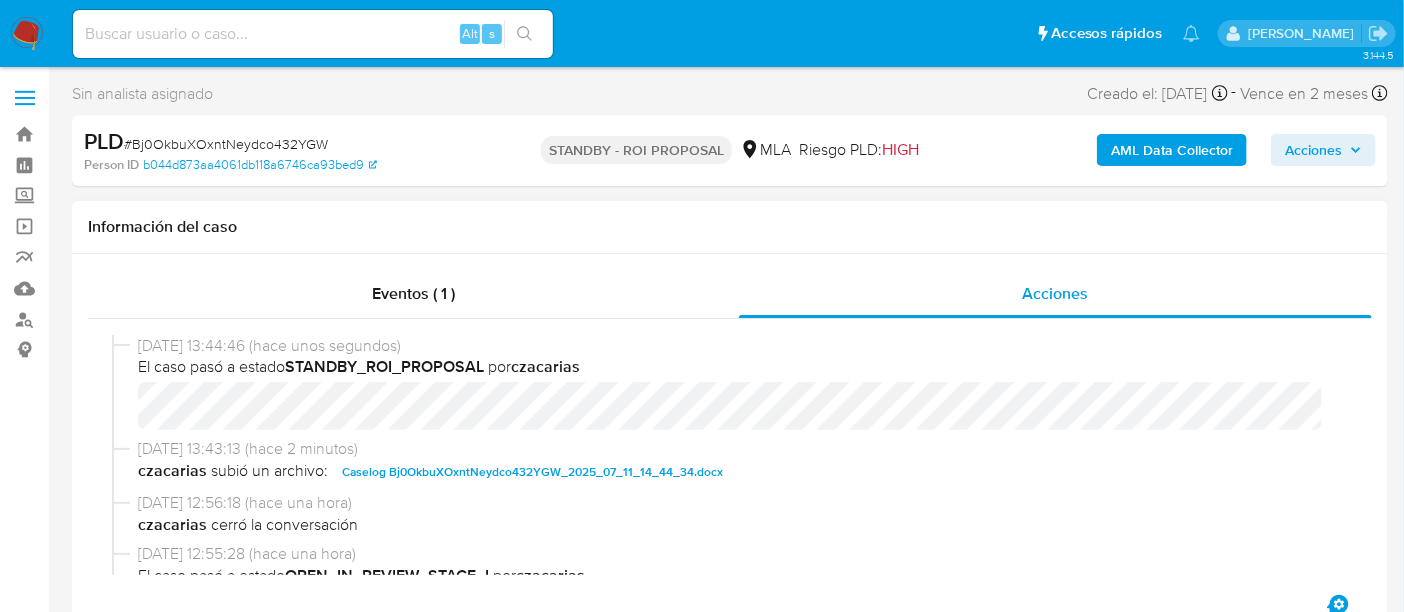 select on "10" 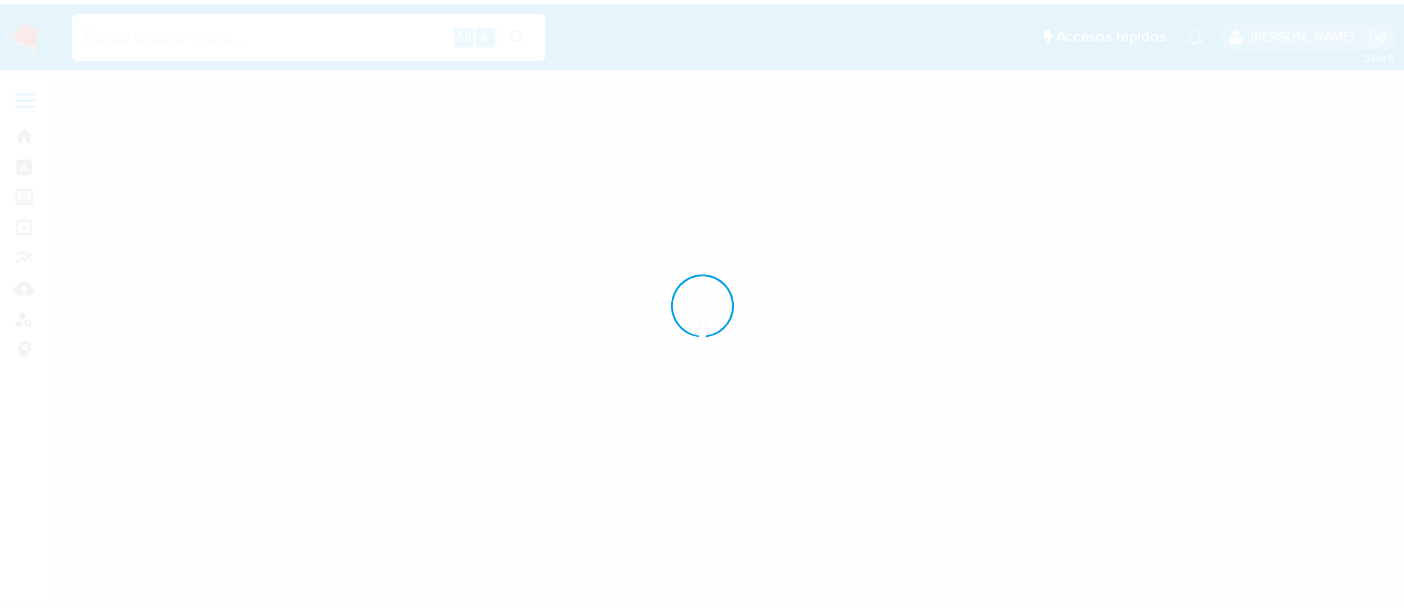 scroll, scrollTop: 0, scrollLeft: 0, axis: both 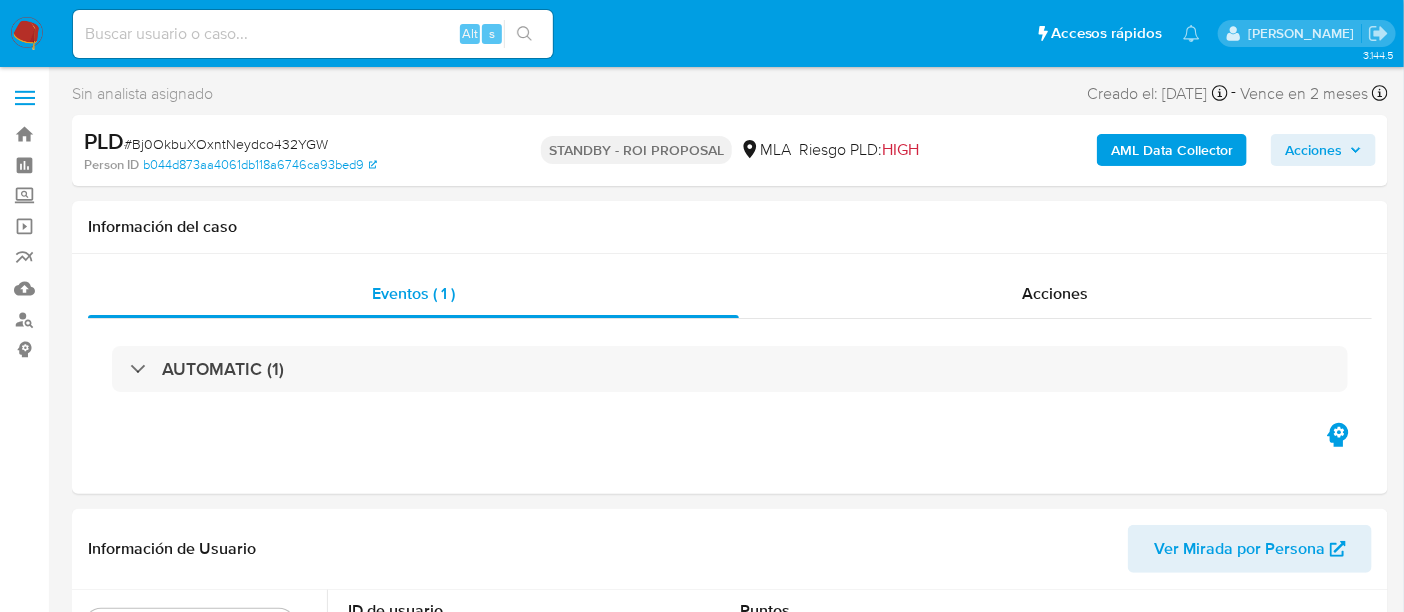 select on "10" 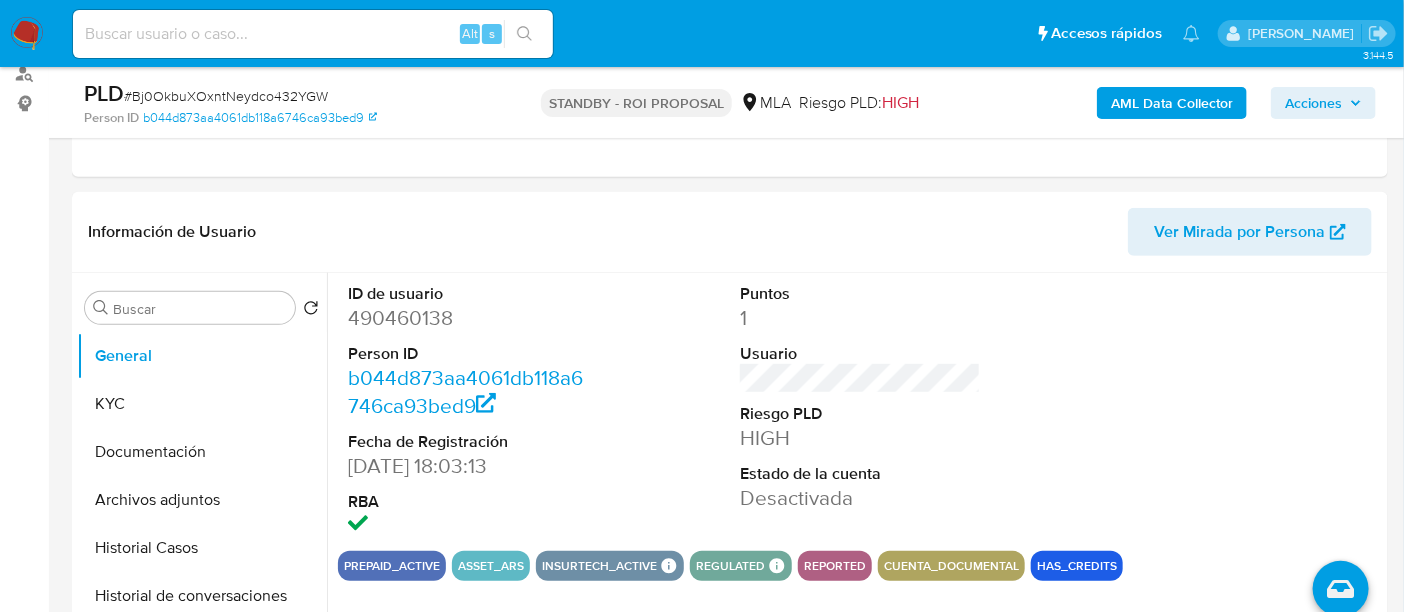 scroll, scrollTop: 250, scrollLeft: 0, axis: vertical 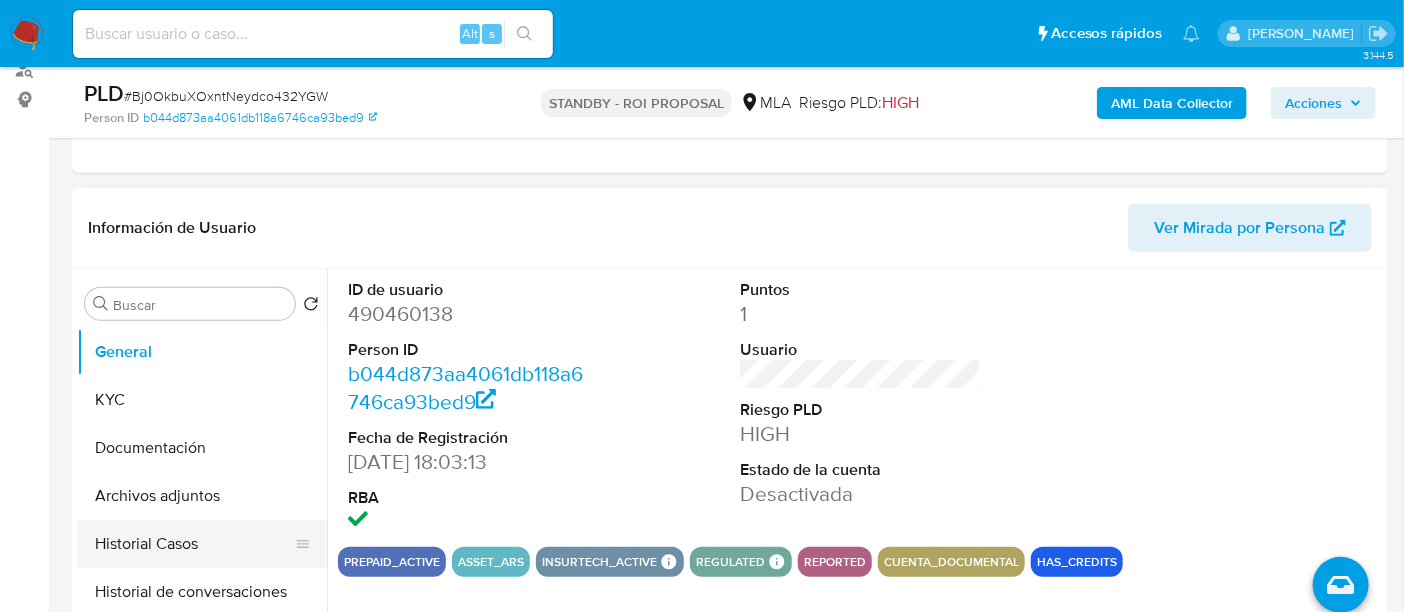 click on "Historial Casos" at bounding box center [194, 544] 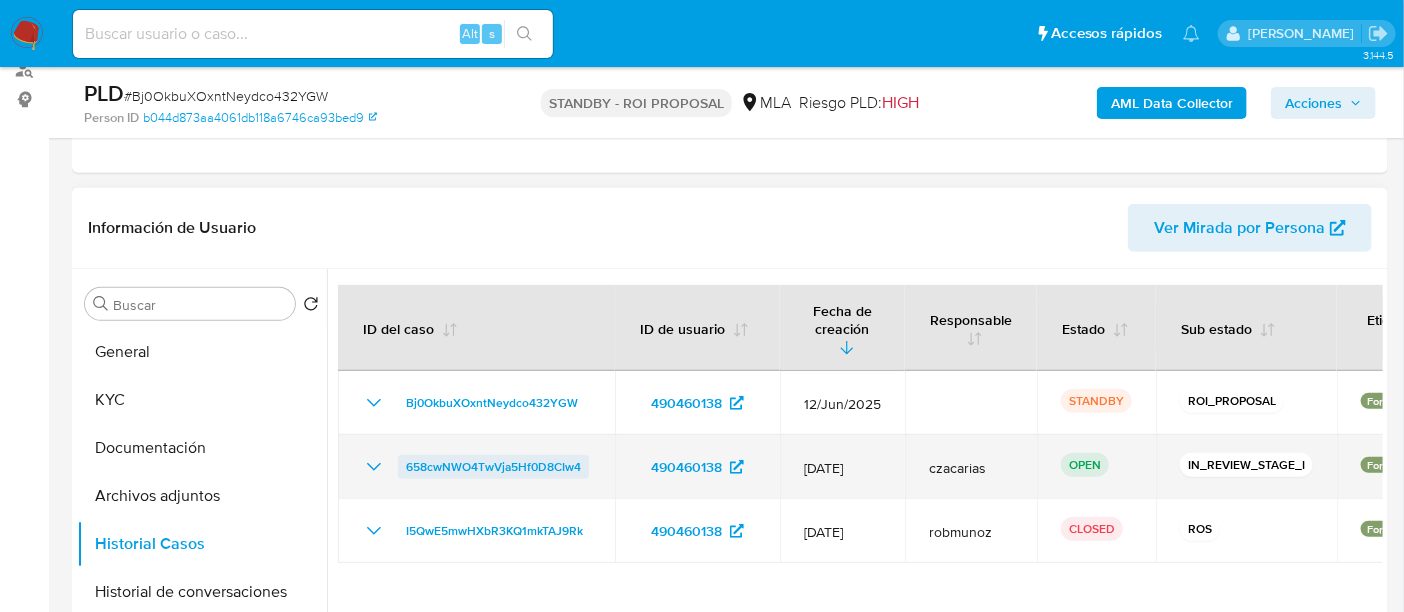 click on "658cwNWO4TwVja5Hf0D8CIw4" at bounding box center [493, 467] 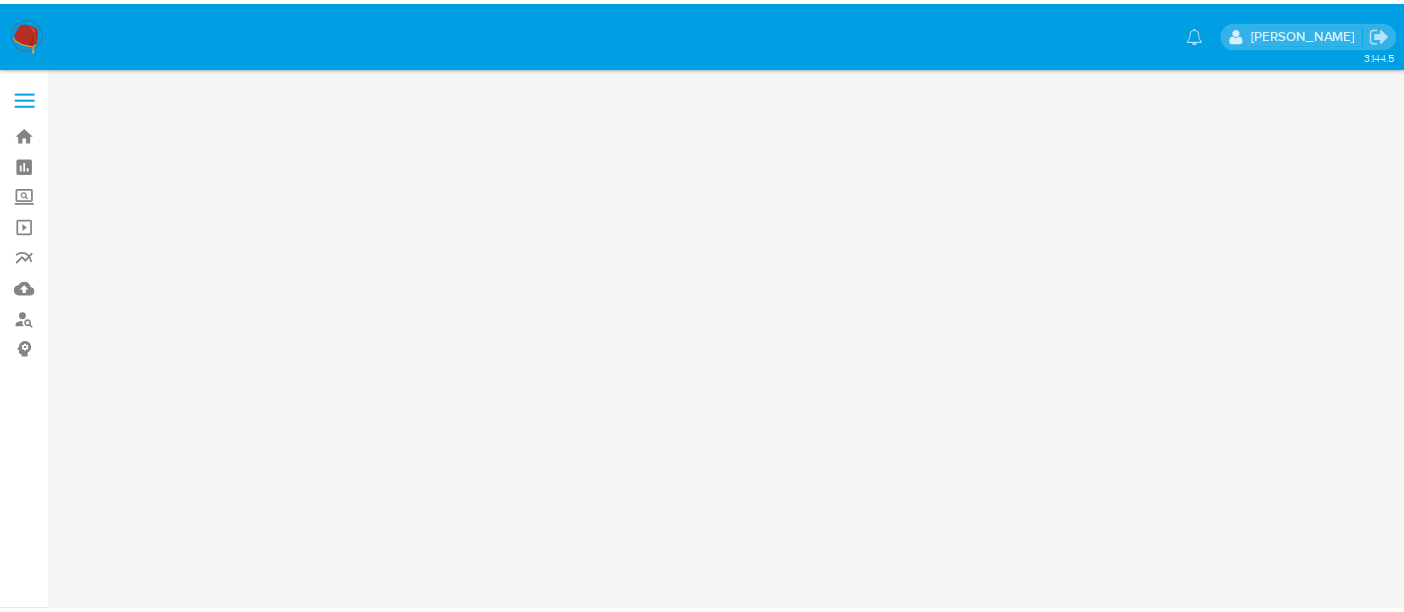scroll, scrollTop: 0, scrollLeft: 0, axis: both 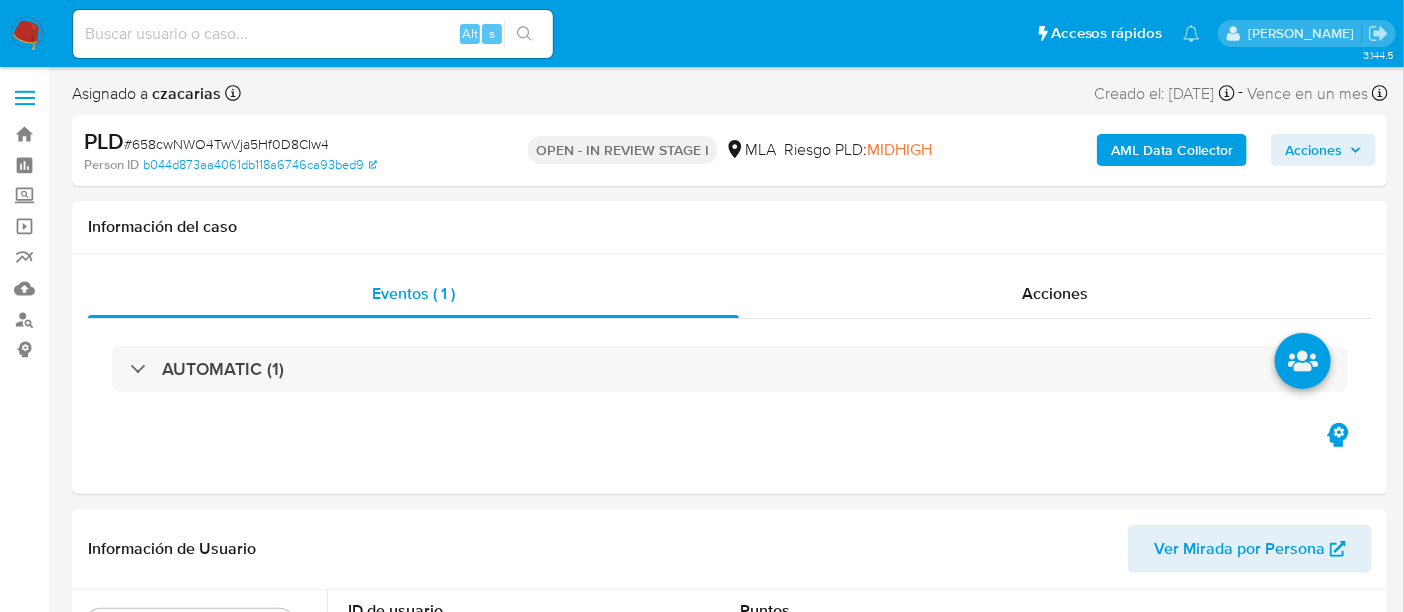 click on "Acciones" at bounding box center [1313, 150] 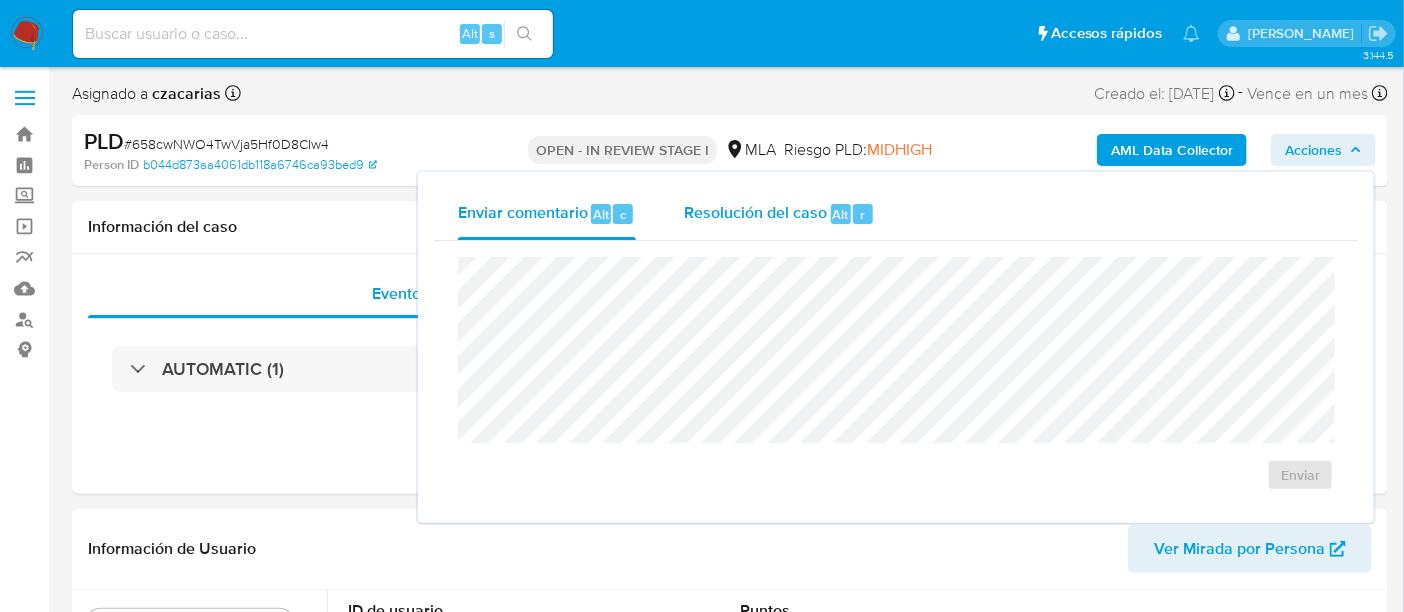 select on "10" 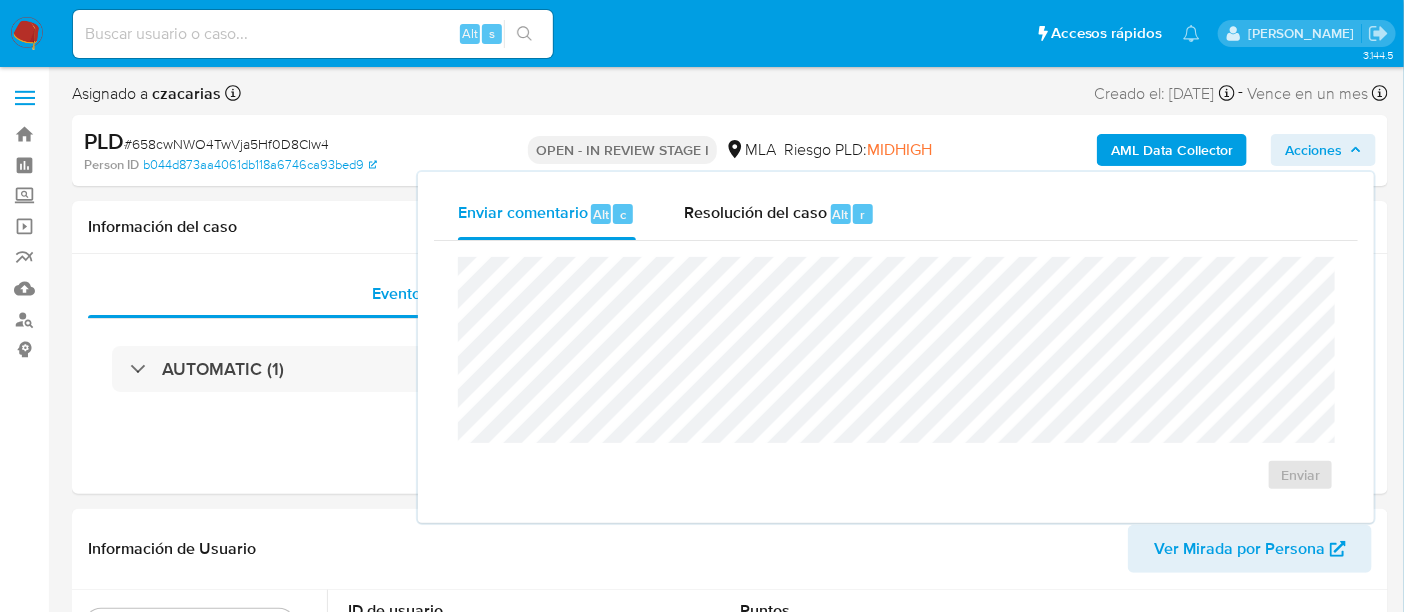 click on "Enviar" at bounding box center [896, 374] 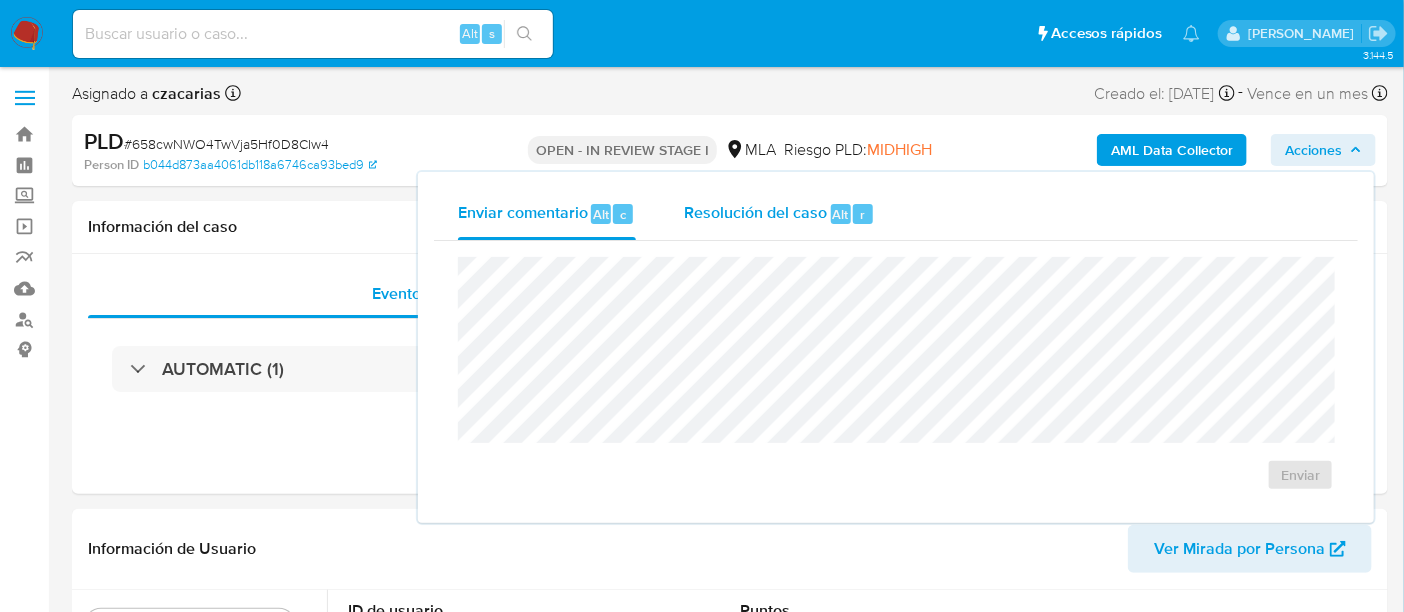 click on "Resolución del caso Alt r" at bounding box center (779, 214) 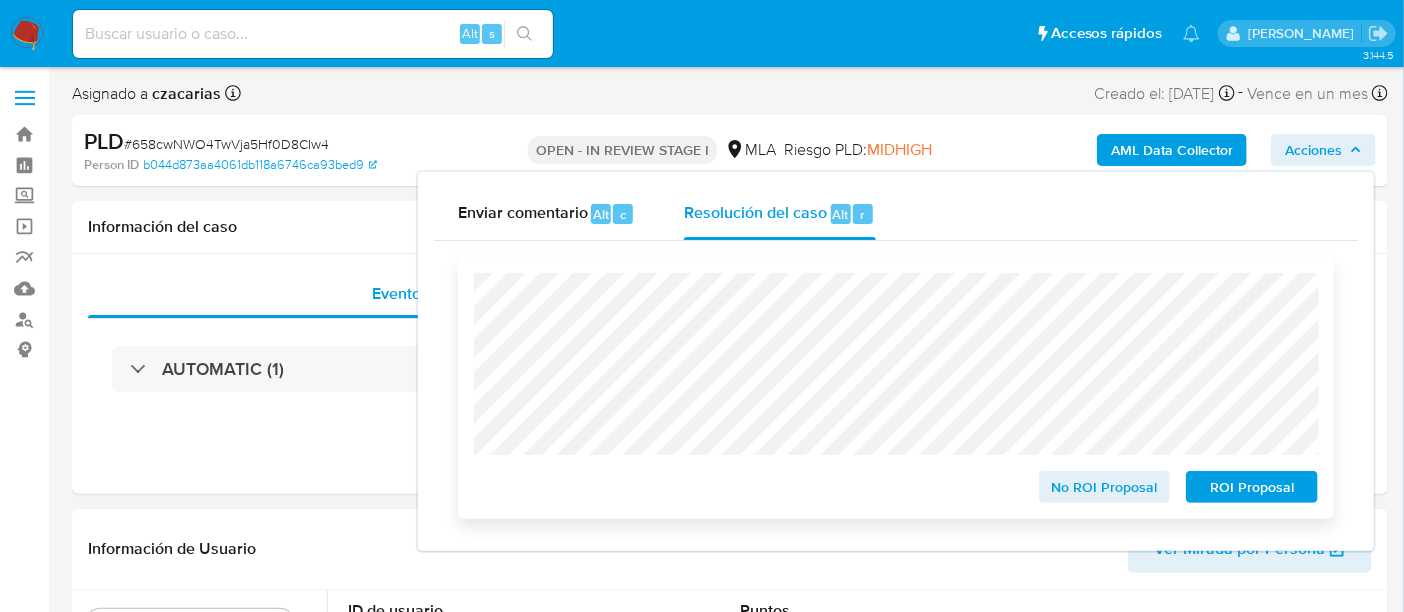 click on "ROI Proposal" at bounding box center [1252, 487] 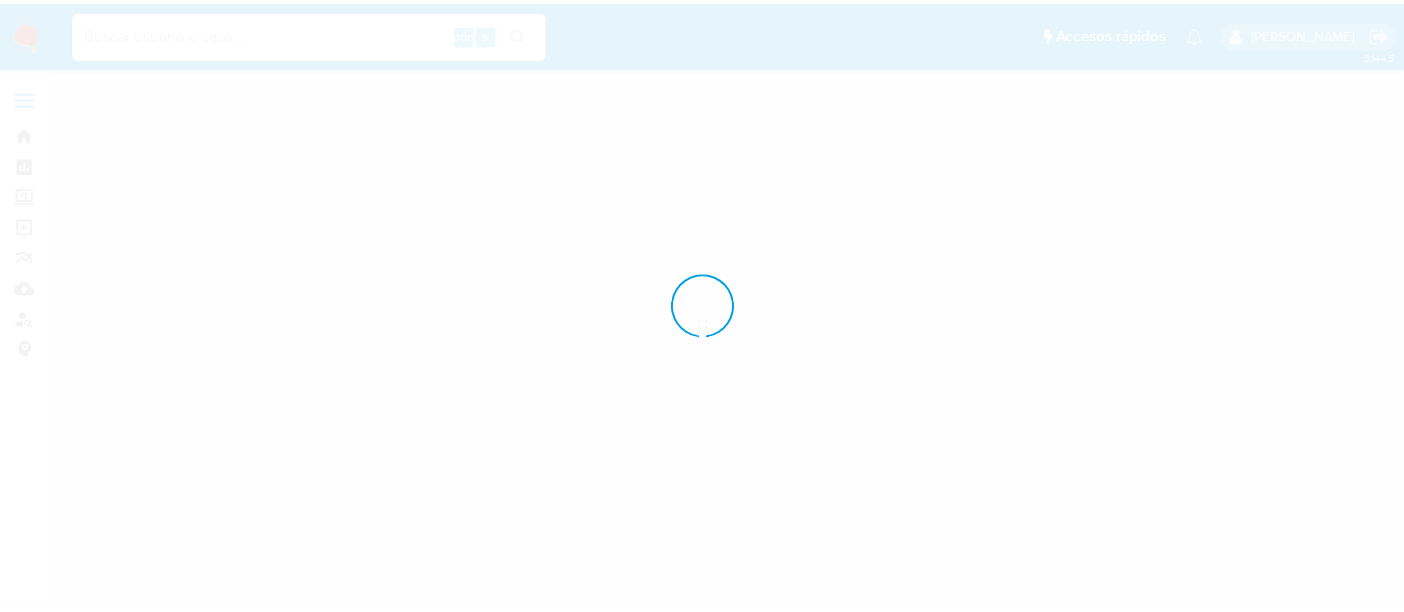 scroll, scrollTop: 0, scrollLeft: 0, axis: both 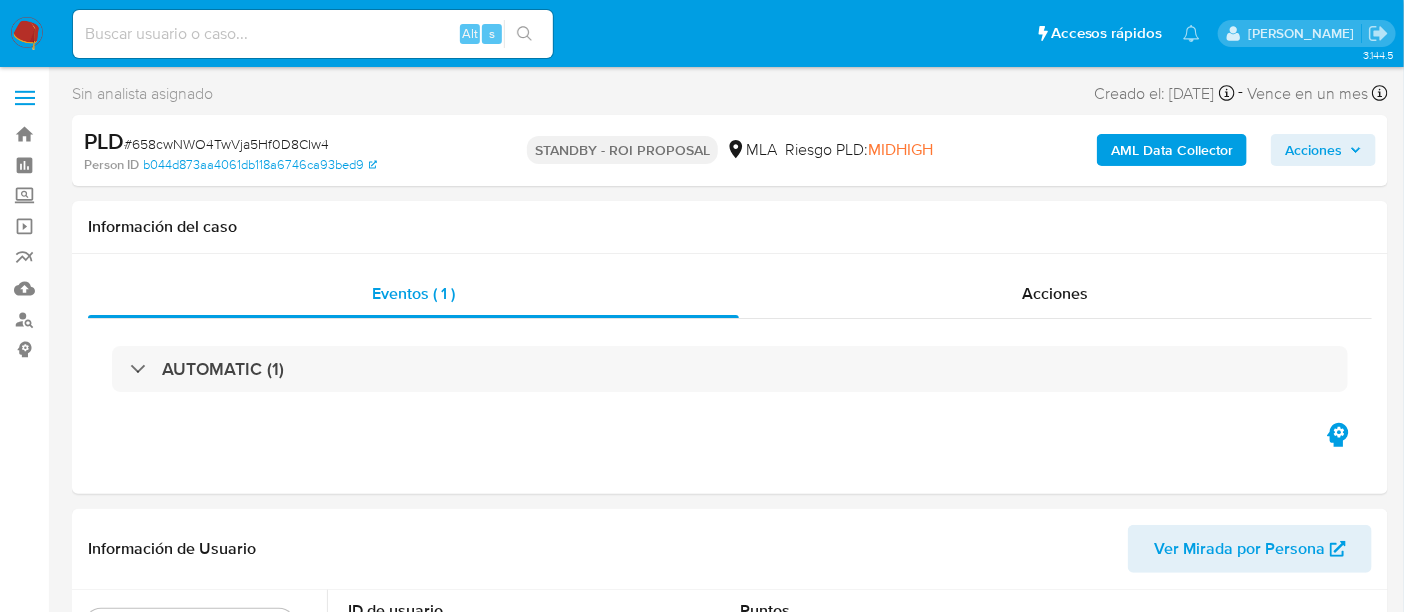 select on "10" 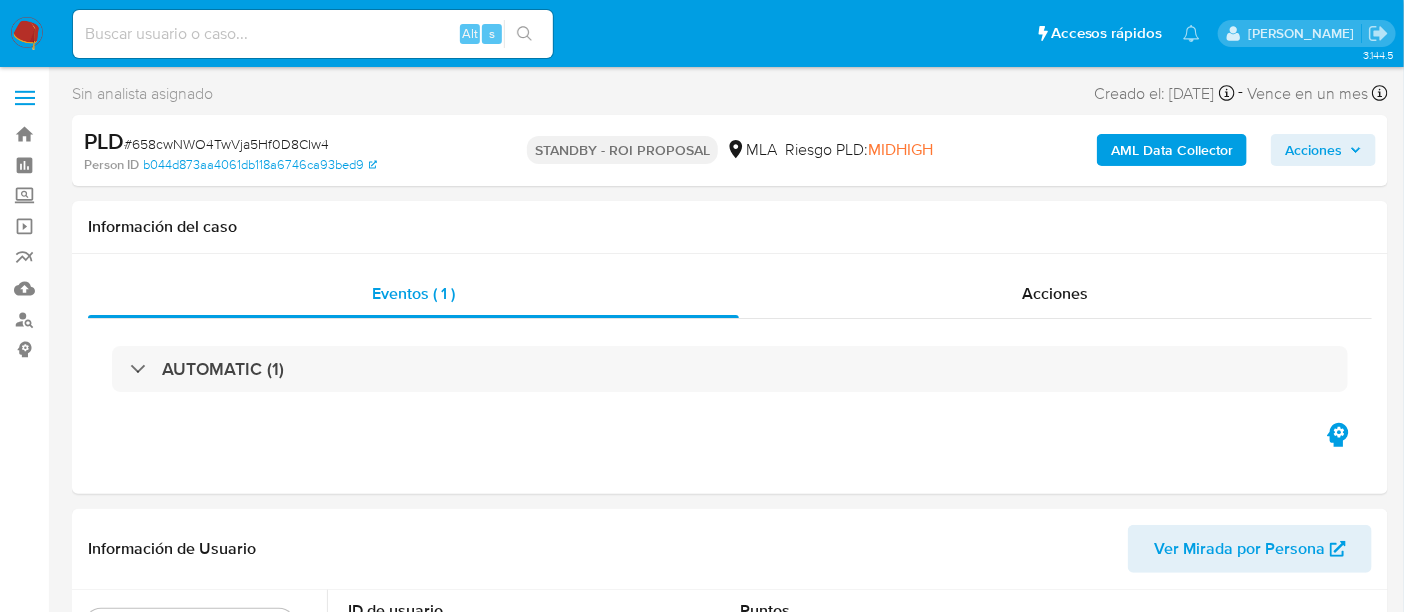 click at bounding box center [313, 34] 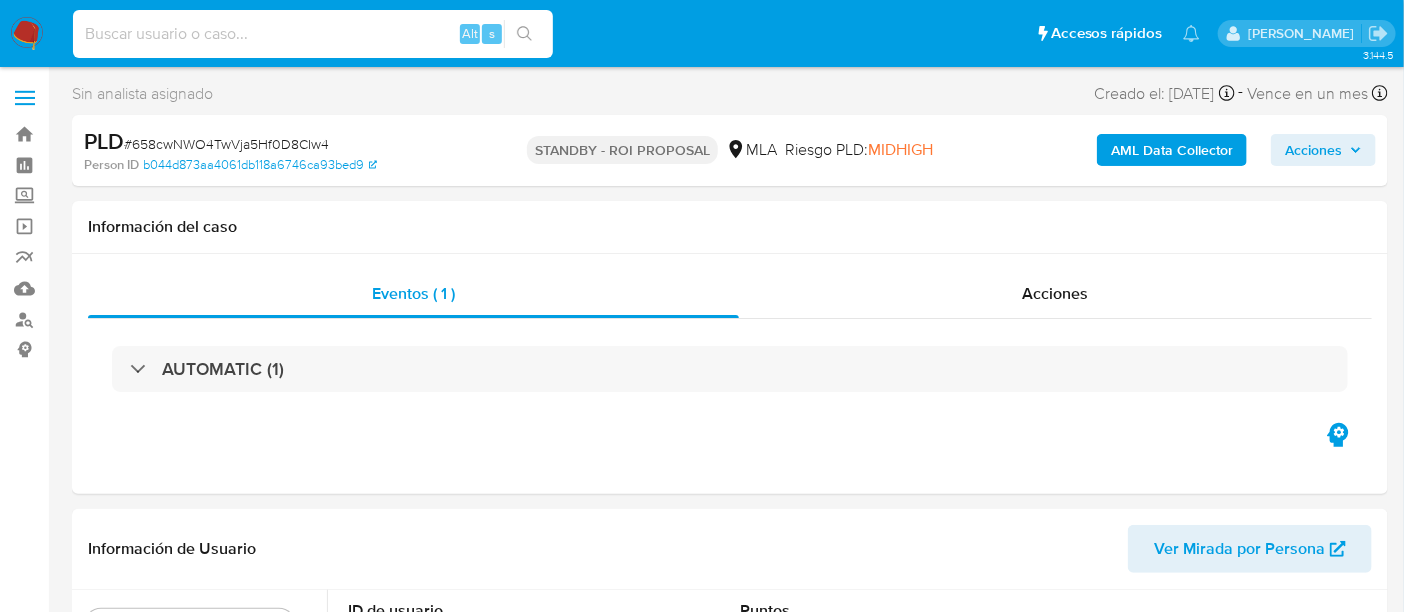 paste on "mqmf1ytuVavrkKl95HQk0Cbj" 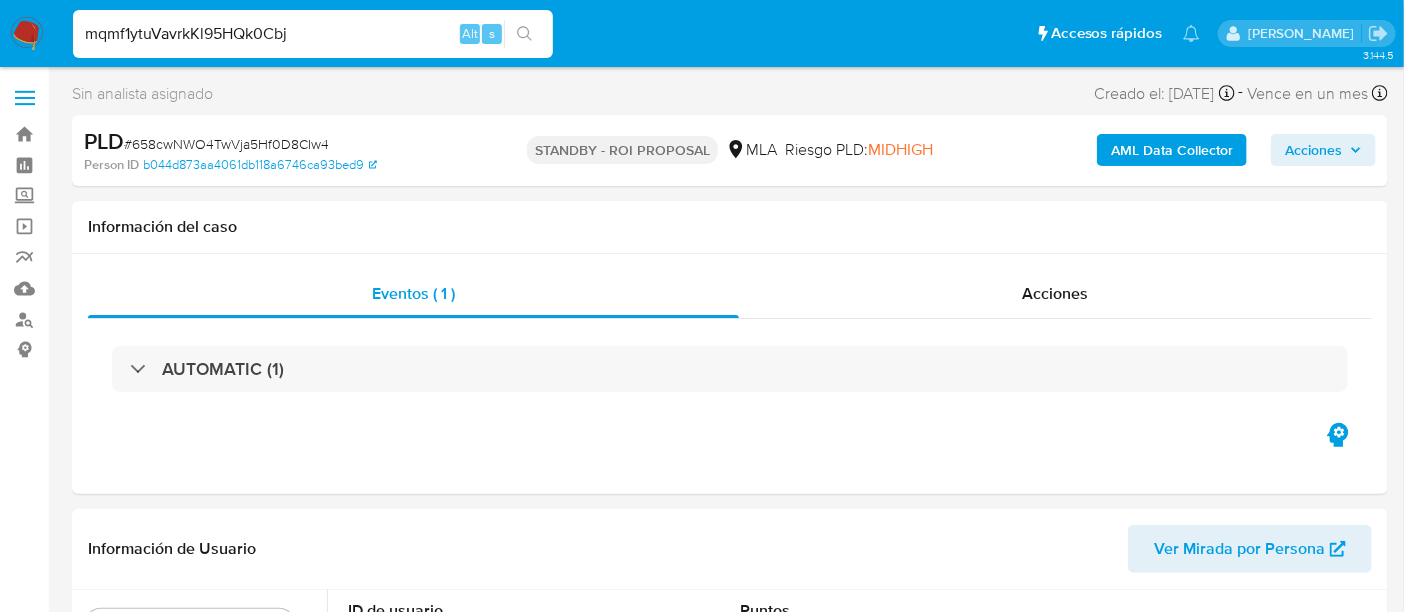 type on "mqmf1ytuVavrkKl95HQk0Cbj" 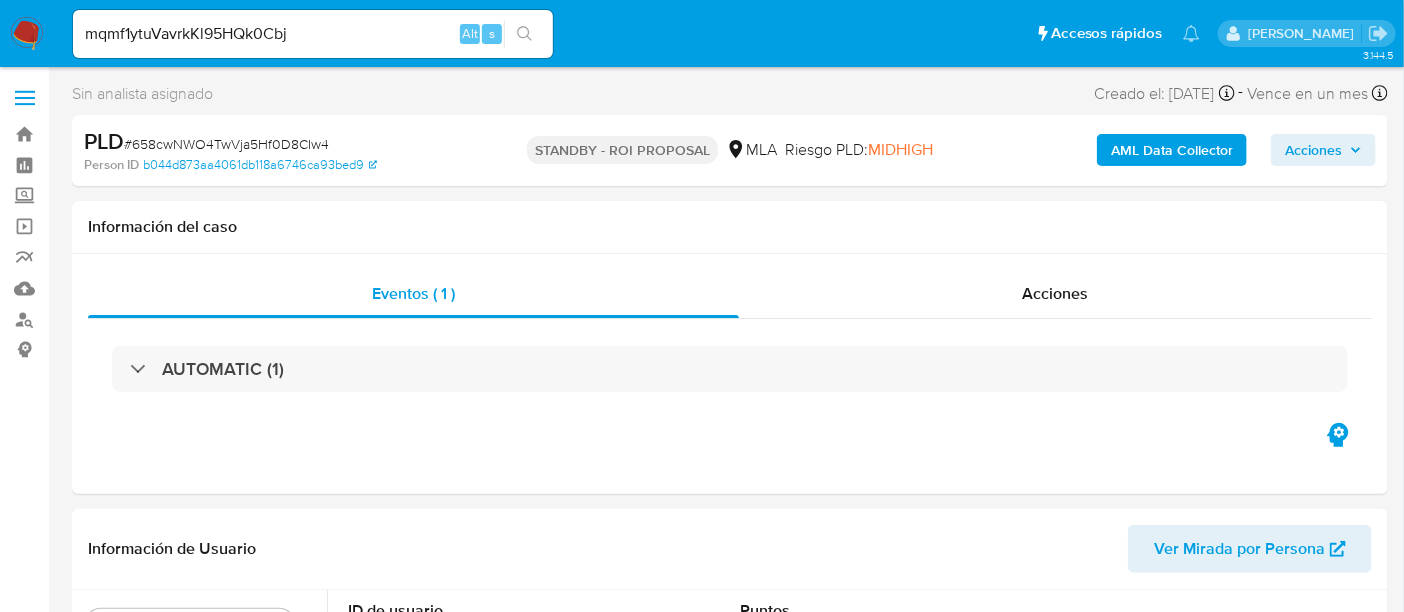 click at bounding box center (524, 34) 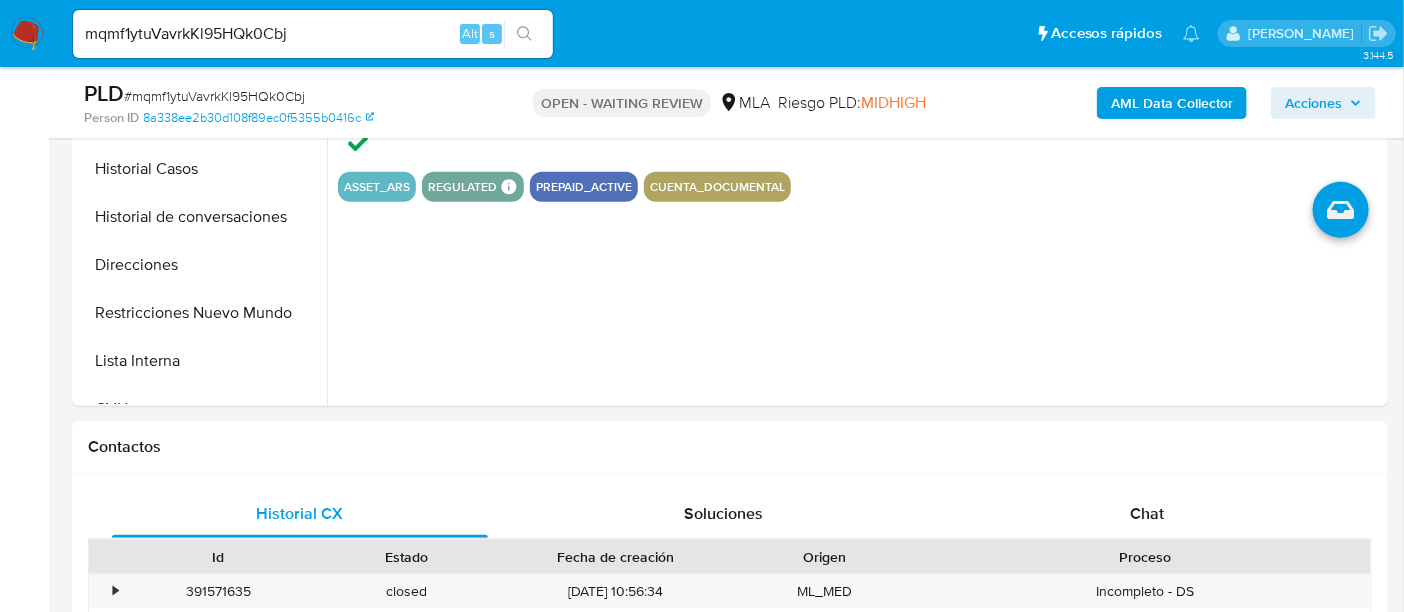 select on "10" 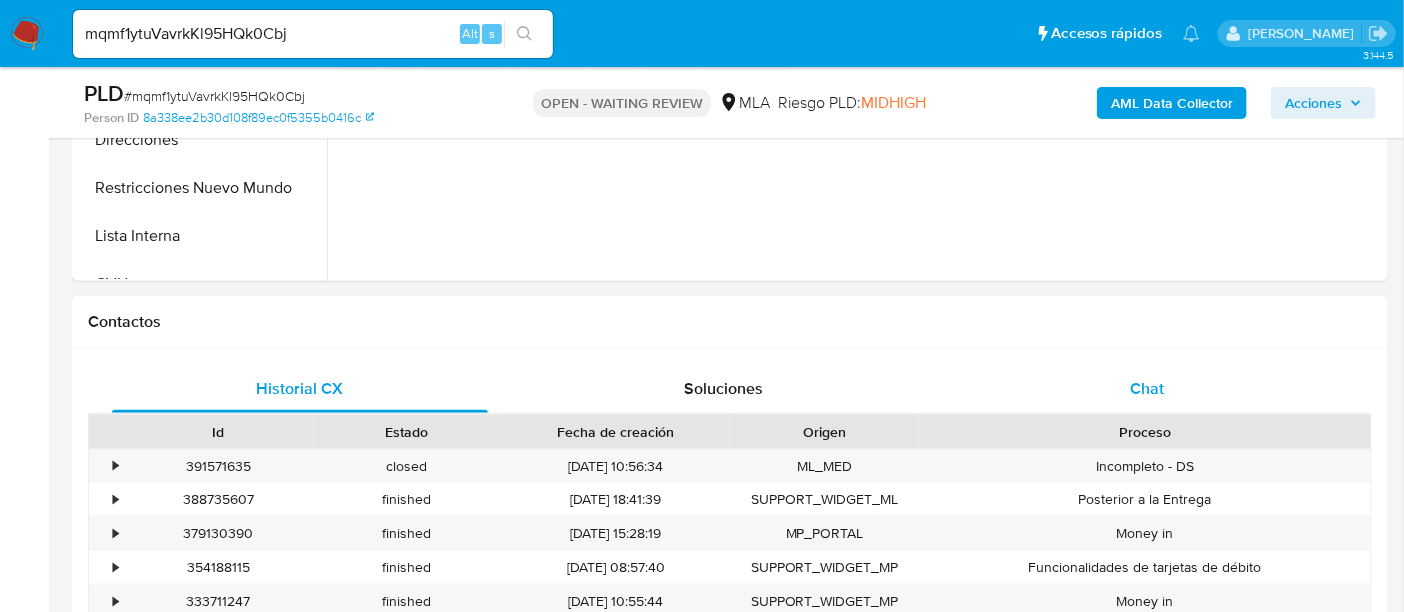 click on "Chat" at bounding box center [1147, 389] 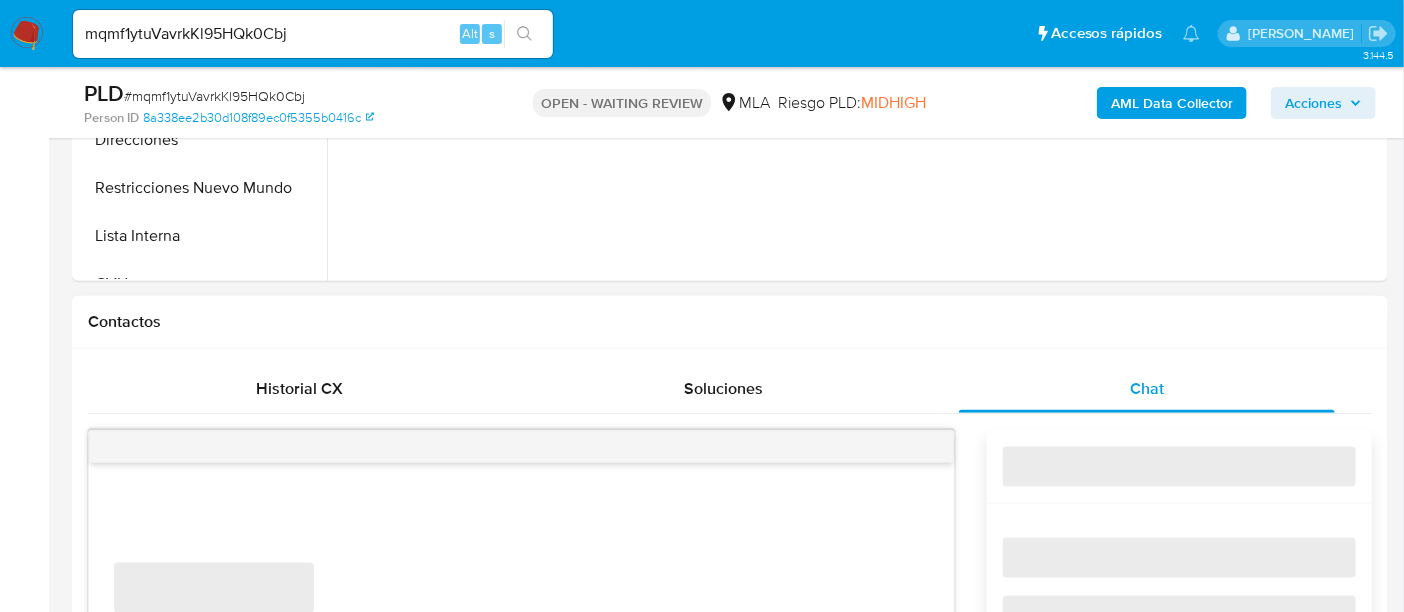 scroll, scrollTop: 1000, scrollLeft: 0, axis: vertical 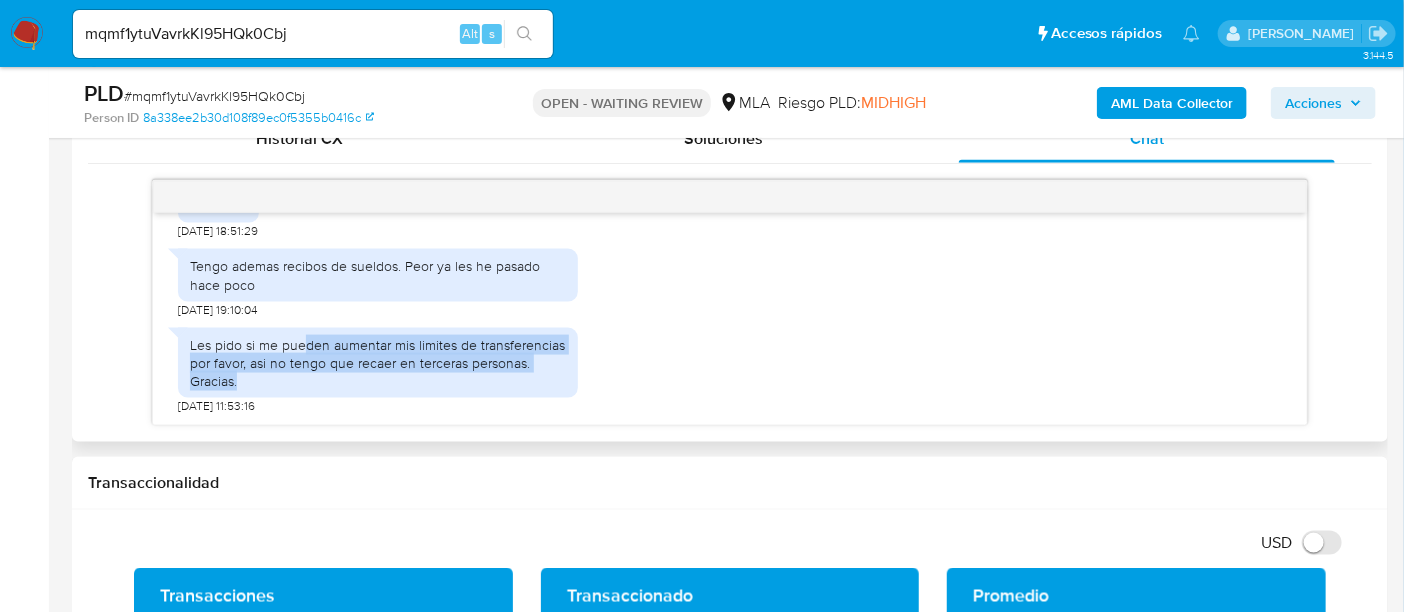 drag, startPoint x: 301, startPoint y: 348, endPoint x: 372, endPoint y: 386, distance: 80.529495 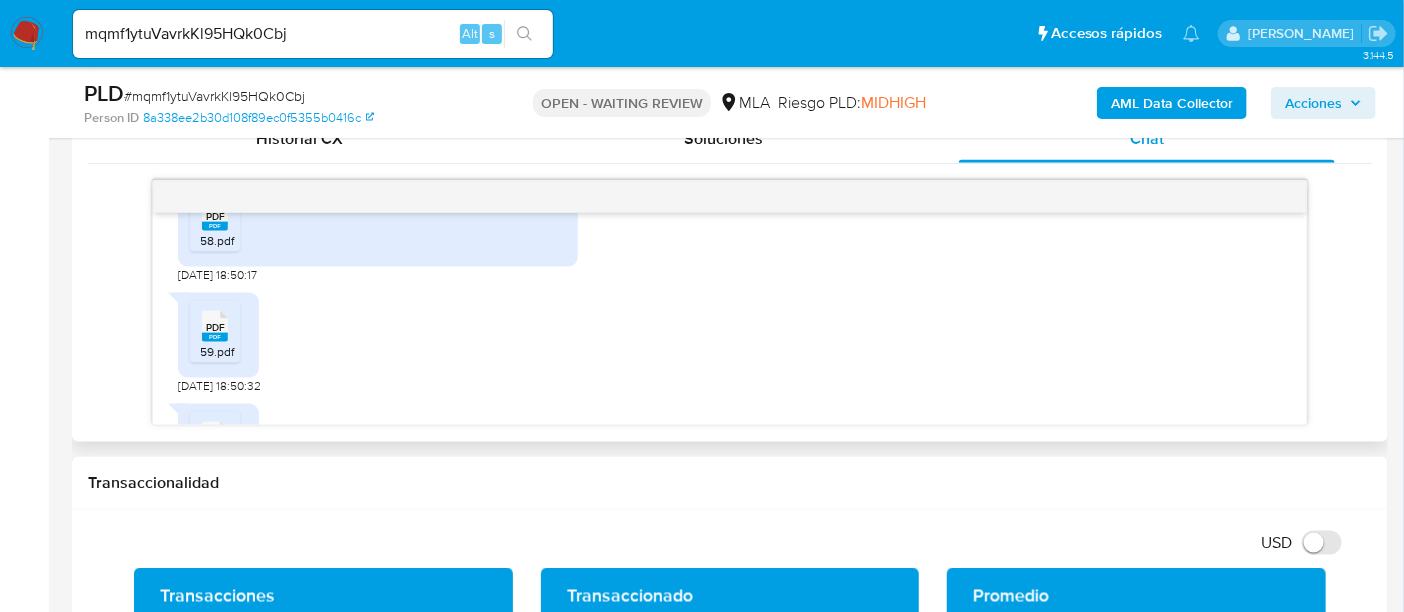 scroll, scrollTop: 472, scrollLeft: 0, axis: vertical 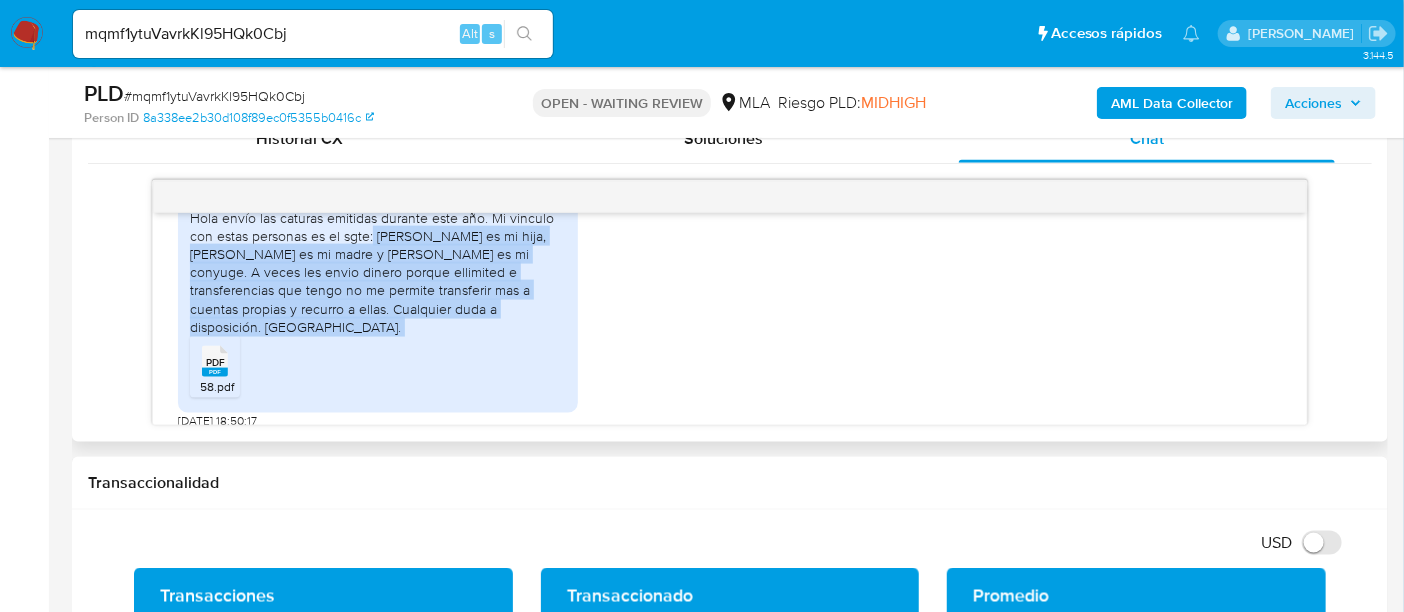drag, startPoint x: 373, startPoint y: 273, endPoint x: 467, endPoint y: 358, distance: 126.732 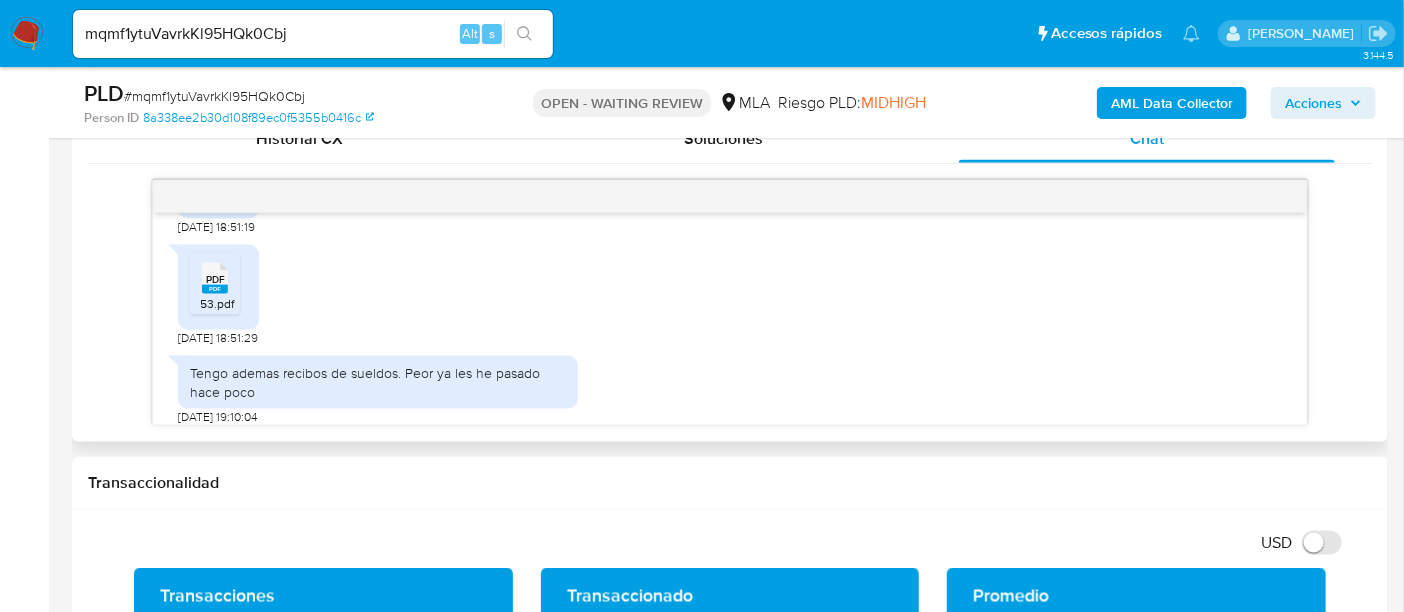 scroll, scrollTop: 1347, scrollLeft: 0, axis: vertical 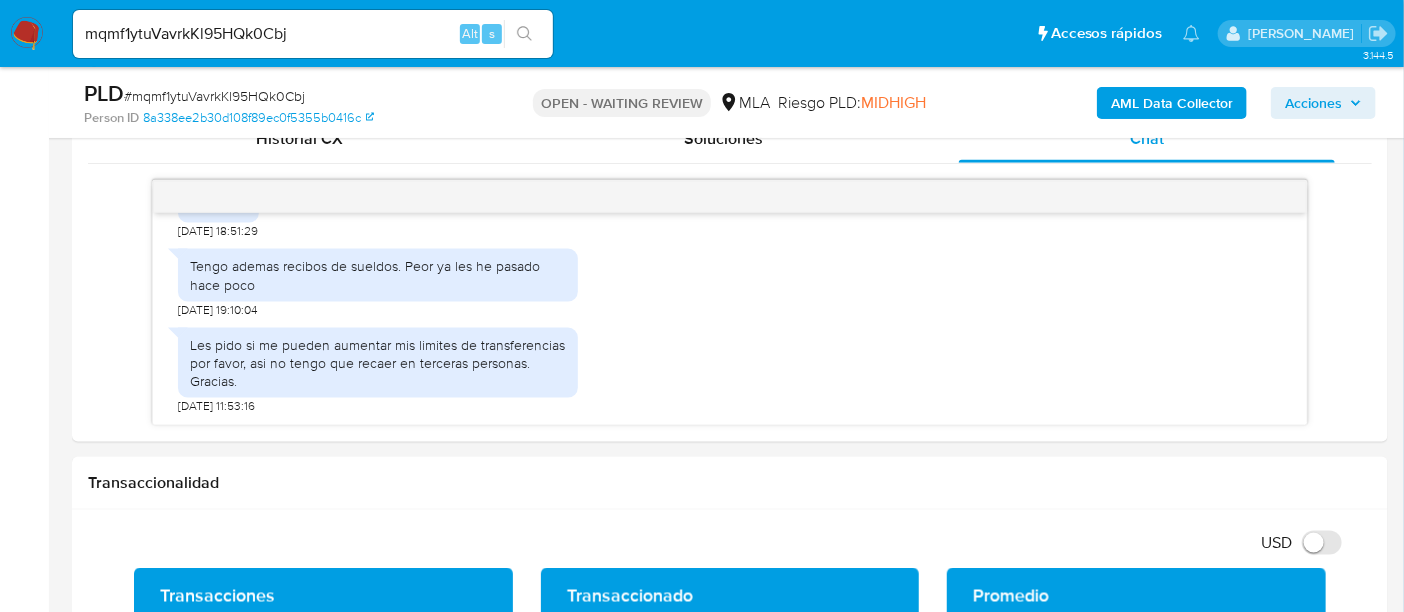 click on "mqmf1ytuVavrkKl95HQk0Cbj" at bounding box center (313, 34) 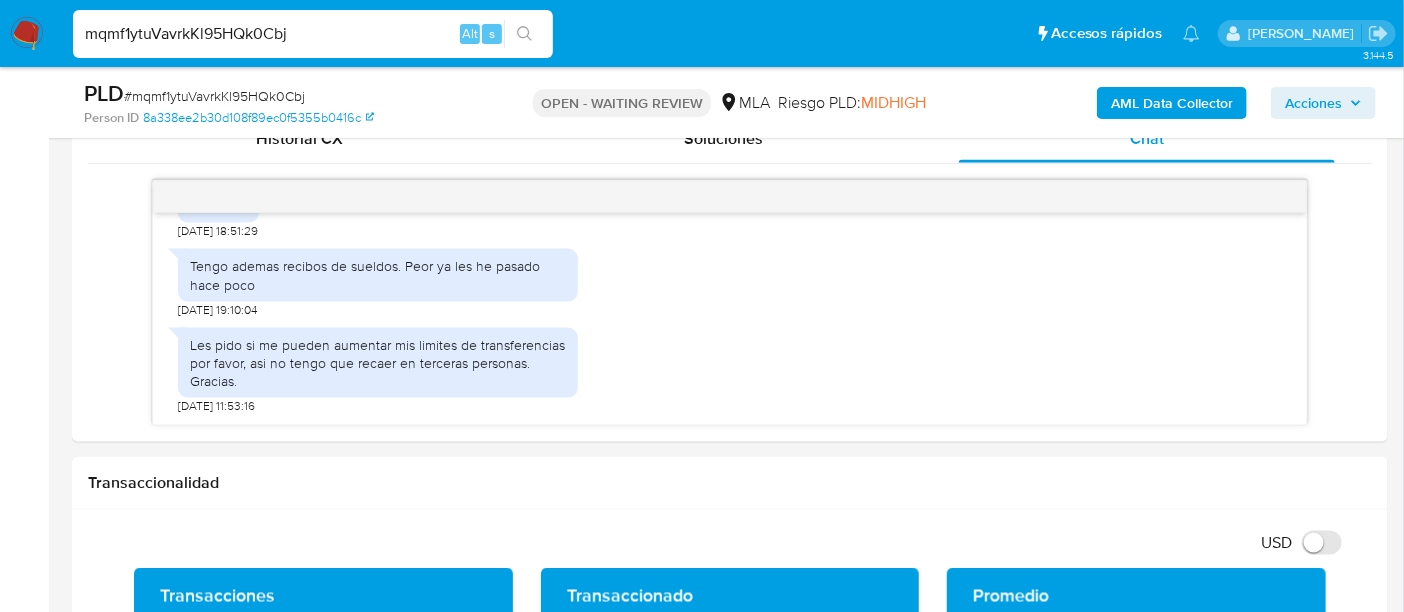 click on "mqmf1ytuVavrkKl95HQk0Cbj" at bounding box center [313, 34] 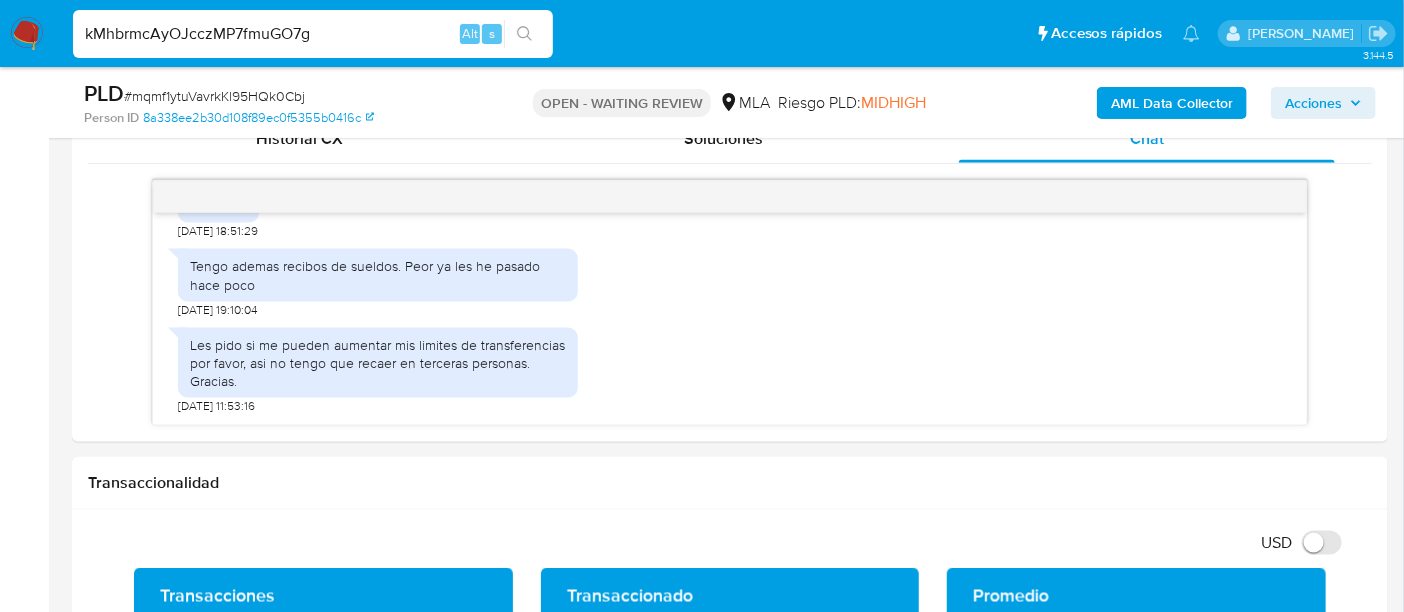 type on "kMhbrmcAyOJcczMP7fmuGO7g" 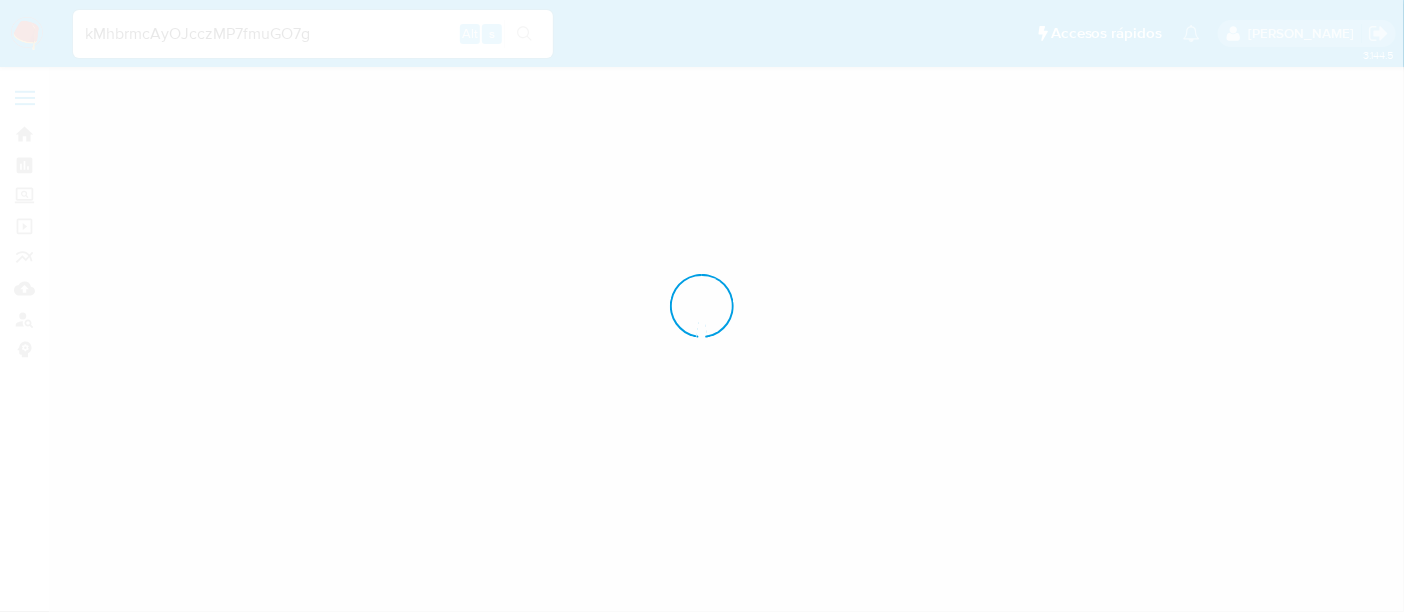 scroll, scrollTop: 0, scrollLeft: 0, axis: both 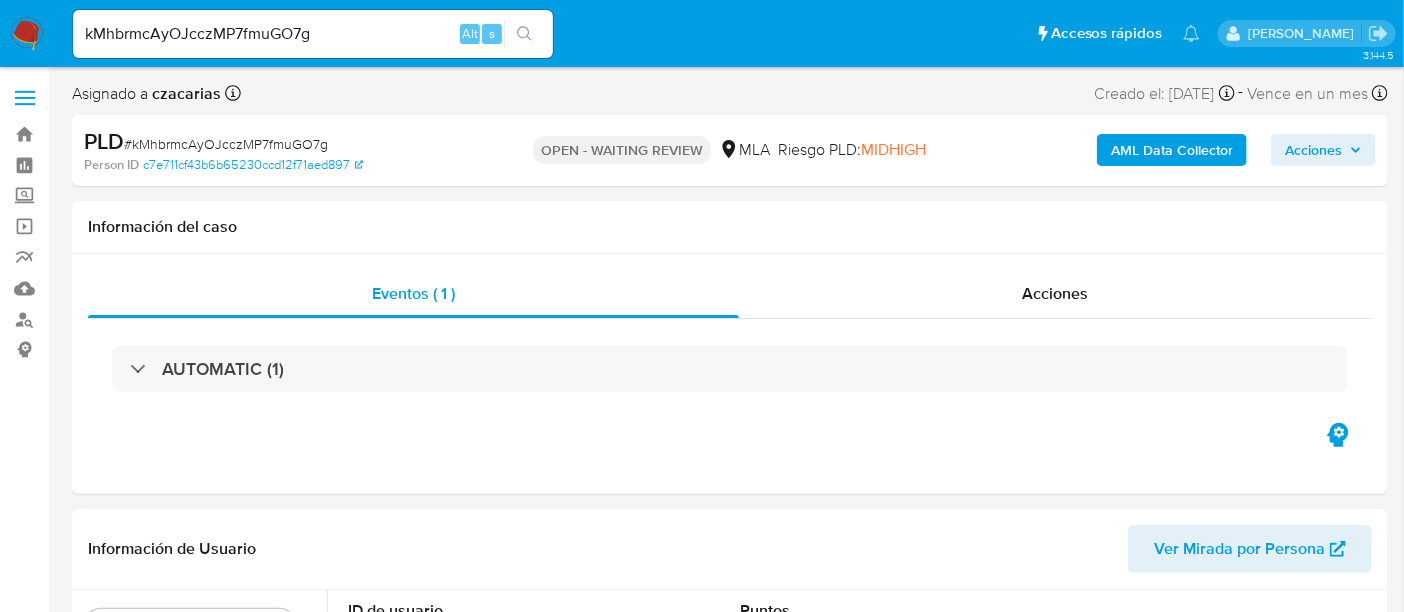 select on "10" 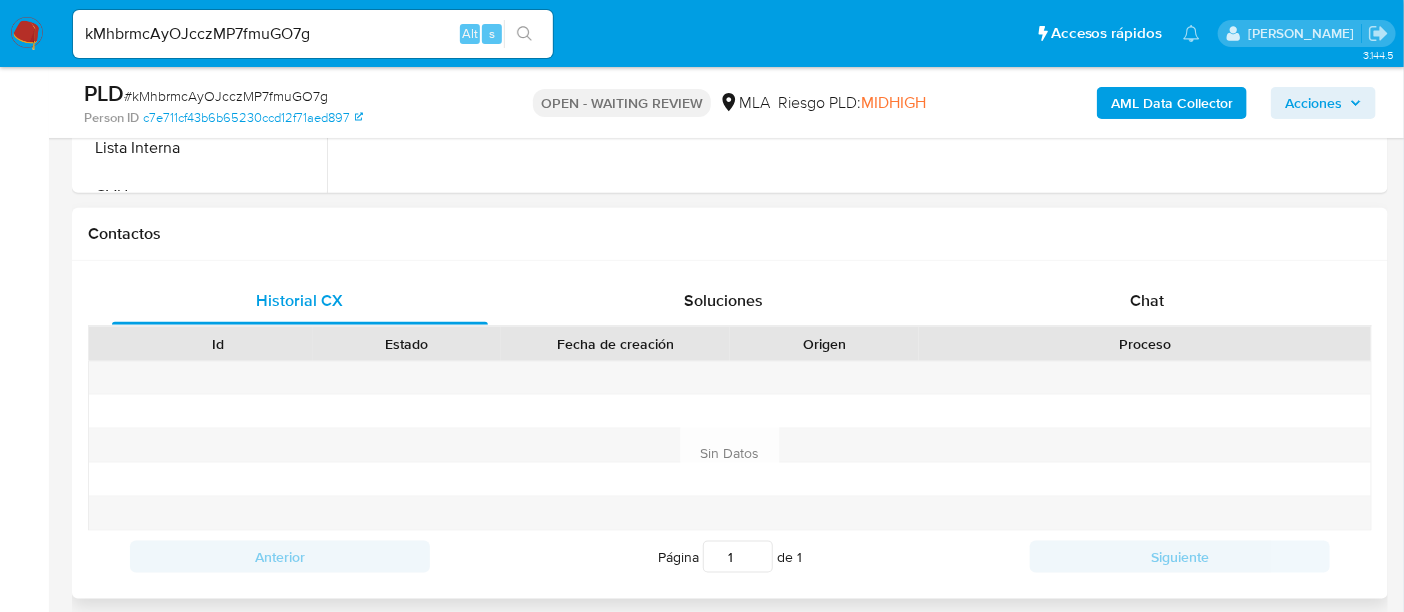 scroll, scrollTop: 874, scrollLeft: 0, axis: vertical 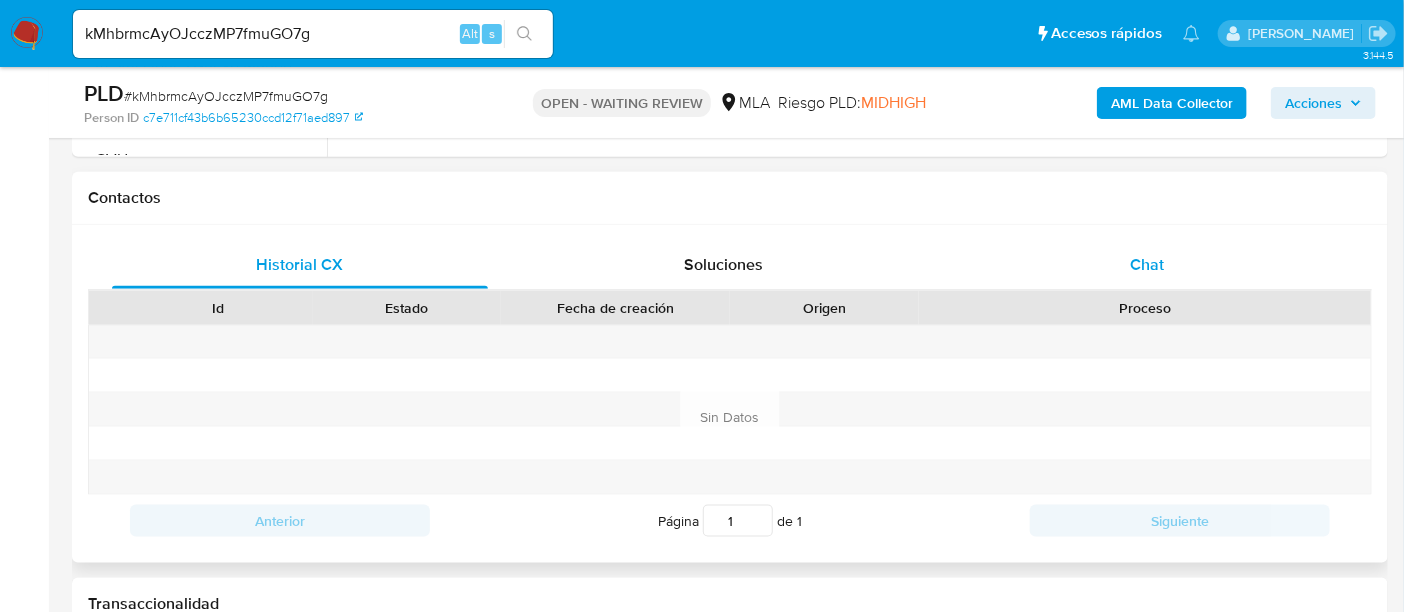 click on "Chat" at bounding box center (1147, 264) 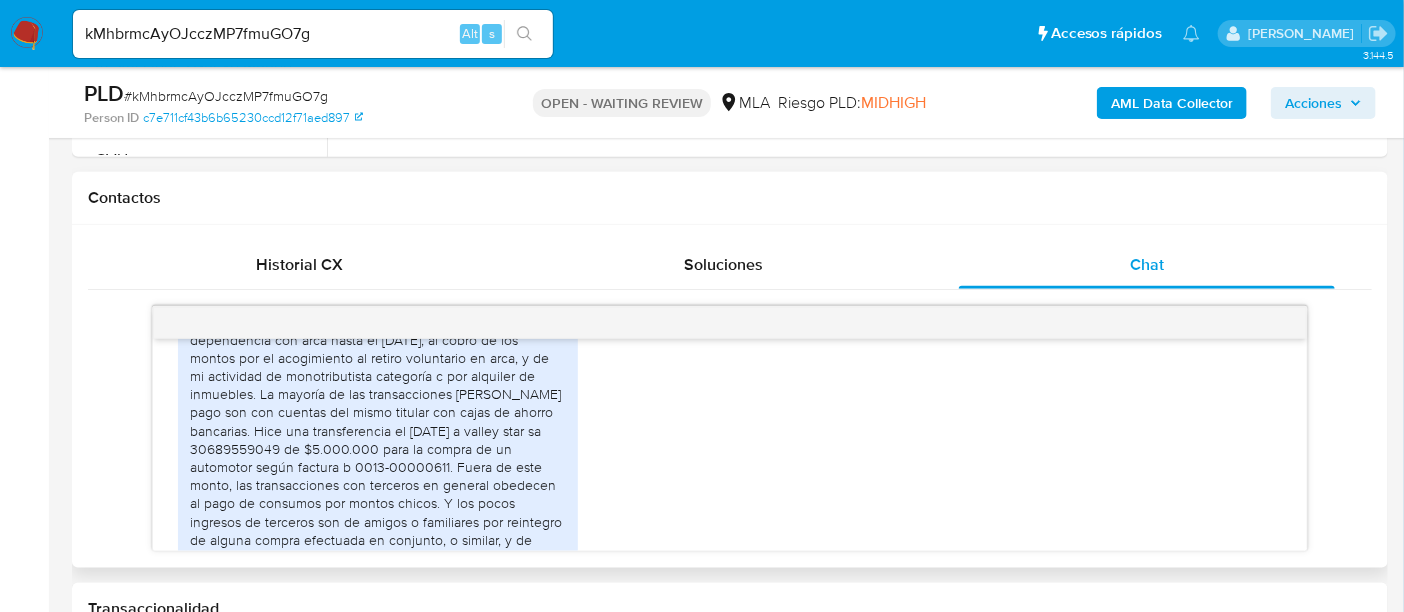 scroll, scrollTop: 1034, scrollLeft: 0, axis: vertical 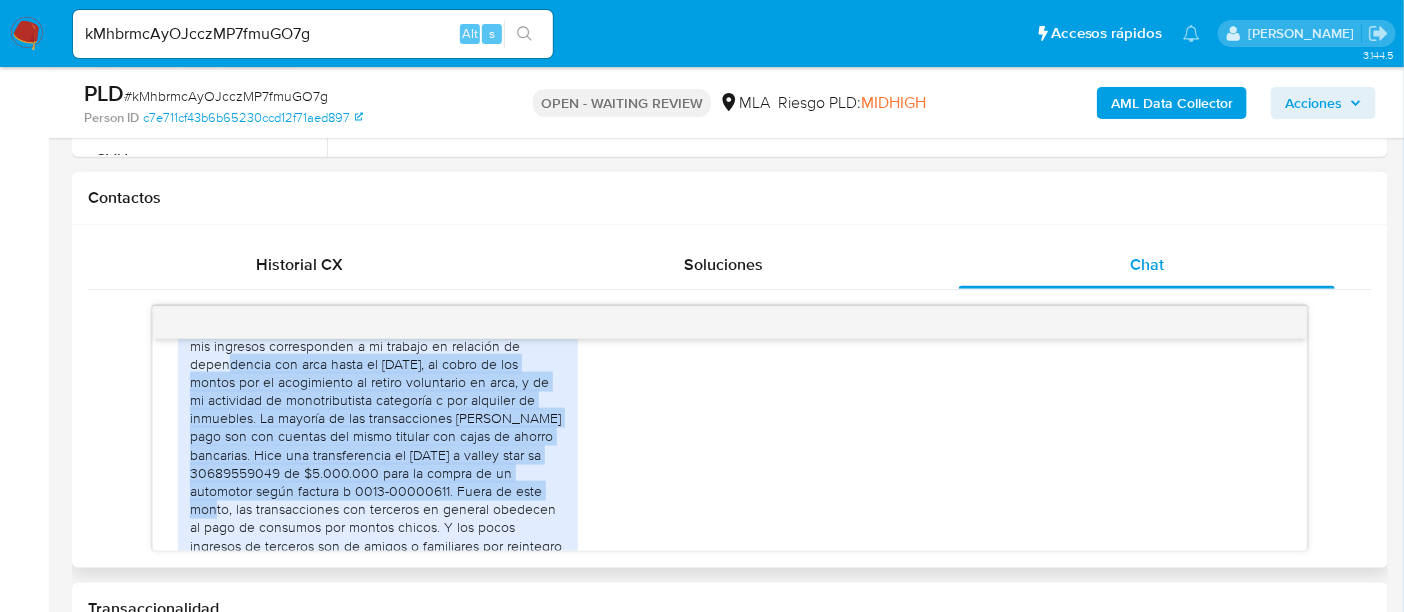 drag, startPoint x: 228, startPoint y: 391, endPoint x: 543, endPoint y: 526, distance: 342.70978 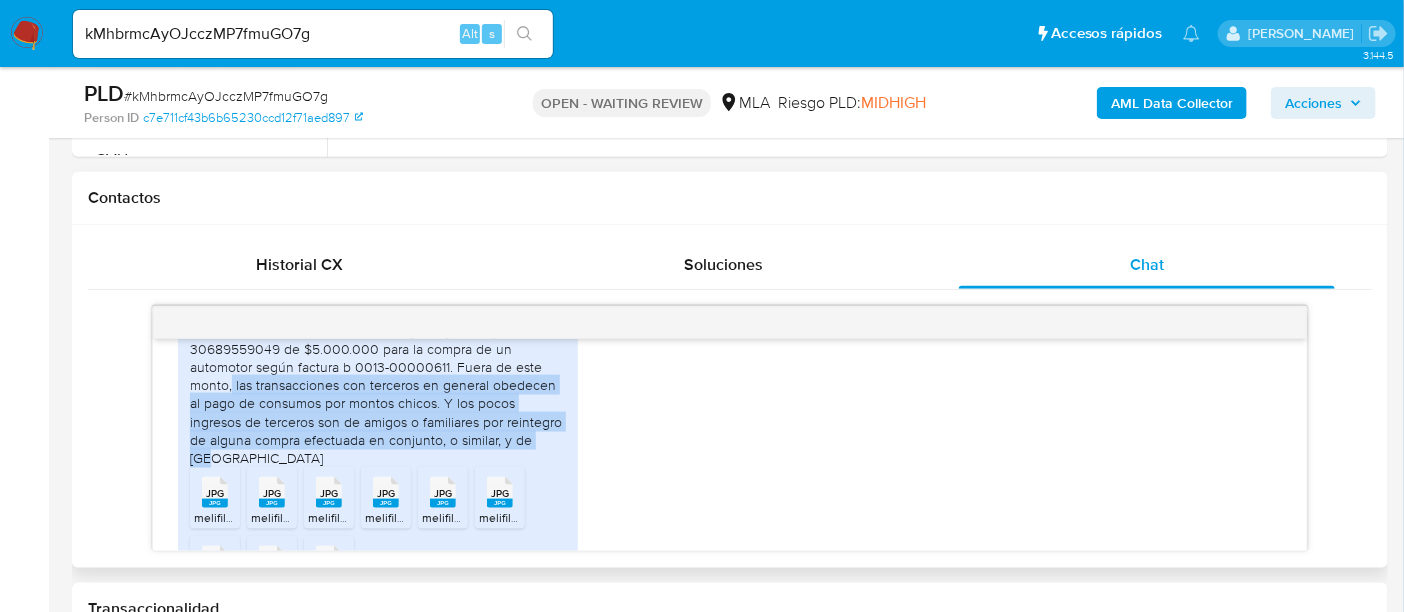 drag, startPoint x: 205, startPoint y: 427, endPoint x: 523, endPoint y: 482, distance: 322.72125 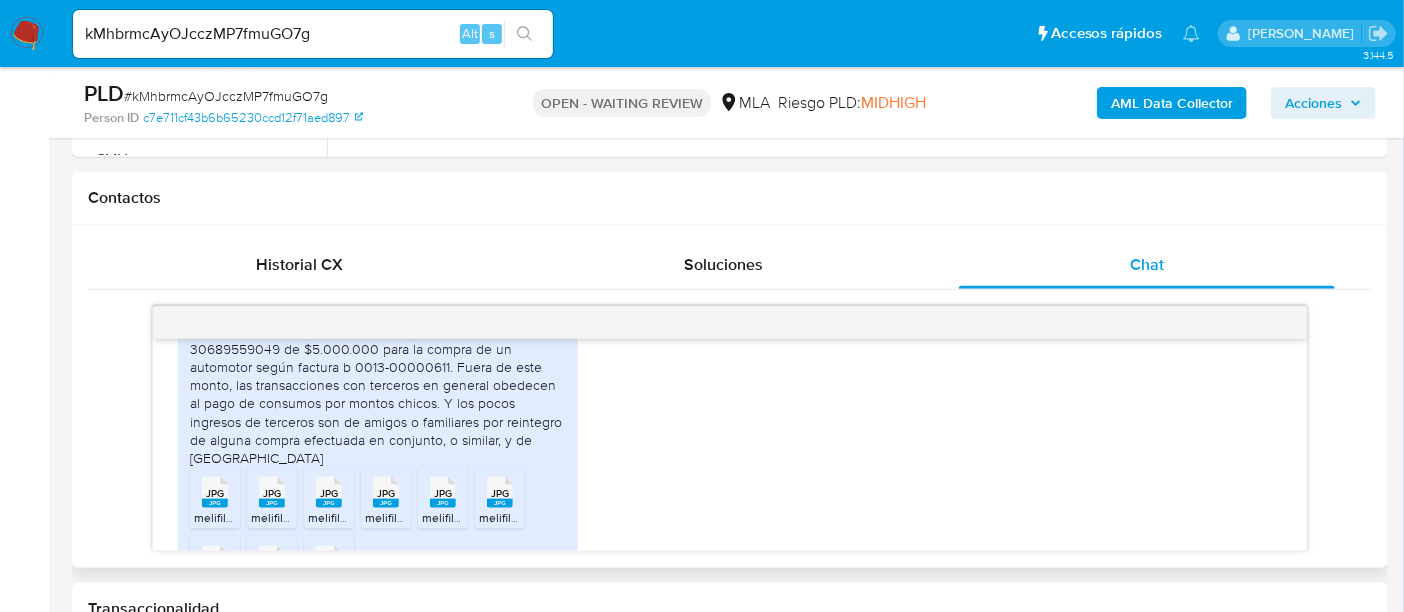 click on "JPG" at bounding box center [215, 493] 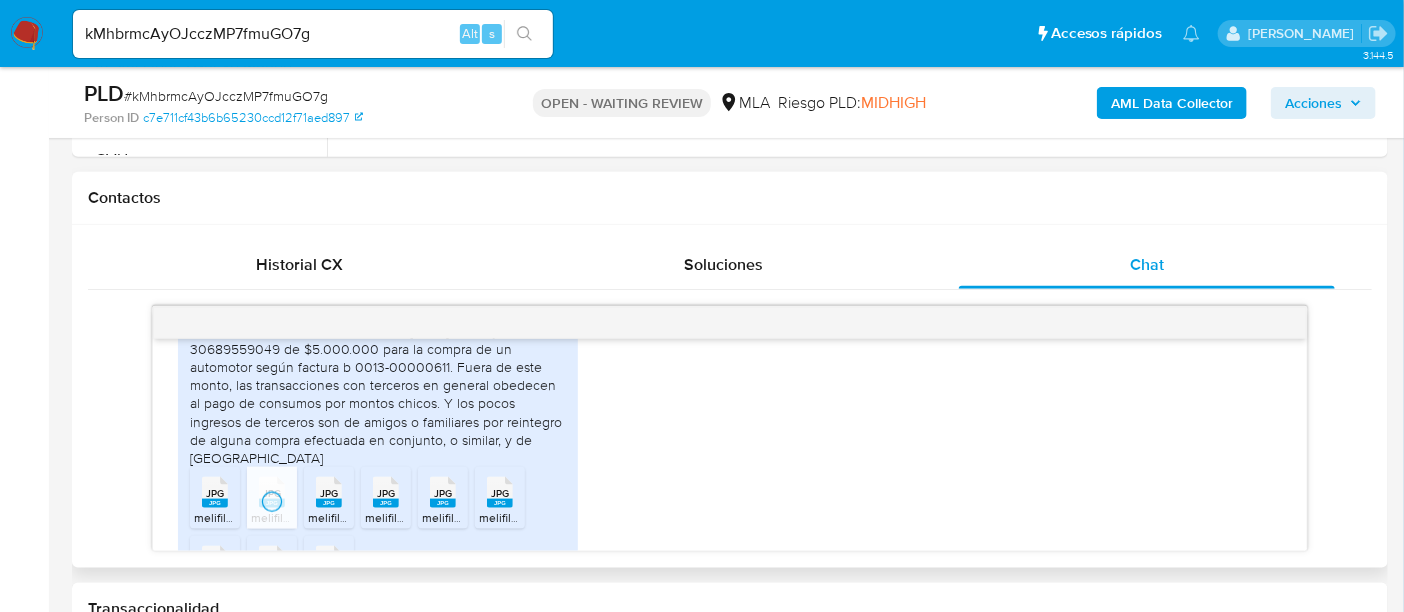 click on "JPG" at bounding box center [329, 493] 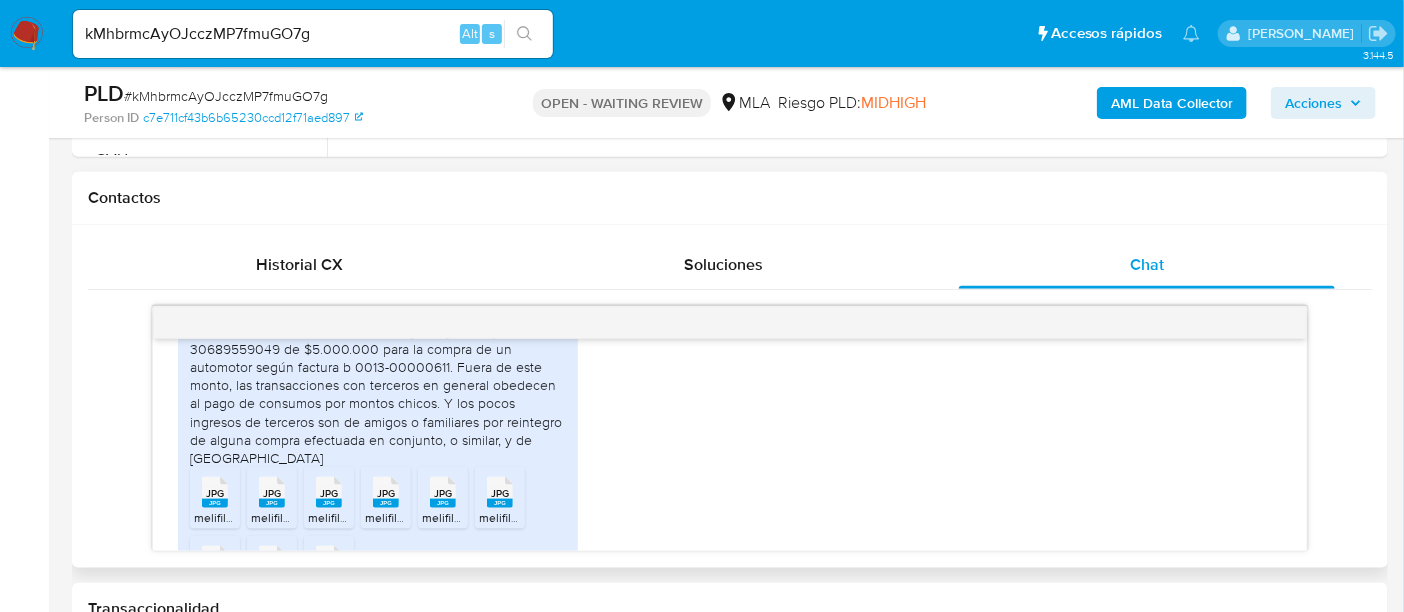 click on "JPG" at bounding box center (386, 493) 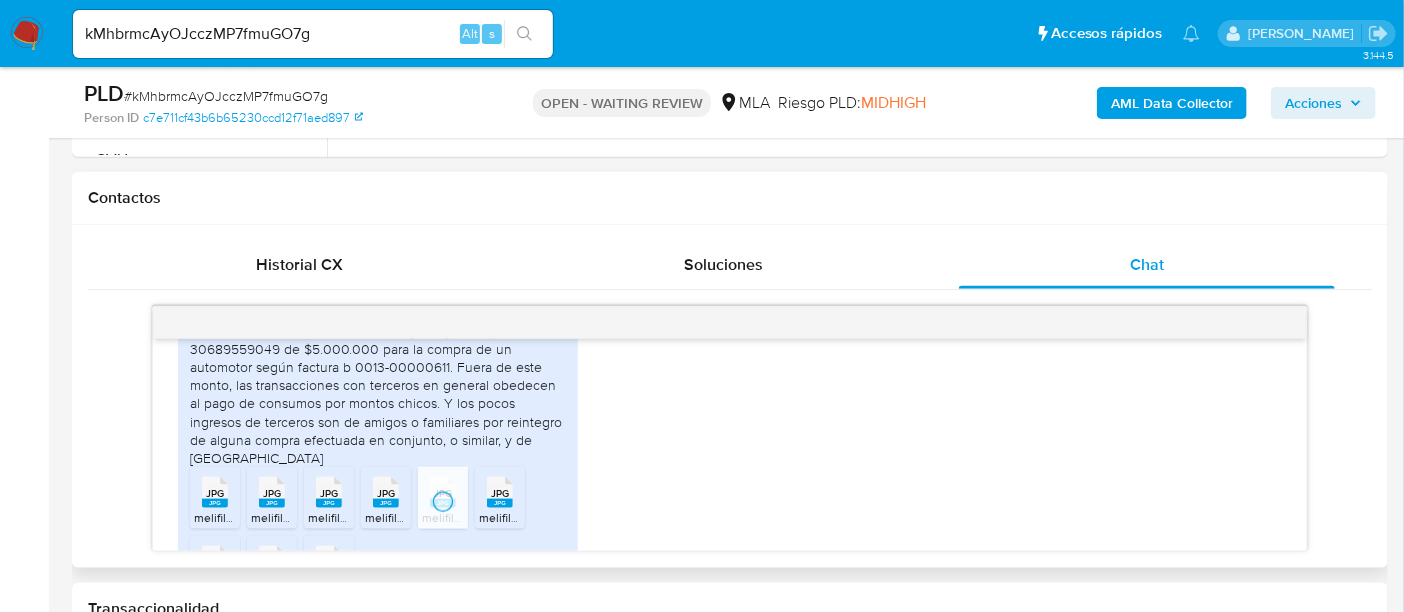 click on "JPG JPG" at bounding box center (500, 490) 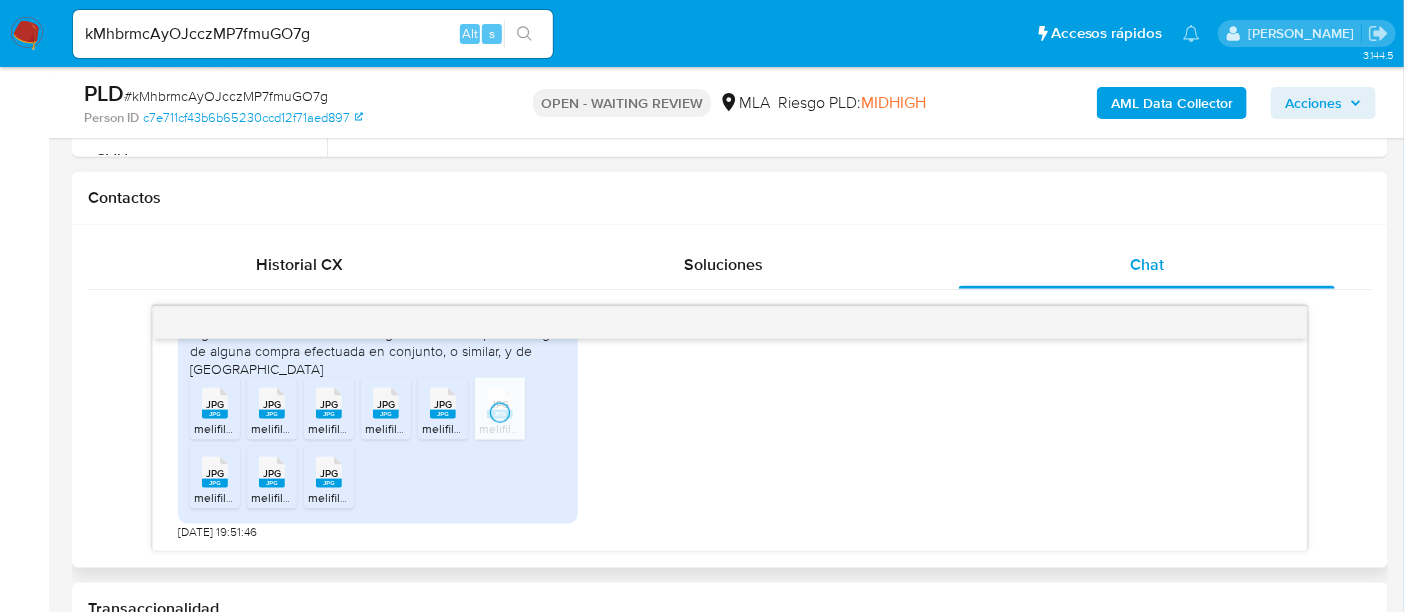 scroll, scrollTop: 1283, scrollLeft: 0, axis: vertical 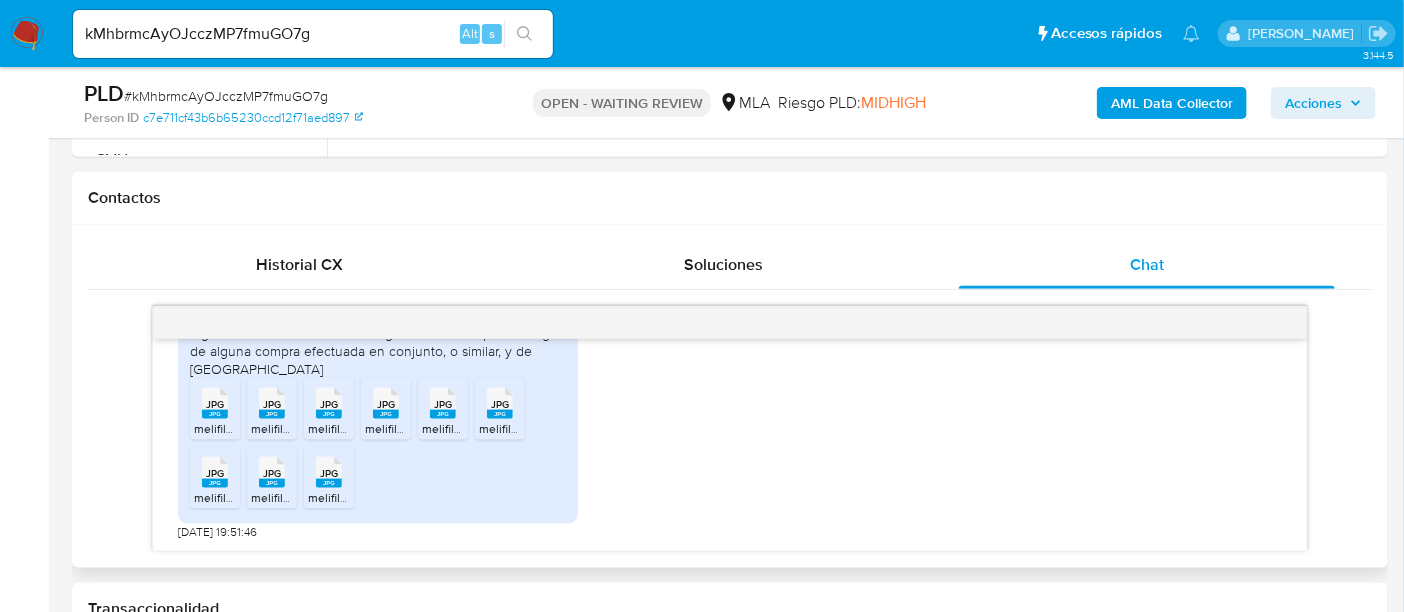 click 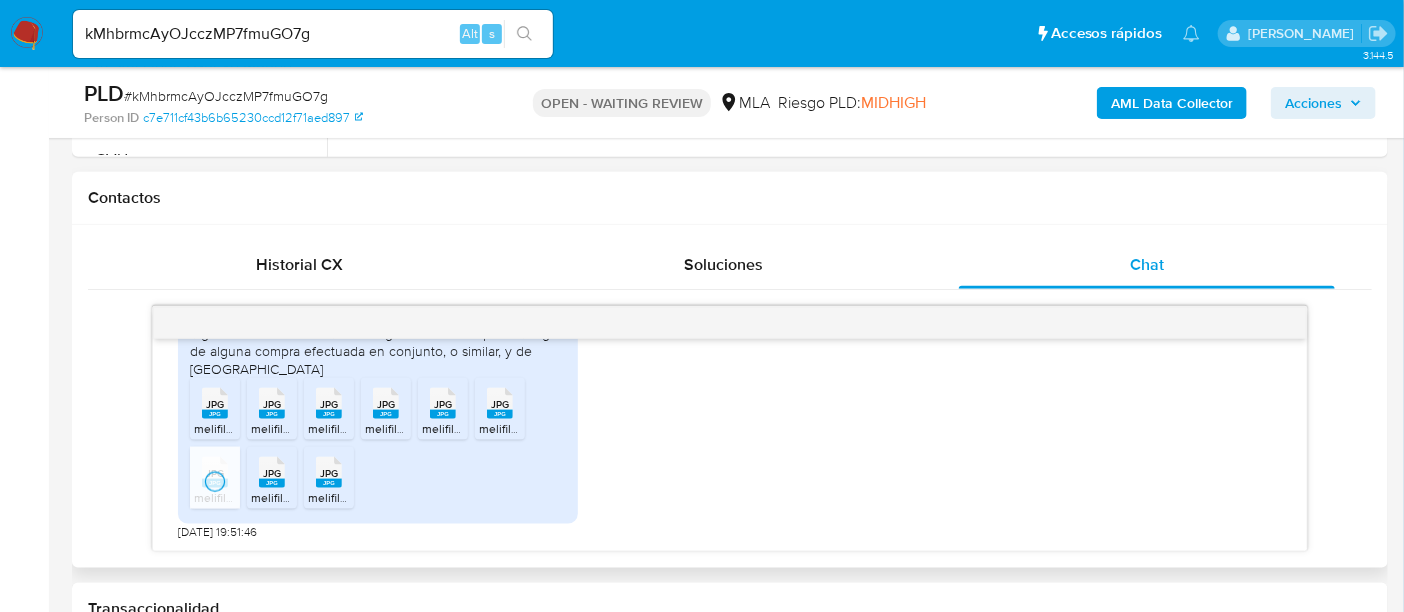 click 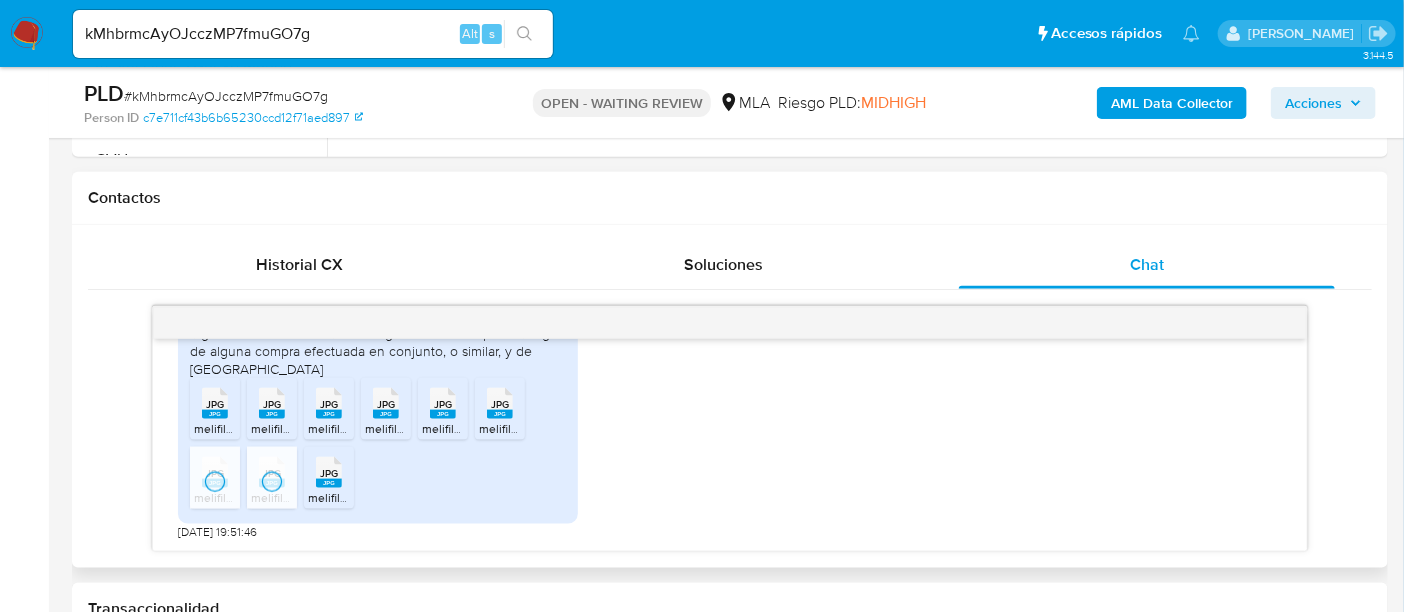 click 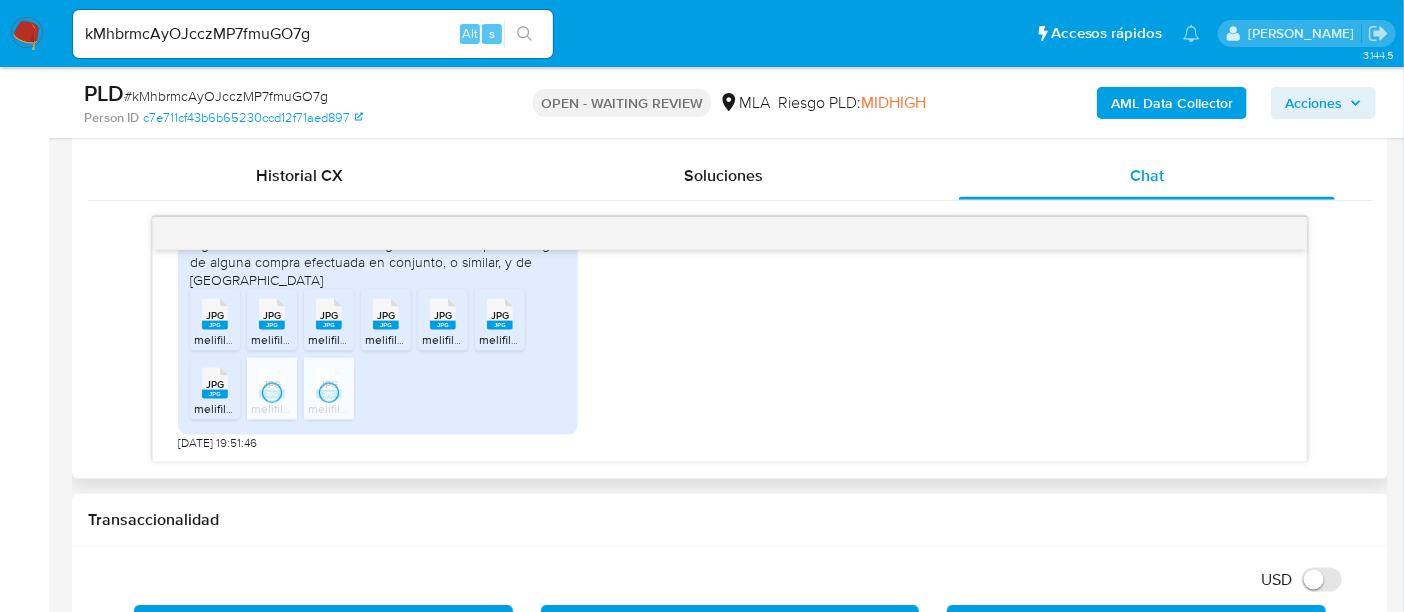 scroll, scrollTop: 1000, scrollLeft: 0, axis: vertical 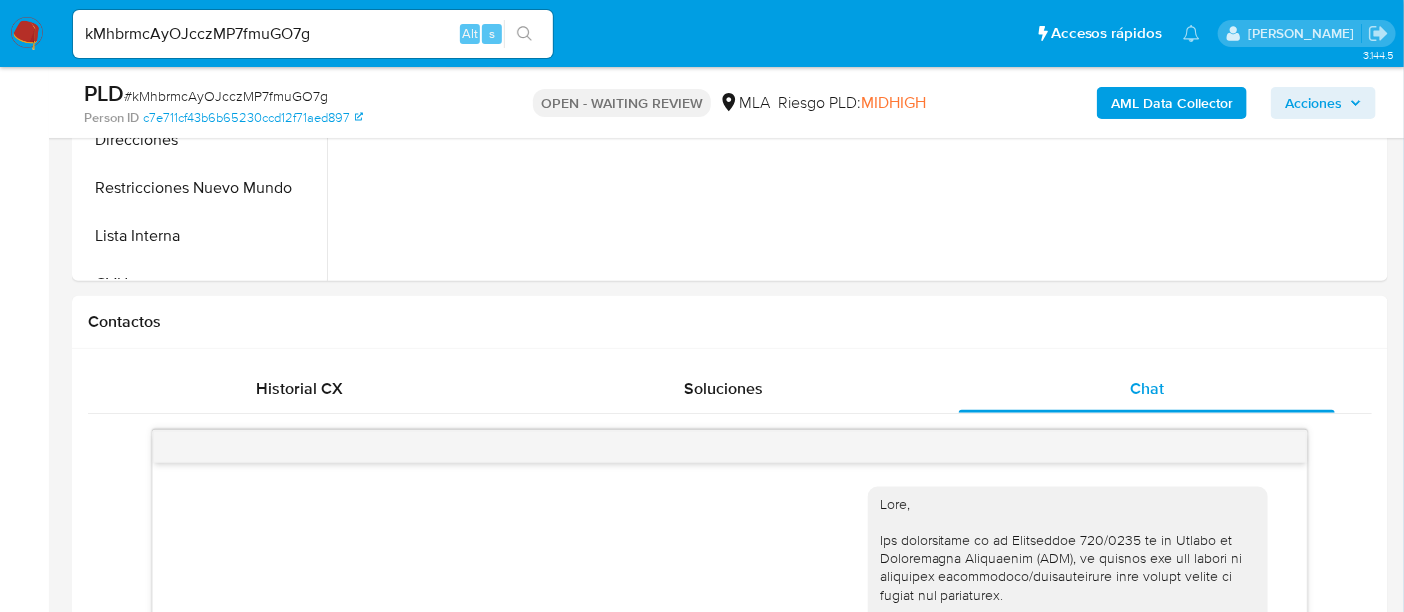 click on "# kMhbrmcAyOJcczMP7fmuGO7g" at bounding box center (226, 96) 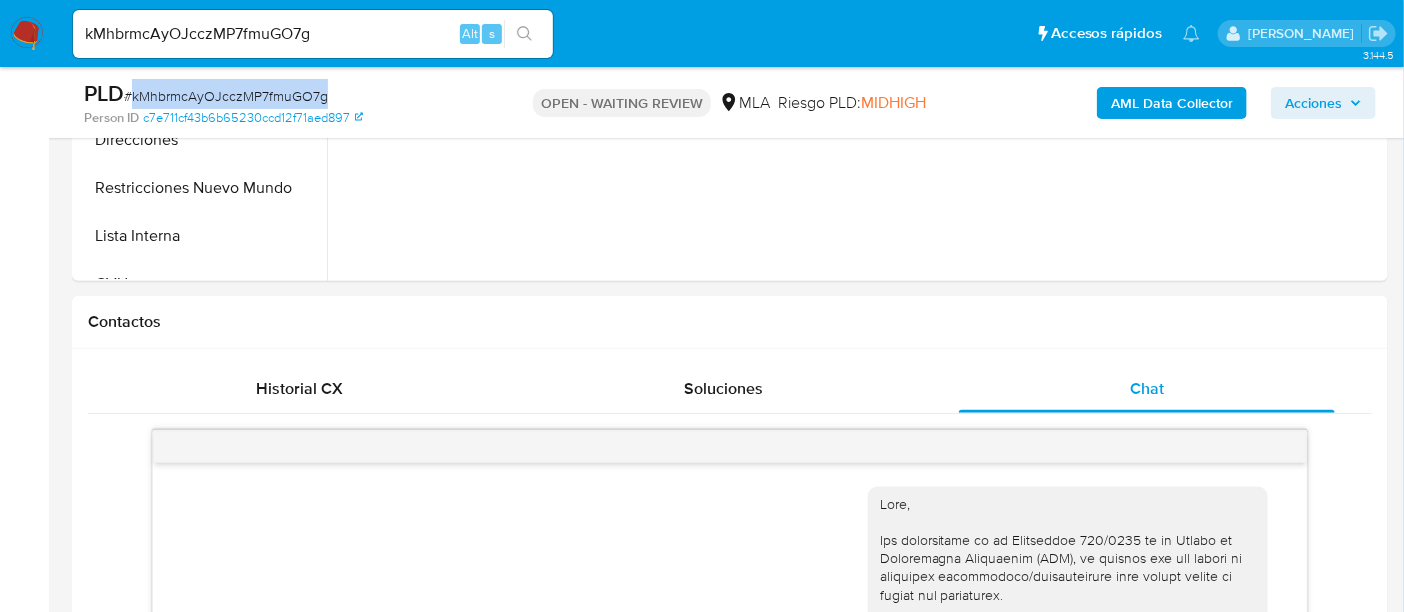 click on "# kMhbrmcAyOJcczMP7fmuGO7g" at bounding box center (226, 96) 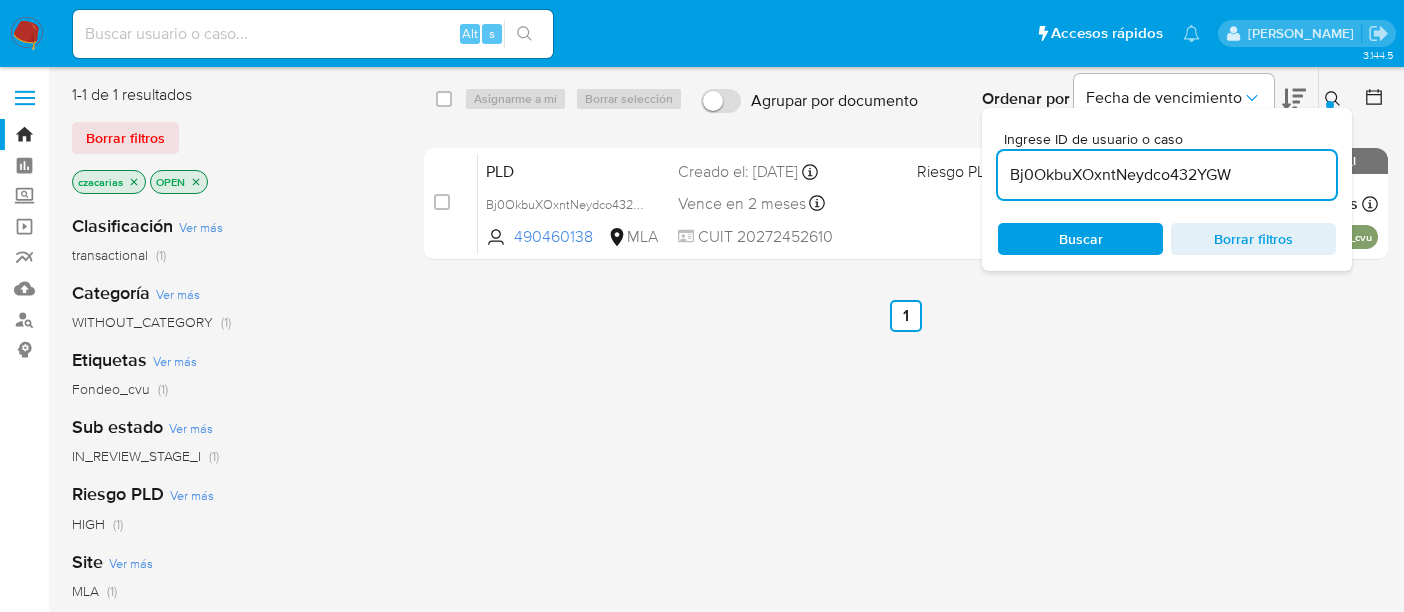 scroll, scrollTop: 374, scrollLeft: 0, axis: vertical 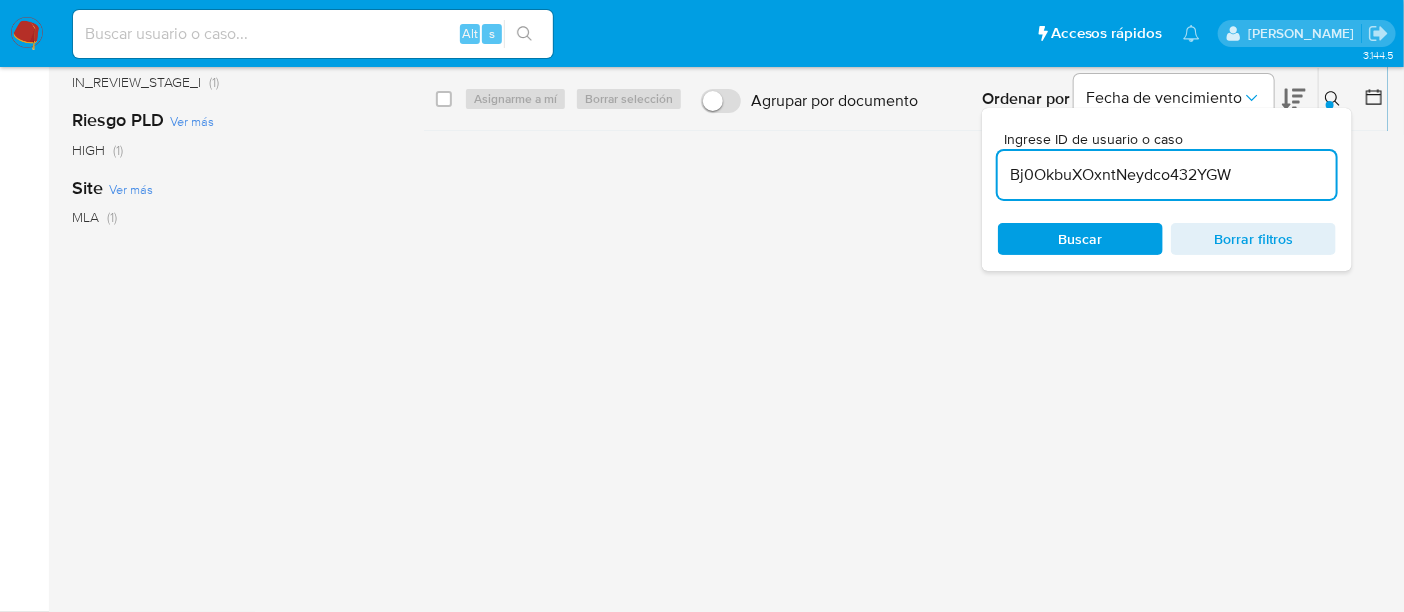 click on "Bj0OkbuXOxntNeydco432YGW" at bounding box center [1167, 175] 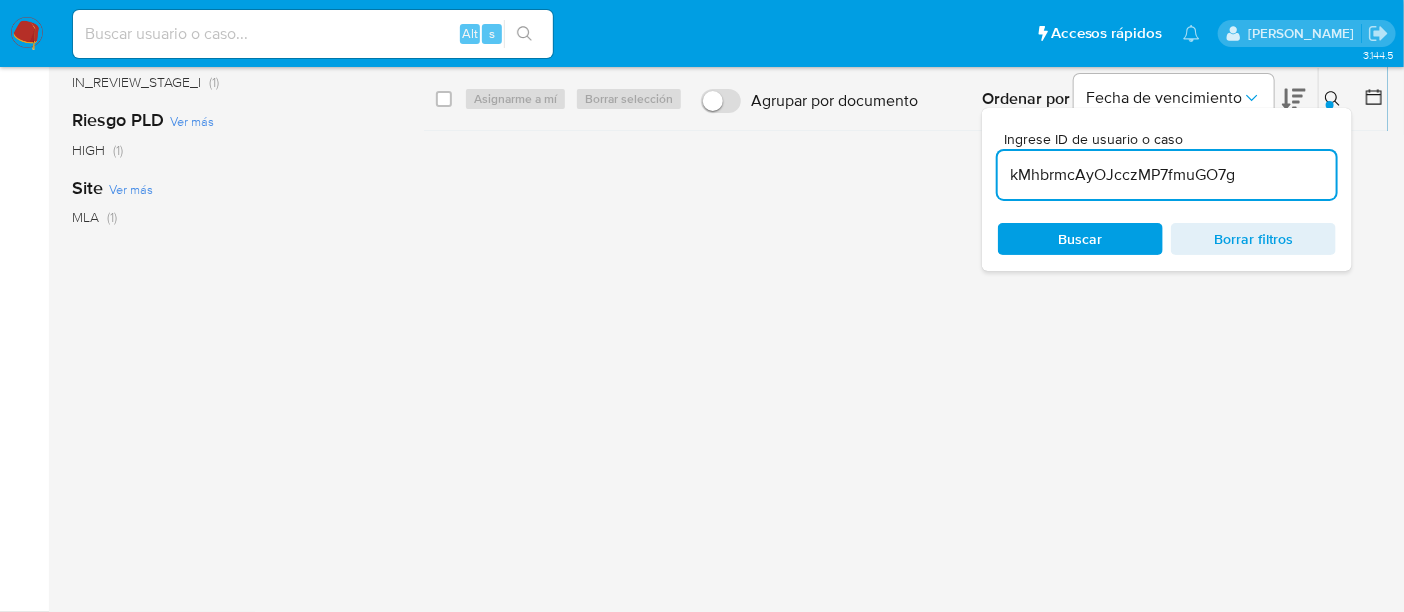 type on "kMhbrmcAyOJcczMP7fmuGO7g" 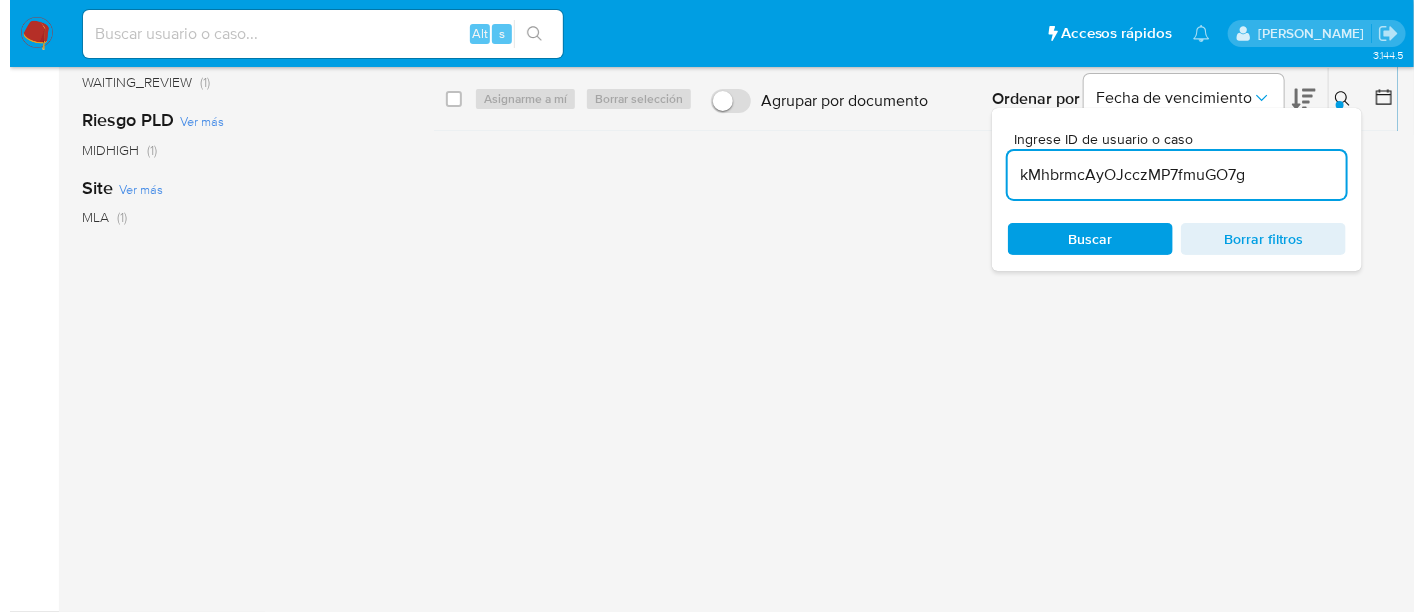 scroll, scrollTop: 0, scrollLeft: 0, axis: both 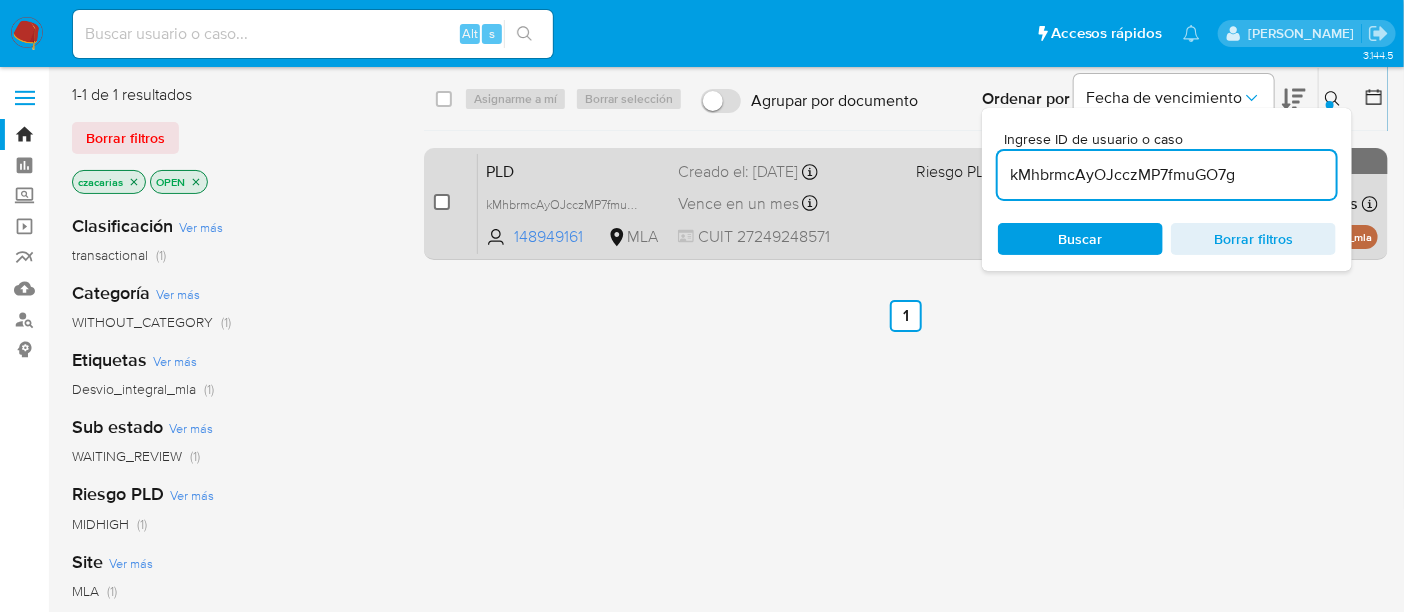 click at bounding box center (442, 202) 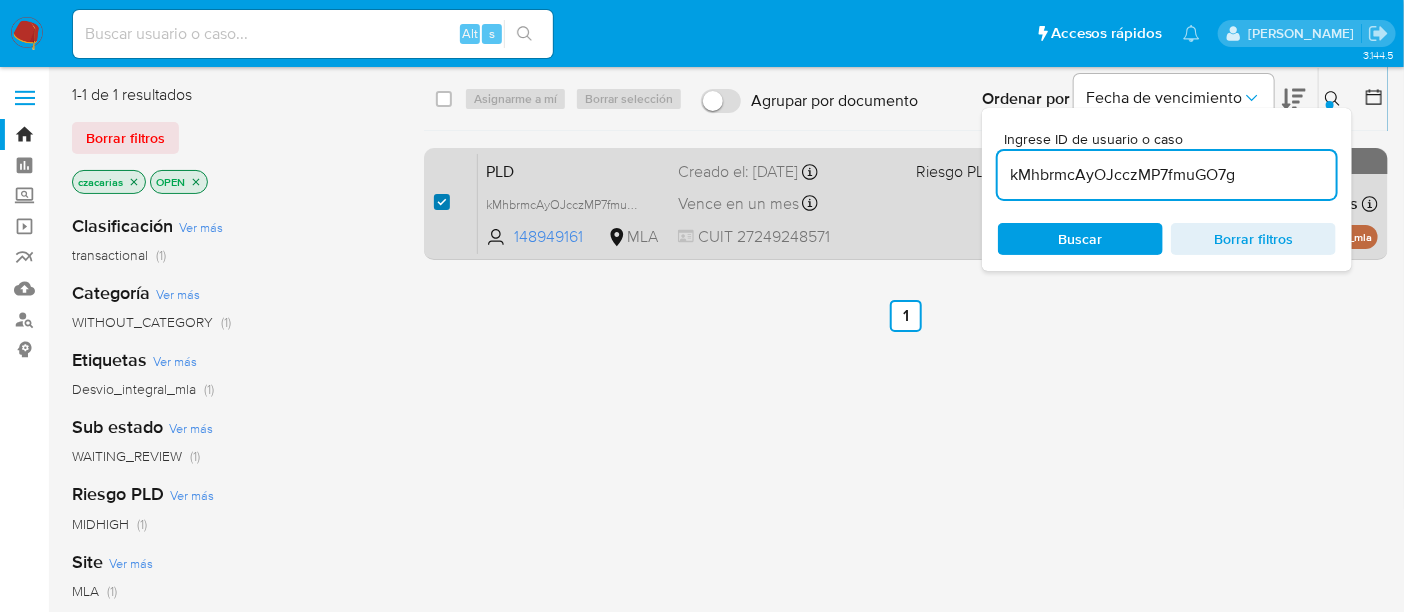 checkbox on "true" 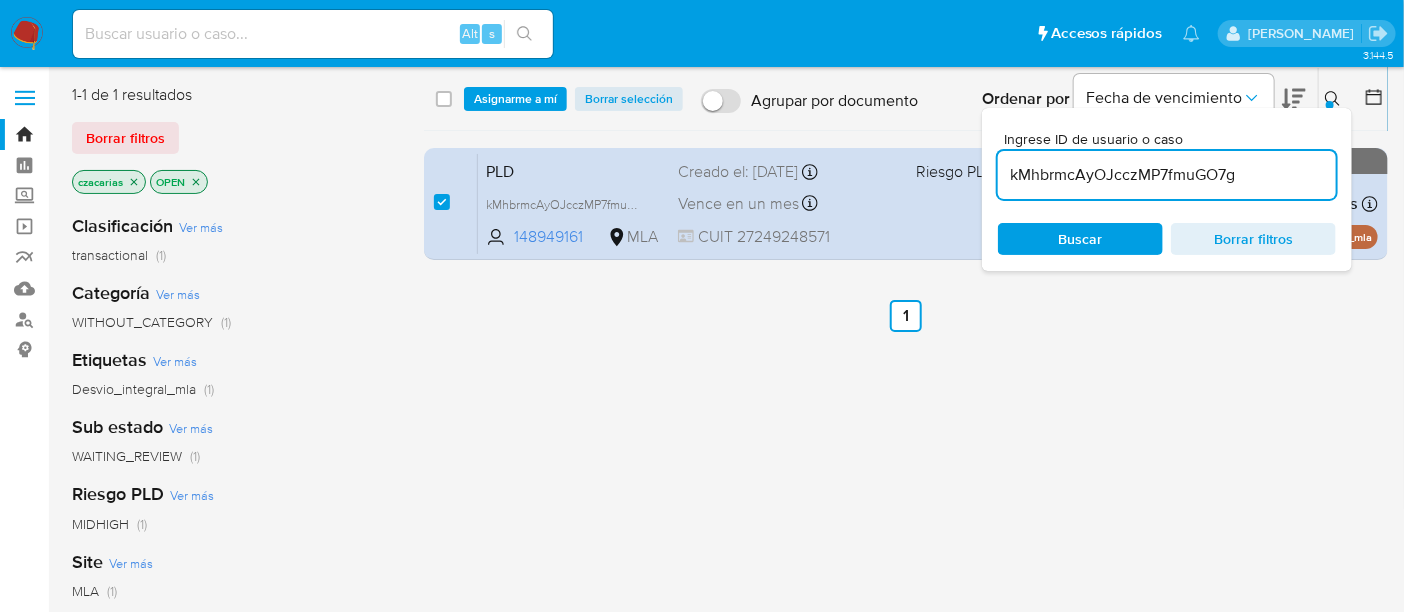 click on "select-all-cases-checkbox Asignarme a mí Borrar selección Agrupar por documento Ordenar por Fecha de vencimiento   No es posible ordenar los resultados mientras se encuentren agrupados. Ingrese ID de usuario o caso kMhbrmcAyOJcczMP7fmuGO7g Buscar Borrar filtros" at bounding box center [906, 99] 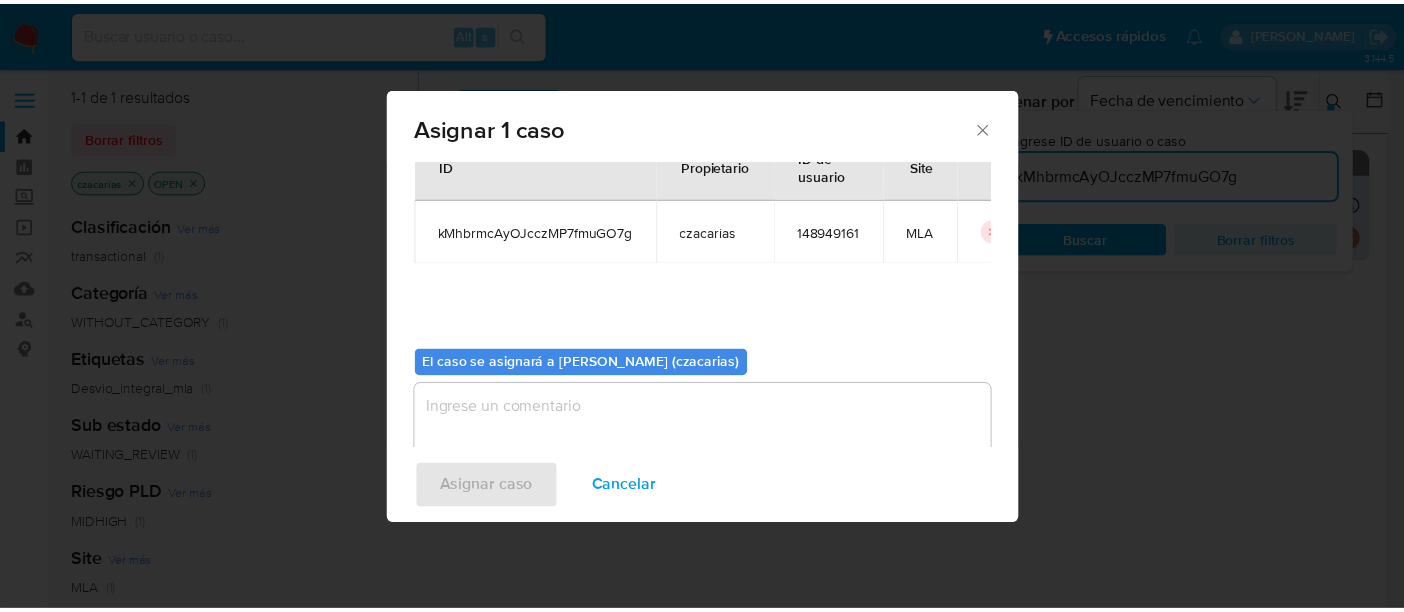 scroll, scrollTop: 102, scrollLeft: 0, axis: vertical 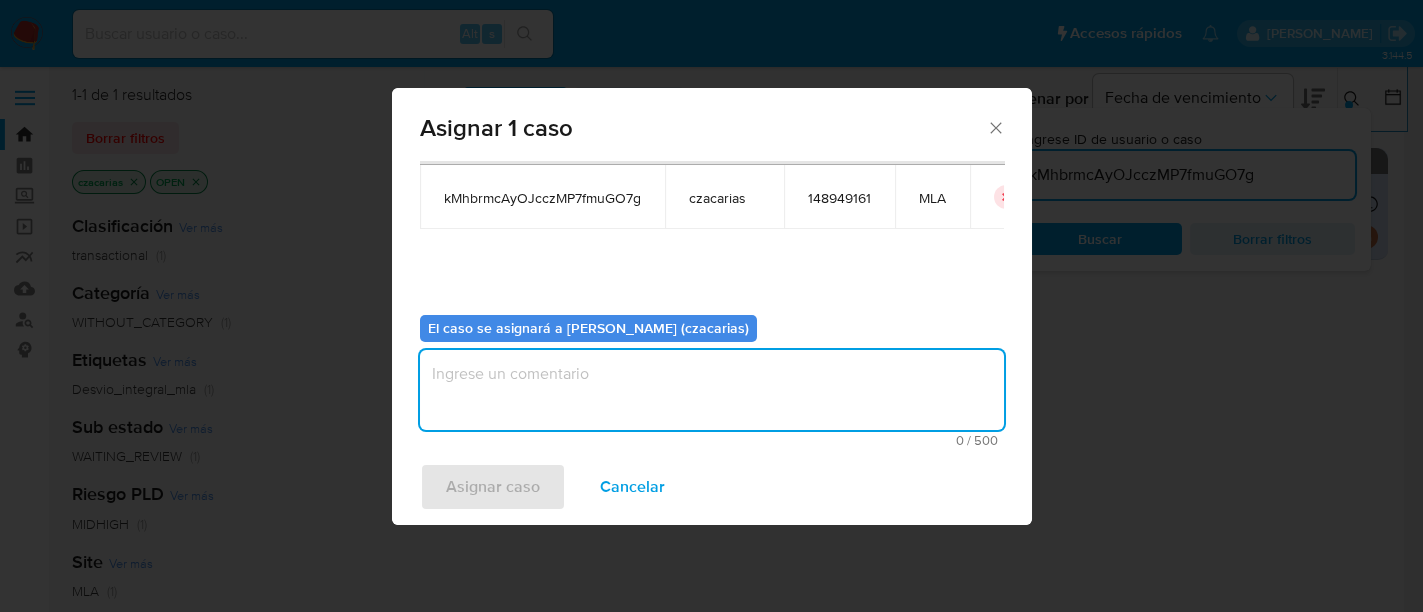 click at bounding box center [712, 390] 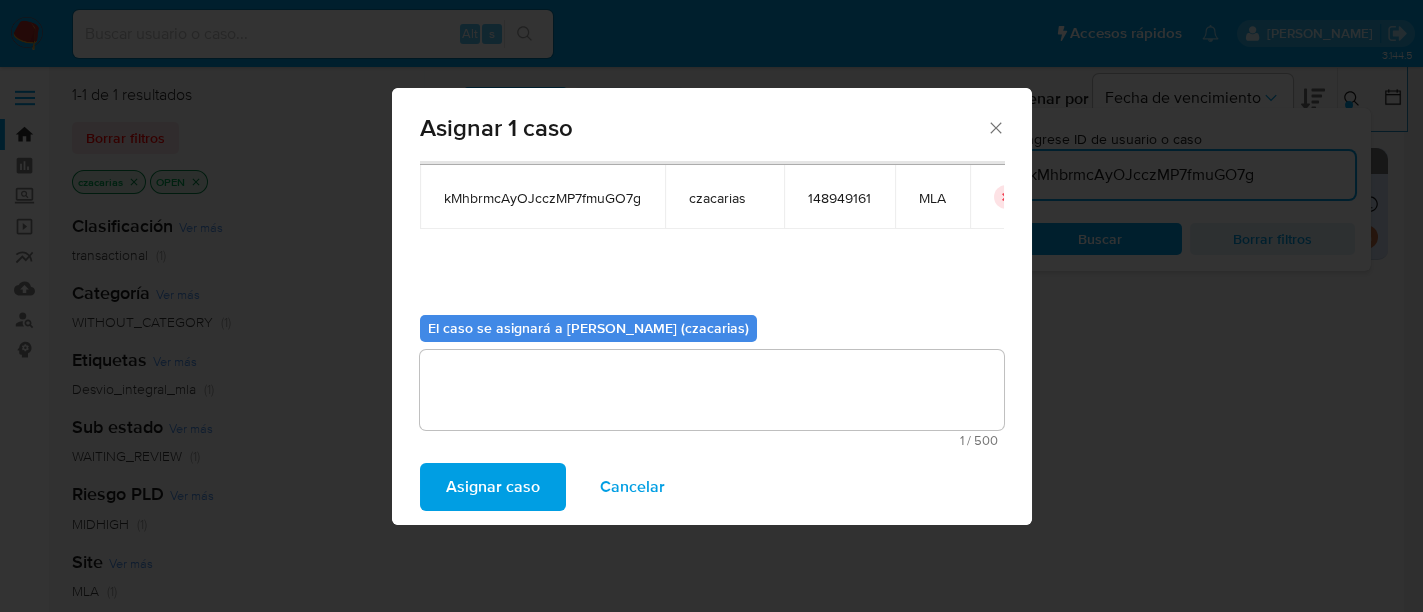 click on "Asignar caso" at bounding box center [493, 487] 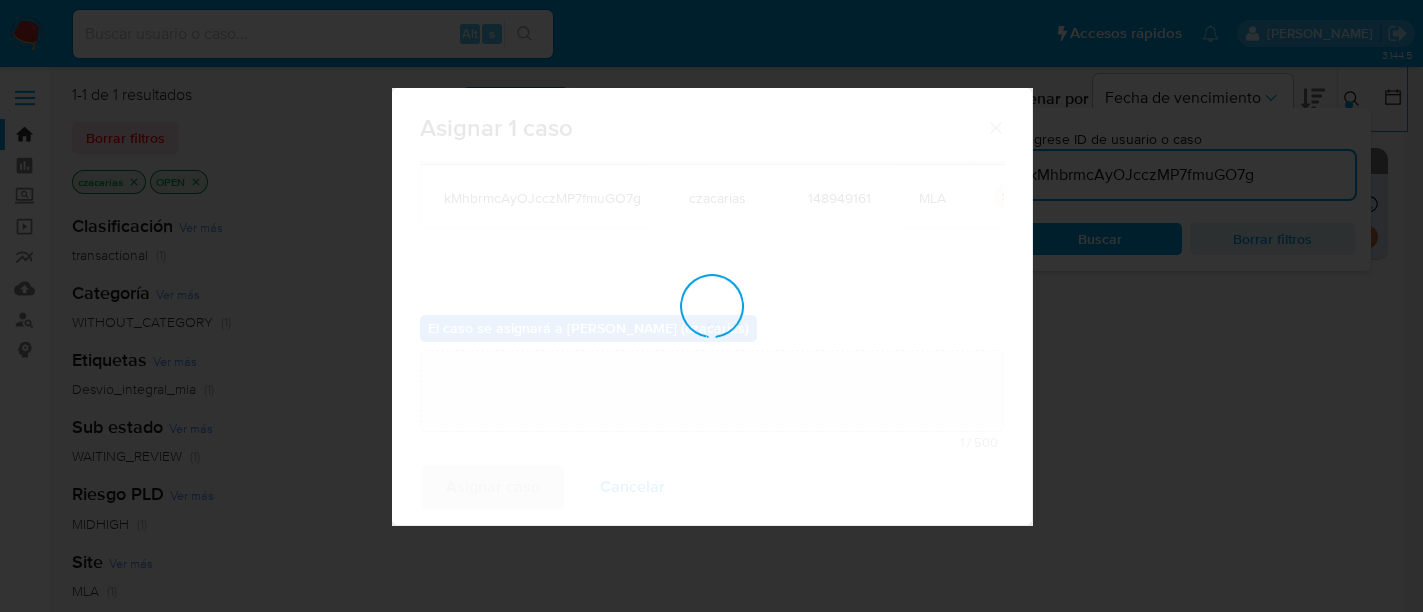 type 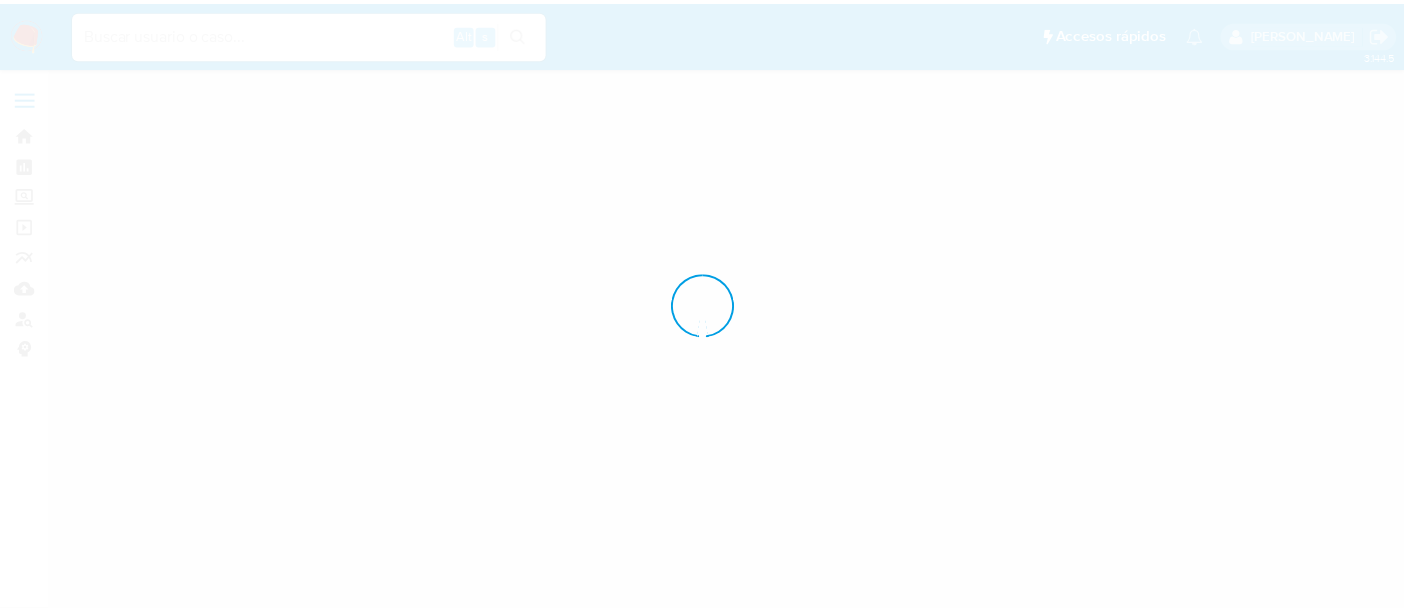 scroll, scrollTop: 0, scrollLeft: 0, axis: both 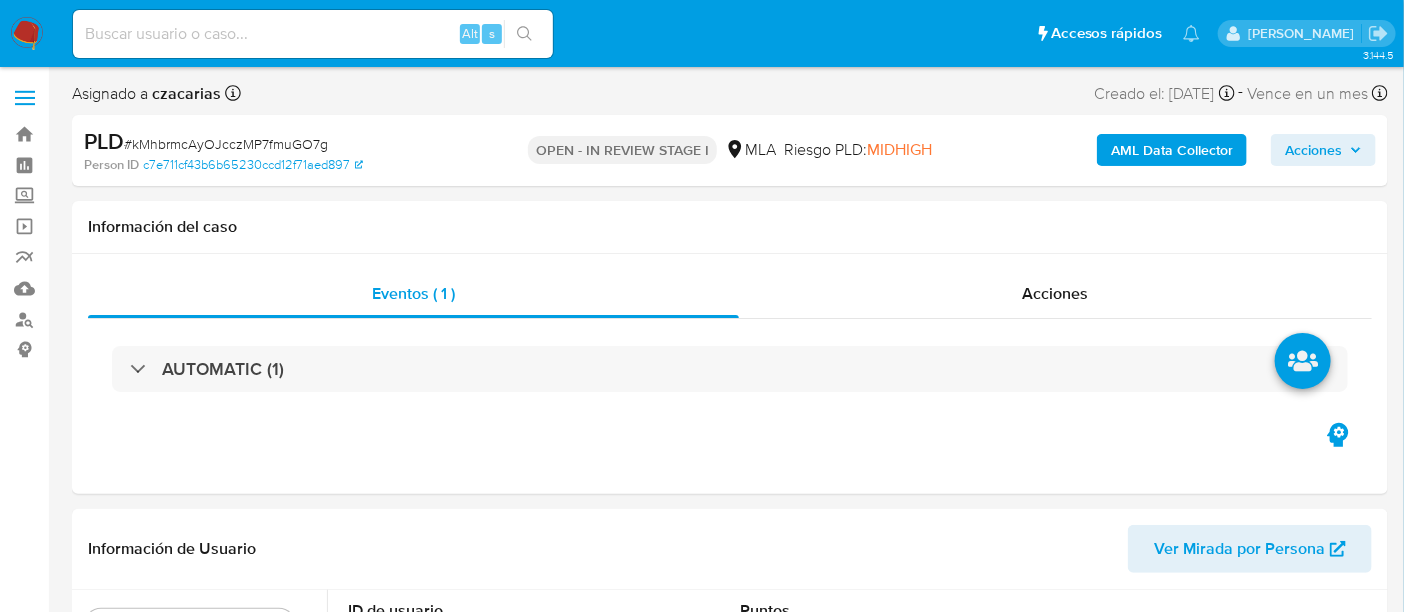 select on "10" 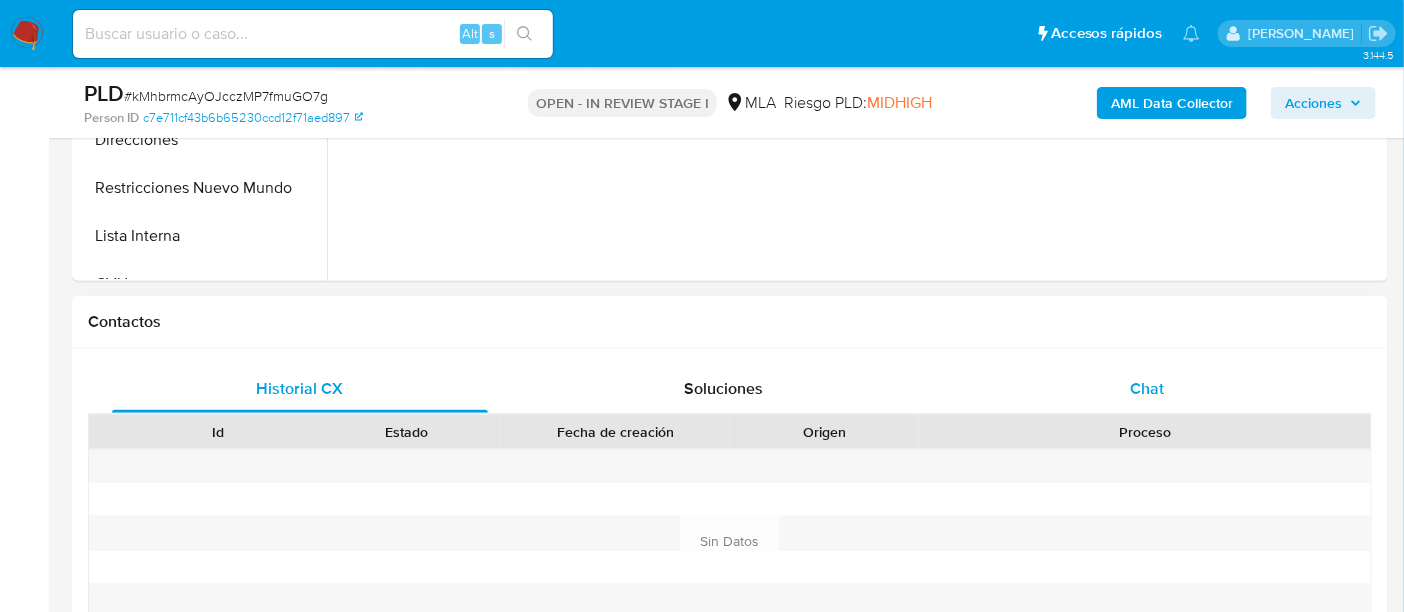 click on "Chat" at bounding box center (1147, 388) 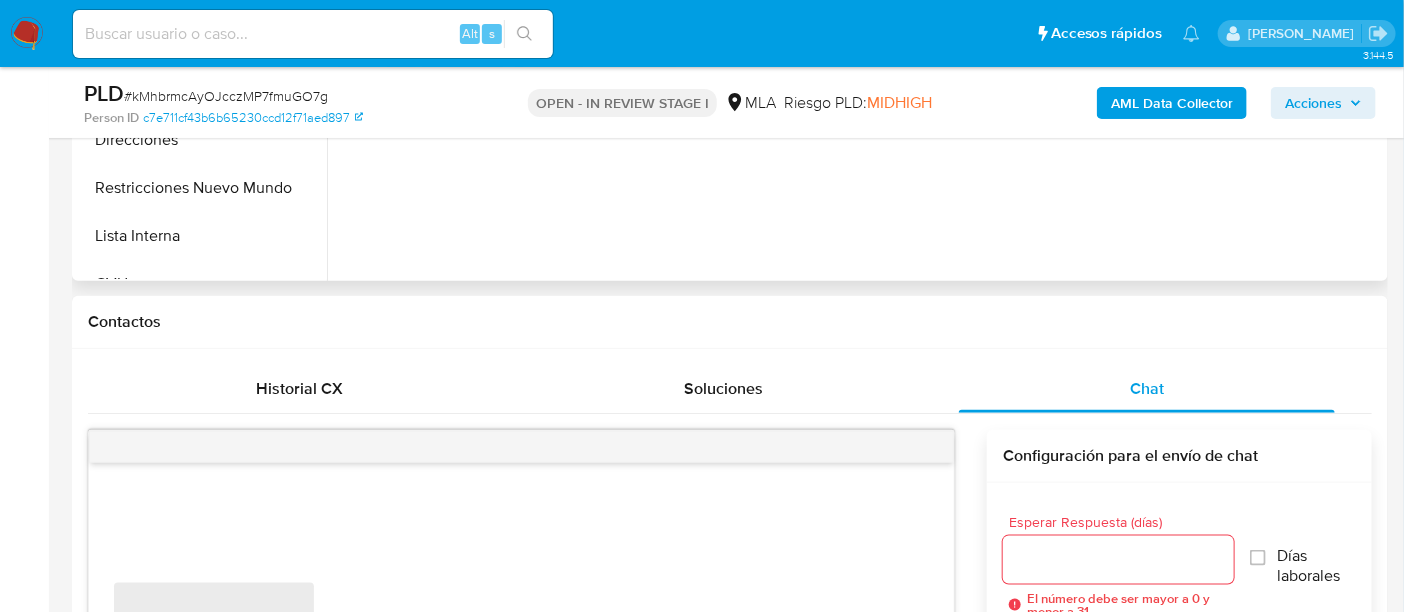 scroll, scrollTop: 1000, scrollLeft: 0, axis: vertical 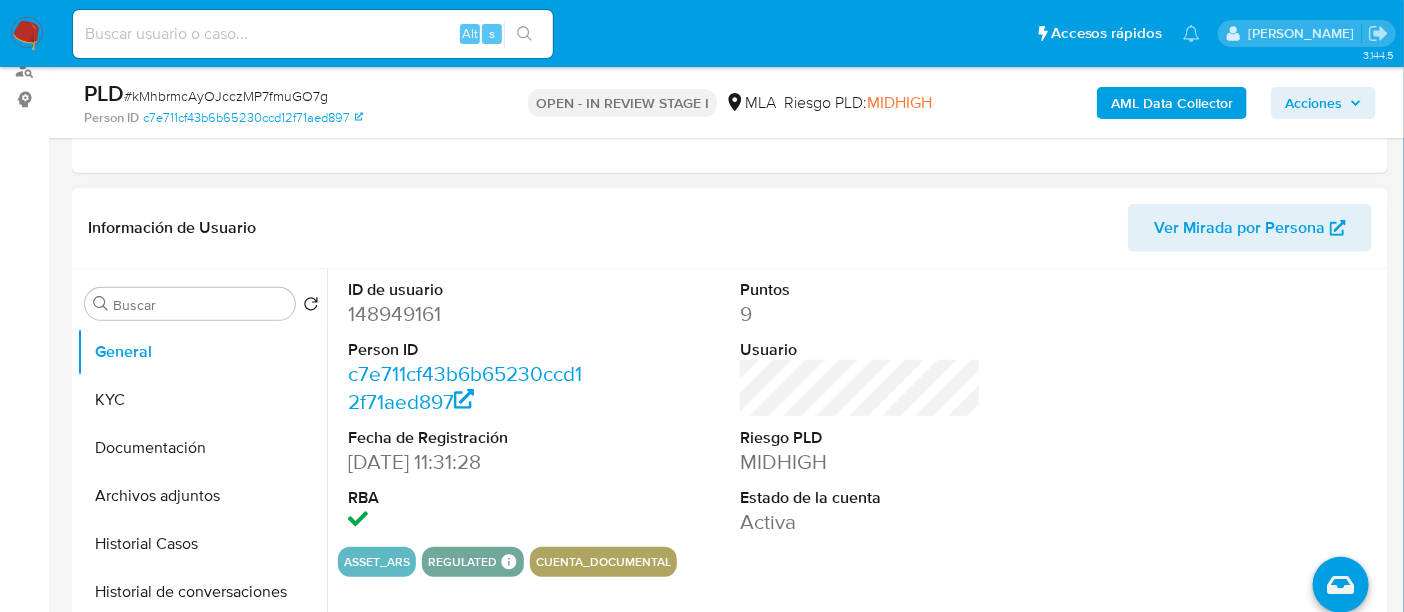 click on "148949161" at bounding box center (468, 314) 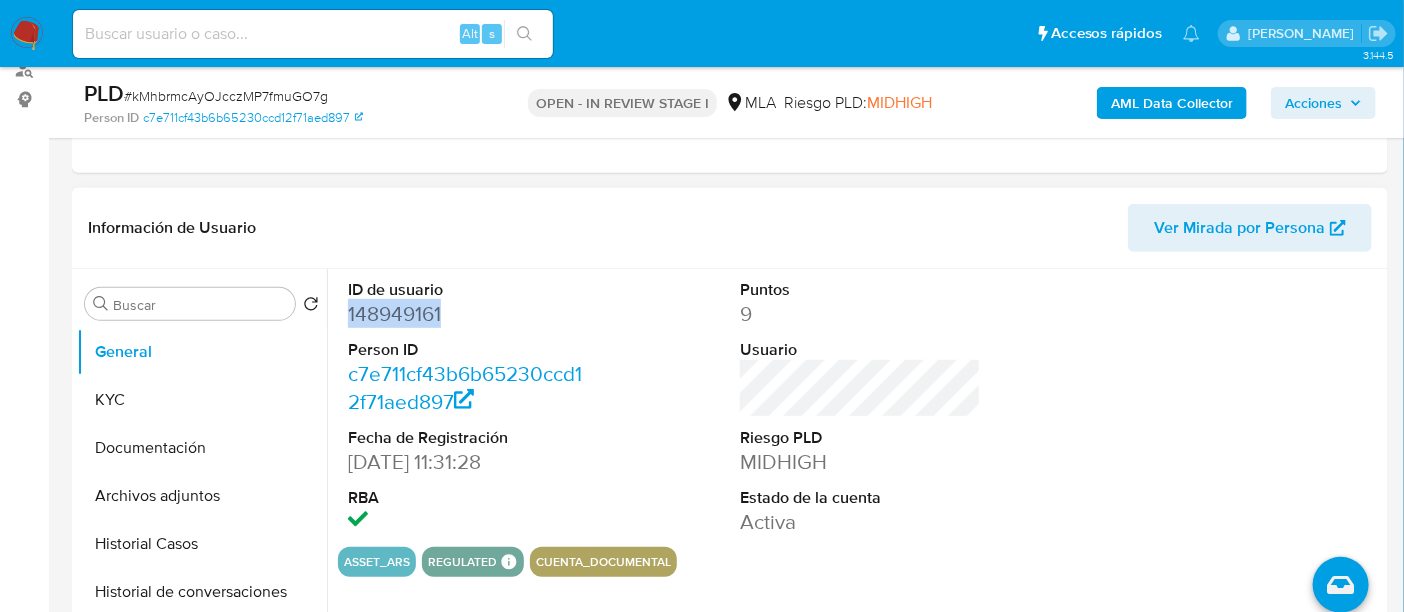 click on "148949161" at bounding box center [468, 314] 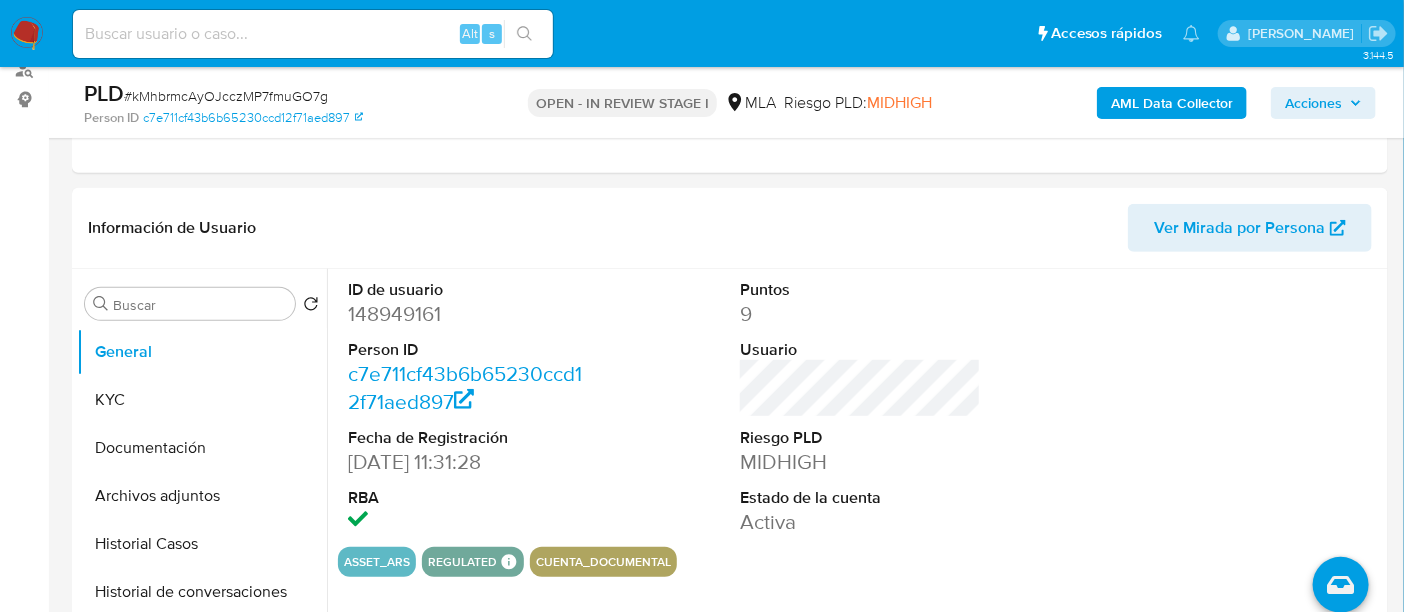 click on "# kMhbrmcAyOJcczMP7fmuGO7g" at bounding box center (226, 96) 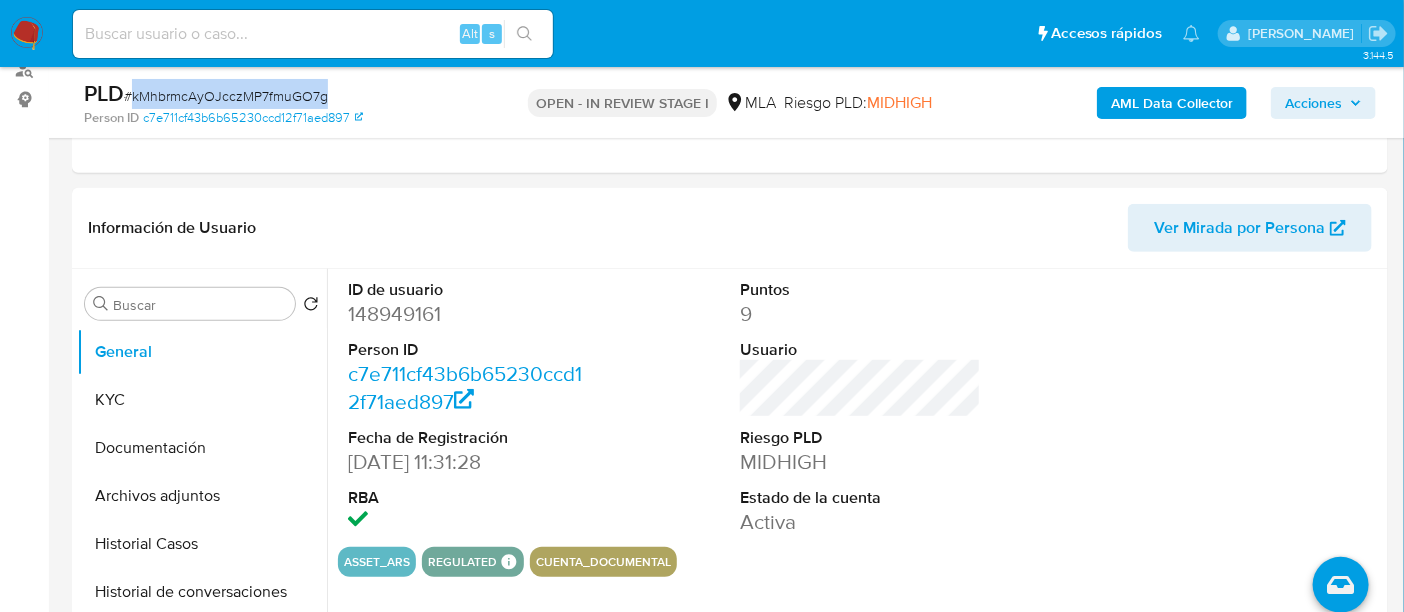 click on "# kMhbrmcAyOJcczMP7fmuGO7g" at bounding box center [226, 96] 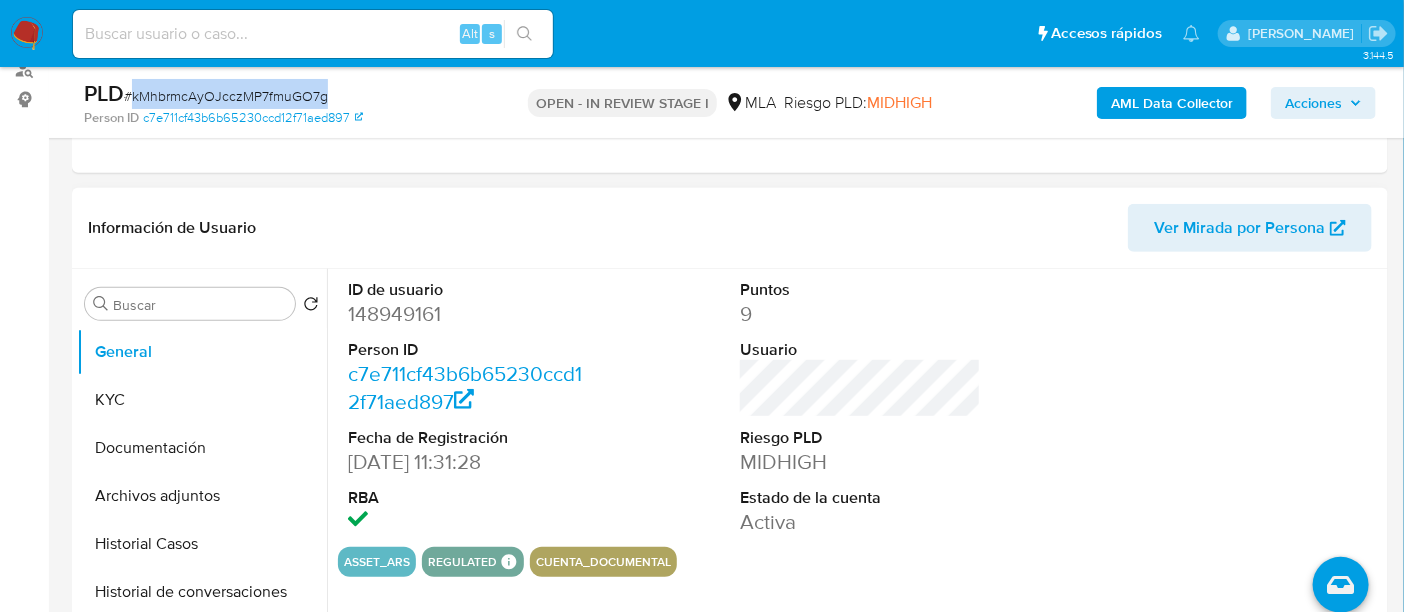 copy on "kMhbrmcAyOJcczMP7fmuGO7g" 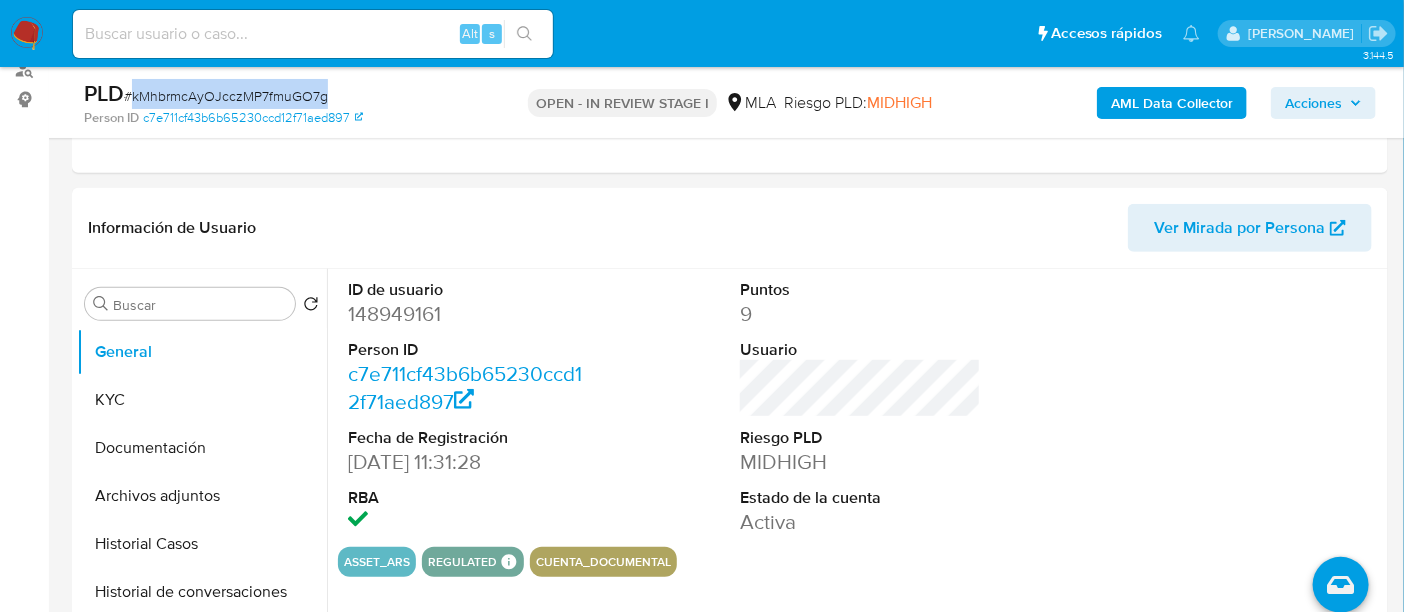 click on "# kMhbrmcAyOJcczMP7fmuGO7g" at bounding box center [226, 96] 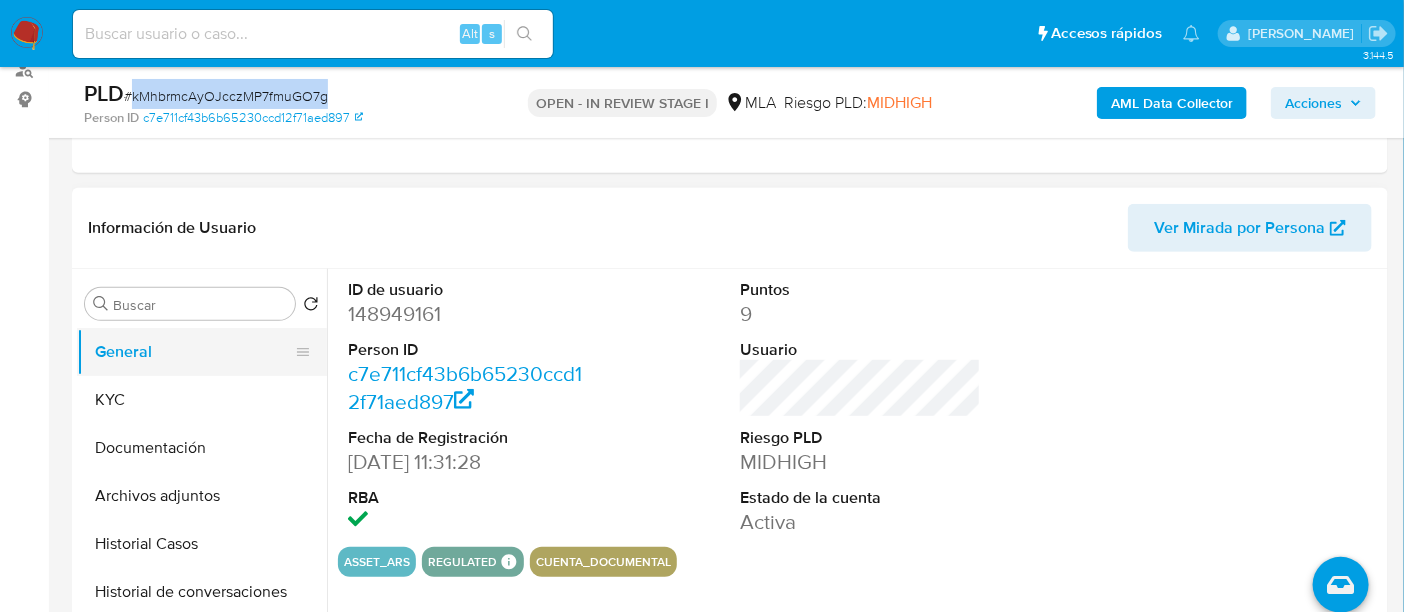 click on "General" at bounding box center [194, 352] 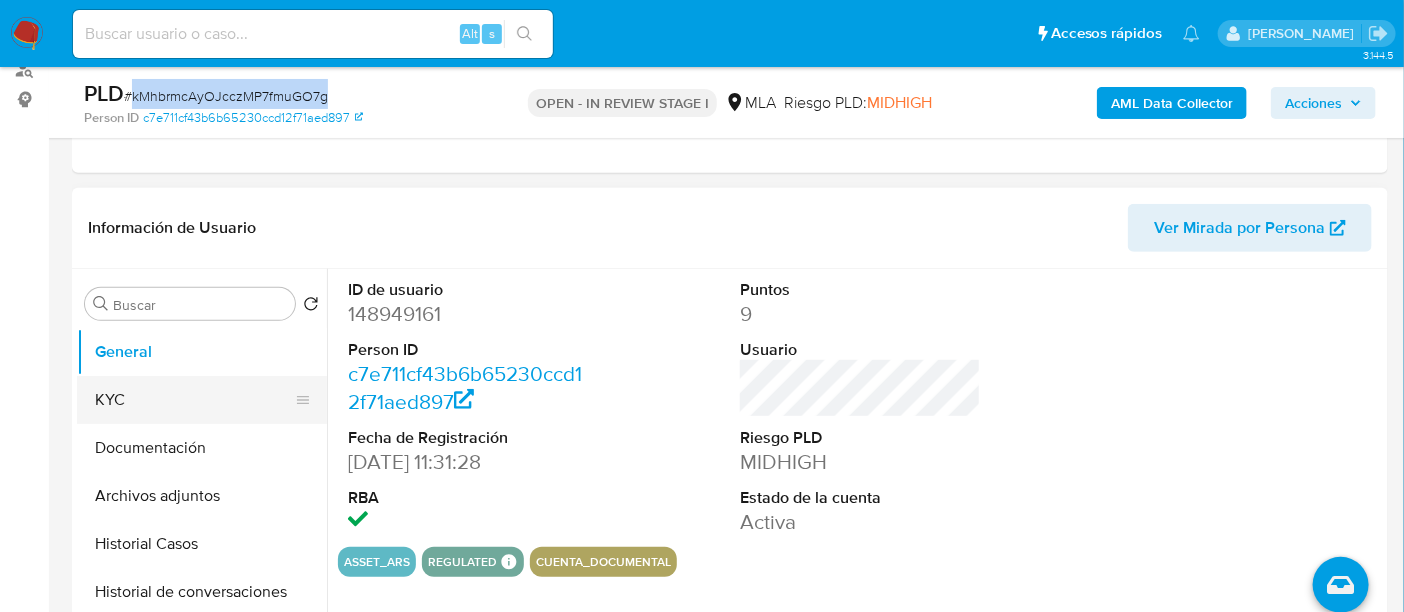 click on "KYC" at bounding box center (194, 400) 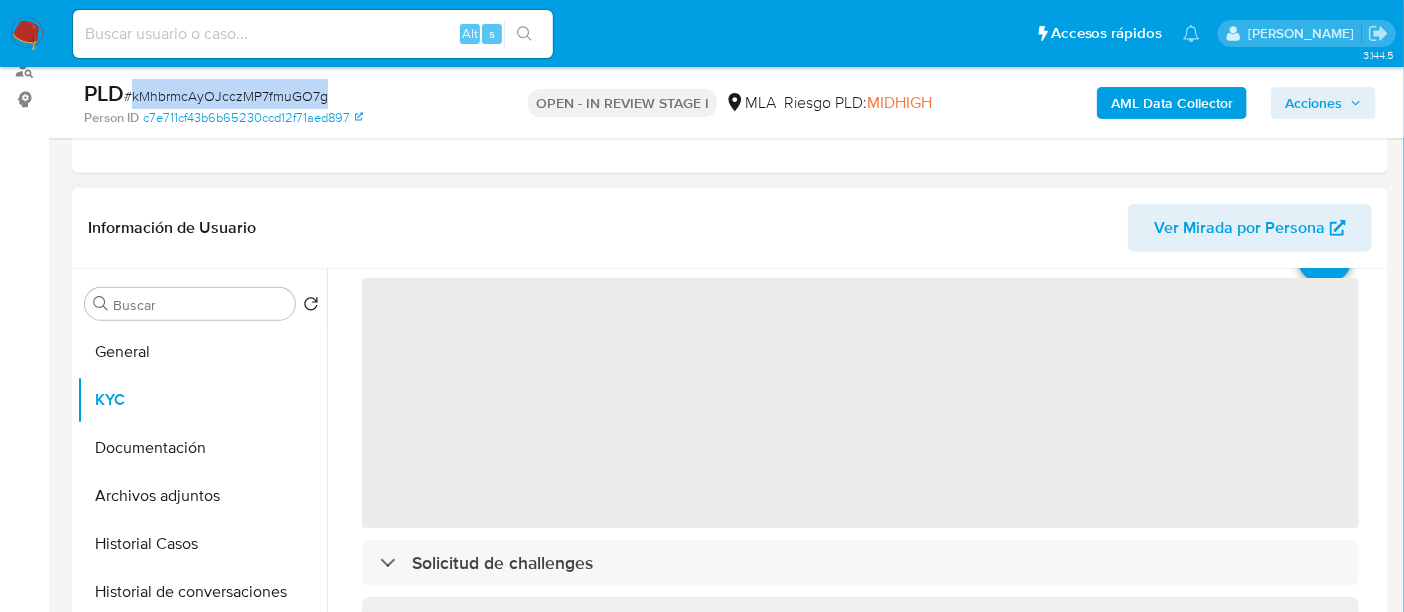 scroll, scrollTop: 125, scrollLeft: 0, axis: vertical 